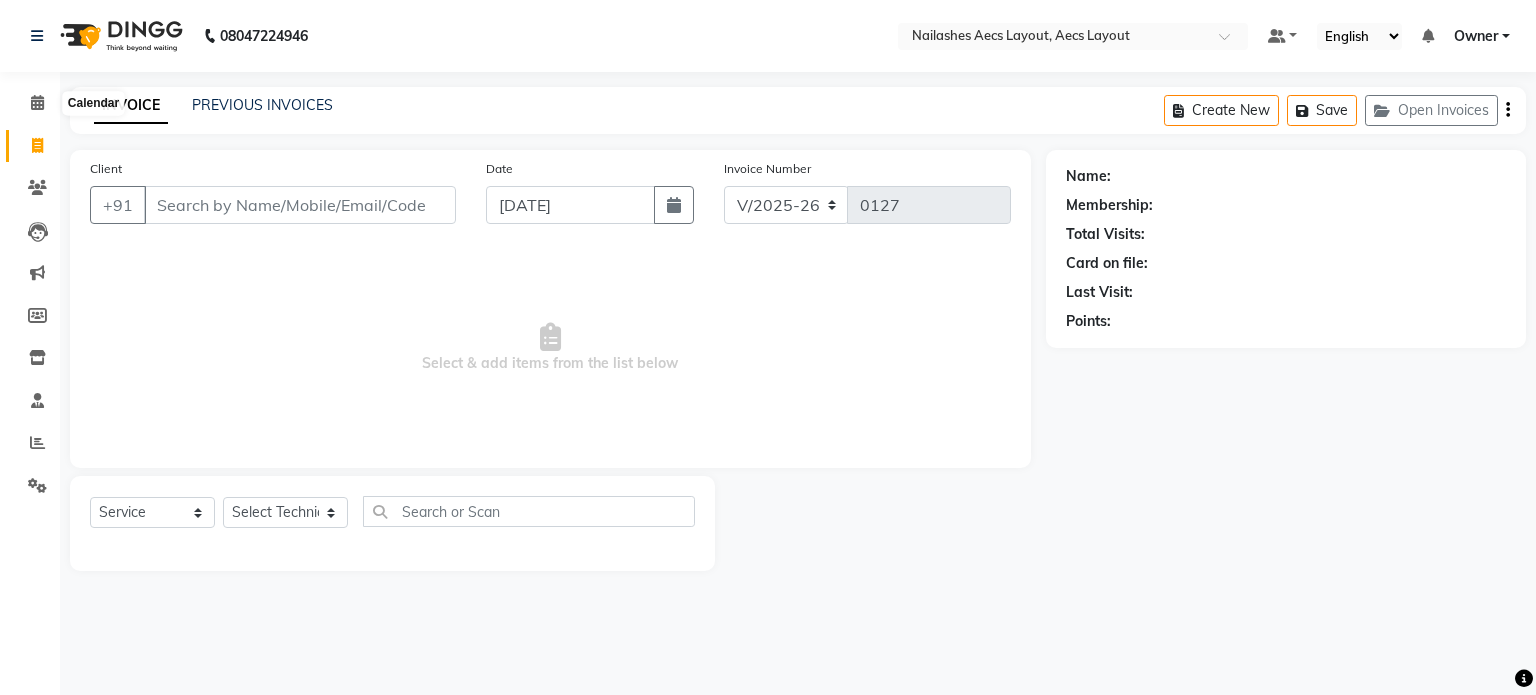 select on "8467" 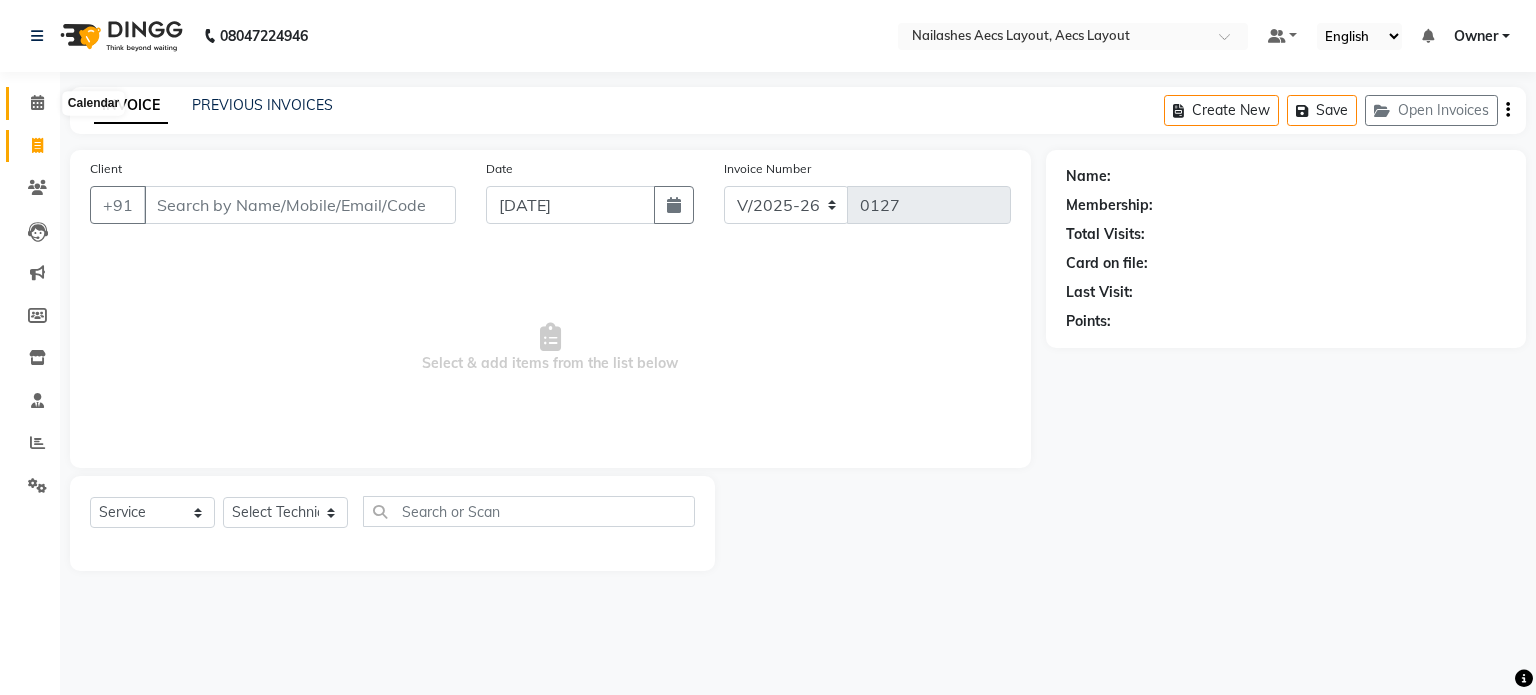 scroll, scrollTop: 0, scrollLeft: 0, axis: both 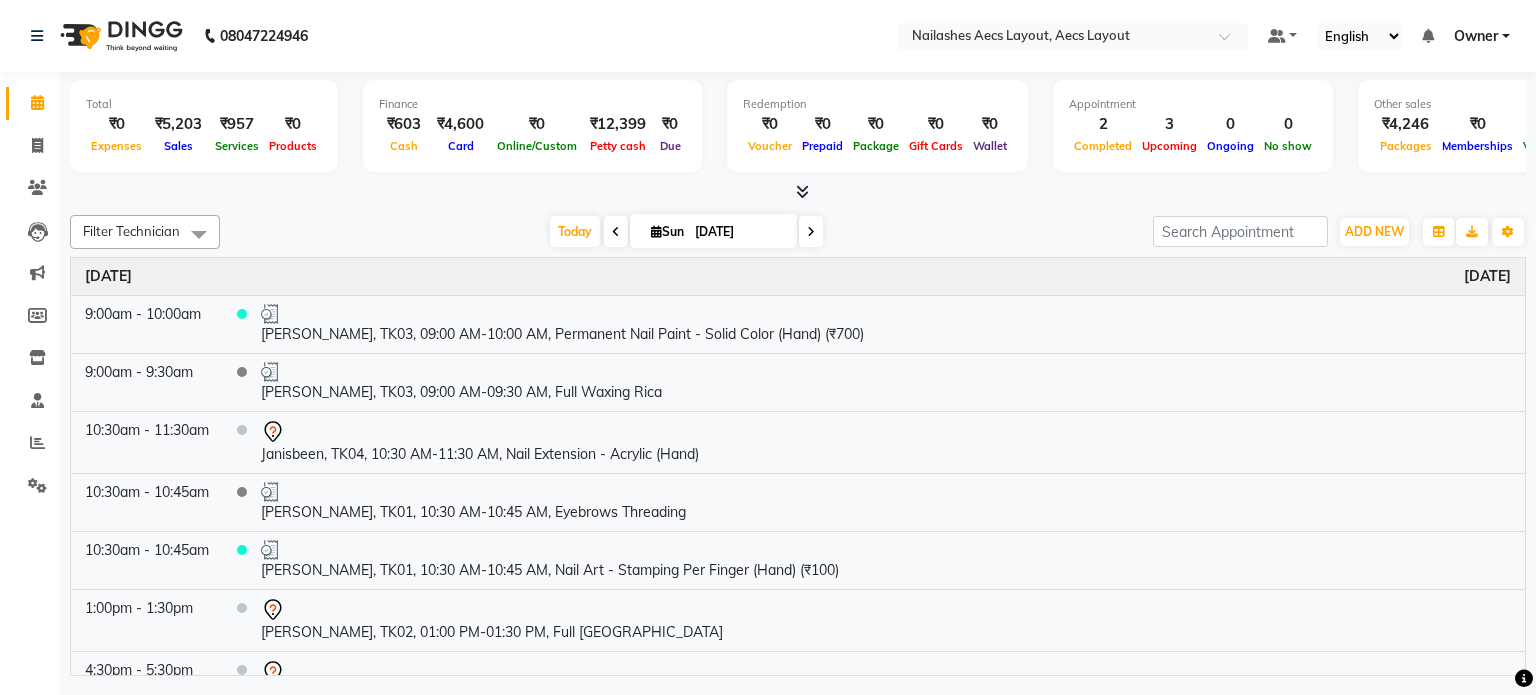 click on "Total  ₹0  Expenses ₹5,203  Sales ₹957  Services ₹0  Products Finance  ₹603  Cash ₹4,600  Card ₹0  Online/Custom ₹12,399 Petty cash ₹0 Due  Redemption  ₹0 Voucher ₹0 Prepaid ₹0 Package ₹0  Gift Cards ₹0  Wallet  Appointment  2 Completed 3 Upcoming 0 Ongoing 0 No show  Other sales  ₹4,246  Packages ₹0  Memberships ₹0  Vouchers ₹0  Prepaids ₹0  Gift Cards Filter Technician Select All Arun  kaptan Krishna Owner Sajan Today  Sun 13-07-2025 Toggle Dropdown Add Appointment Add Invoice Add Expense Add Attendance Add Client Add Transaction Toggle Dropdown Add Appointment Add Invoice Add Expense Add Attendance Add Client ADD NEW Toggle Dropdown Add Appointment Add Invoice Add Expense Add Attendance Add Client Add Transaction Filter Technician Select All Arun  kaptan Krishna Owner Sajan Group By  Staff View   Room View  View as Vertical  Vertical - Week View  Horizontal  Horizontal - Week View  List  Toggle Dropdown Calendar Settings Manage Tags   Arrange Technicians  Full Screen" 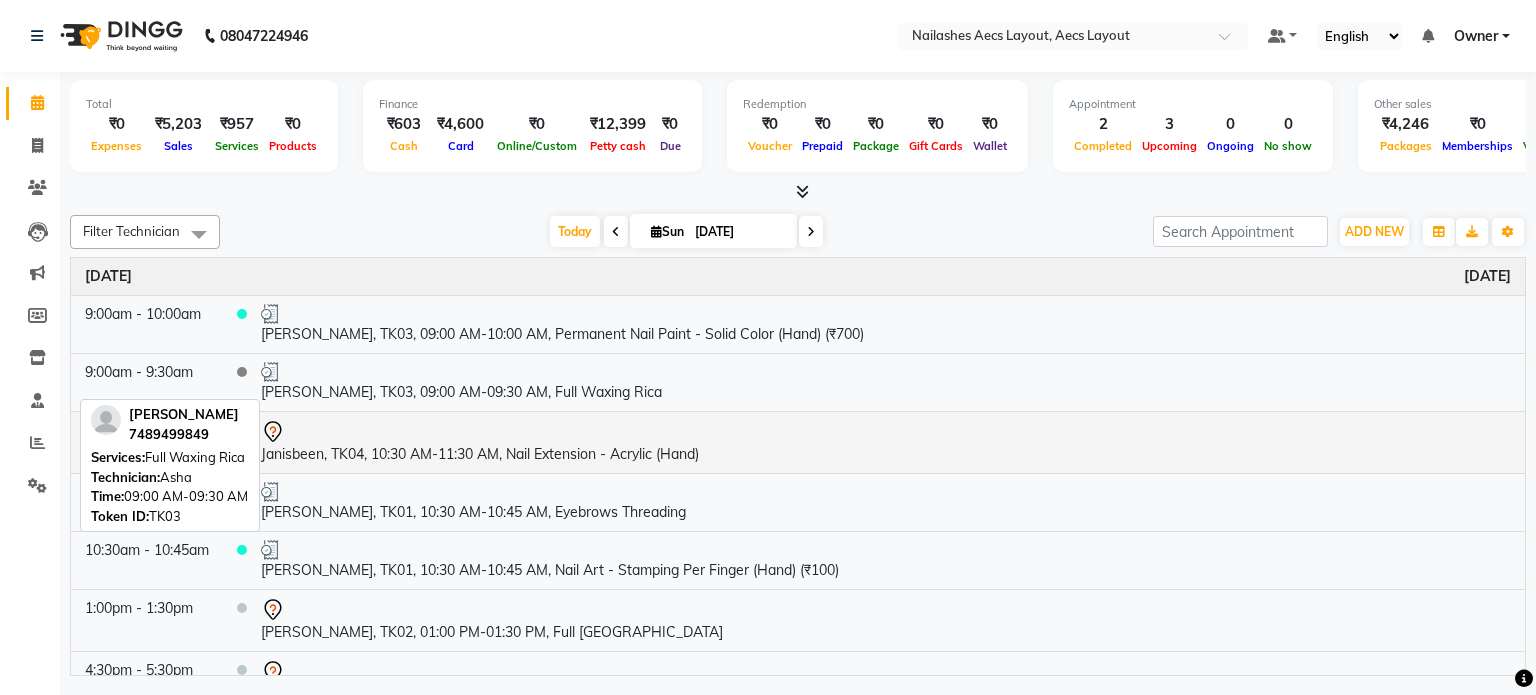 scroll, scrollTop: 35, scrollLeft: 0, axis: vertical 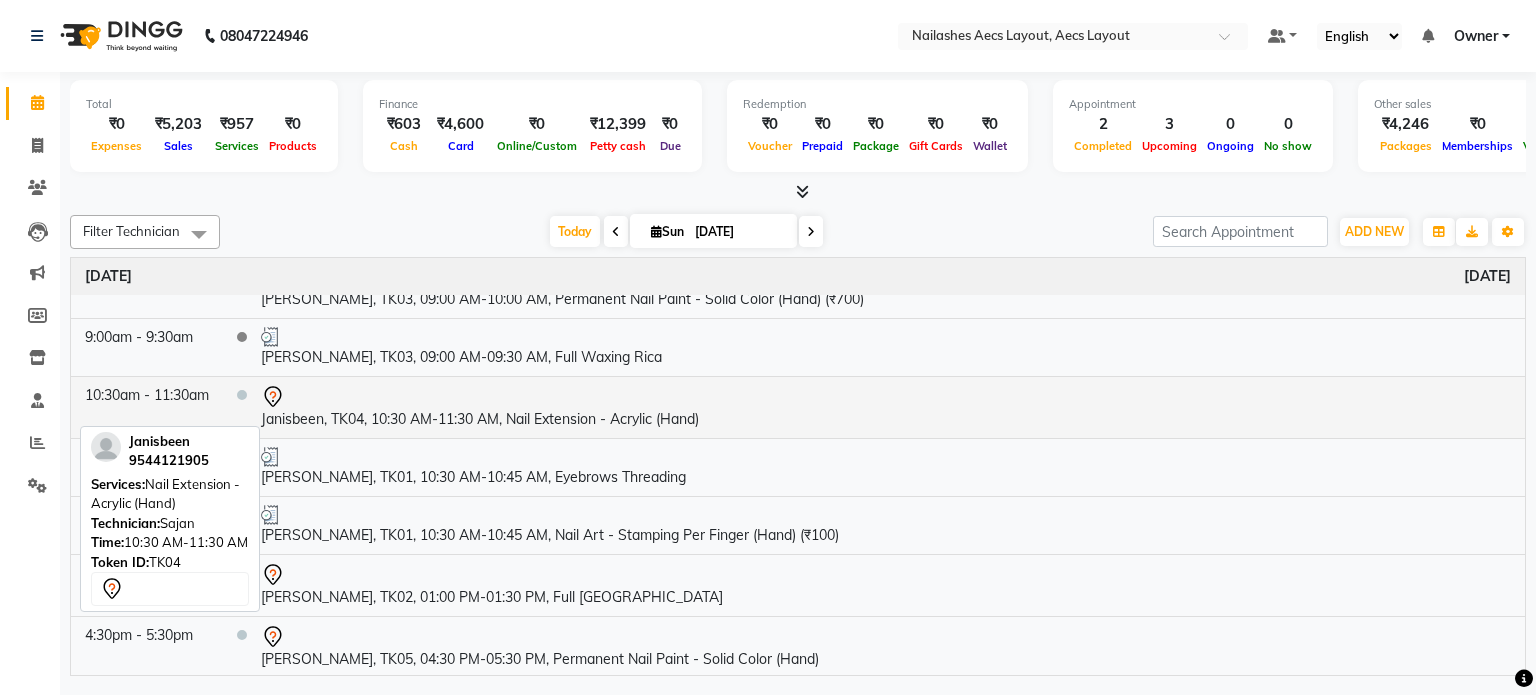 click at bounding box center (886, 397) 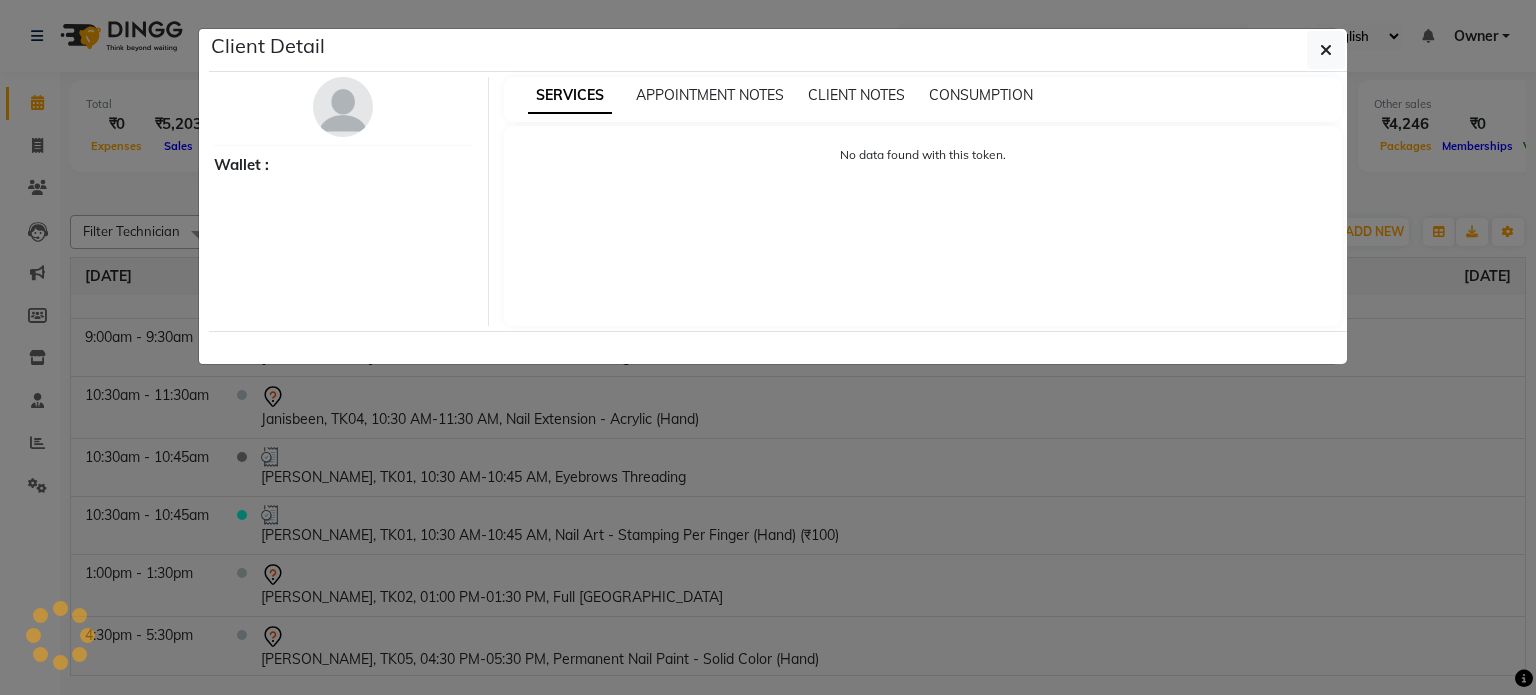 select on "7" 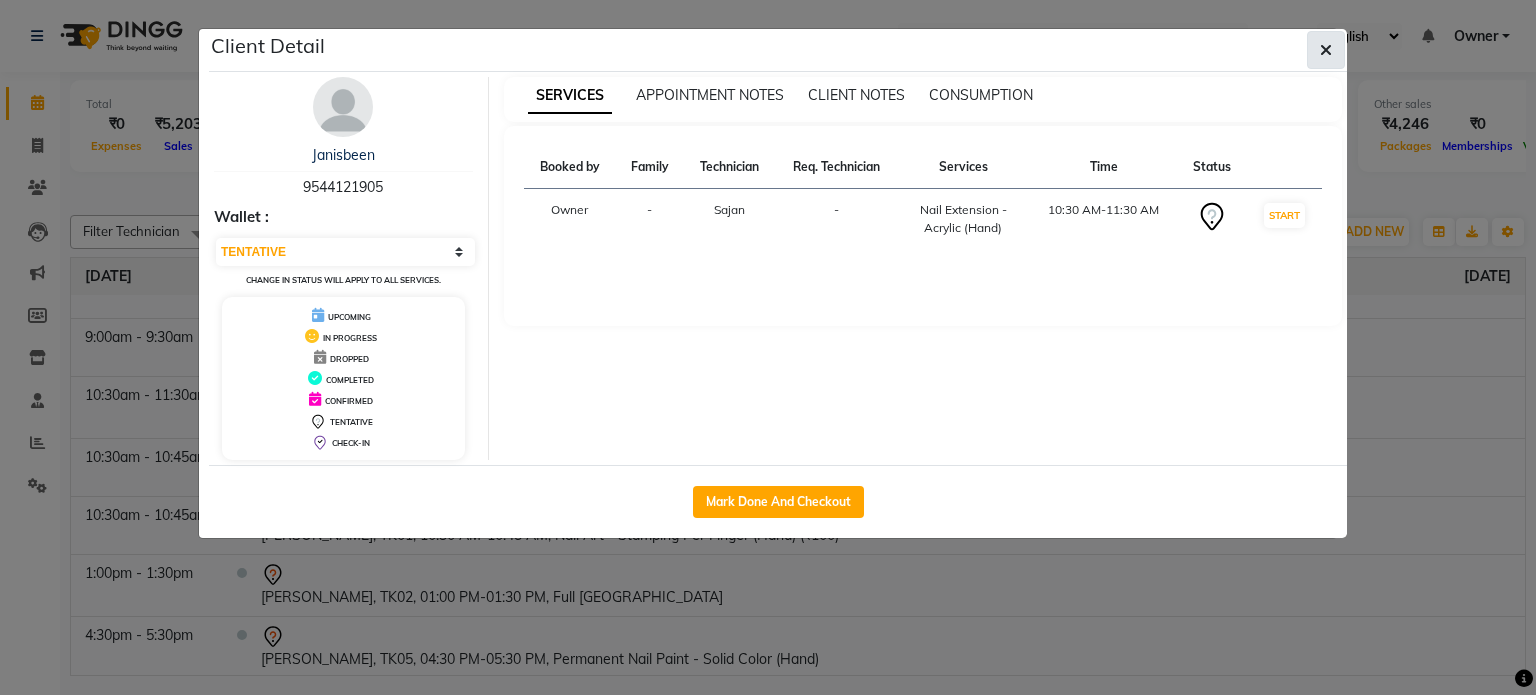click 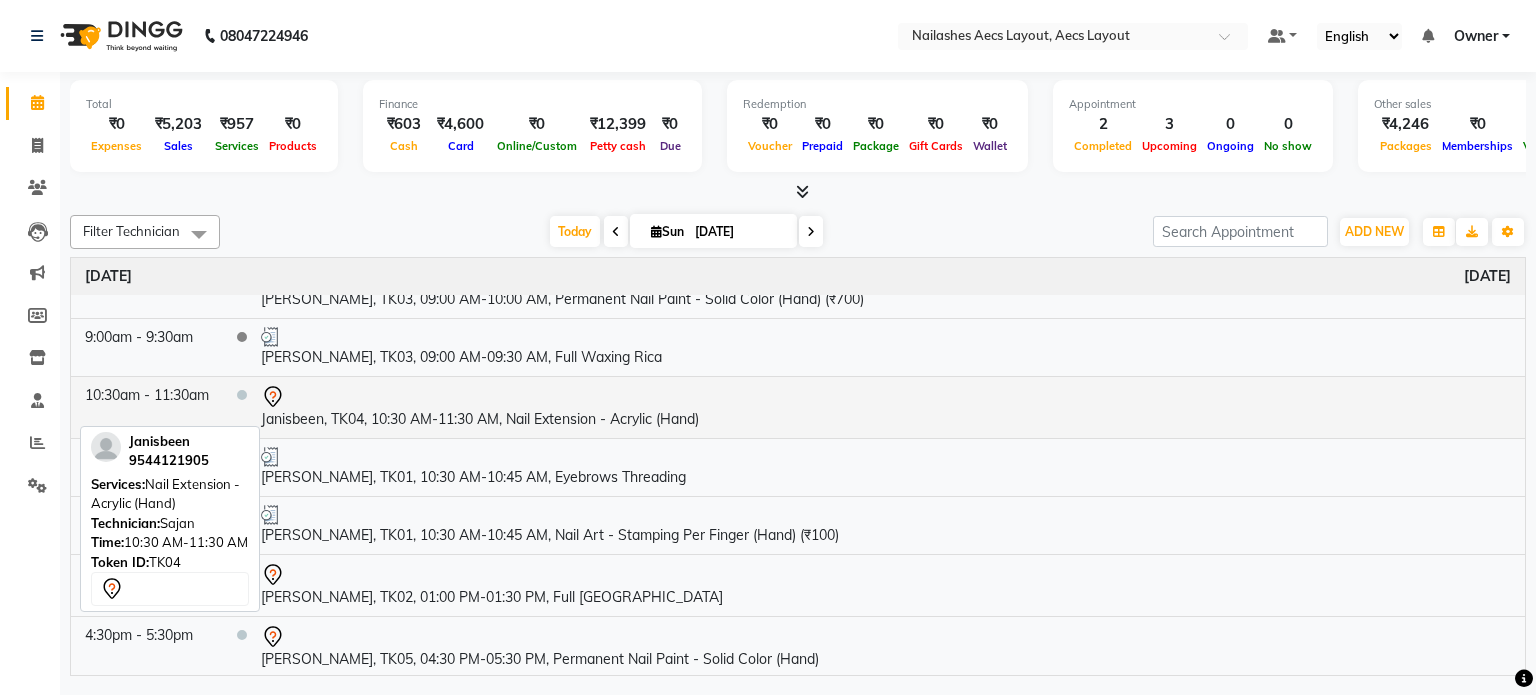 click at bounding box center (886, 397) 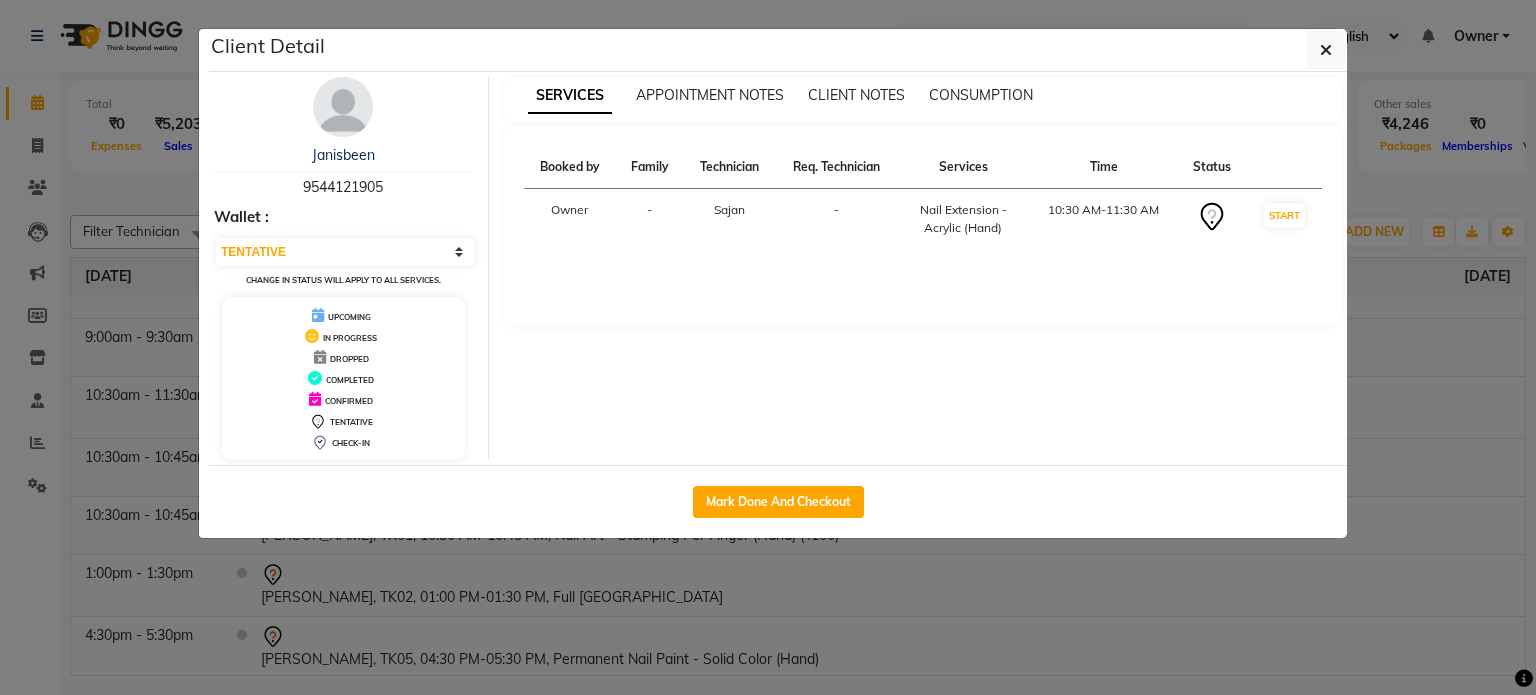 click on "Client Detail  Janisbeen    9544121905 Wallet : Select IN SERVICE CONFIRMED TENTATIVE CHECK IN MARK DONE DROPPED UPCOMING Change in status will apply to all services. UPCOMING IN PROGRESS DROPPED COMPLETED CONFIRMED TENTATIVE CHECK-IN SERVICES APPOINTMENT NOTES CLIENT NOTES CONSUMPTION Booked by Family Technician Req. Technician Services Time Status  Owner  - Sajan -  Nail Extension - Acrylic (Hand)   10:30 AM-11:30 AM   START   Mark Done And Checkout" 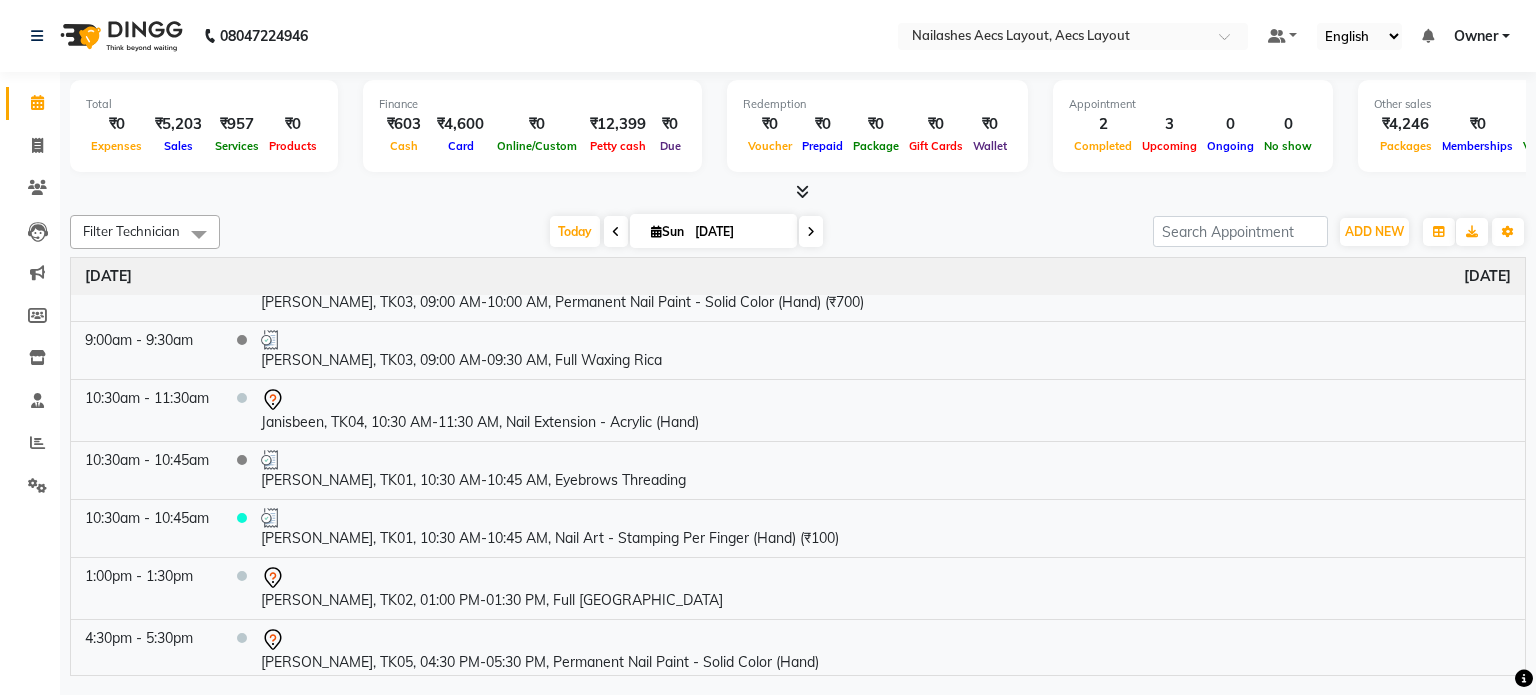 scroll, scrollTop: 35, scrollLeft: 0, axis: vertical 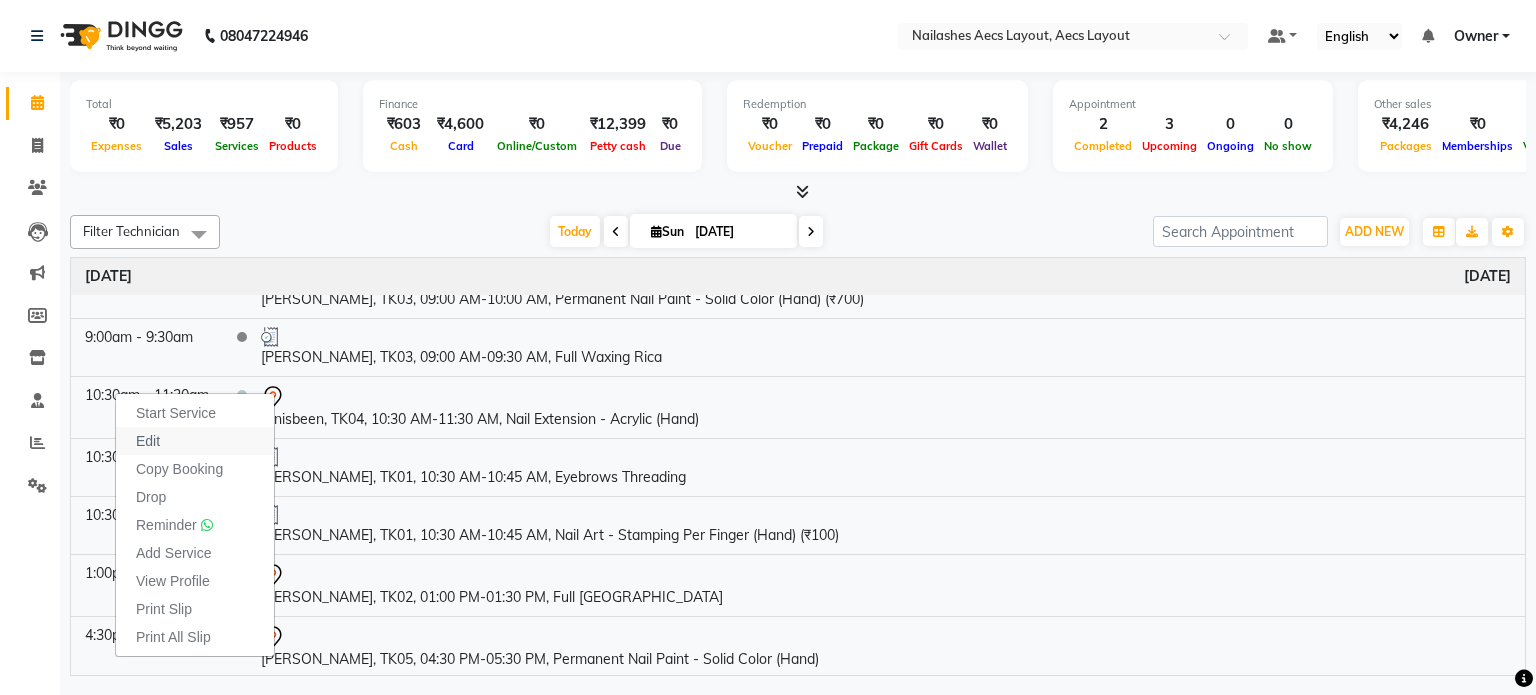 click on "Edit" at bounding box center (148, 441) 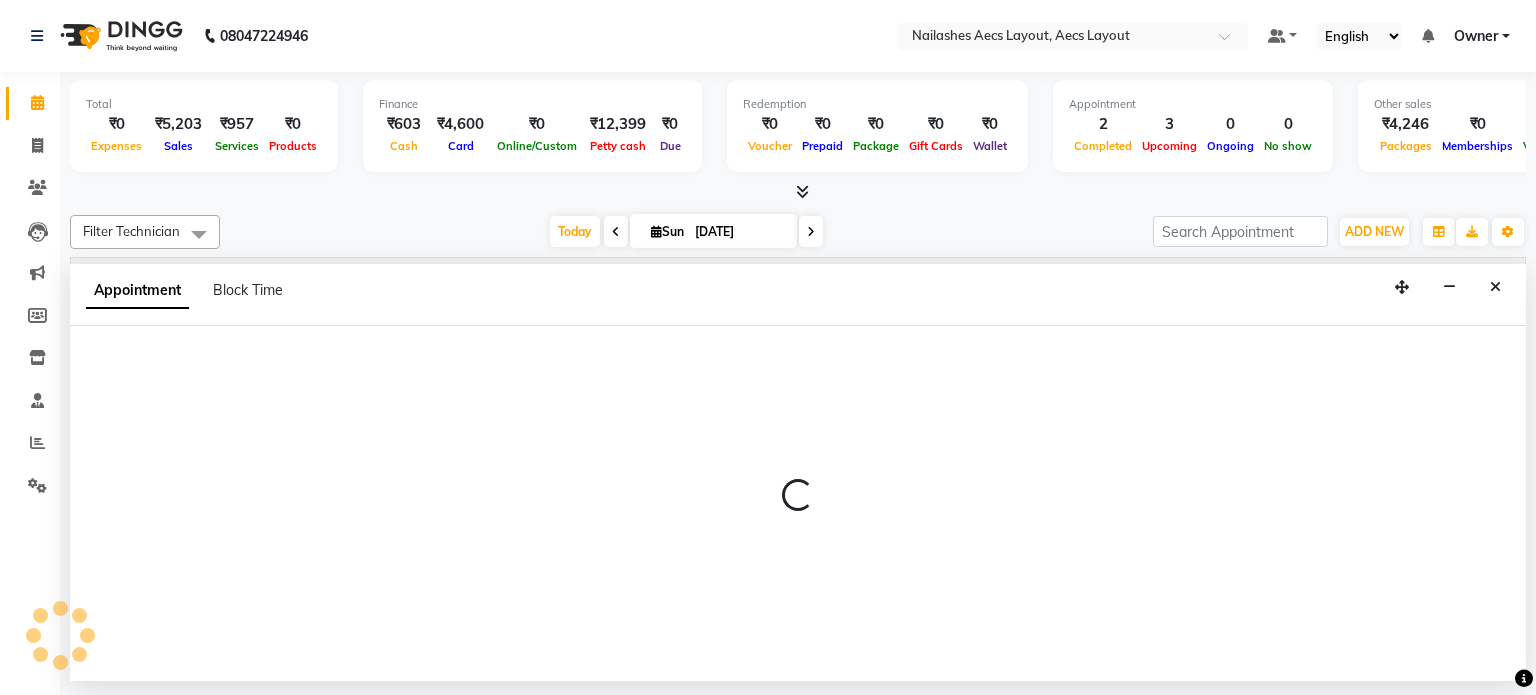 select on "tentative" 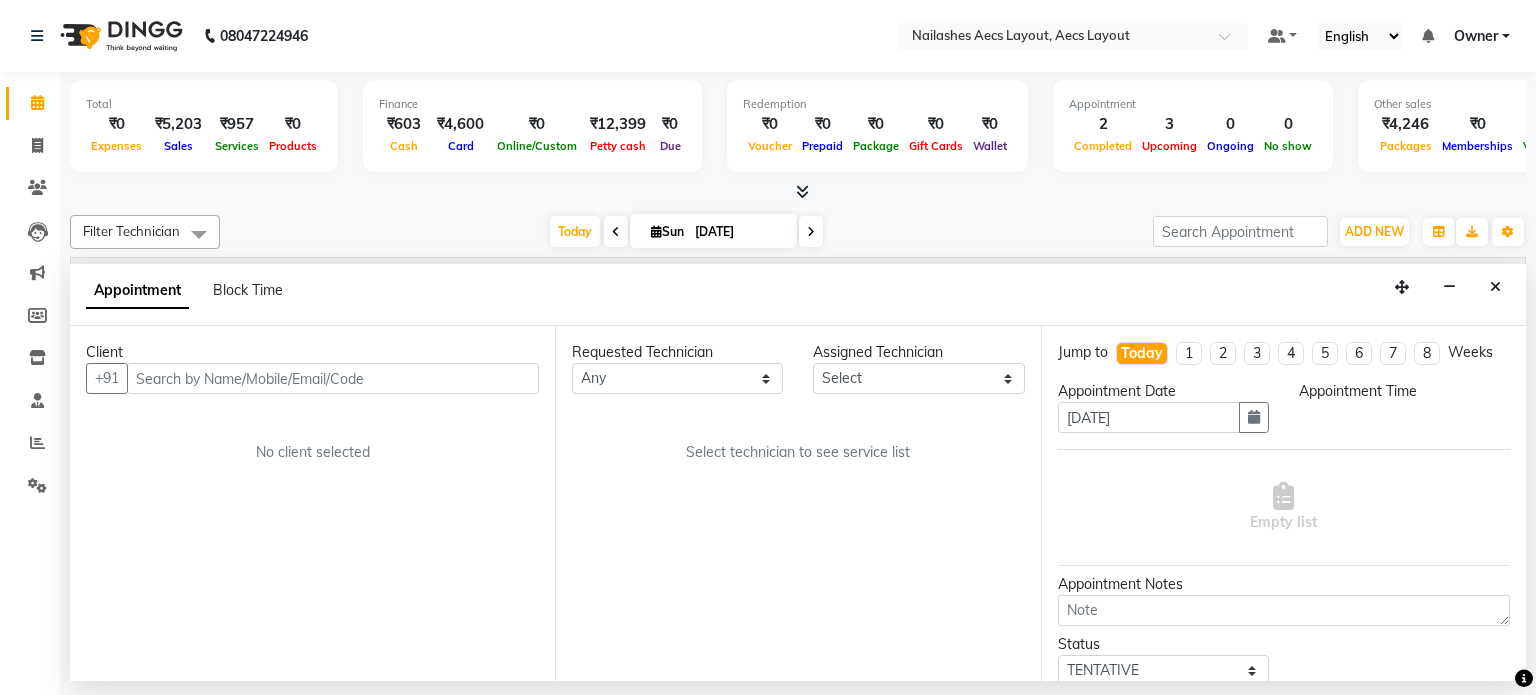 select on "83078" 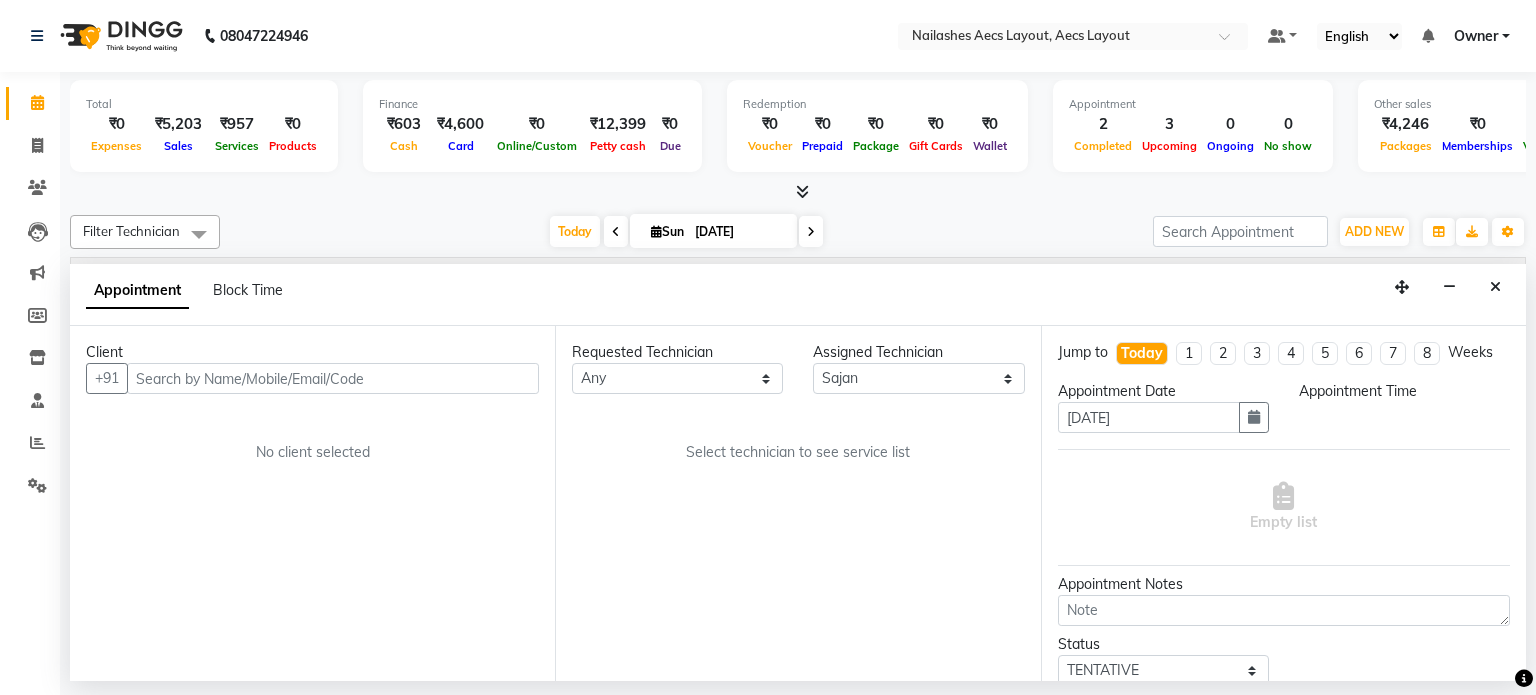 select on "630" 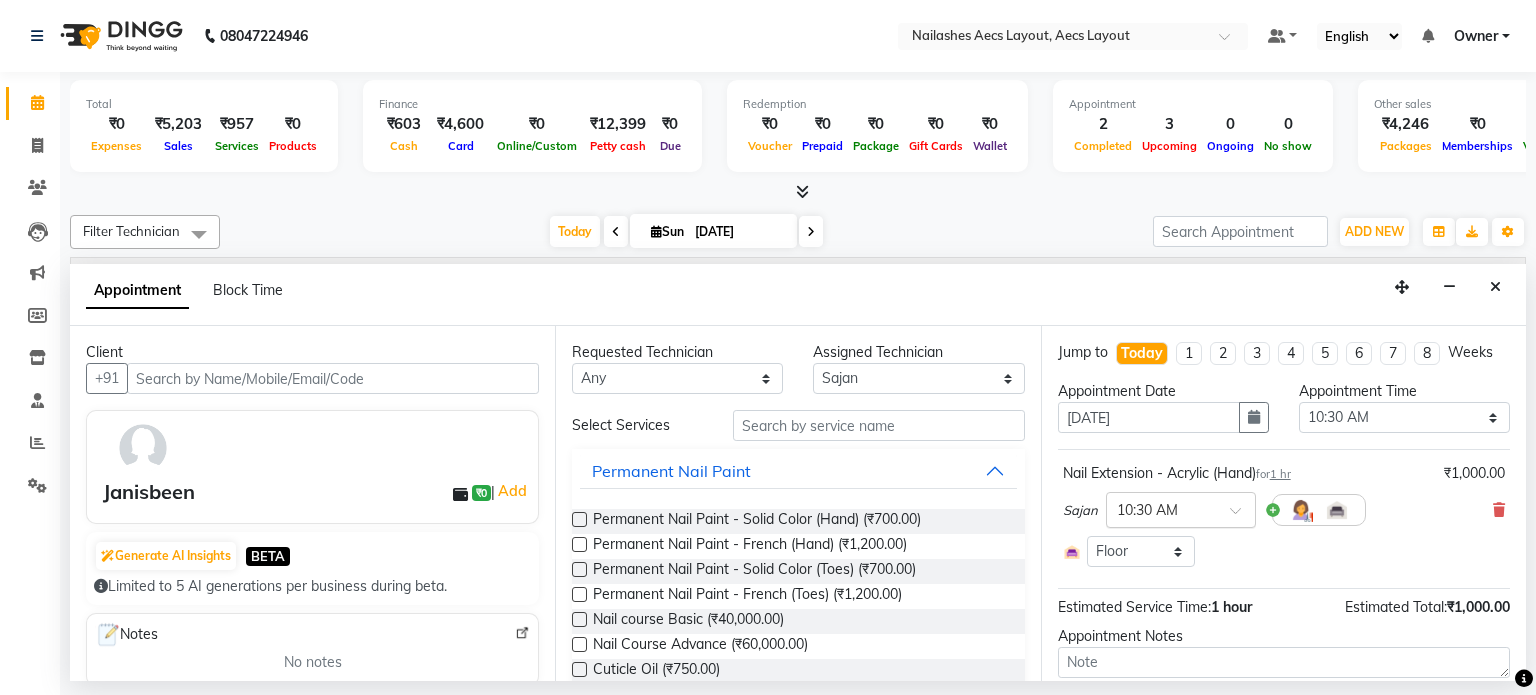 click at bounding box center [1161, 508] 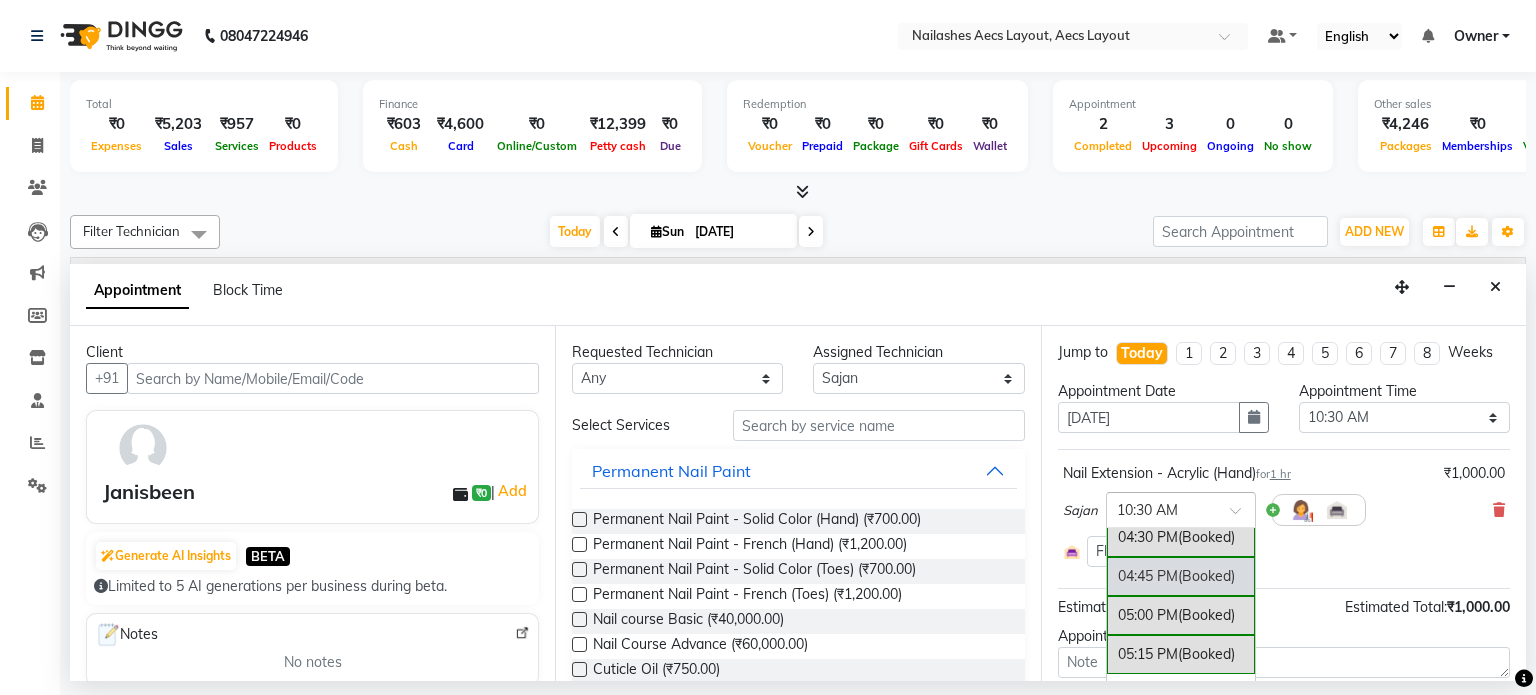 scroll, scrollTop: 1228, scrollLeft: 0, axis: vertical 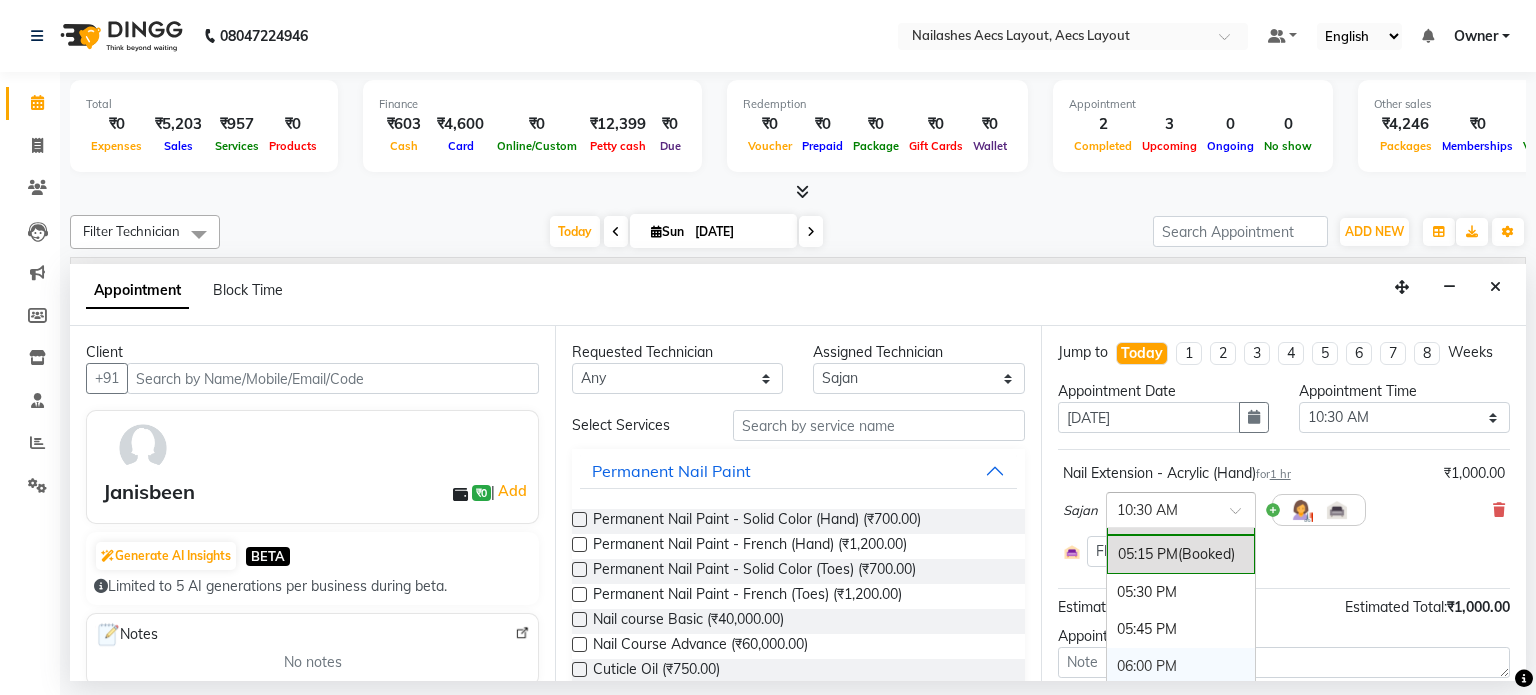 click on "06:00 PM" at bounding box center (1181, 666) 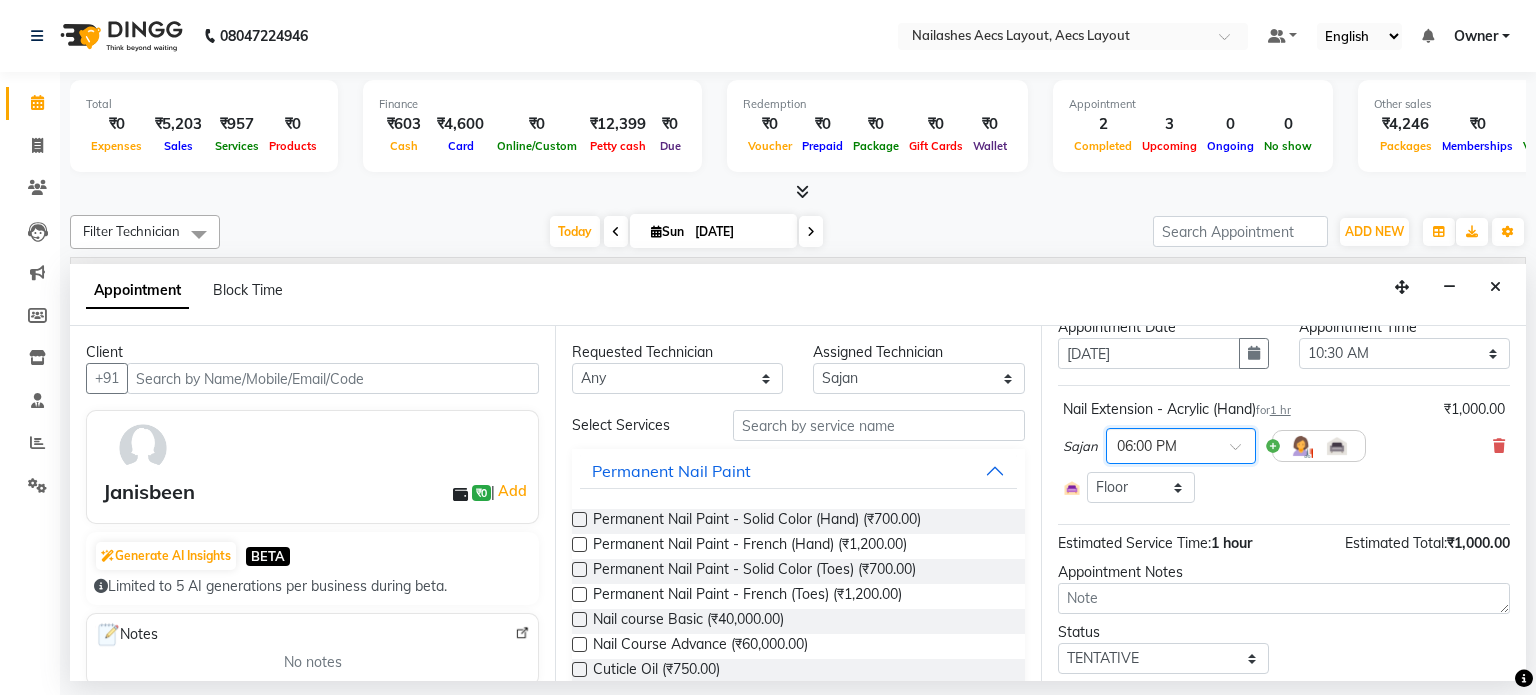scroll, scrollTop: 124, scrollLeft: 0, axis: vertical 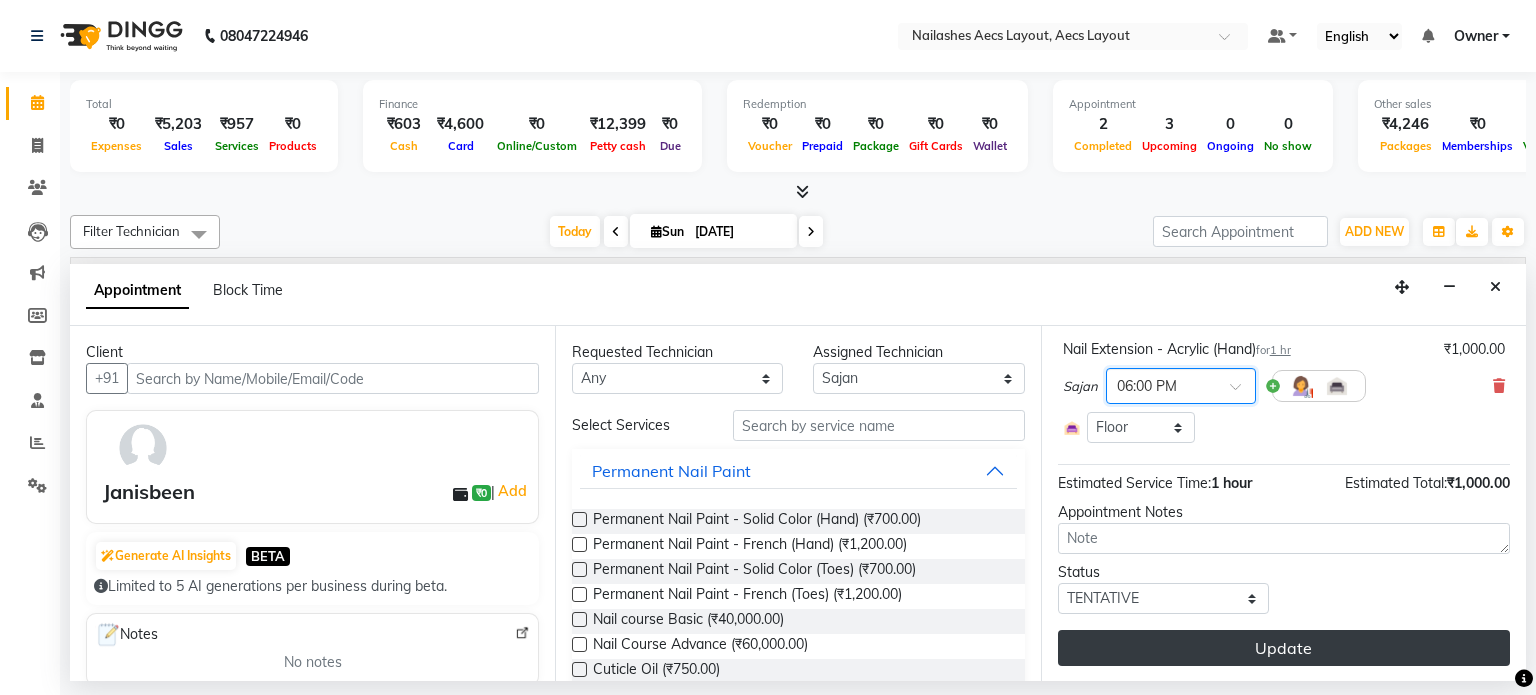 click on "Update" at bounding box center (1284, 648) 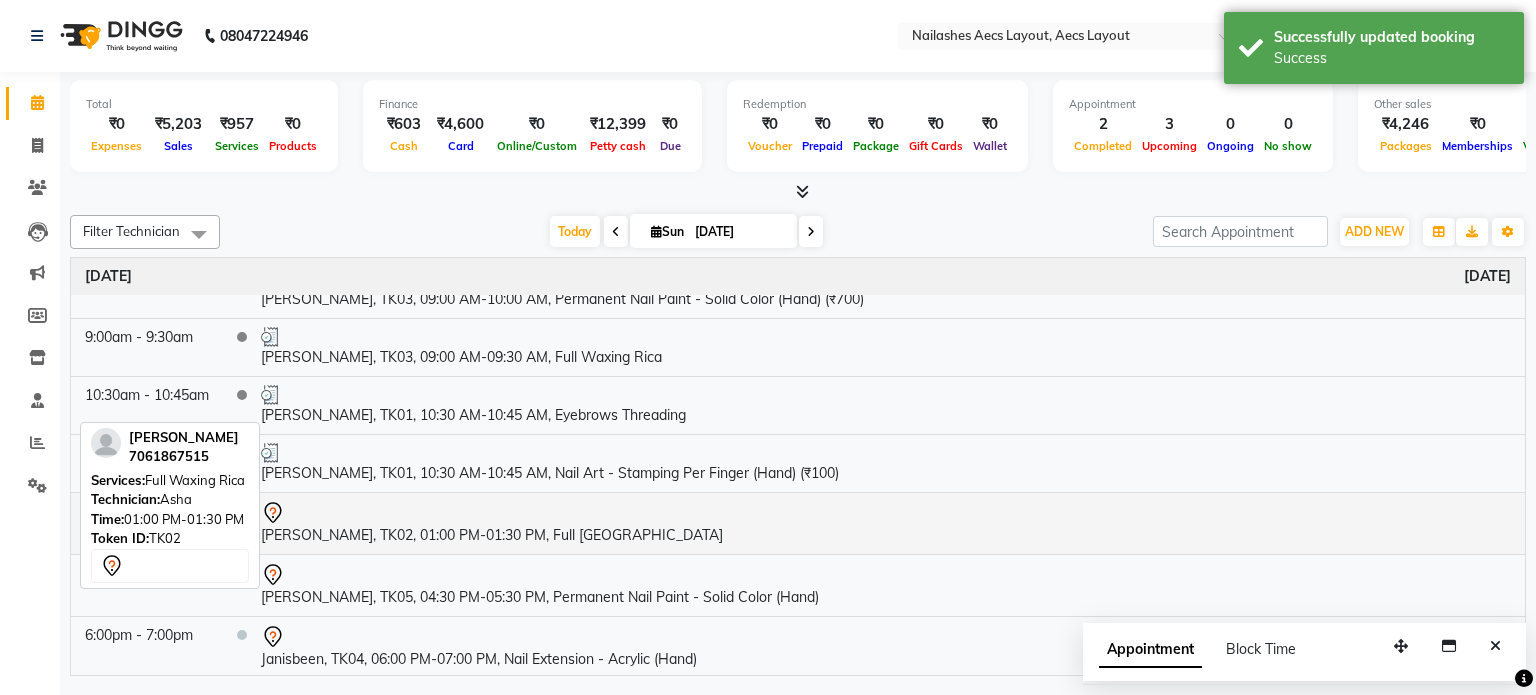click on "[PERSON_NAME], TK02, 01:00 PM-01:30 PM, Full [GEOGRAPHIC_DATA]" at bounding box center (886, 523) 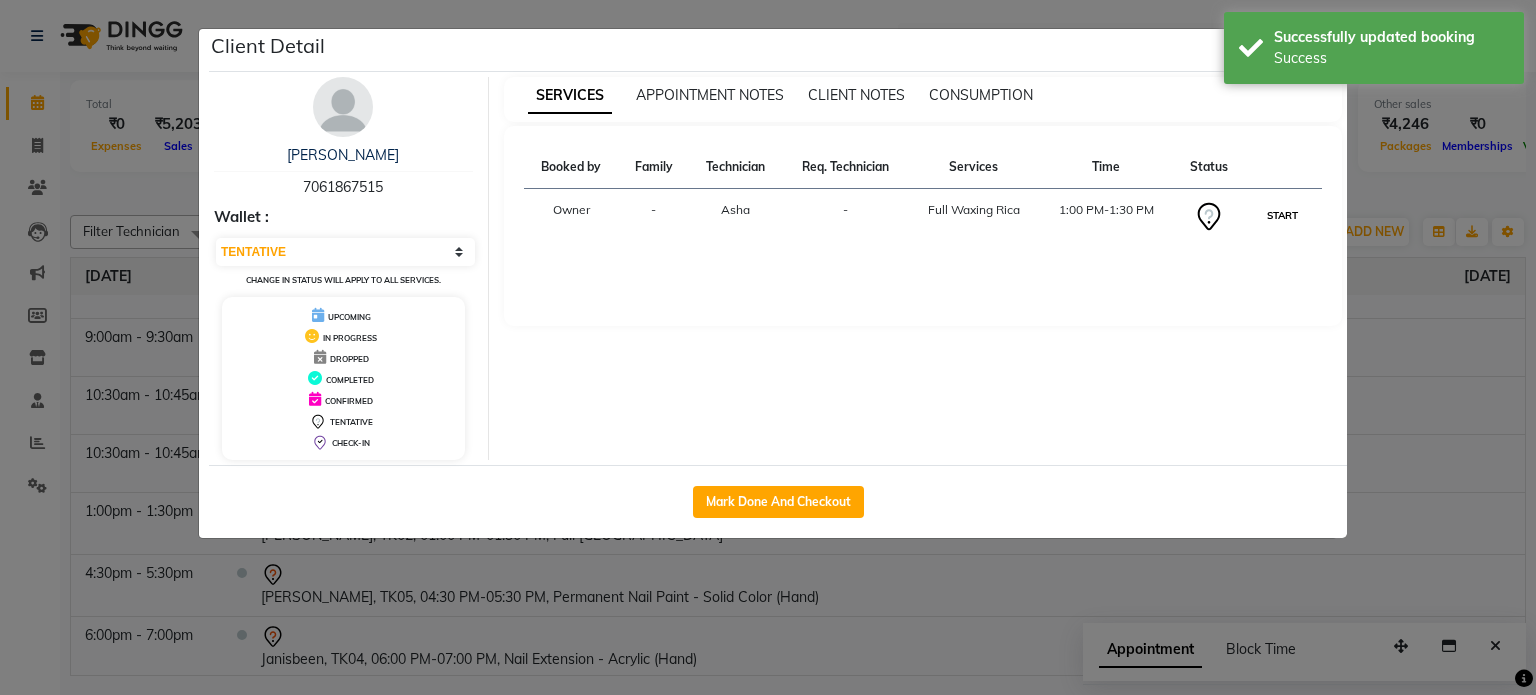 click on "START" at bounding box center (1282, 215) 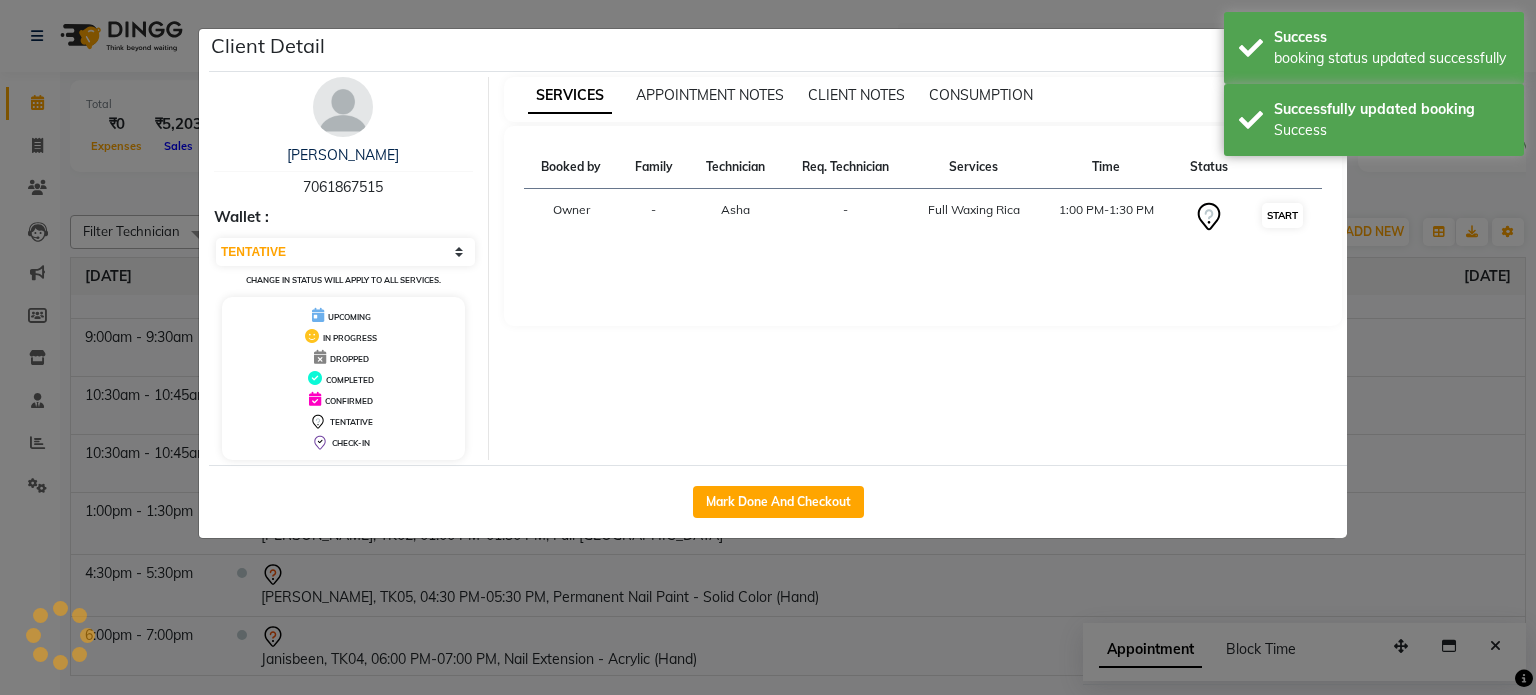 select on "1" 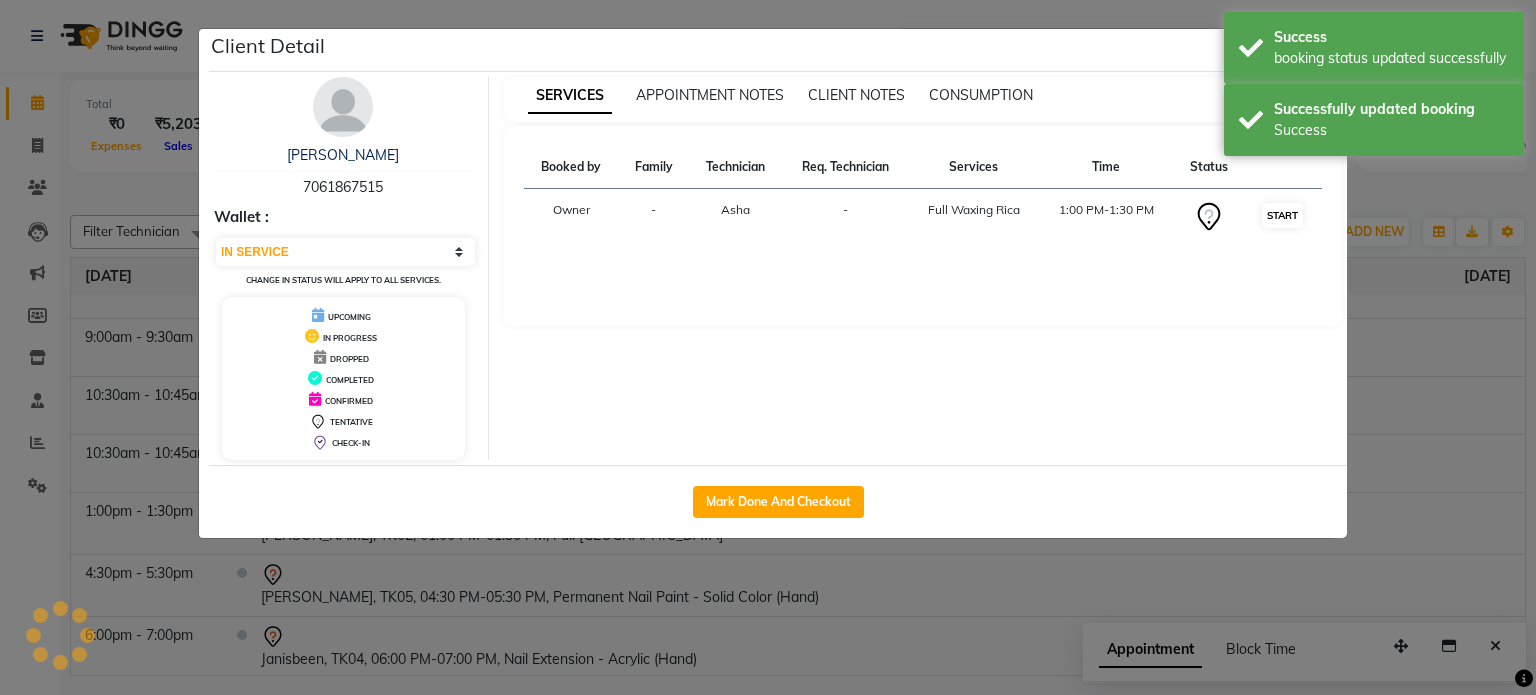 scroll, scrollTop: 12, scrollLeft: 0, axis: vertical 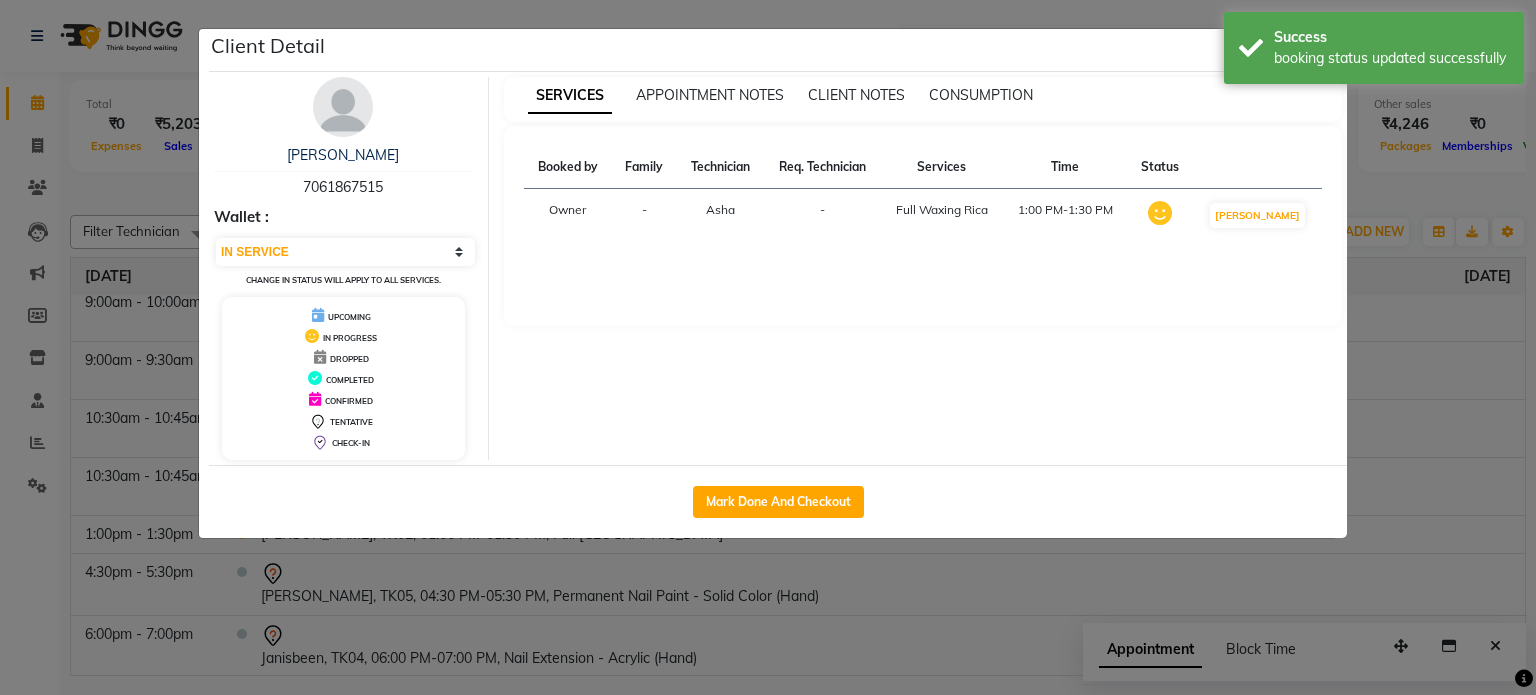click on "Client Detail  Payal    7061867515 Wallet : Select IN SERVICE CONFIRMED TENTATIVE CHECK IN MARK DONE DROPPED UPCOMING Change in status will apply to all services. UPCOMING IN PROGRESS DROPPED COMPLETED CONFIRMED TENTATIVE CHECK-IN SERVICES APPOINTMENT NOTES CLIENT NOTES CONSUMPTION Booked by Family Technician Req. Technician Services Time Status  Owner  - Asha -  Full Waxing Rica   1:00 PM-1:30 PM   MARK DONE   Mark Done And Checkout" 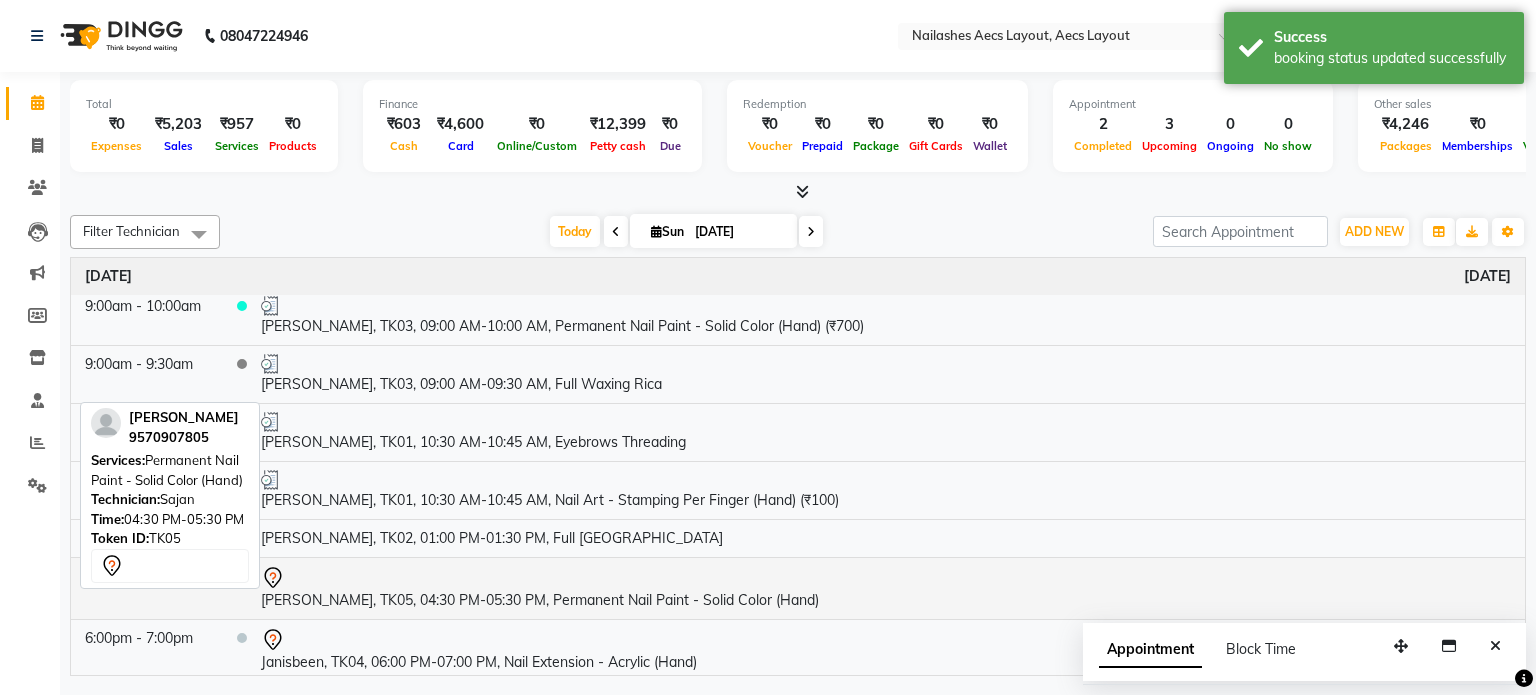 scroll, scrollTop: 11, scrollLeft: 0, axis: vertical 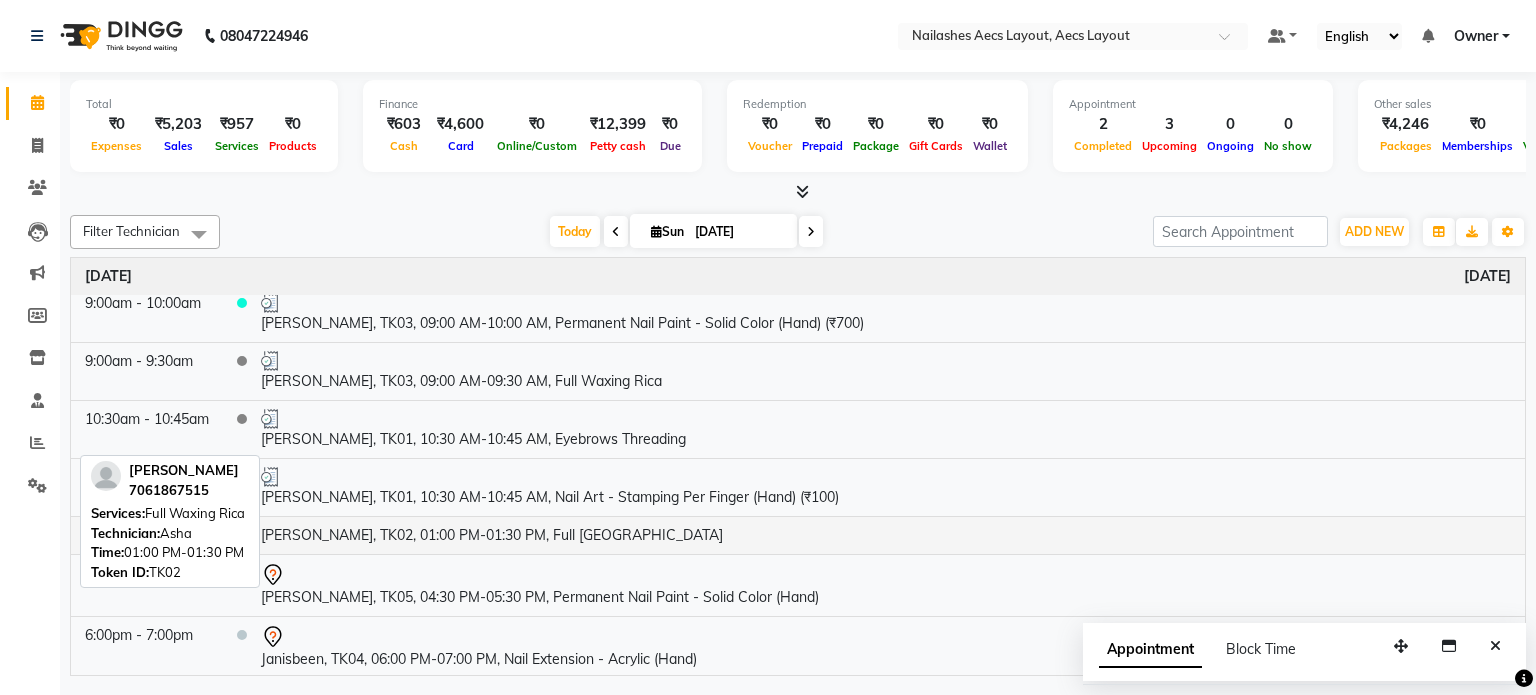 click on "[PERSON_NAME], TK02, 01:00 PM-01:30 PM, Full [GEOGRAPHIC_DATA]" at bounding box center (886, 535) 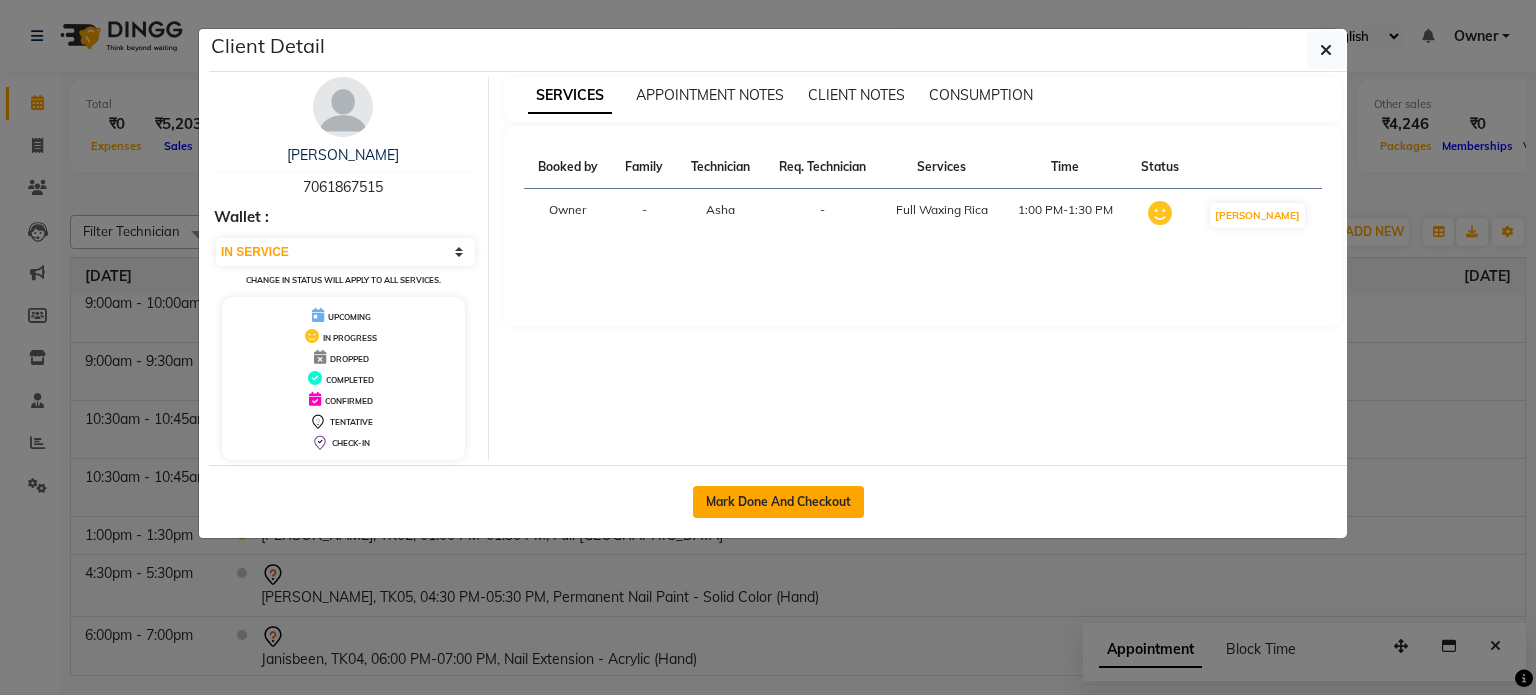 click on "Mark Done And Checkout" 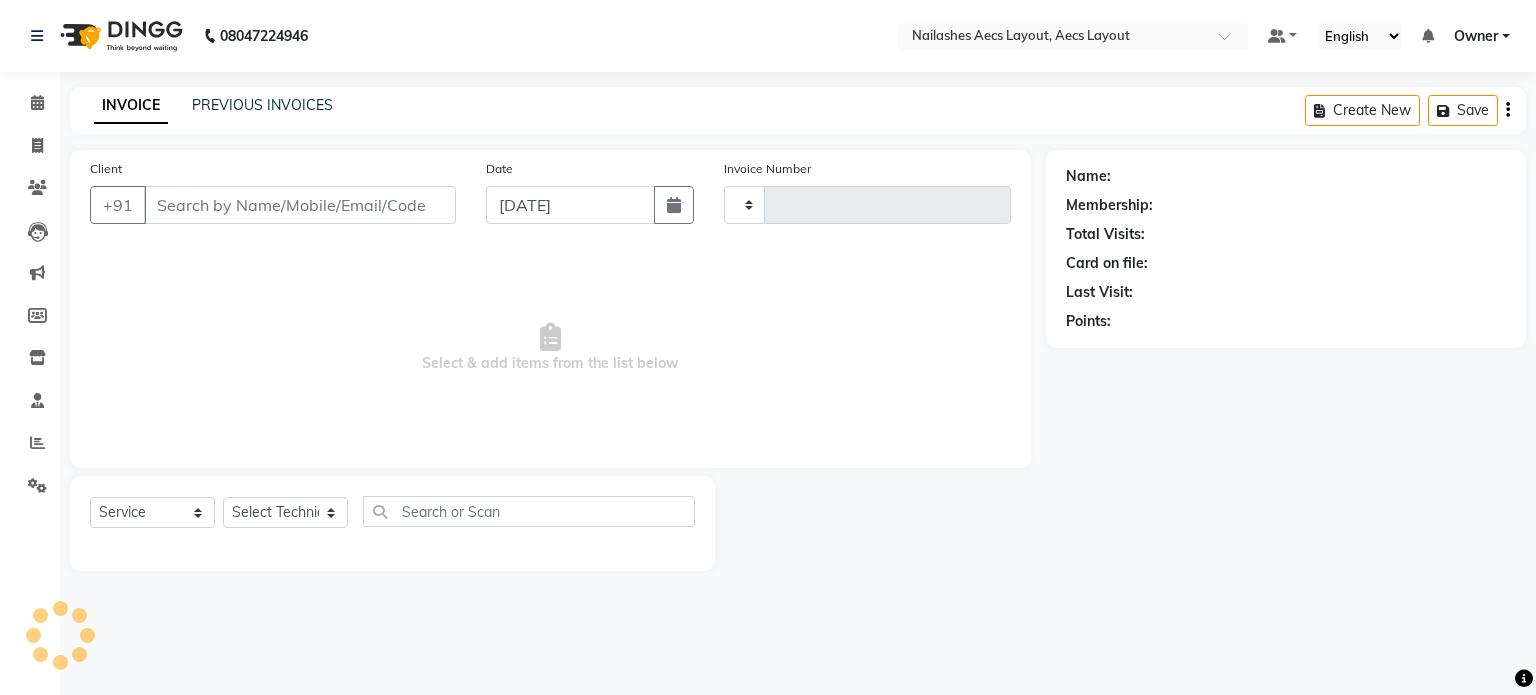 type on "0127" 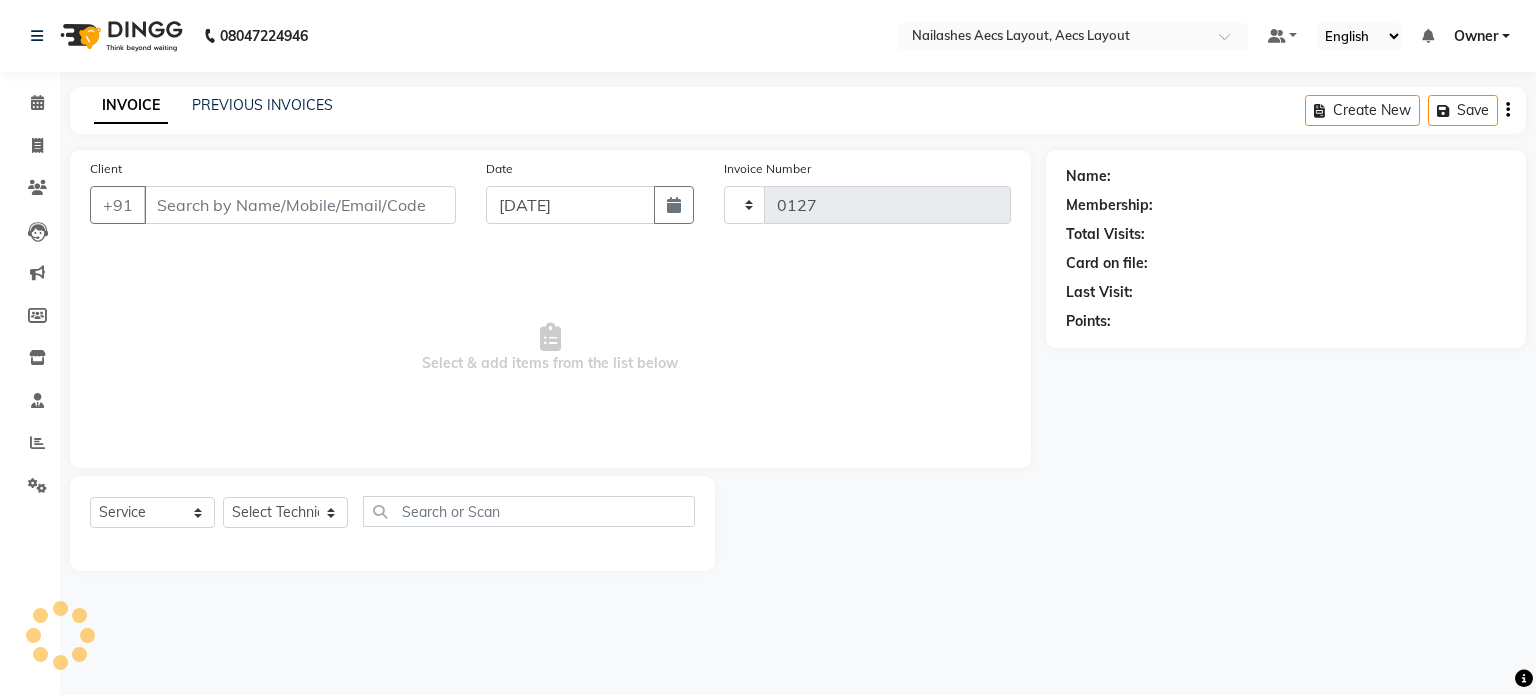 select on "3" 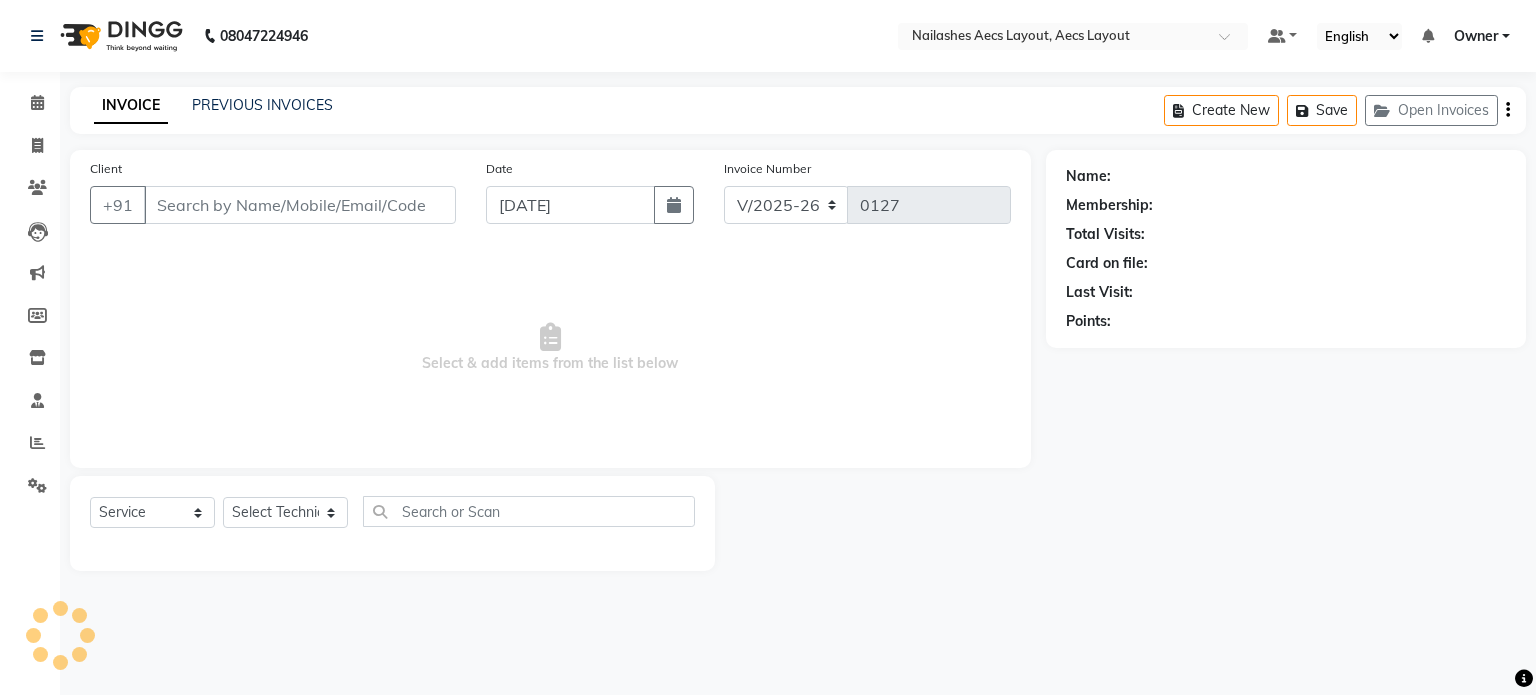 type on "7061867515" 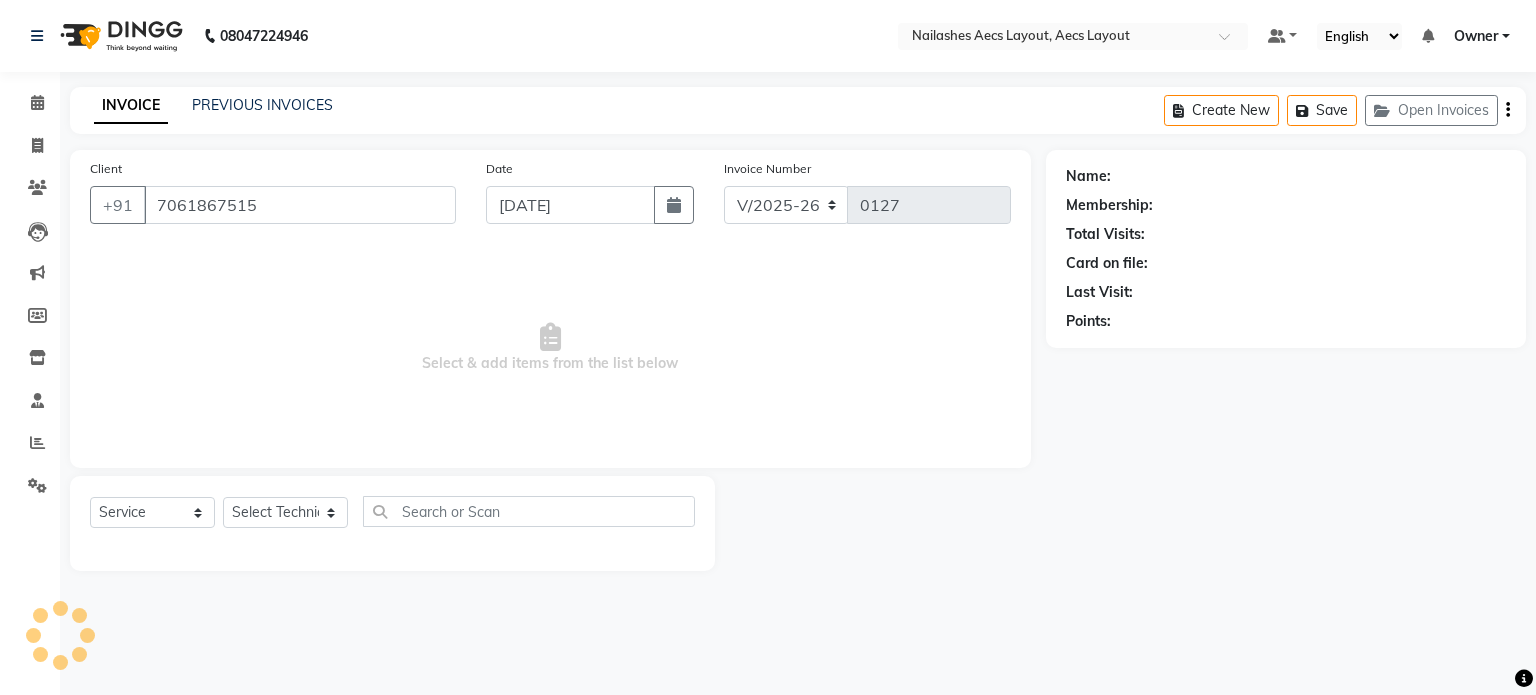 select 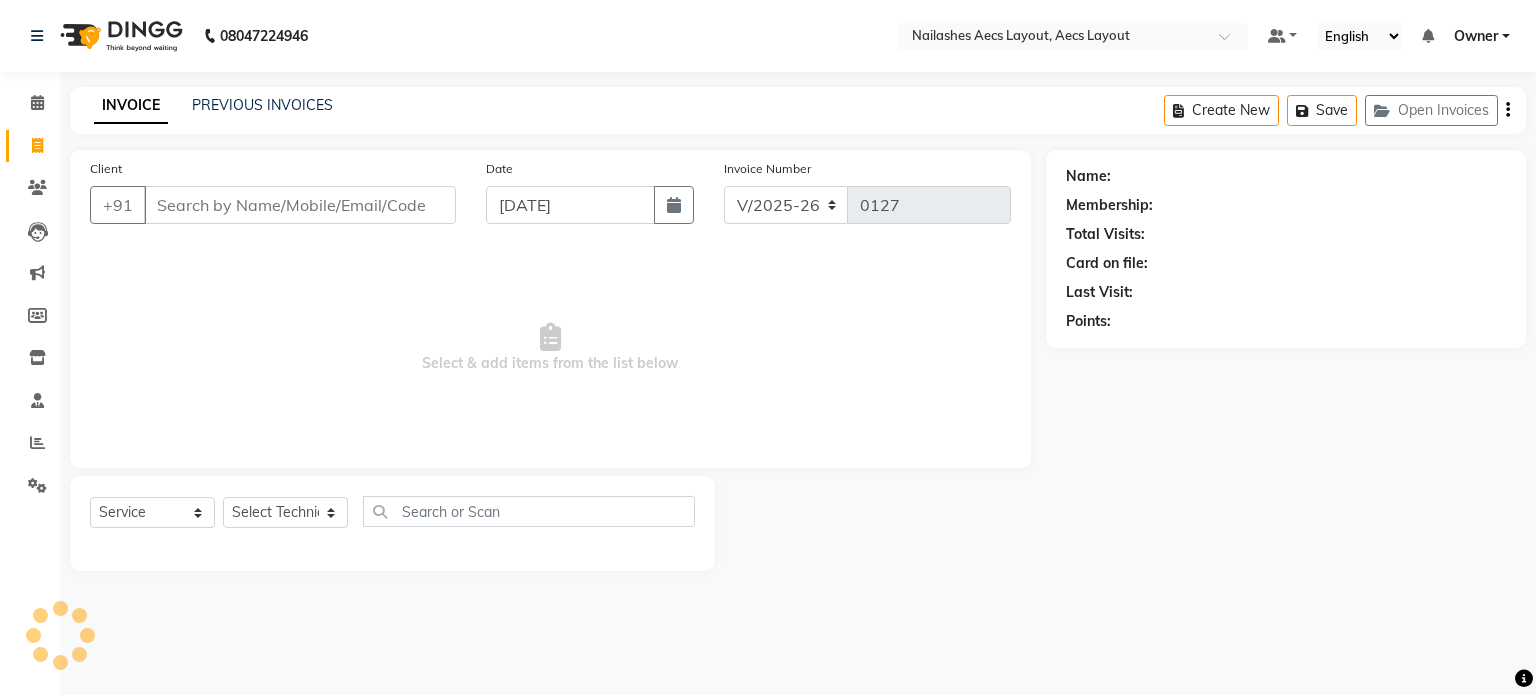 select on "8467" 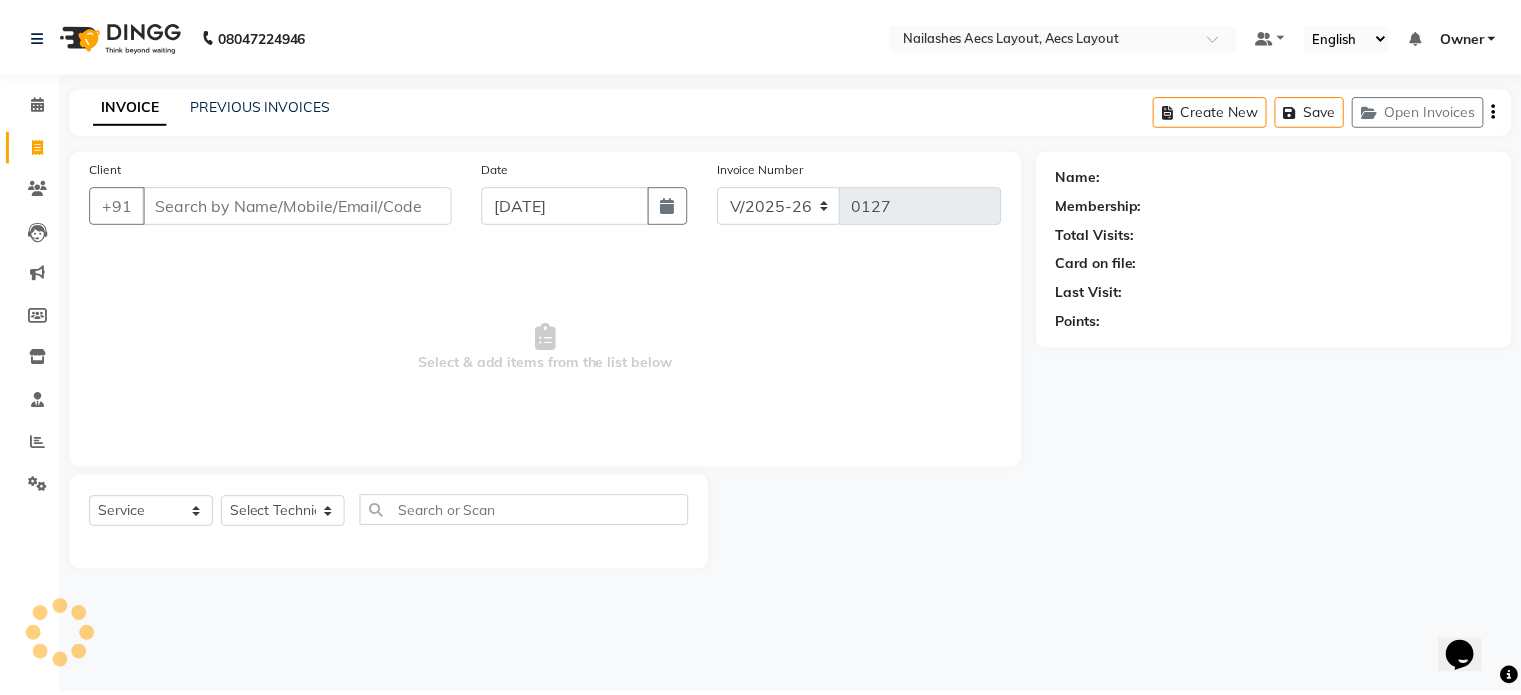 scroll, scrollTop: 0, scrollLeft: 0, axis: both 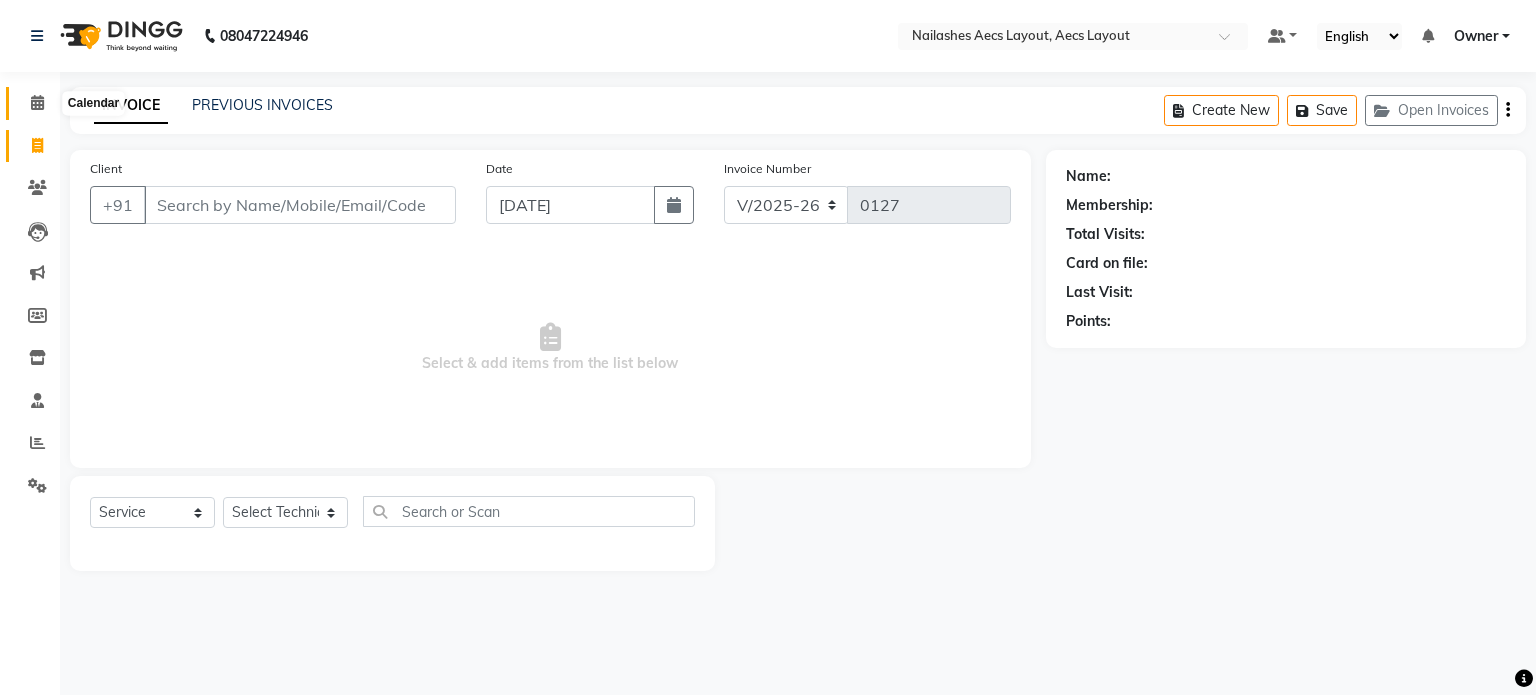 click 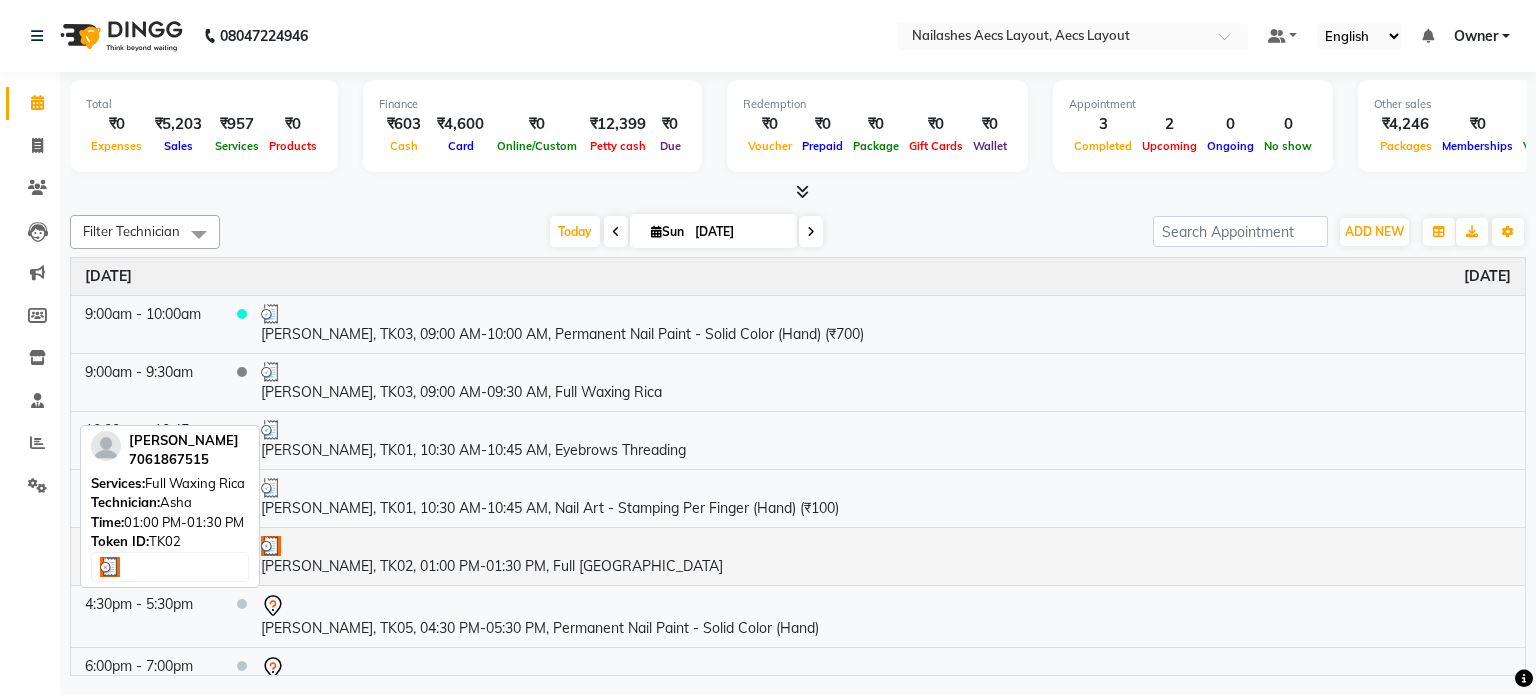 click at bounding box center (271, 546) 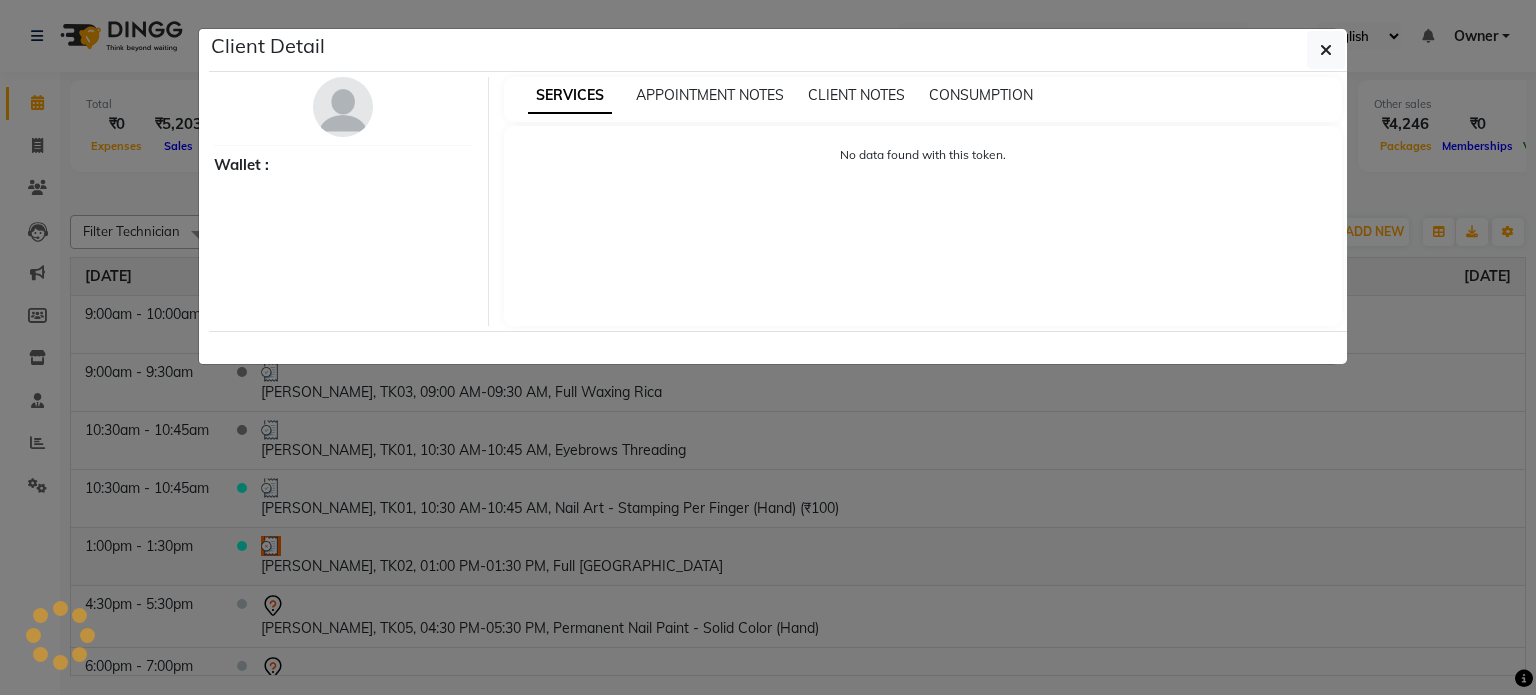 select on "3" 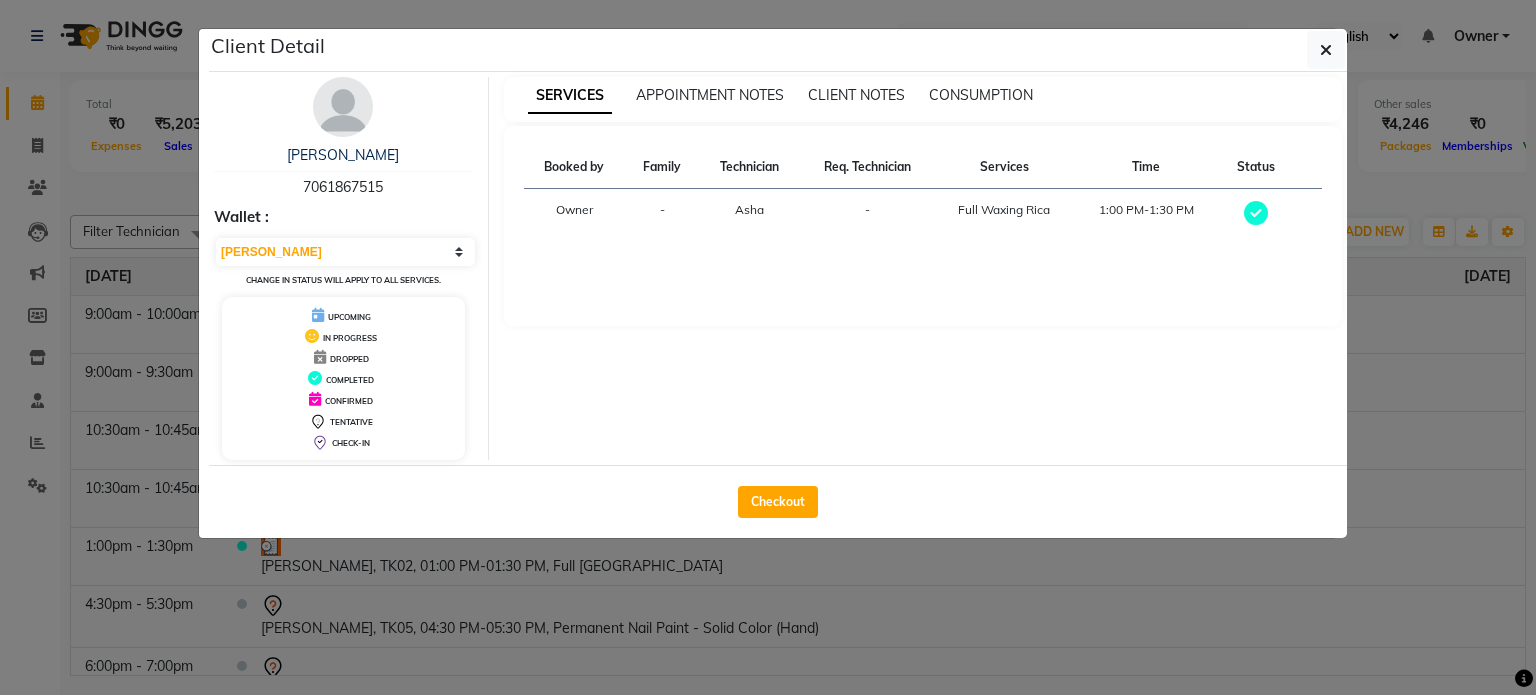 click on "Booked by Family Technician Req. Technician Services Time Status  Owner  - [GEOGRAPHIC_DATA] -  Full Waxing Rica   1:00 PM-1:30 PM" at bounding box center [923, 226] 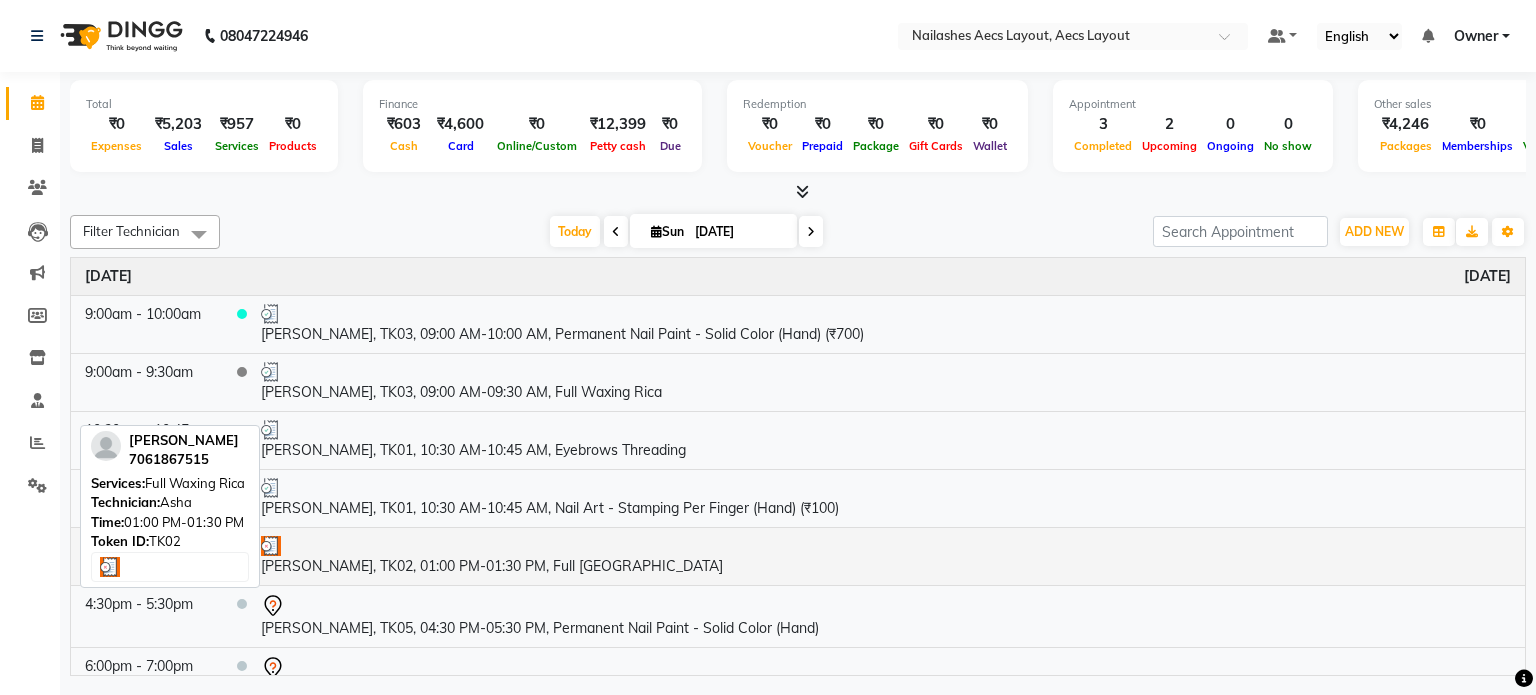 click at bounding box center [271, 546] 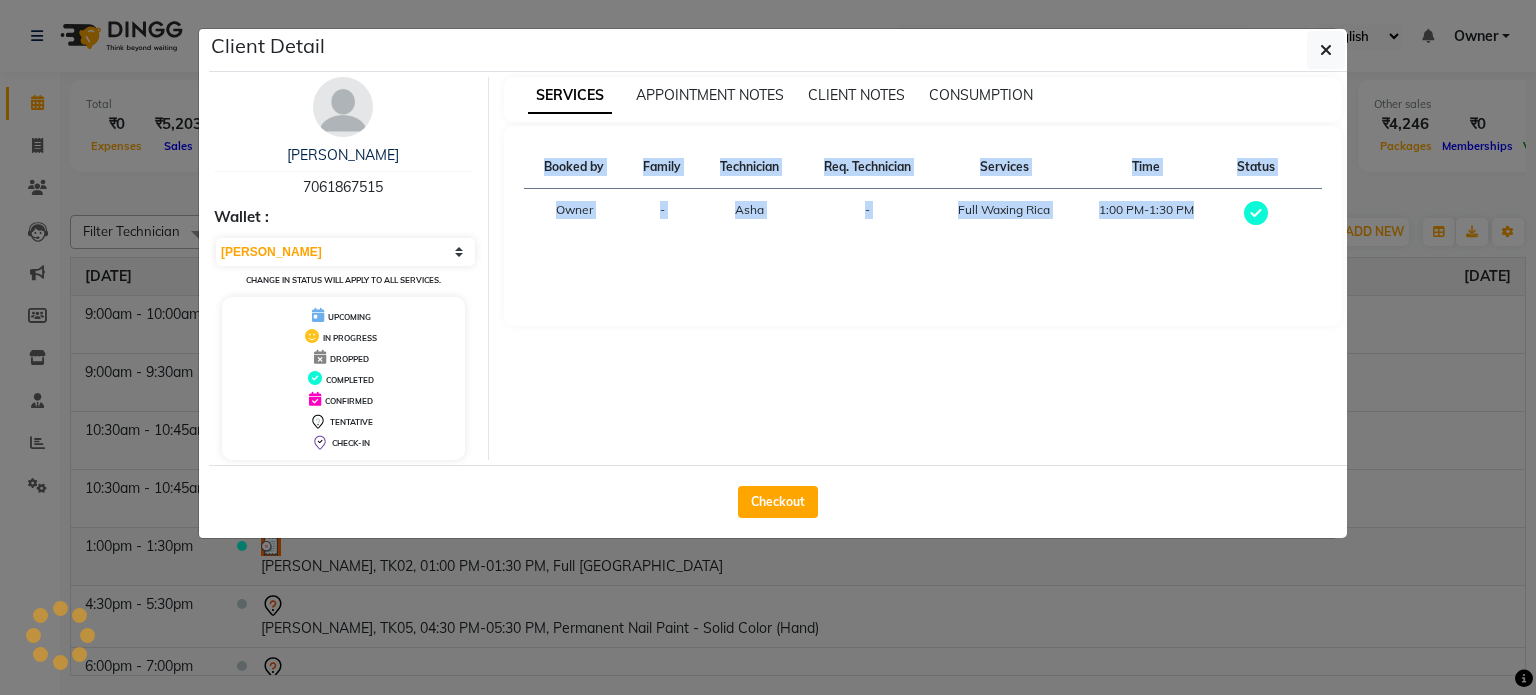 click on "Client Detail  [PERSON_NAME]    7061867515 Wallet : Select MARK DONE UPCOMING Change in status will apply to all services. UPCOMING IN PROGRESS DROPPED COMPLETED CONFIRMED TENTATIVE CHECK-IN SERVICES APPOINTMENT NOTES CLIENT NOTES CONSUMPTION Booked by Family Technician Req. Technician Services Time Status  Owner  - [GEOGRAPHIC_DATA] -  Full Waxing Rica   1:00 PM-1:30 PM   Checkout" 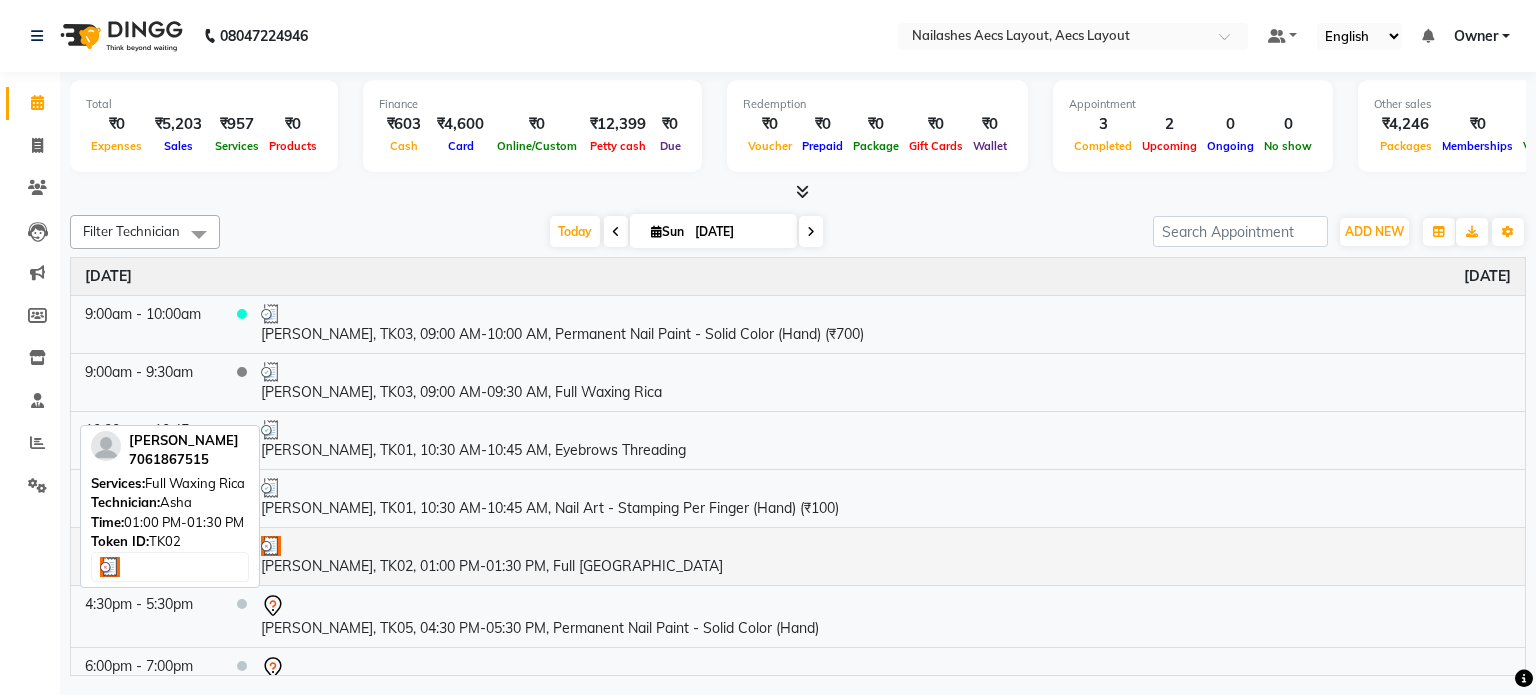 click on "[PERSON_NAME], TK02, 01:00 PM-01:30 PM, Full [GEOGRAPHIC_DATA]" at bounding box center (886, 556) 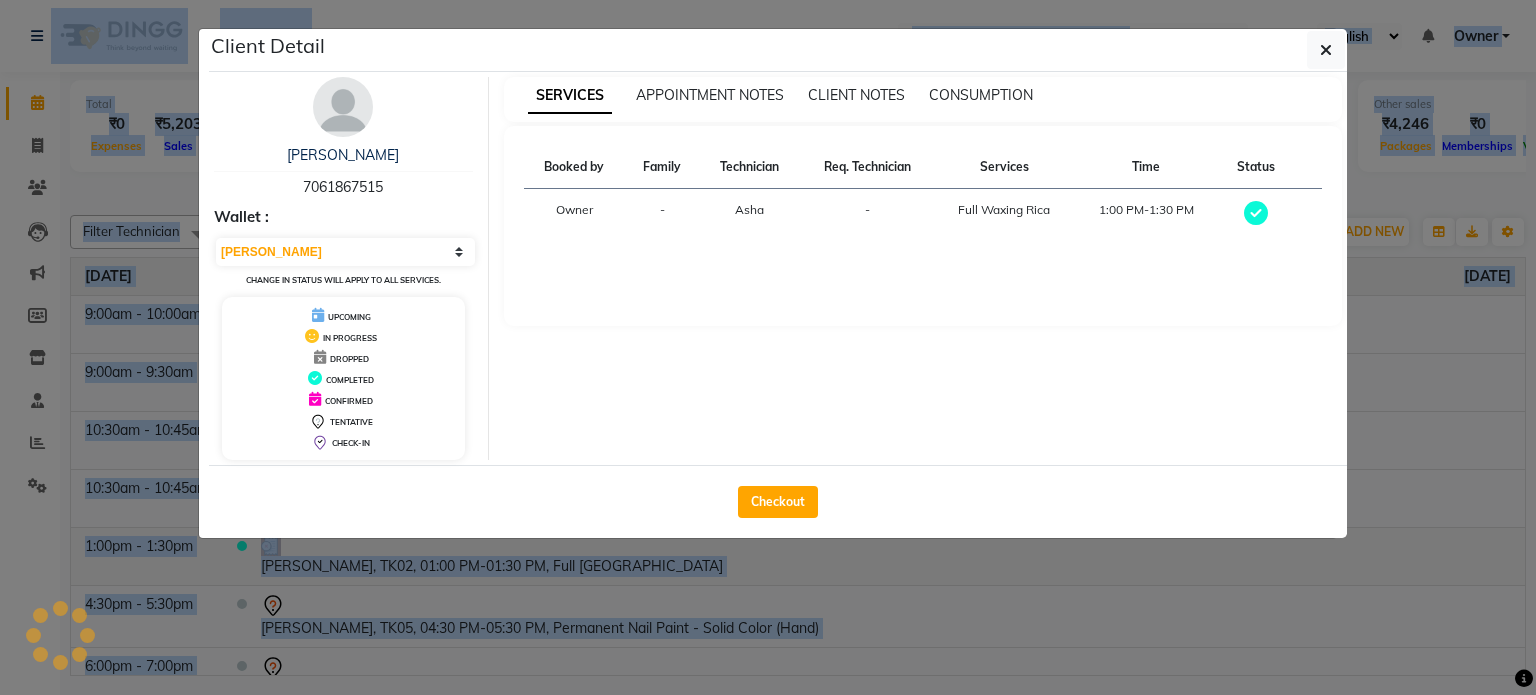 click on "Client Detail  [PERSON_NAME]    7061867515 Wallet : Select MARK DONE UPCOMING Change in status will apply to all services. UPCOMING IN PROGRESS DROPPED COMPLETED CONFIRMED TENTATIVE CHECK-IN SERVICES APPOINTMENT NOTES CLIENT NOTES CONSUMPTION Booked by Family Technician Req. Technician Services Time Status  Owner  - [GEOGRAPHIC_DATA] -  Full Waxing Rica   1:00 PM-1:30 PM   Checkout" 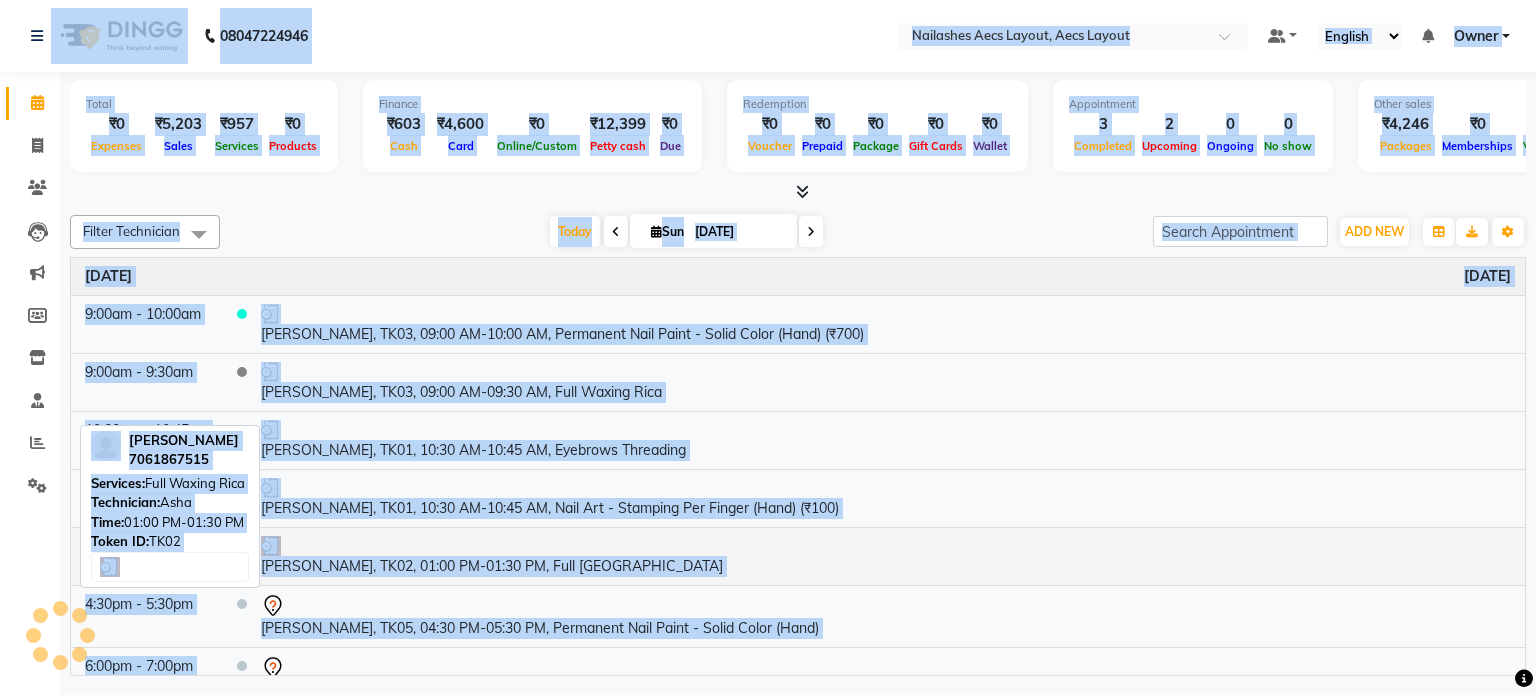 click on "[PERSON_NAME], TK02, 01:00 PM-01:30 PM, Full [GEOGRAPHIC_DATA]" at bounding box center (886, 556) 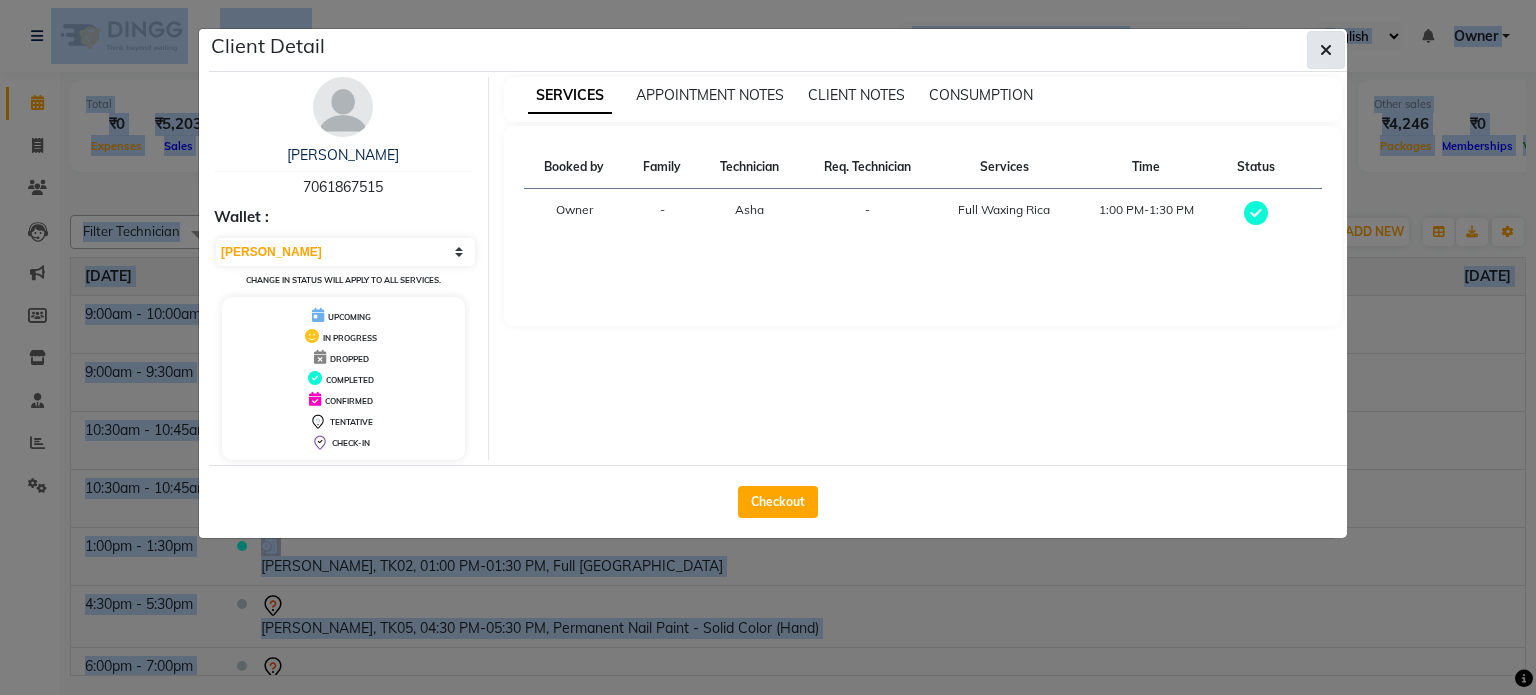 click 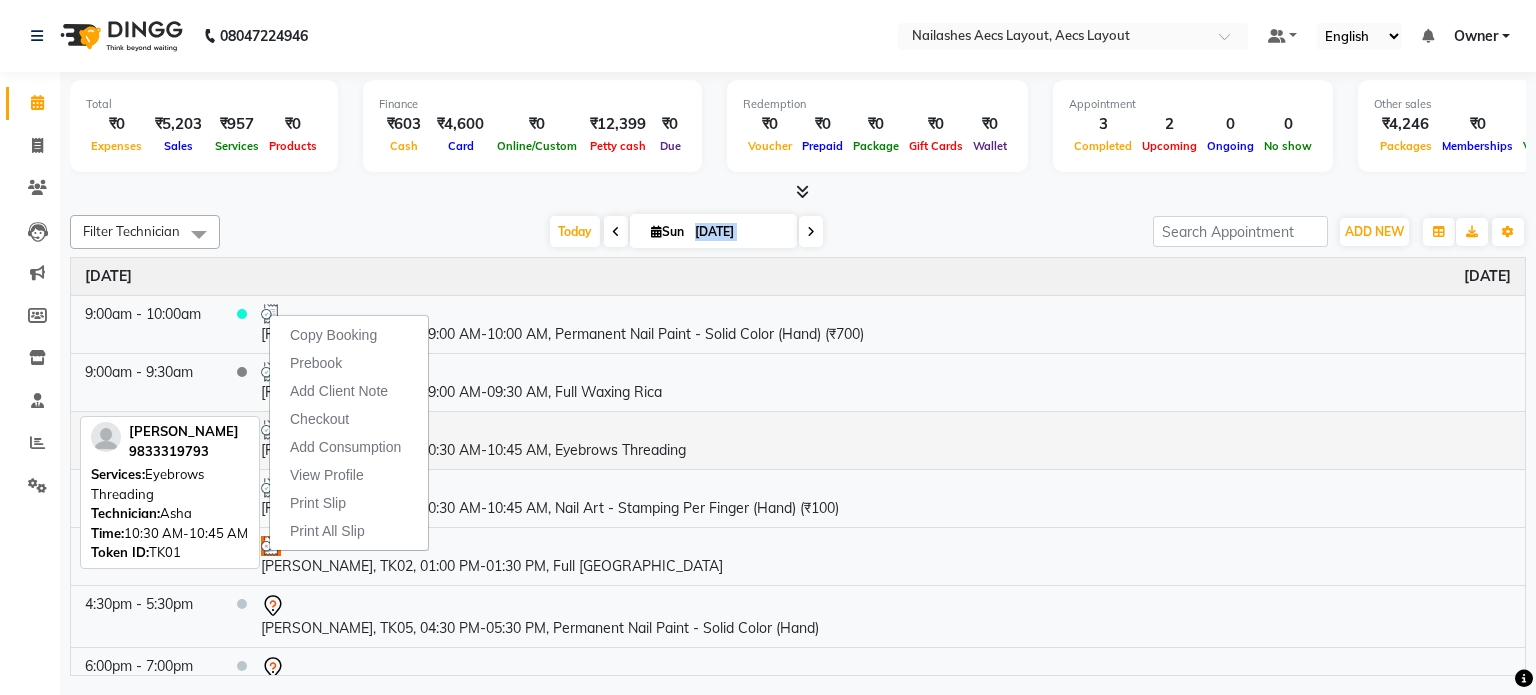 click at bounding box center (886, 430) 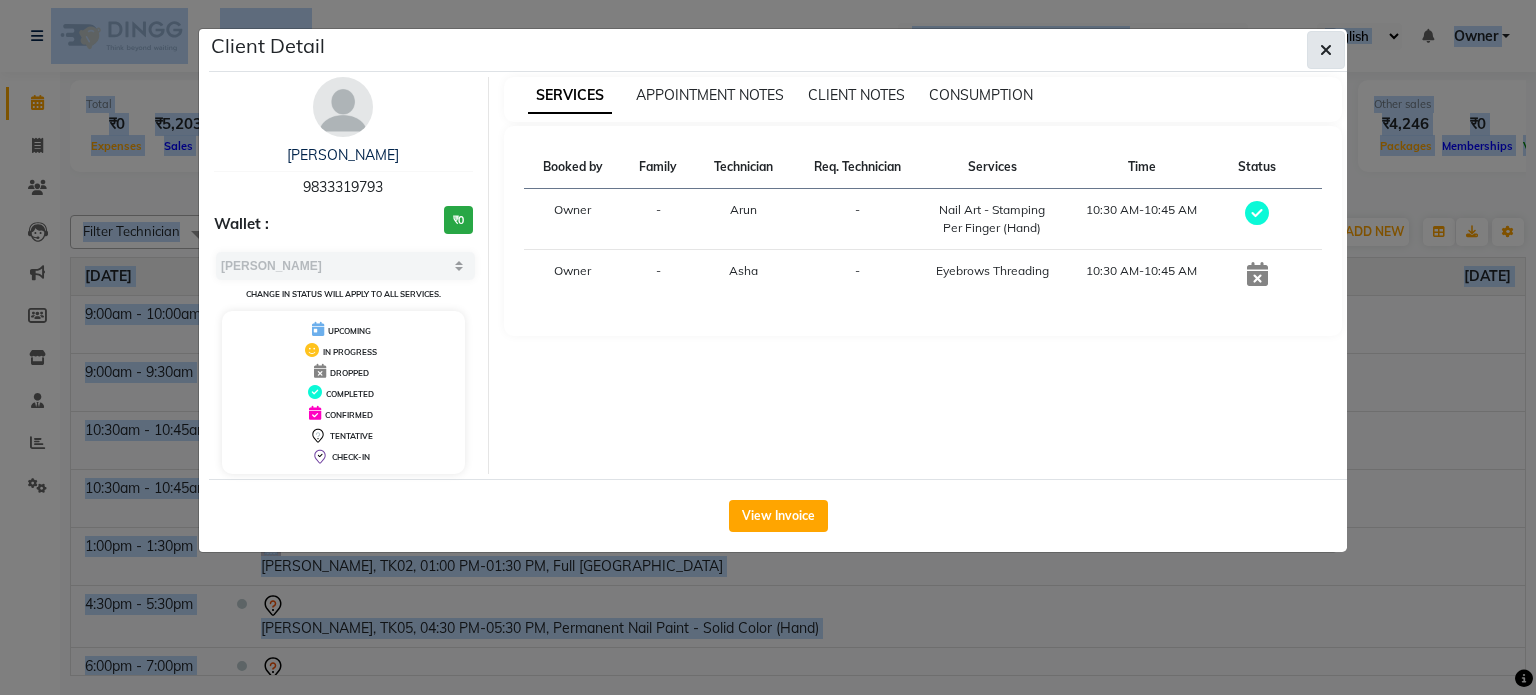 click 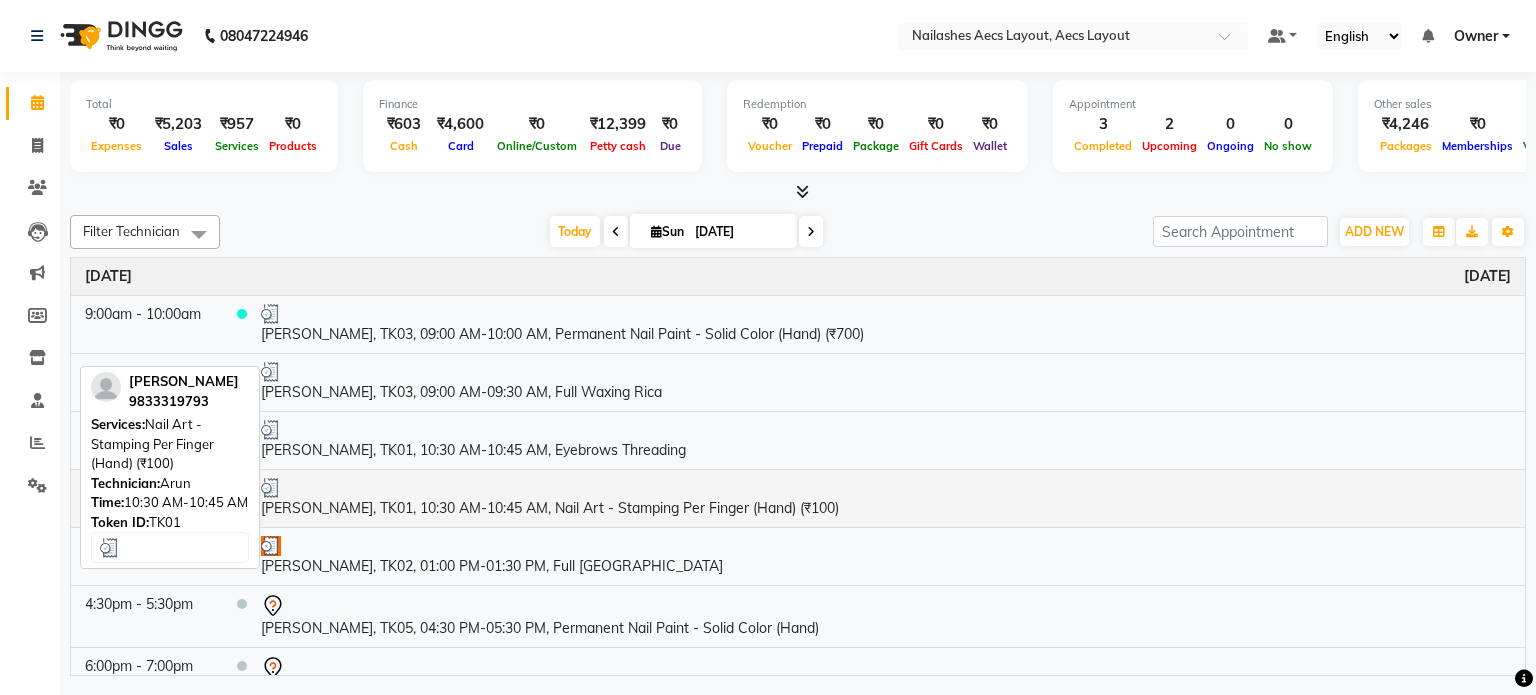 click at bounding box center [271, 488] 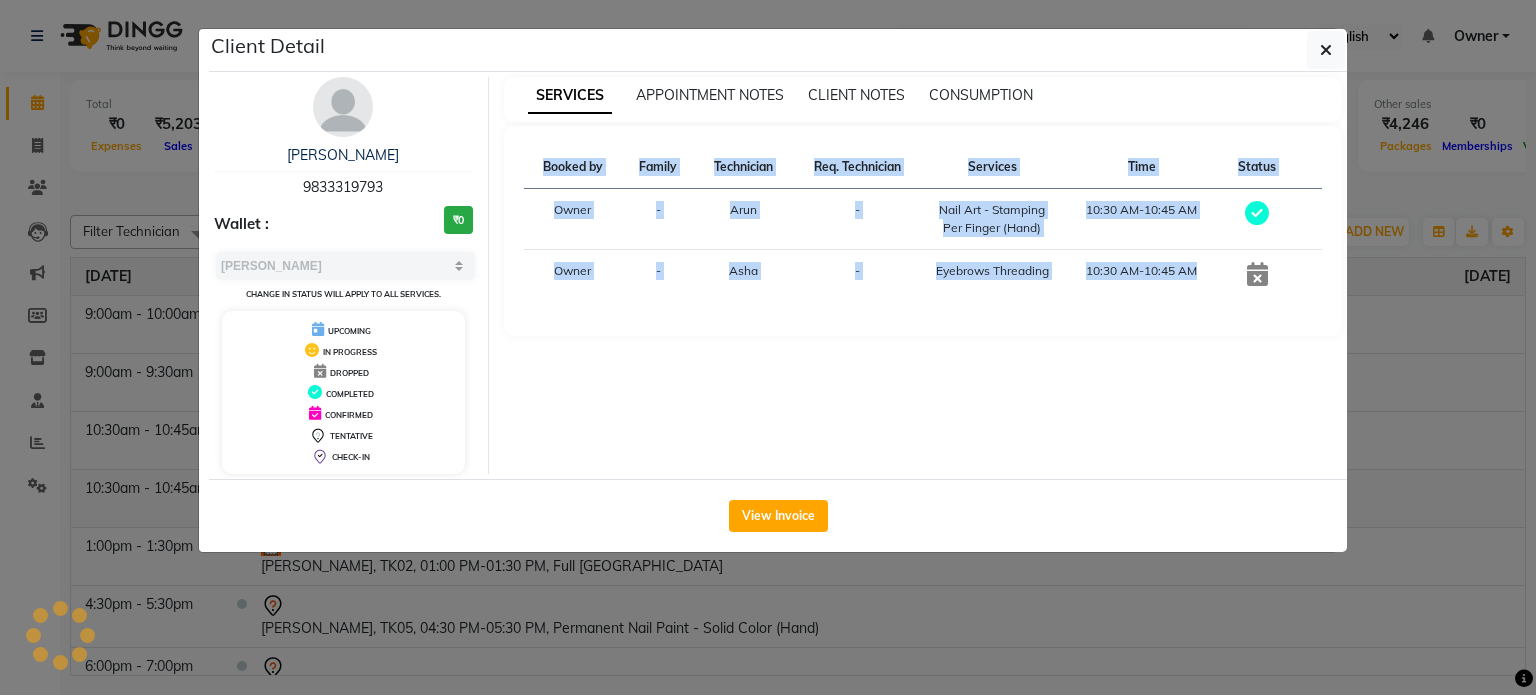 click on "View Invoice" 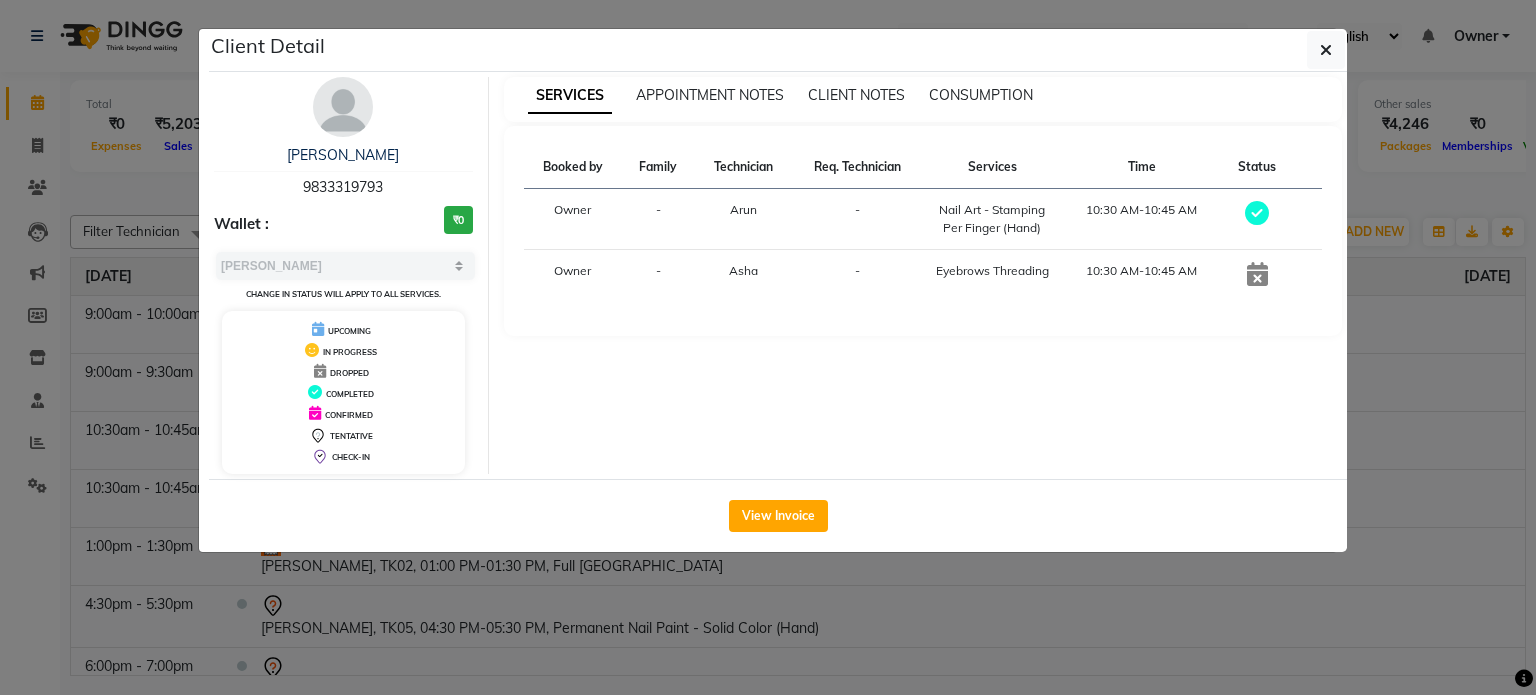 click on "Client Detail  [PERSON_NAME]    9833319793 Wallet : ₹0 Select MARK DONE UPCOMING Change in status will apply to all services. UPCOMING IN PROGRESS DROPPED COMPLETED CONFIRMED TENTATIVE CHECK-IN SERVICES APPOINTMENT NOTES CLIENT NOTES CONSUMPTION Booked by Family Technician Req. Technician Services Time Status  Owner  - Arun  -  Nail Art - Stamping Per Finger (Hand)   10:30 AM-10:45 AM   Owner  - Asha -  Eyebrows Threading   10:30 AM-10:45 AM   View Invoice" 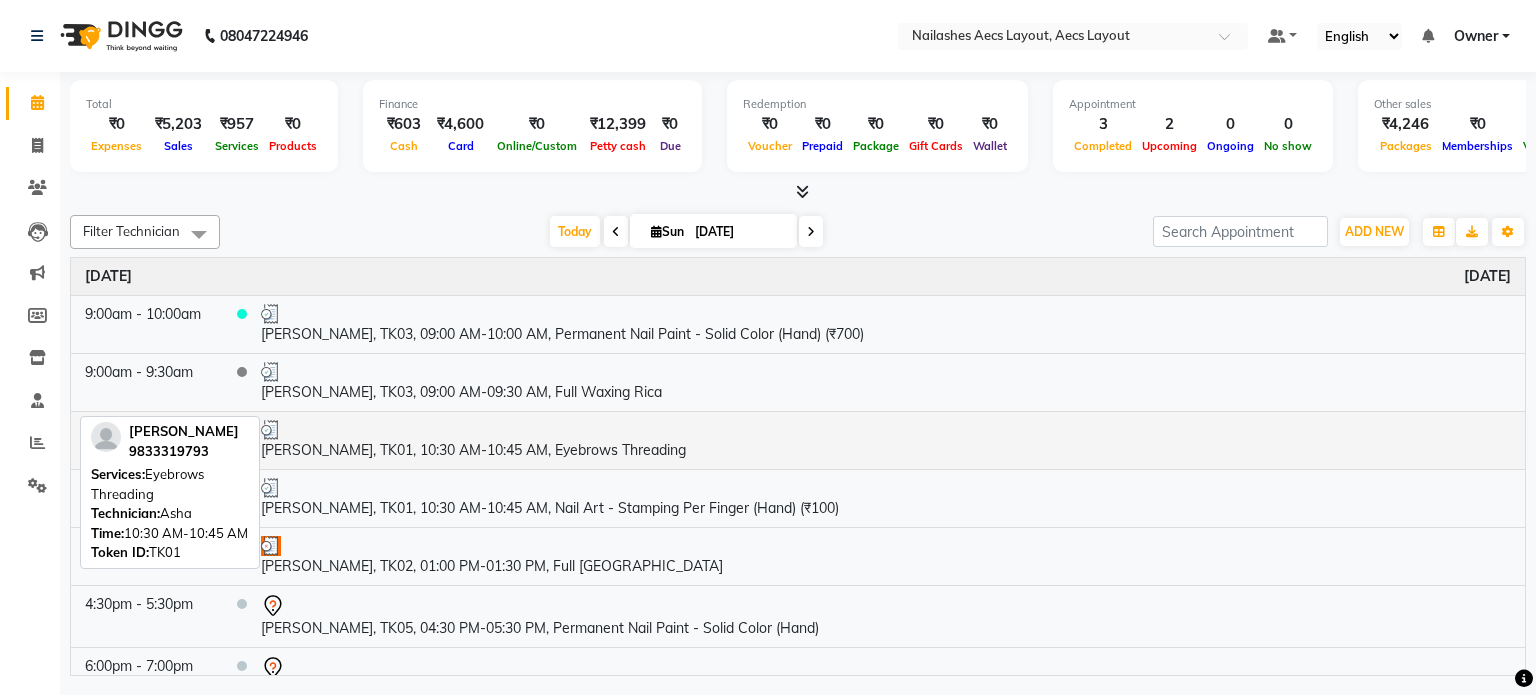 click on "[PERSON_NAME], TK01, 10:30 AM-10:45 AM, Eyebrows Threading" at bounding box center [886, 440] 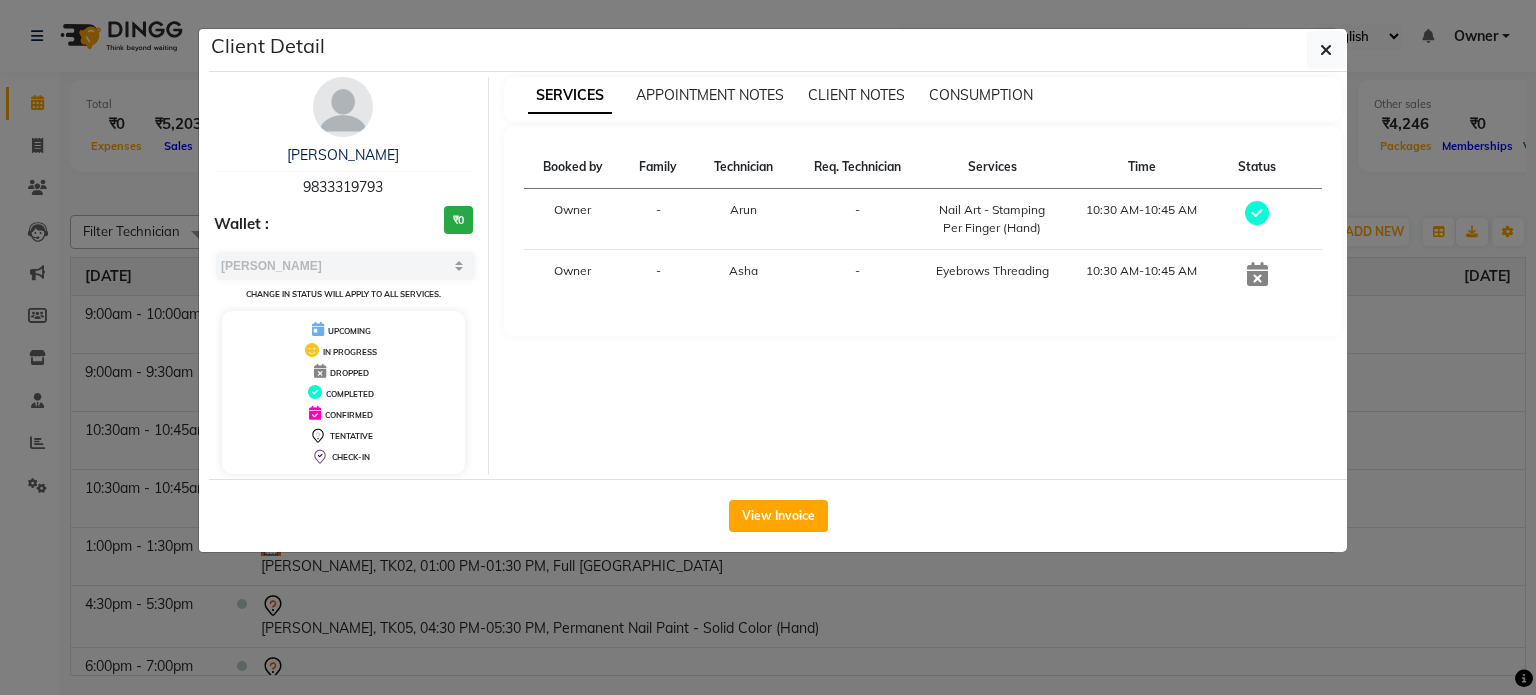 click on "View Invoice" 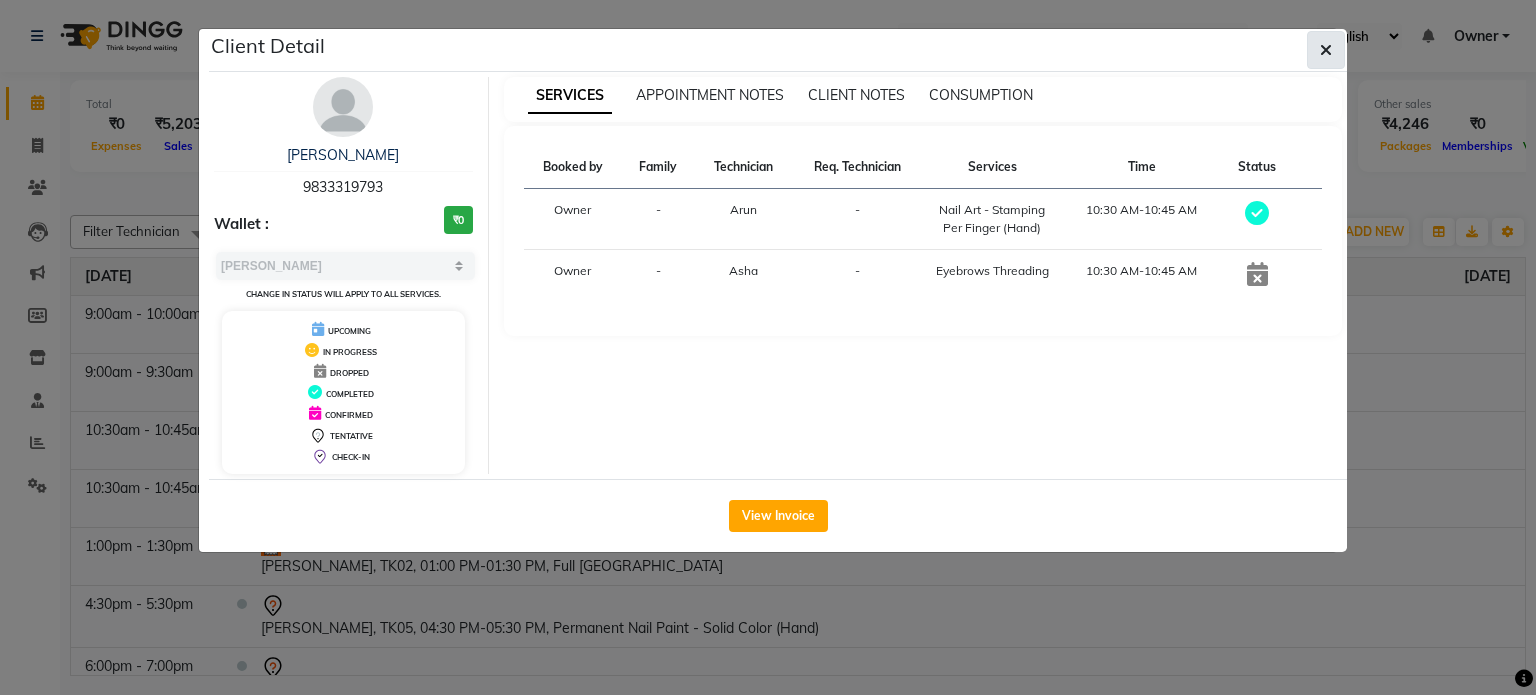 click 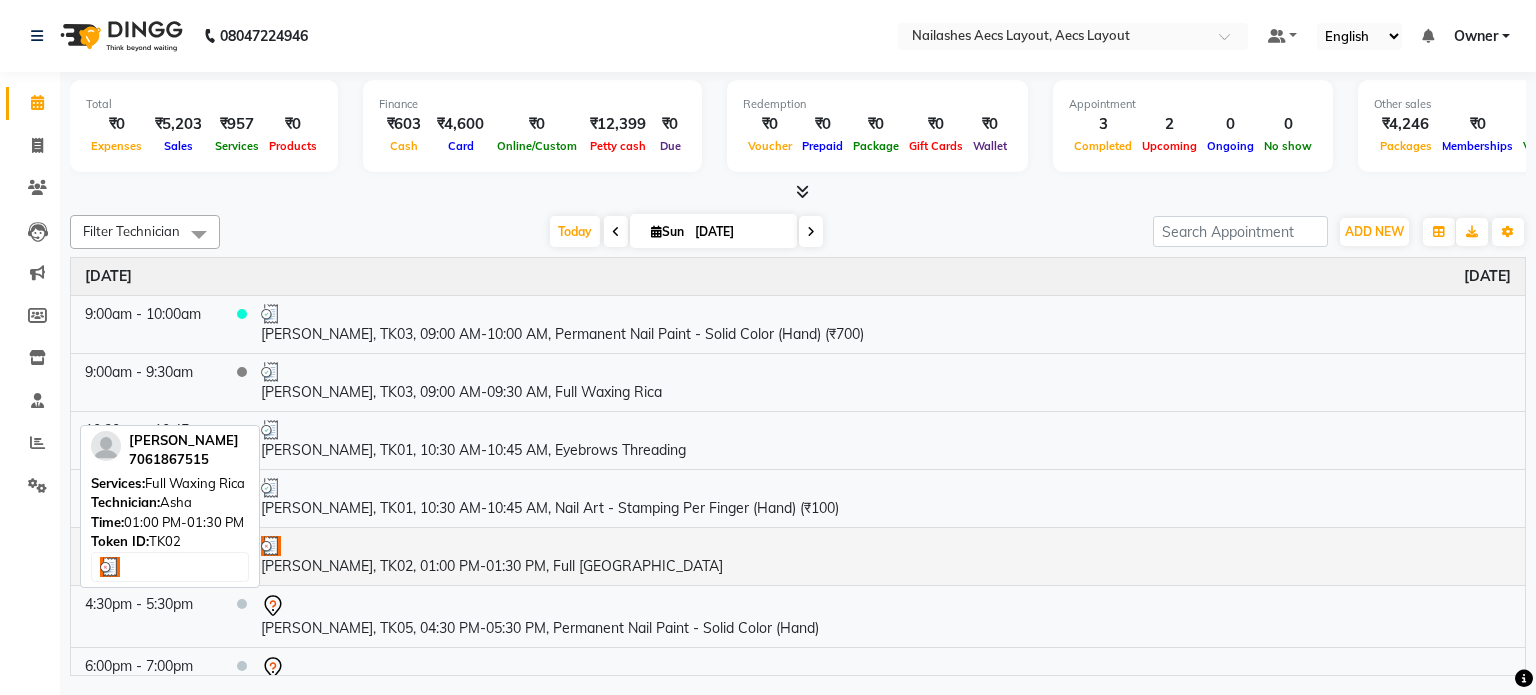 click on "[PERSON_NAME], TK02, 01:00 PM-01:30 PM, Full [GEOGRAPHIC_DATA]" at bounding box center (886, 556) 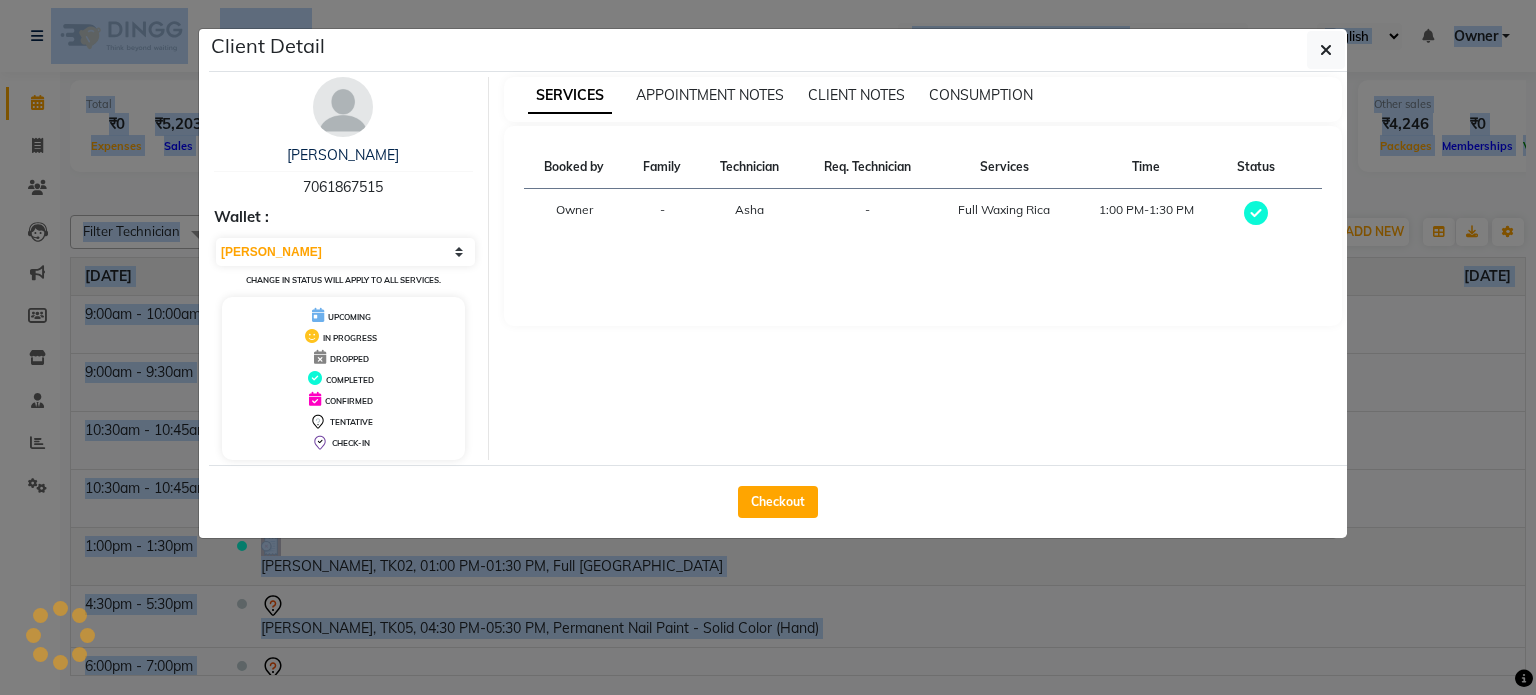 click on "Client Detail  [PERSON_NAME]    7061867515 Wallet : Select MARK DONE UPCOMING Change in status will apply to all services. UPCOMING IN PROGRESS DROPPED COMPLETED CONFIRMED TENTATIVE CHECK-IN SERVICES APPOINTMENT NOTES CLIENT NOTES CONSUMPTION Booked by Family Technician Req. Technician Services Time Status  Owner  - [GEOGRAPHIC_DATA] -  Full Waxing Rica   1:00 PM-1:30 PM   Checkout" 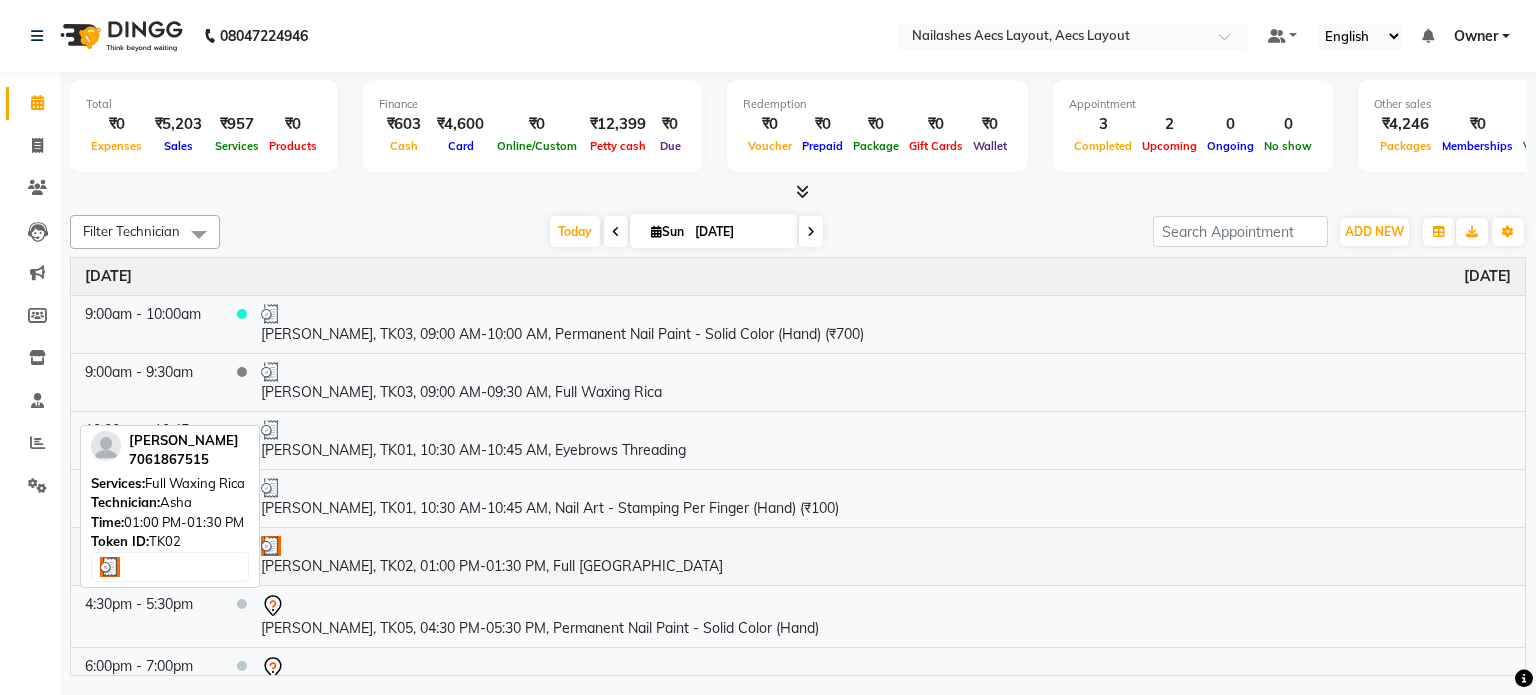 click on "[PERSON_NAME], TK02, 01:00 PM-01:30 PM, Full [GEOGRAPHIC_DATA]" at bounding box center [886, 556] 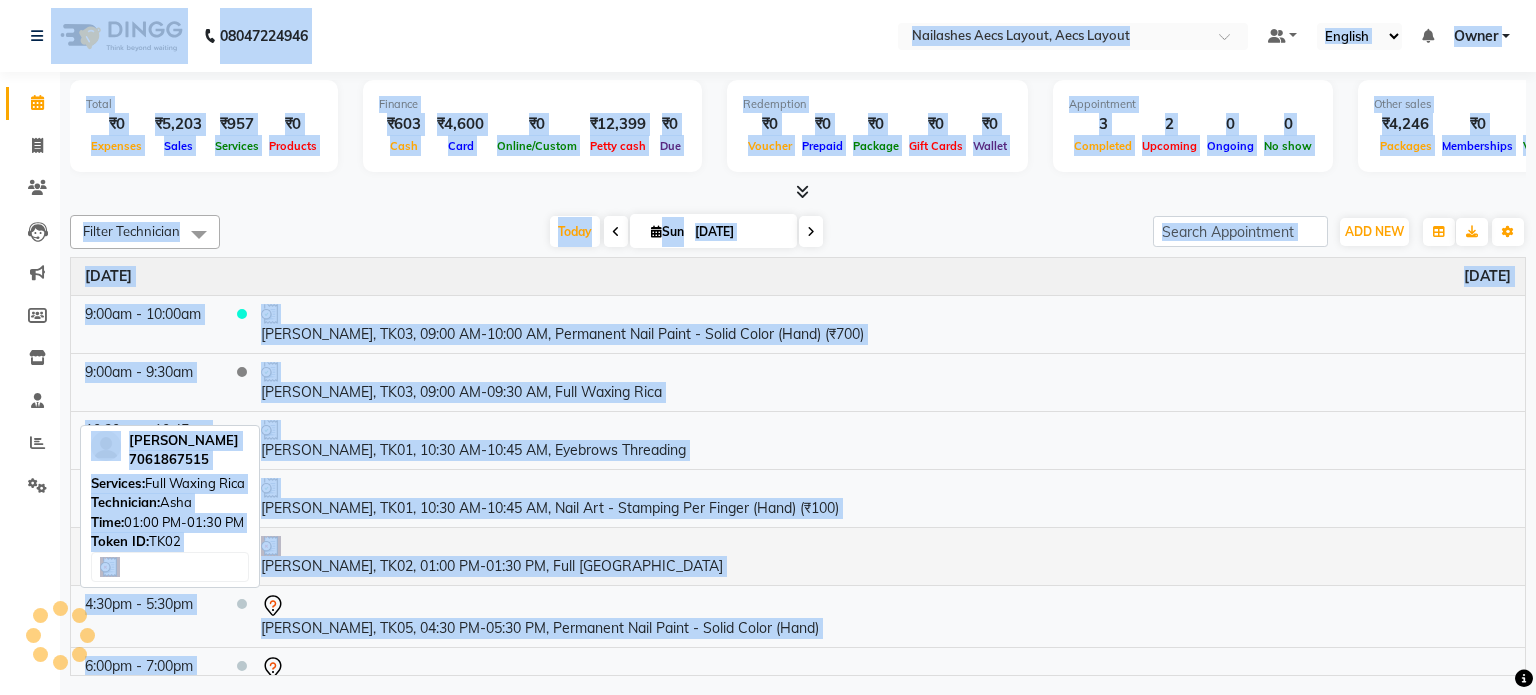 click on "[PERSON_NAME], TK02, 01:00 PM-01:30 PM, Full [GEOGRAPHIC_DATA]" at bounding box center (886, 556) 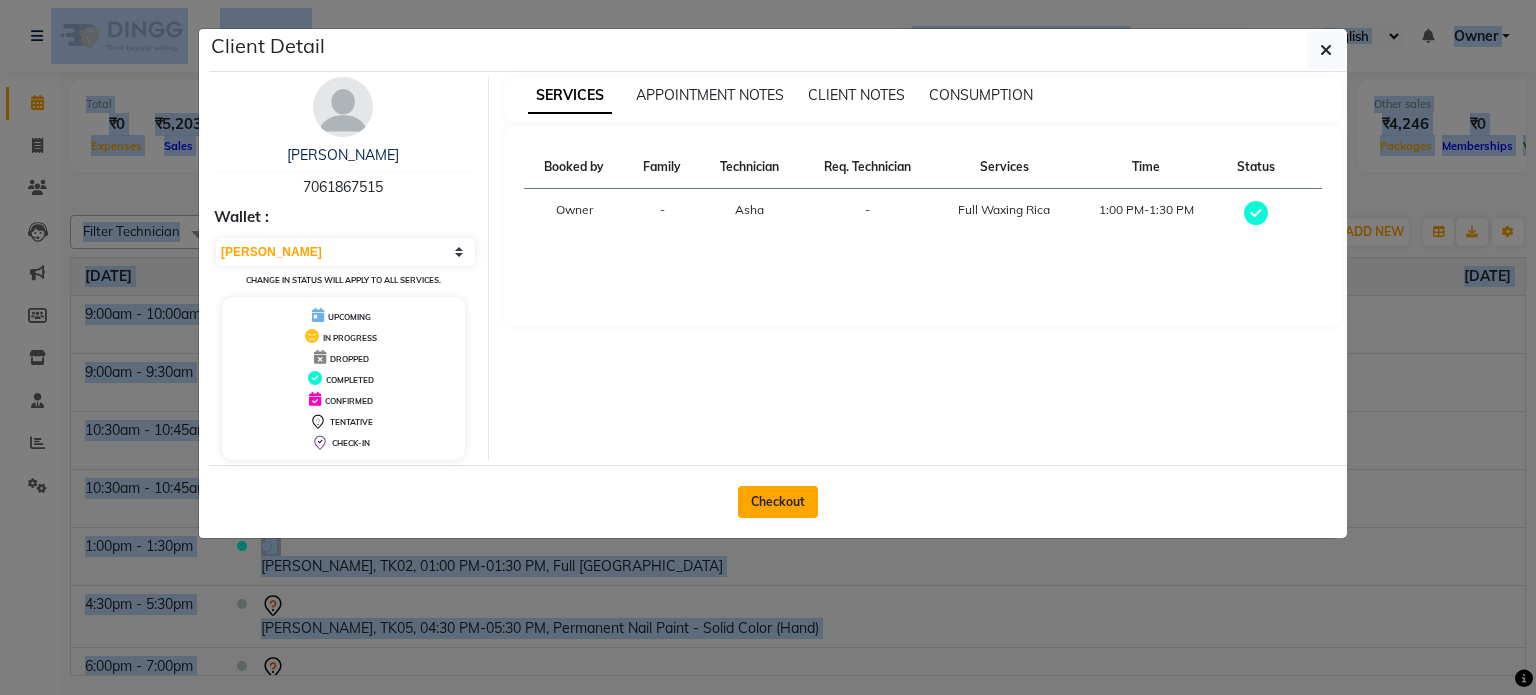 click on "Checkout" 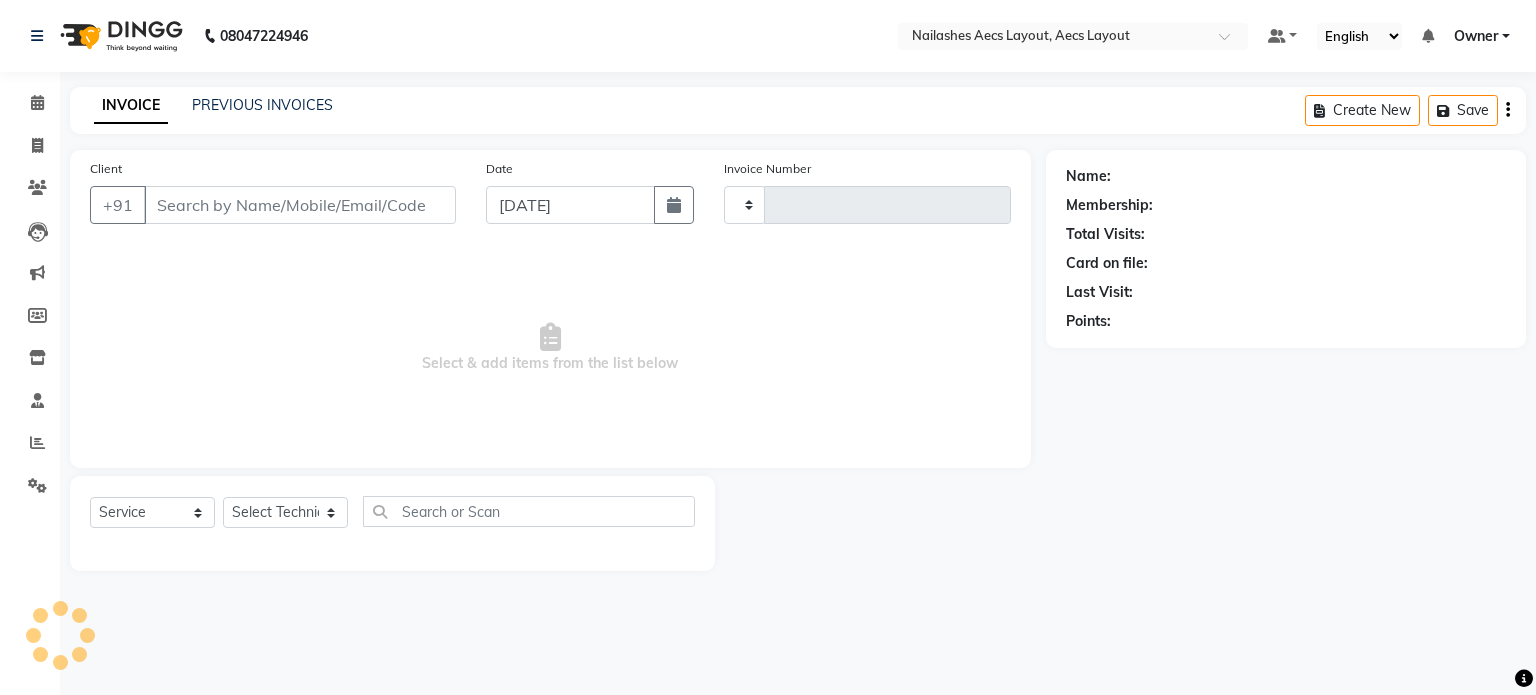 type on "0127" 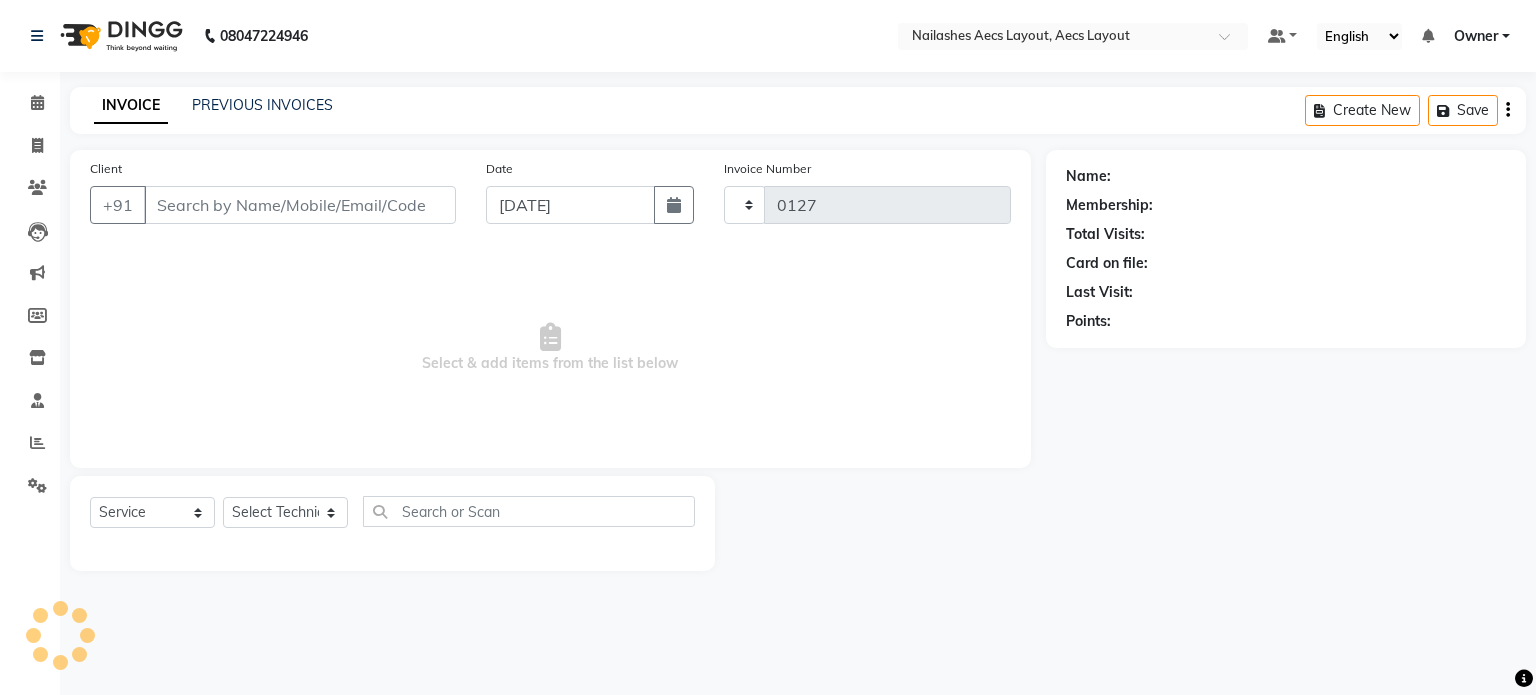 select on "8467" 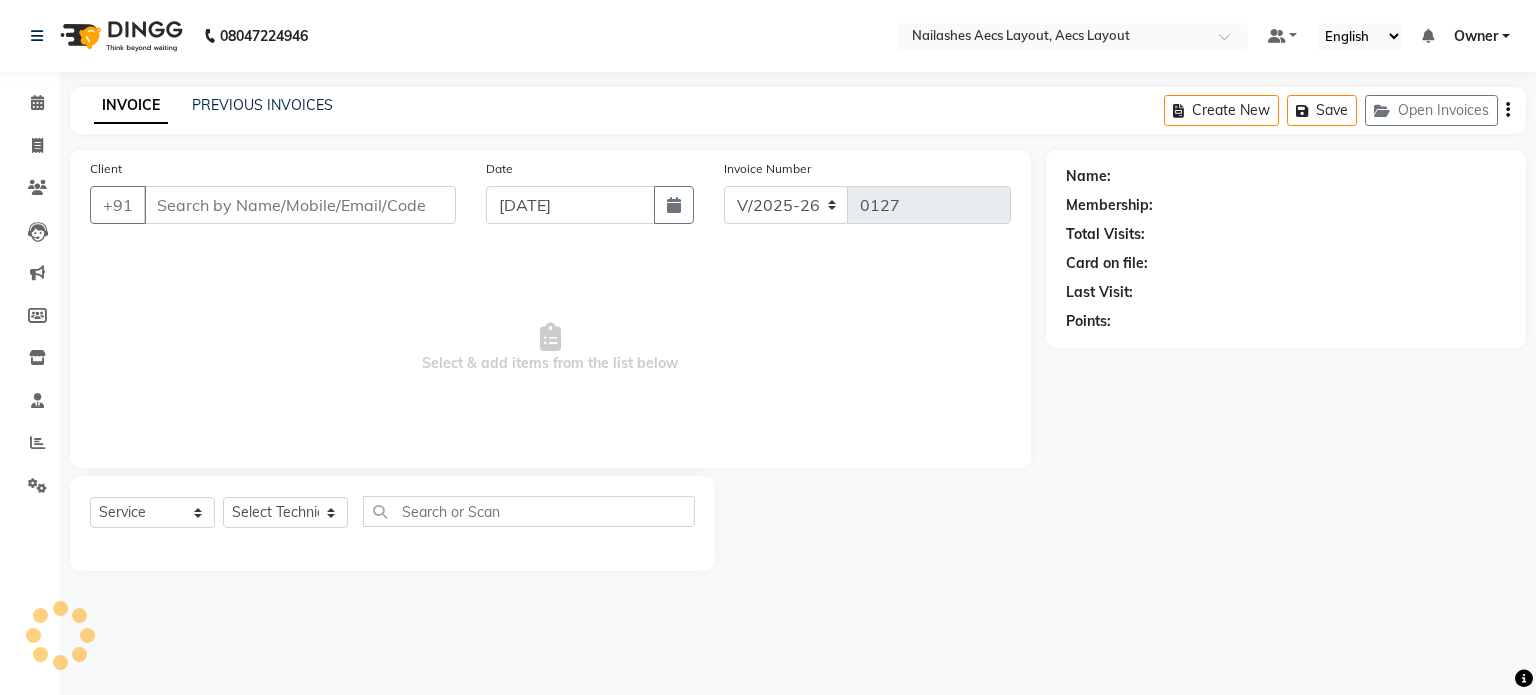 type on "7061867515" 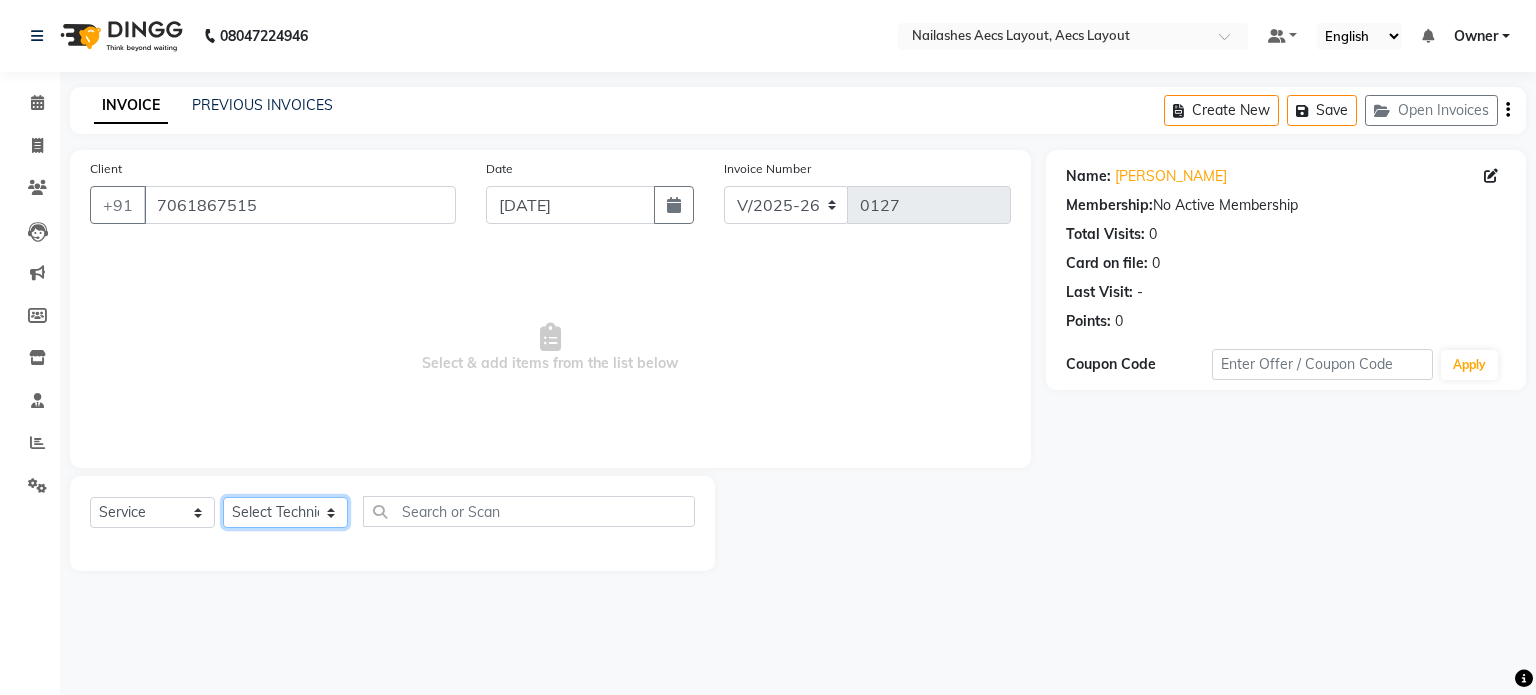 click on "Select Technician [PERSON_NAME] [PERSON_NAME] Owner [PERSON_NAME]" 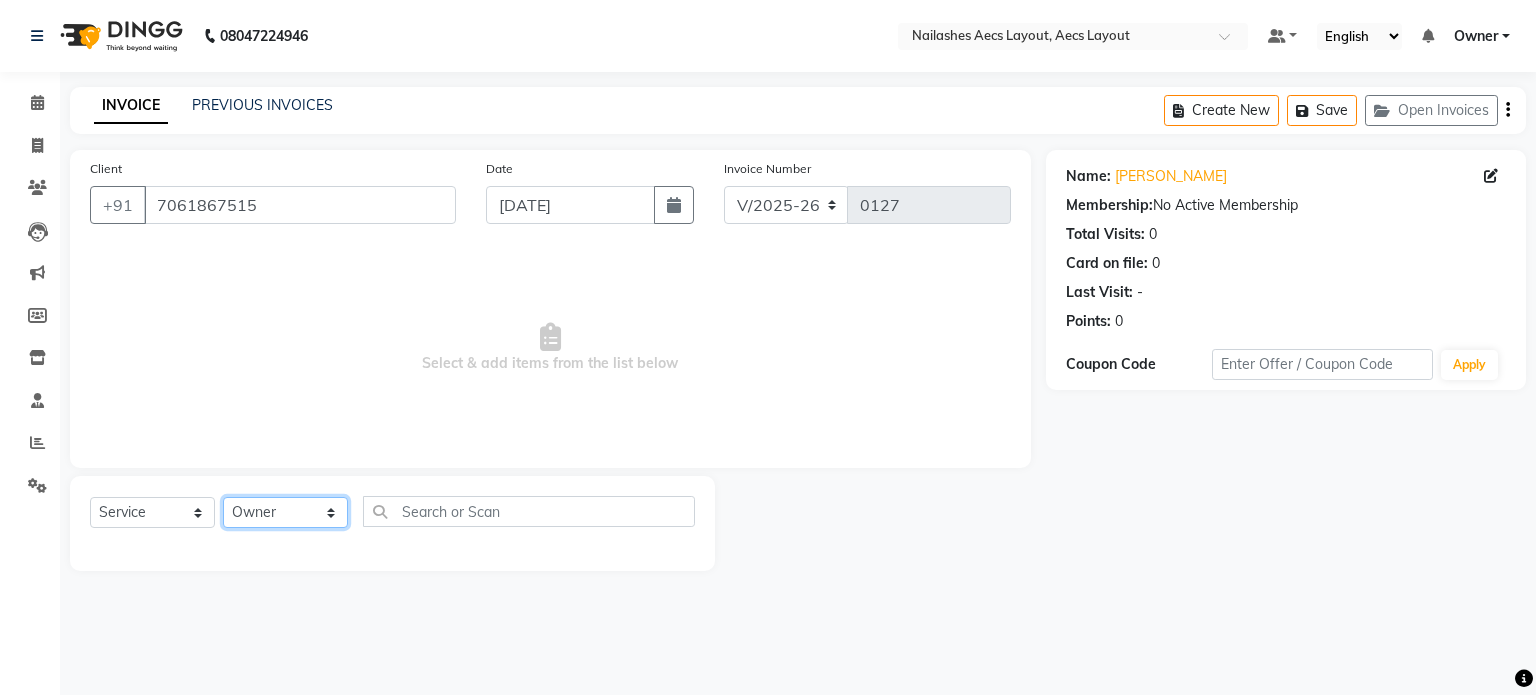 click on "Select Technician [PERSON_NAME] [PERSON_NAME] Owner [PERSON_NAME]" 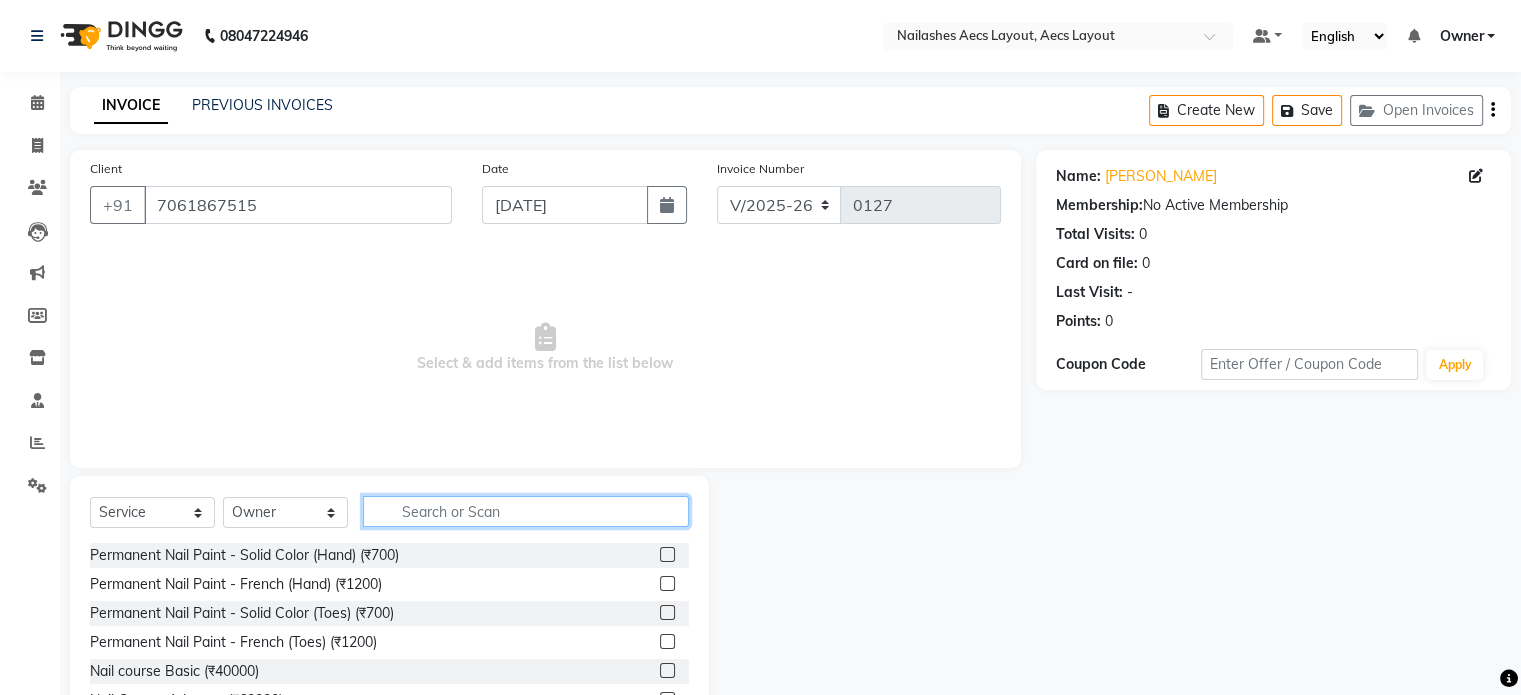 click 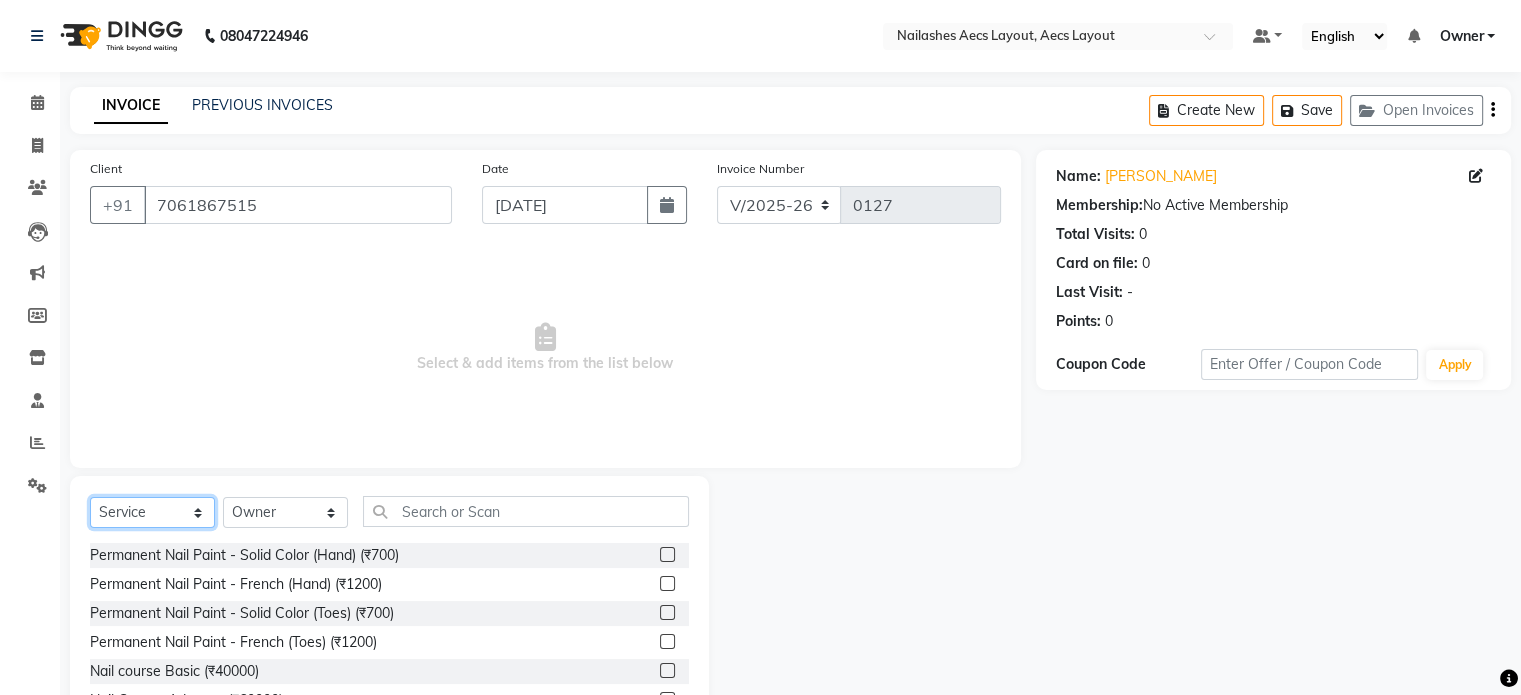 click on "Select  Service  Product  Membership  Package Voucher Prepaid Gift Card" 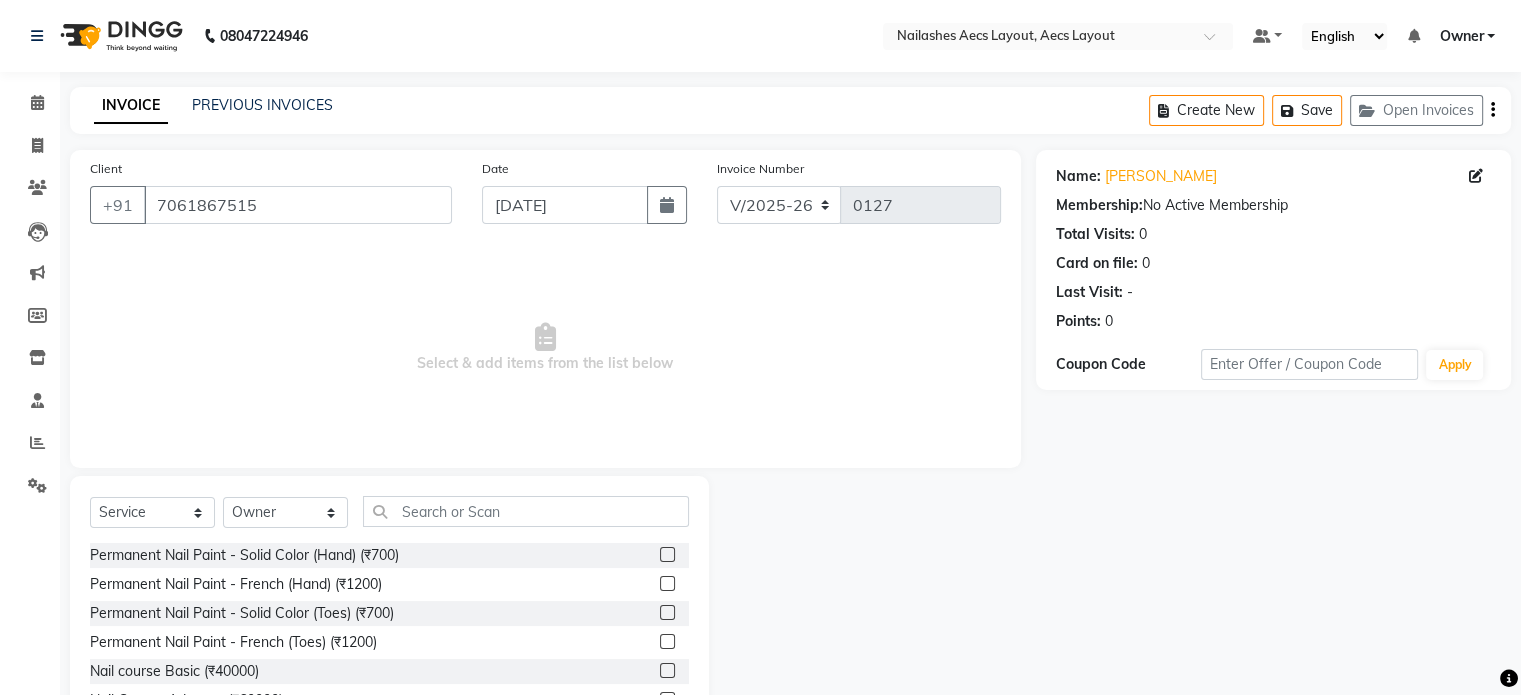 drag, startPoint x: 654, startPoint y: 426, endPoint x: 636, endPoint y: 426, distance: 18 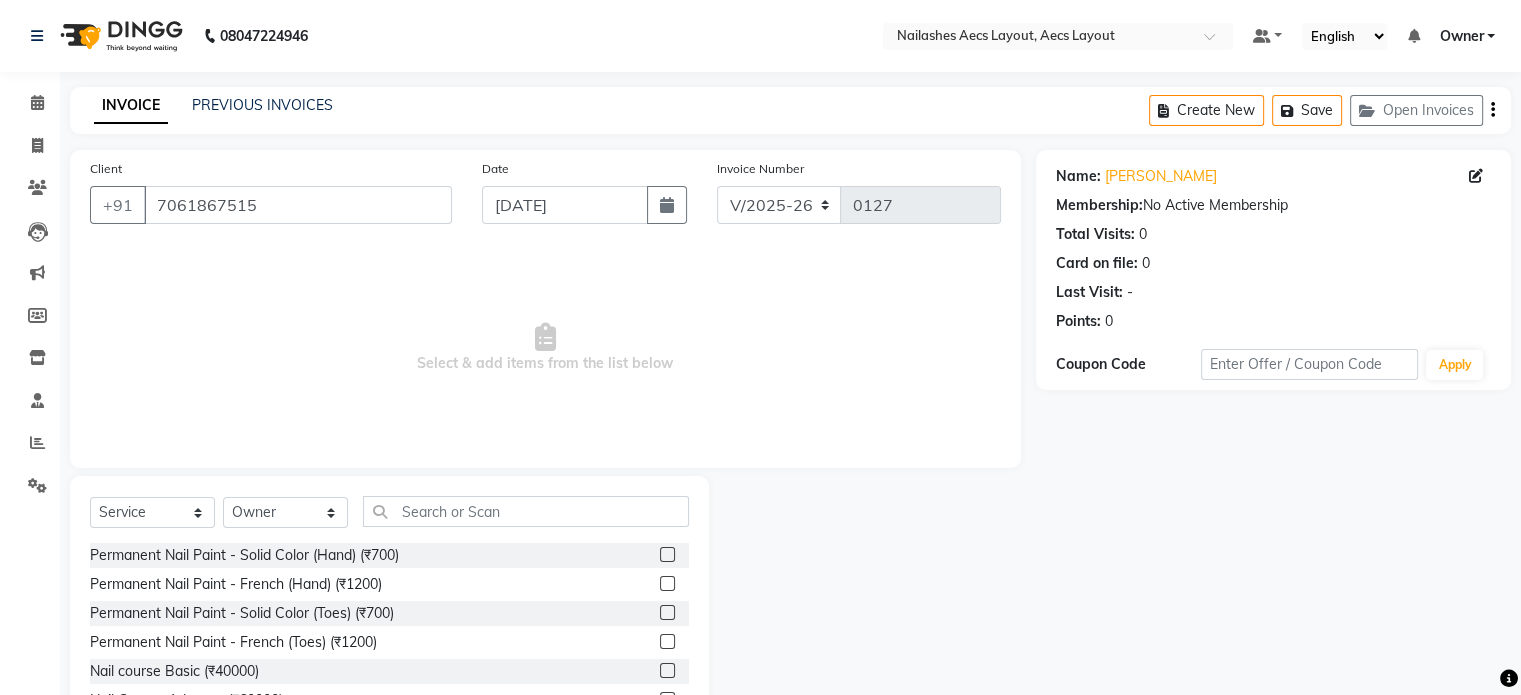 click on "Select & add items from the list below" at bounding box center [545, 348] 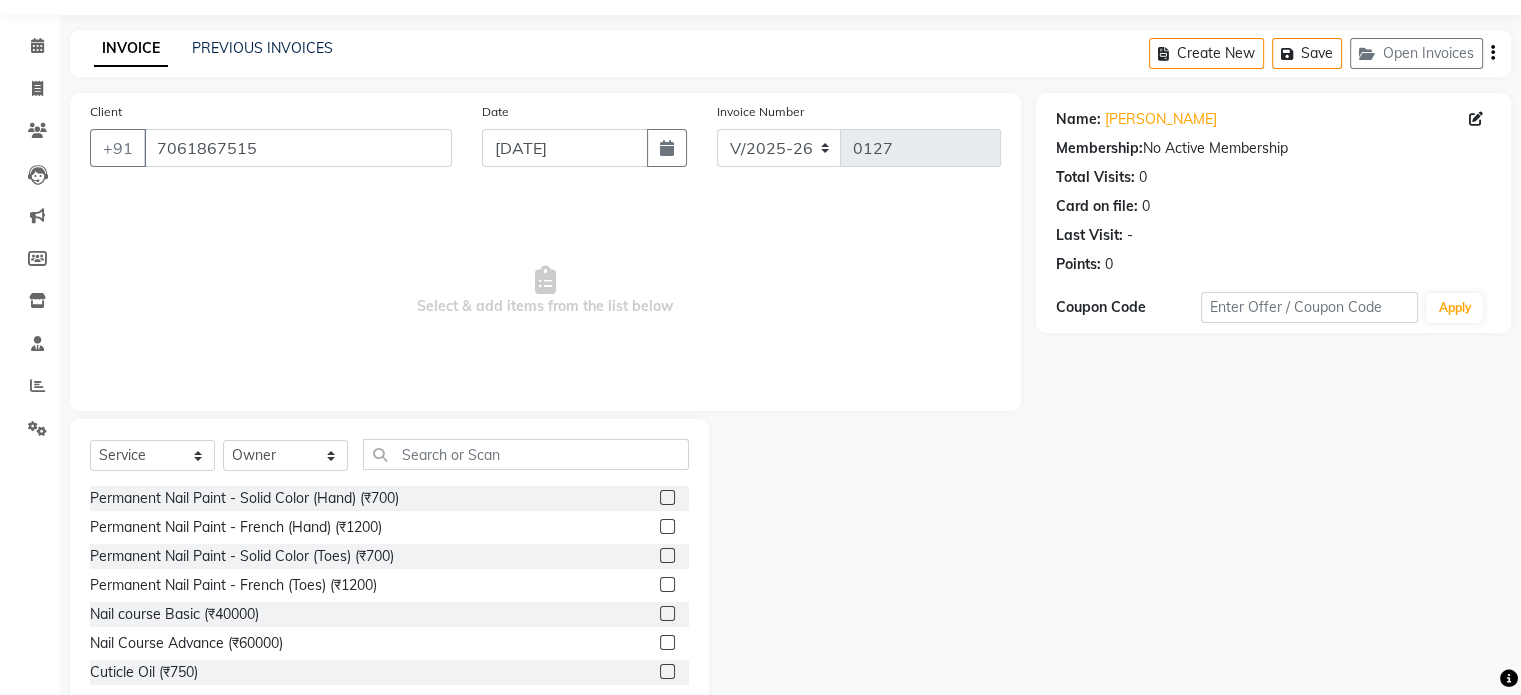 scroll, scrollTop: 106, scrollLeft: 0, axis: vertical 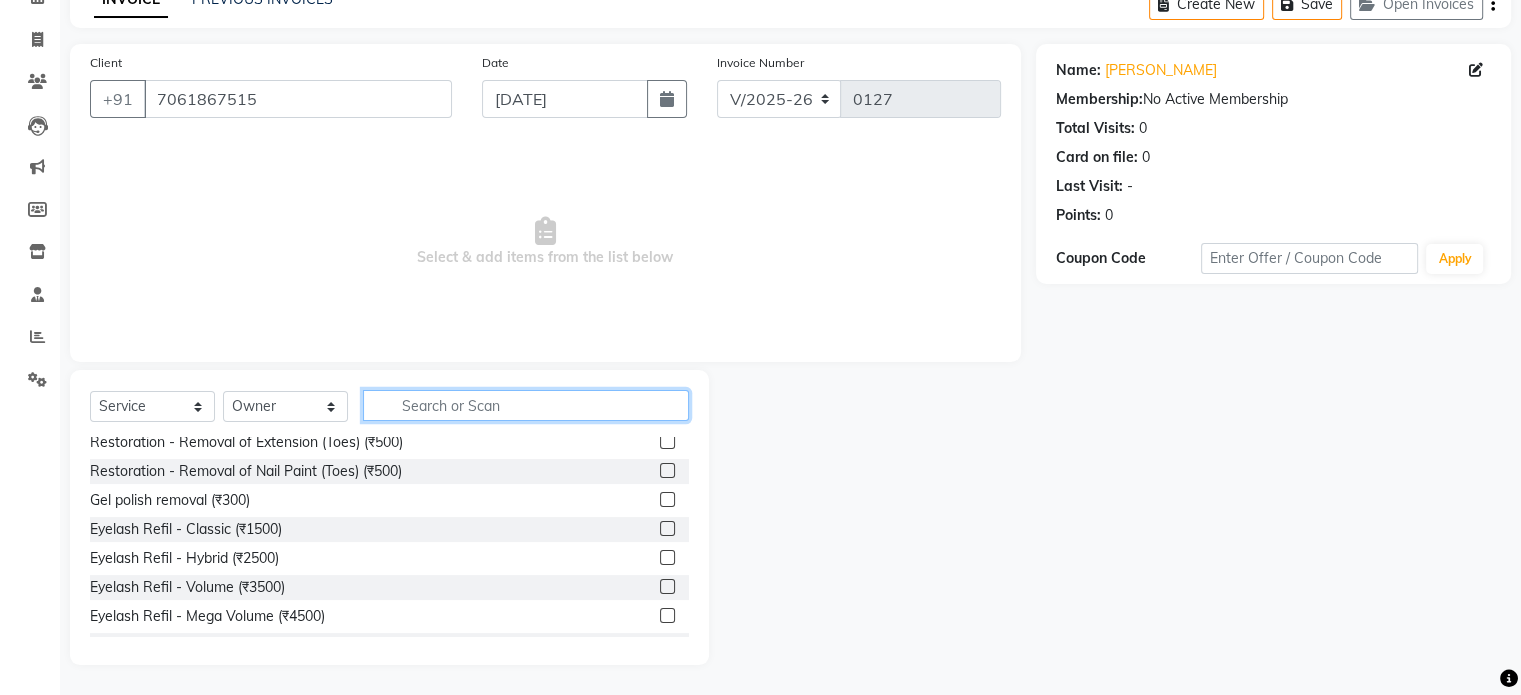 click 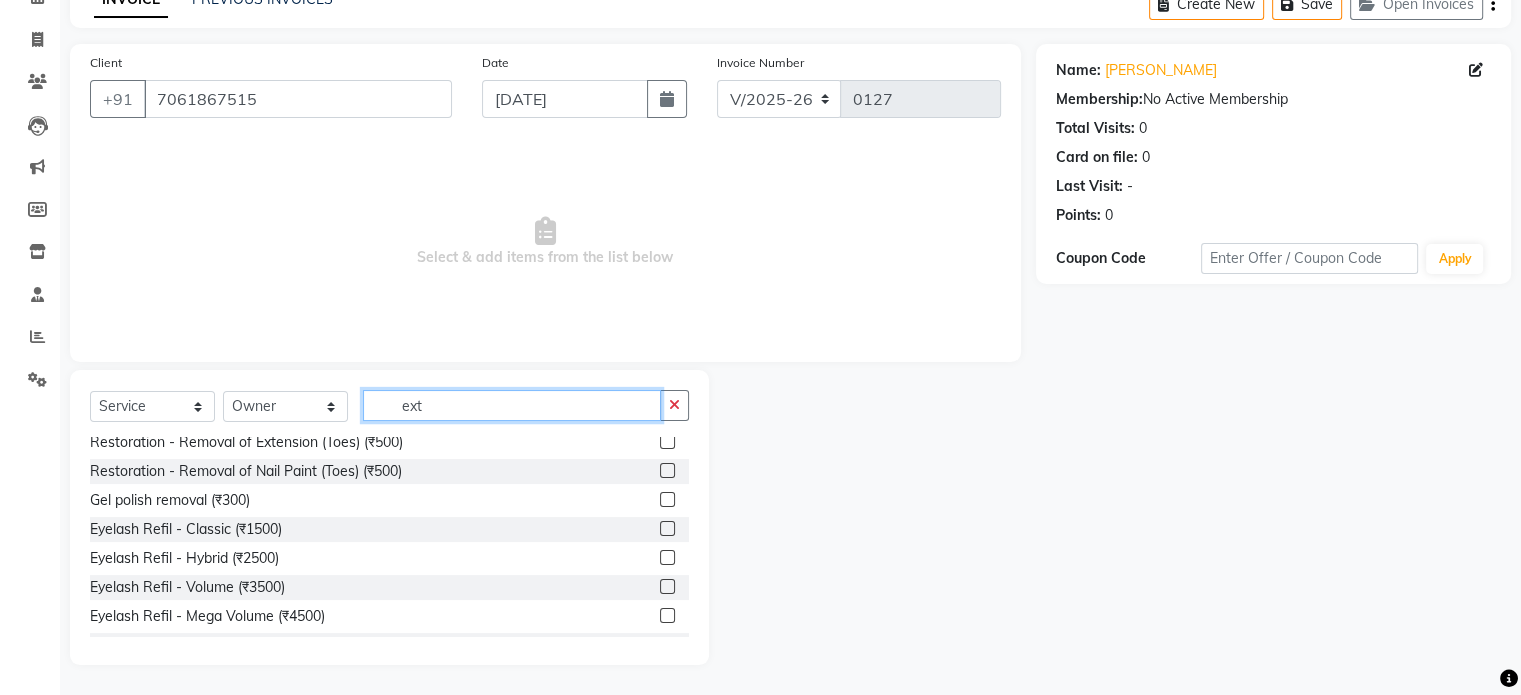 scroll, scrollTop: 36, scrollLeft: 0, axis: vertical 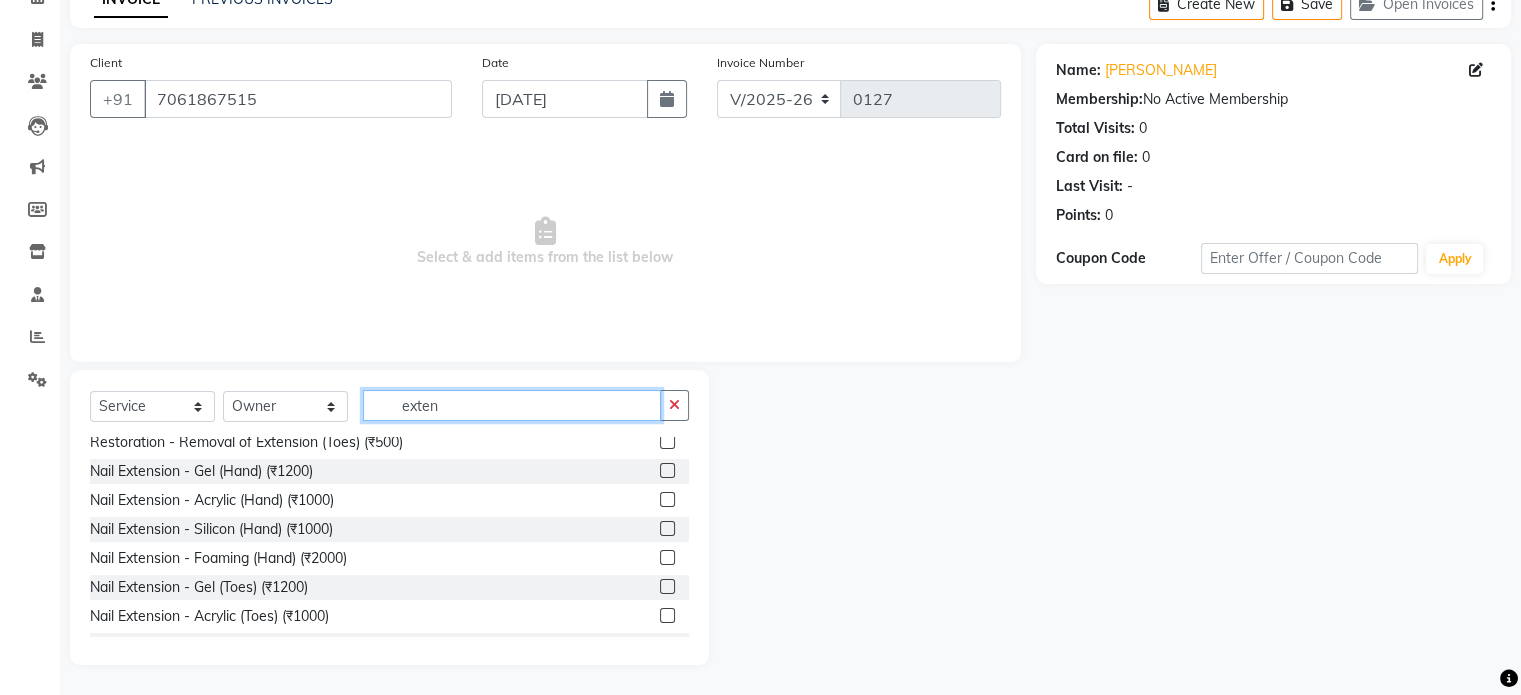 type on "exten" 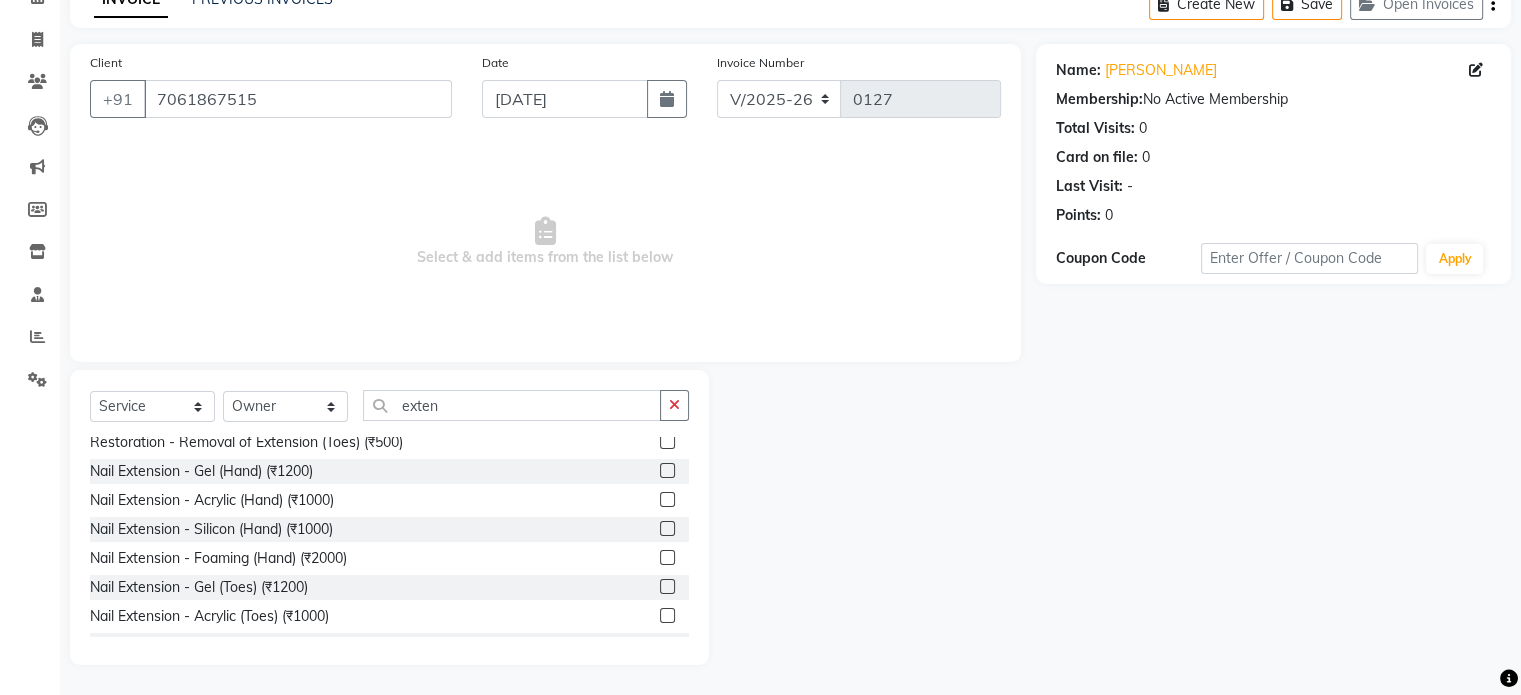 click 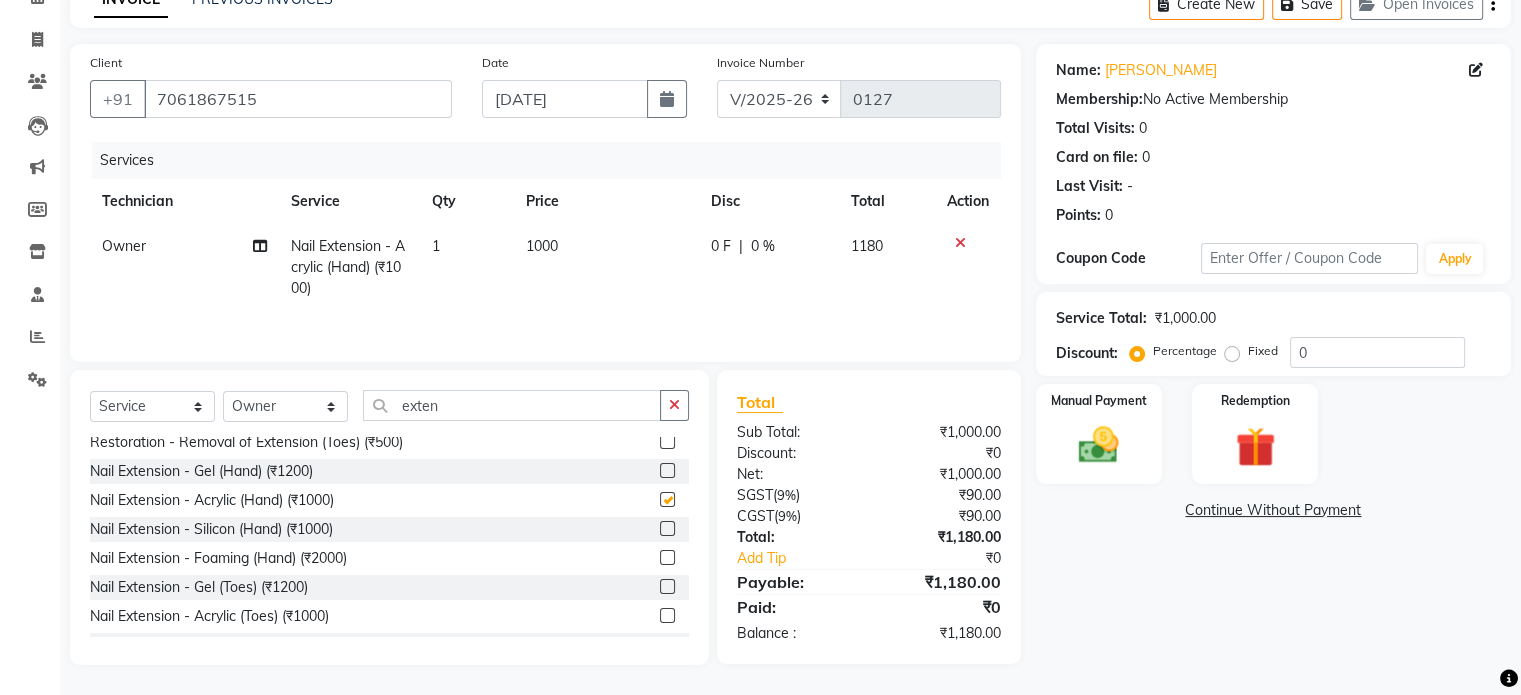 checkbox on "false" 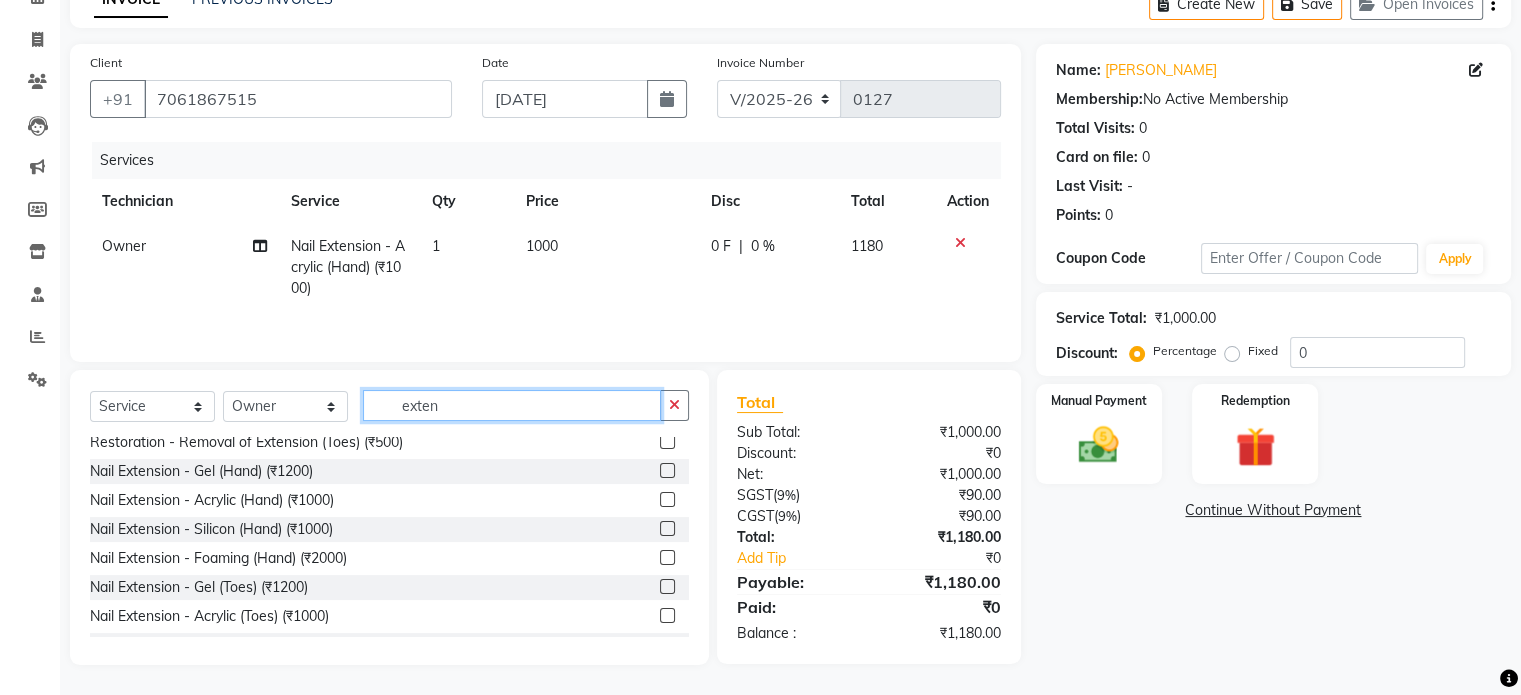 click on "exten" 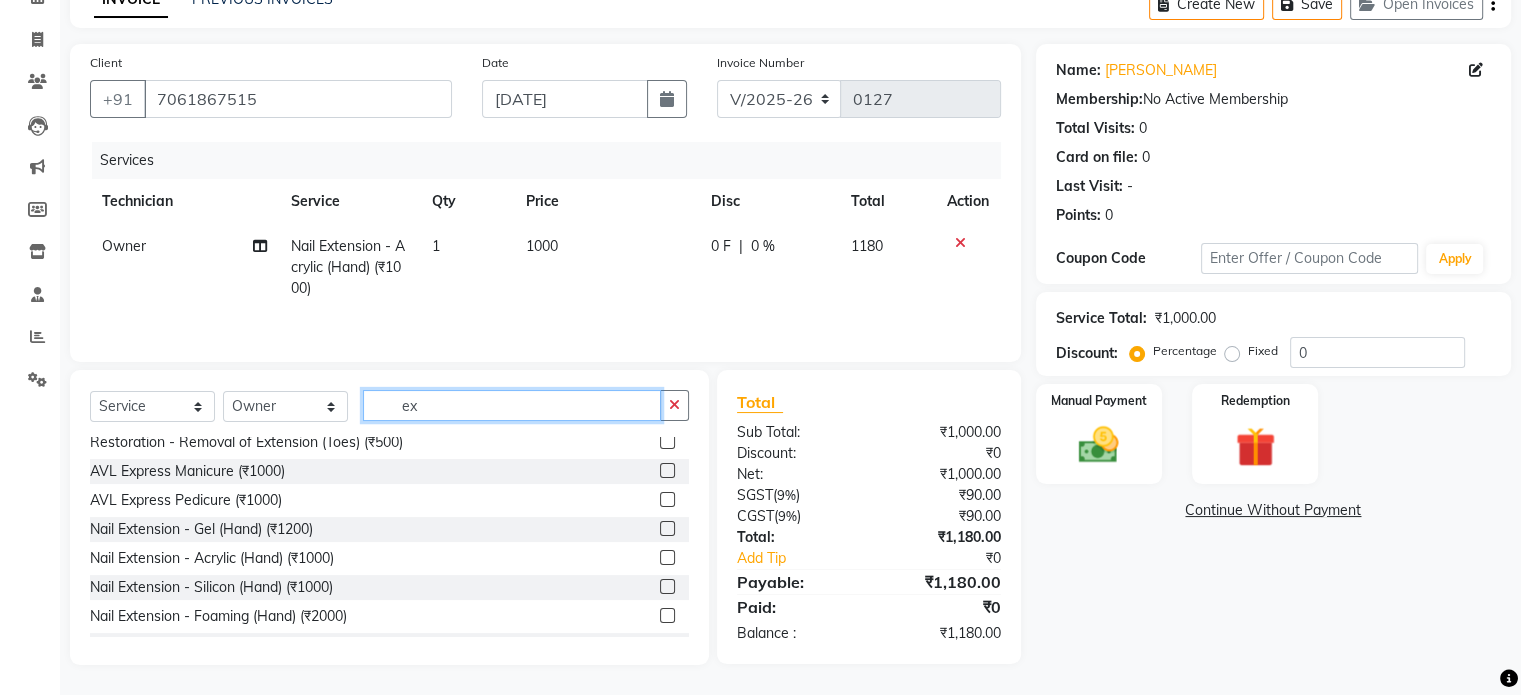 type on "e" 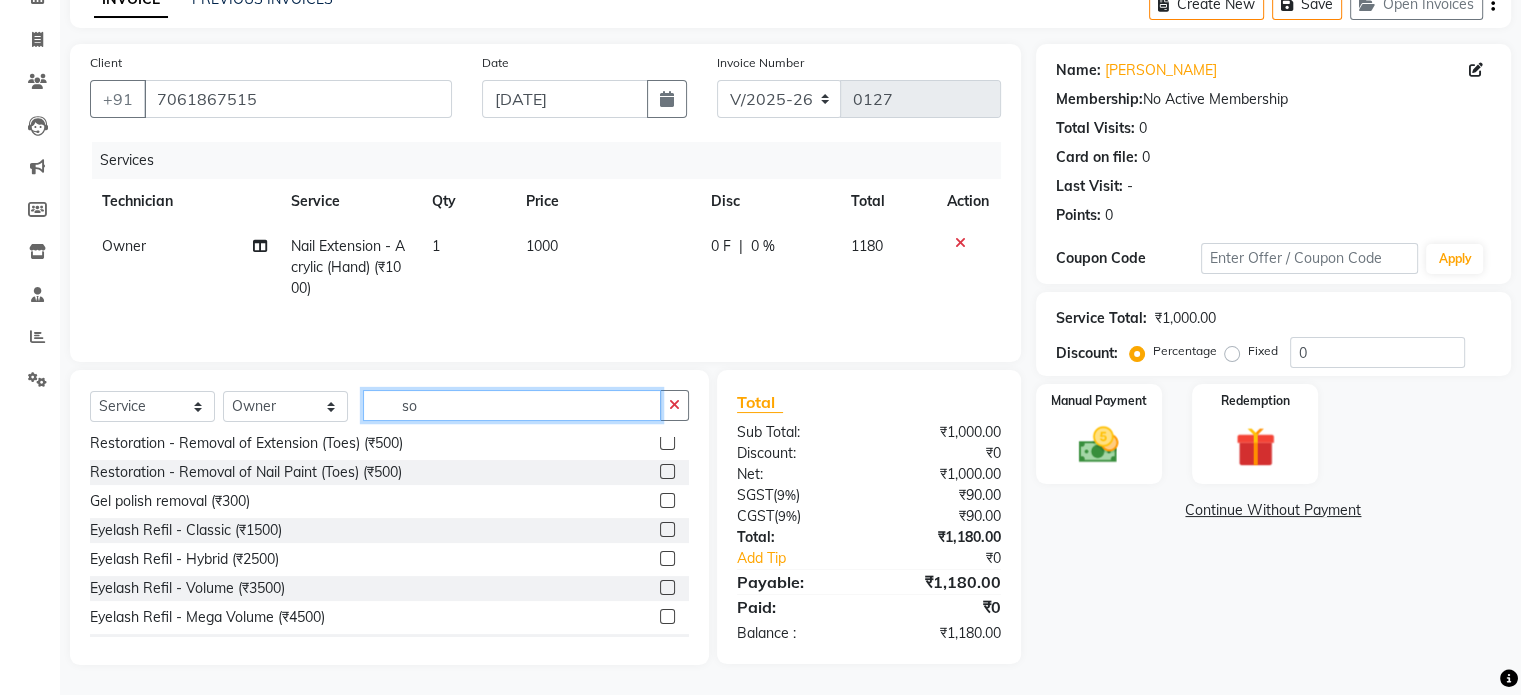 scroll, scrollTop: 0, scrollLeft: 0, axis: both 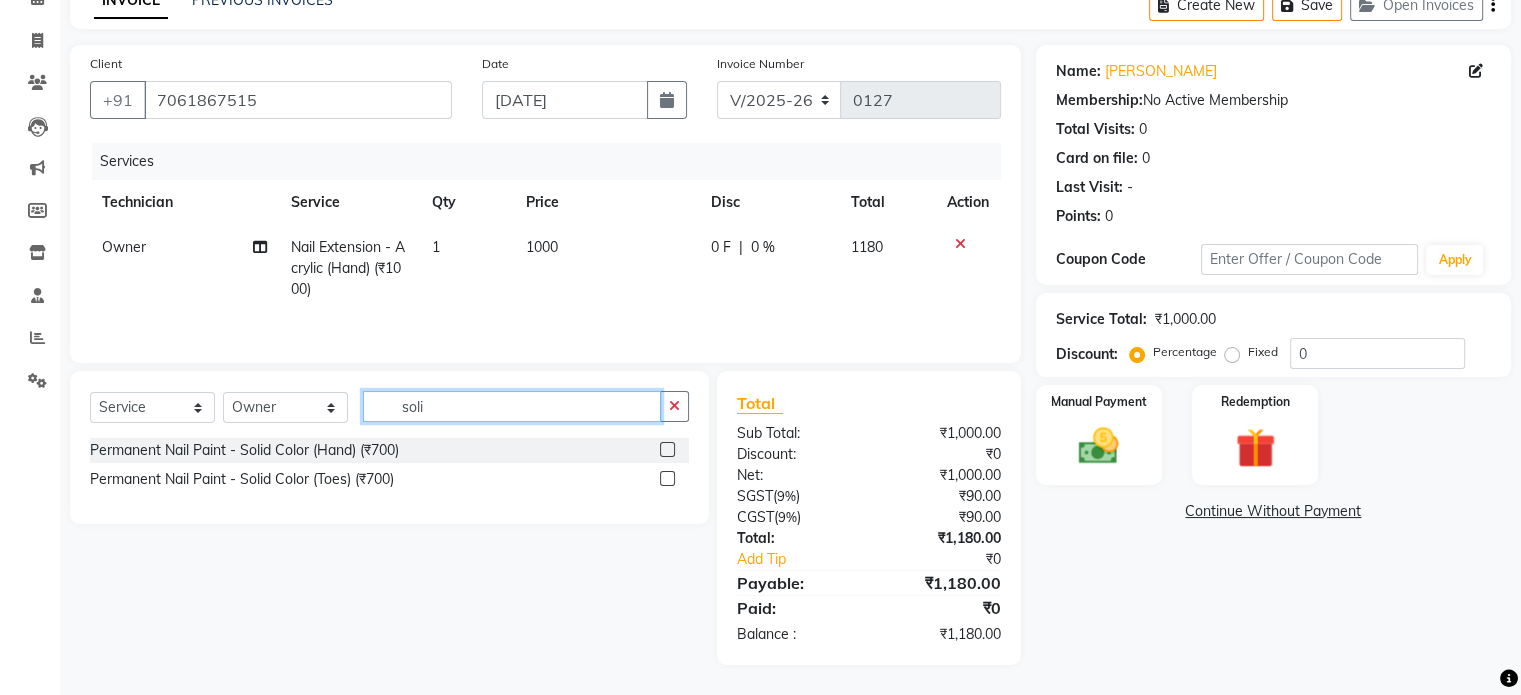 type on "soli" 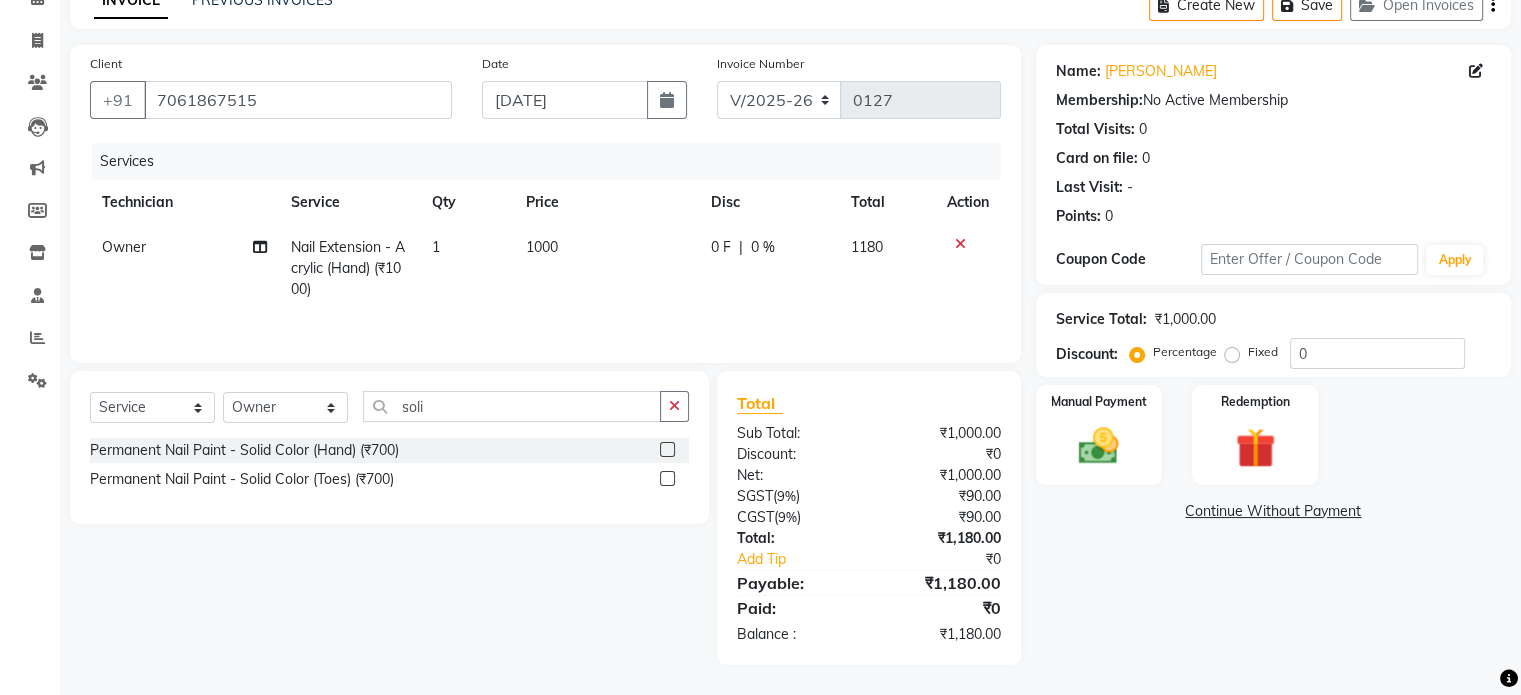 click 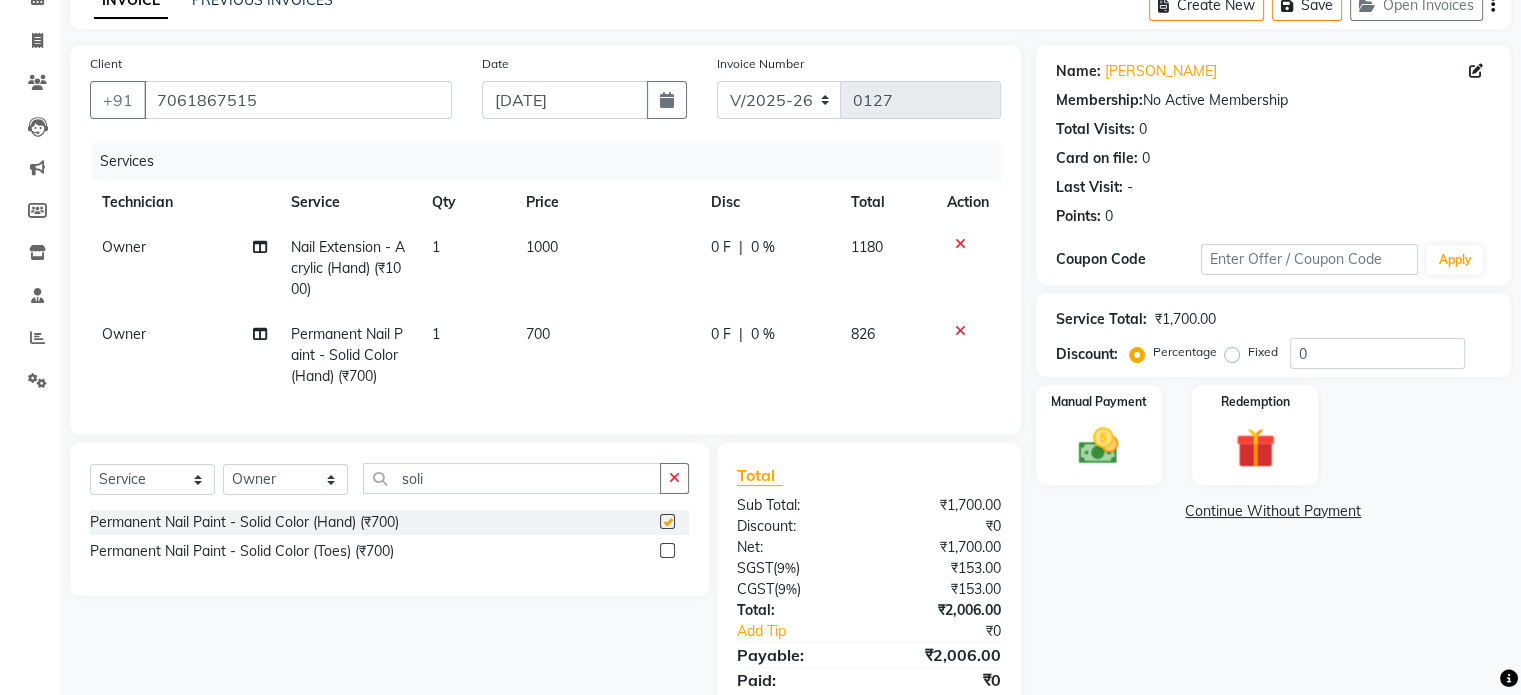 checkbox on "false" 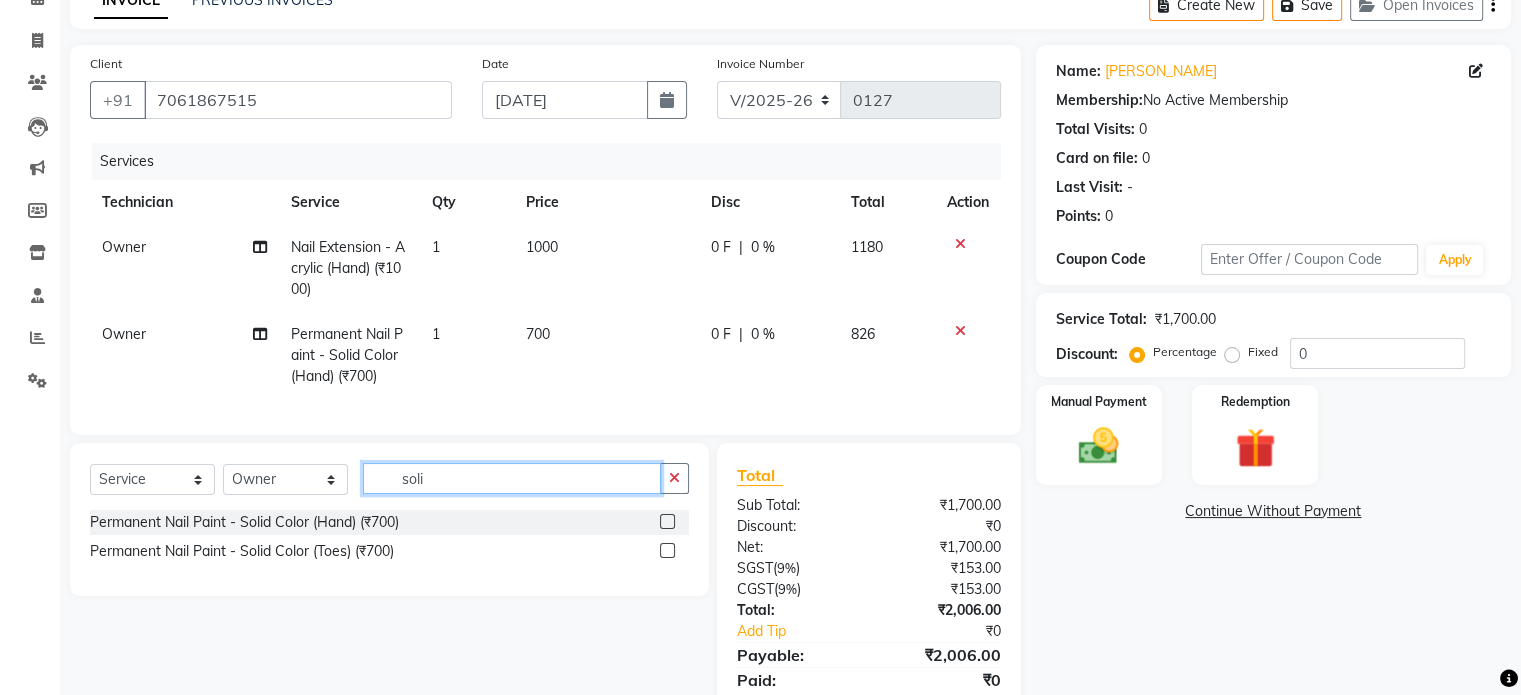click on "soli" 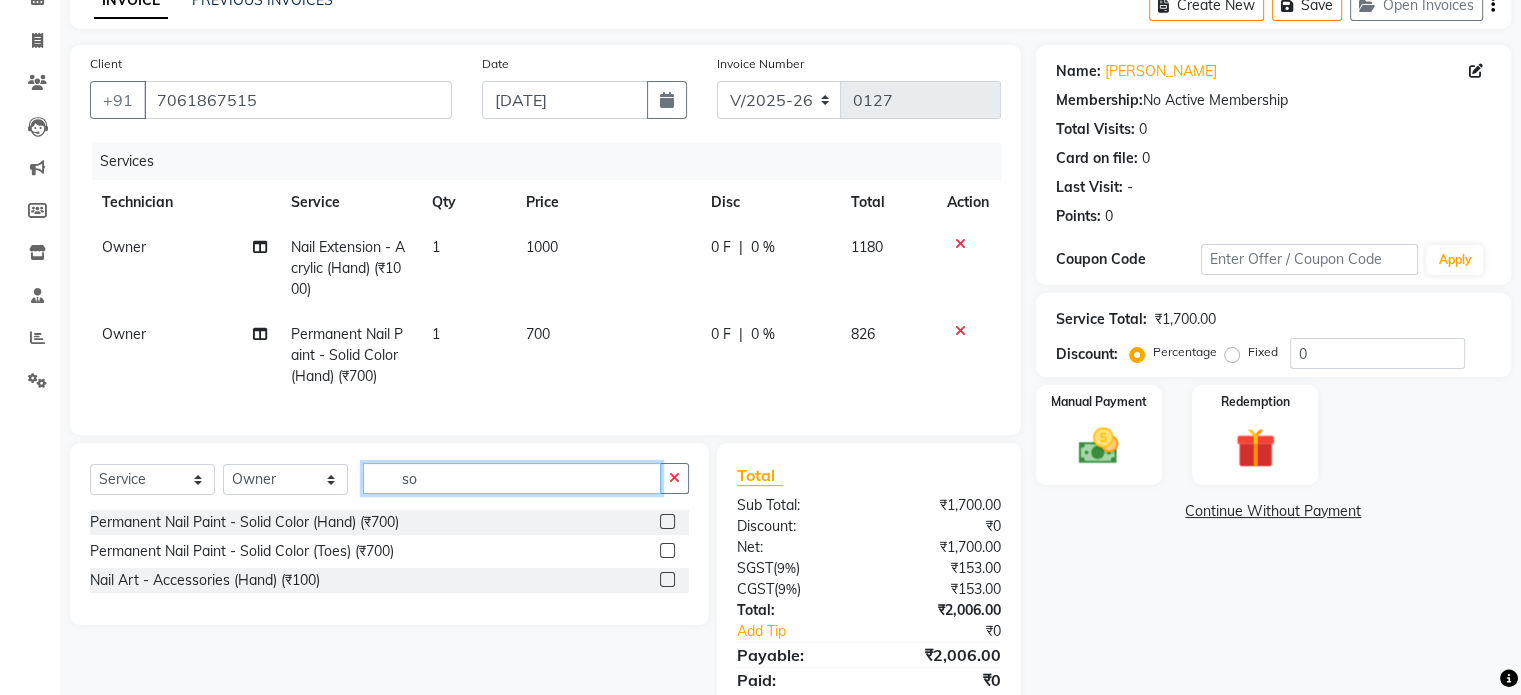 type on "s" 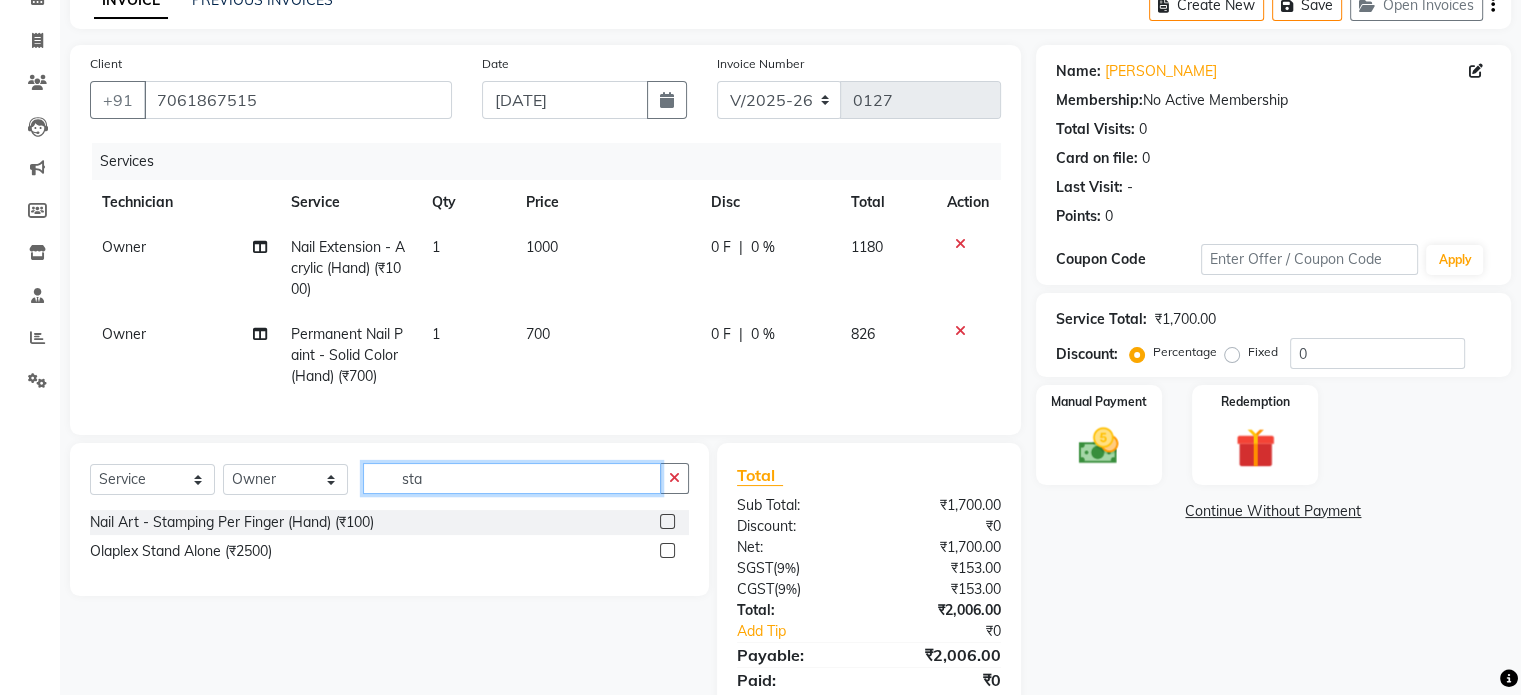 type on "sta" 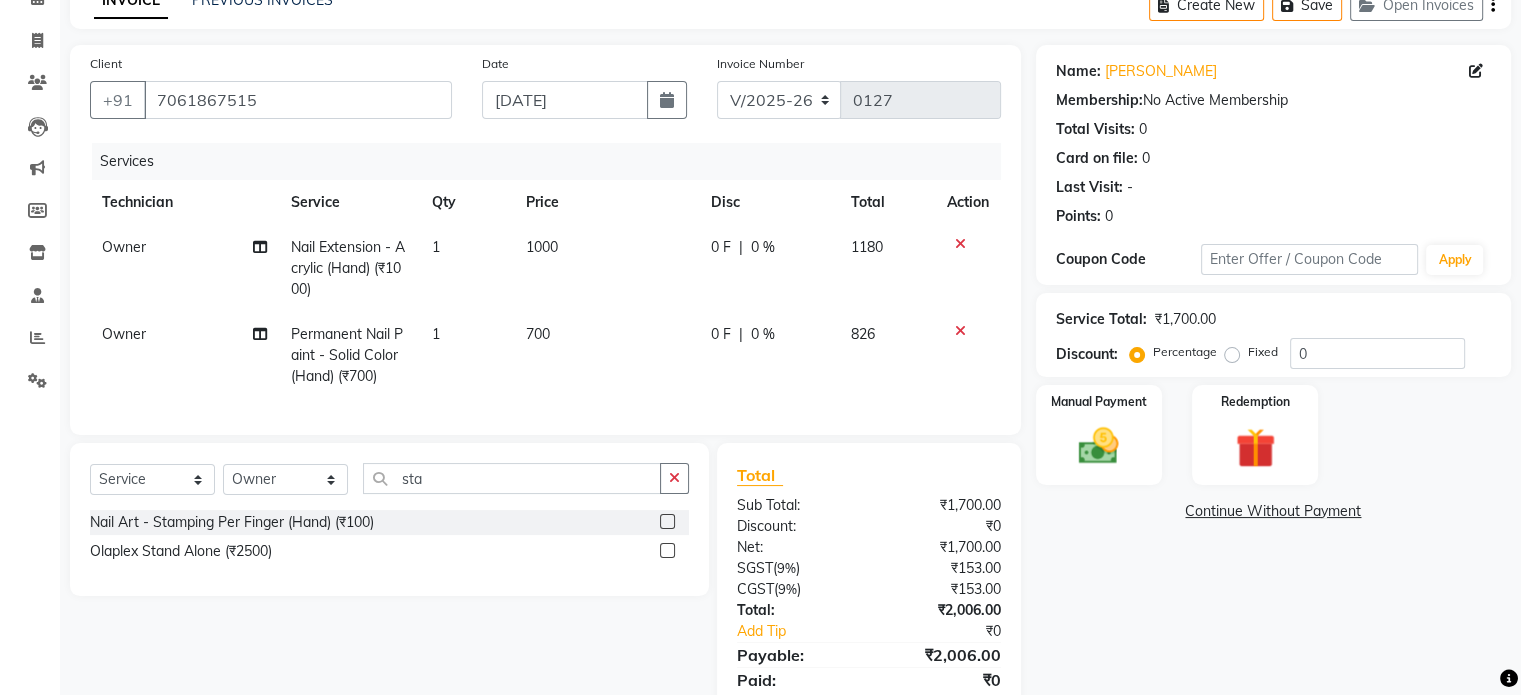click 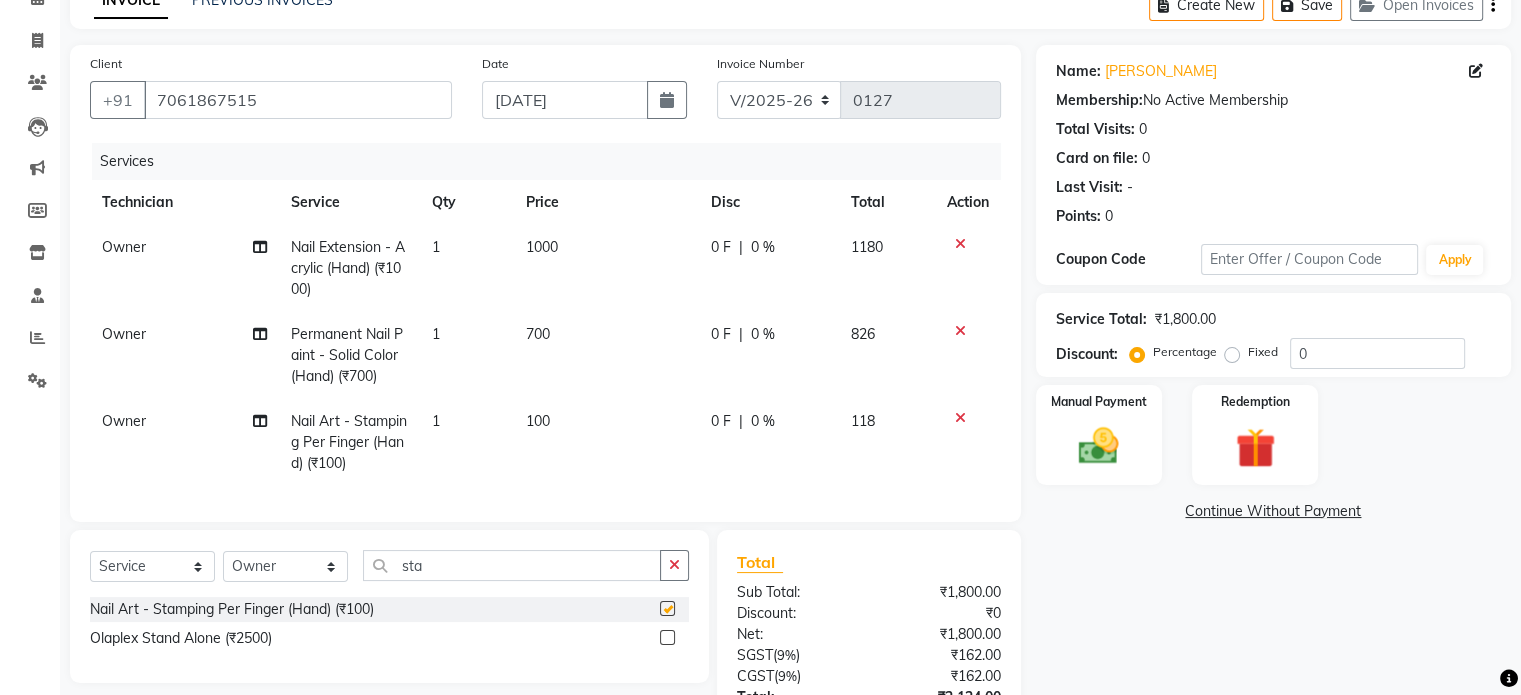 checkbox on "false" 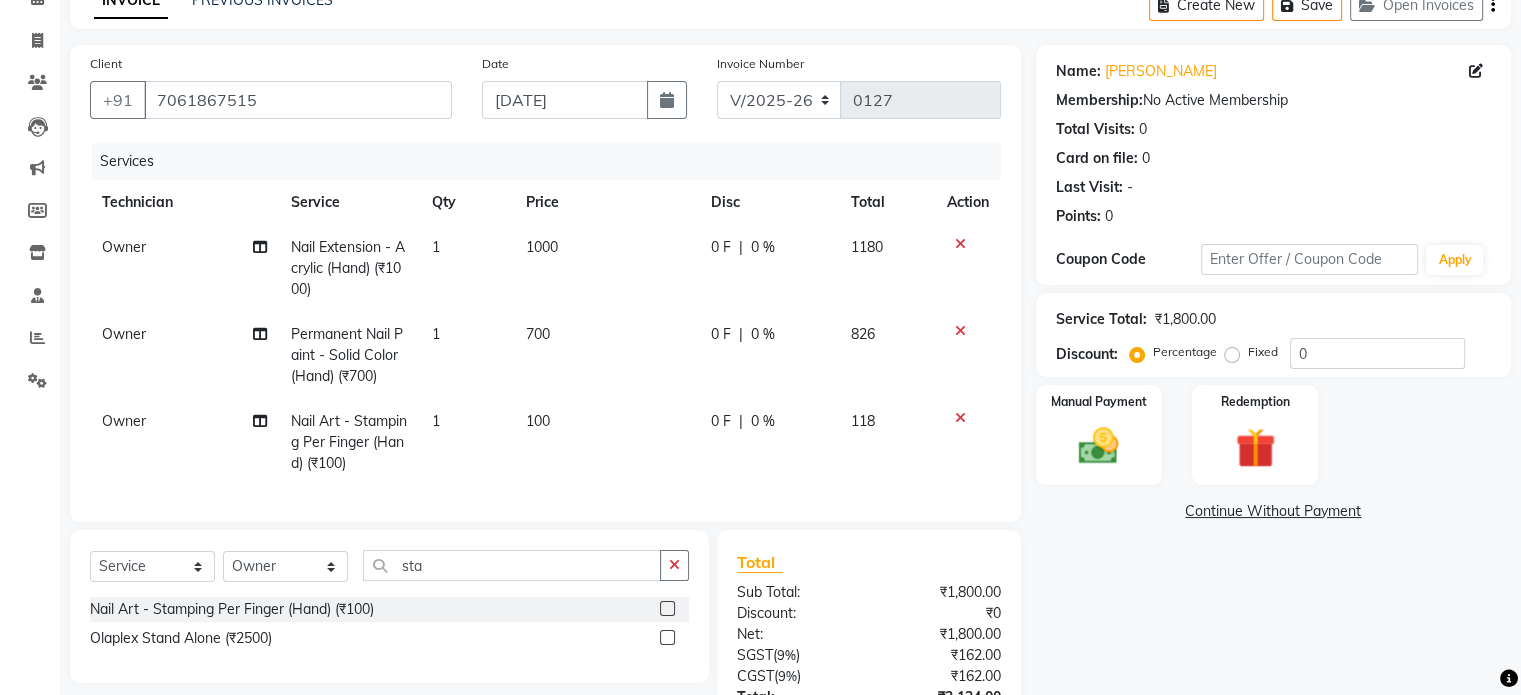click on "100" 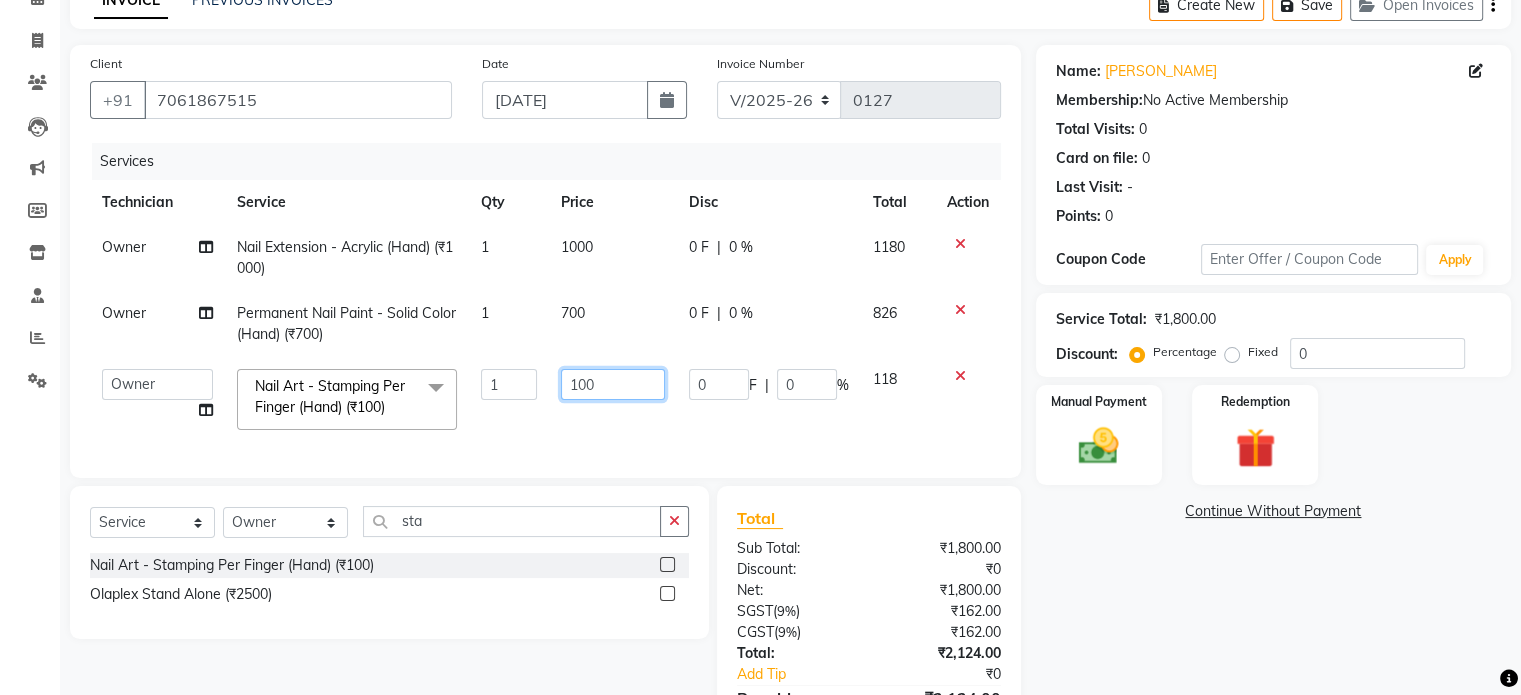 click on "100" 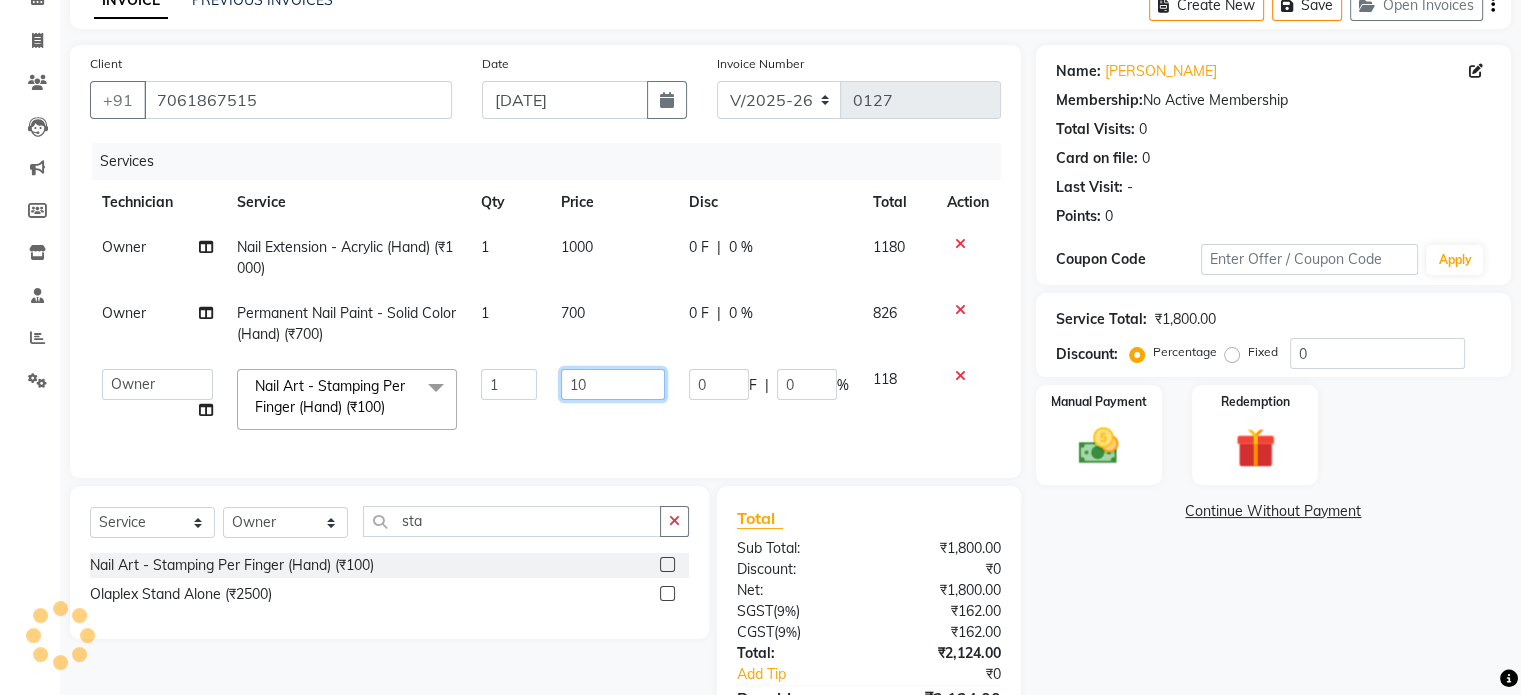 type on "1" 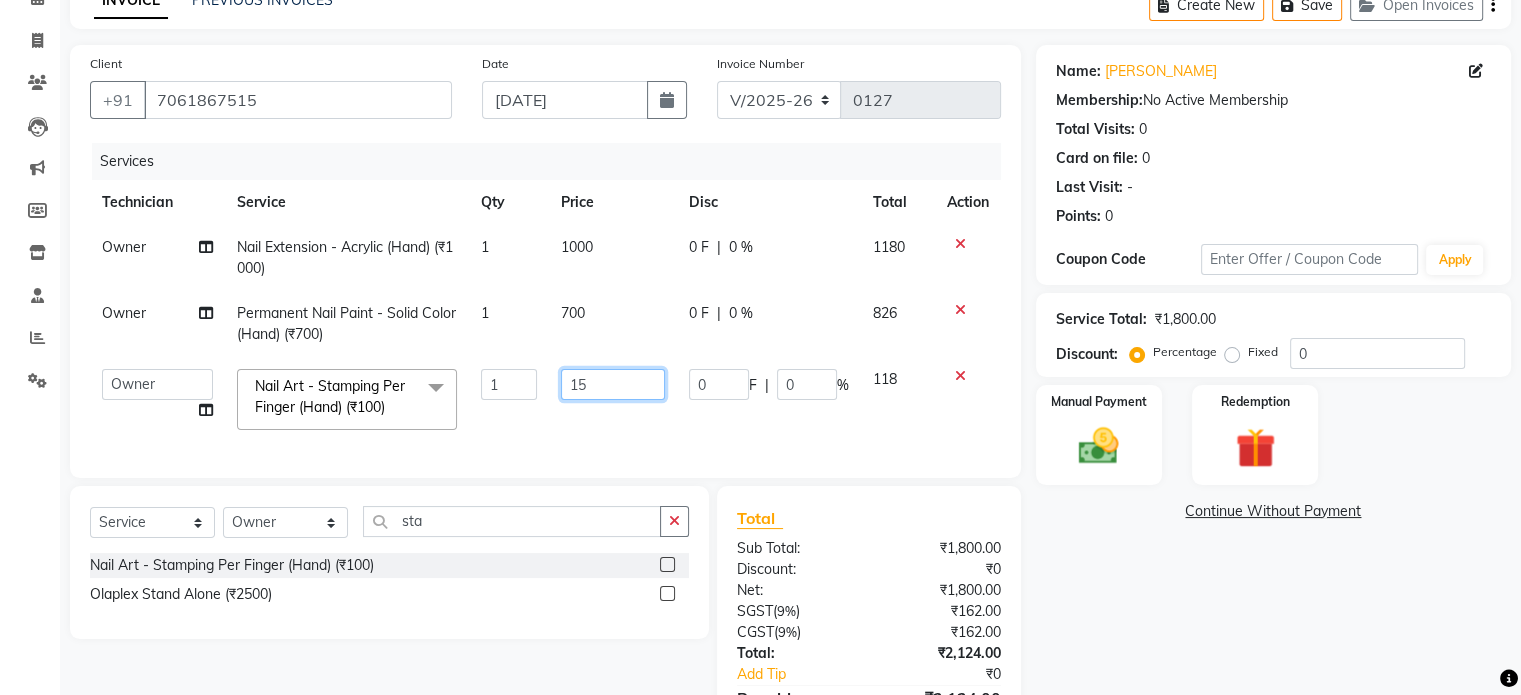 type on "150" 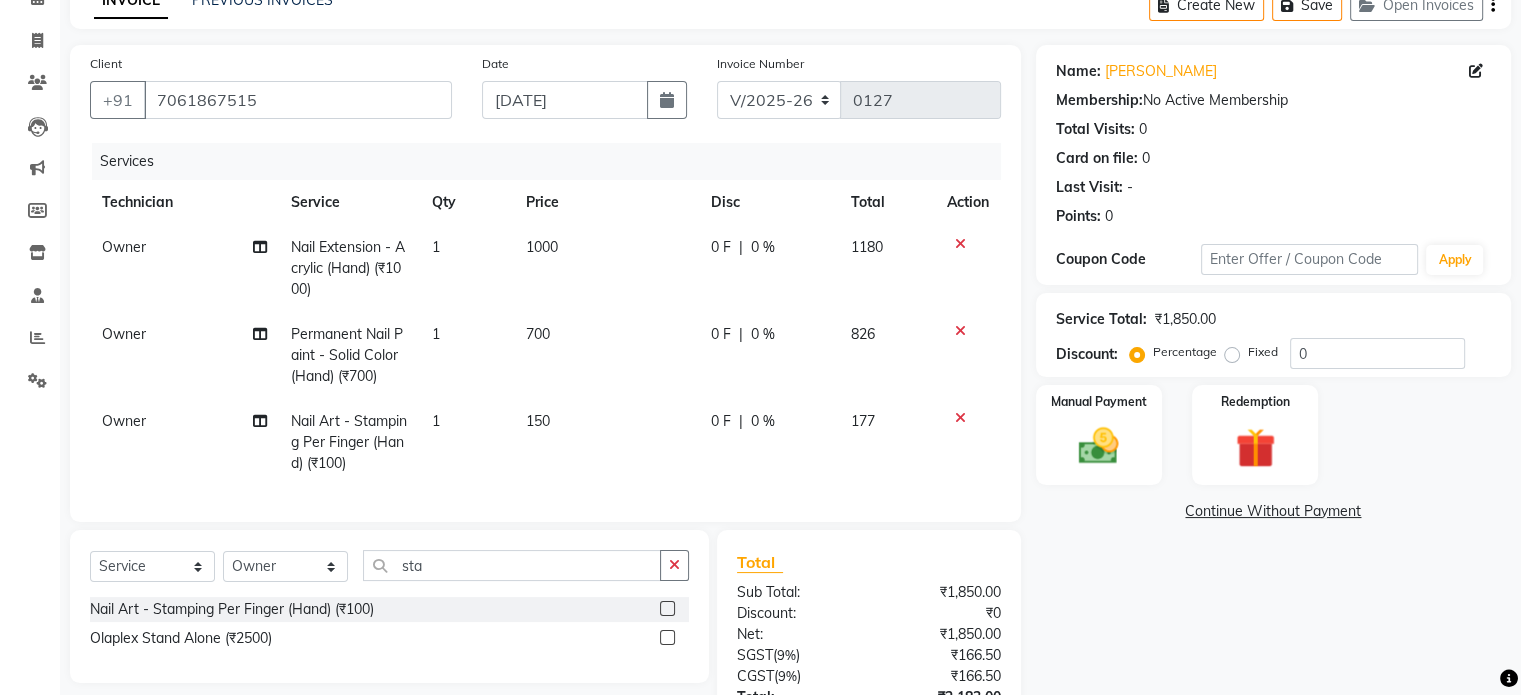 click on "1" 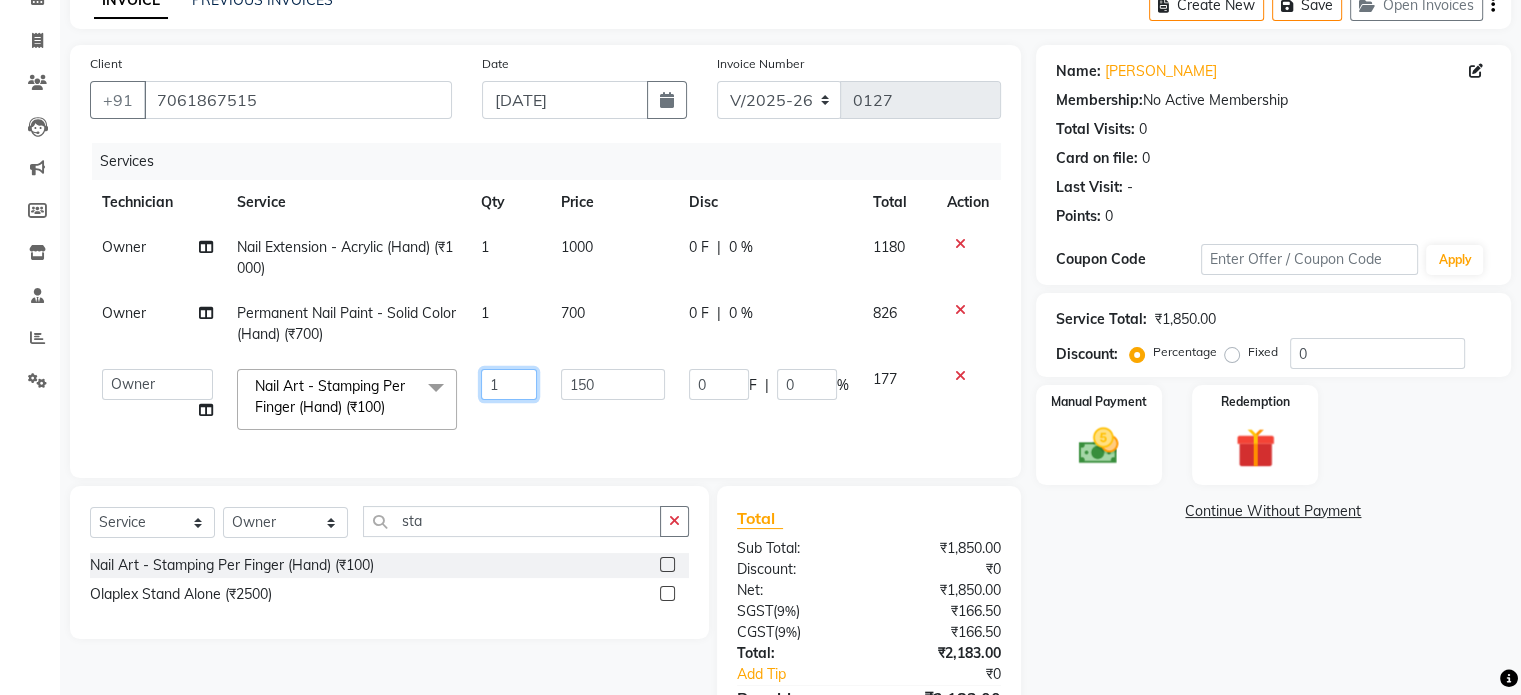 click on "1" 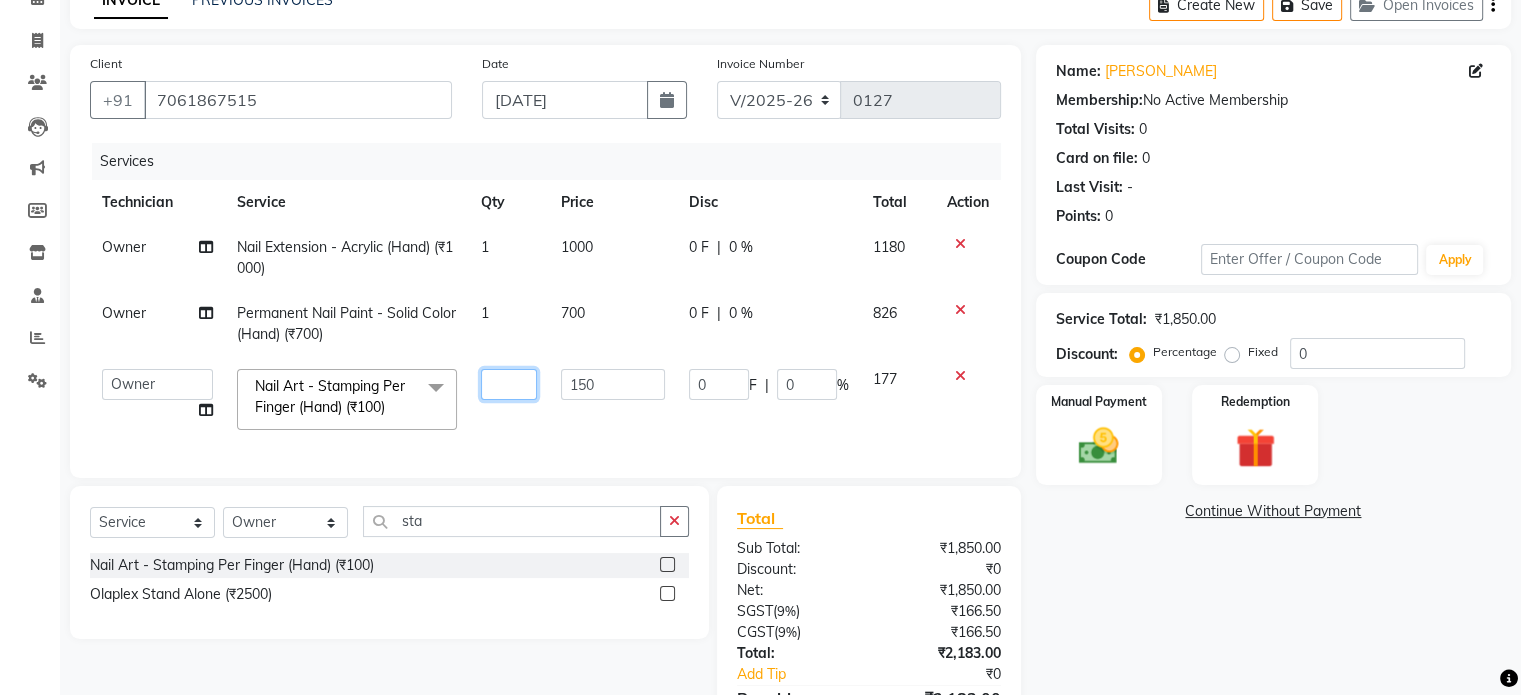 type on "4" 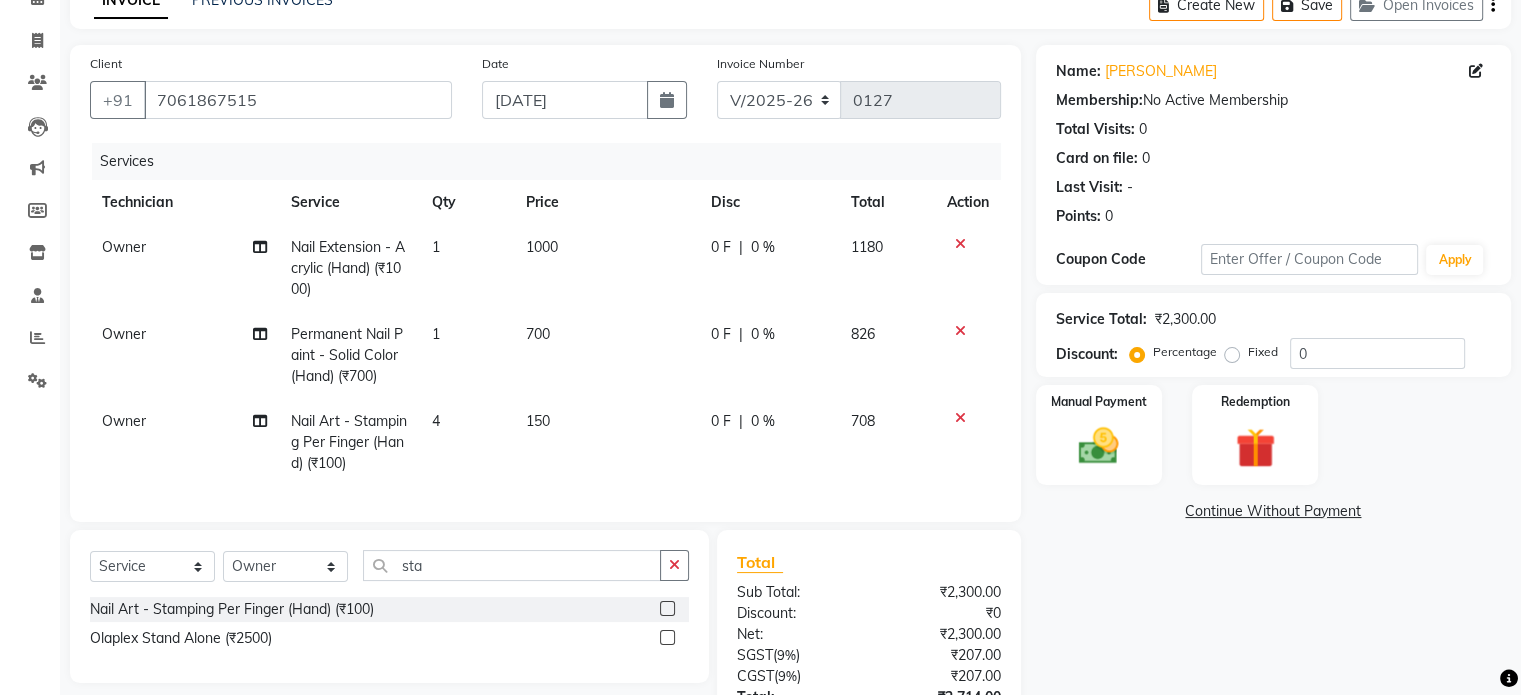 click on "150" 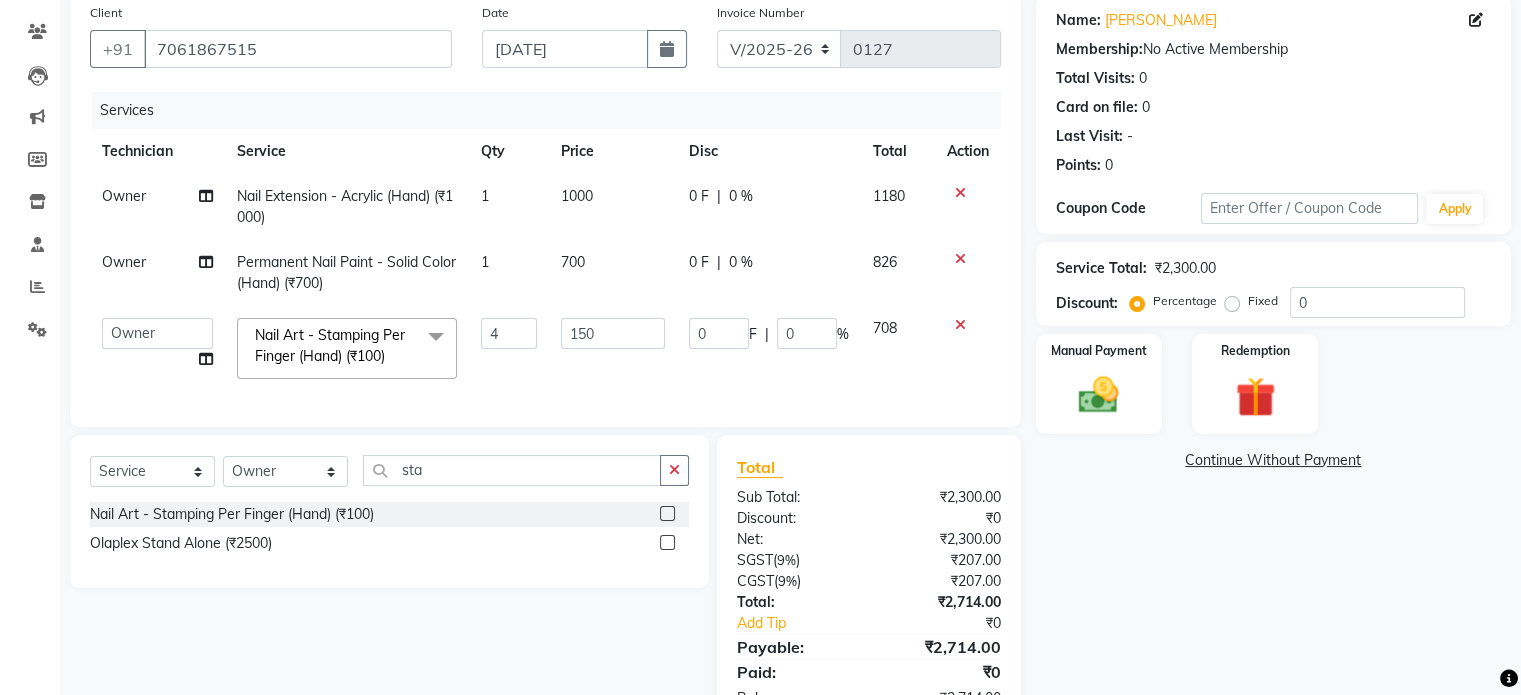 scroll, scrollTop: 235, scrollLeft: 0, axis: vertical 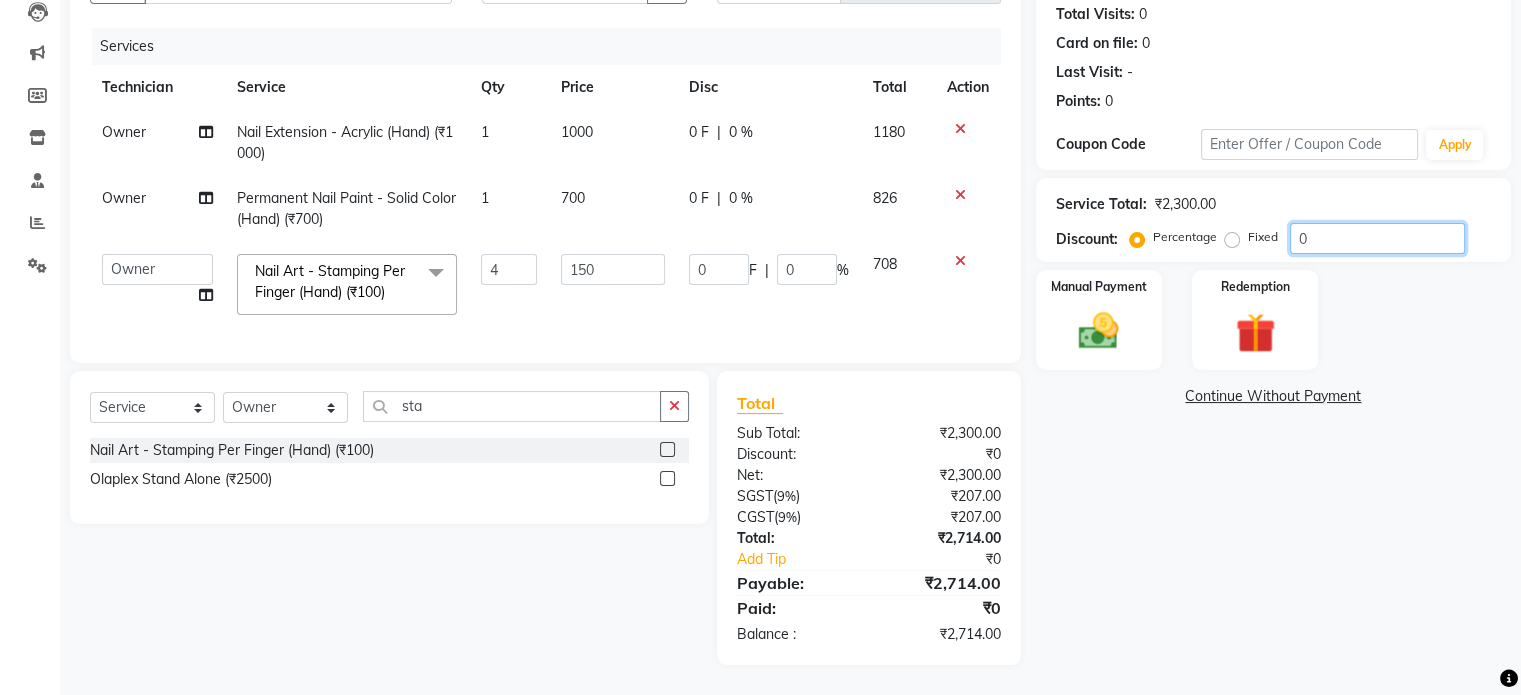 click on "0" 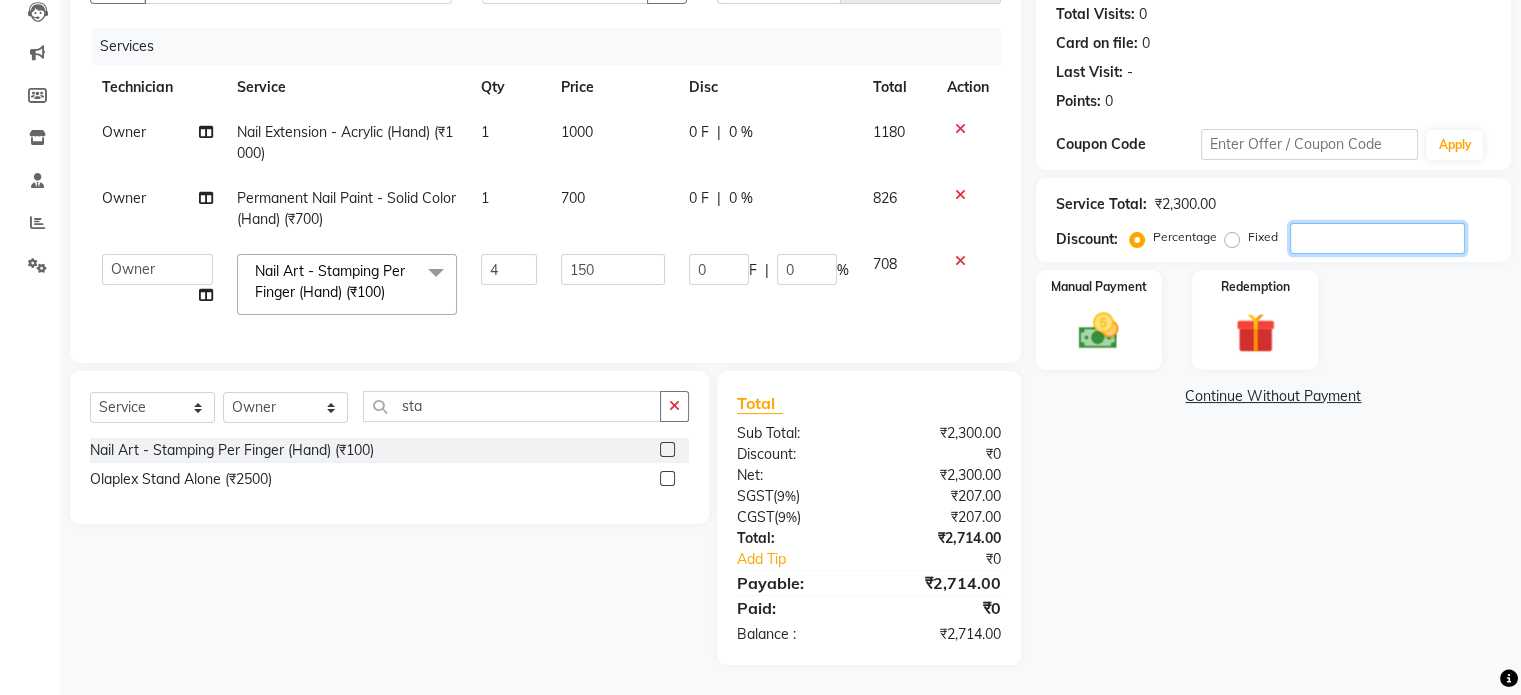 type on "3" 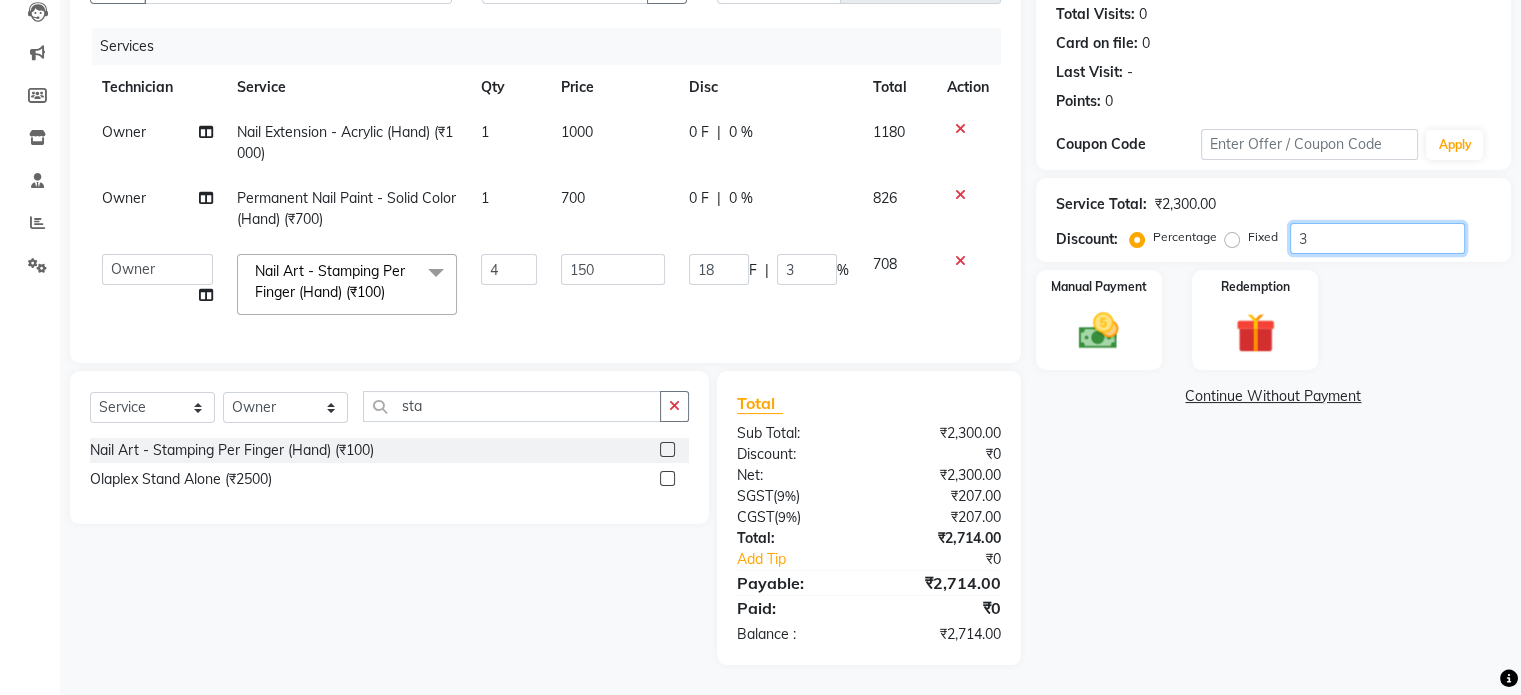 type on "30" 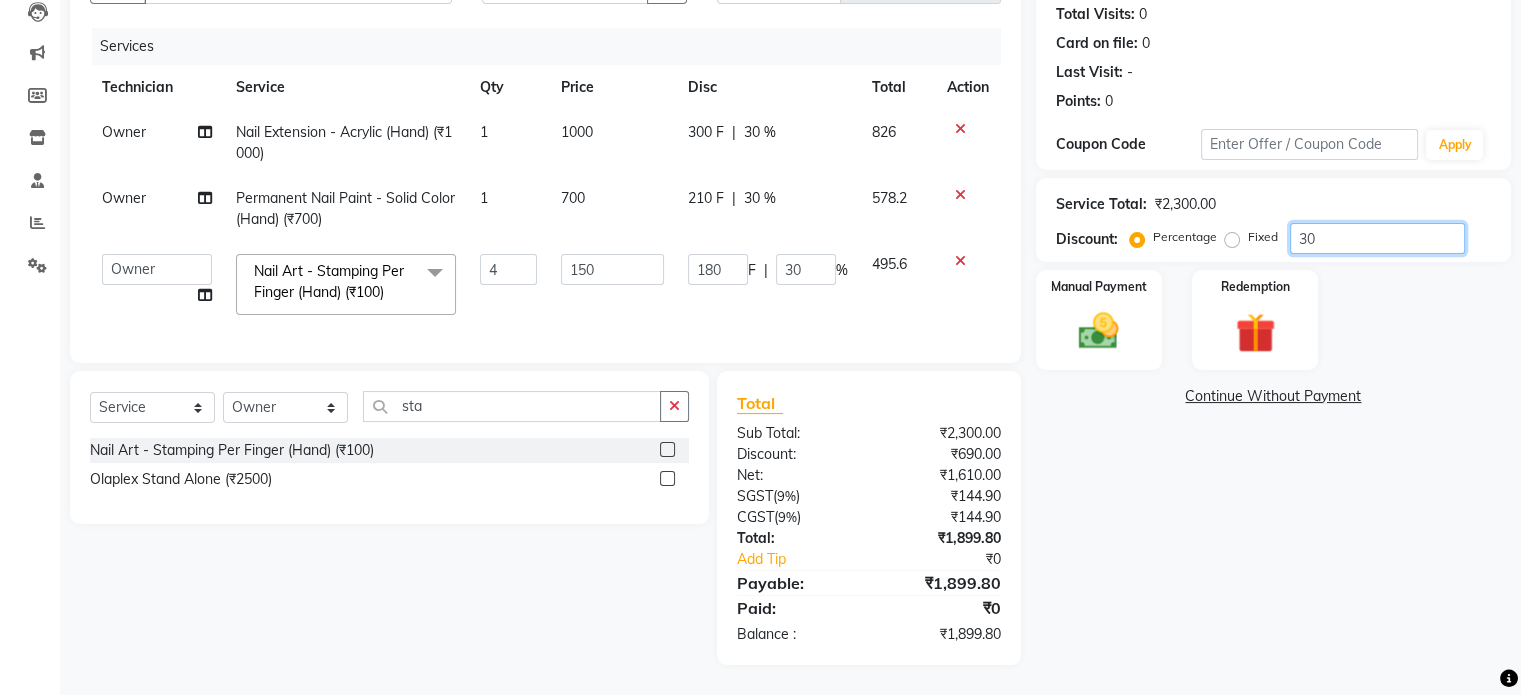 type on "3" 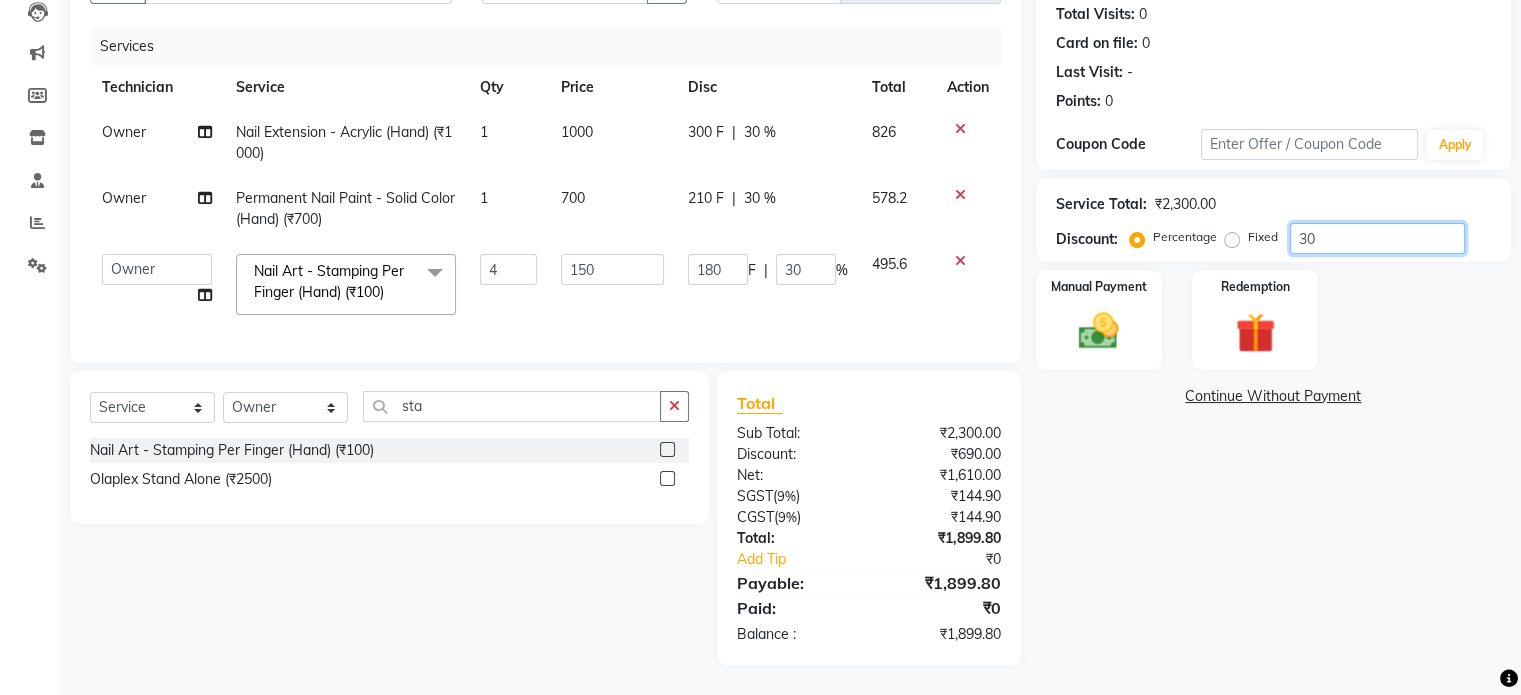 type on "18" 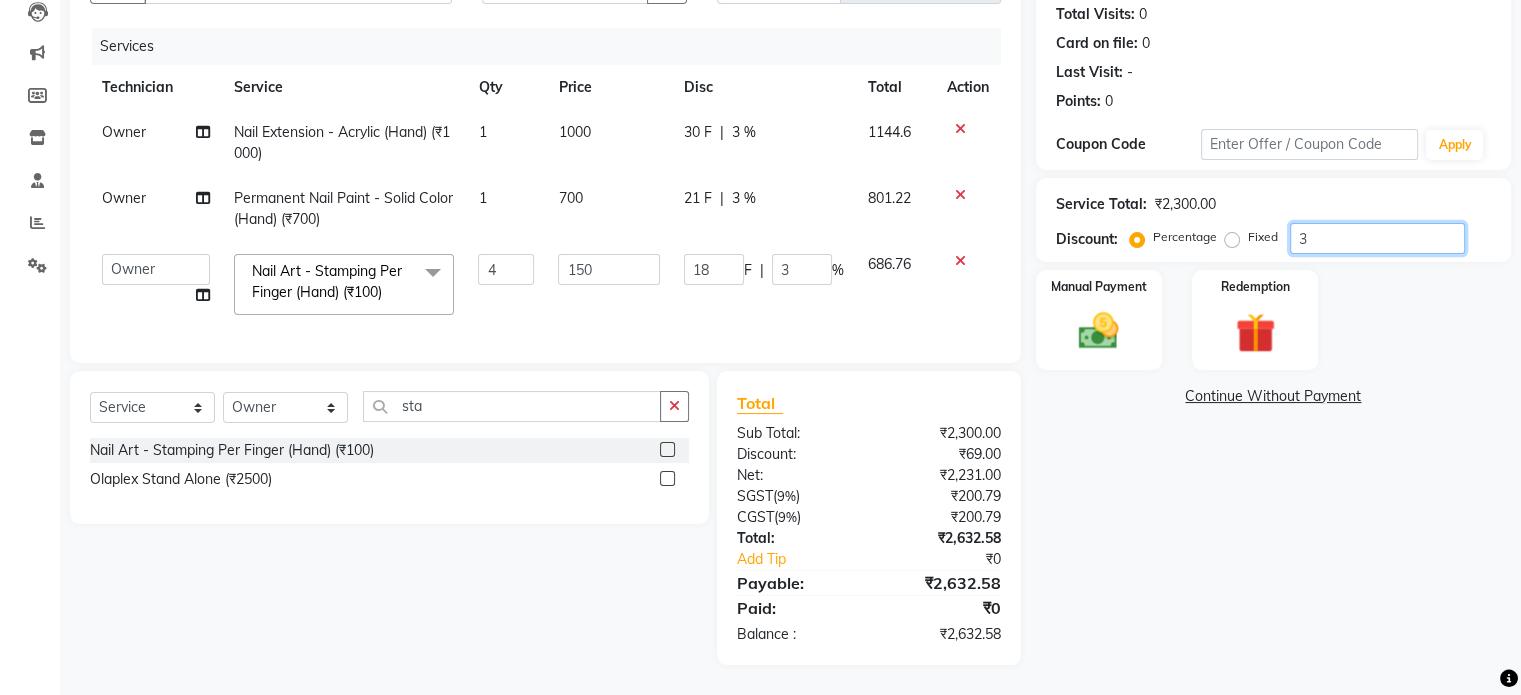 type 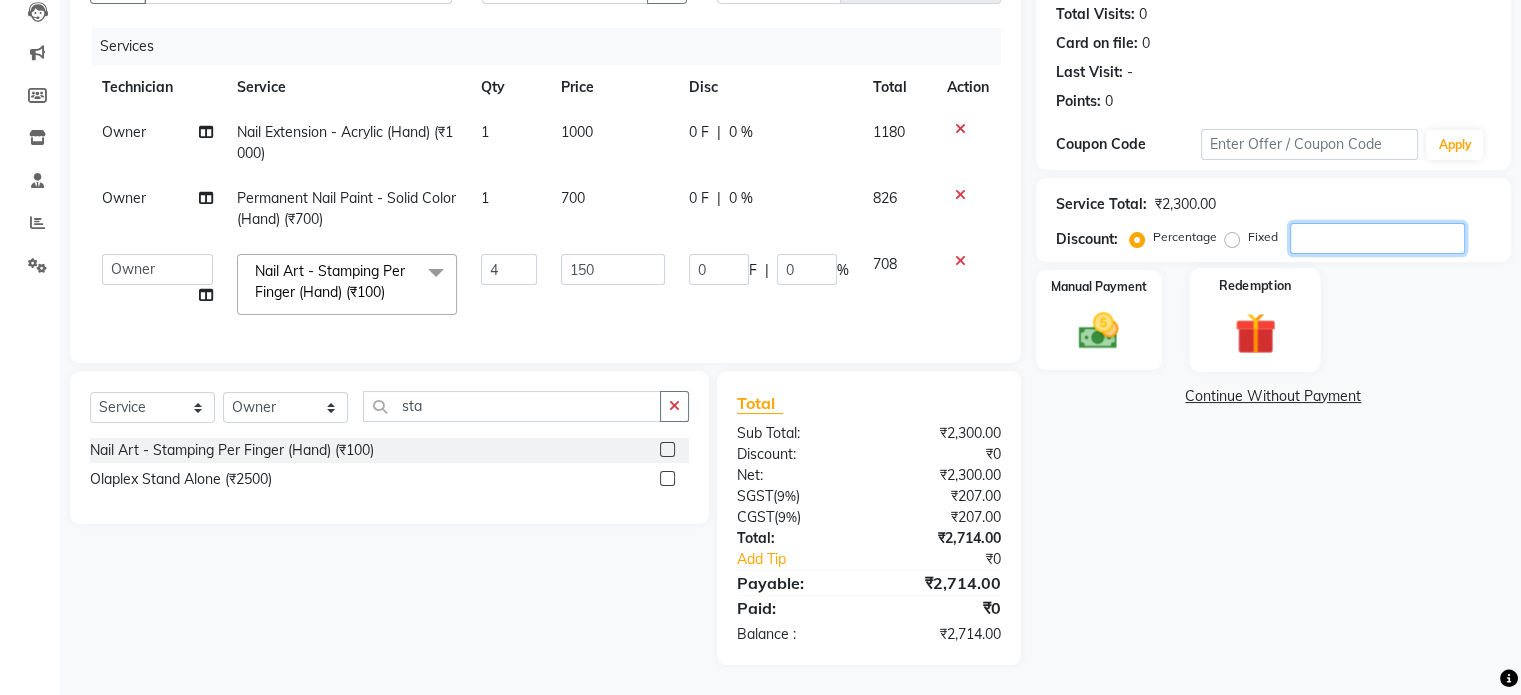 type on "3" 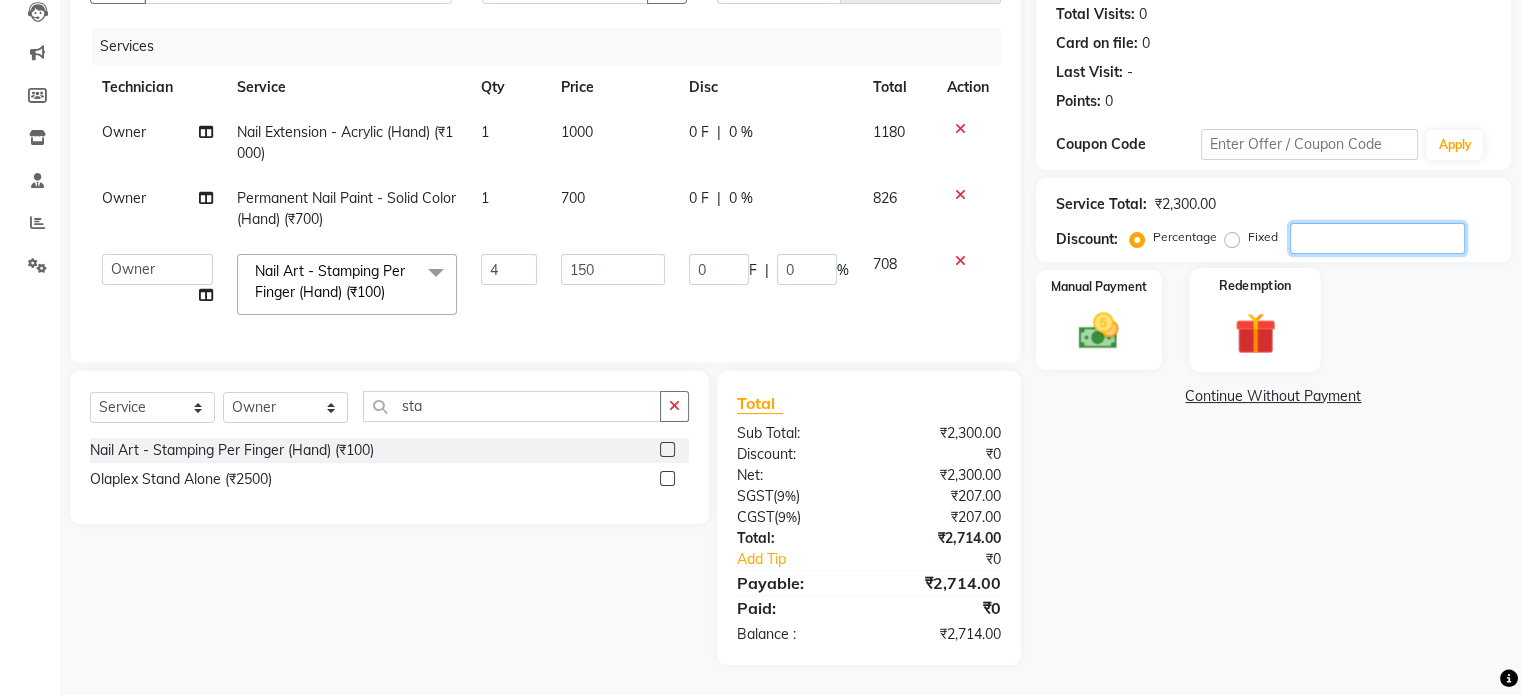 type on "18" 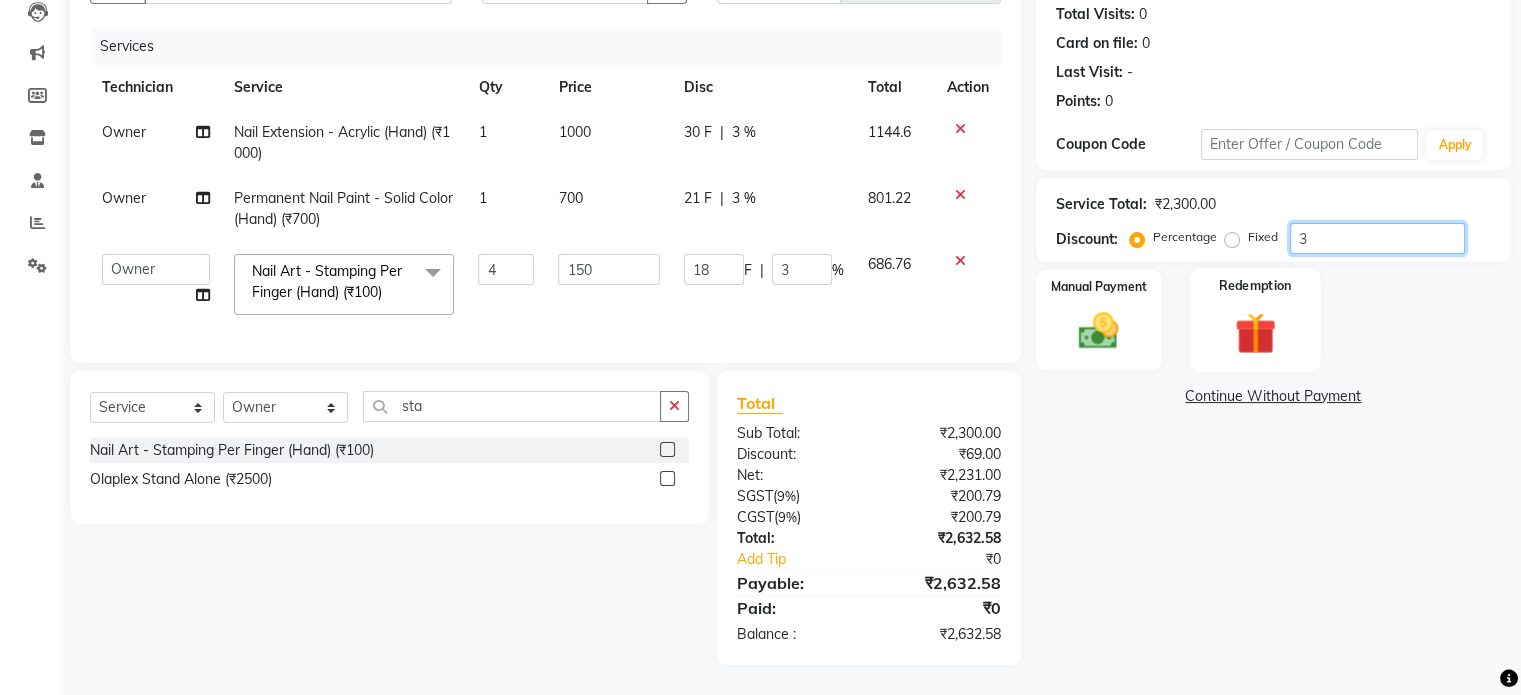 type on "30" 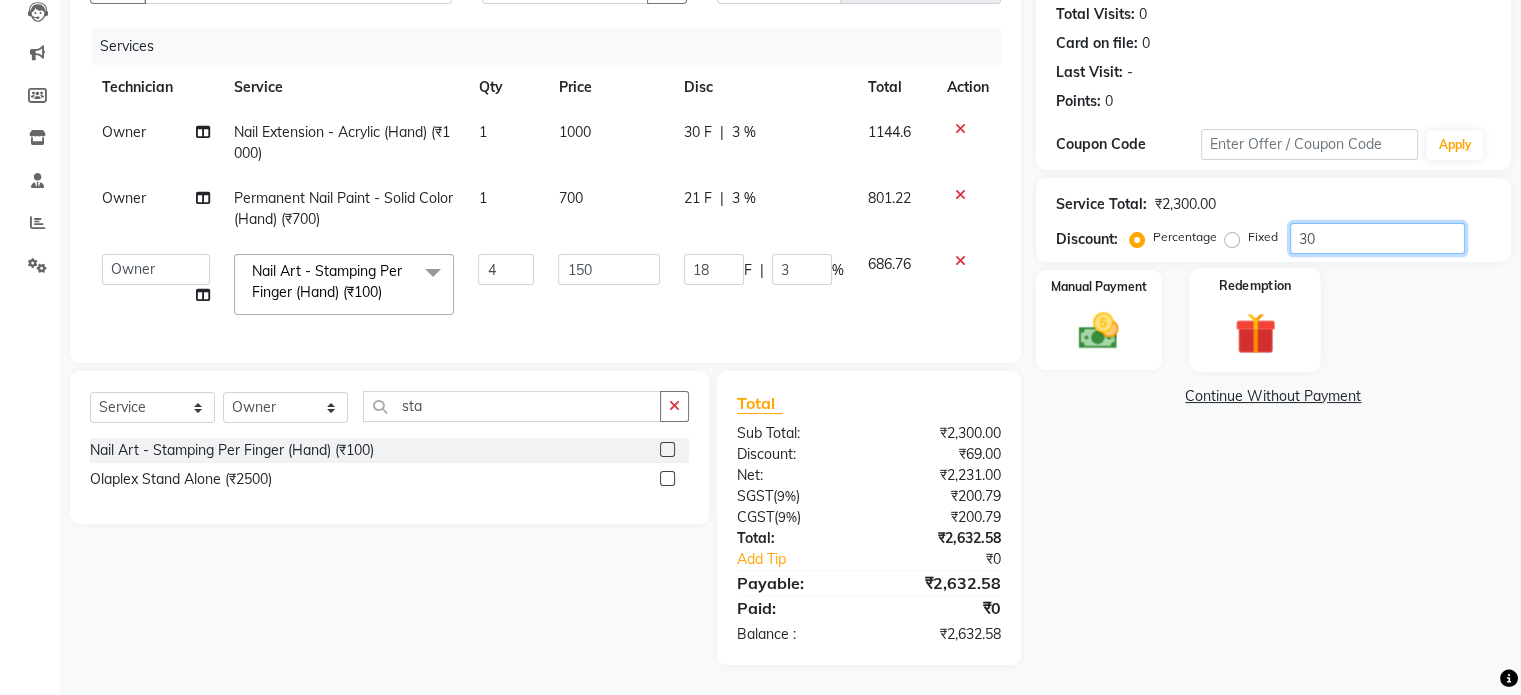 type on "180" 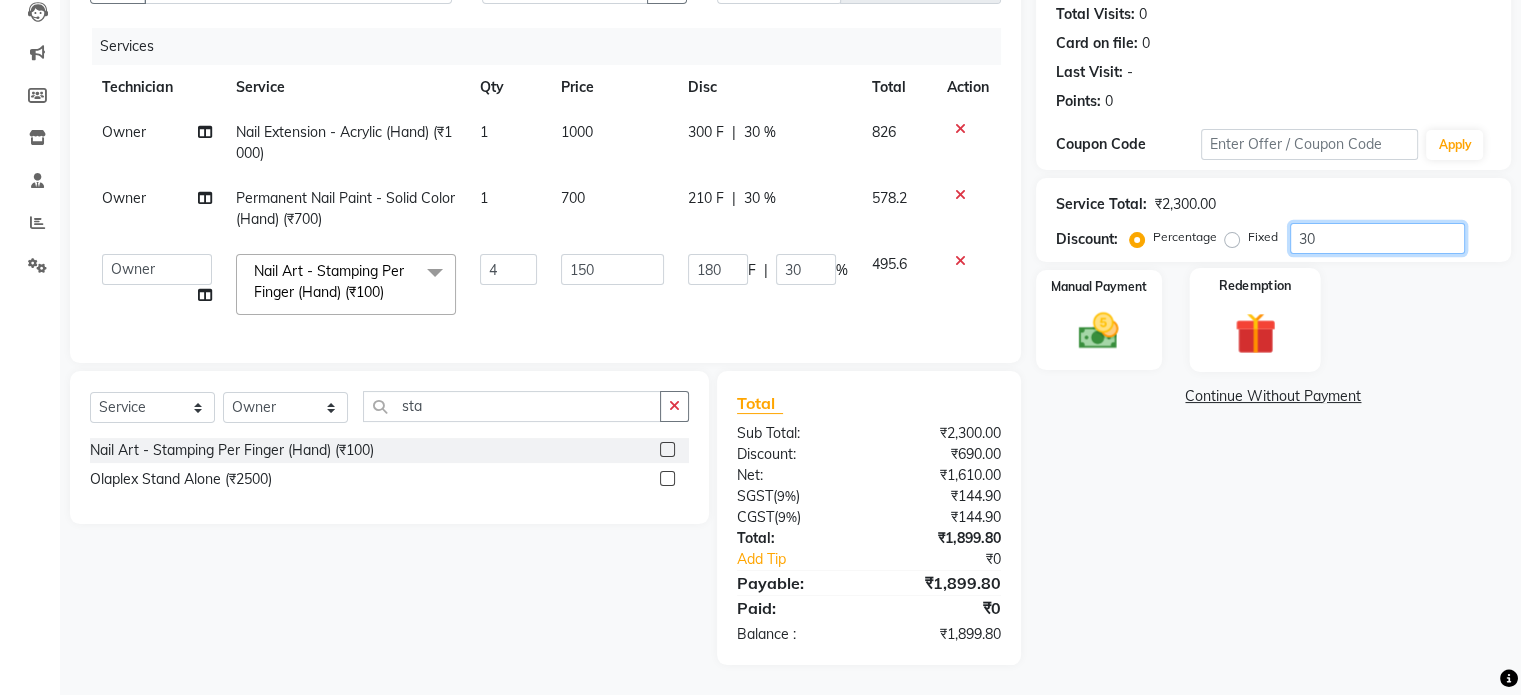 type on "3" 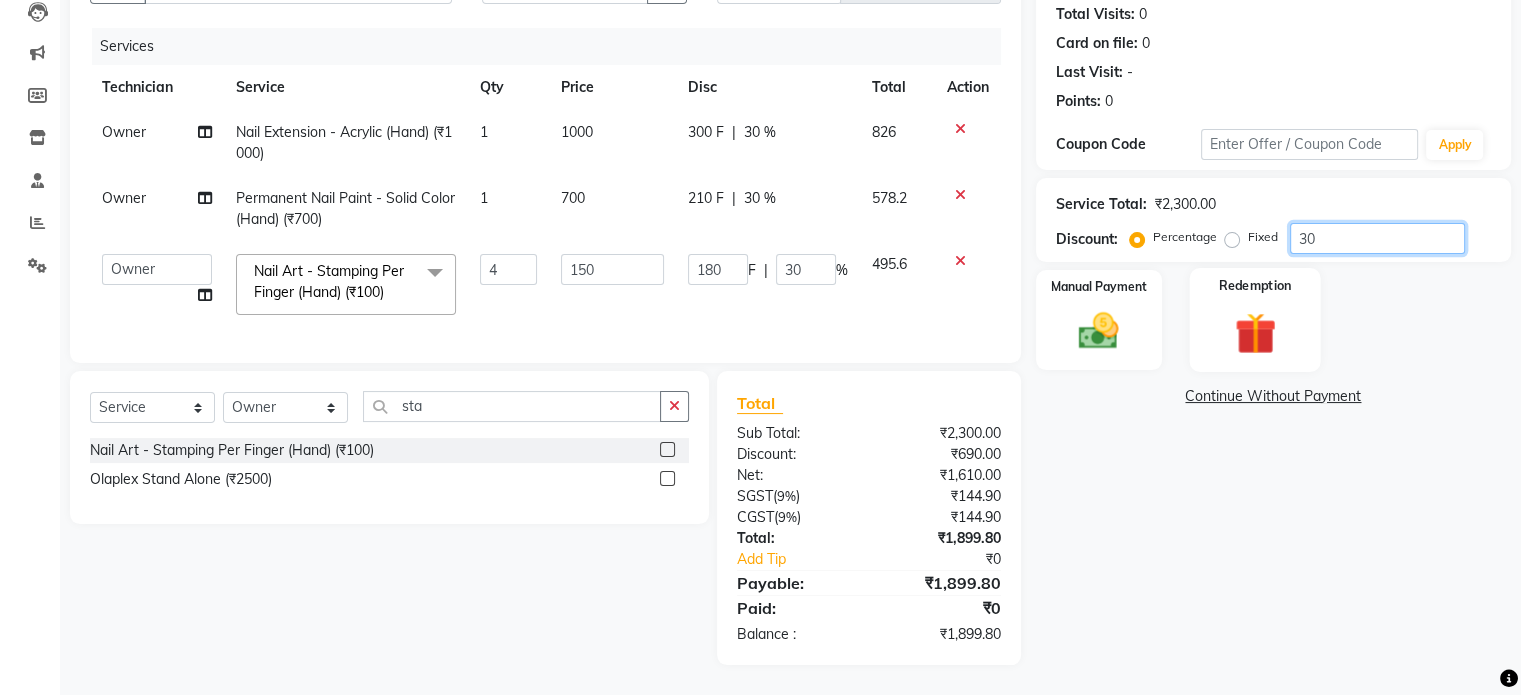 type on "18" 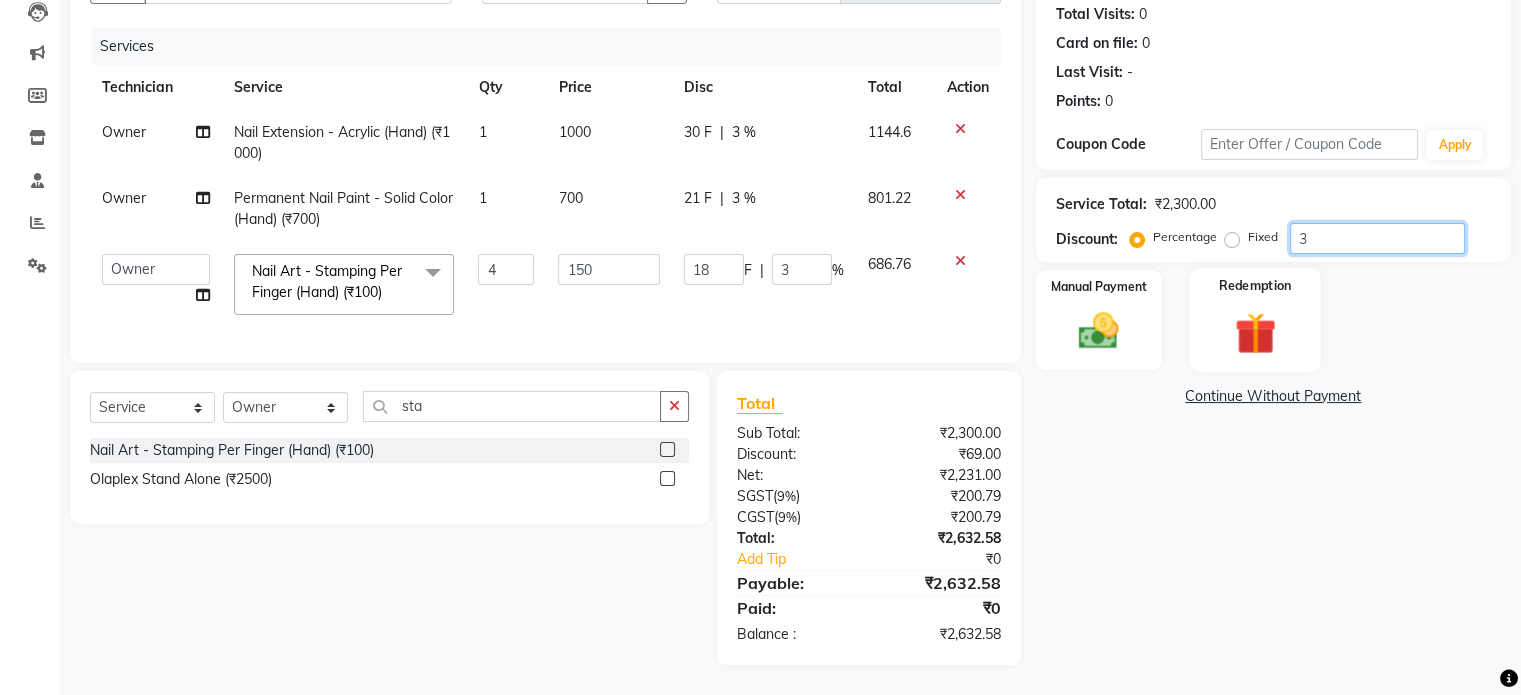 type 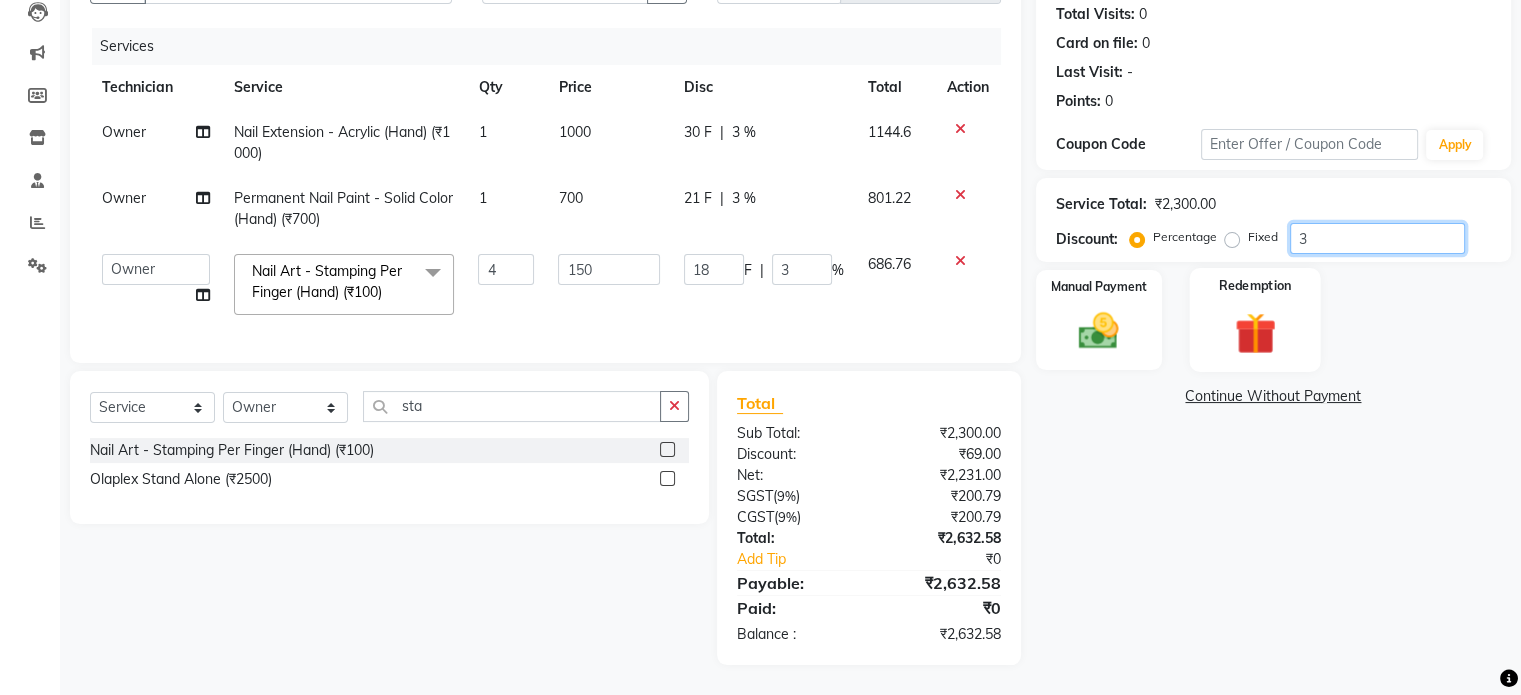 type on "0" 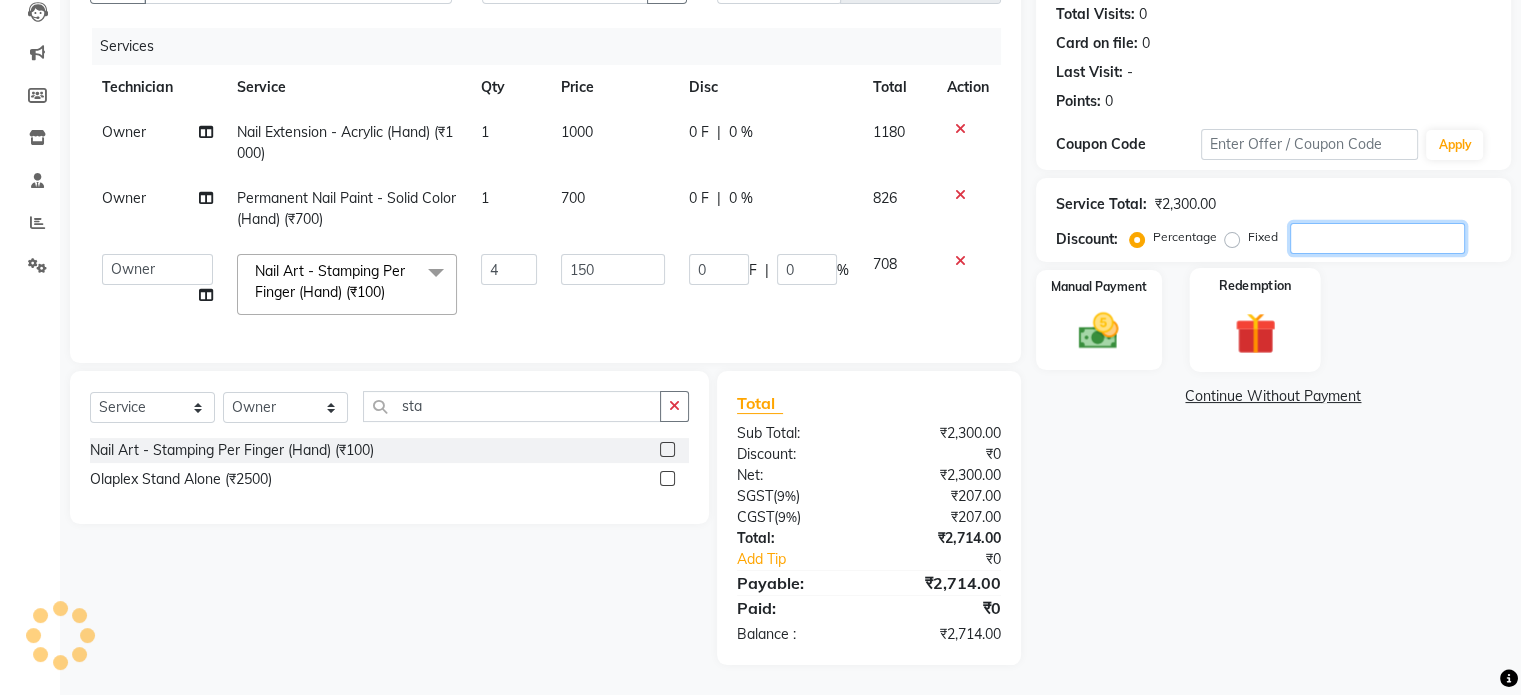 type on "3" 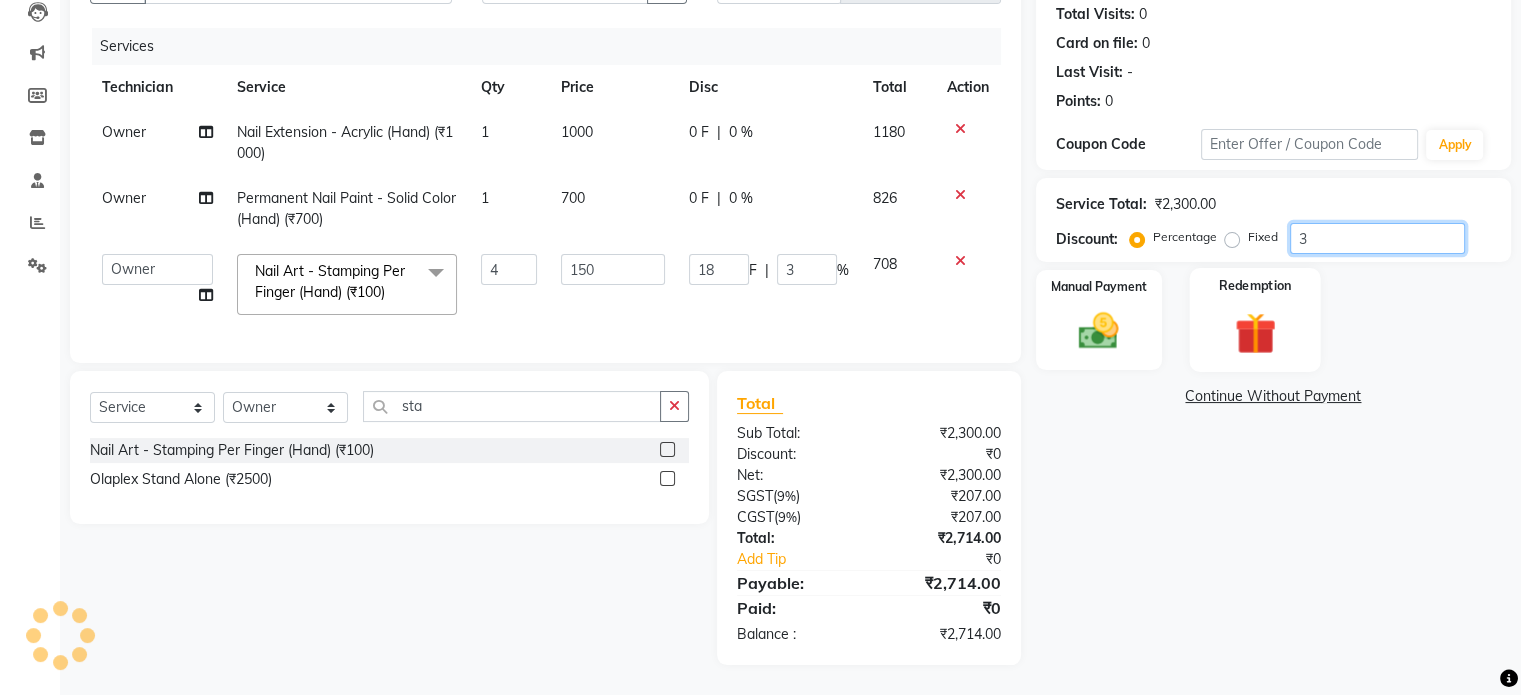 type on "30" 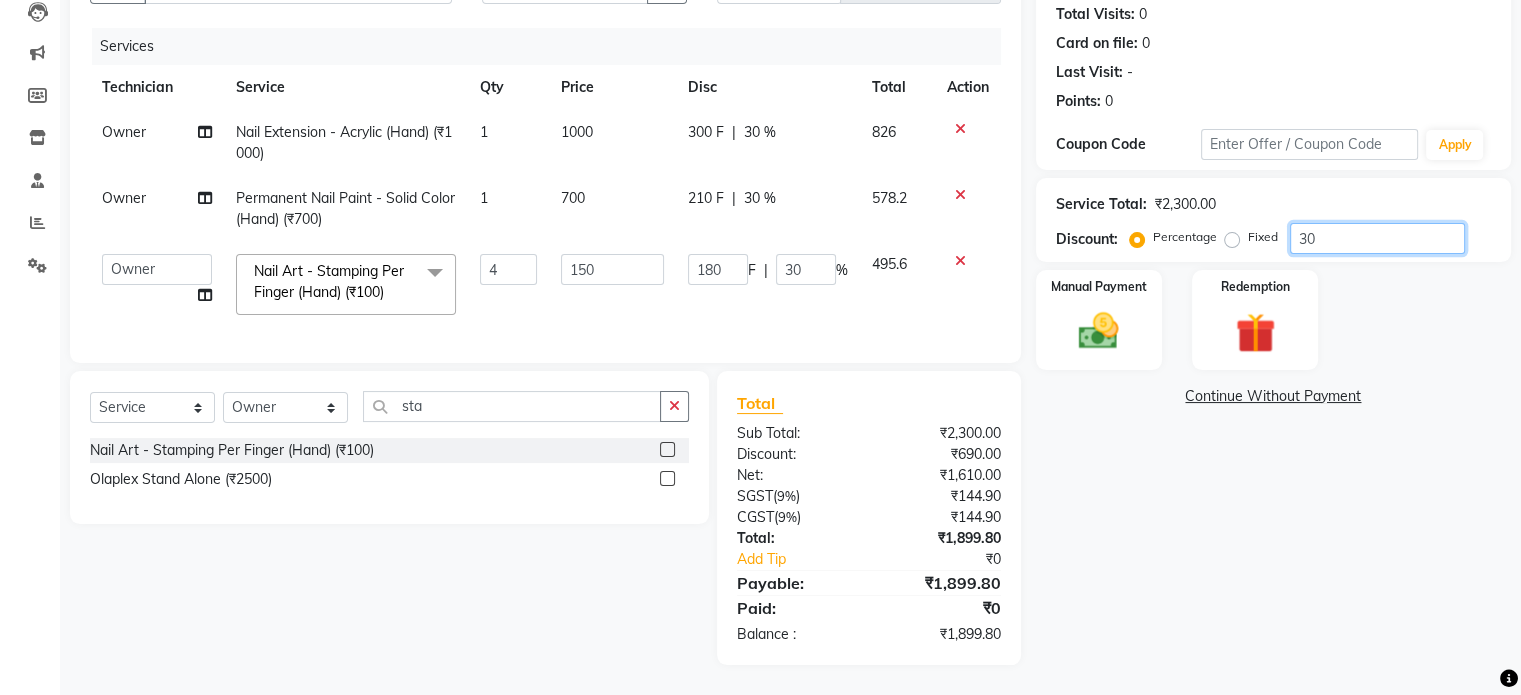 scroll, scrollTop: 0, scrollLeft: 14, axis: horizontal 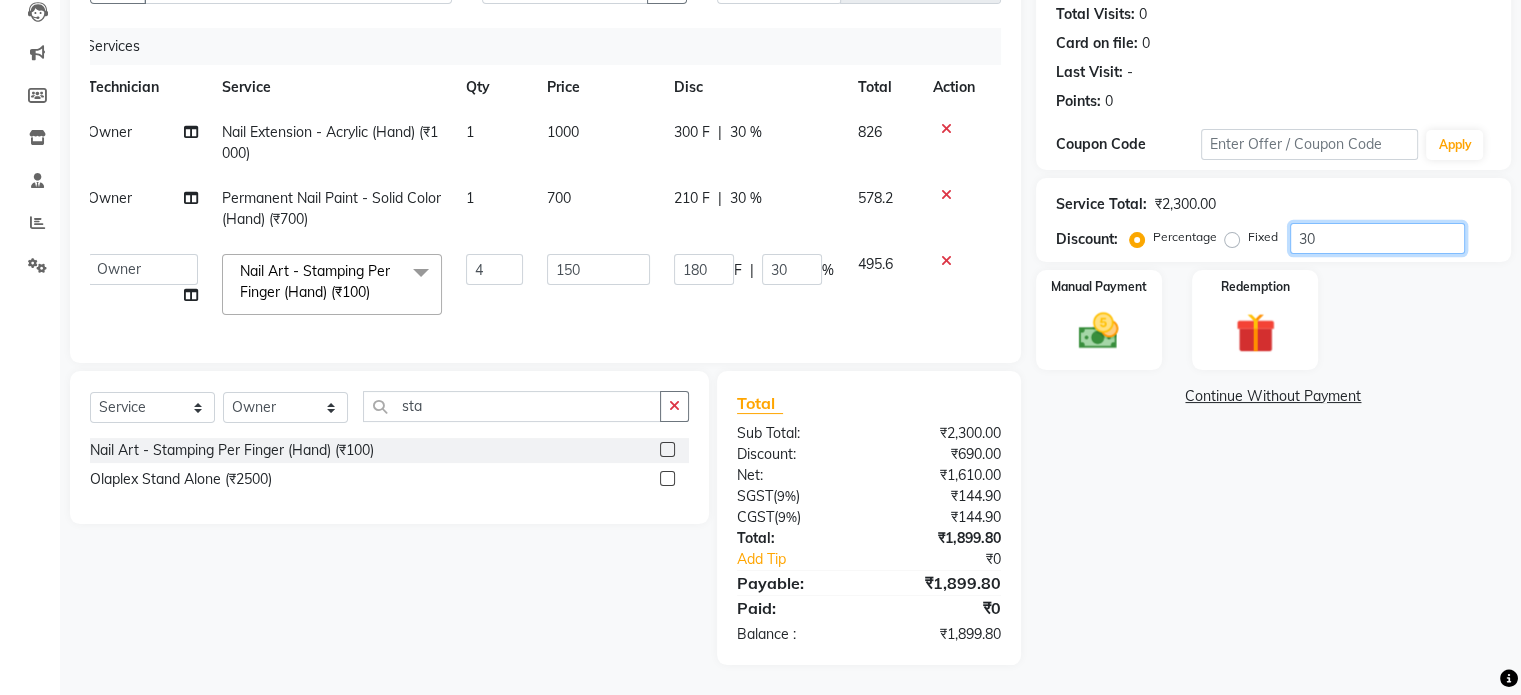 type 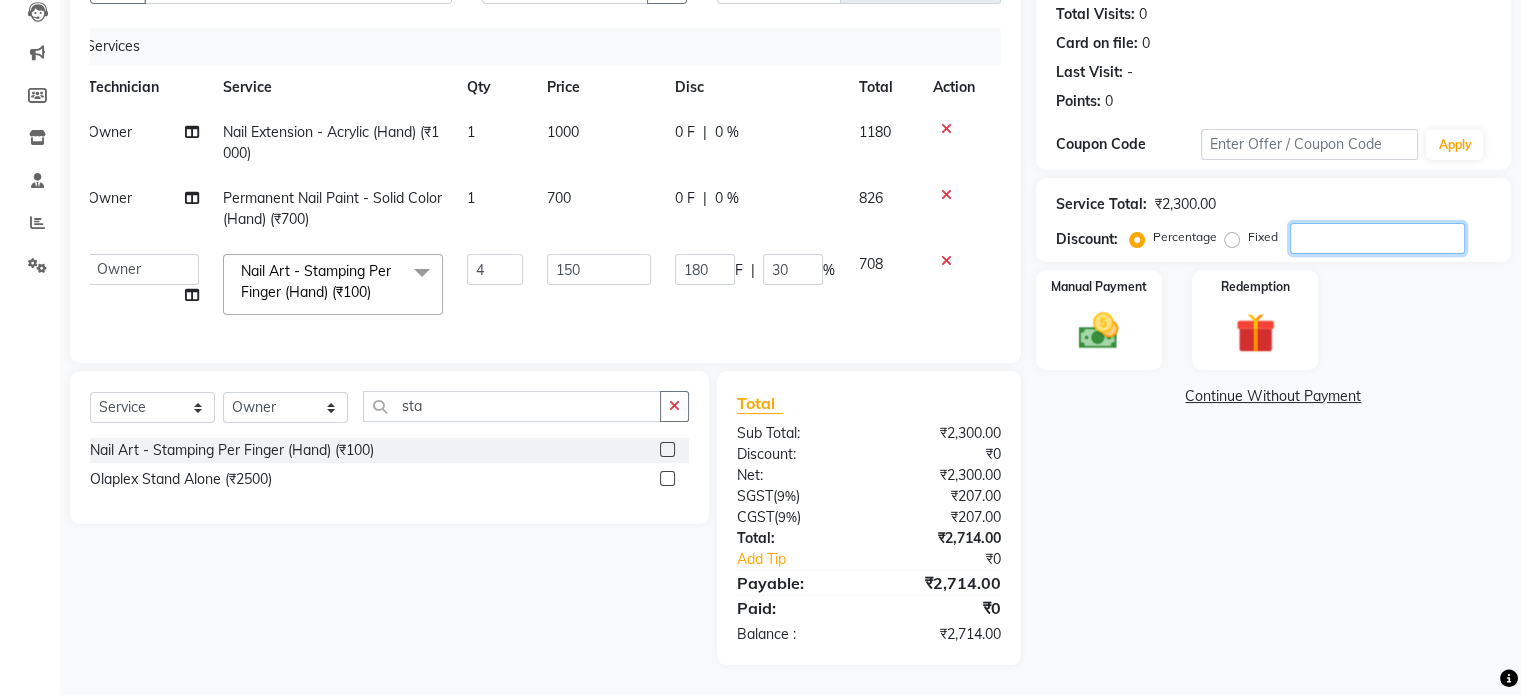 type on "0" 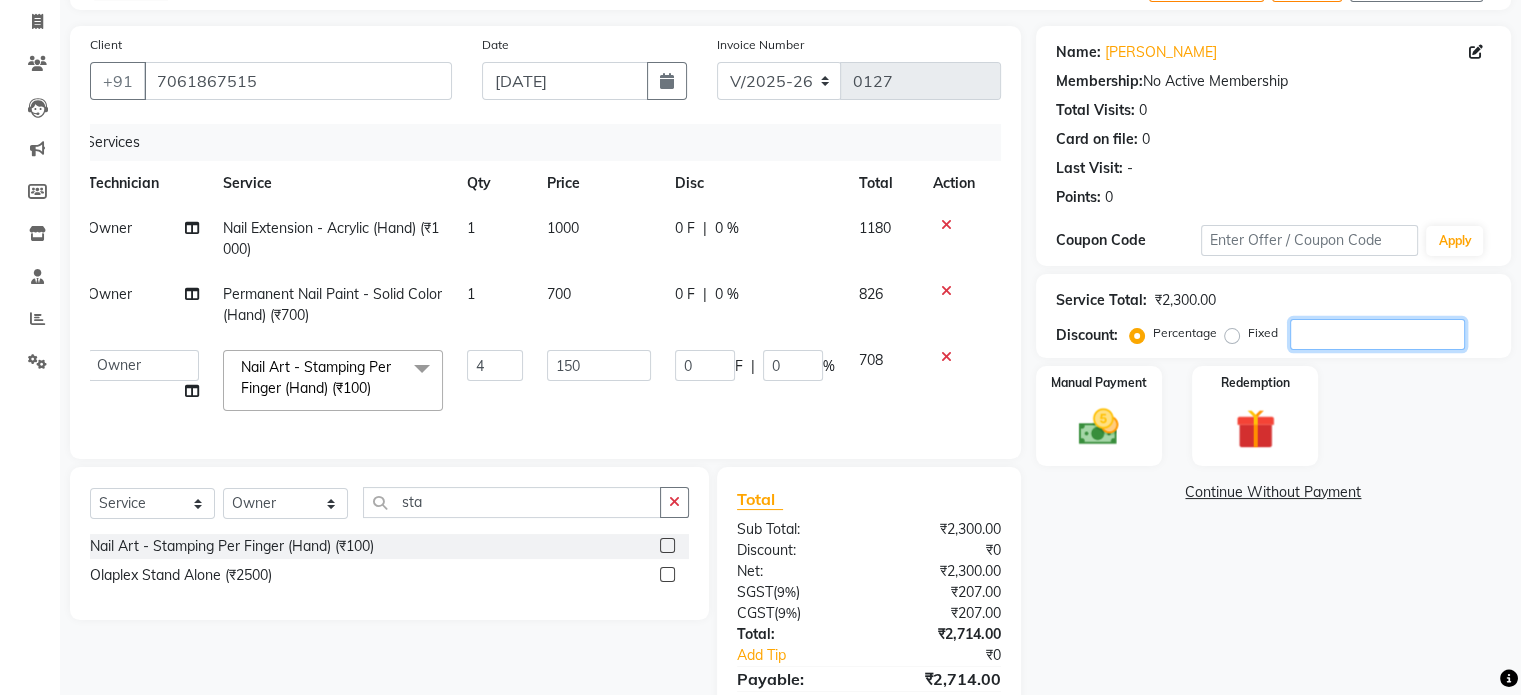 scroll, scrollTop: 0, scrollLeft: 0, axis: both 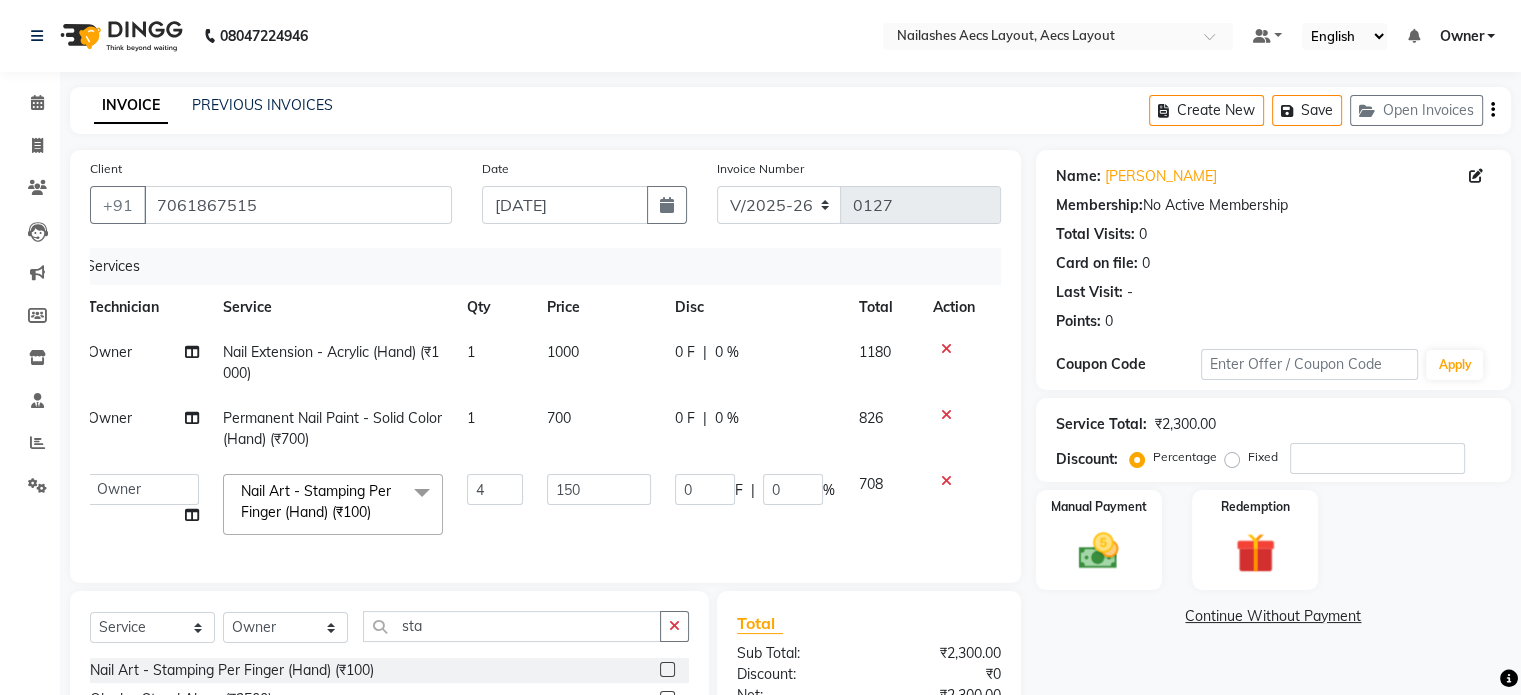 click on "Manual Payment Redemption" 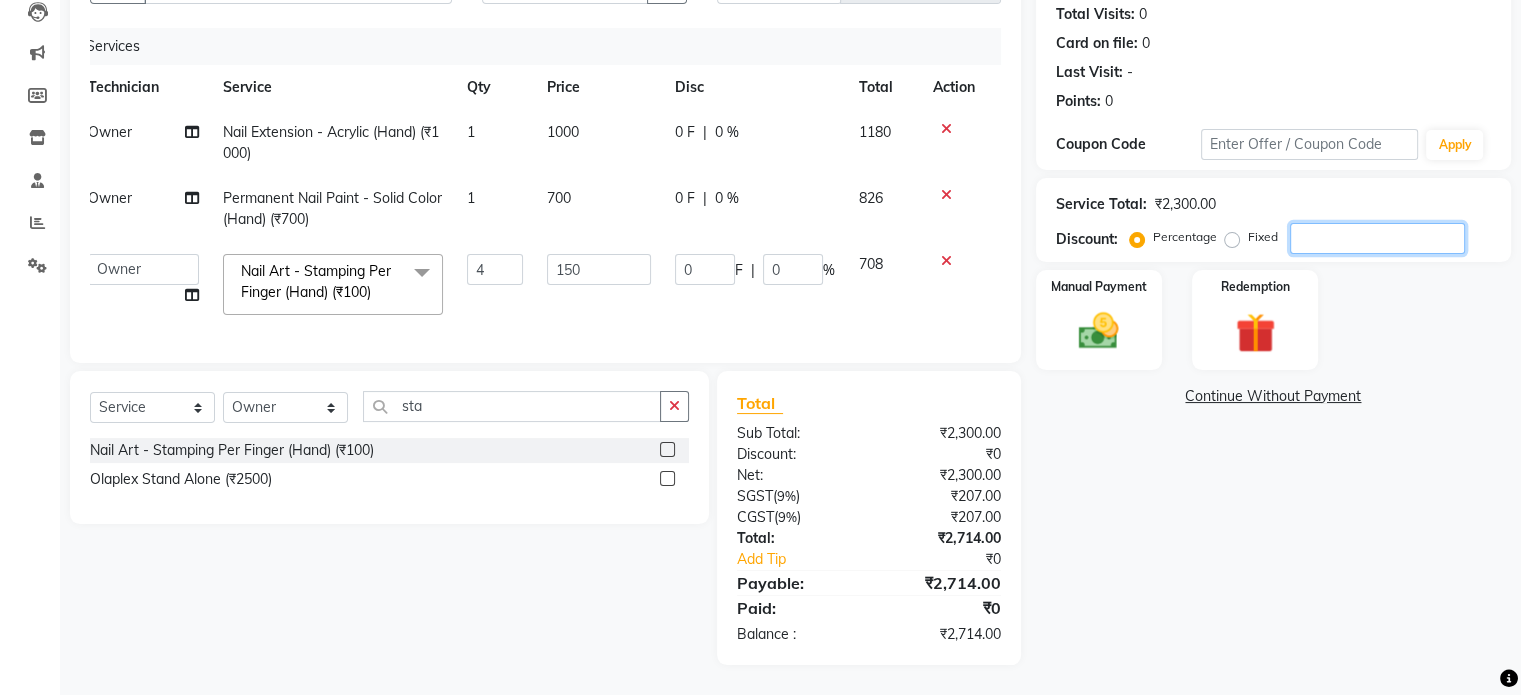 click 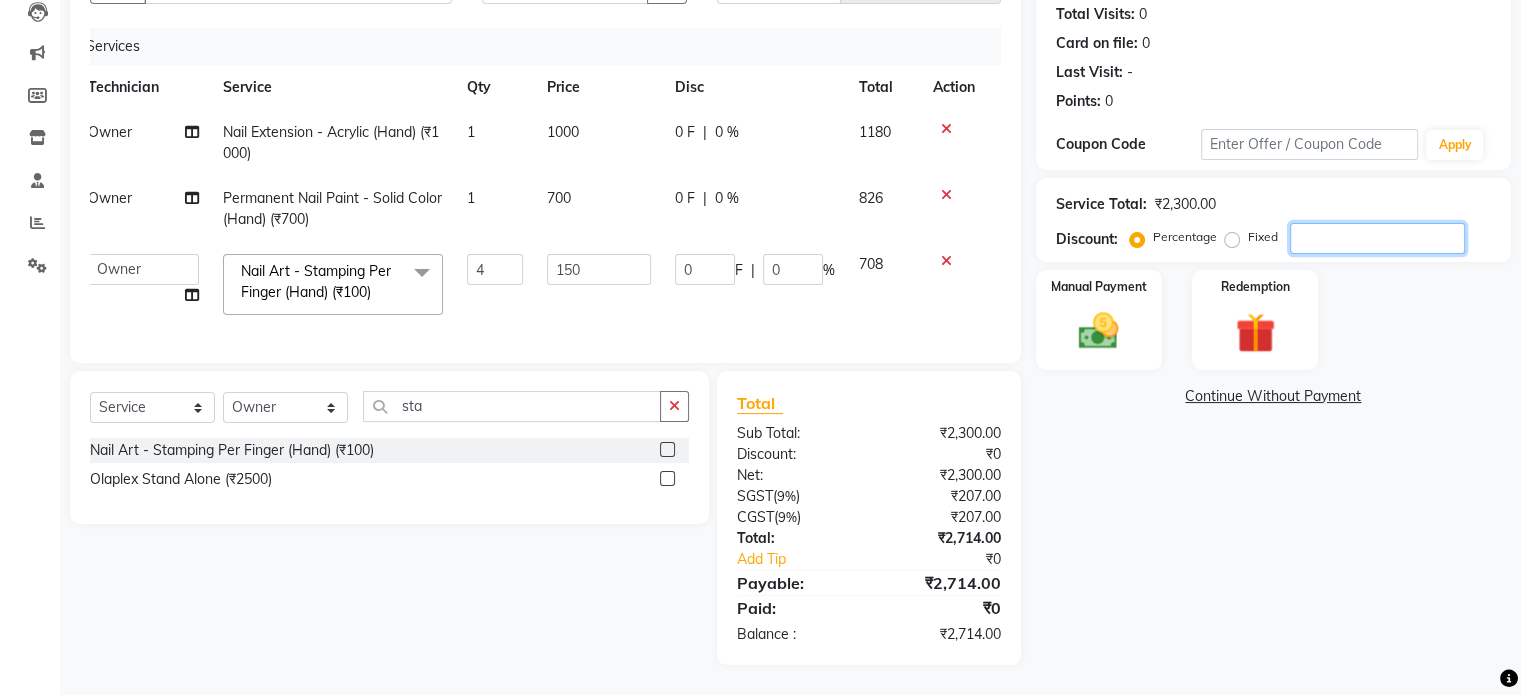 type on "30" 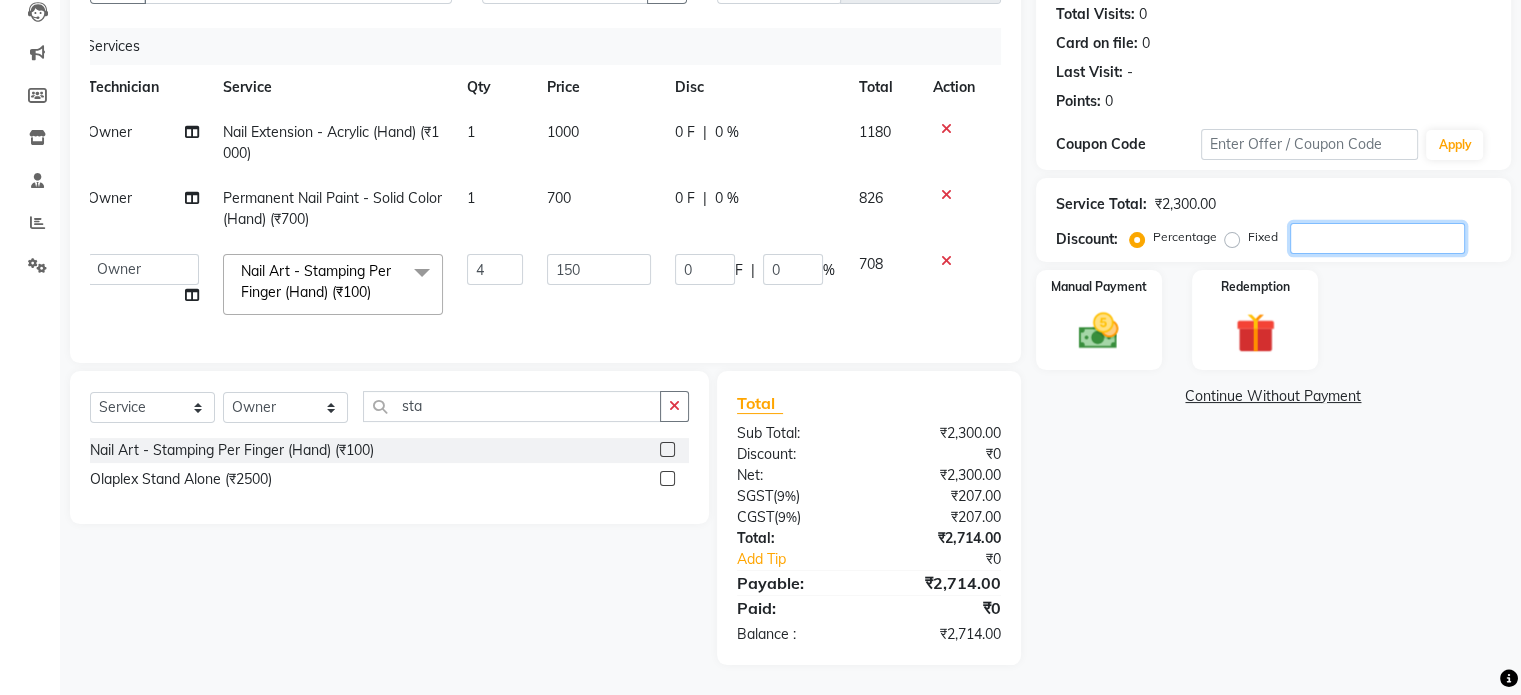 type on "180" 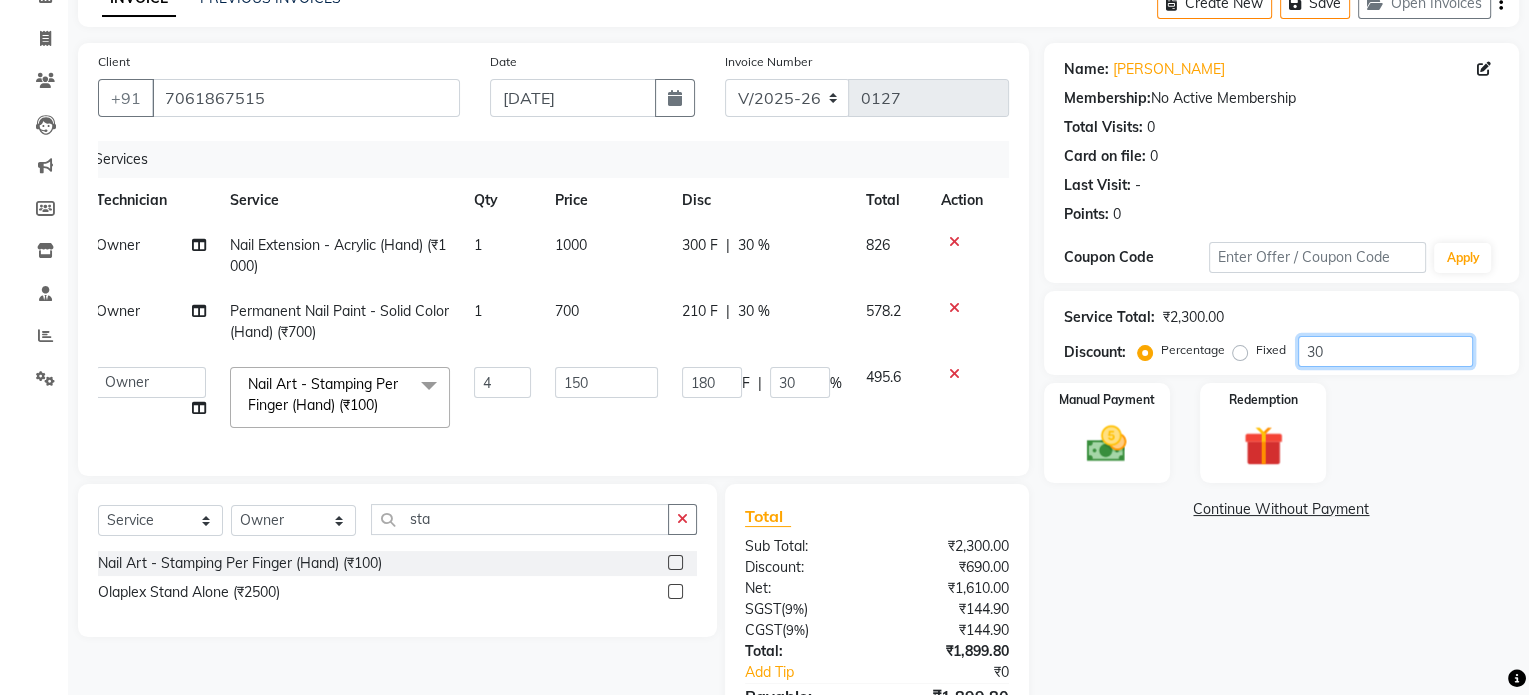 scroll, scrollTop: 0, scrollLeft: 0, axis: both 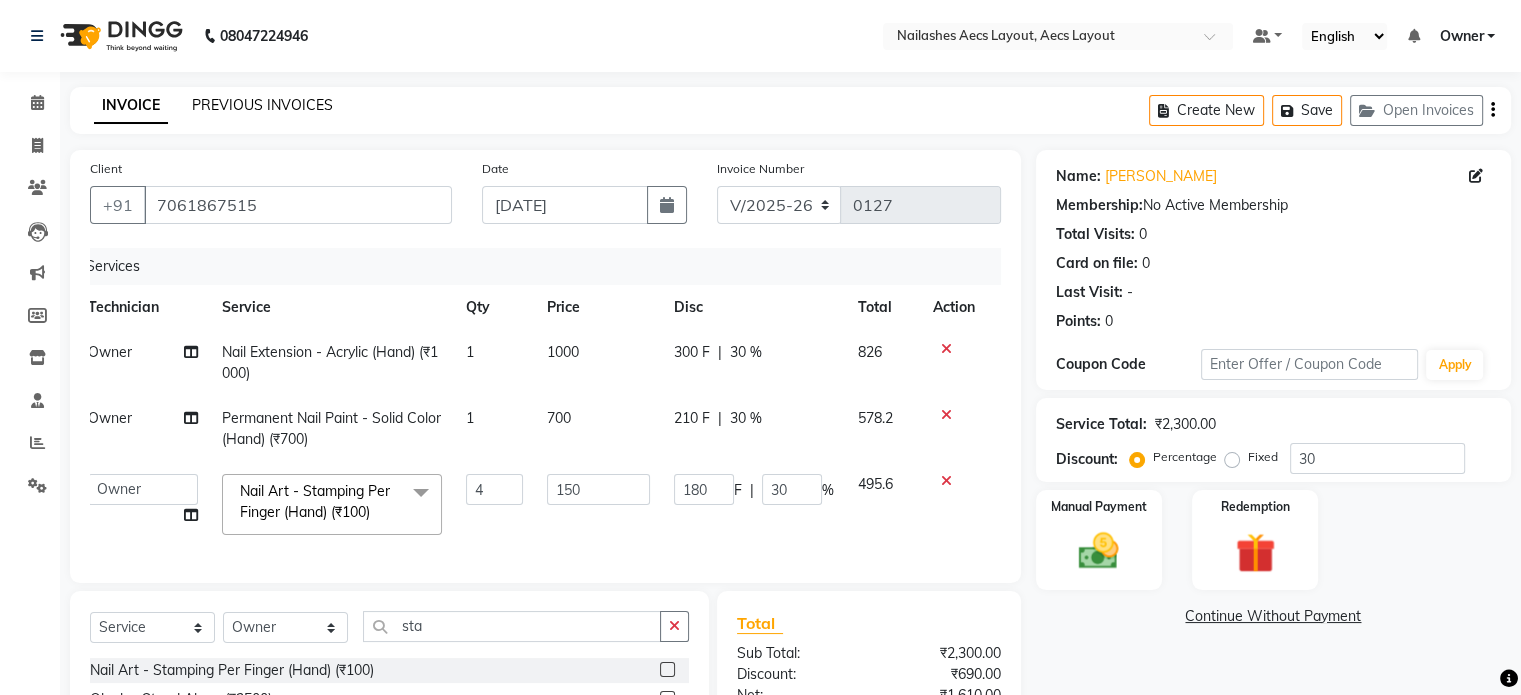 click on "PREVIOUS INVOICES" 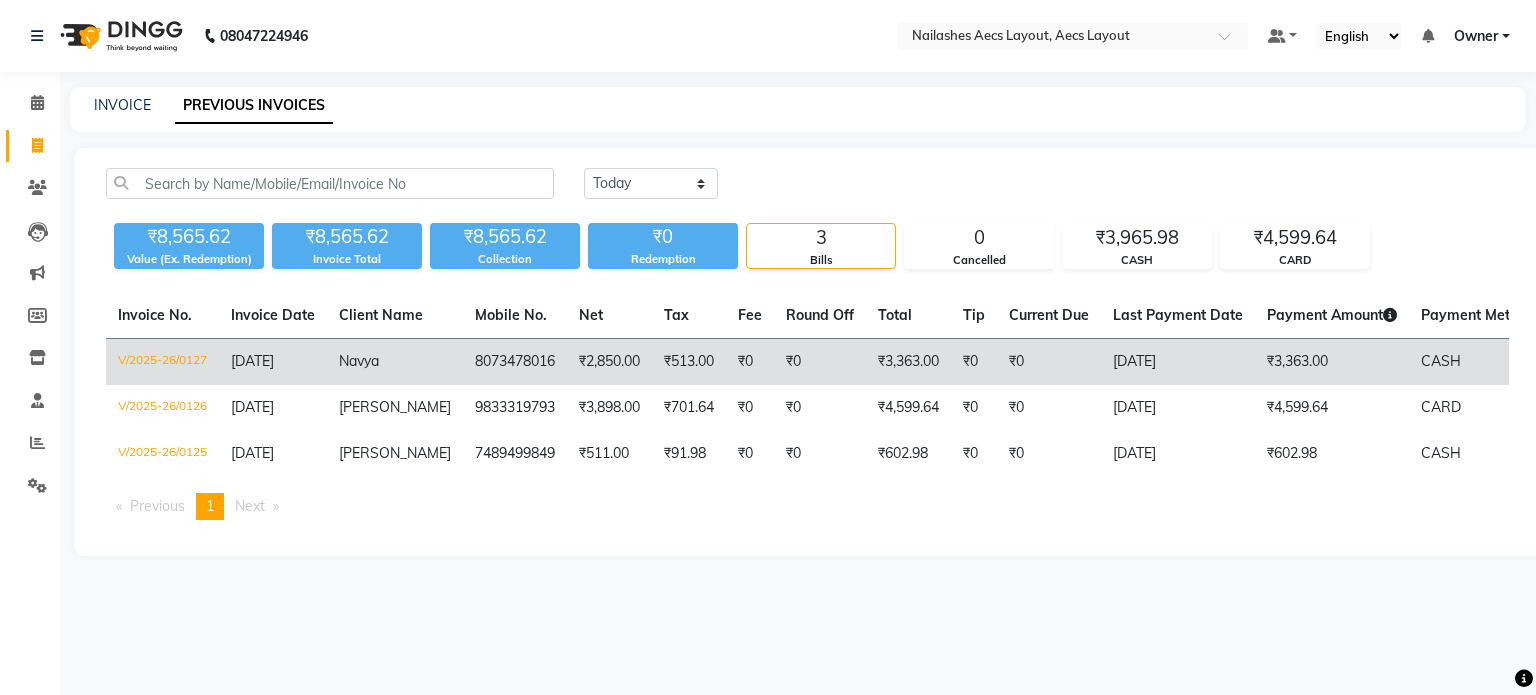 click on "₹2,850.00" 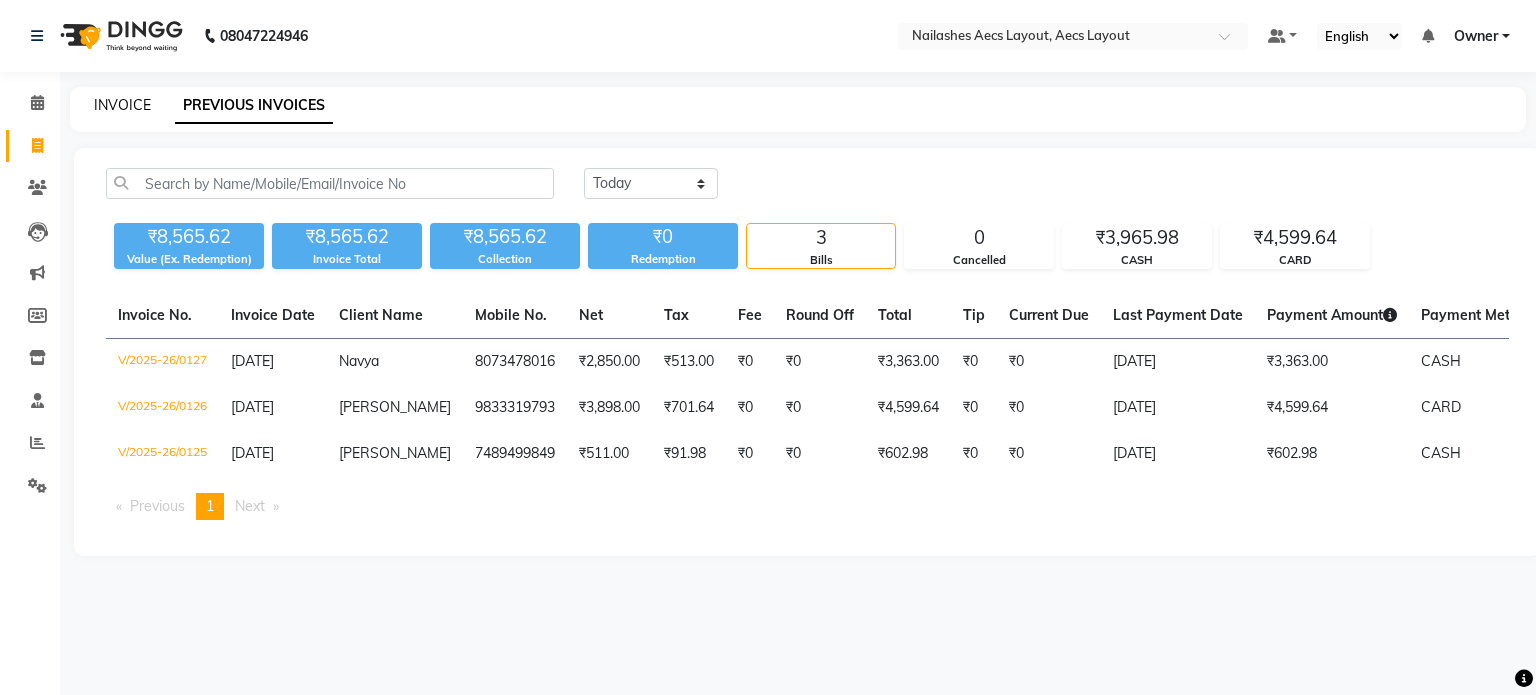 click on "INVOICE" 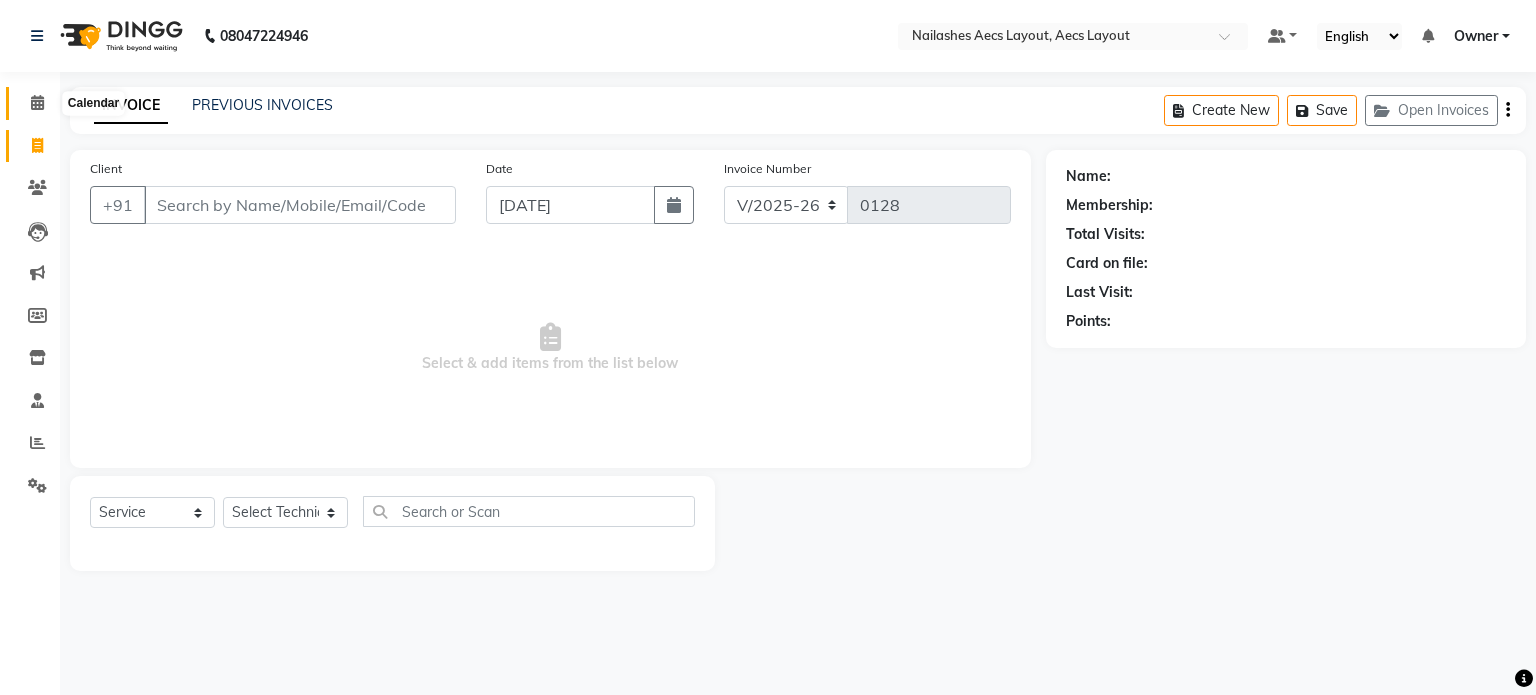 click 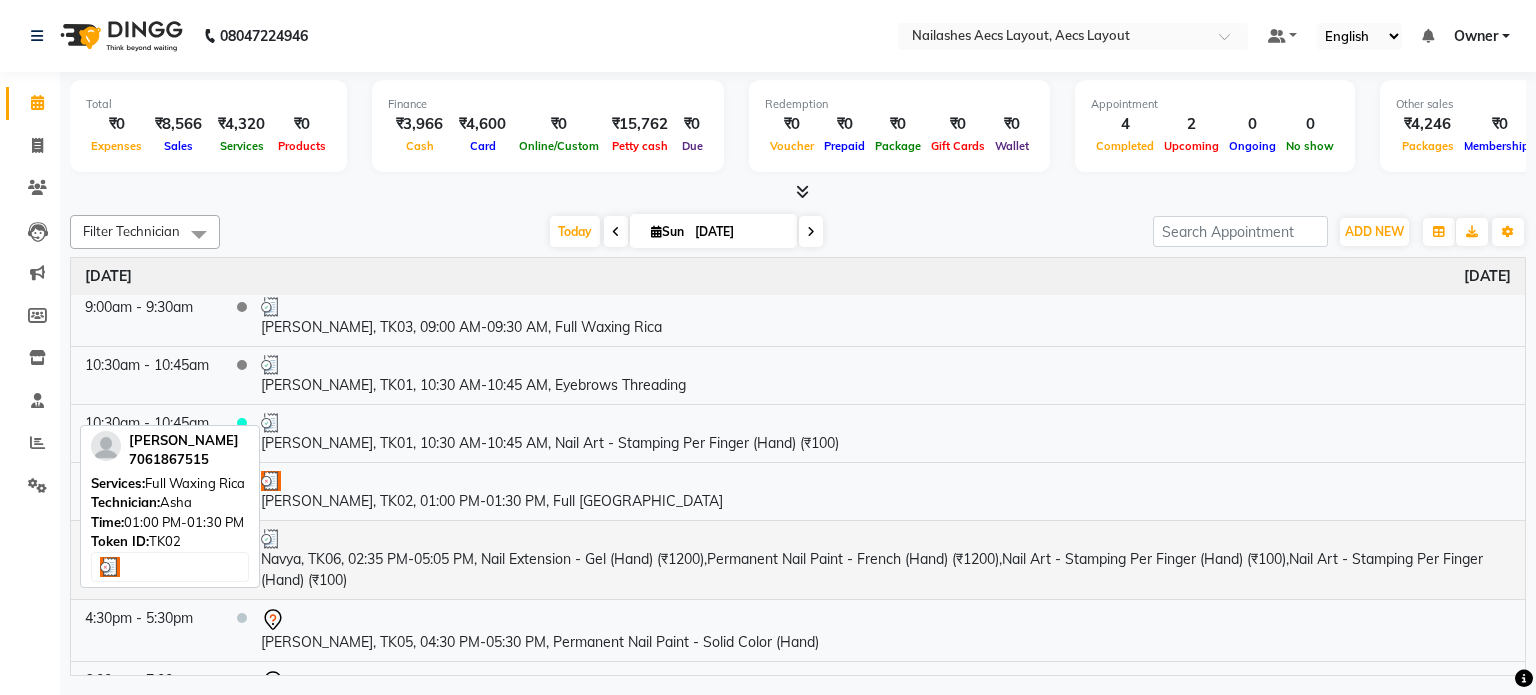scroll, scrollTop: 100, scrollLeft: 0, axis: vertical 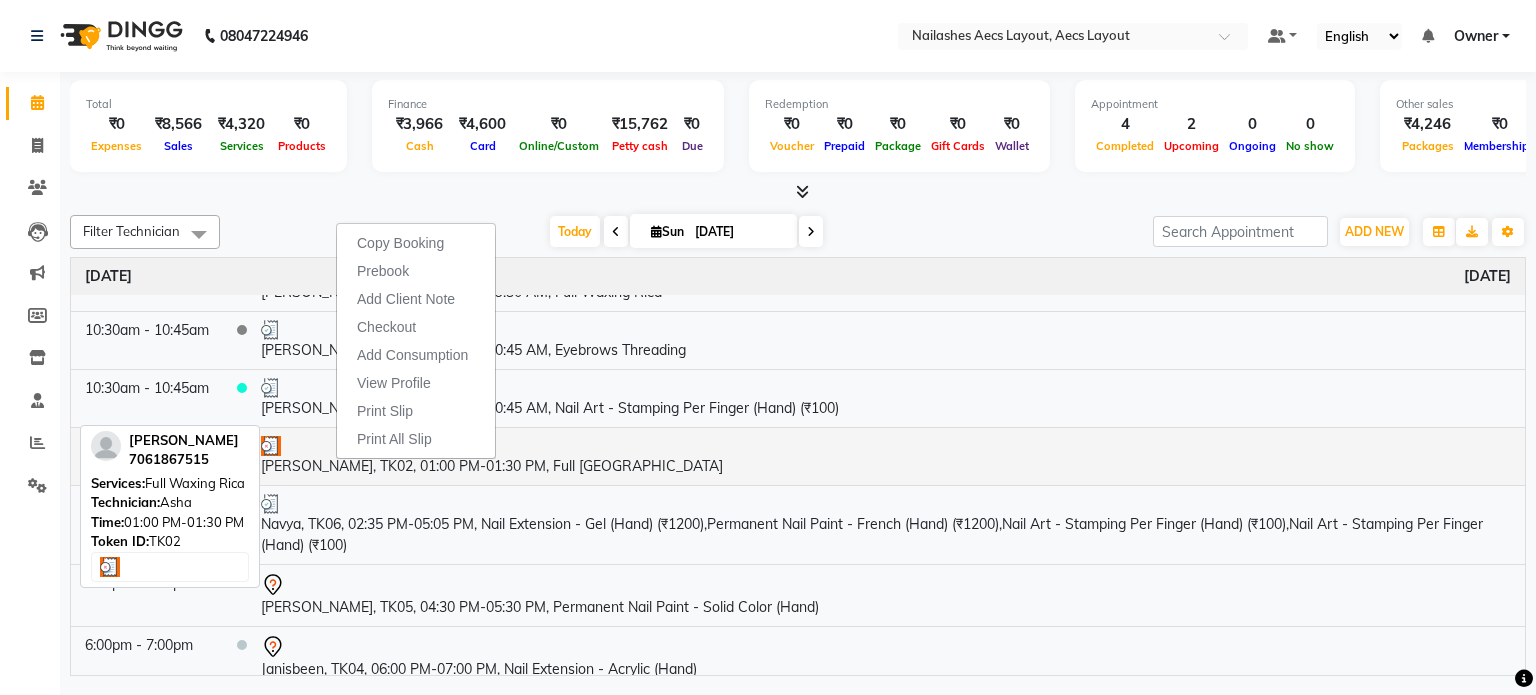 click at bounding box center (271, 446) 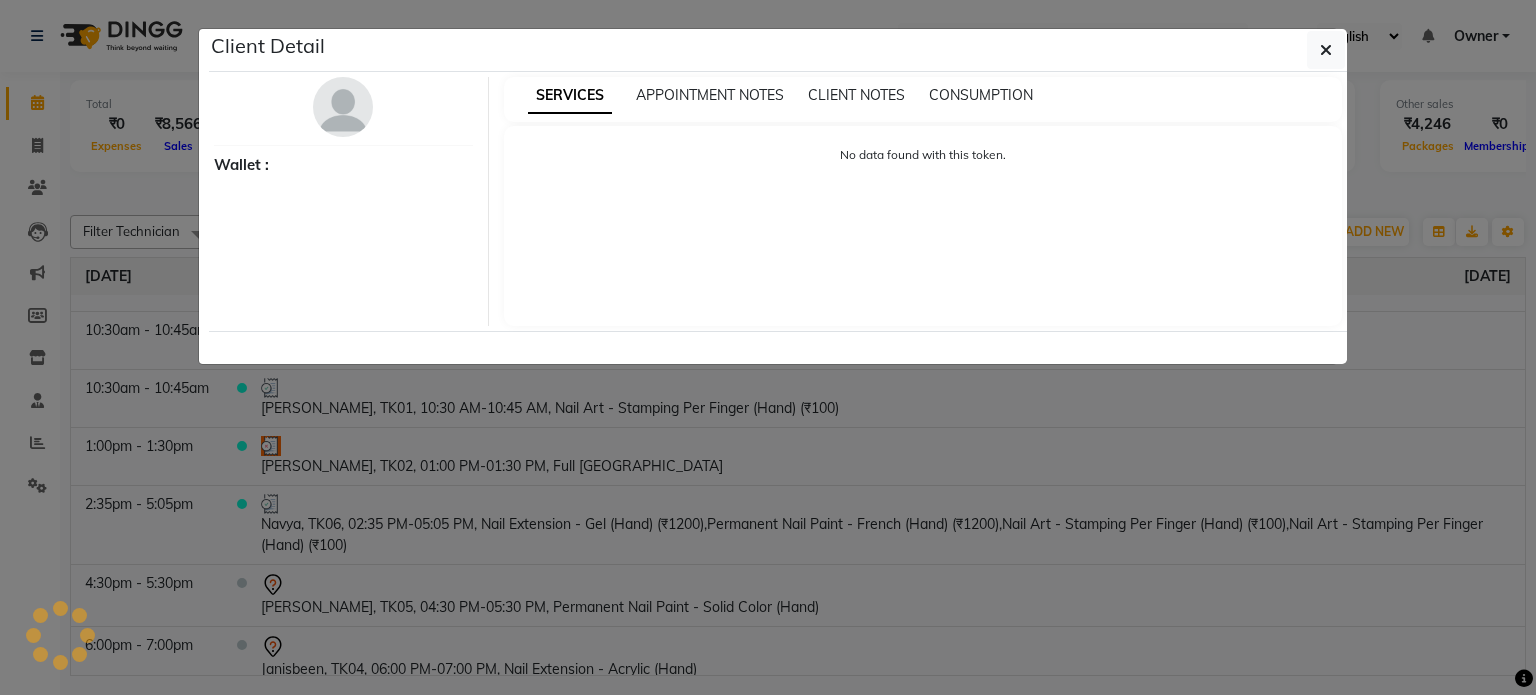 select on "3" 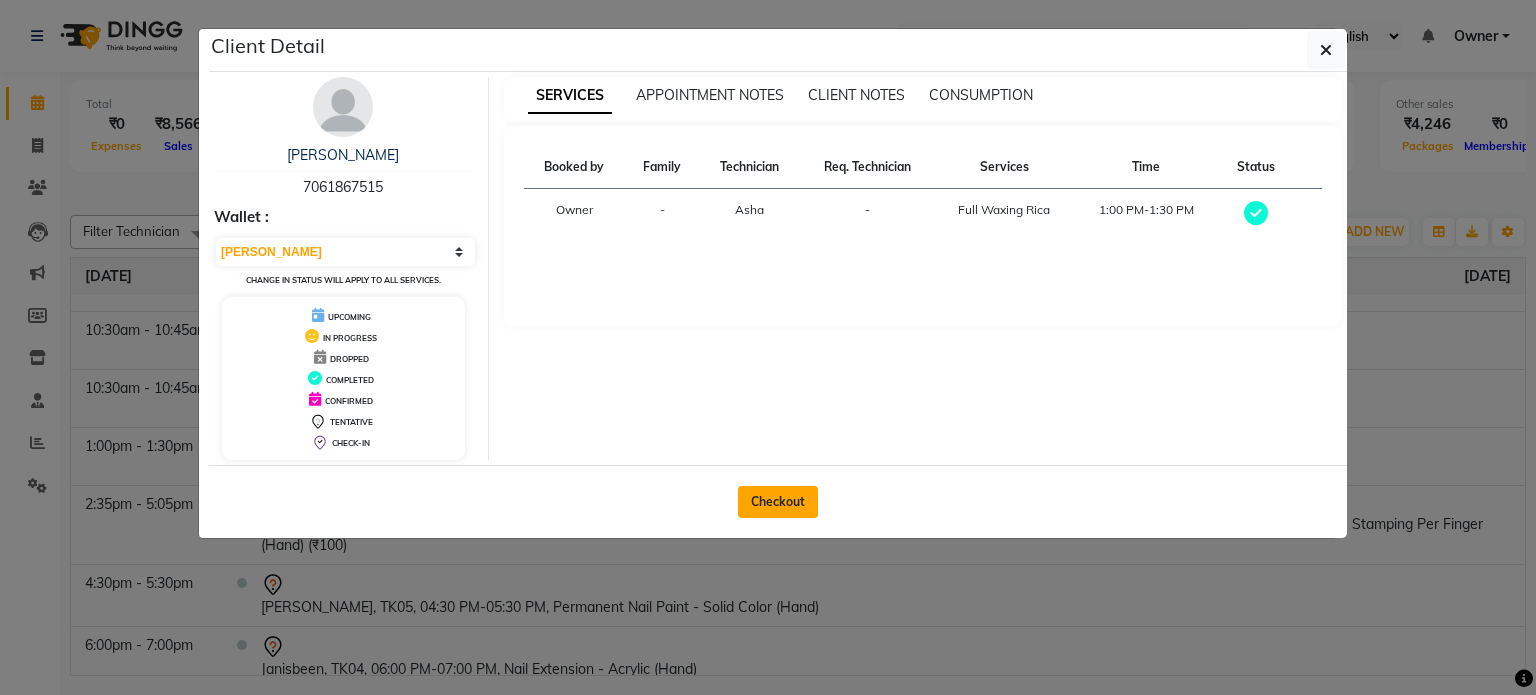 click on "Checkout" 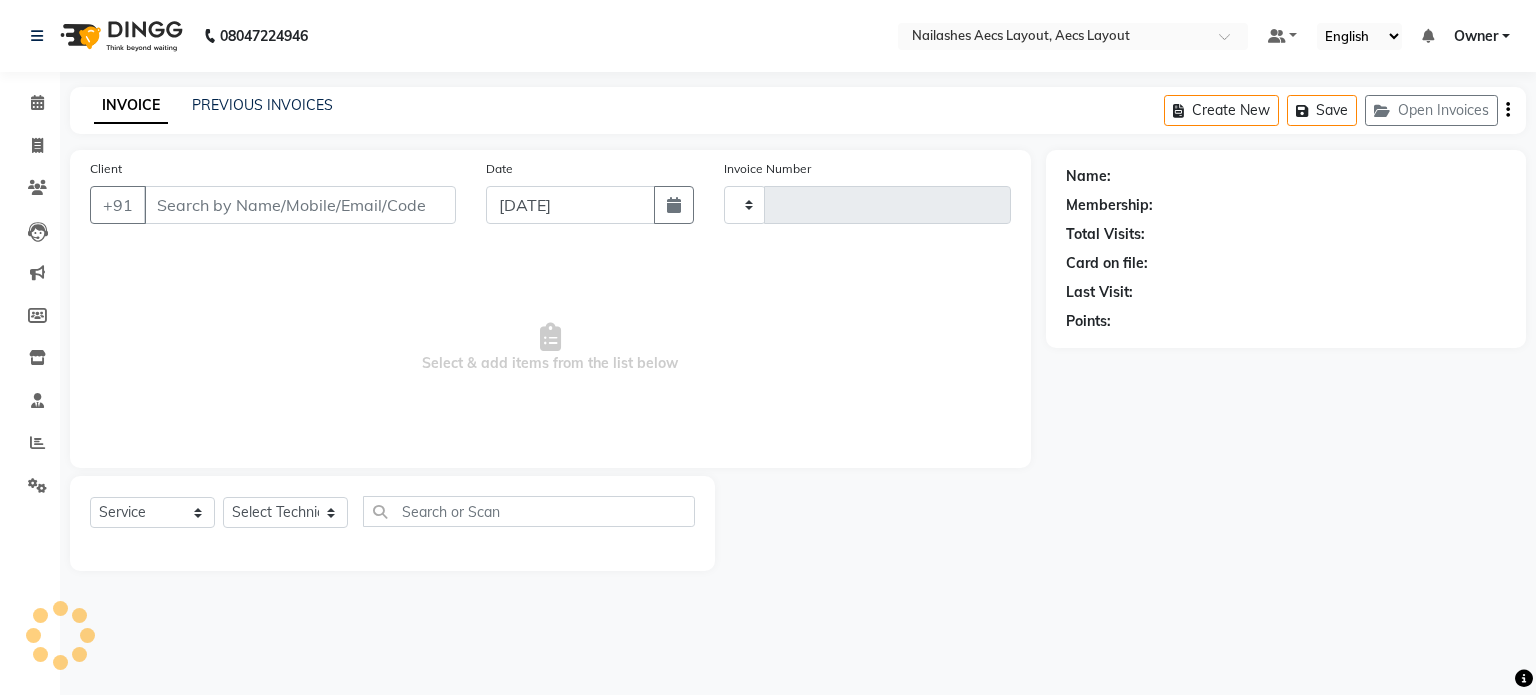 type on "0128" 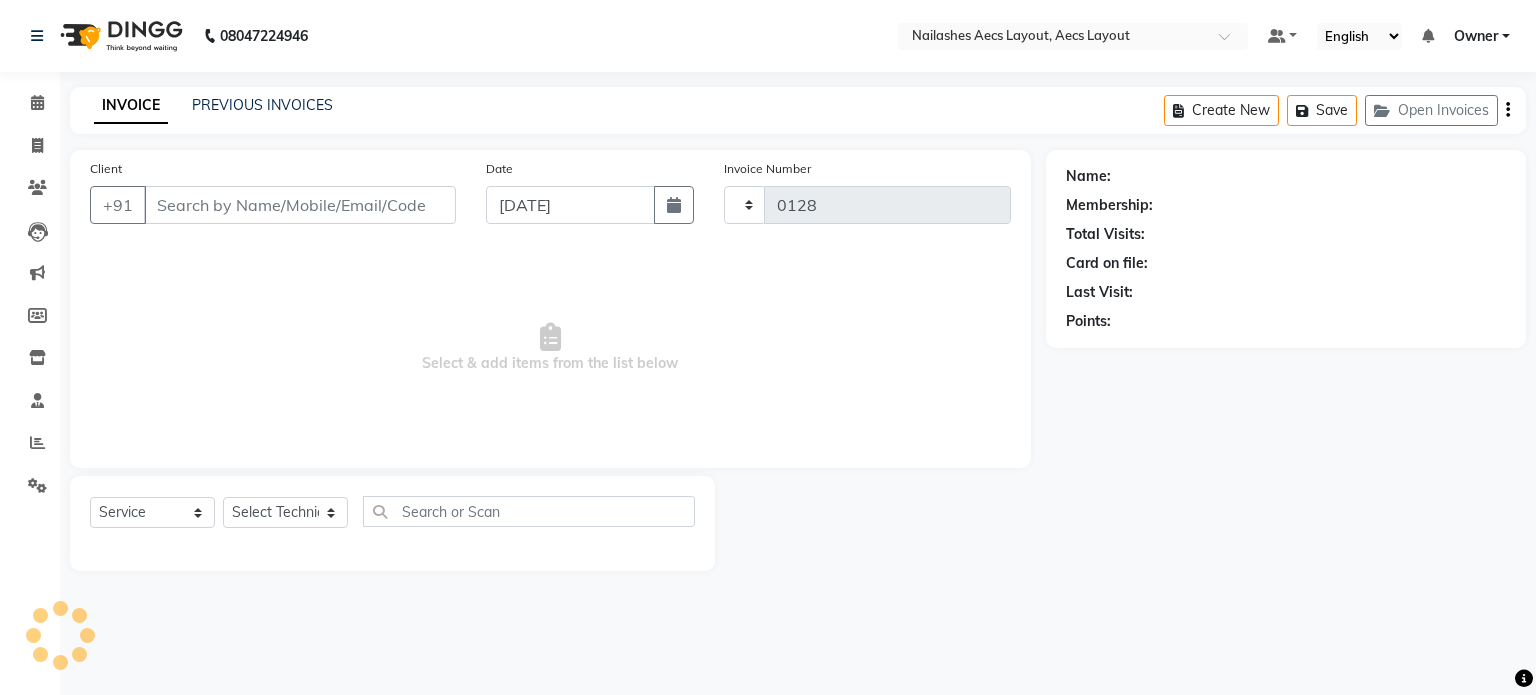 select on "8467" 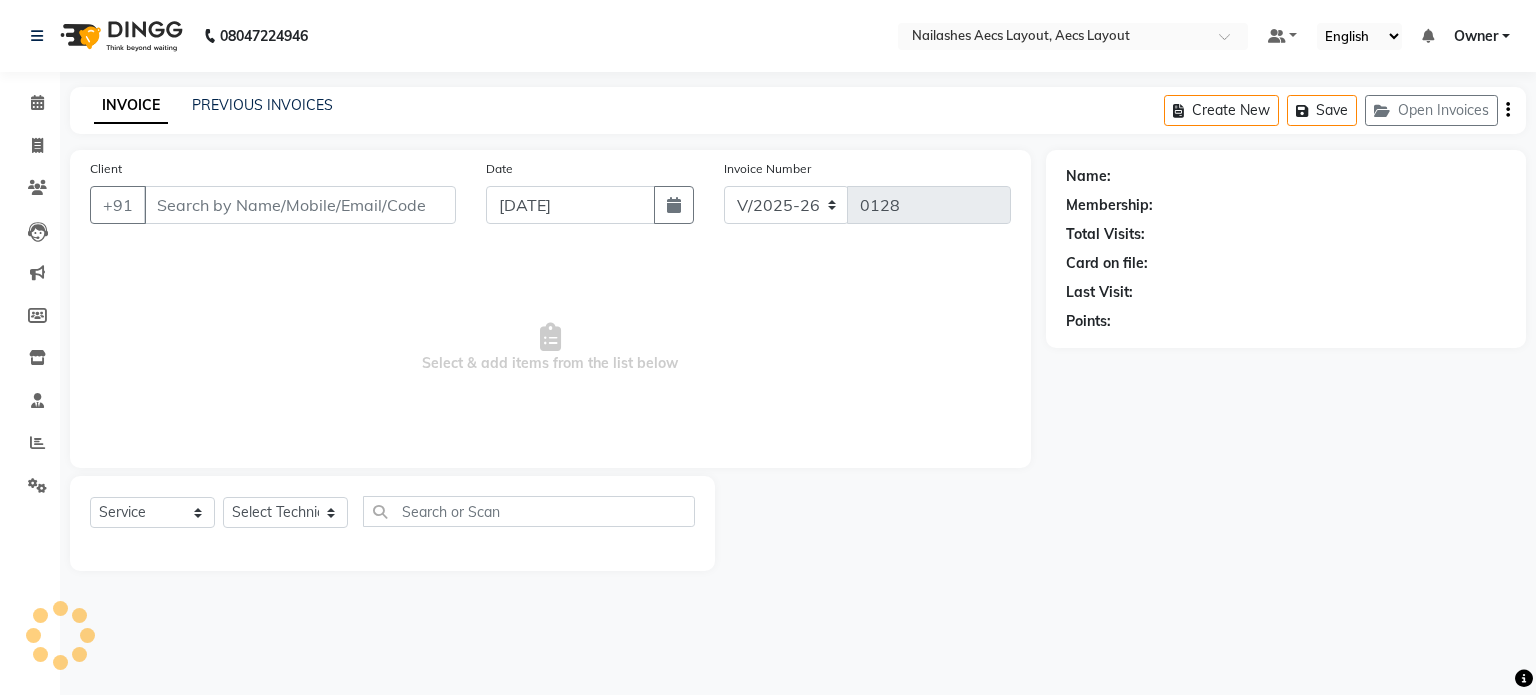 type on "7061867515" 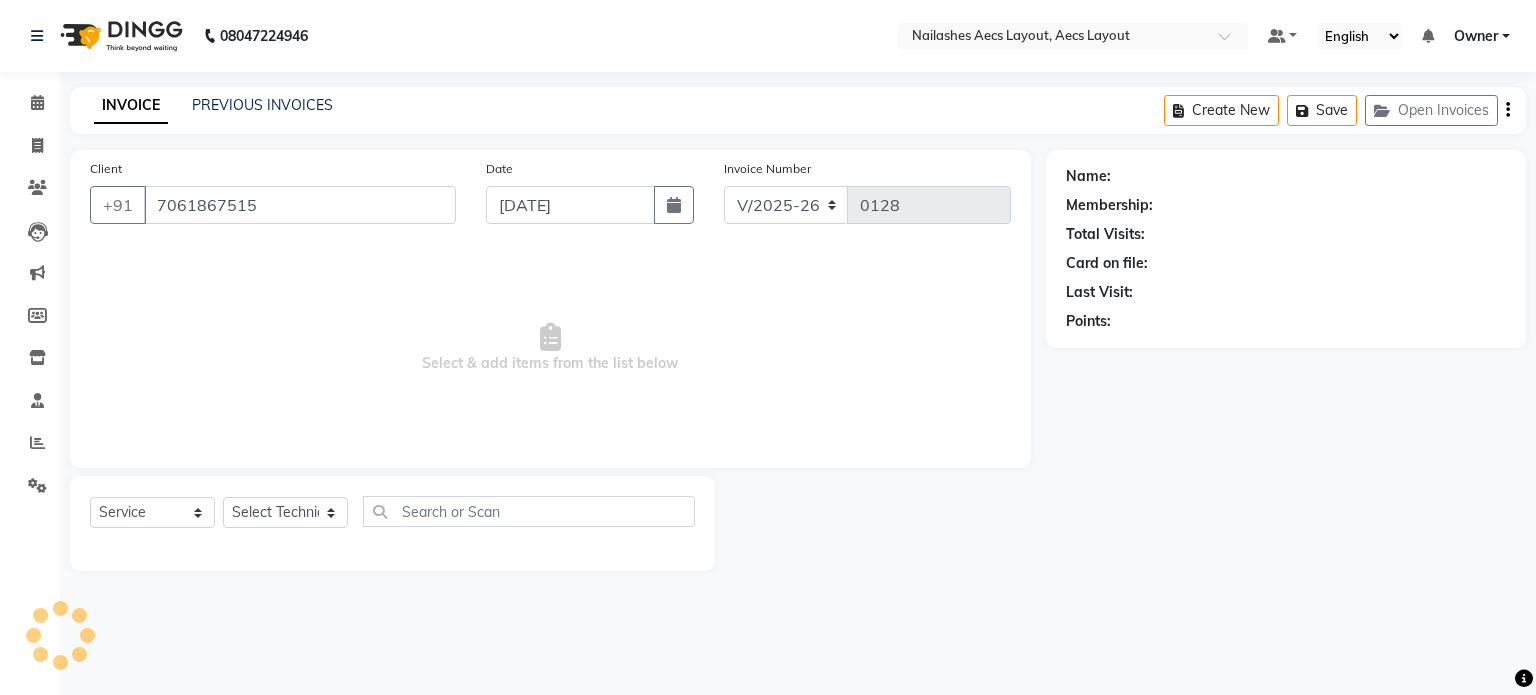 select 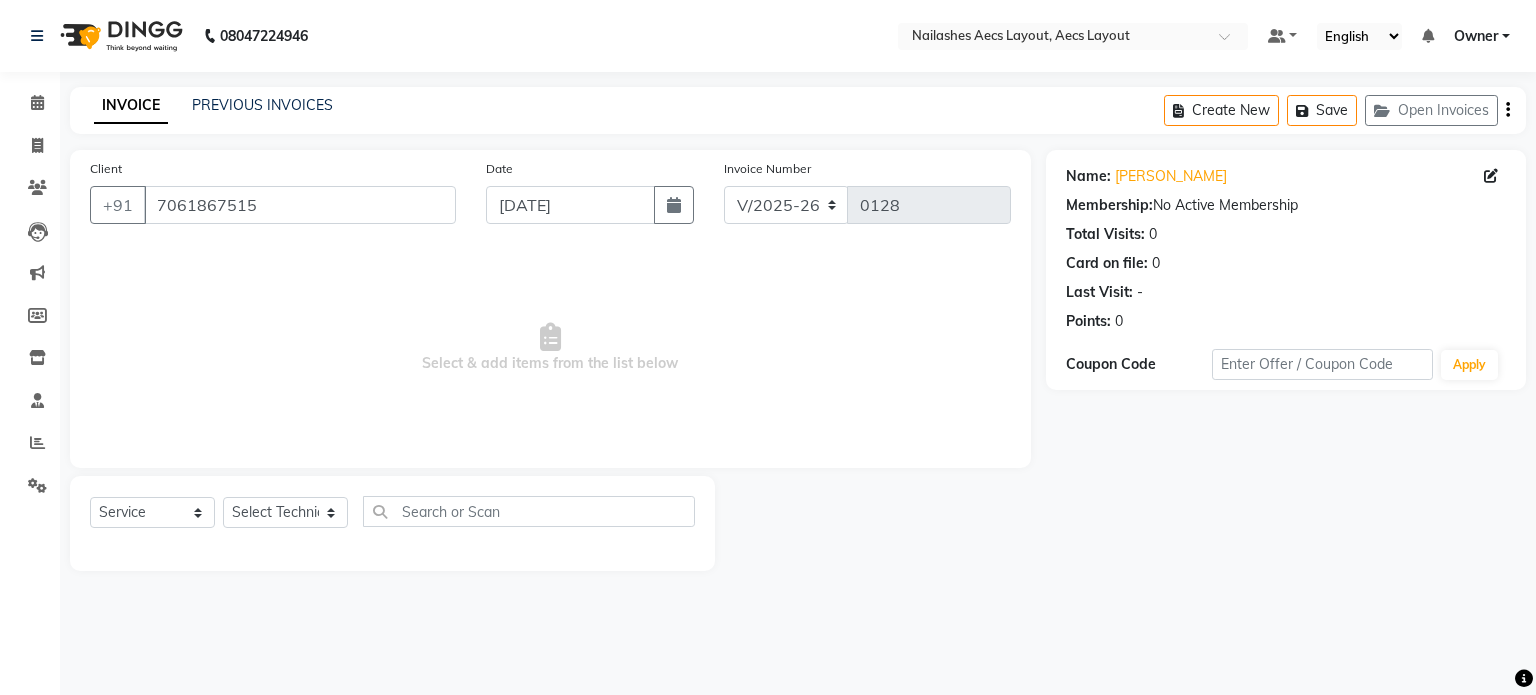 click on "Create New   Save   Open Invoices" 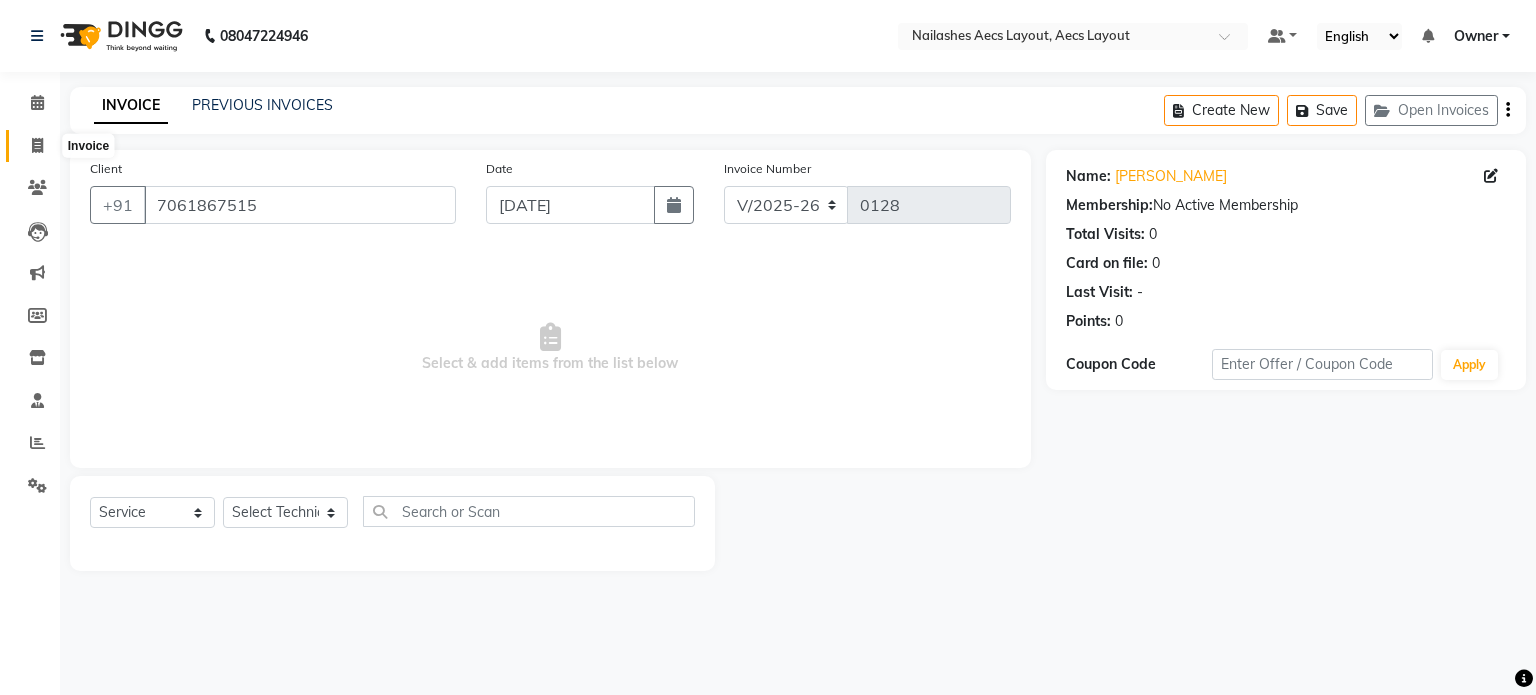 click 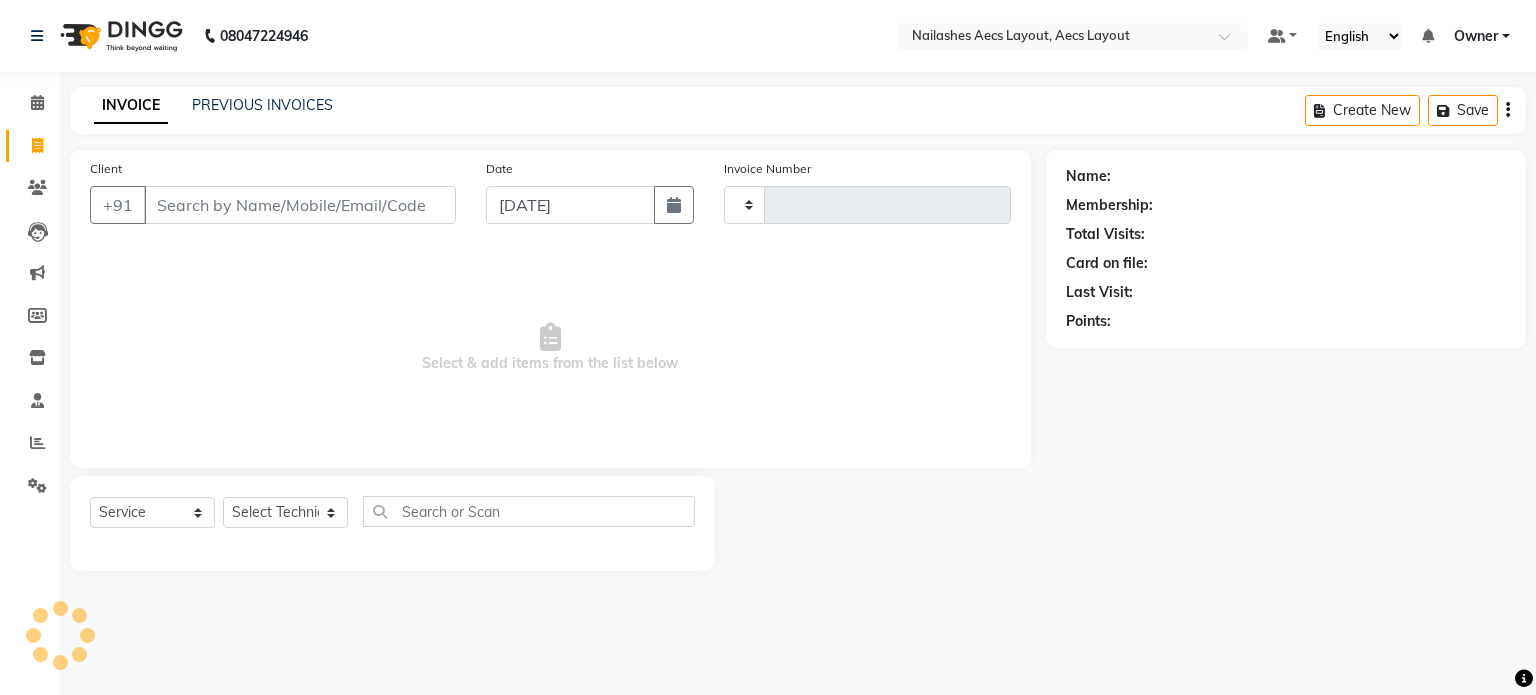 type on "0128" 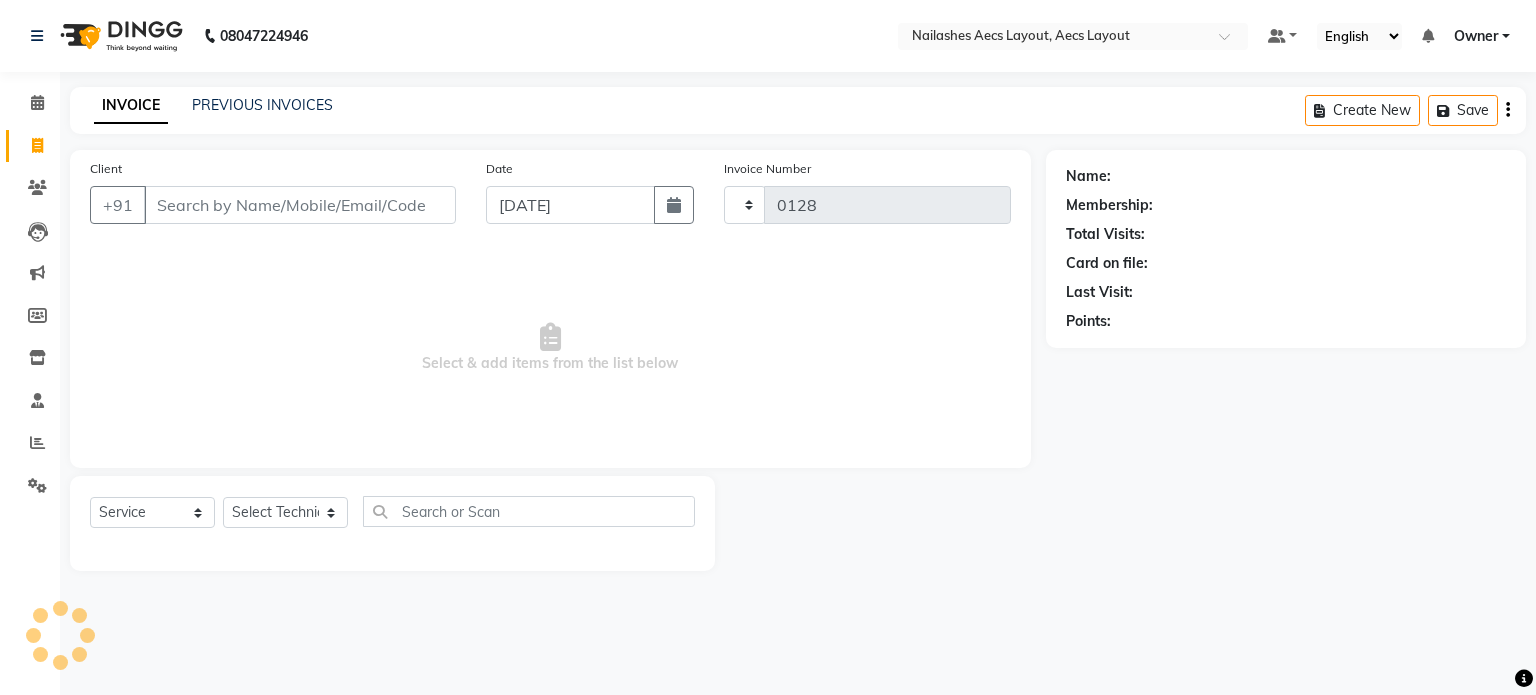 select on "8467" 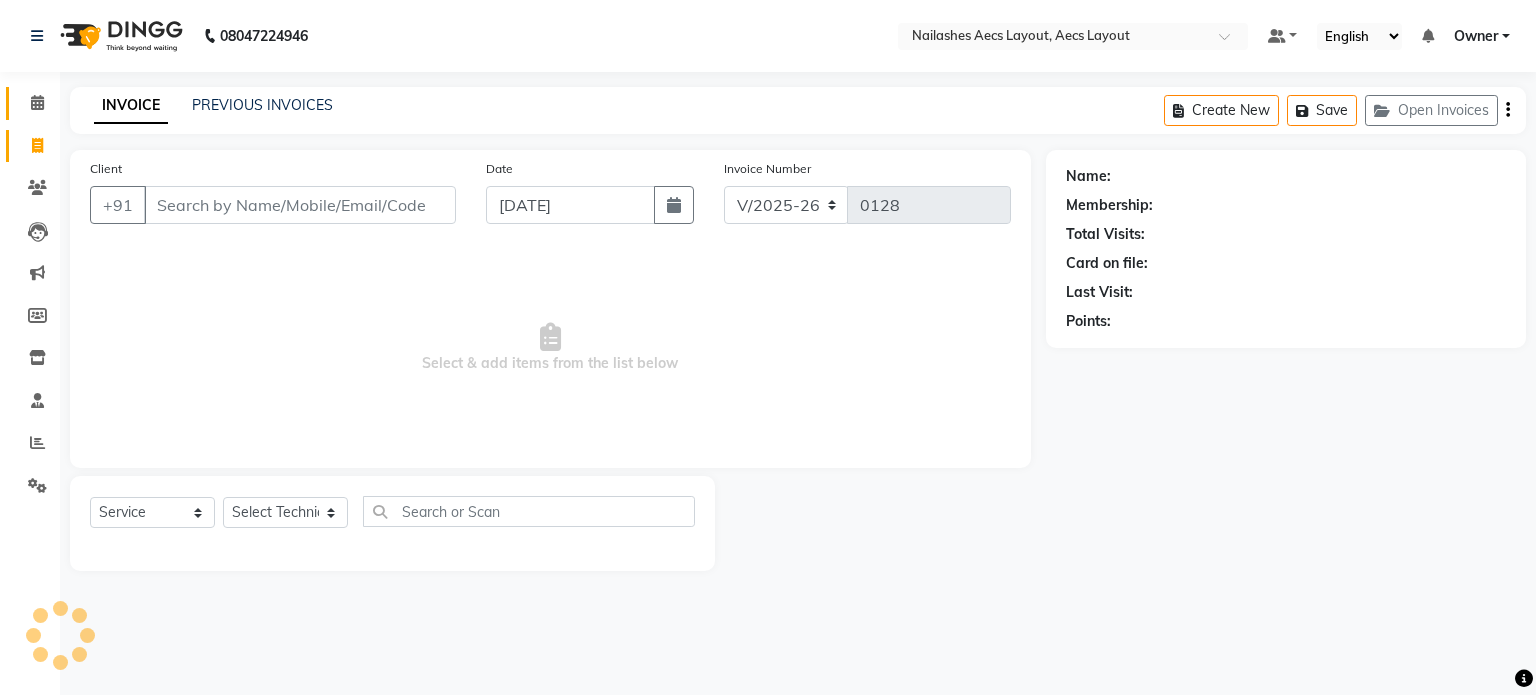 click on "Calendar" 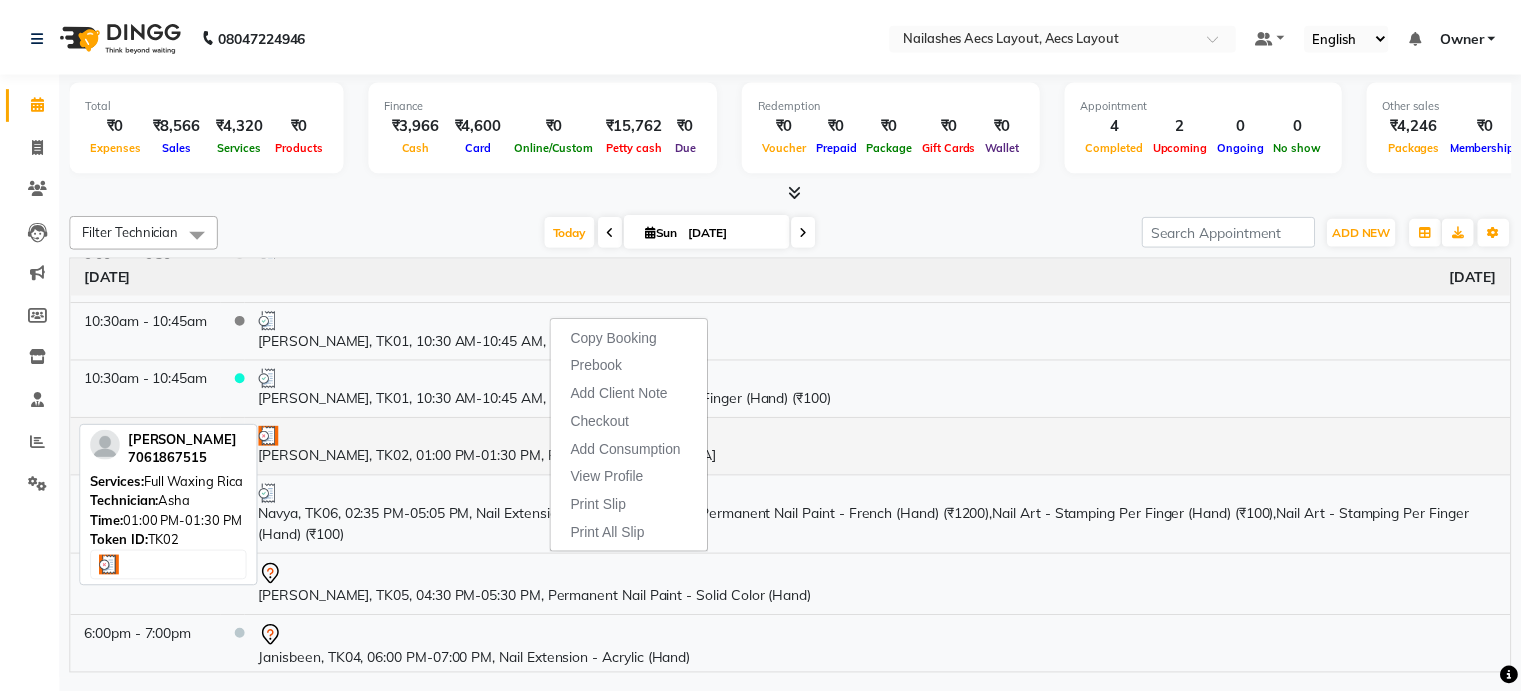 scroll, scrollTop: 110, scrollLeft: 0, axis: vertical 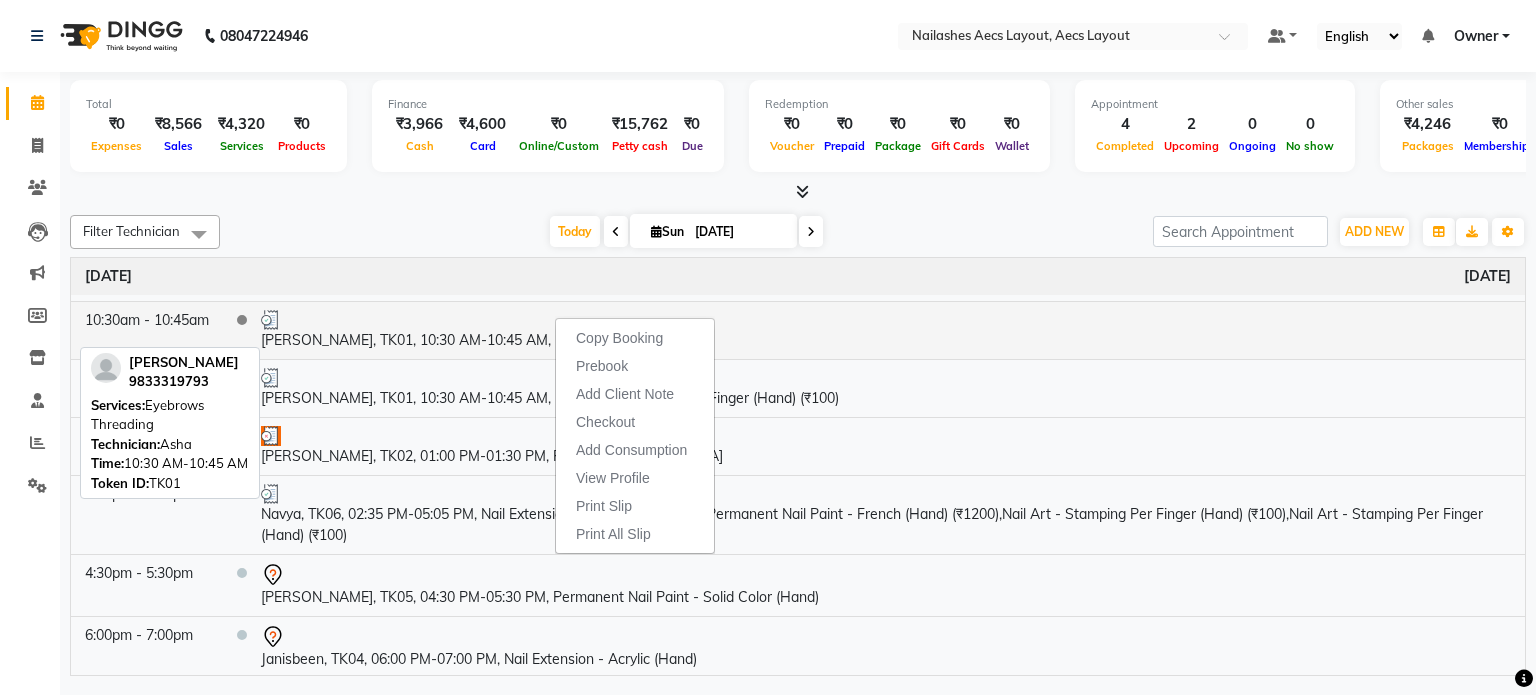 click on "[PERSON_NAME], TK01, 10:30 AM-10:45 AM, Eyebrows Threading" at bounding box center (886, 330) 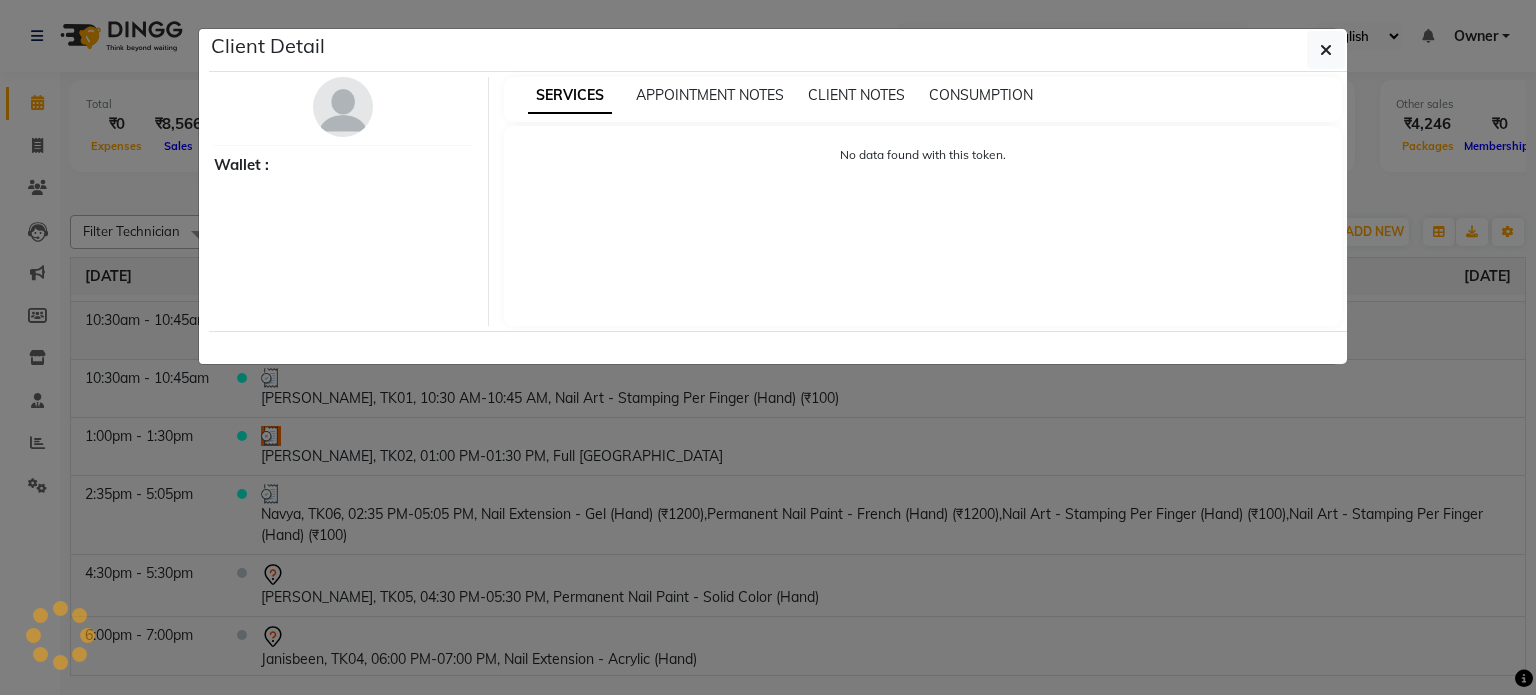select on "3" 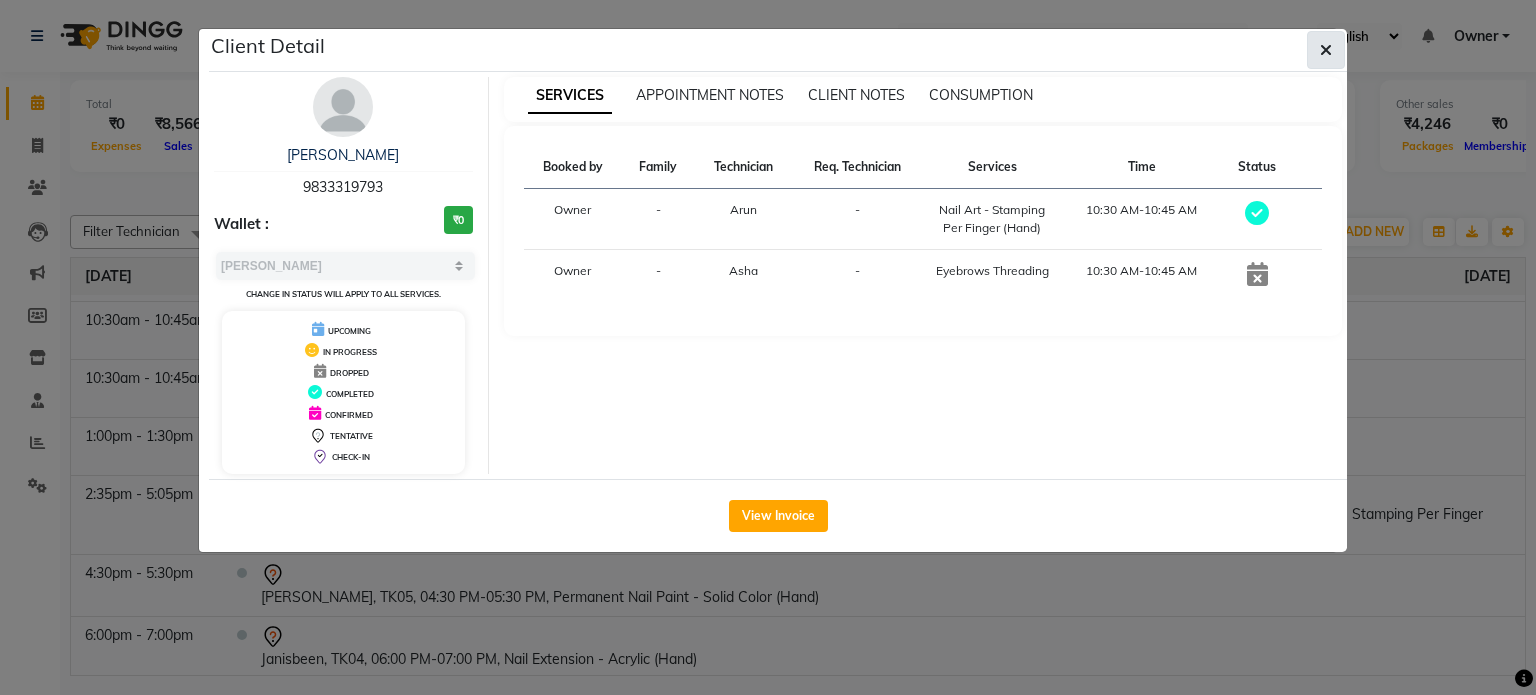 click 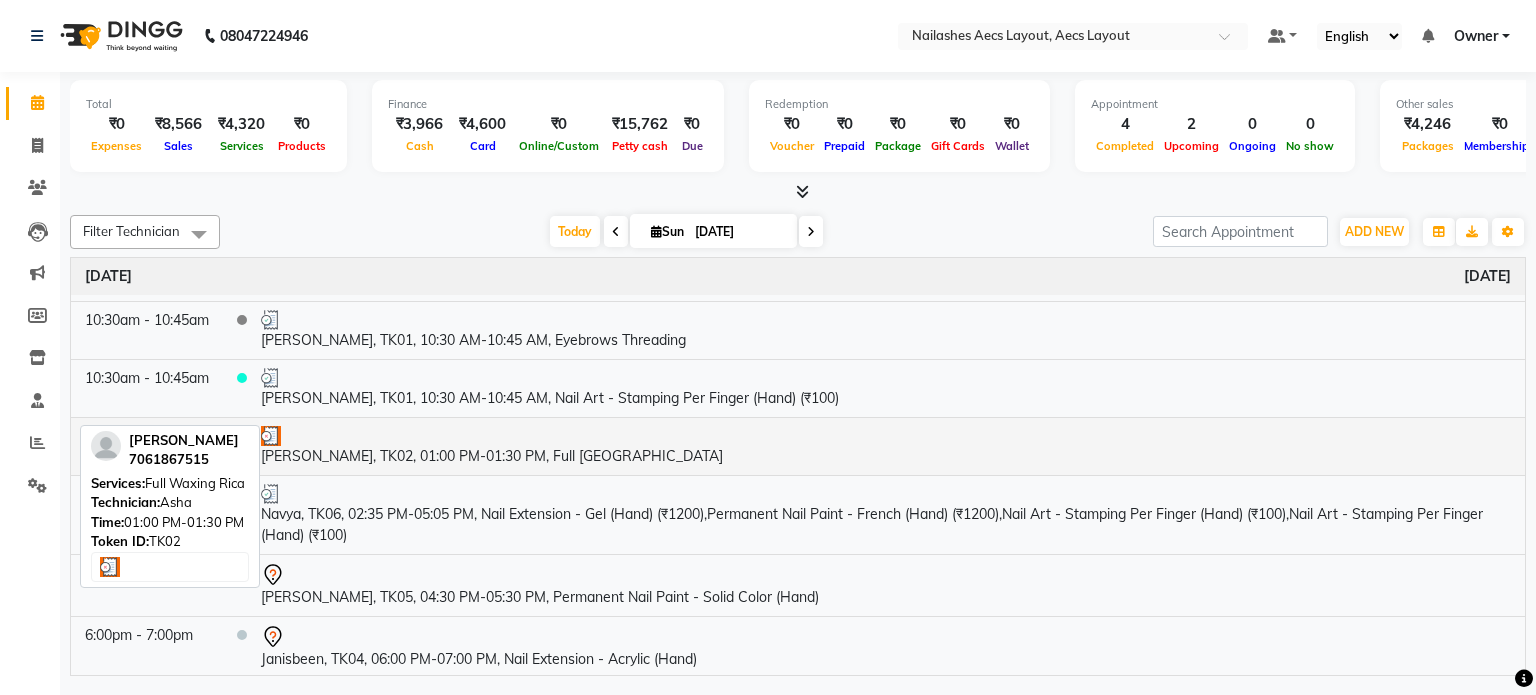 click on "[PERSON_NAME], TK02, 01:00 PM-01:30 PM, Full [GEOGRAPHIC_DATA]" at bounding box center [886, 446] 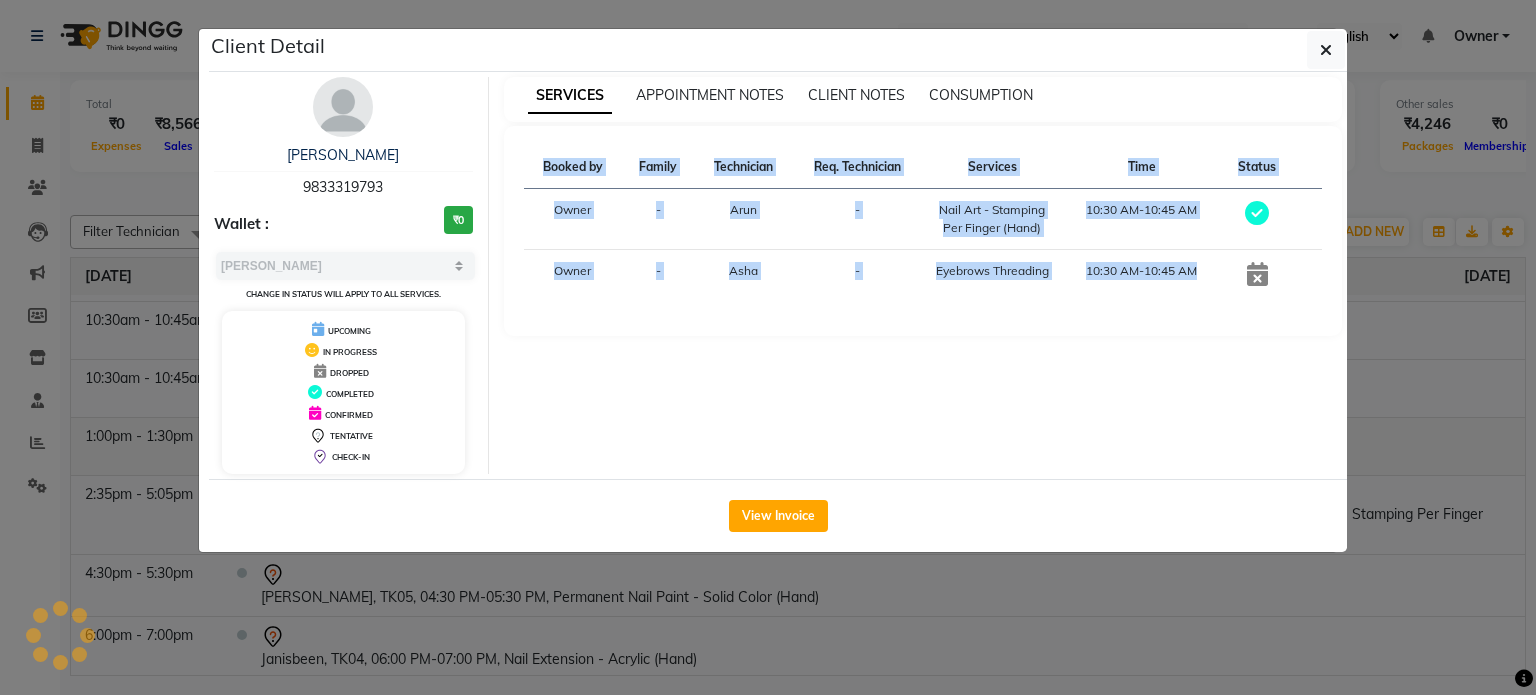 click on "View Invoice" 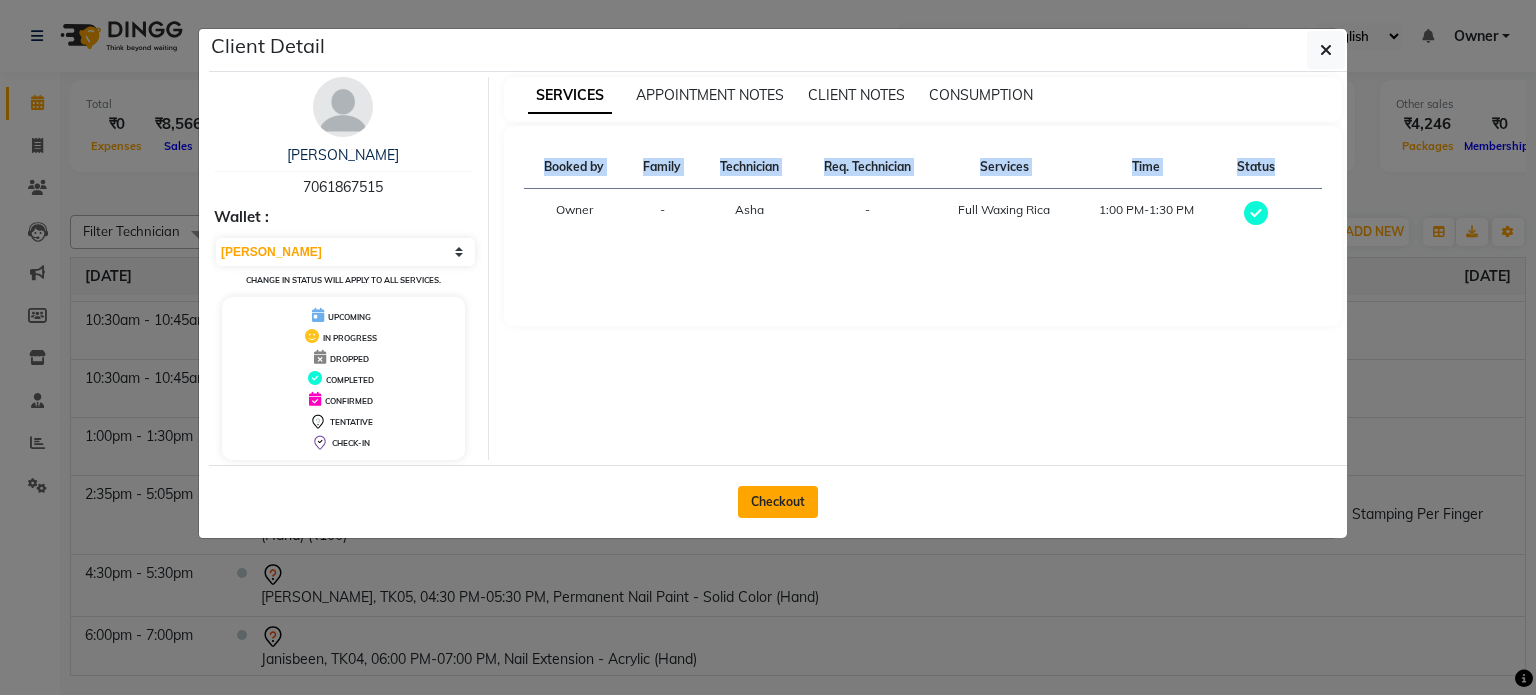 click on "Checkout" 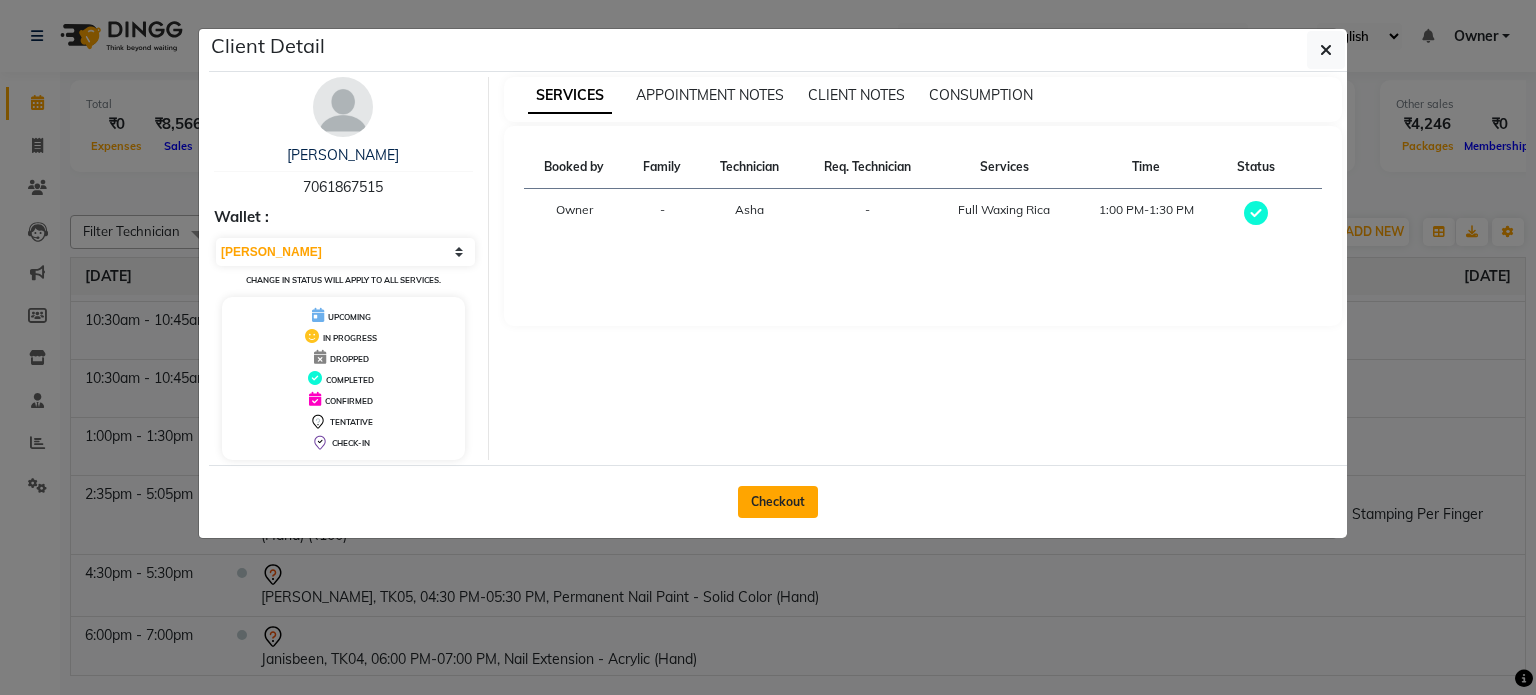 select on "service" 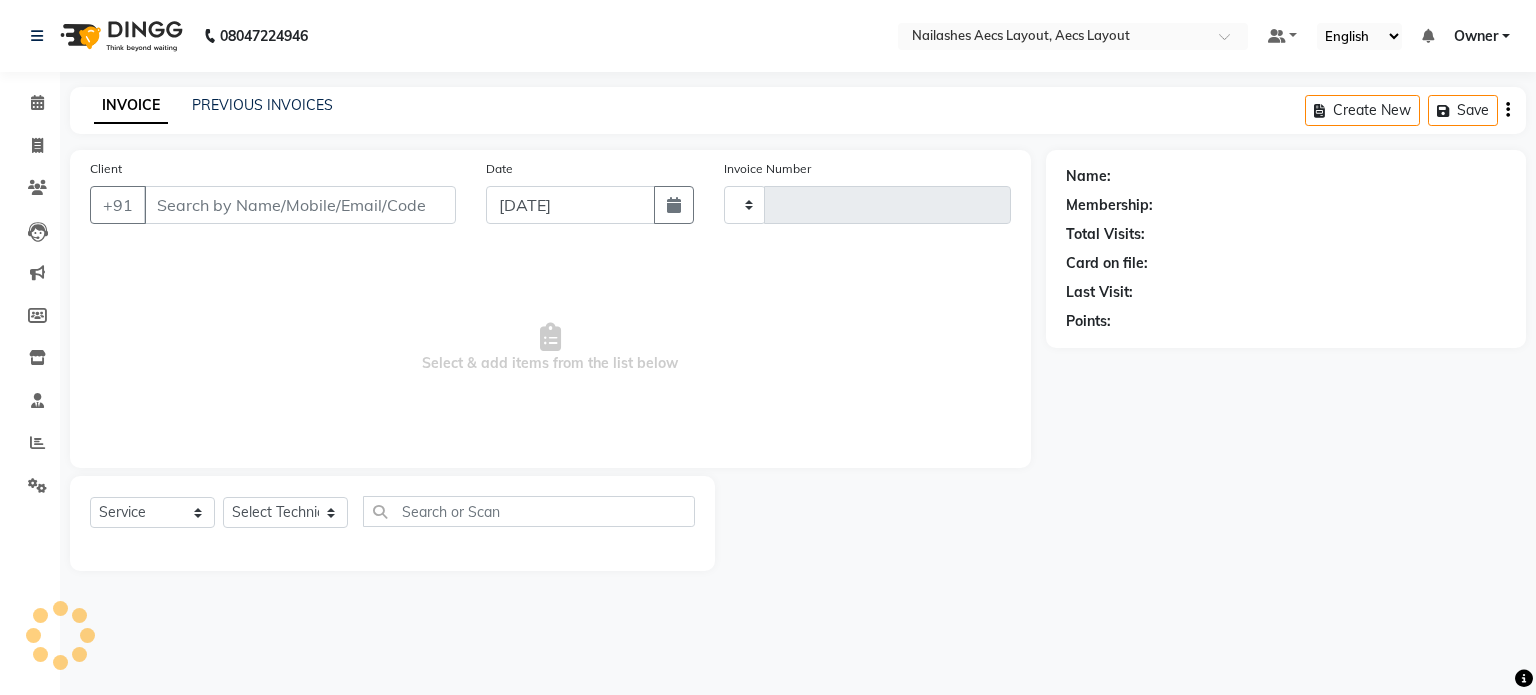 type on "0128" 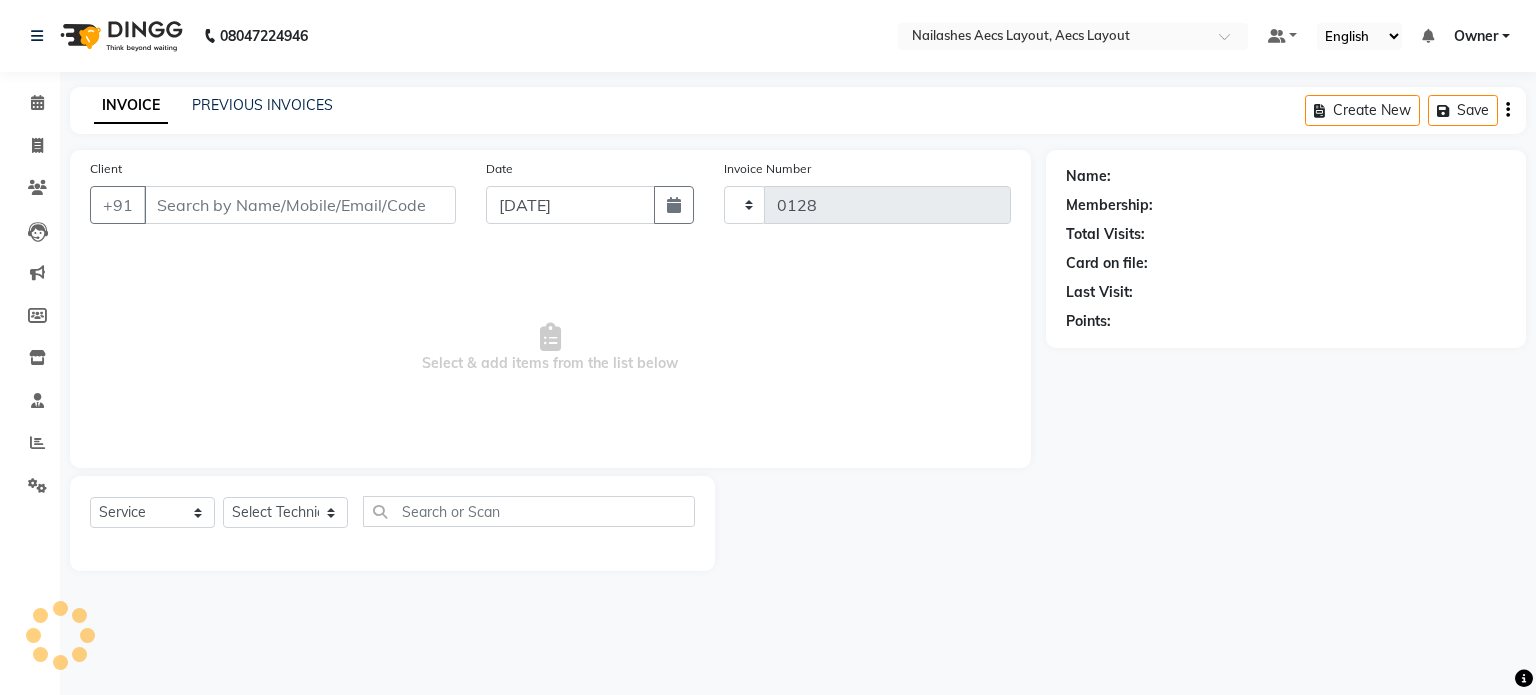 select on "8467" 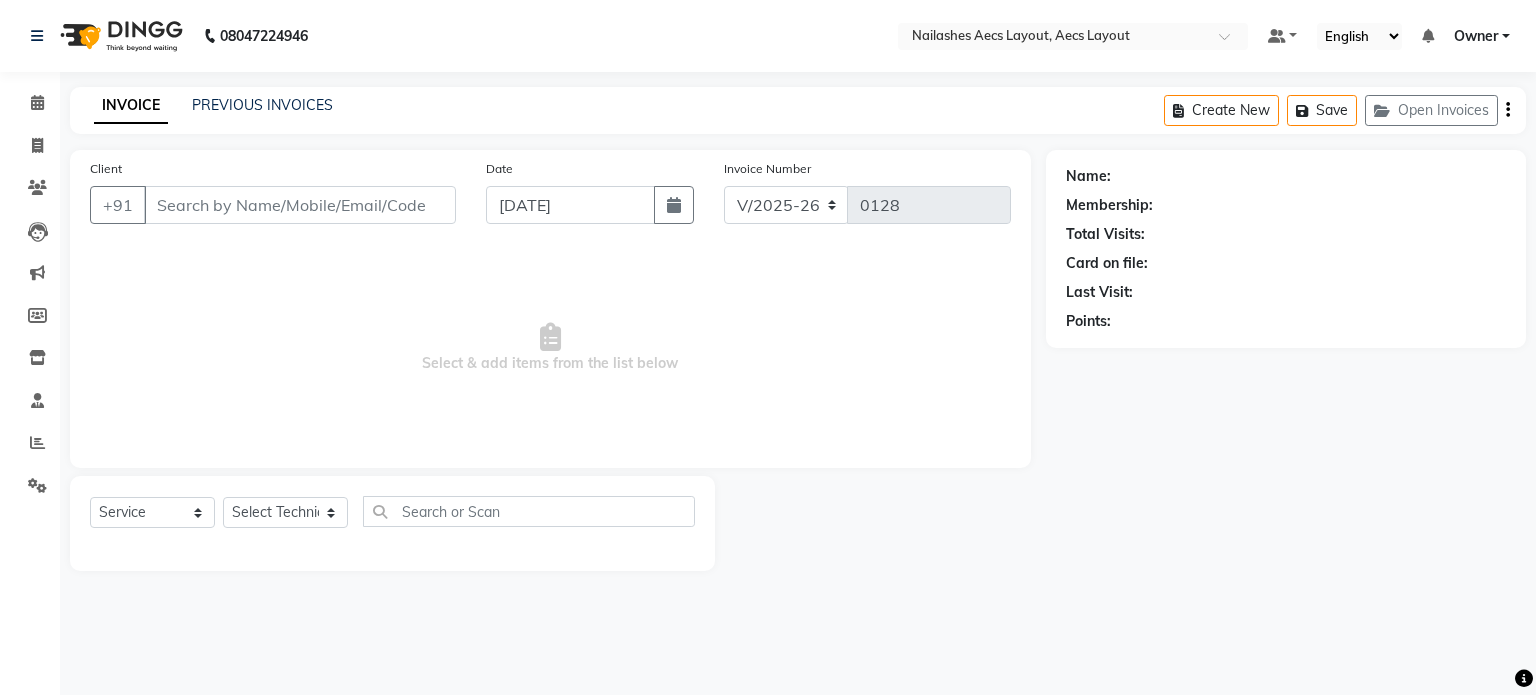 type on "7061867515" 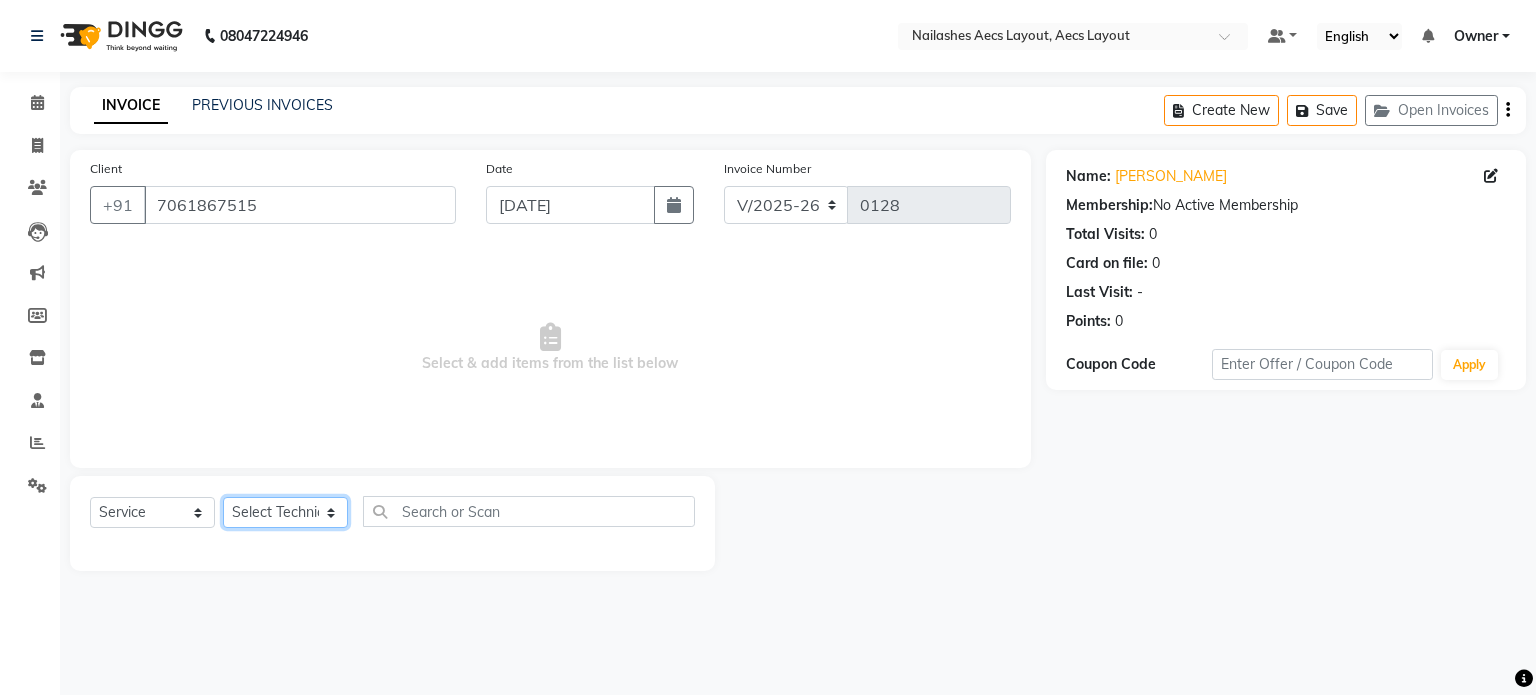 click on "Select Technician [PERSON_NAME] [PERSON_NAME] Owner [PERSON_NAME]" 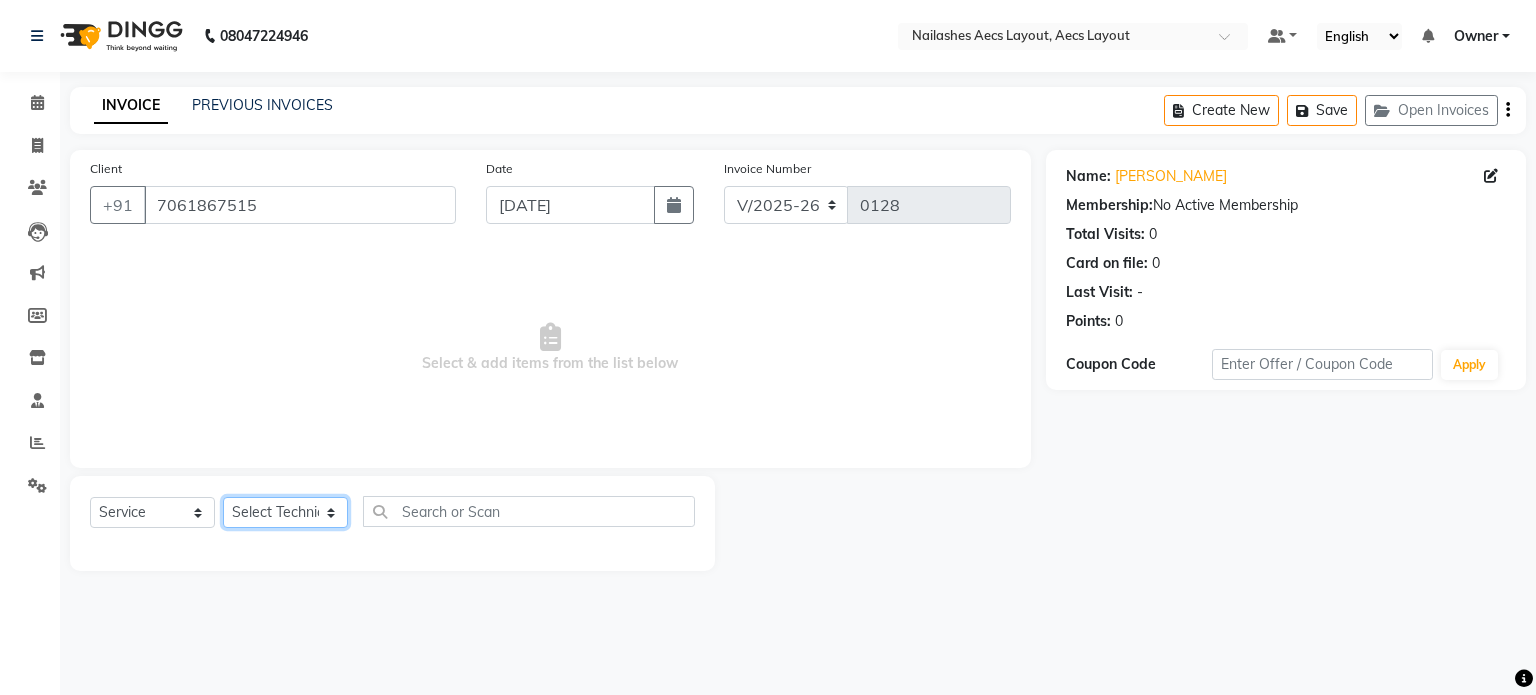 select on "82546" 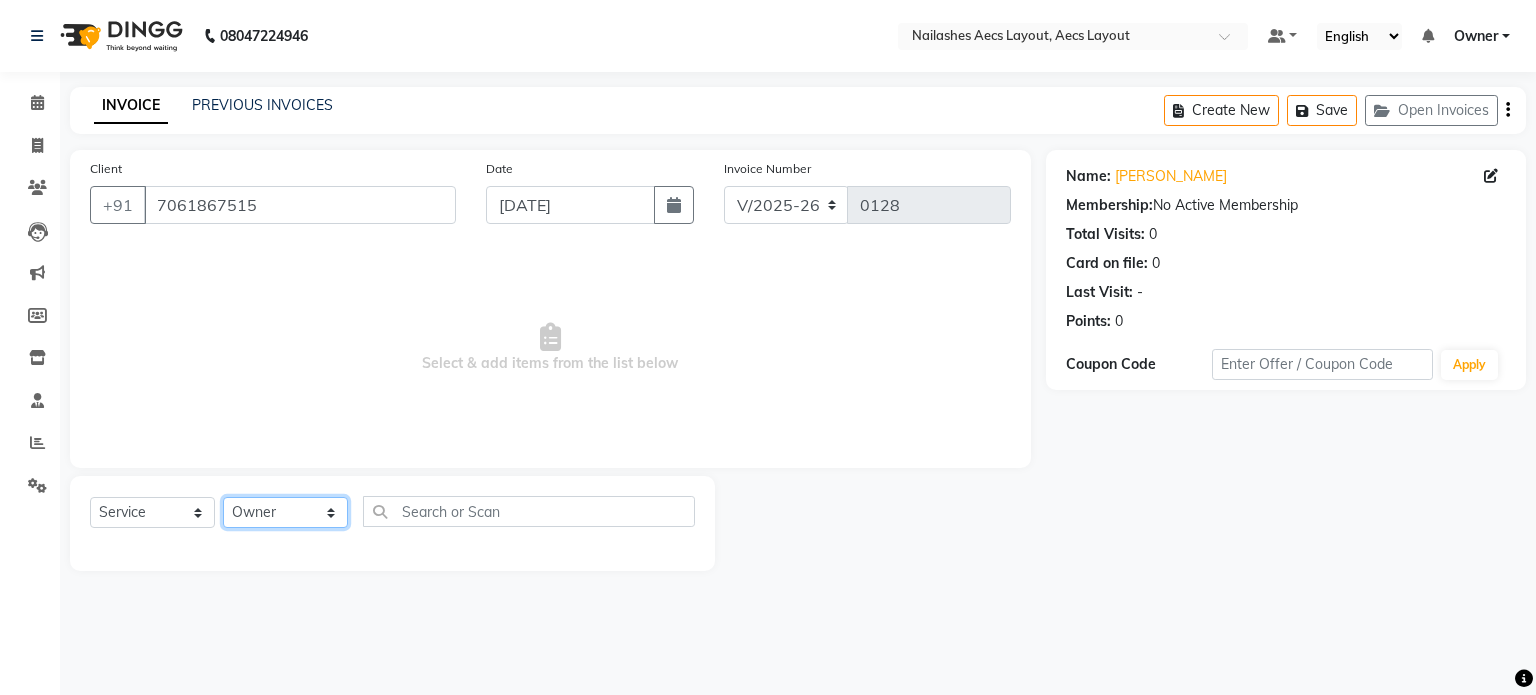 click on "Select Technician [PERSON_NAME] [PERSON_NAME] Owner [PERSON_NAME]" 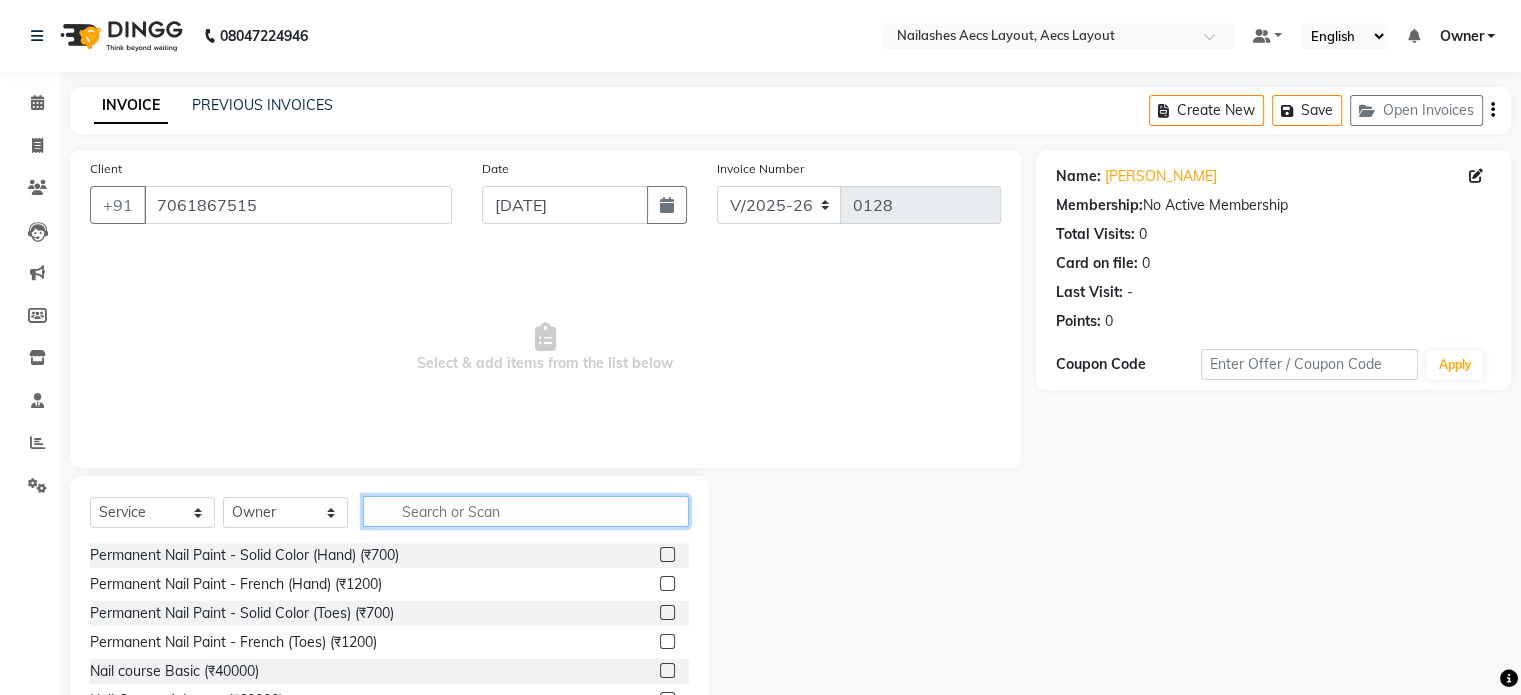 click 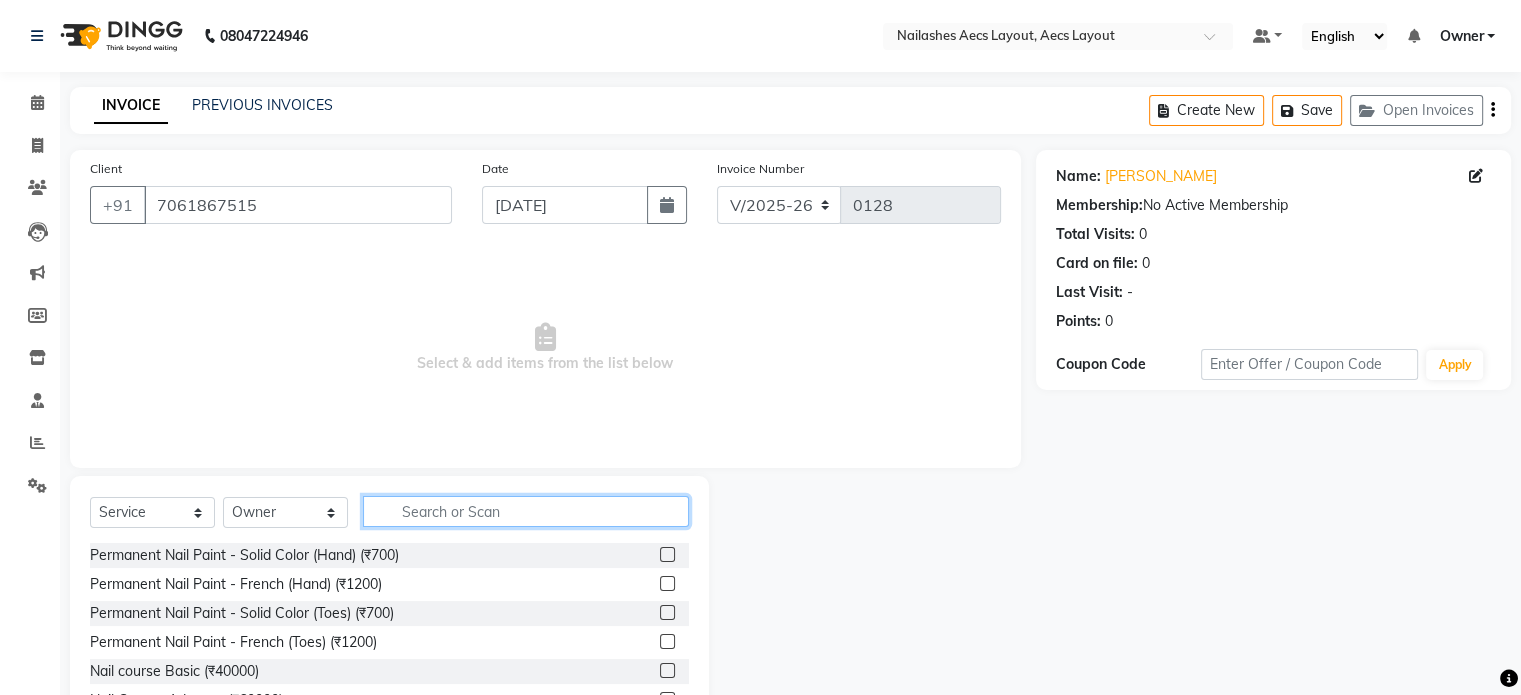 scroll, scrollTop: 106, scrollLeft: 0, axis: vertical 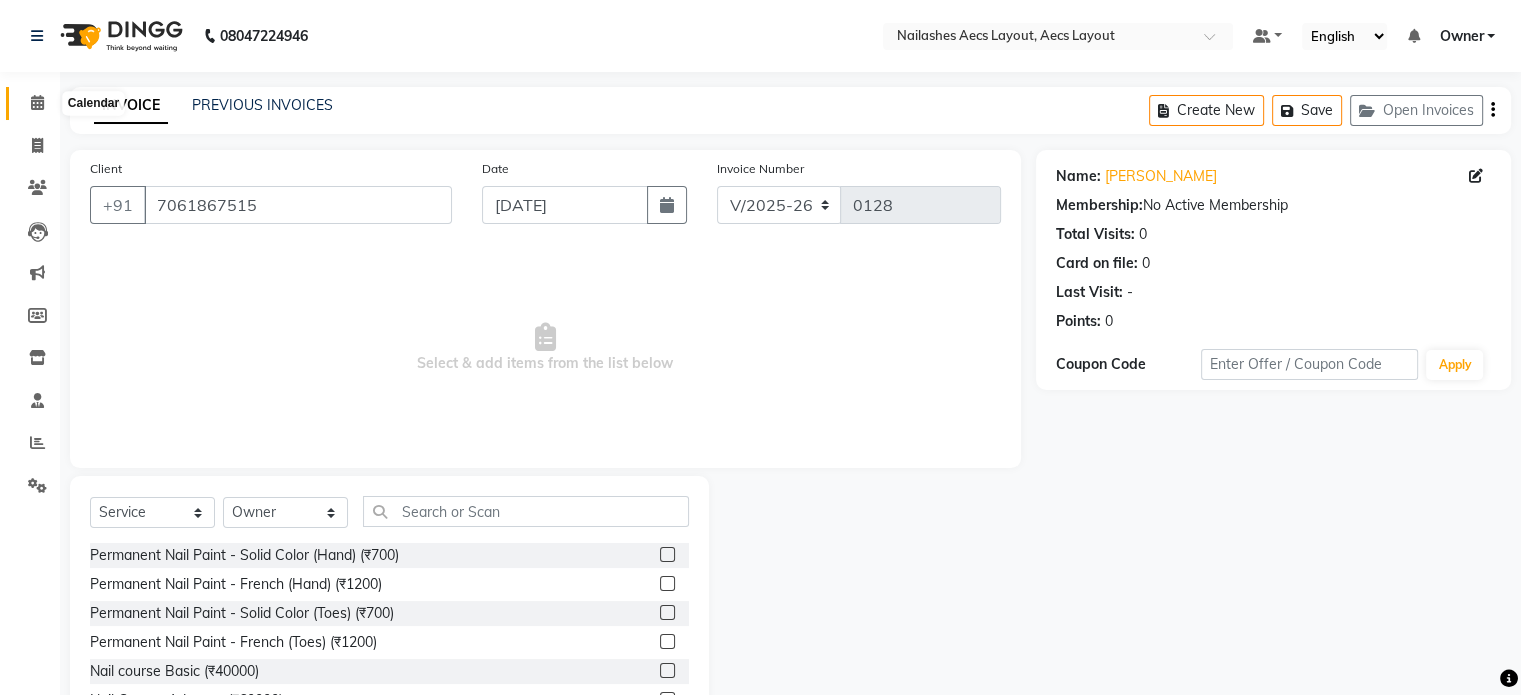 click 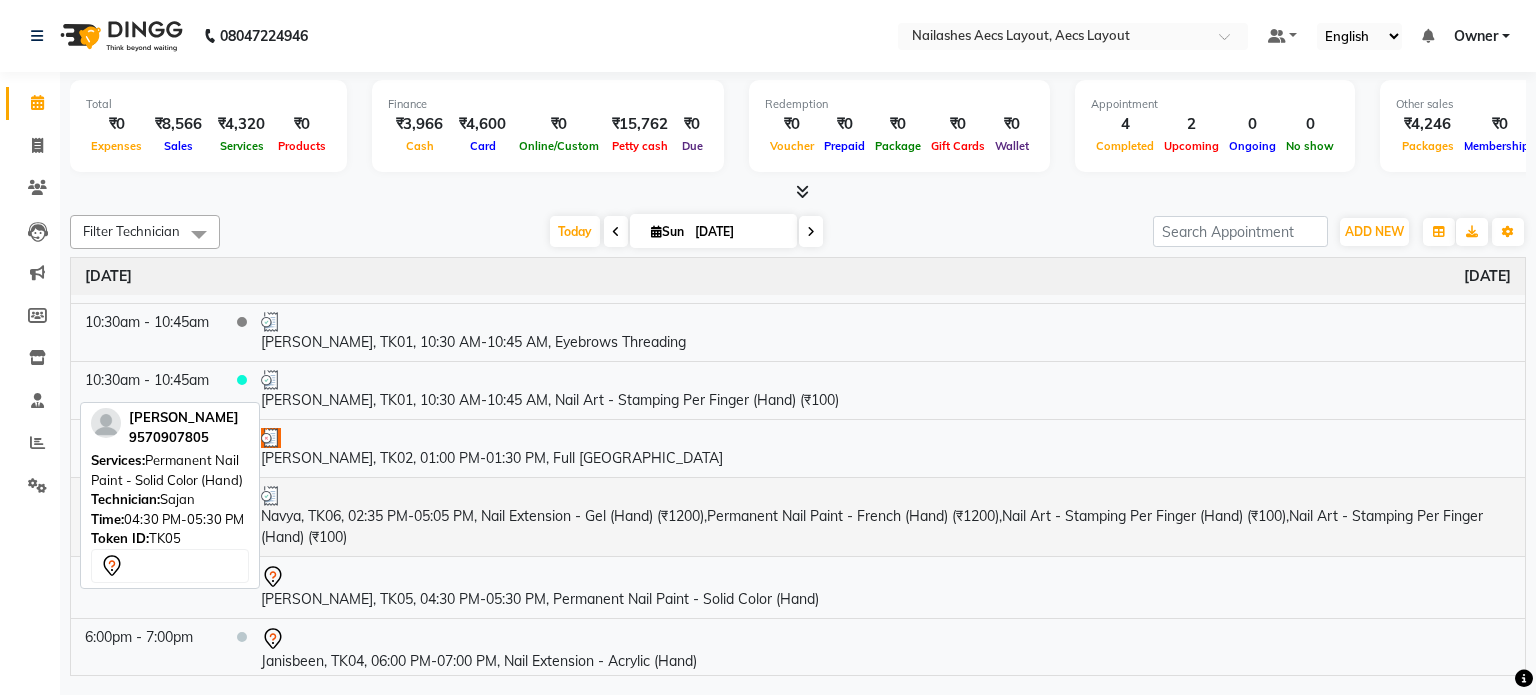 scroll, scrollTop: 110, scrollLeft: 0, axis: vertical 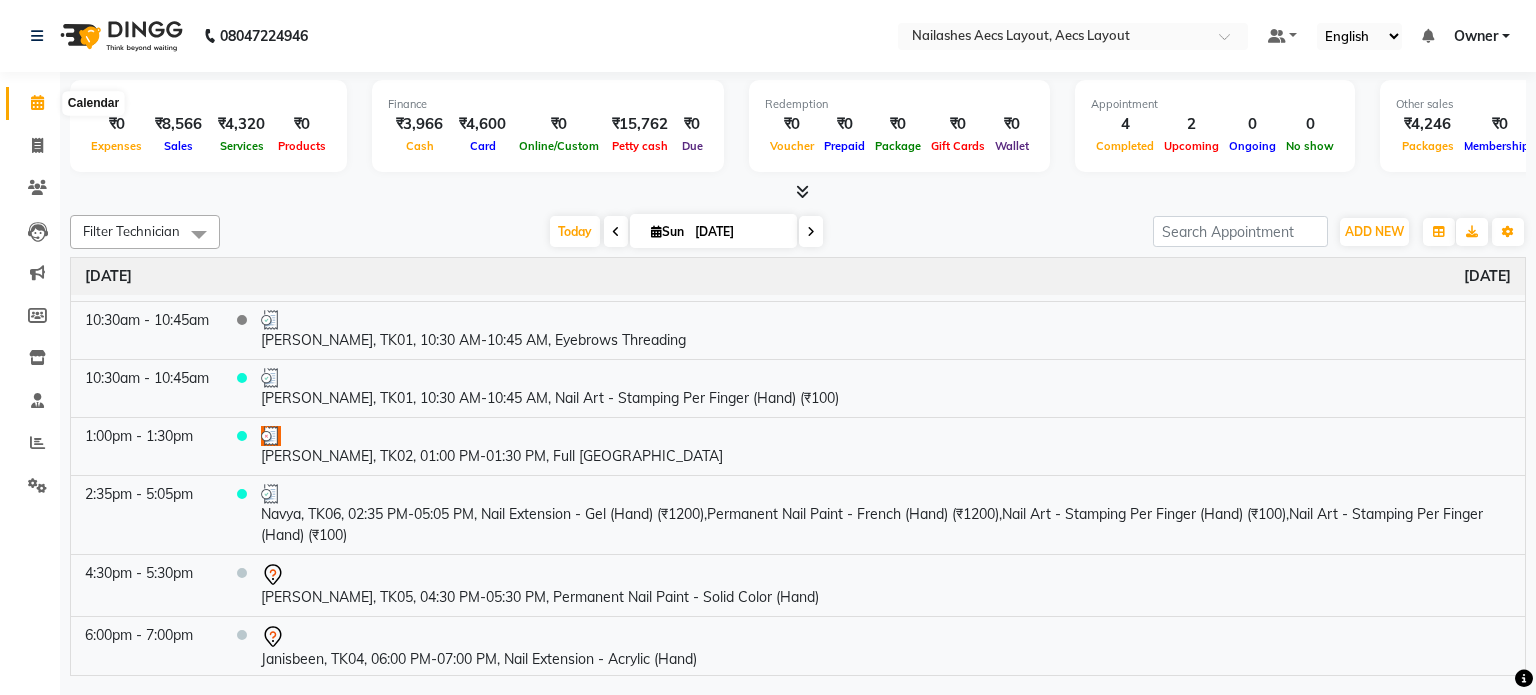 click 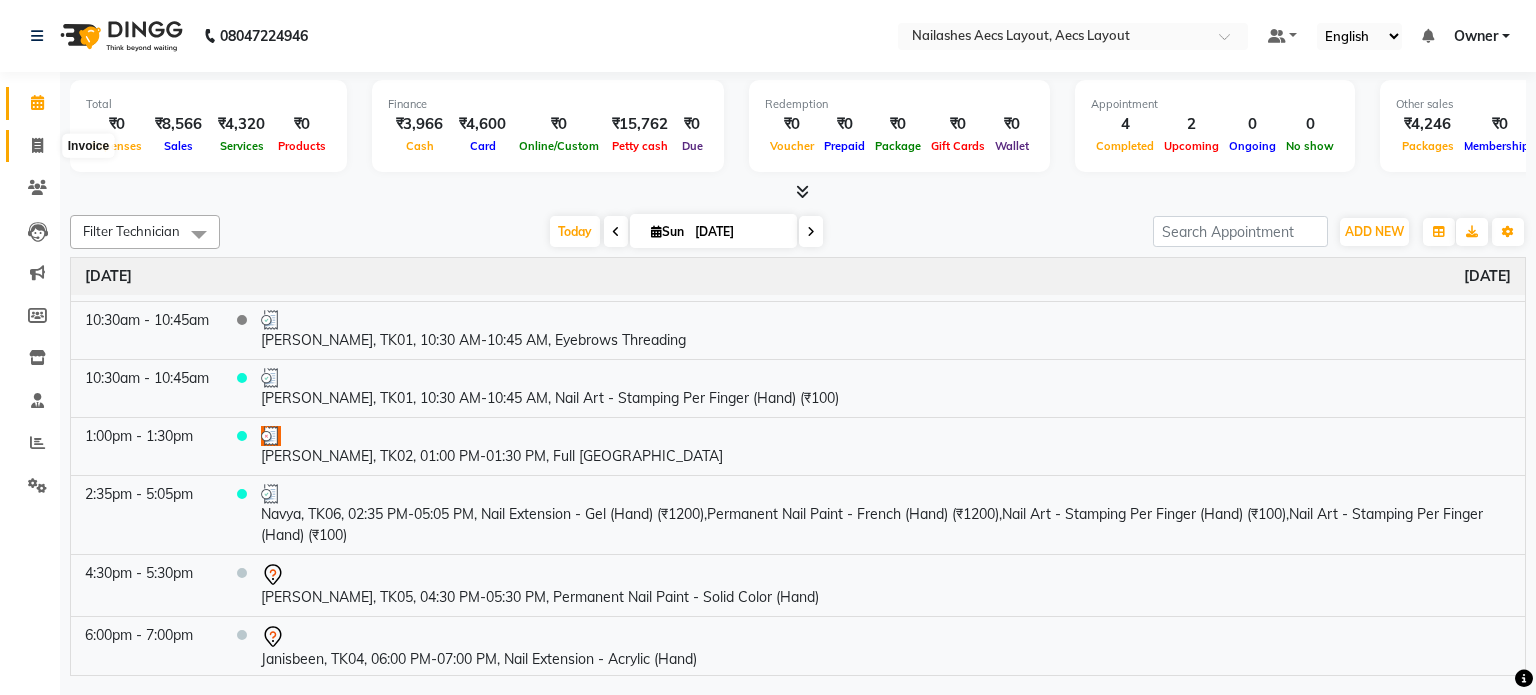 click 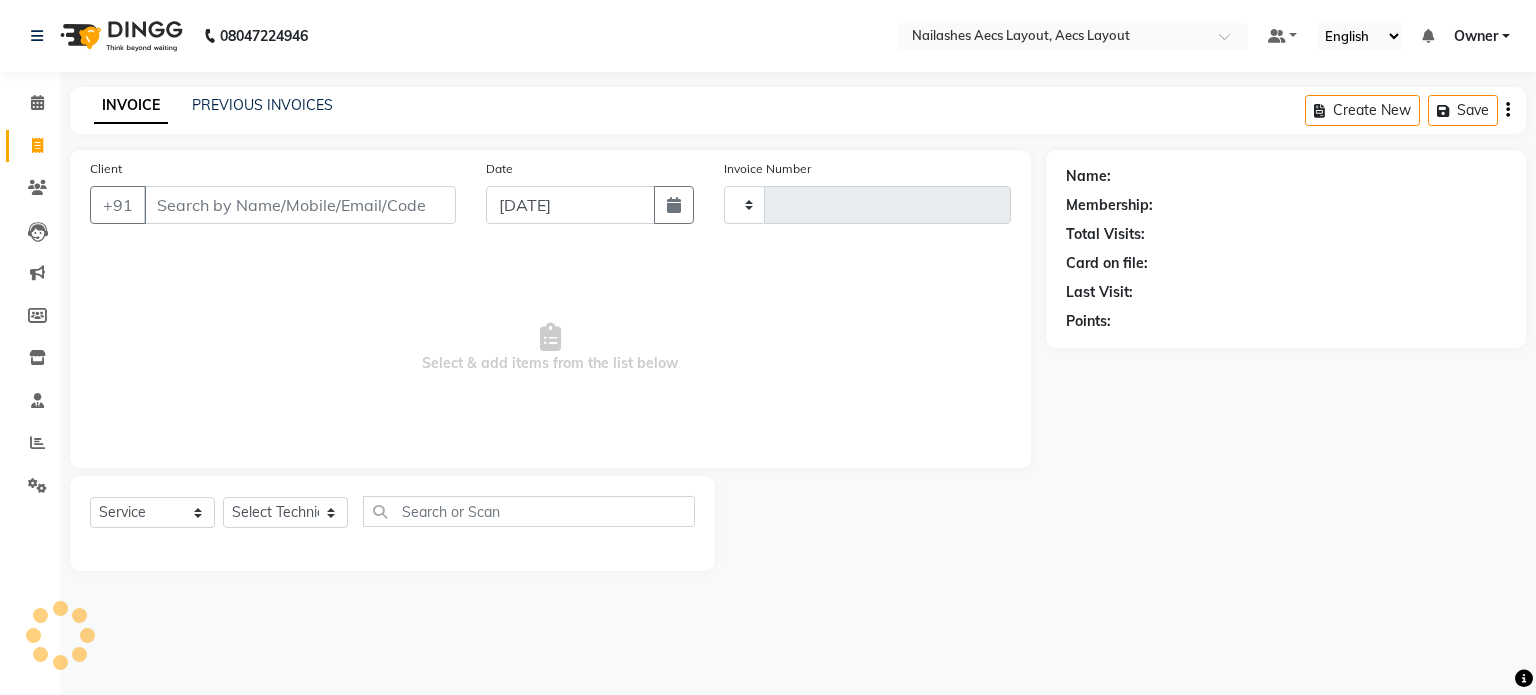 type on "0129" 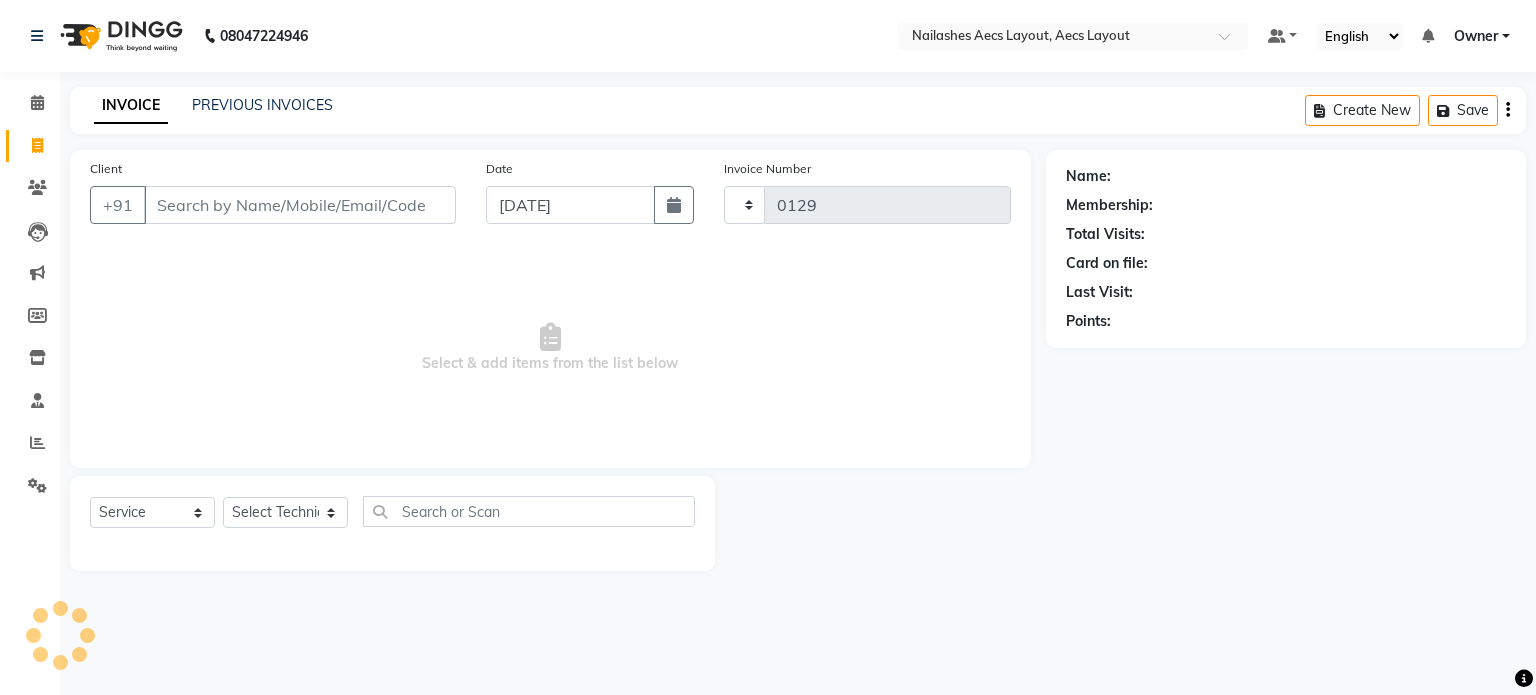 select on "8467" 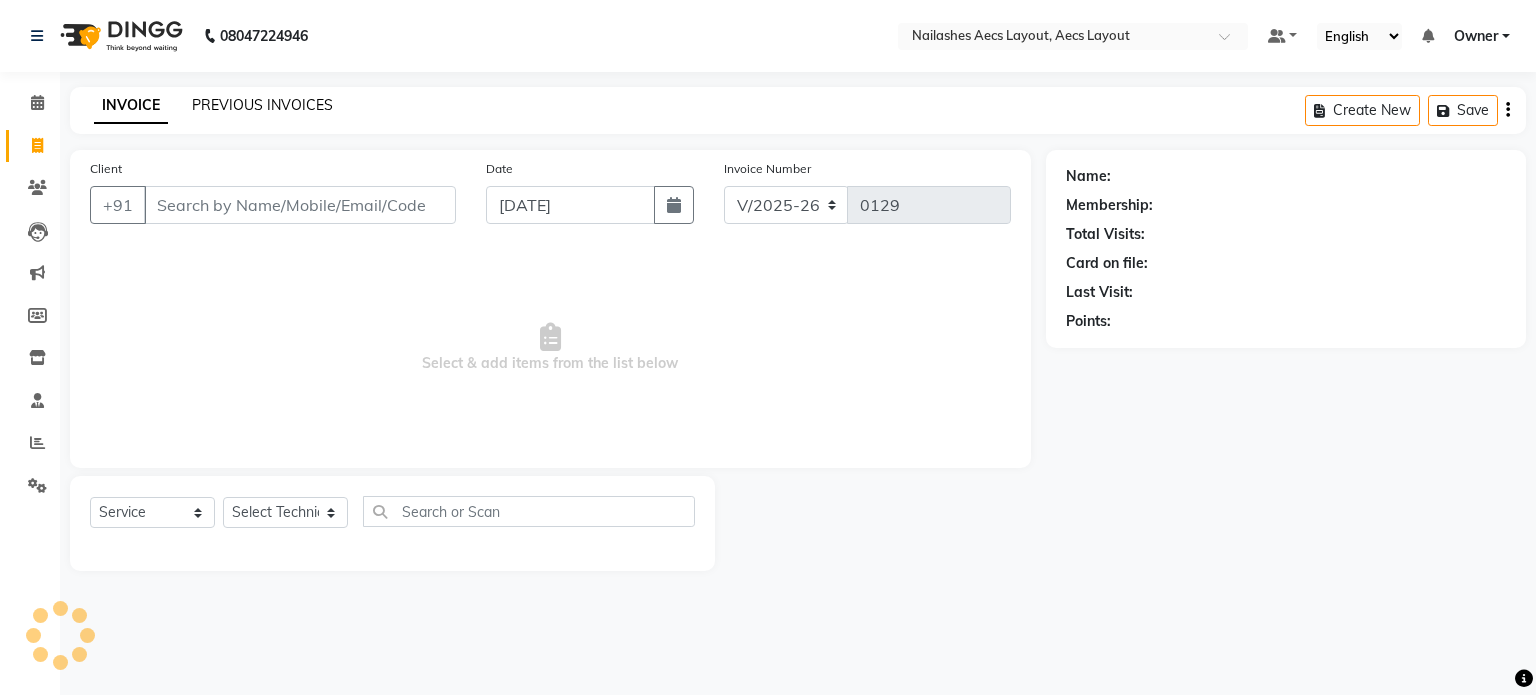 click on "PREVIOUS INVOICES" 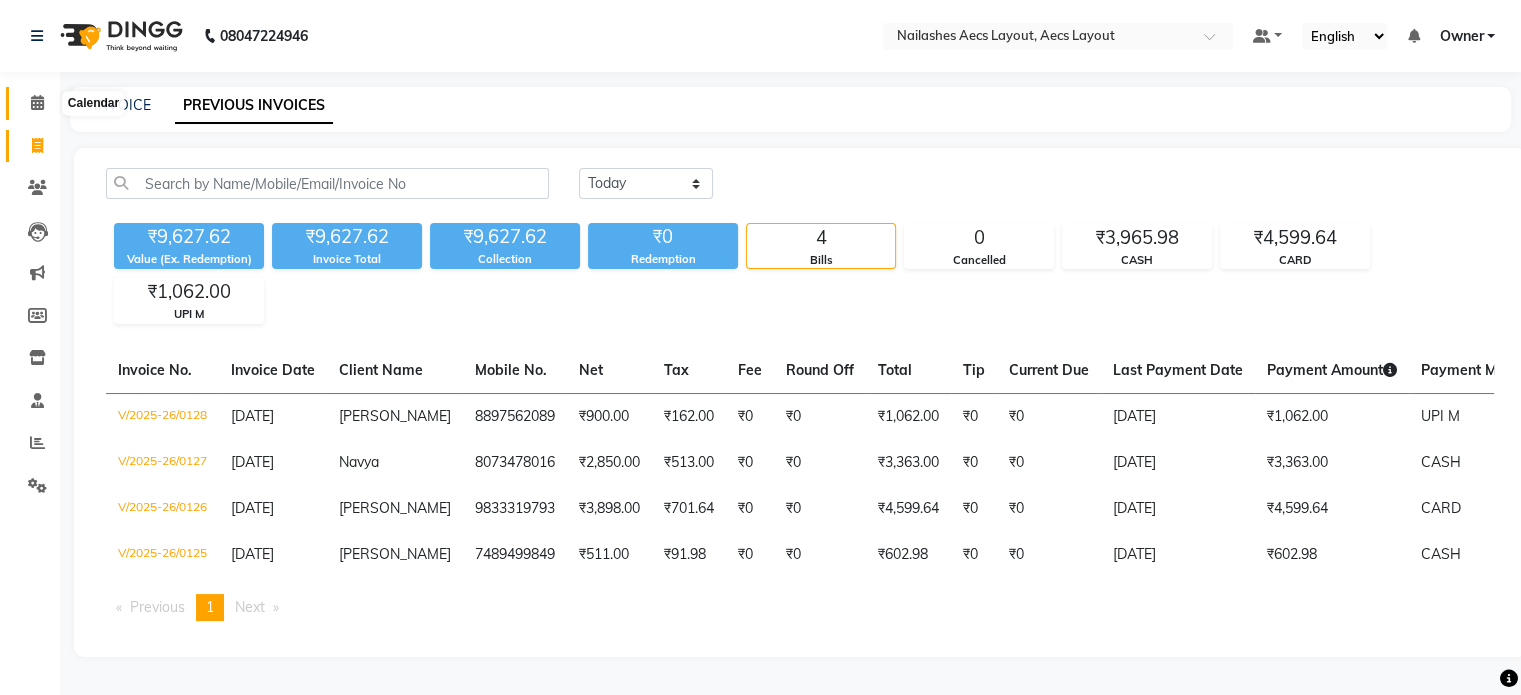 click 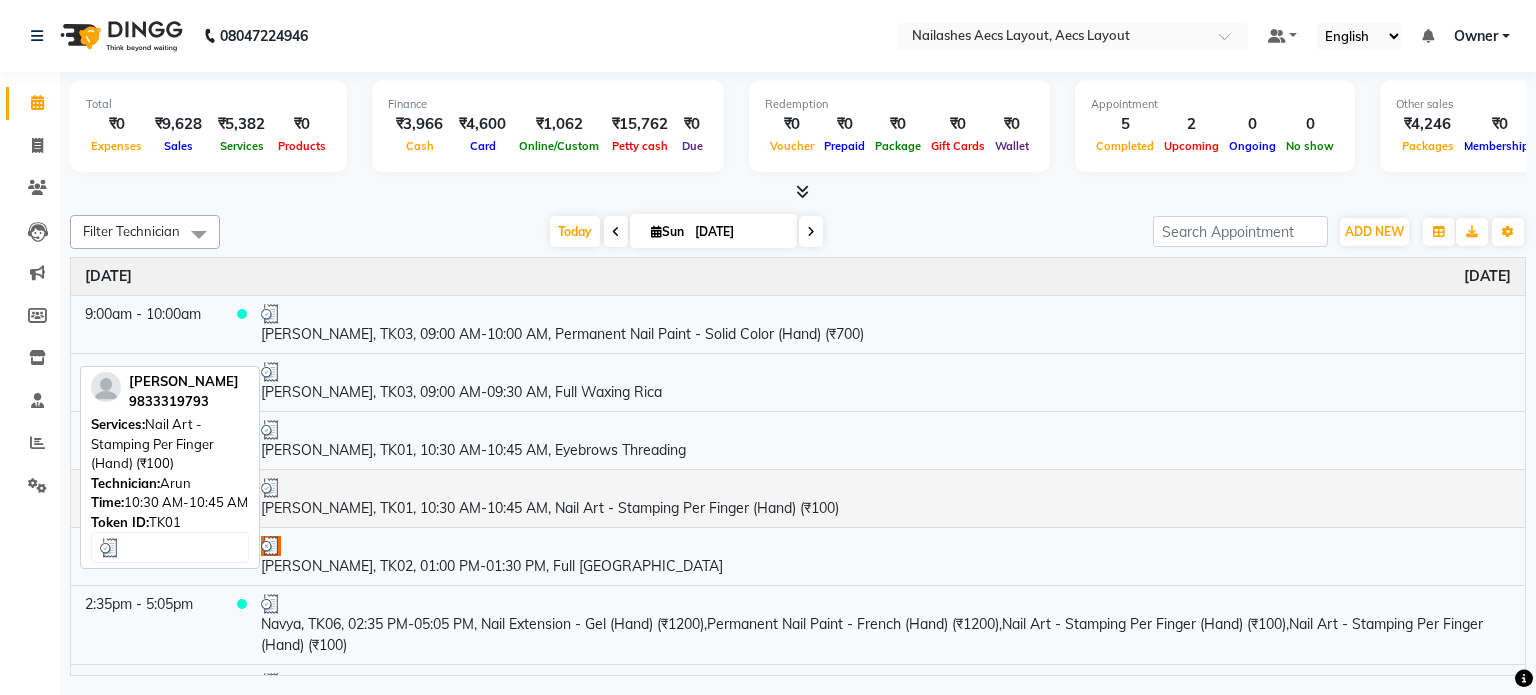 scroll, scrollTop: 168, scrollLeft: 0, axis: vertical 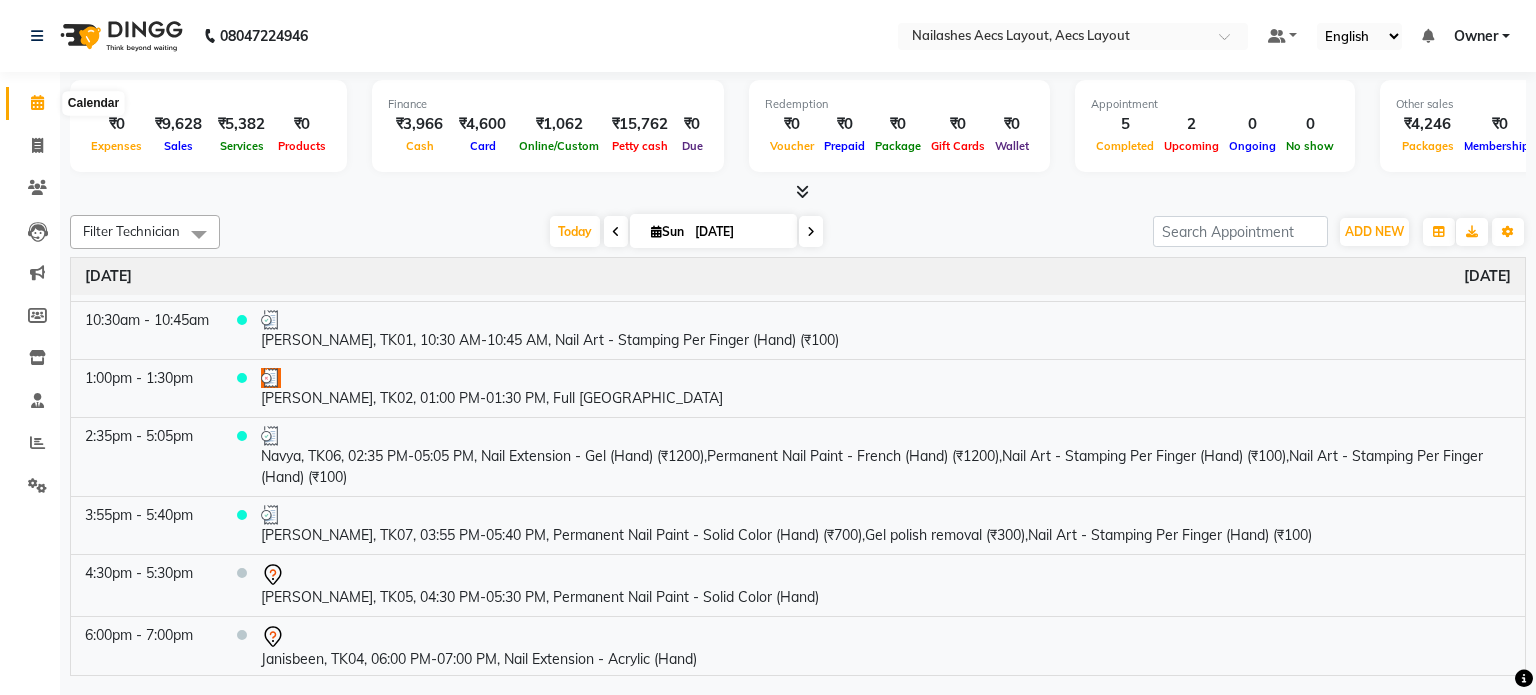 click 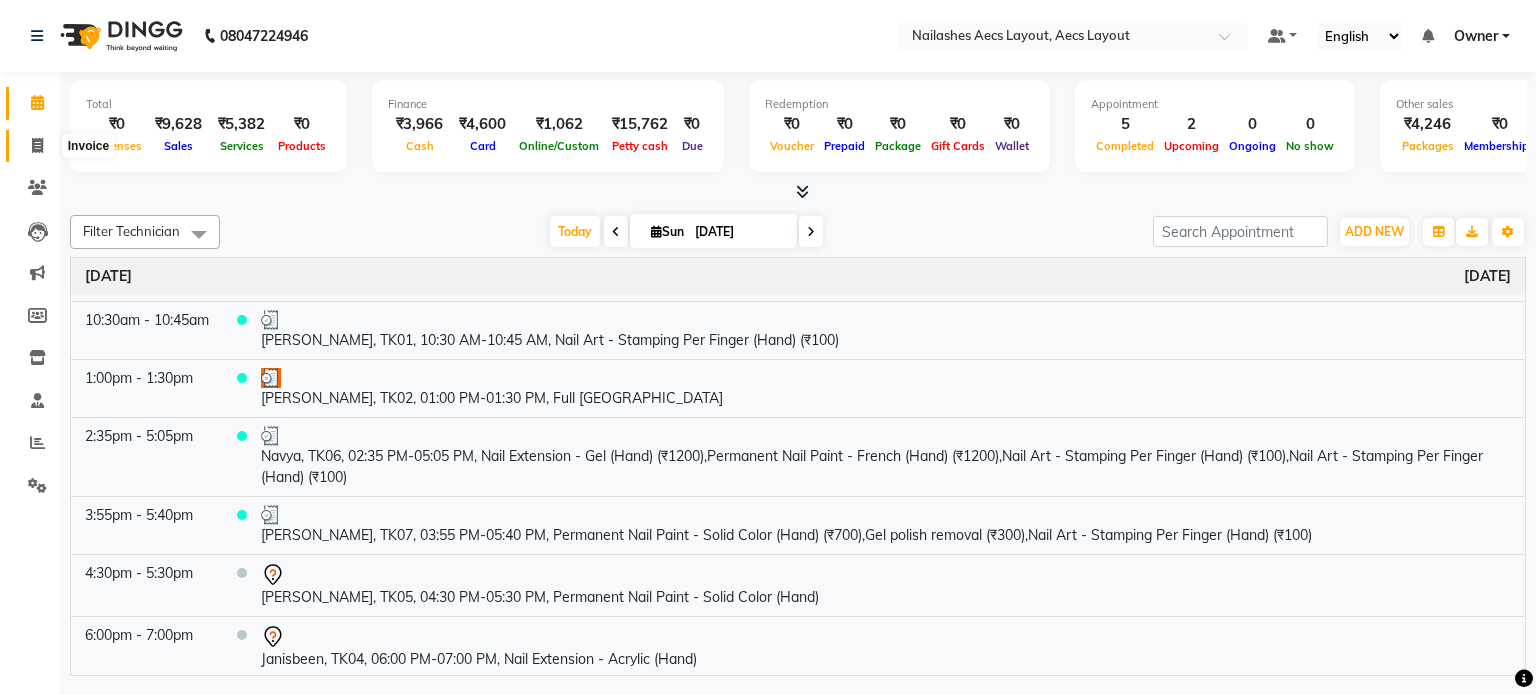 drag, startPoint x: 34, startPoint y: 150, endPoint x: 43, endPoint y: 130, distance: 21.931713 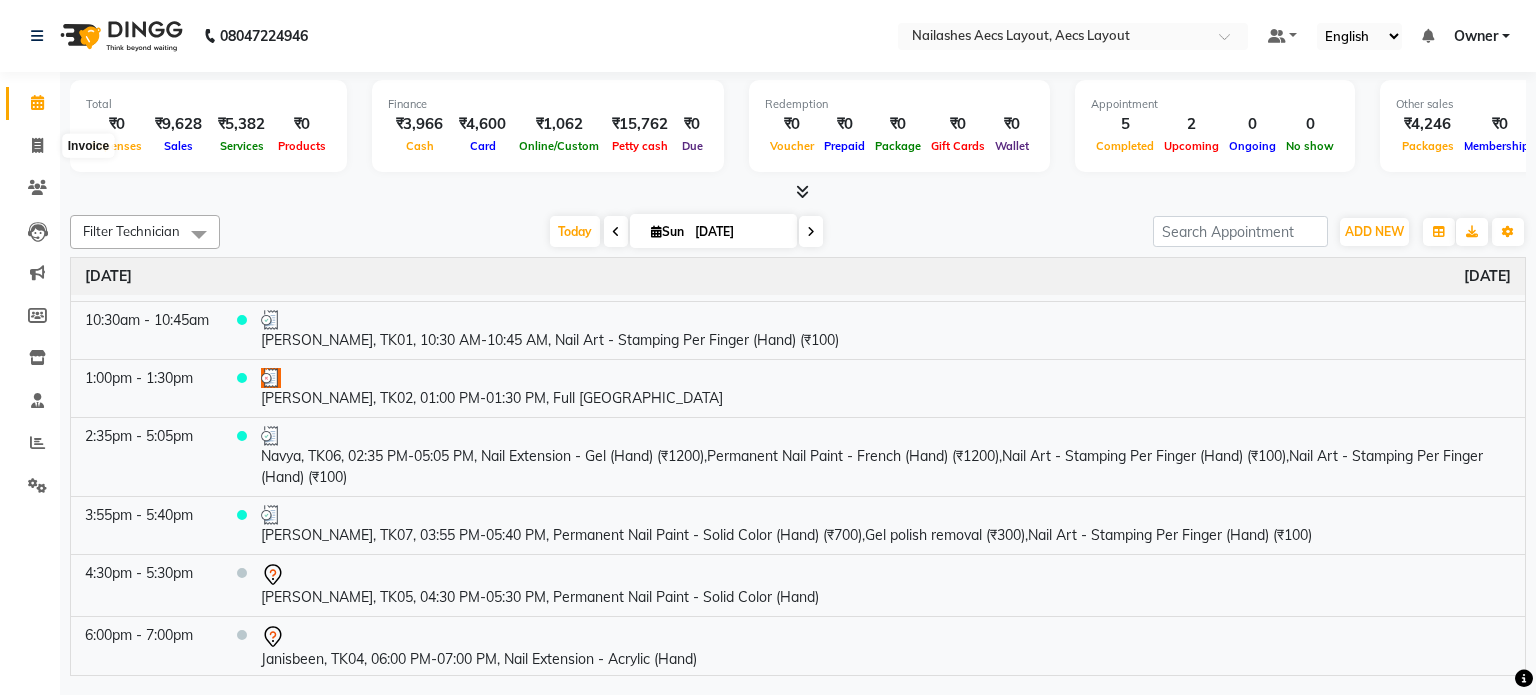 select on "service" 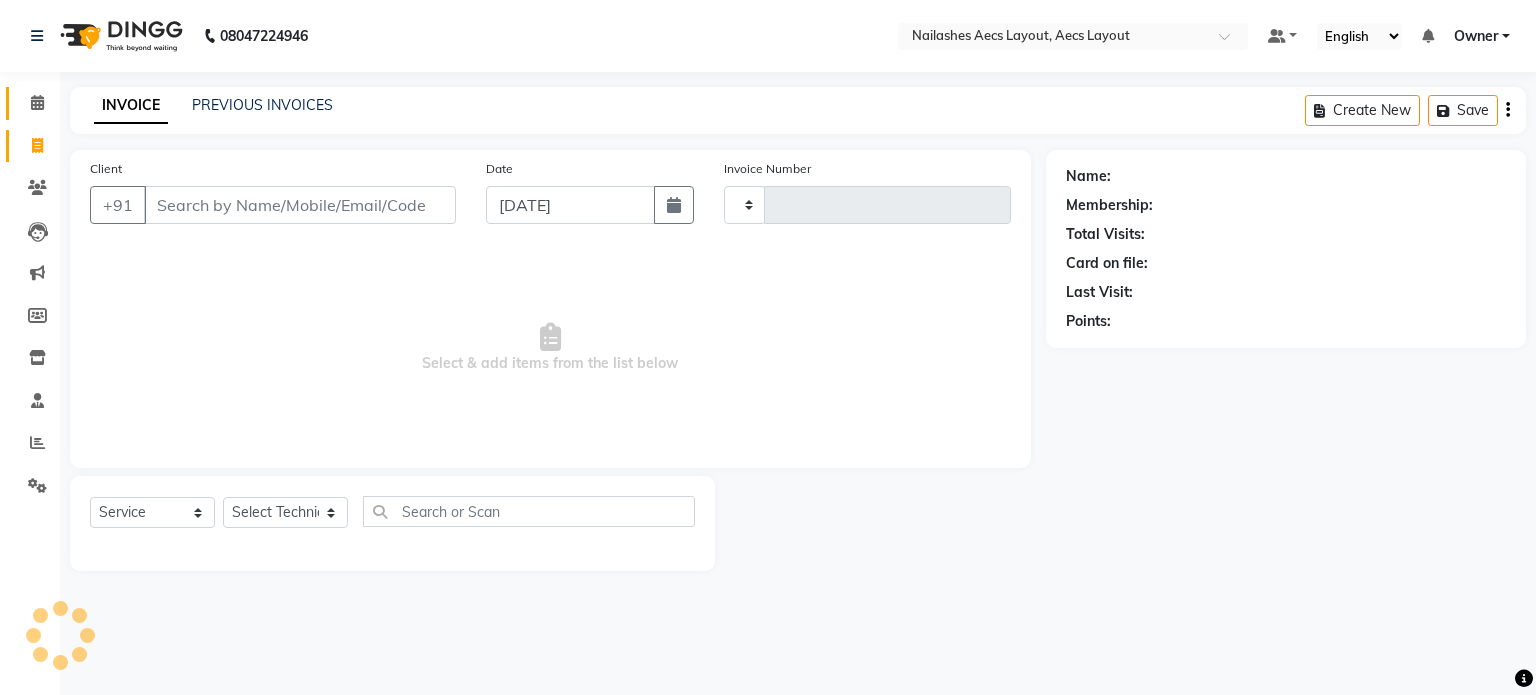 type on "0129" 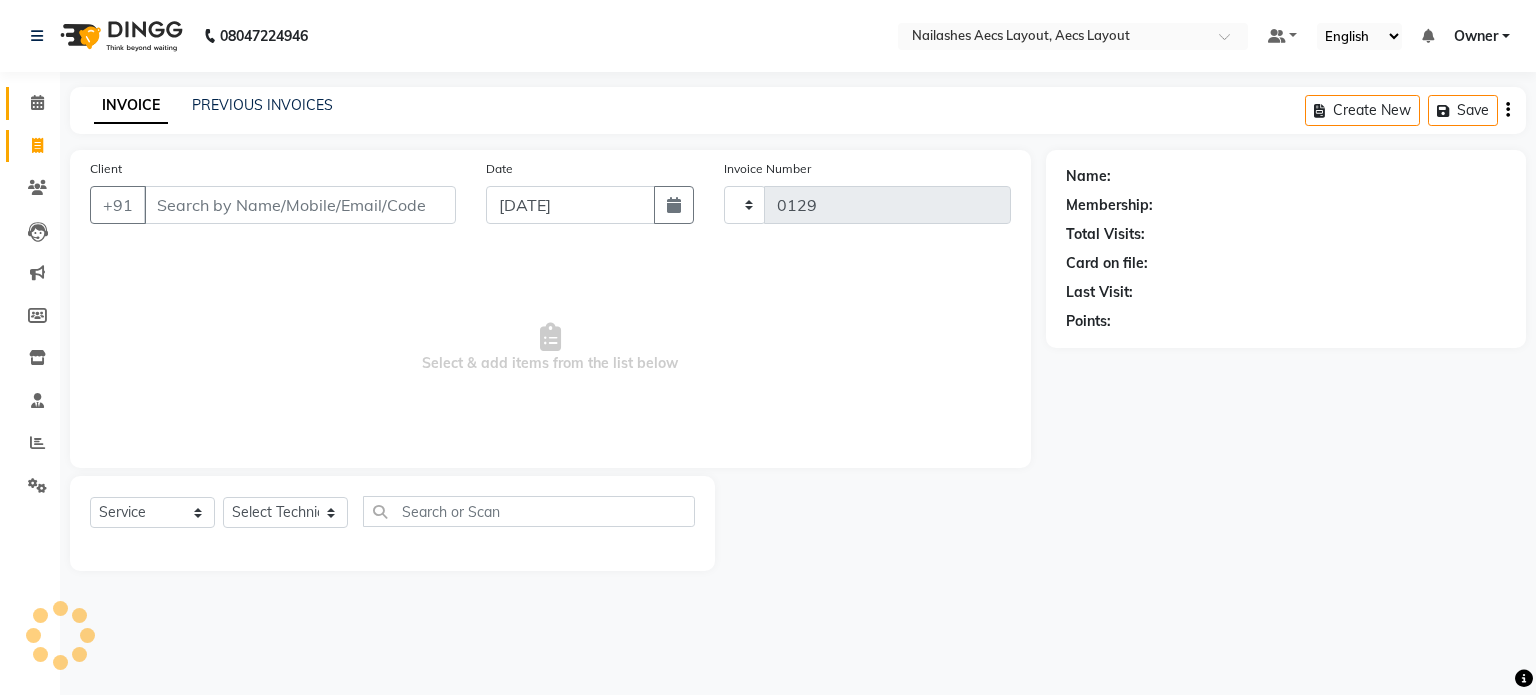 select on "8467" 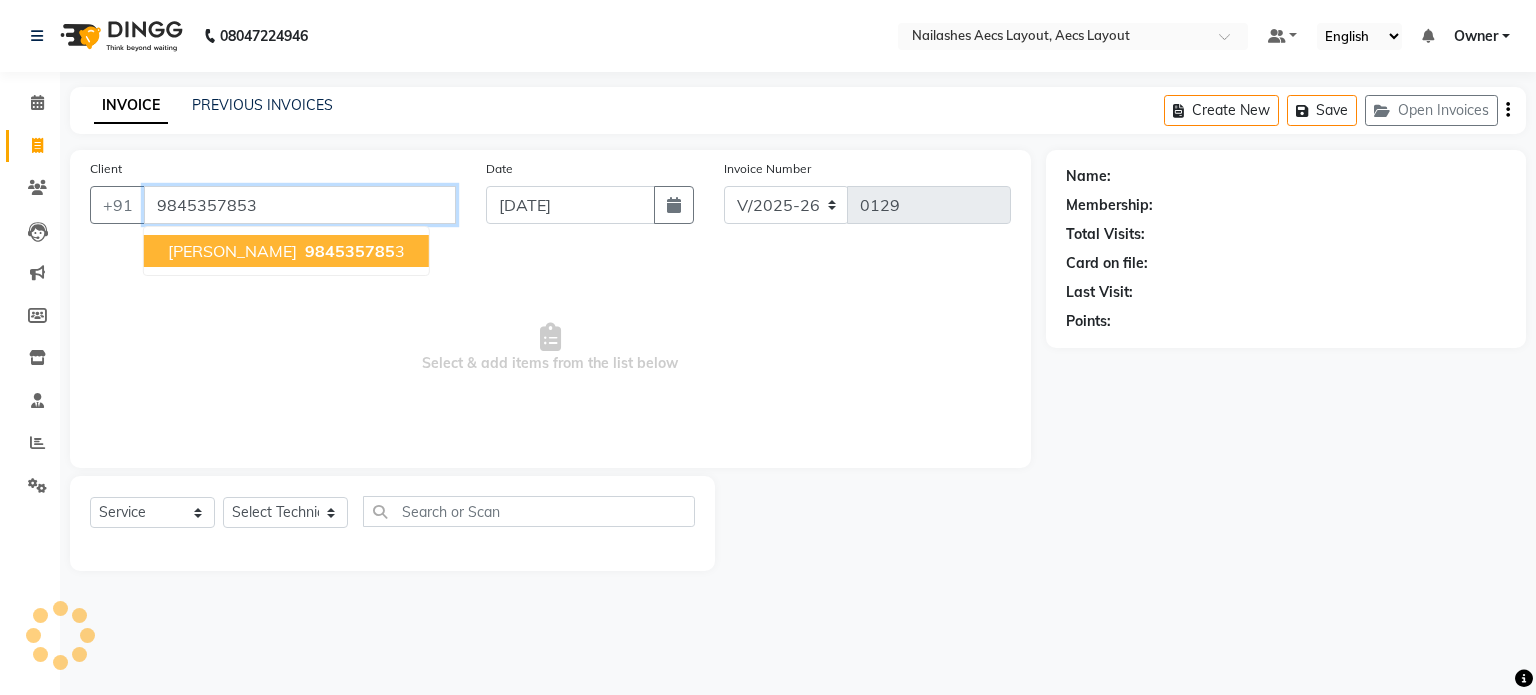 type on "9845357853" 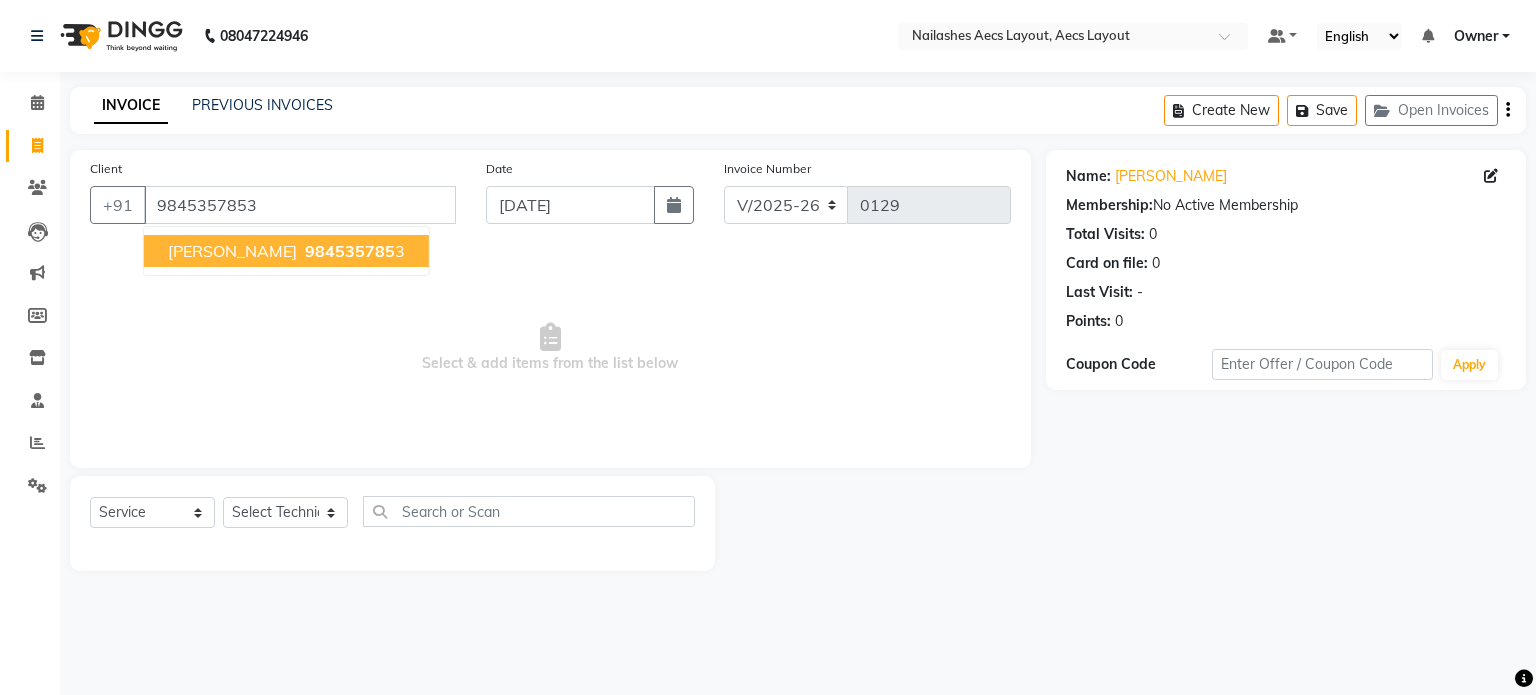click on "984535785" at bounding box center [350, 251] 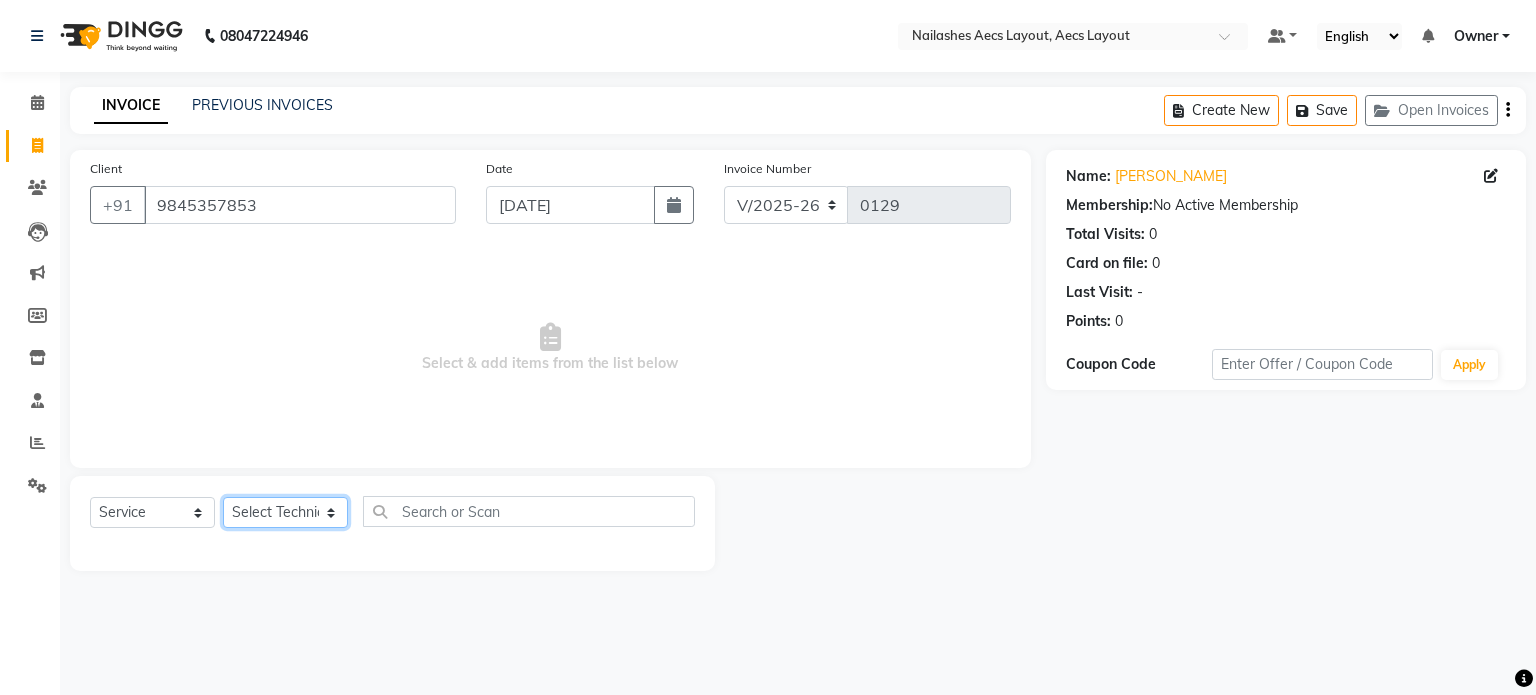 click on "Select Technician [PERSON_NAME] [PERSON_NAME] Owner [PERSON_NAME]" 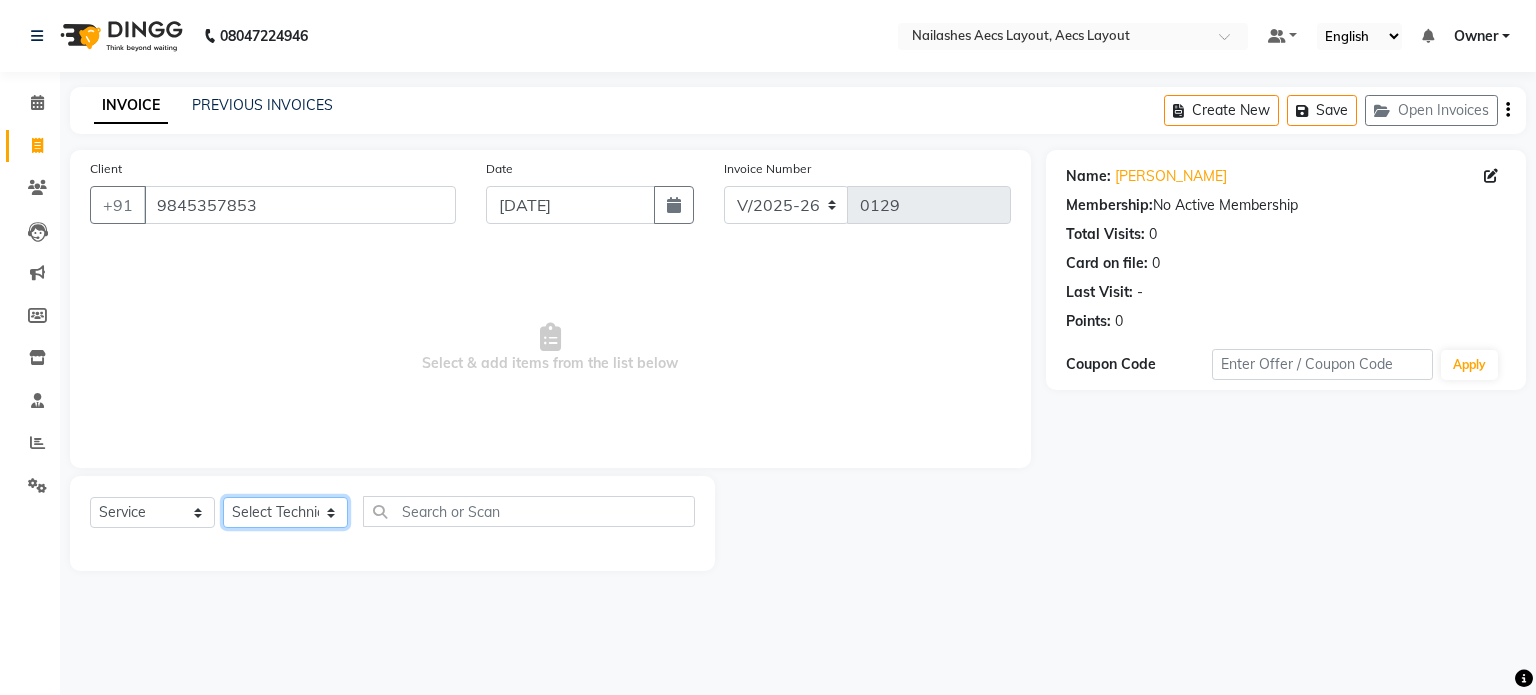 select on "82546" 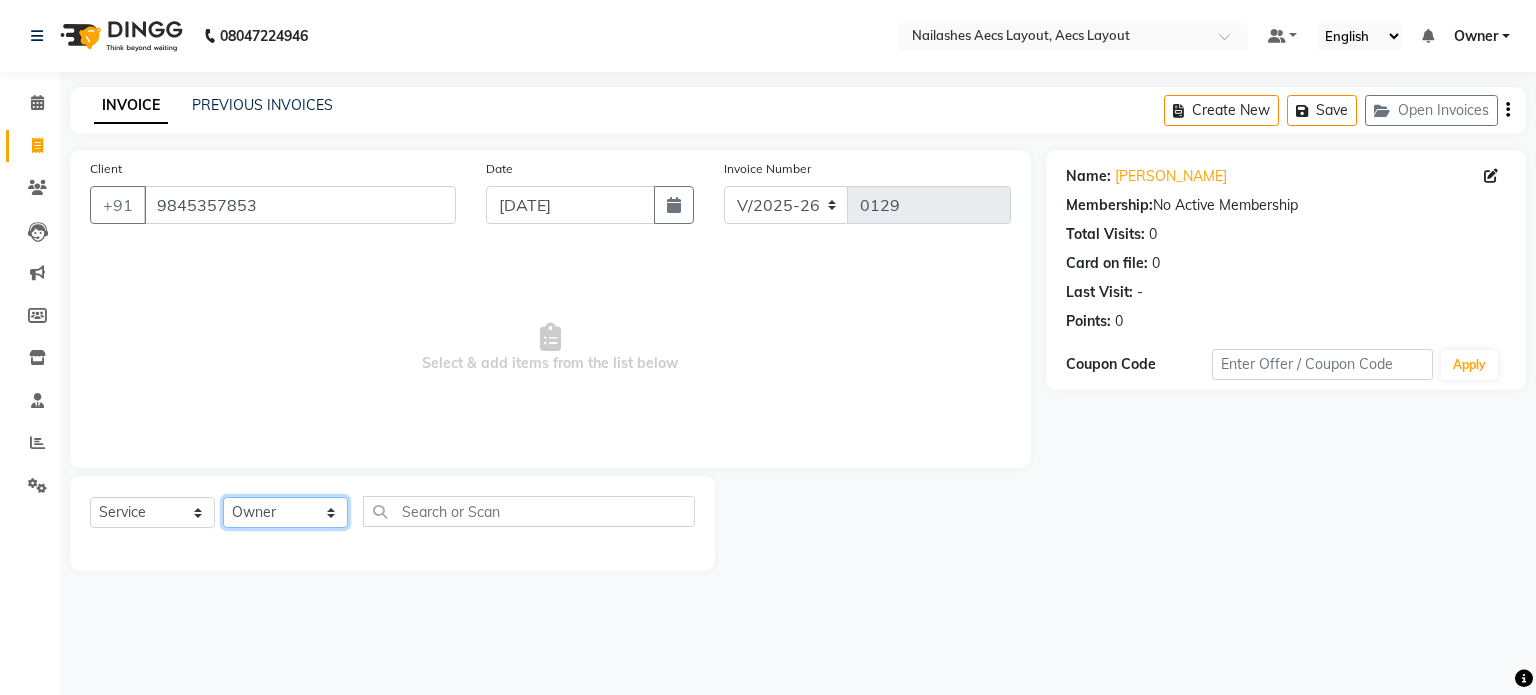 click on "Select Technician [PERSON_NAME] [PERSON_NAME] Owner [PERSON_NAME]" 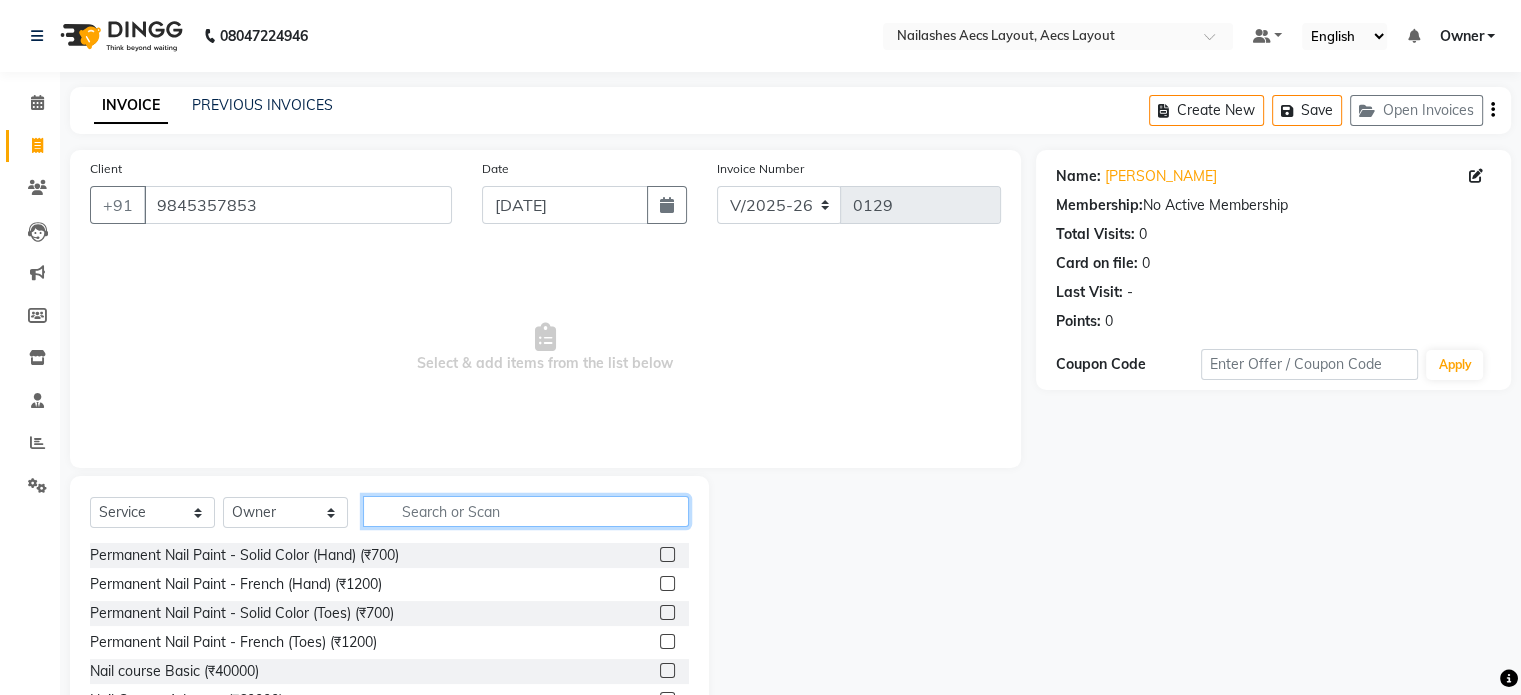 click 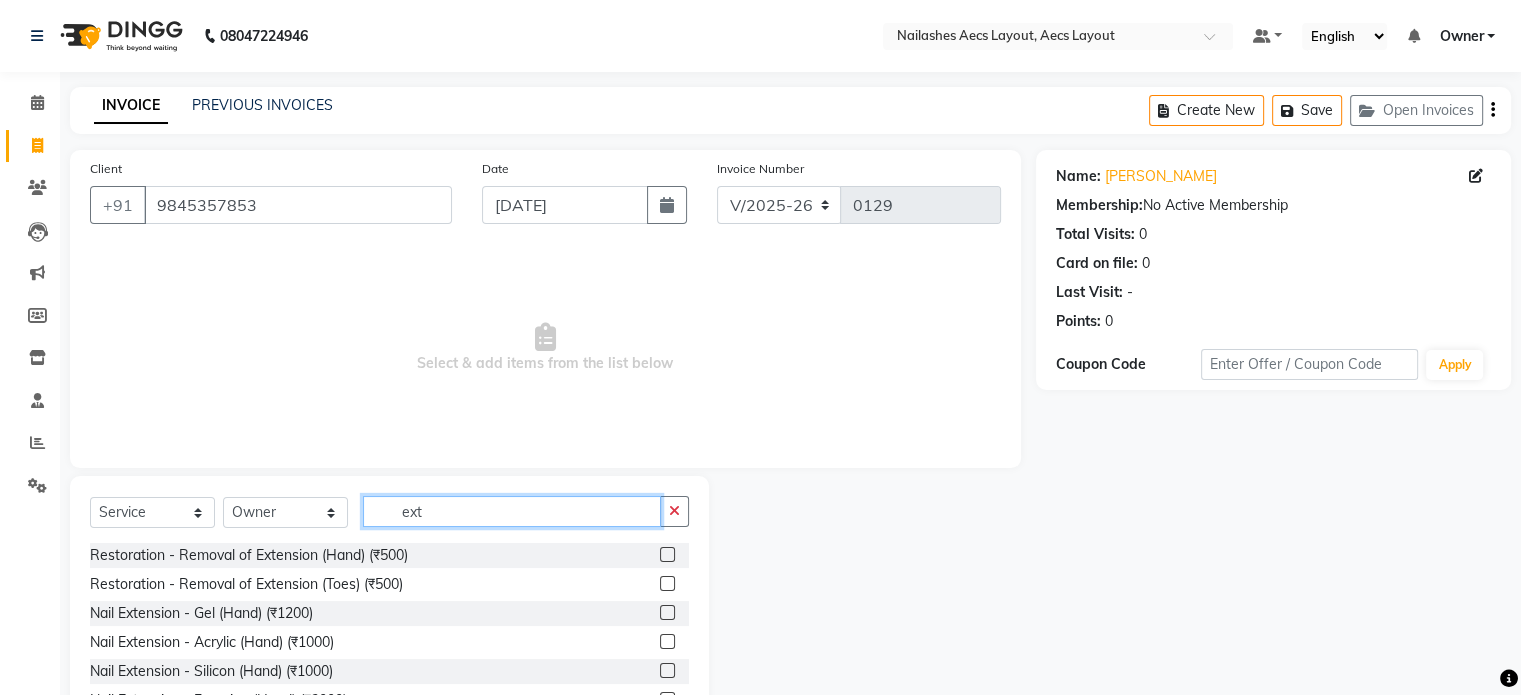 type on "ext" 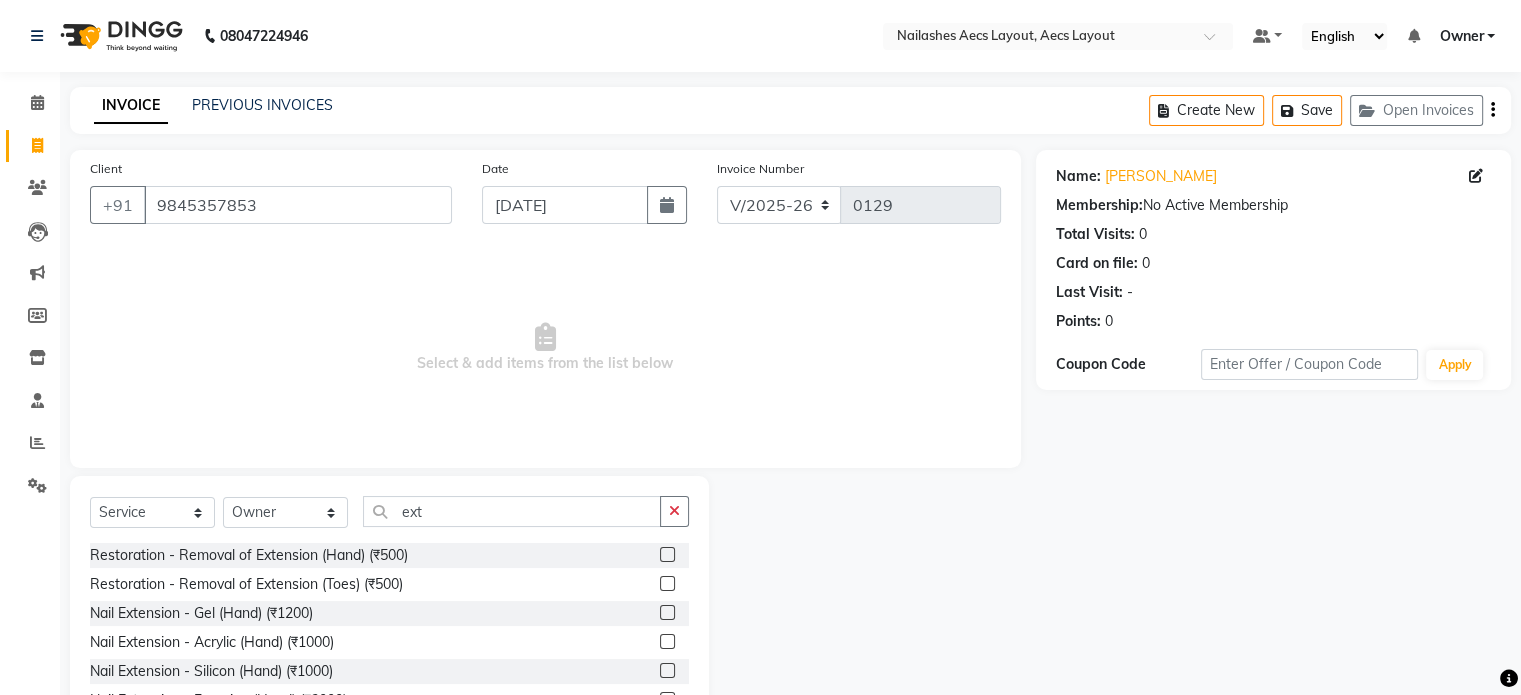click 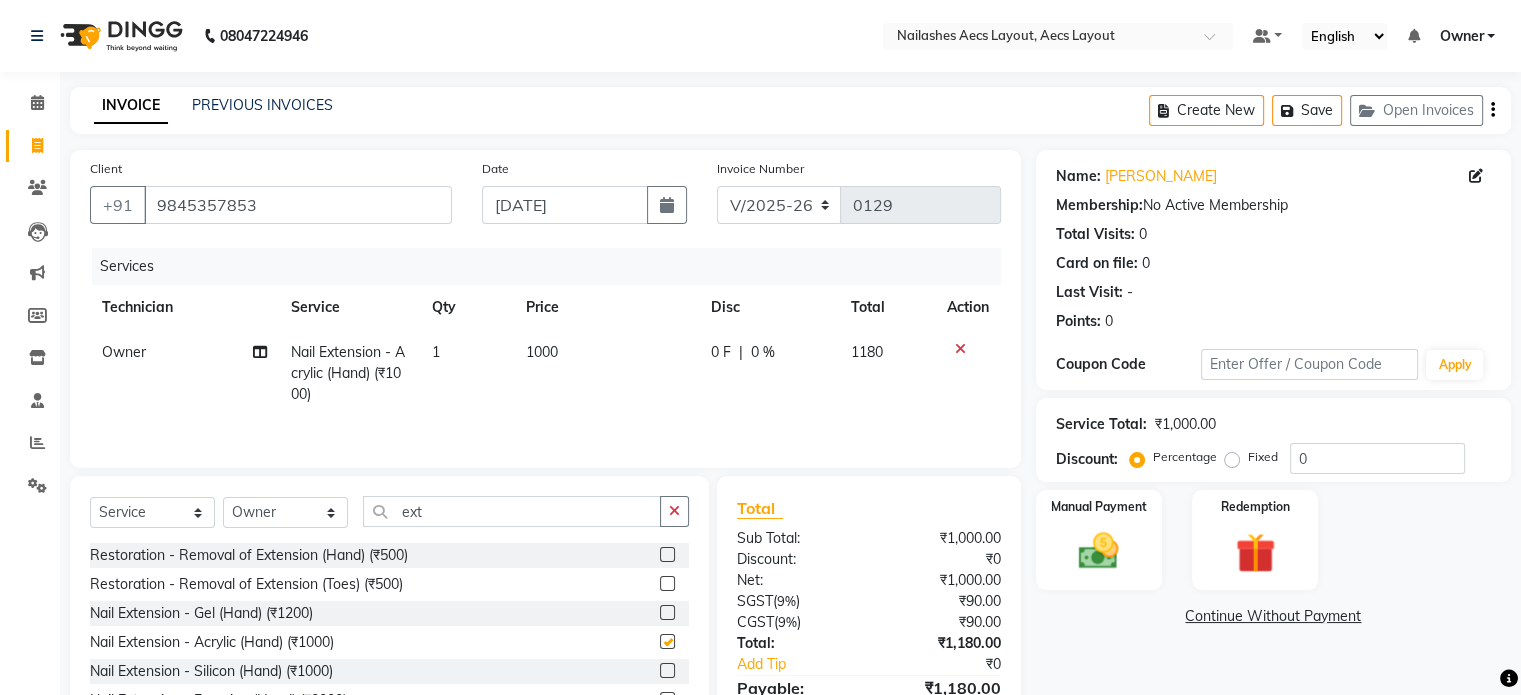 checkbox on "false" 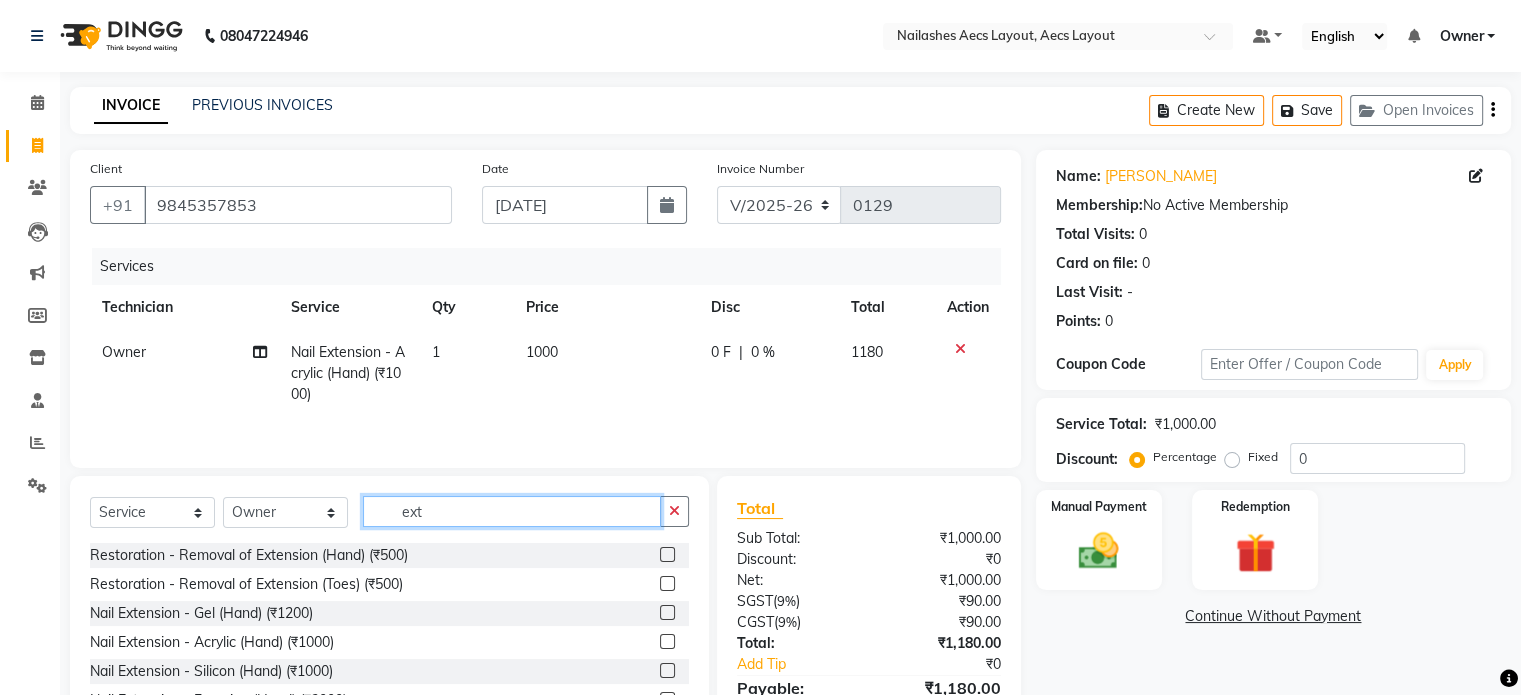 click on "ext" 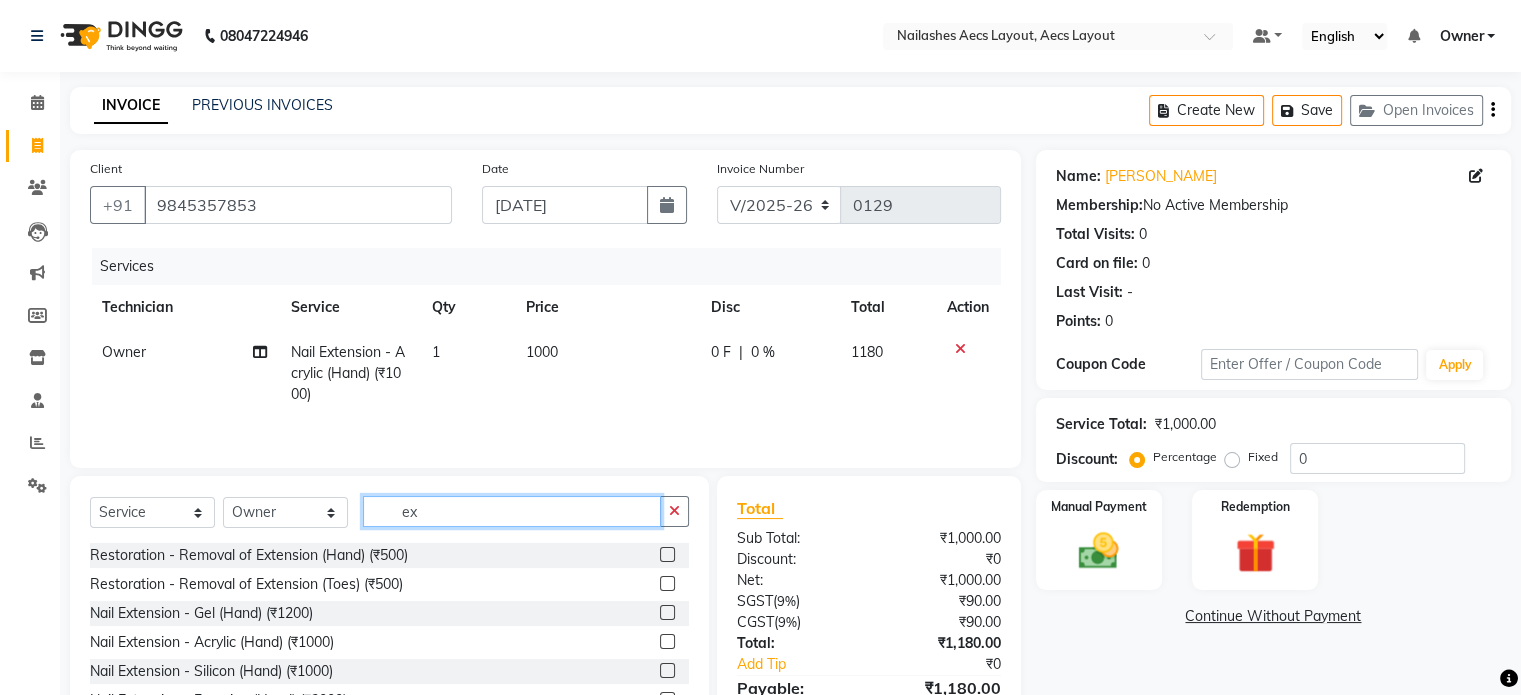 type on "e" 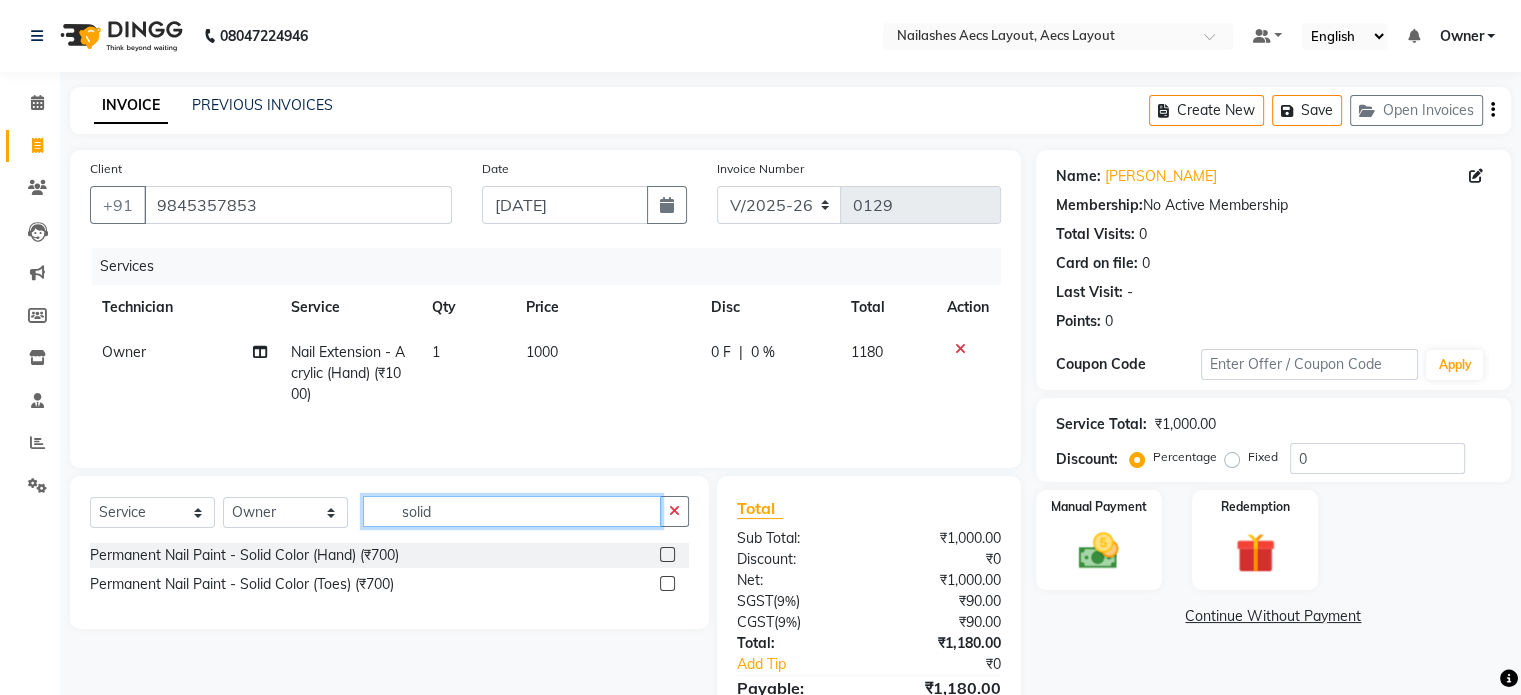 type on "solid" 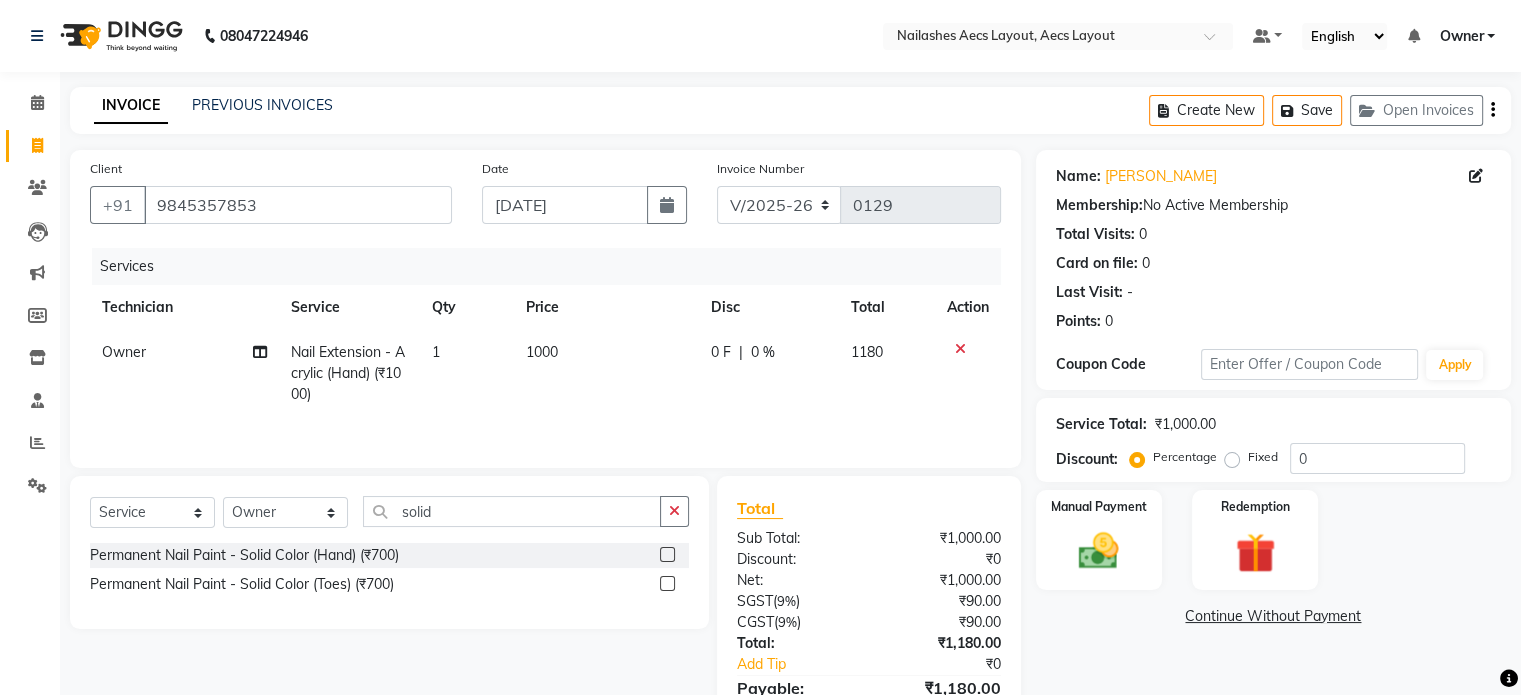 click 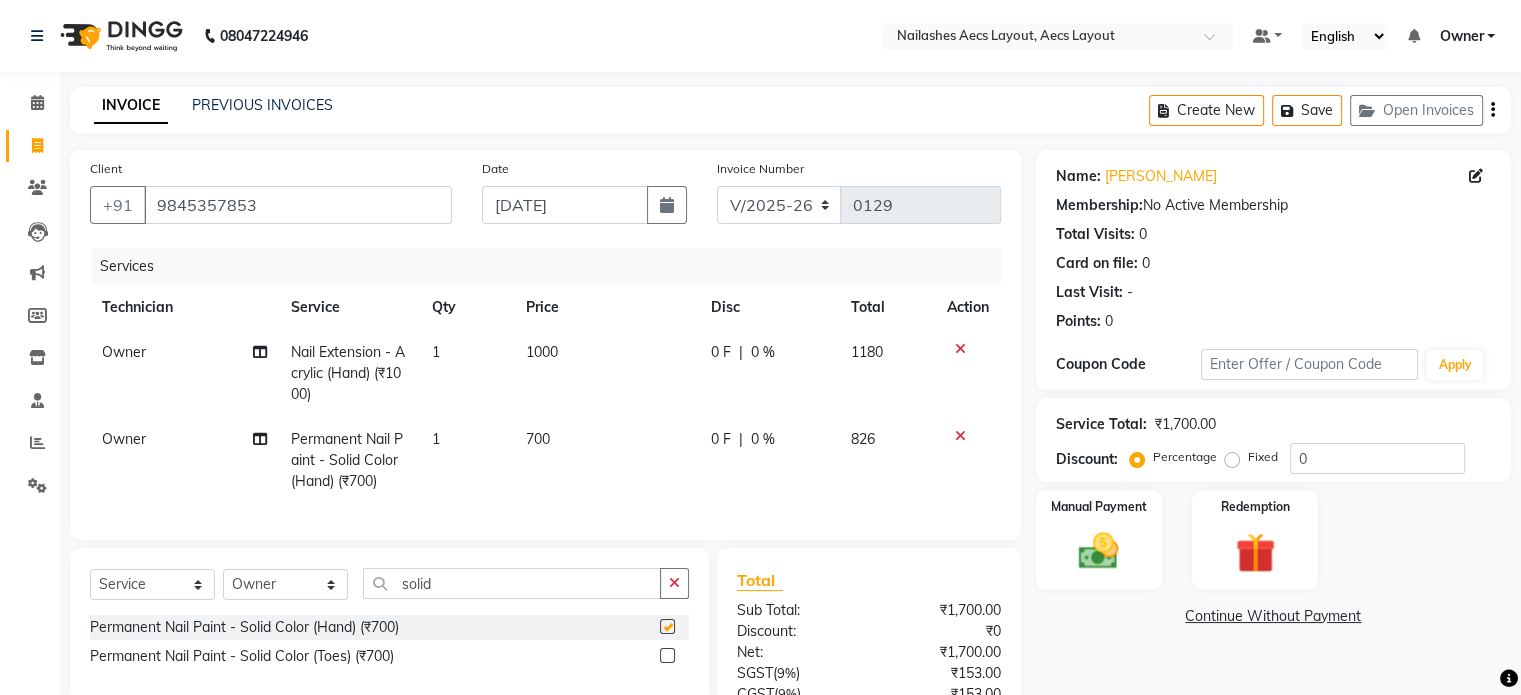 checkbox on "false" 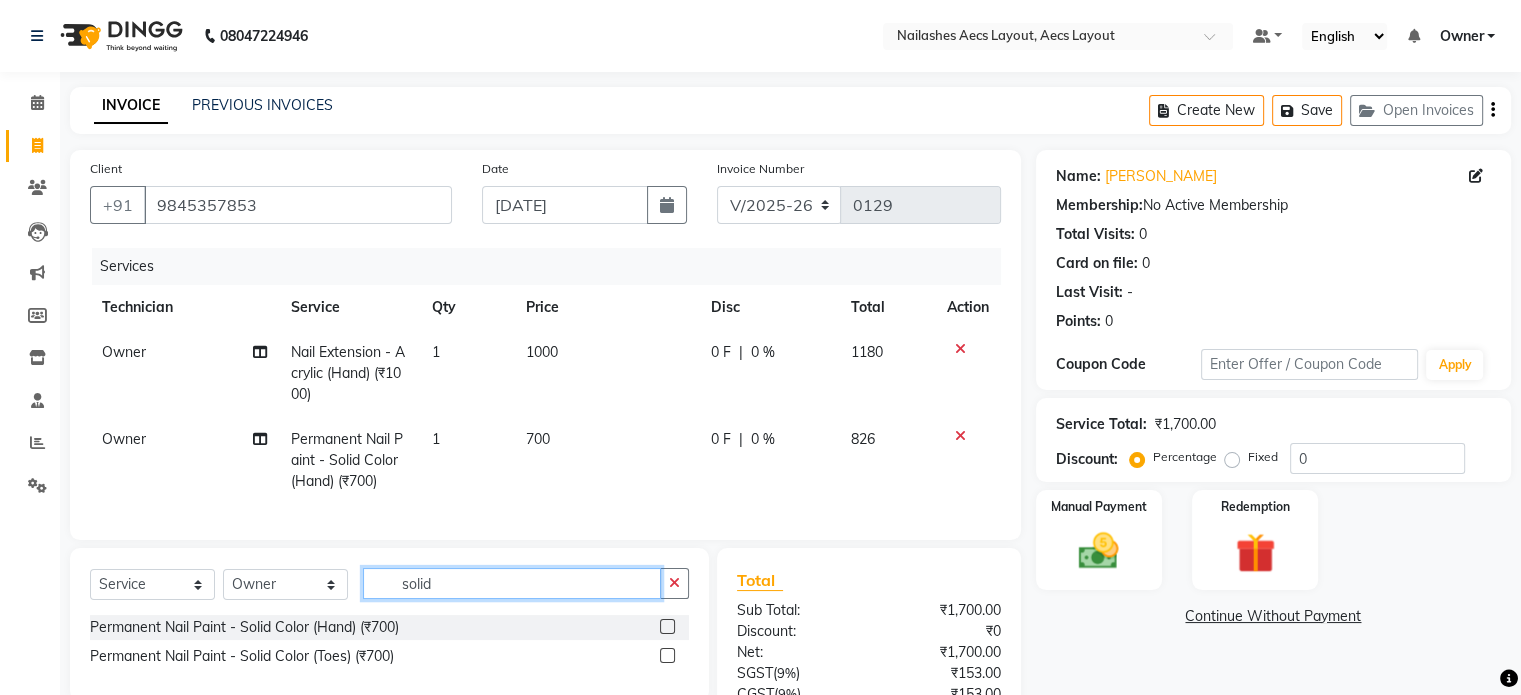 click on "solid" 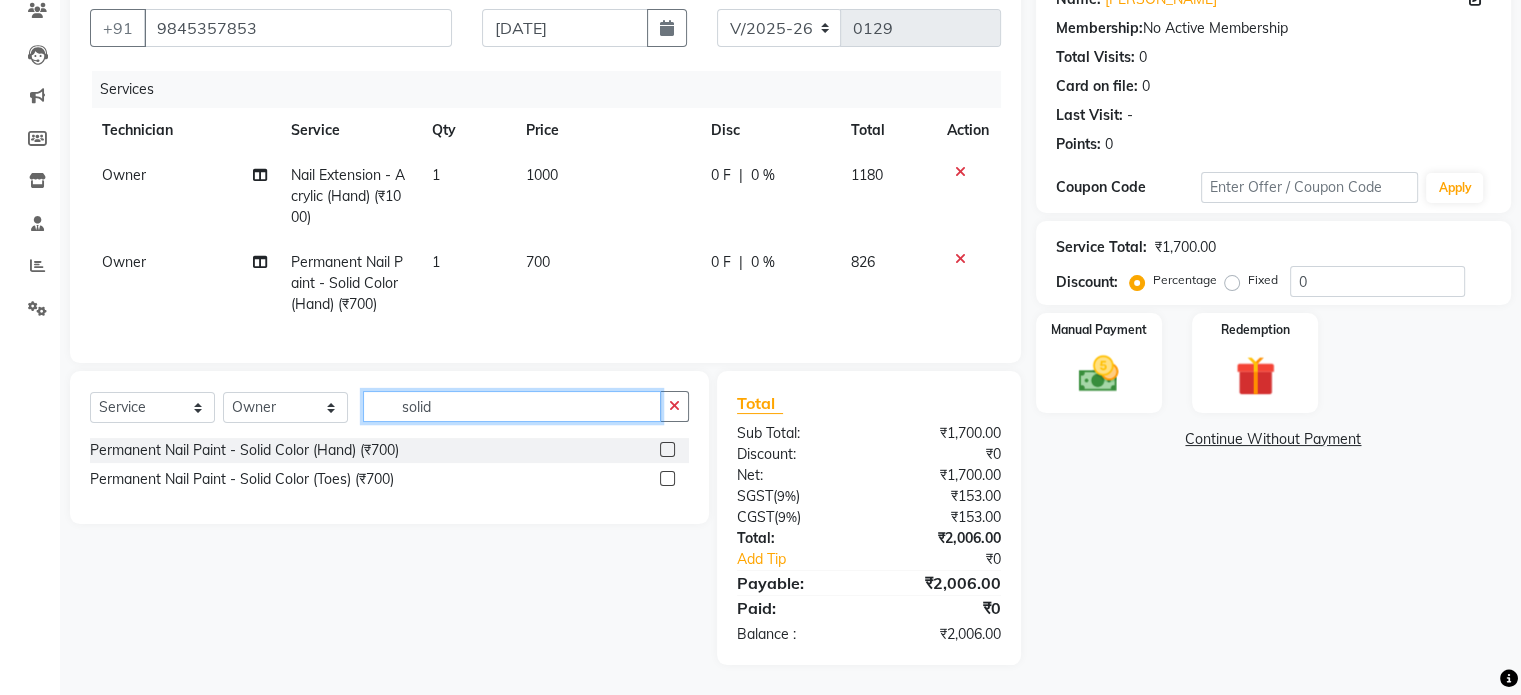 scroll, scrollTop: 192, scrollLeft: 0, axis: vertical 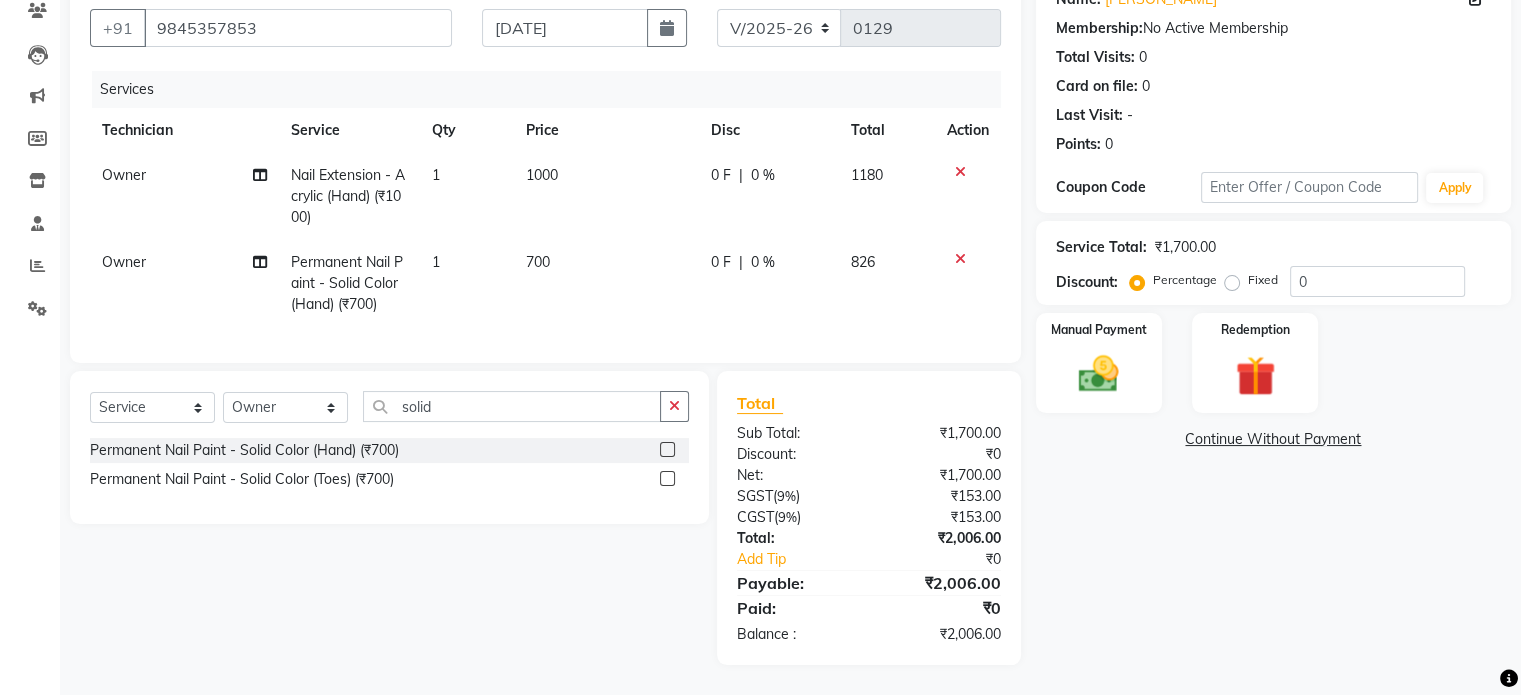 click 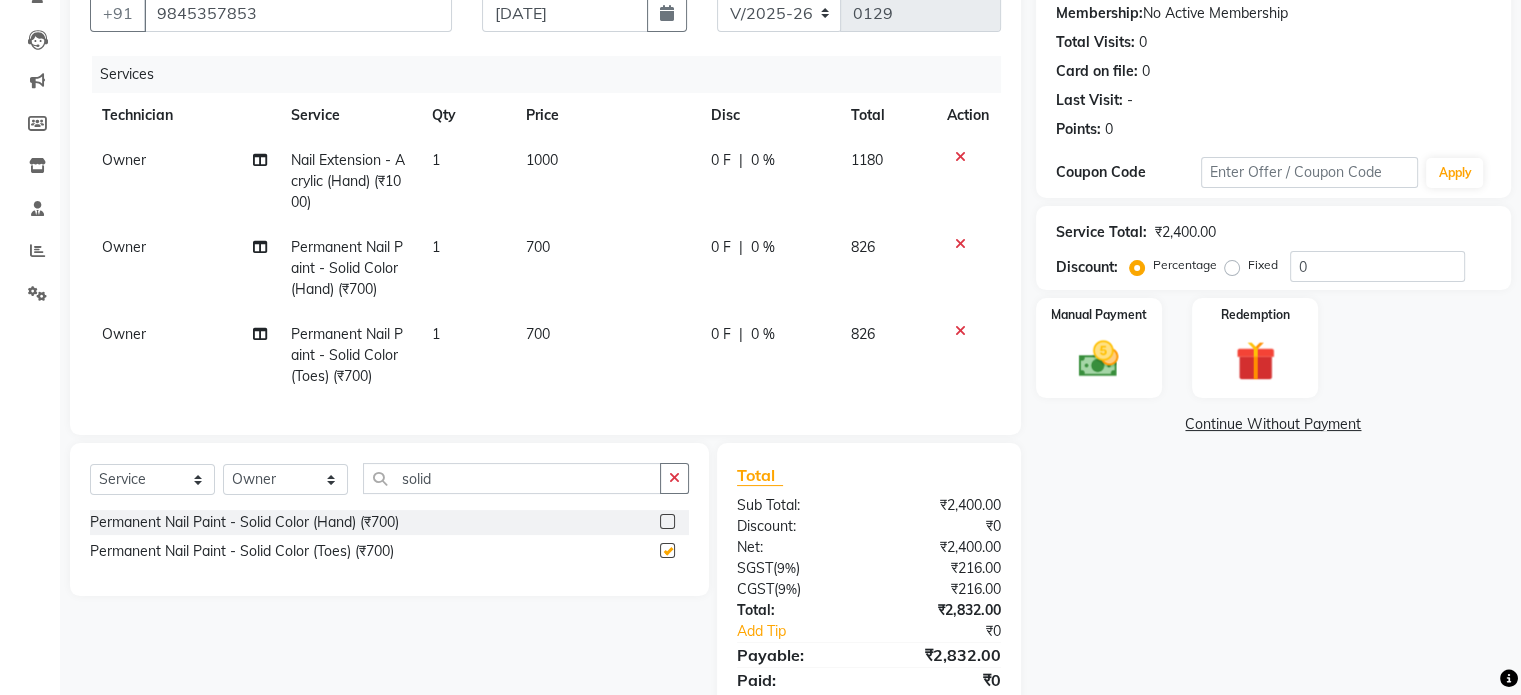 checkbox on "false" 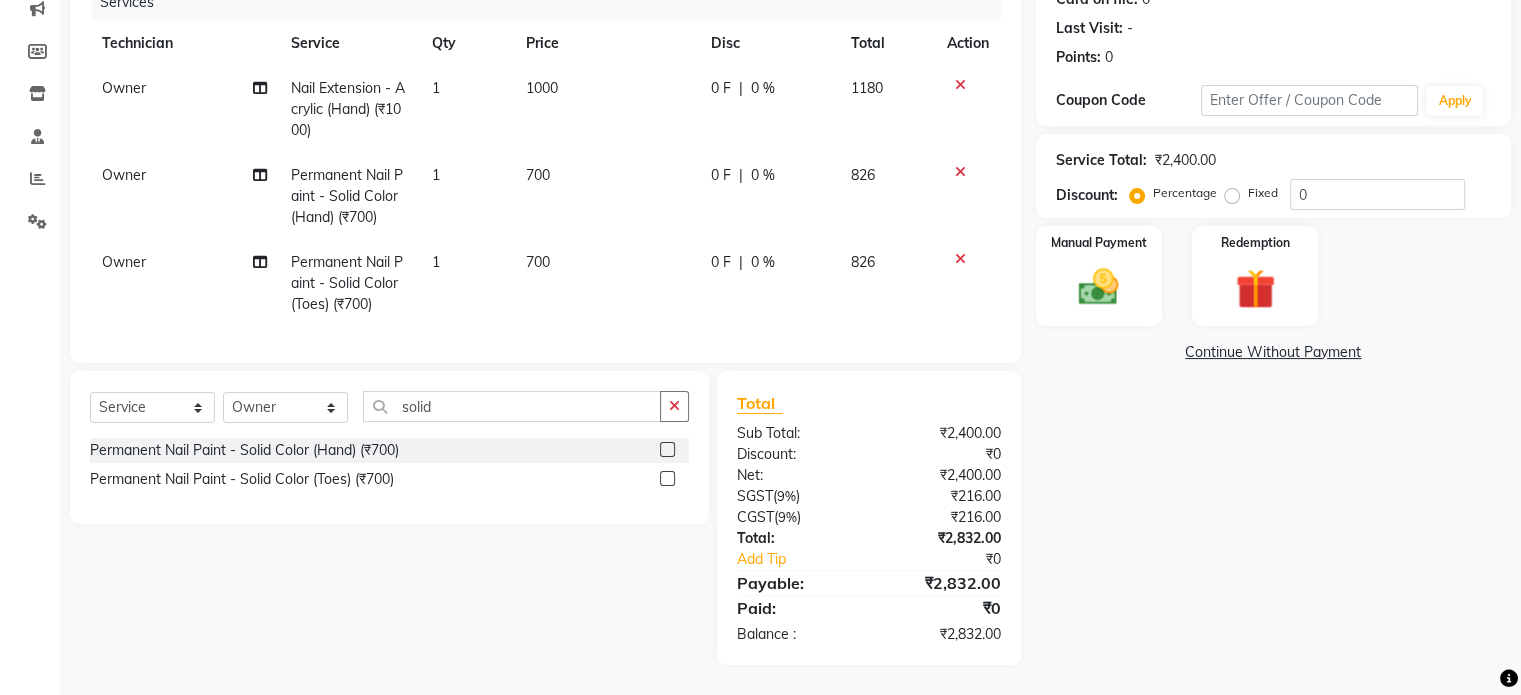 scroll, scrollTop: 280, scrollLeft: 0, axis: vertical 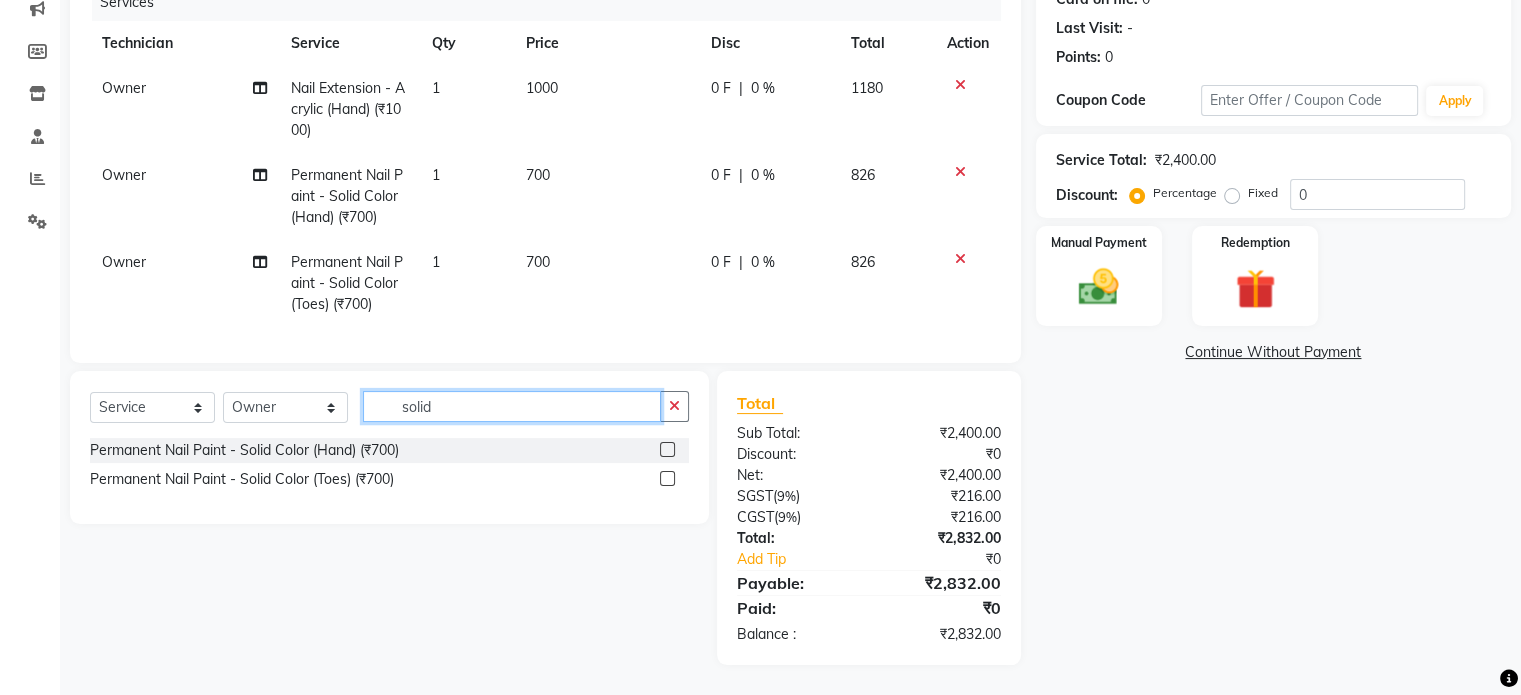 click on "solid" 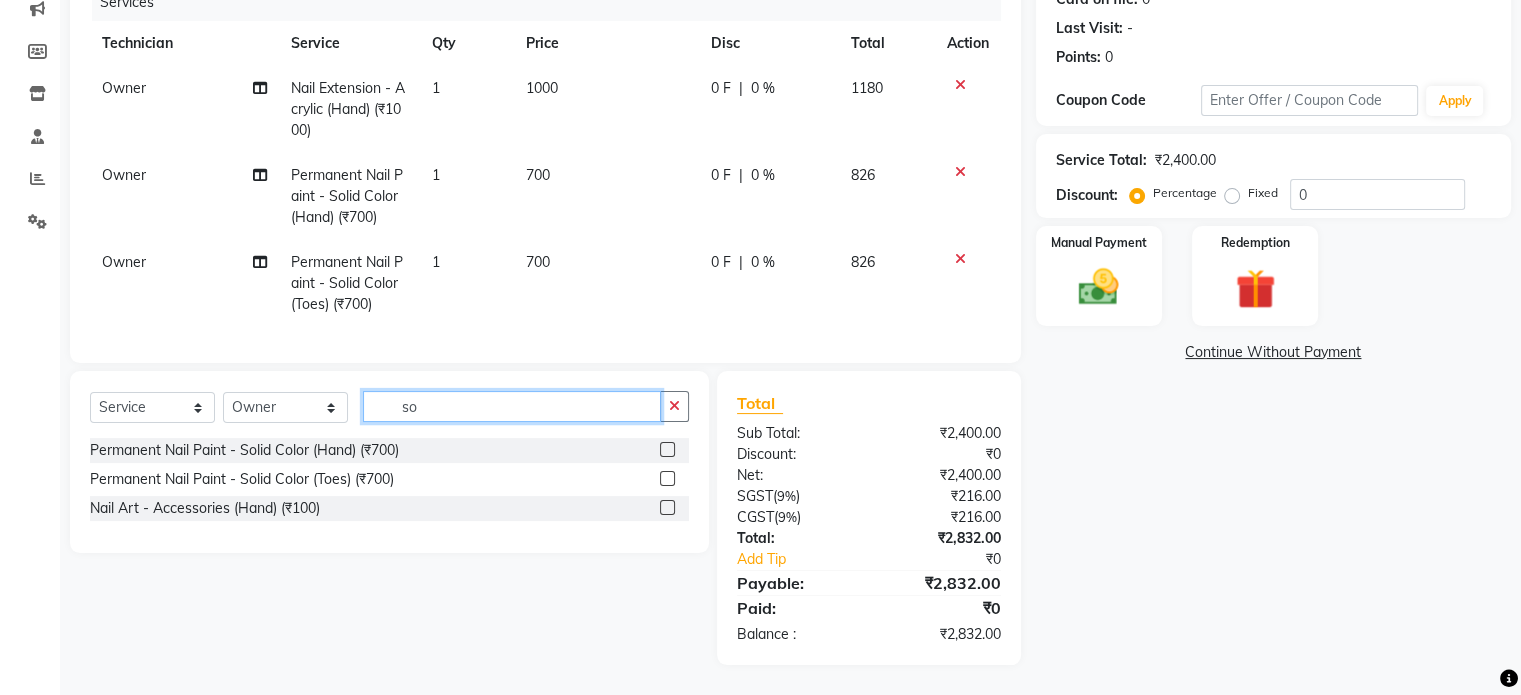 type on "s" 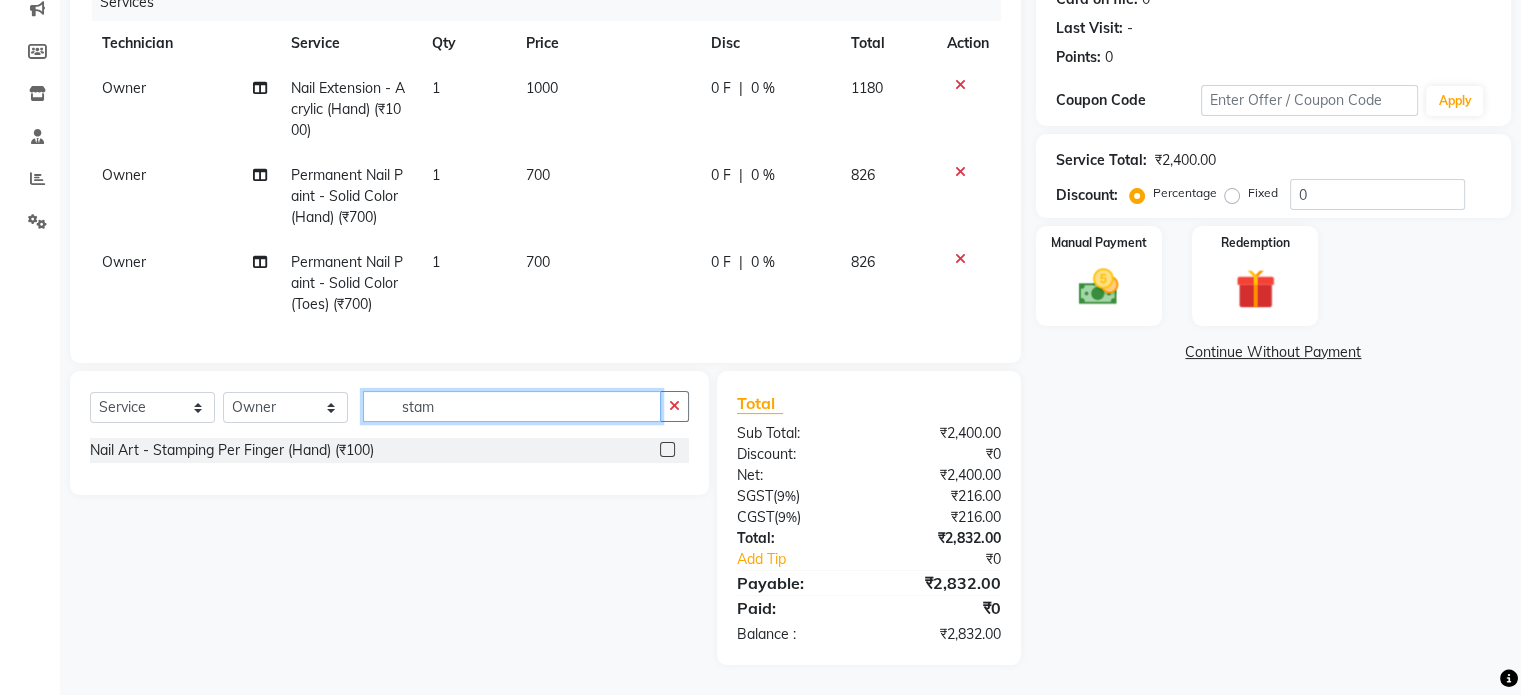 type on "stam" 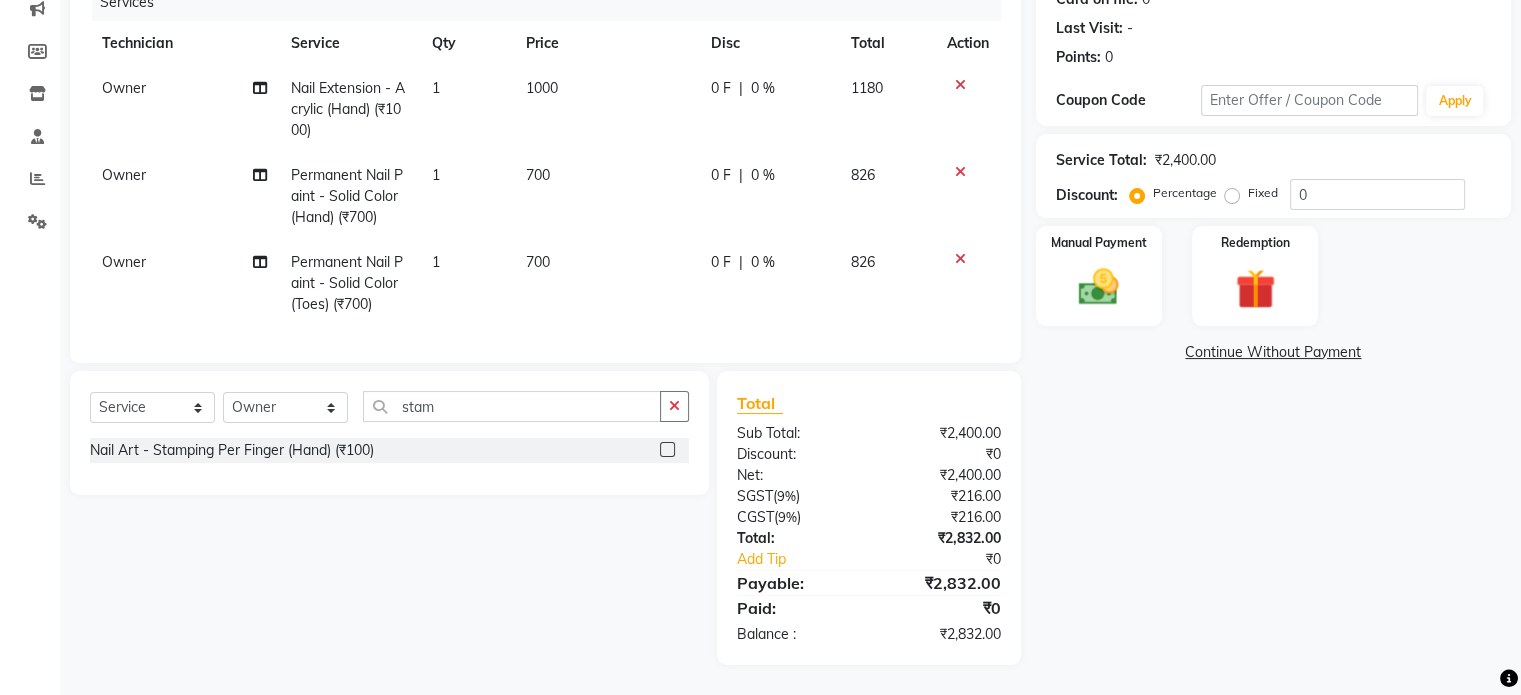 click 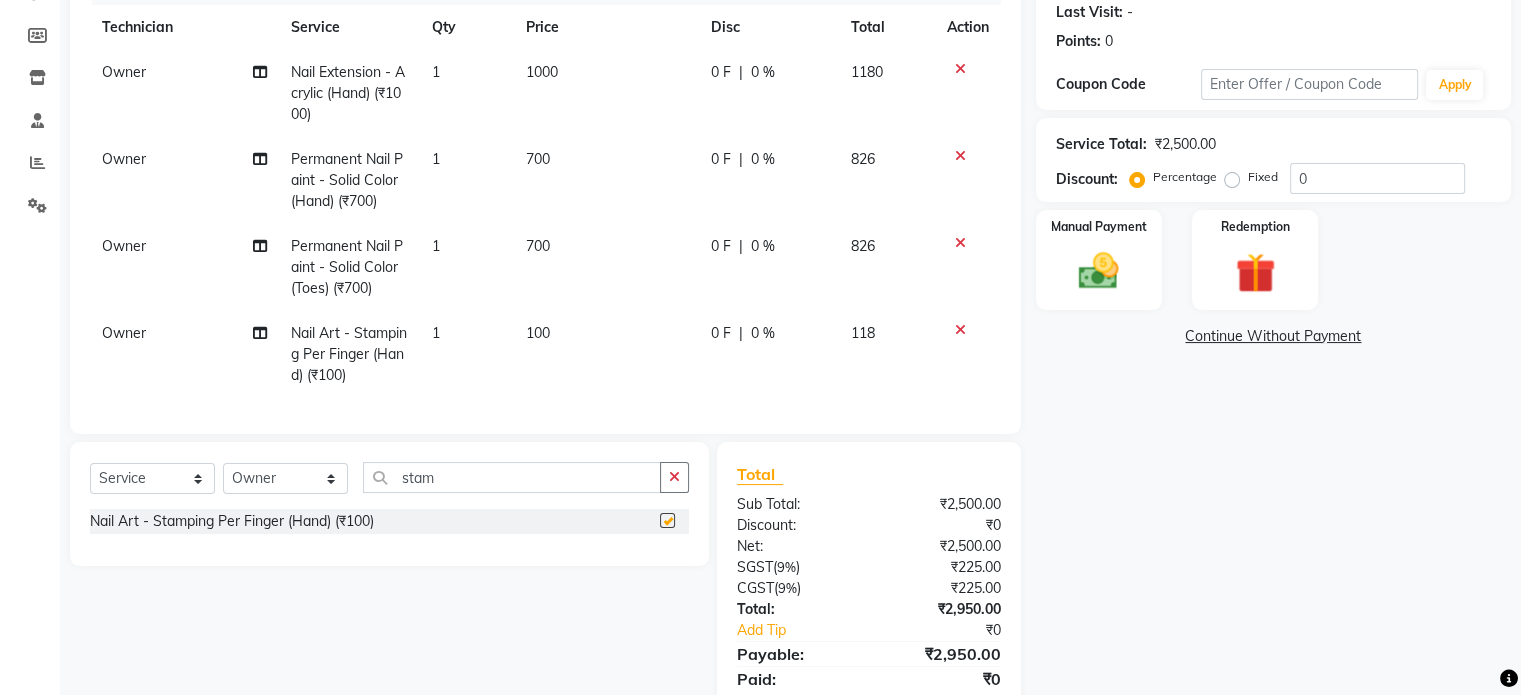 checkbox on "false" 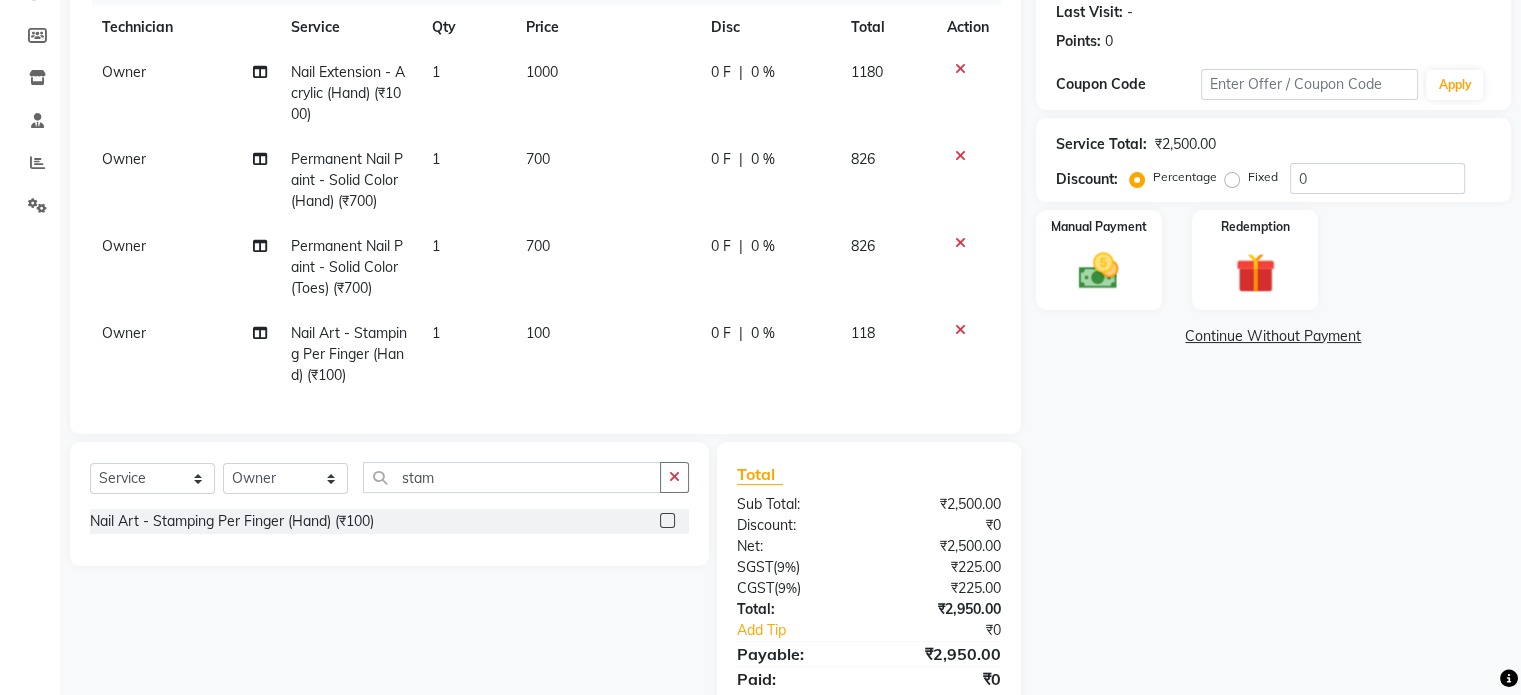 click on "100" 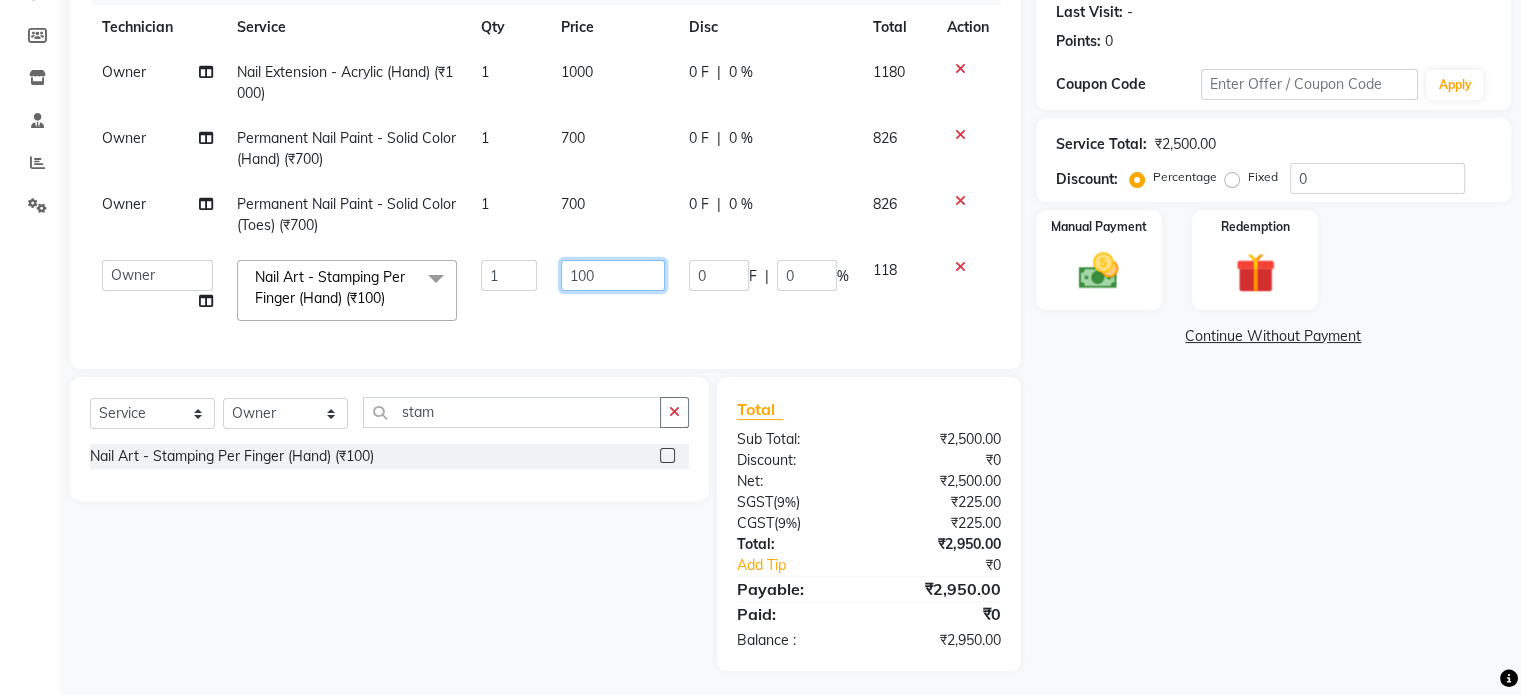 click on "100" 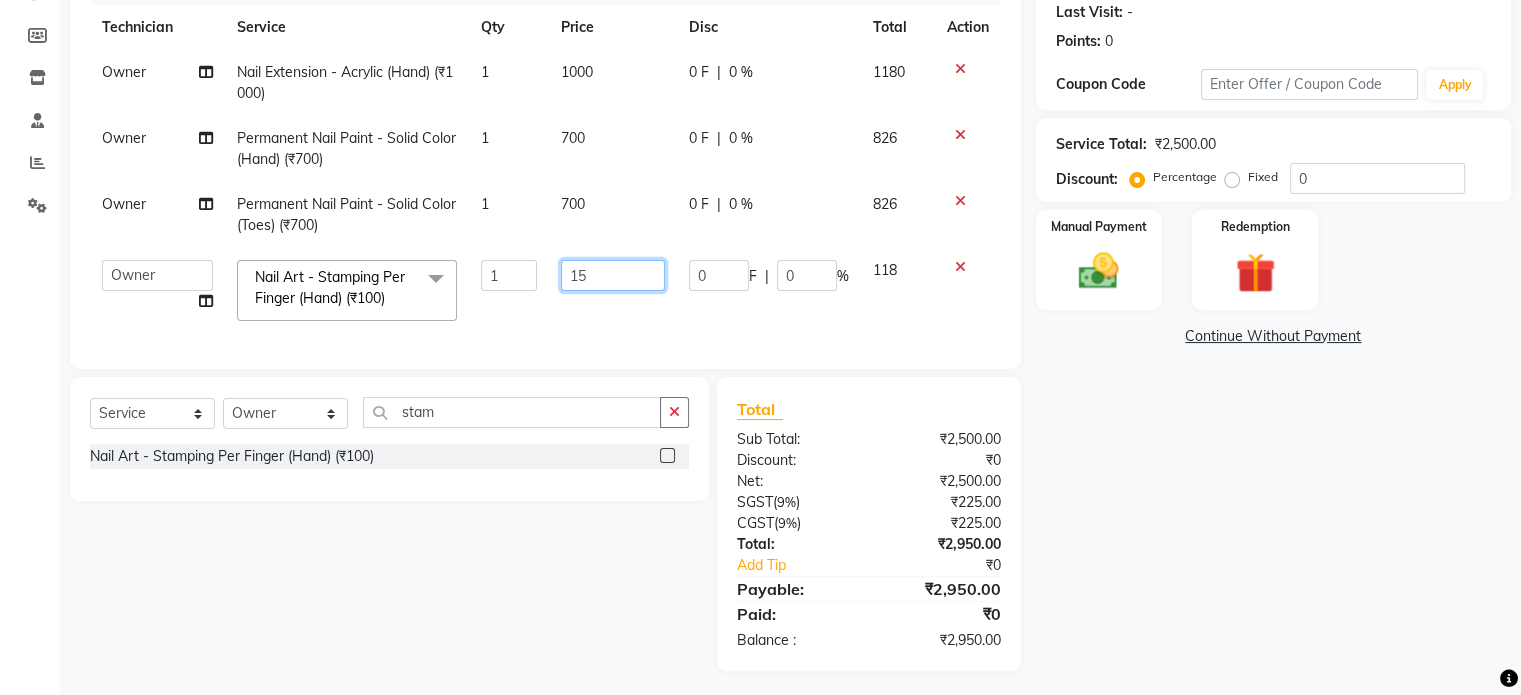 type on "150" 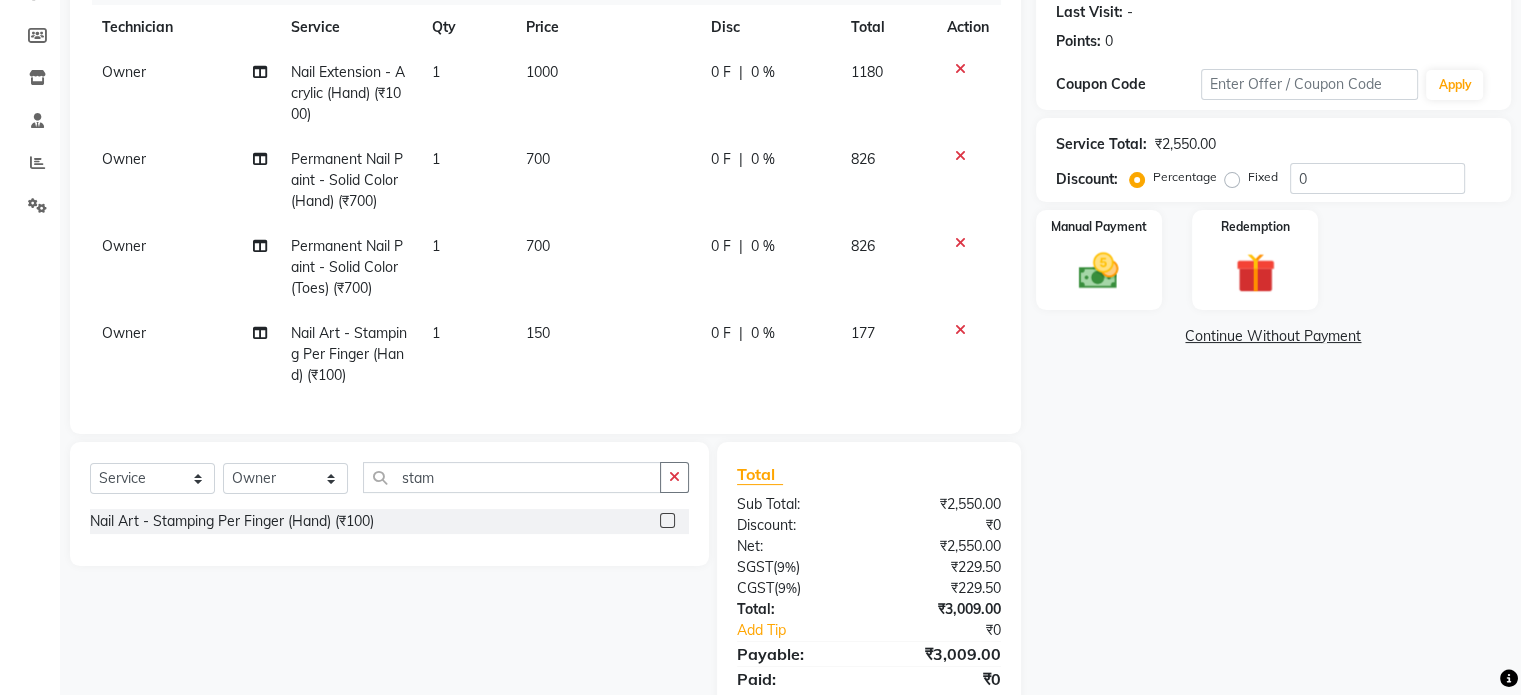 click on "1" 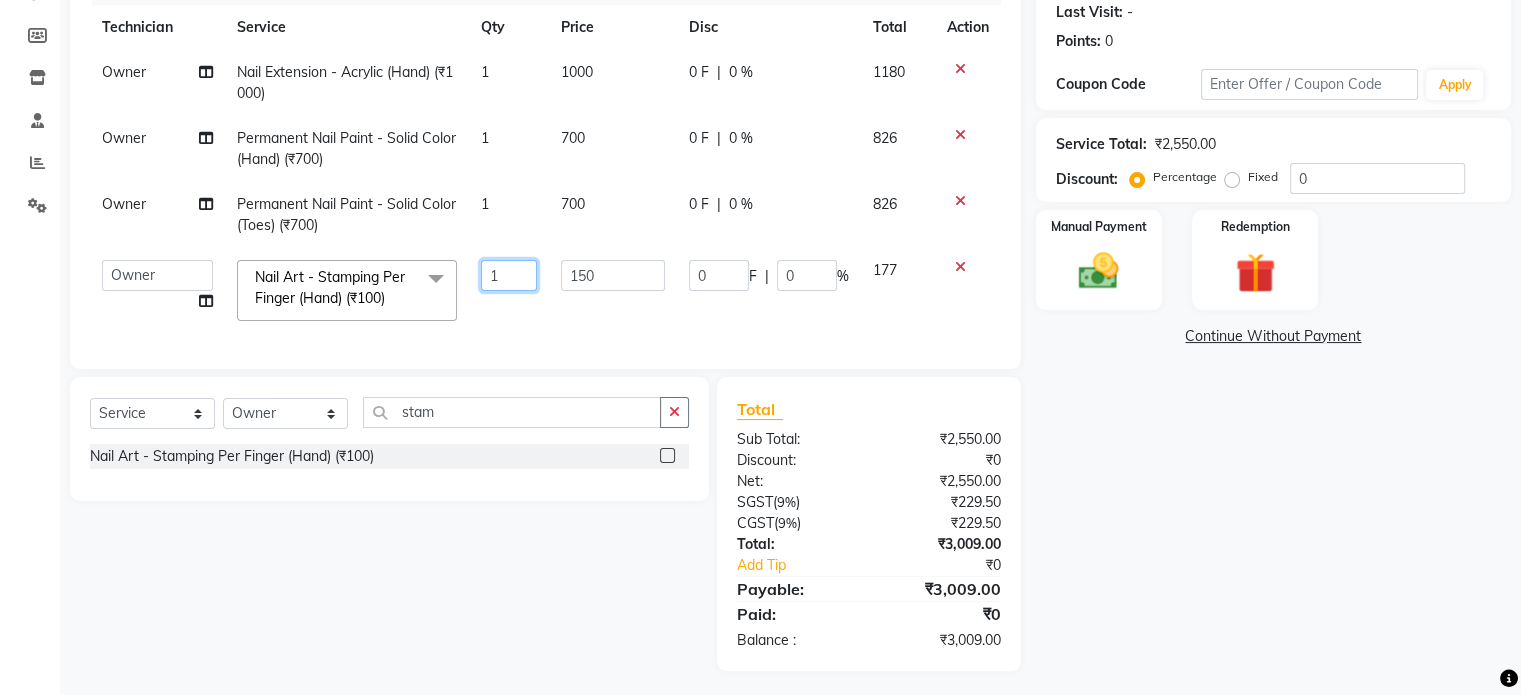 click on "1" 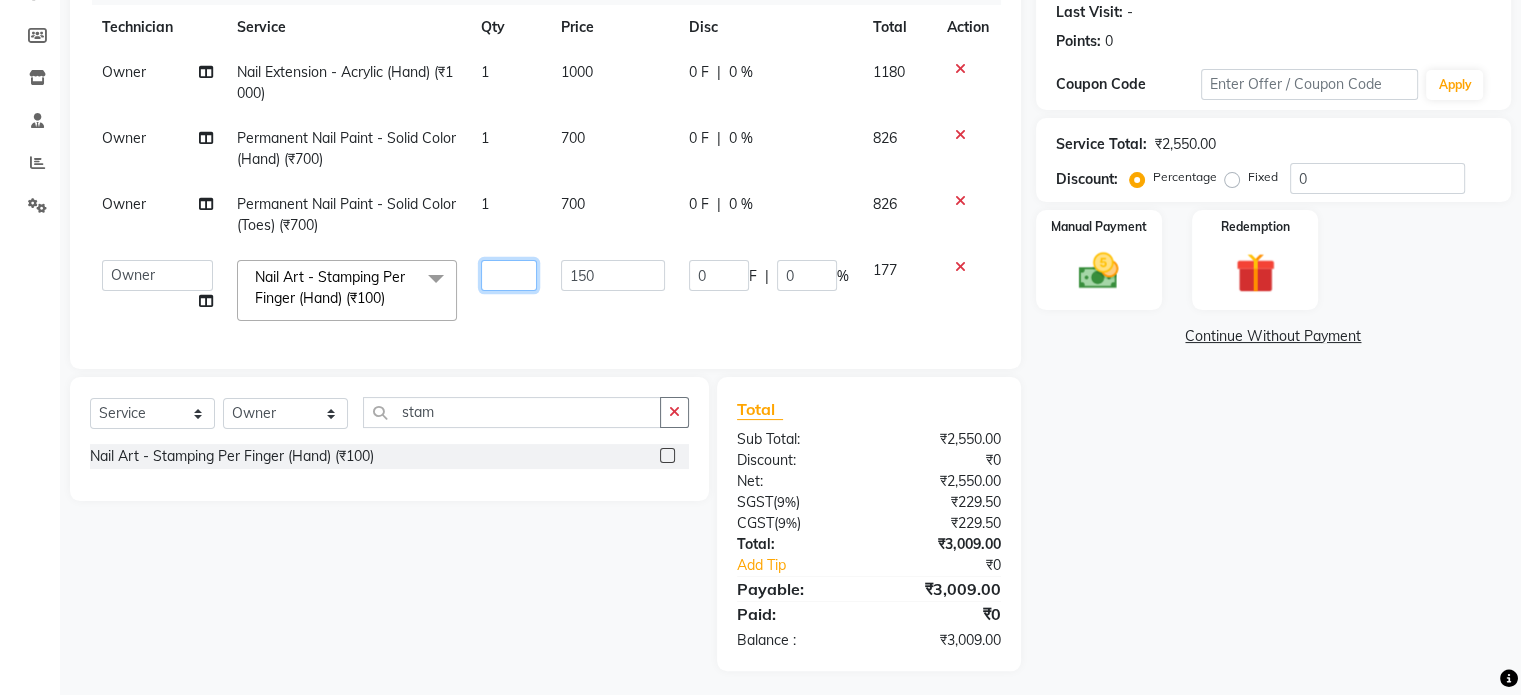 type on "2" 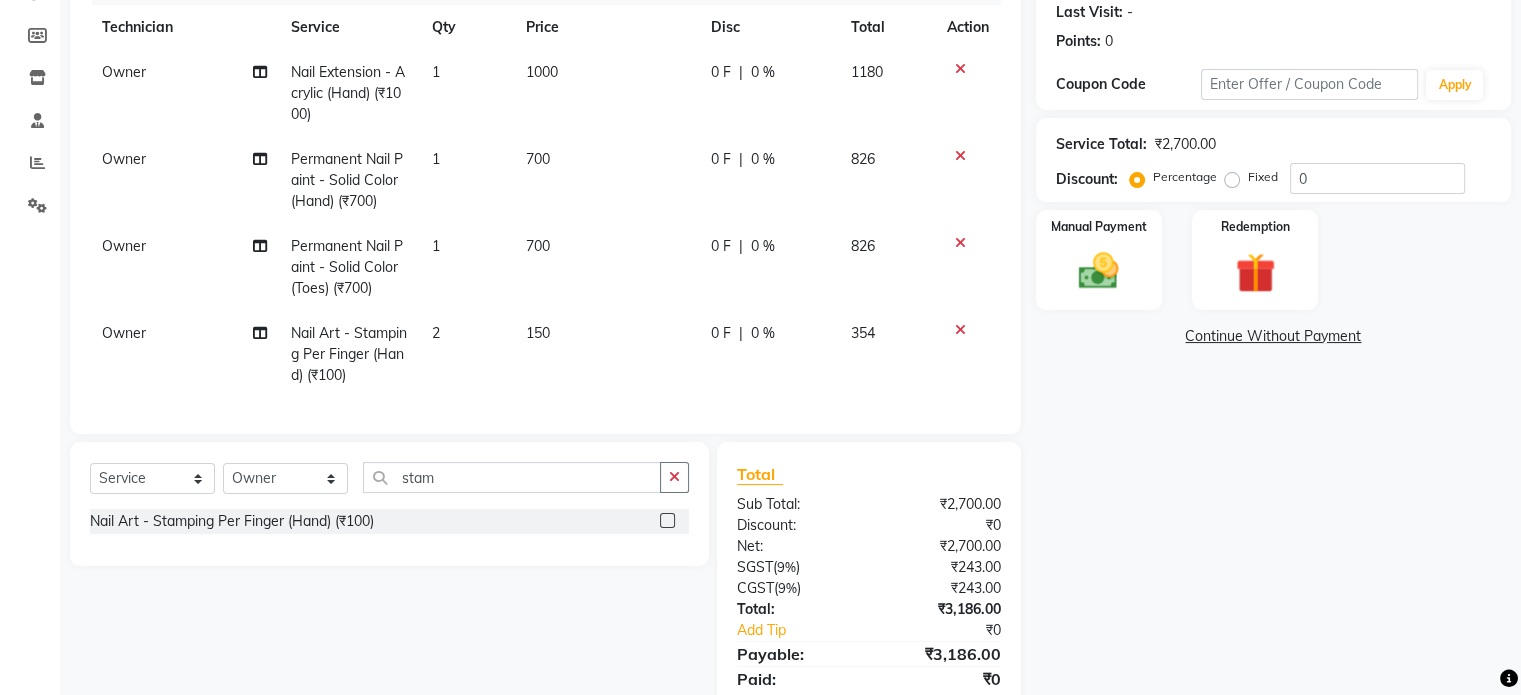 click on "Select  Service  Product  Membership  Package Voucher Prepaid Gift Card  Select Technician Arun  kaptan Krishna Owner Sajan stam Nail Art - Stamping Per Finger (Hand) (₹100)" 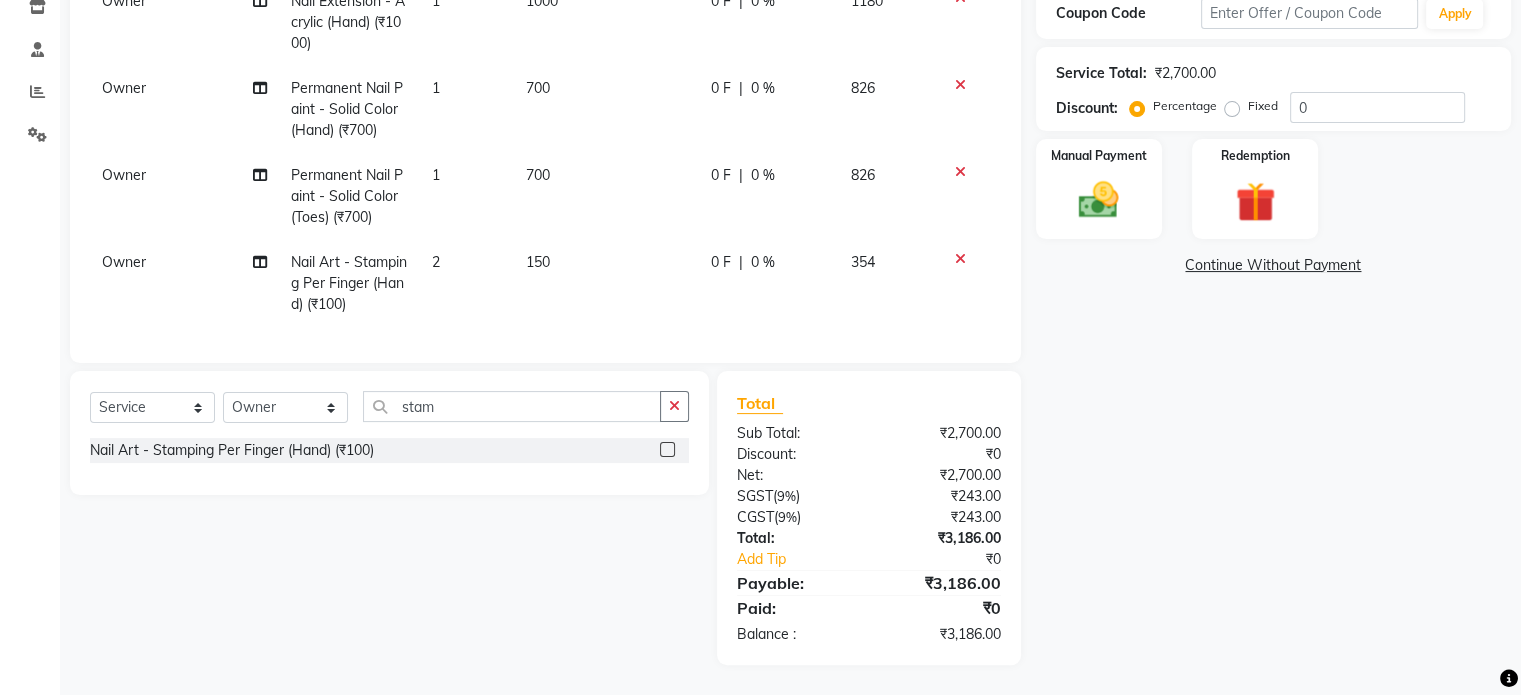 scroll, scrollTop: 366, scrollLeft: 0, axis: vertical 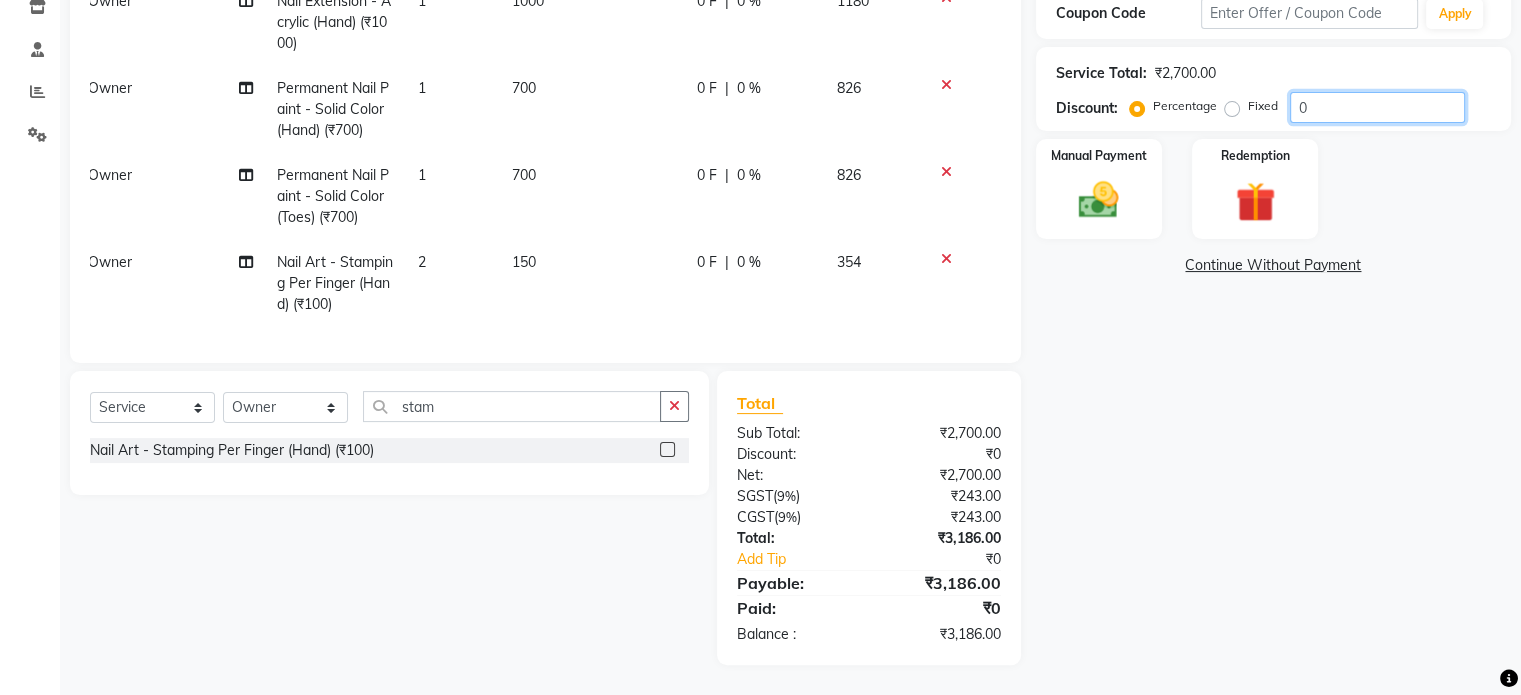 click on "0" 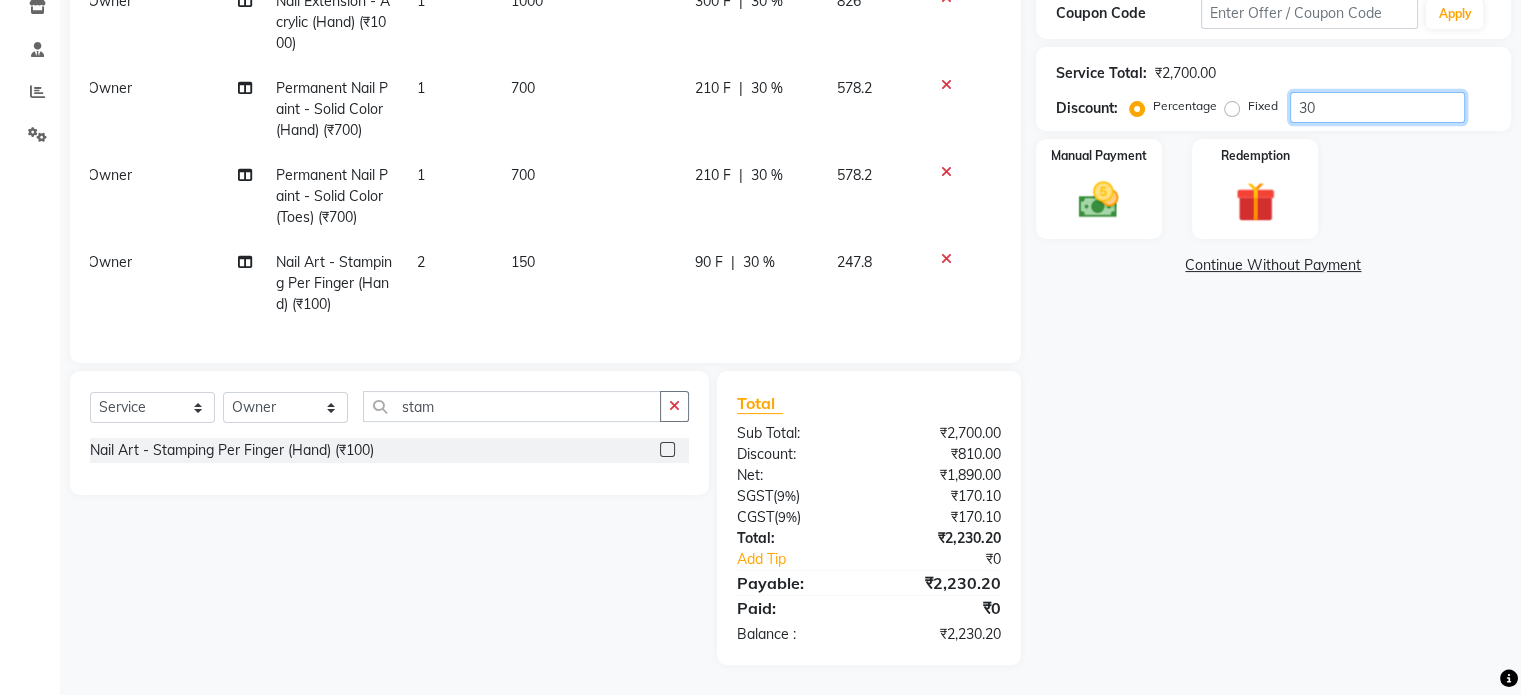 type on "3" 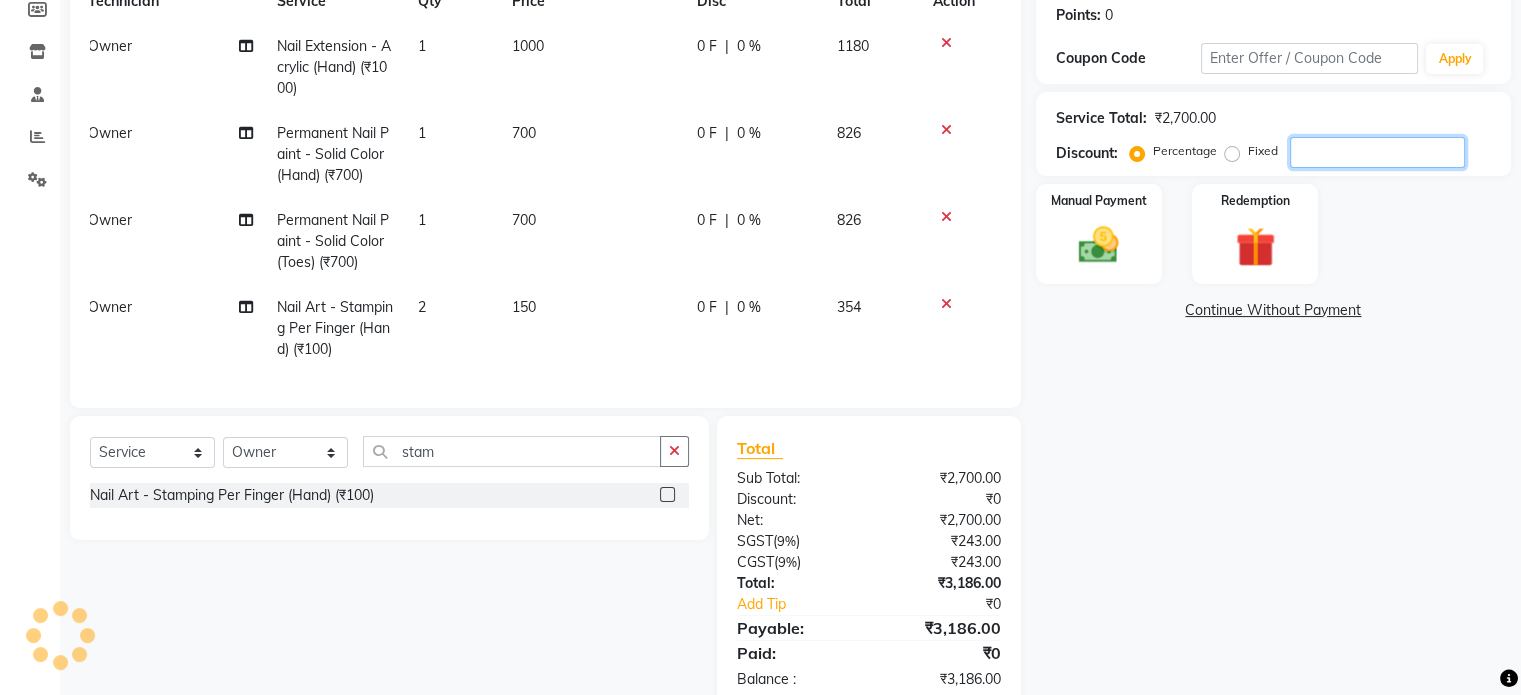scroll, scrollTop: 366, scrollLeft: 0, axis: vertical 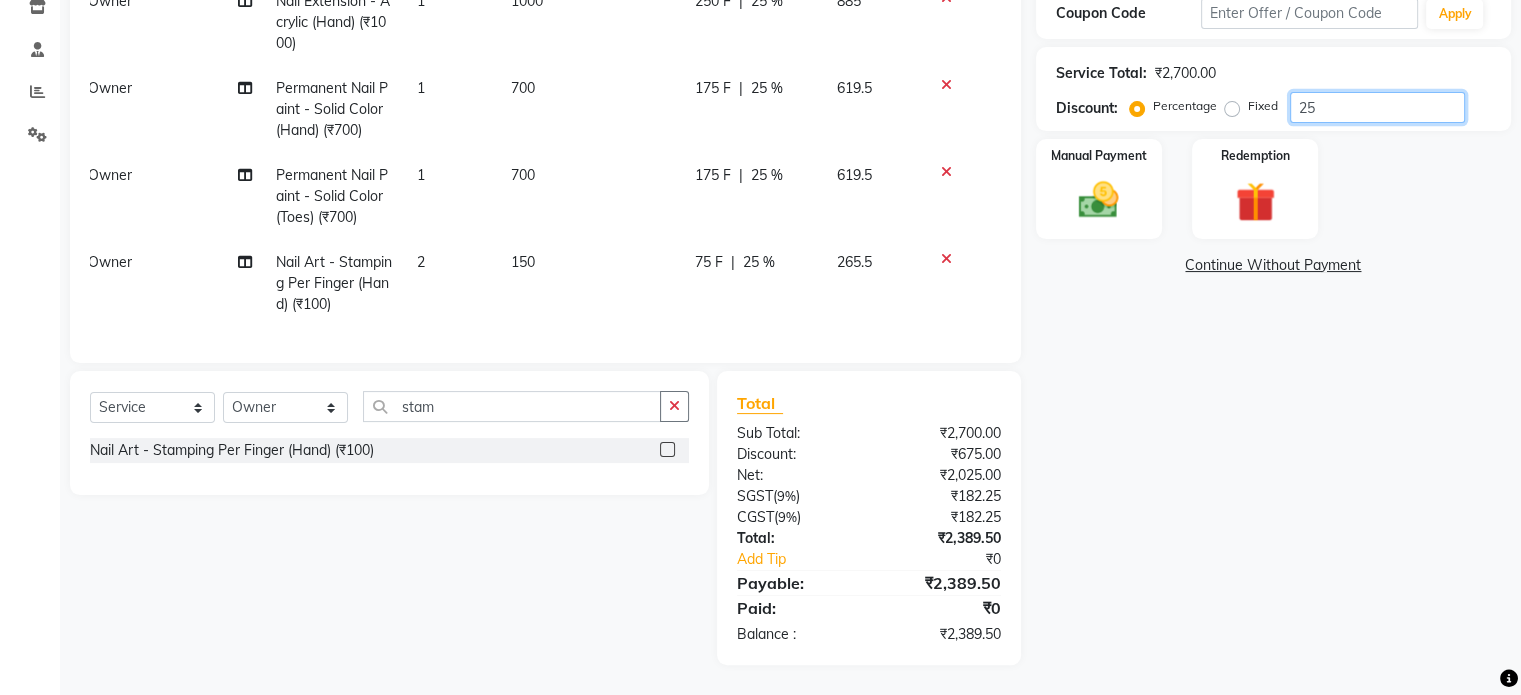 type on "25" 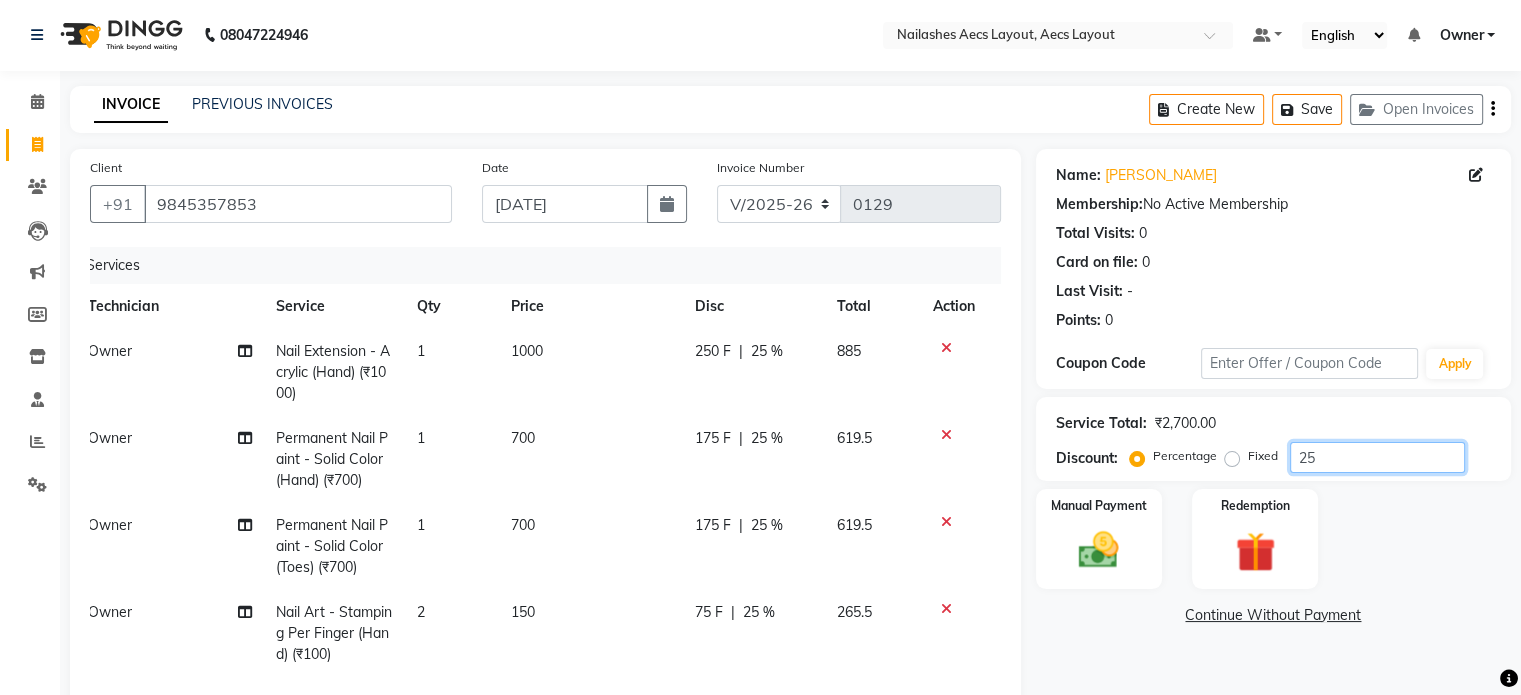 scroll, scrollTop: 0, scrollLeft: 0, axis: both 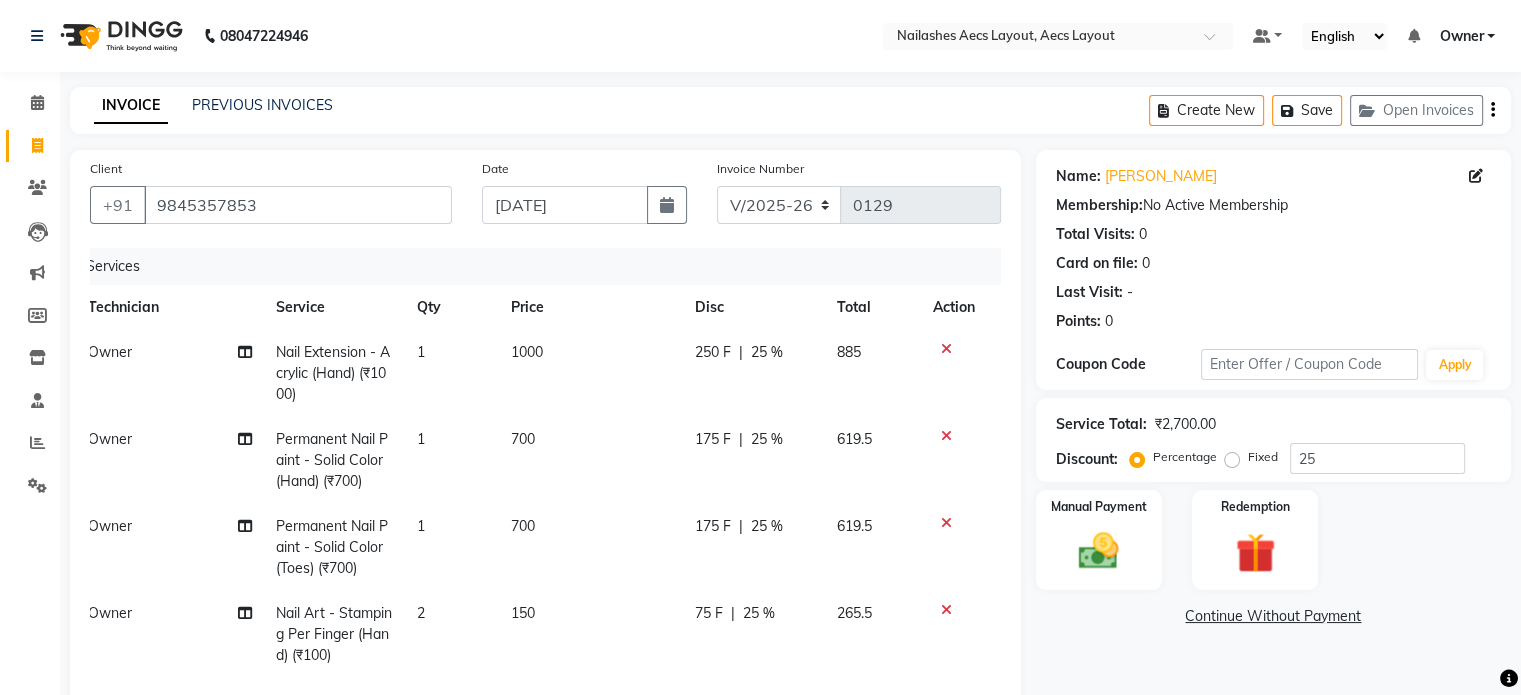 click on "INVOICE PREVIOUS INVOICES" 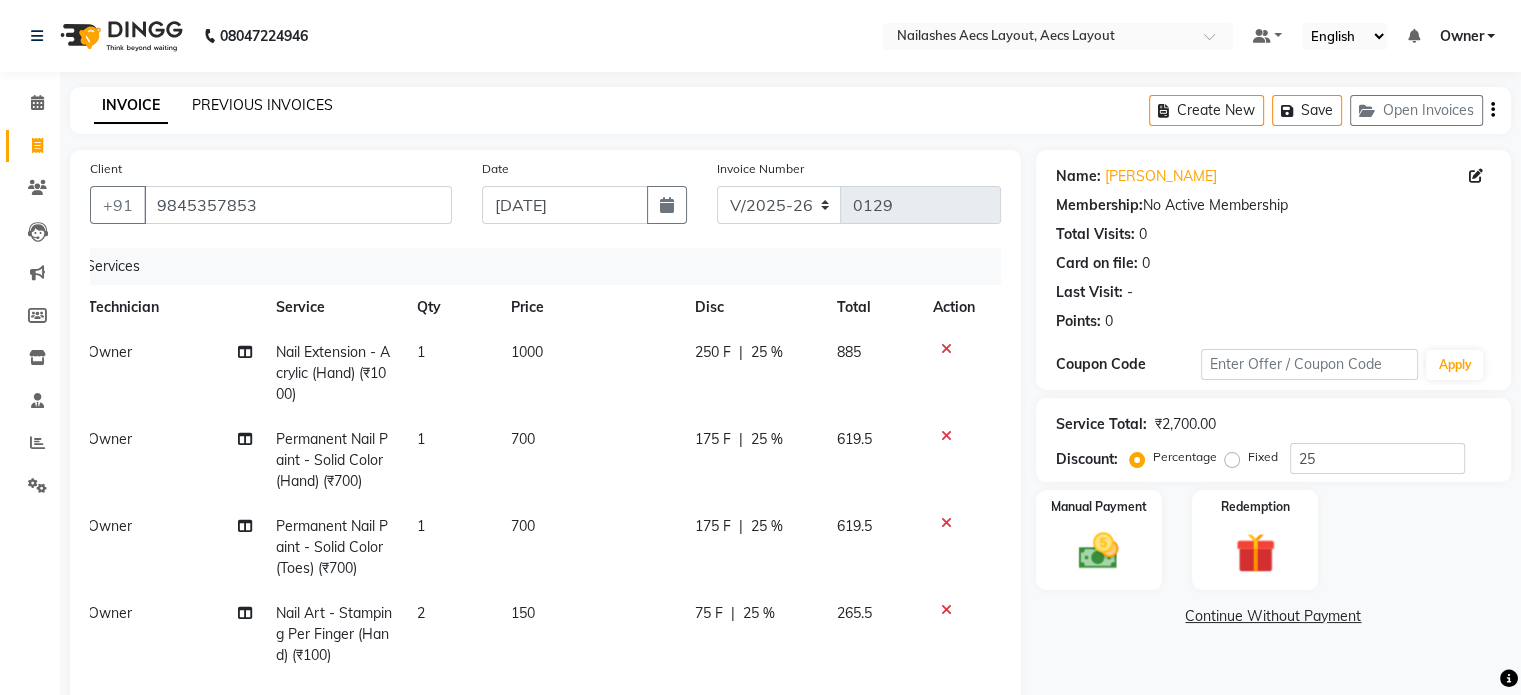 click on "PREVIOUS INVOICES" 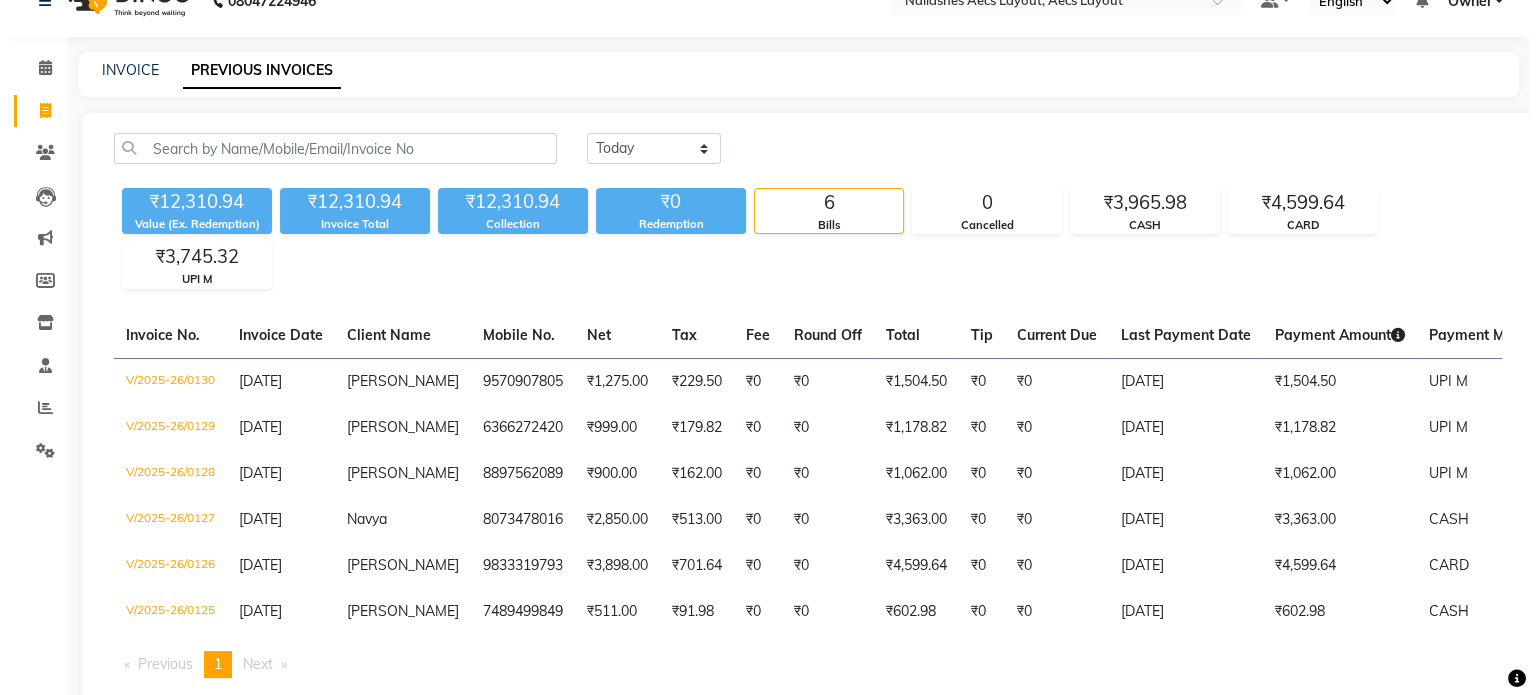 scroll, scrollTop: 0, scrollLeft: 0, axis: both 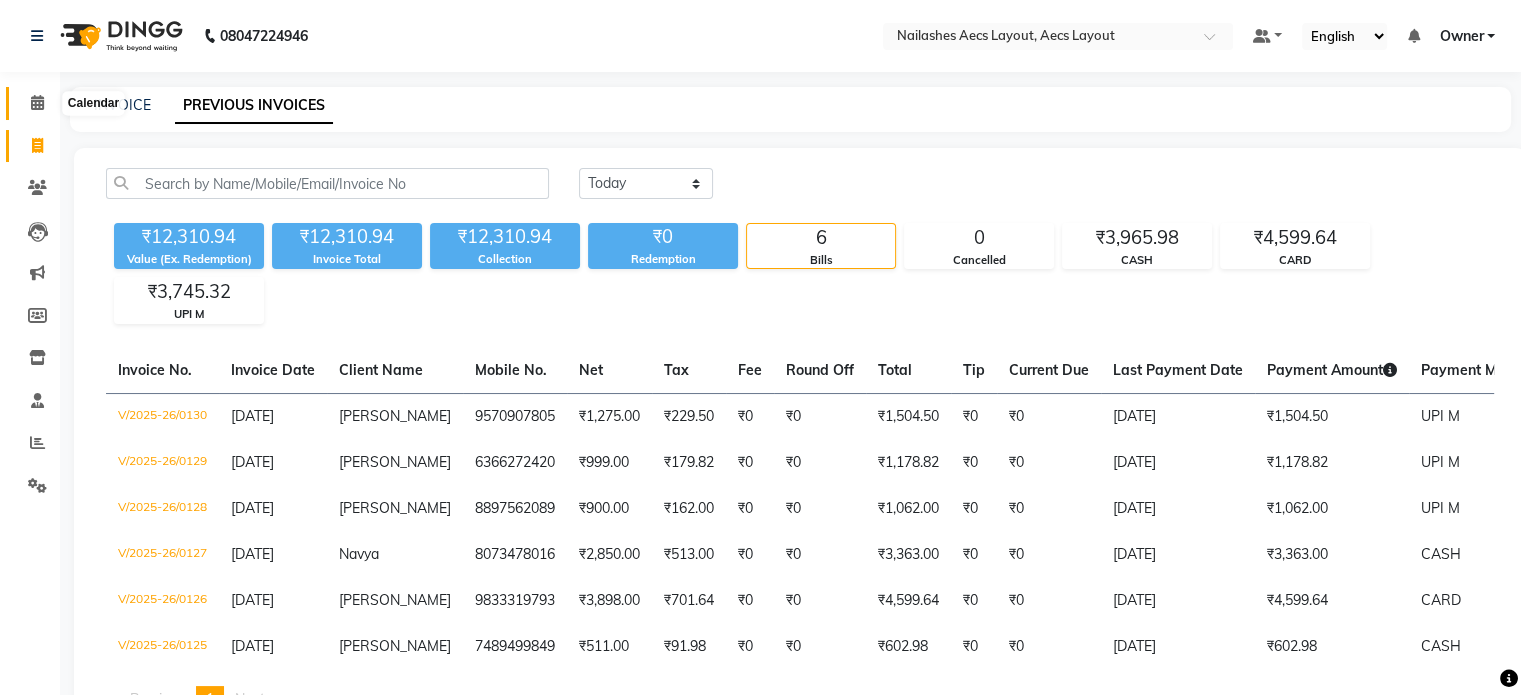 click 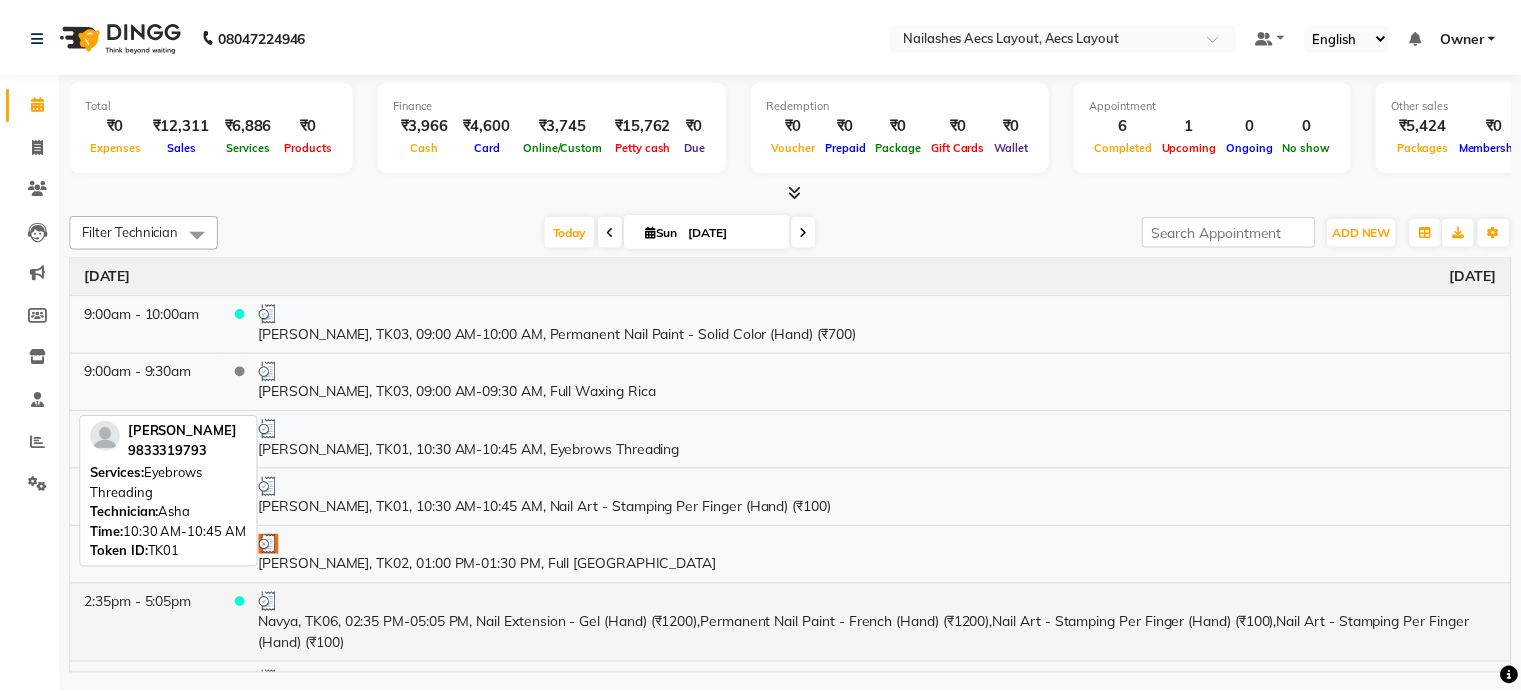 scroll, scrollTop: 164, scrollLeft: 0, axis: vertical 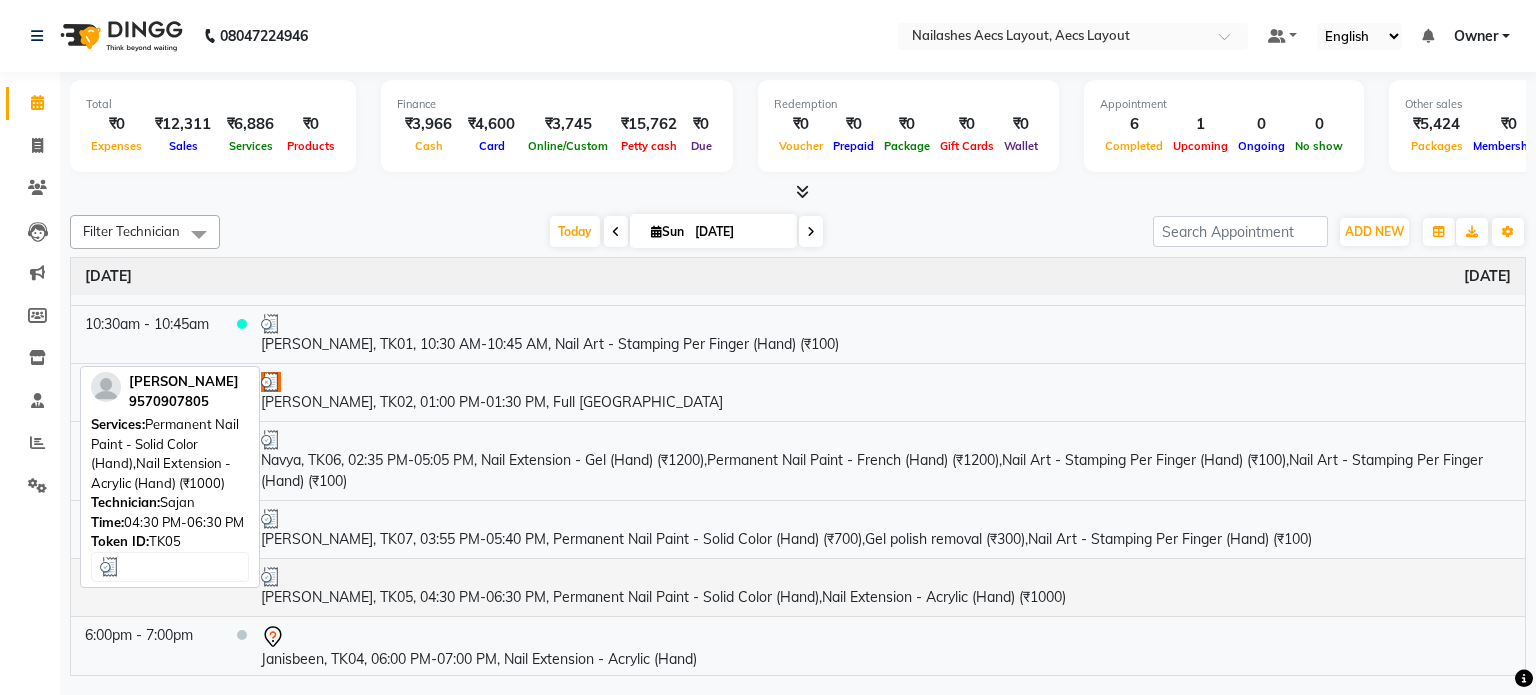 click on "[PERSON_NAME], TK05, 04:30 PM-06:30 PM, Permanent Nail Paint - Solid Color (Hand),Nail Extension - Acrylic (Hand) (₹1000)" at bounding box center (886, 587) 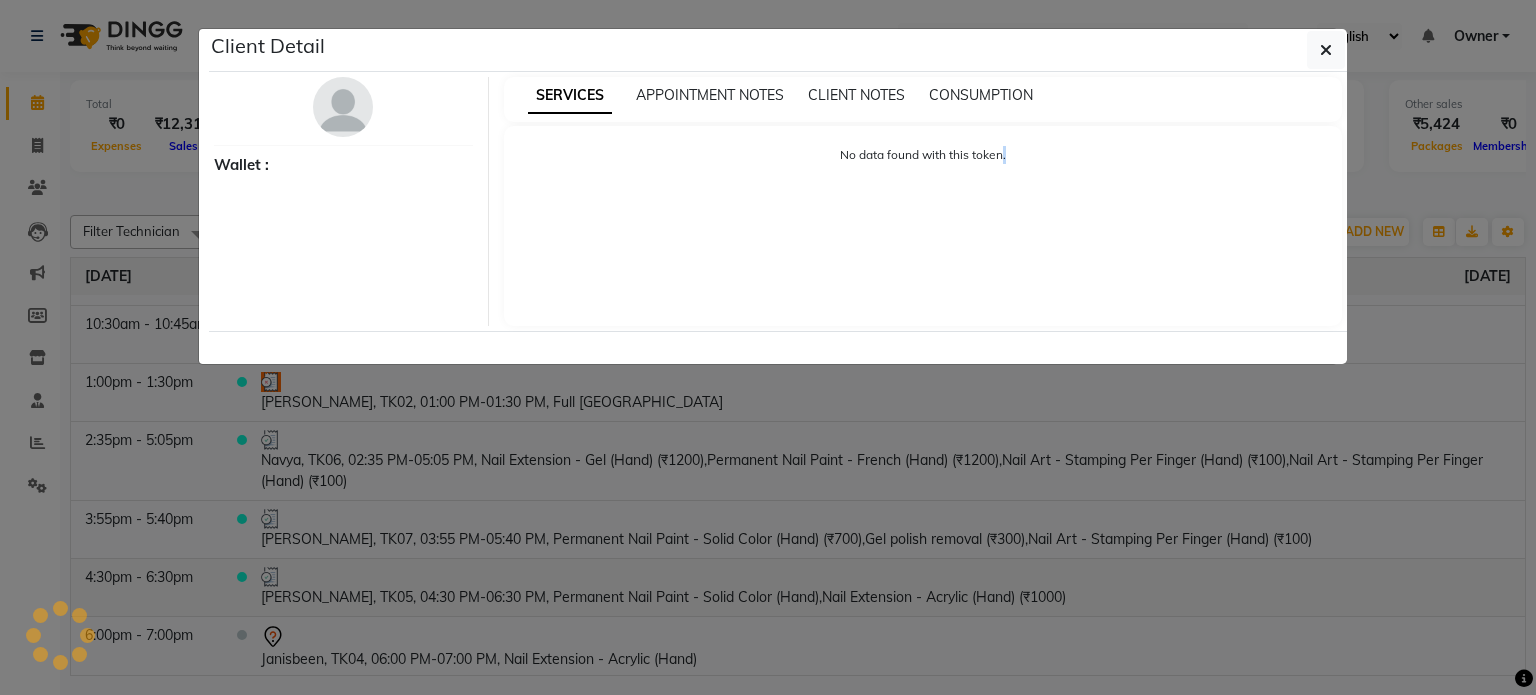 click on "Client Detail     Wallet : SERVICES APPOINTMENT NOTES CLIENT NOTES CONSUMPTION No data found with this token." 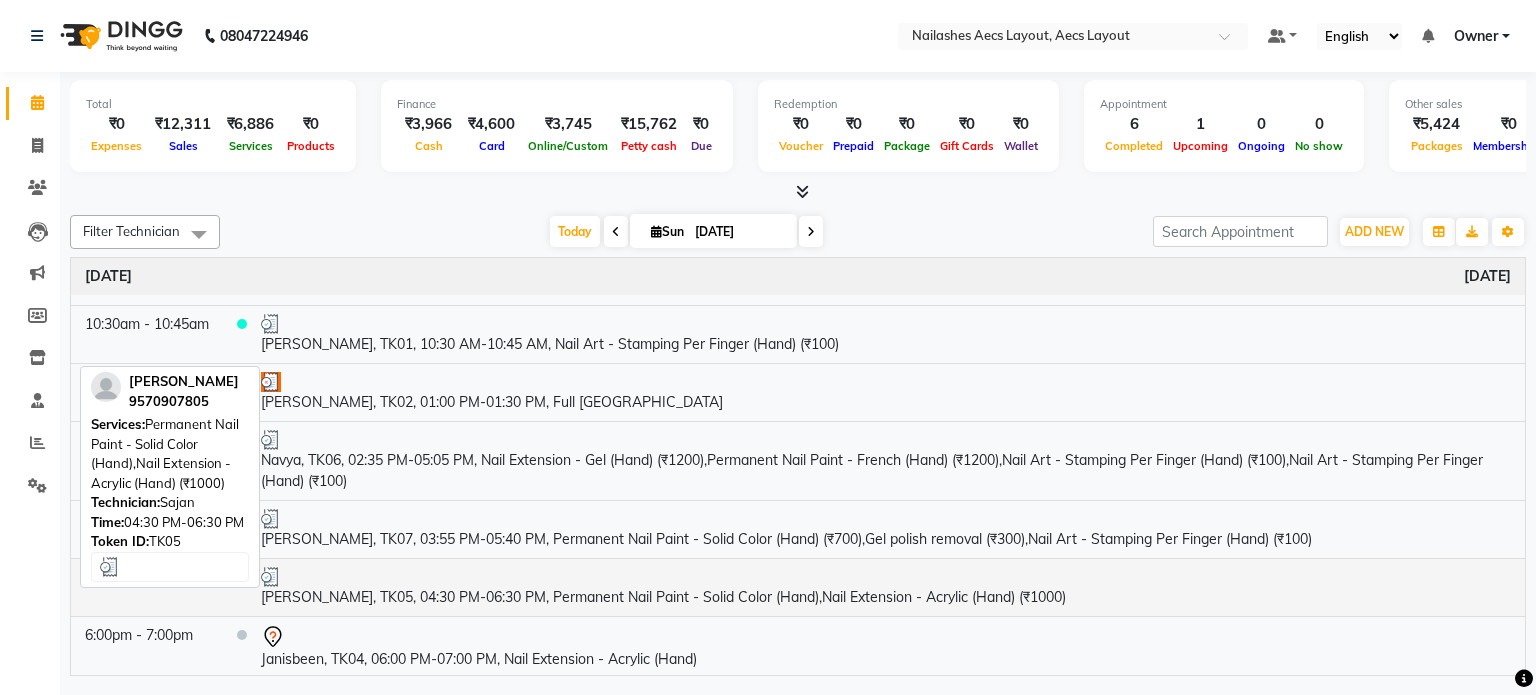 click on "[PERSON_NAME], TK05, 04:30 PM-06:30 PM, Permanent Nail Paint - Solid Color (Hand),Nail Extension - Acrylic (Hand) (₹1000)" at bounding box center (886, 587) 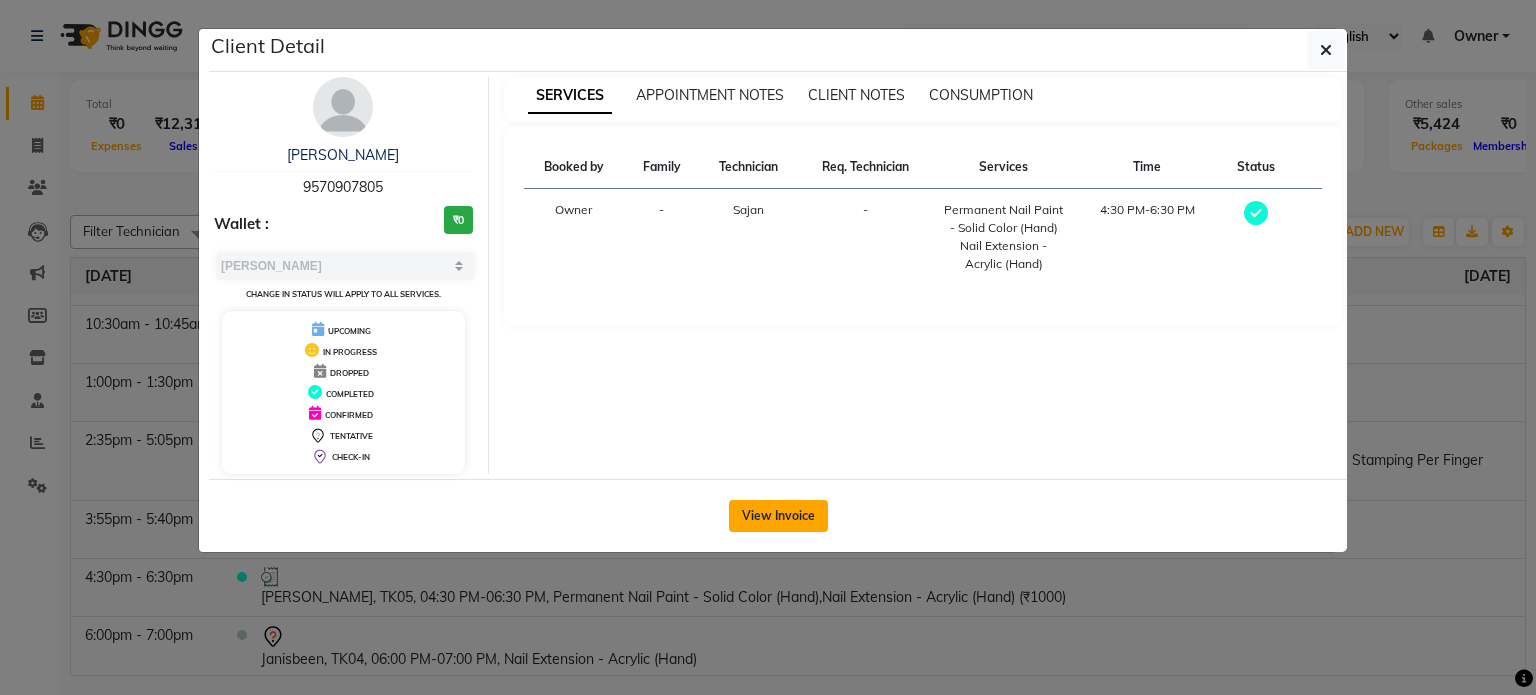 click on "View Invoice" 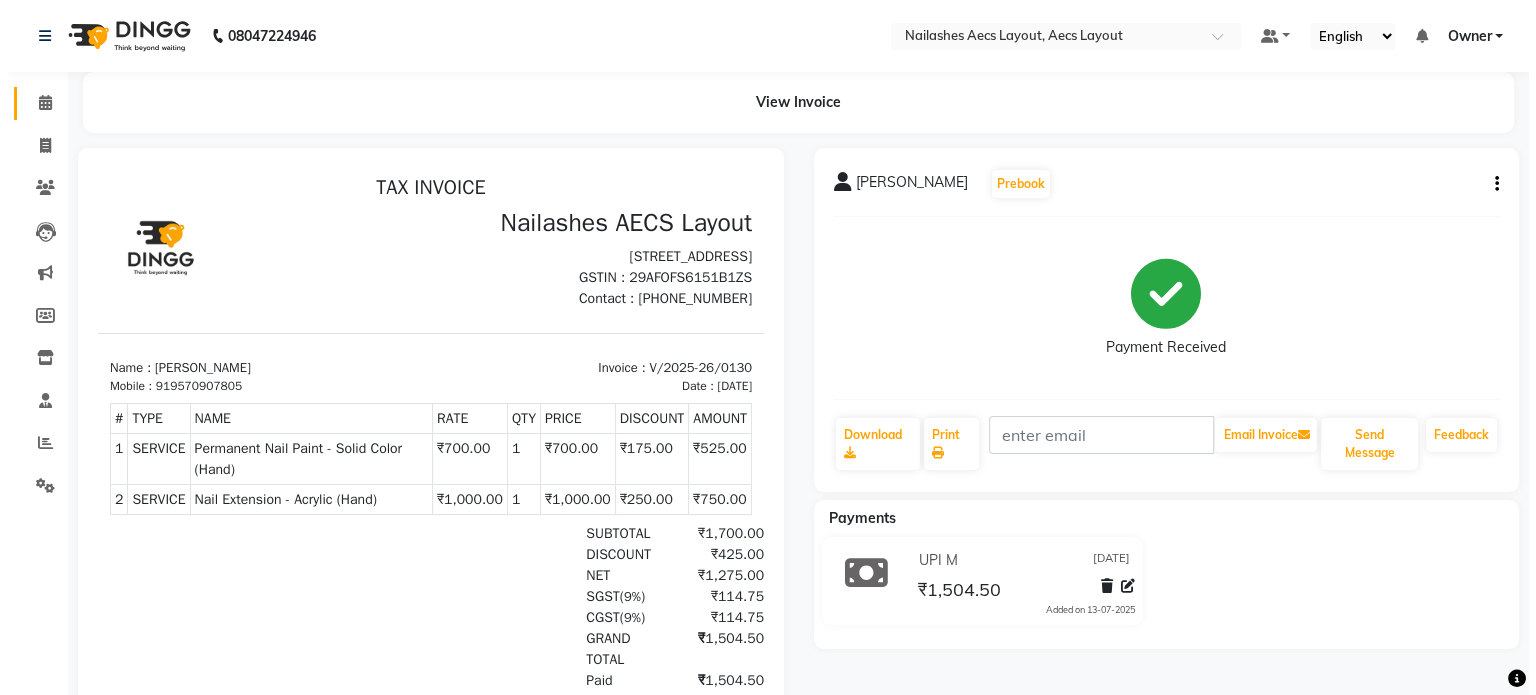scroll, scrollTop: 0, scrollLeft: 0, axis: both 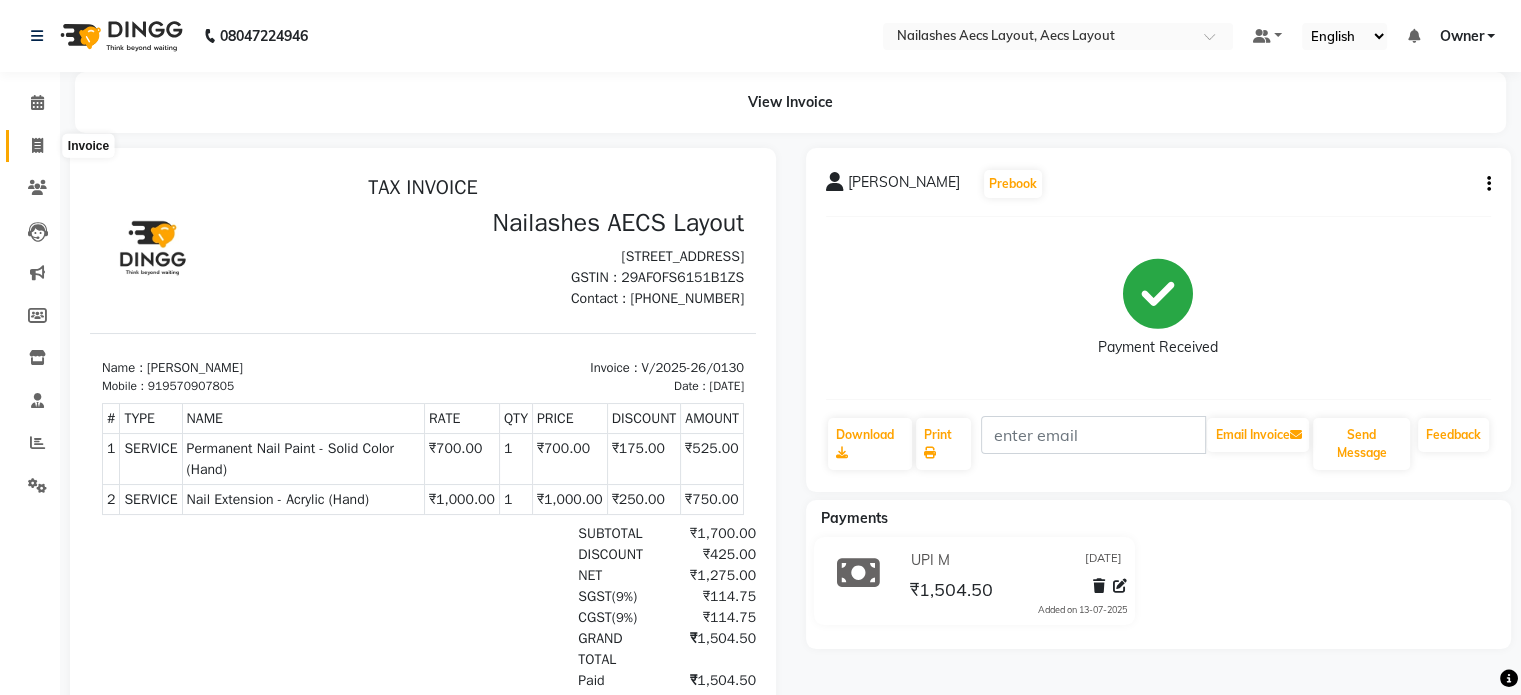 click 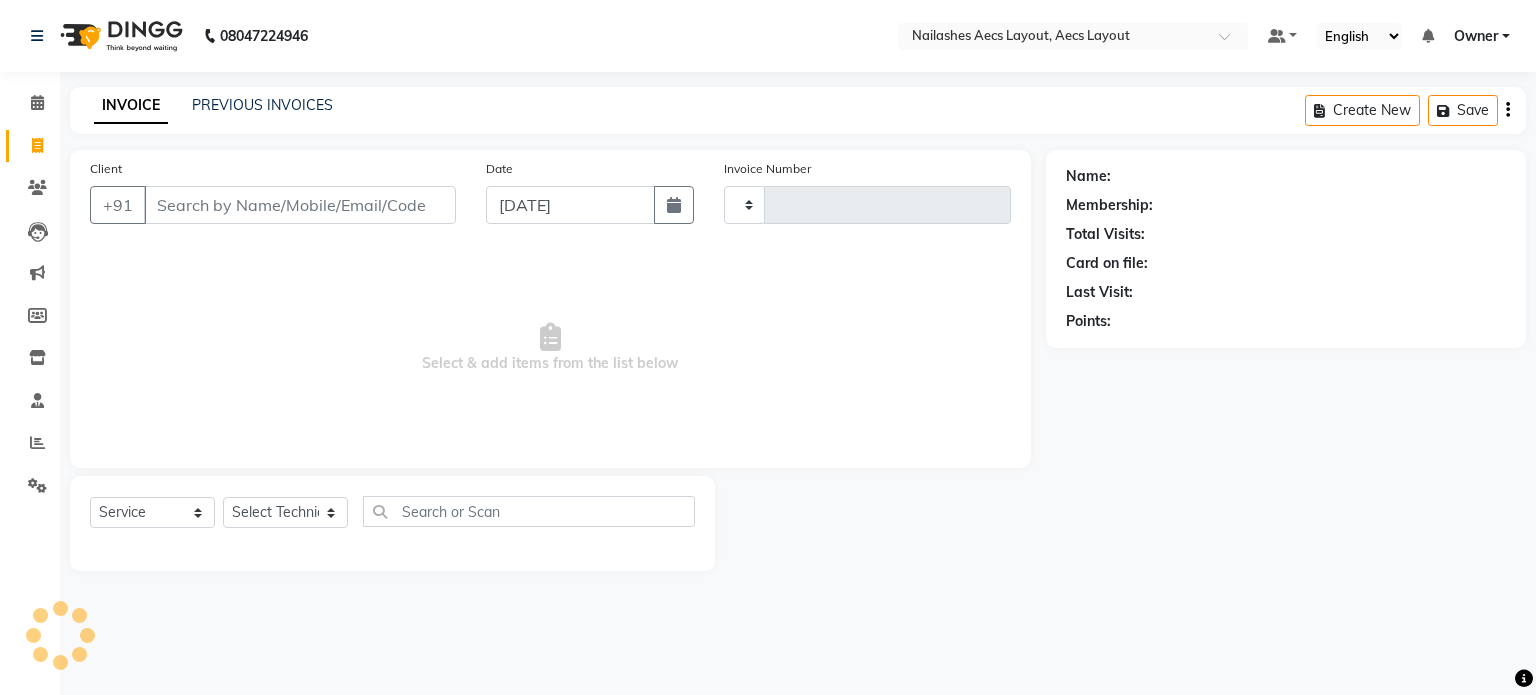 type on "0131" 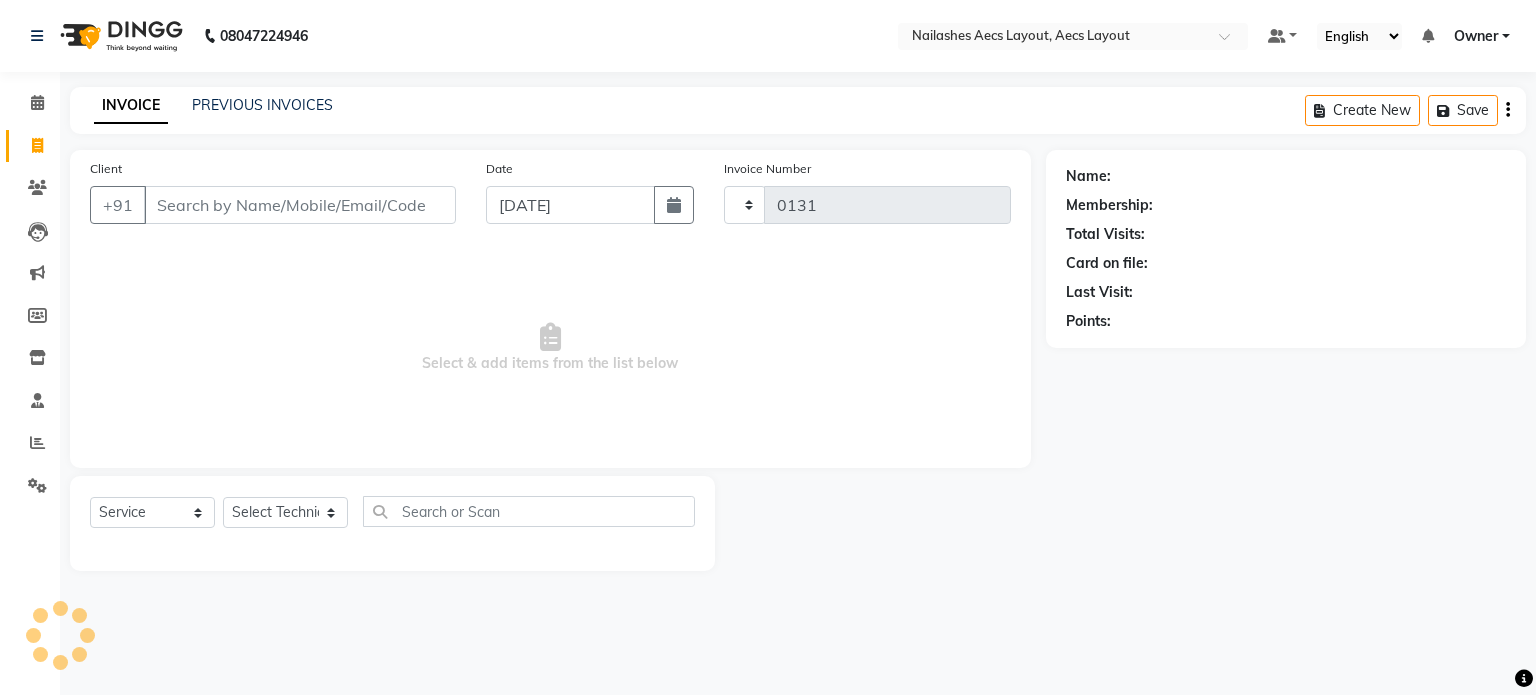 select on "8467" 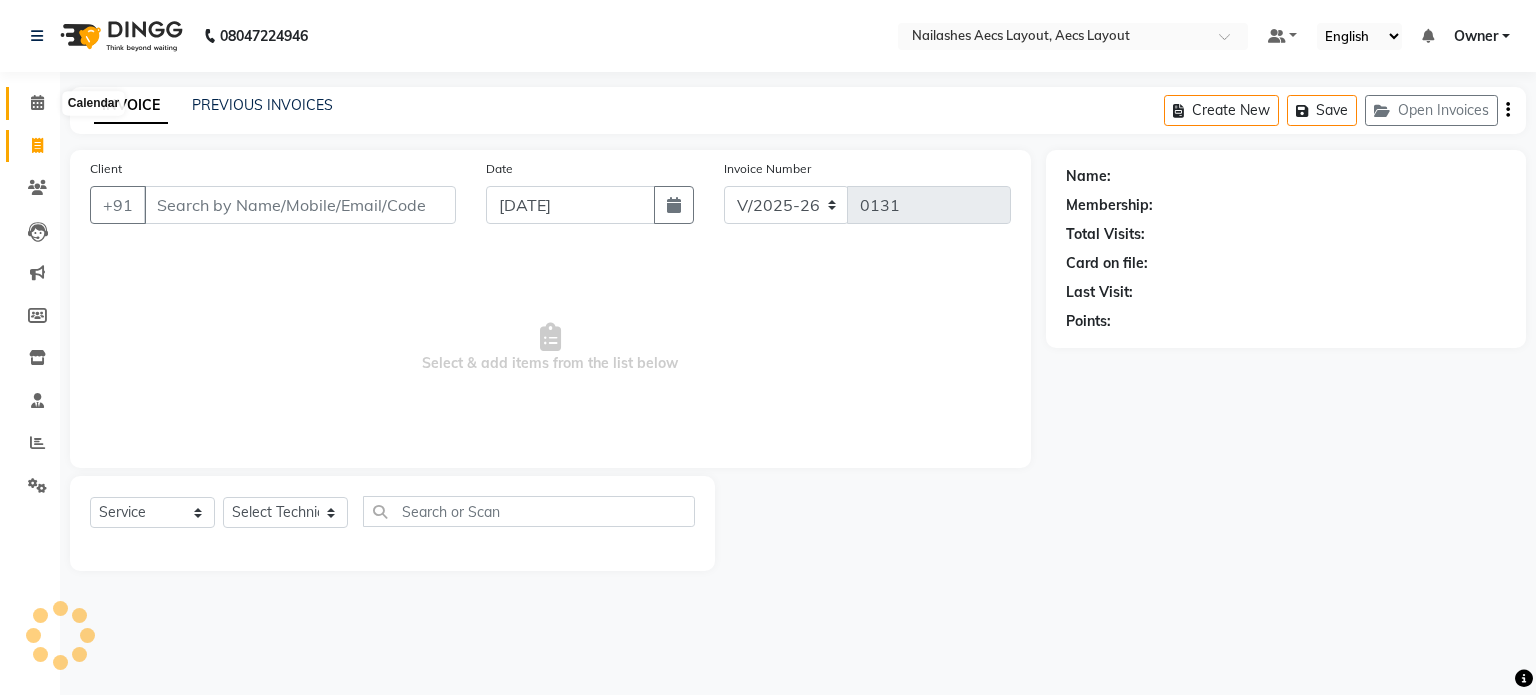 click 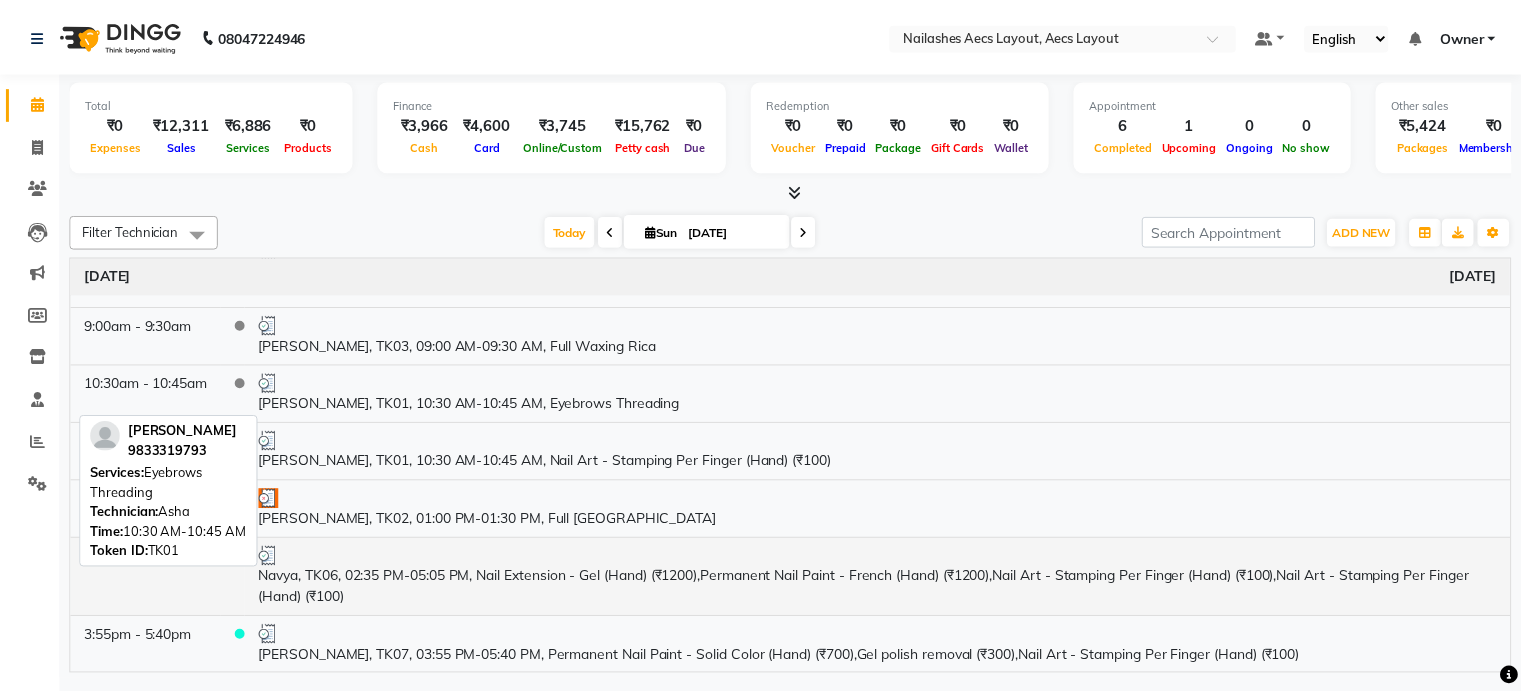 scroll, scrollTop: 164, scrollLeft: 0, axis: vertical 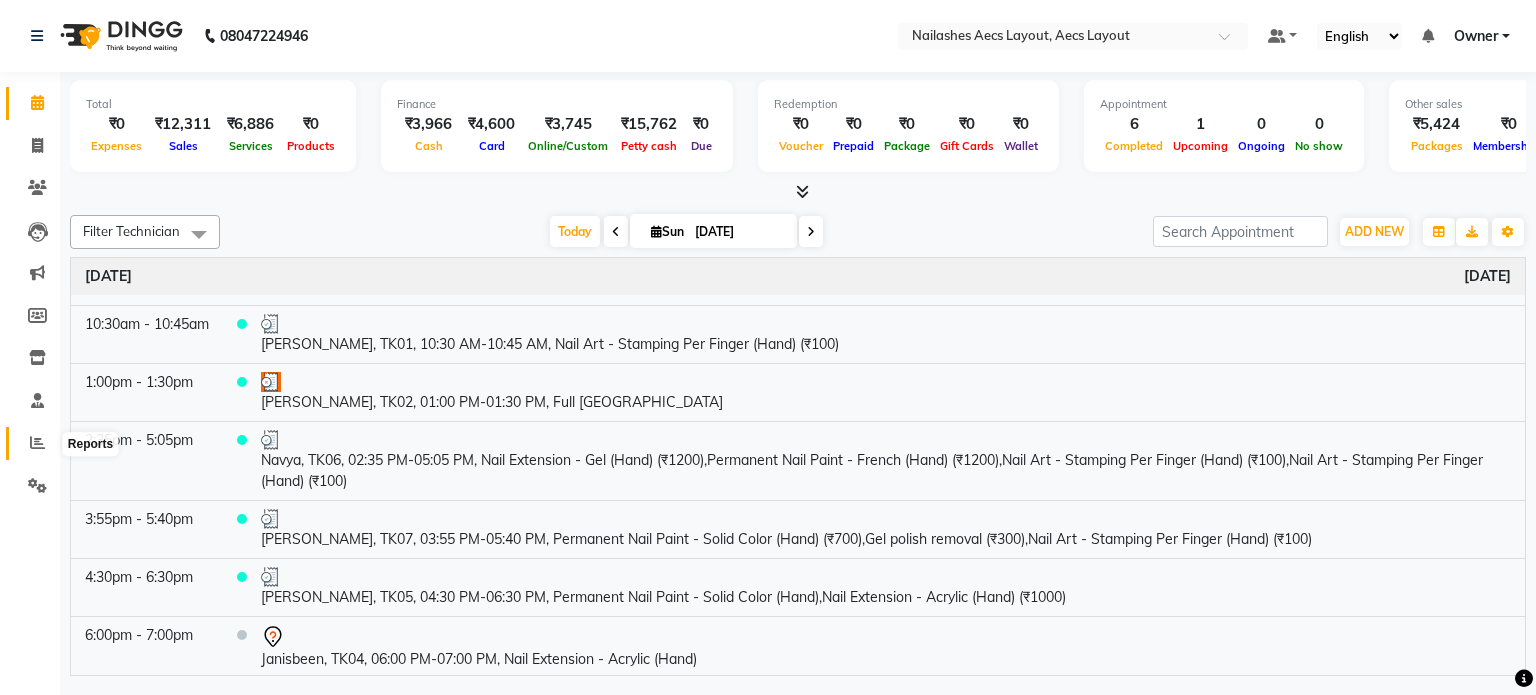click 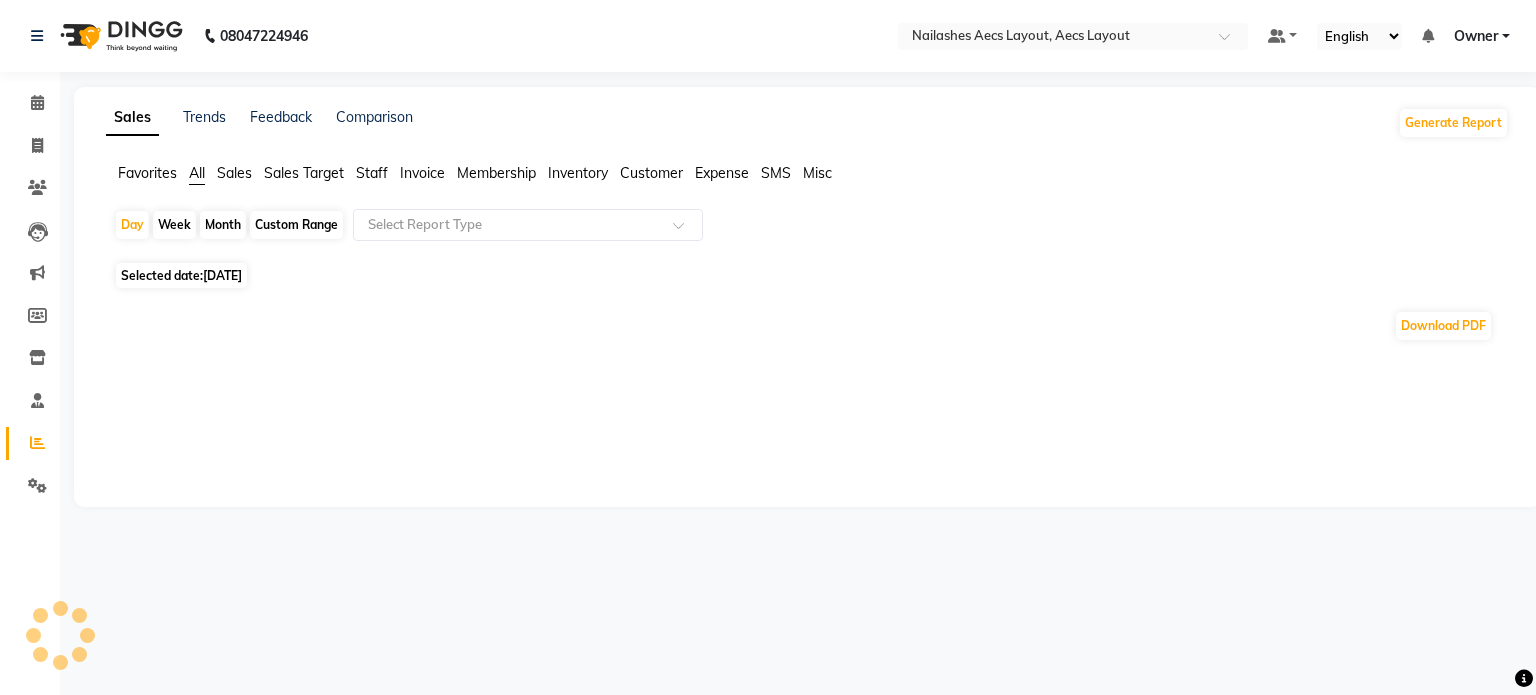 click on "Staff" 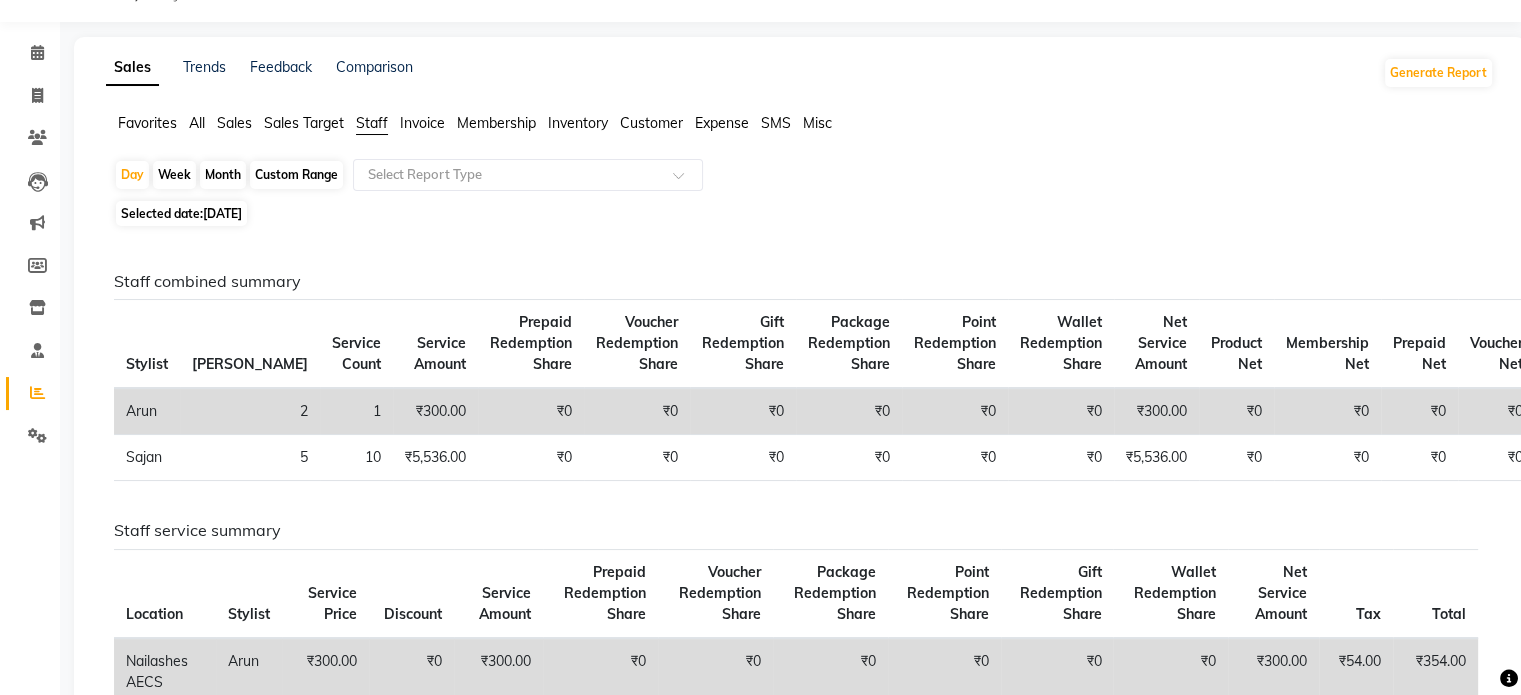 scroll, scrollTop: 0, scrollLeft: 0, axis: both 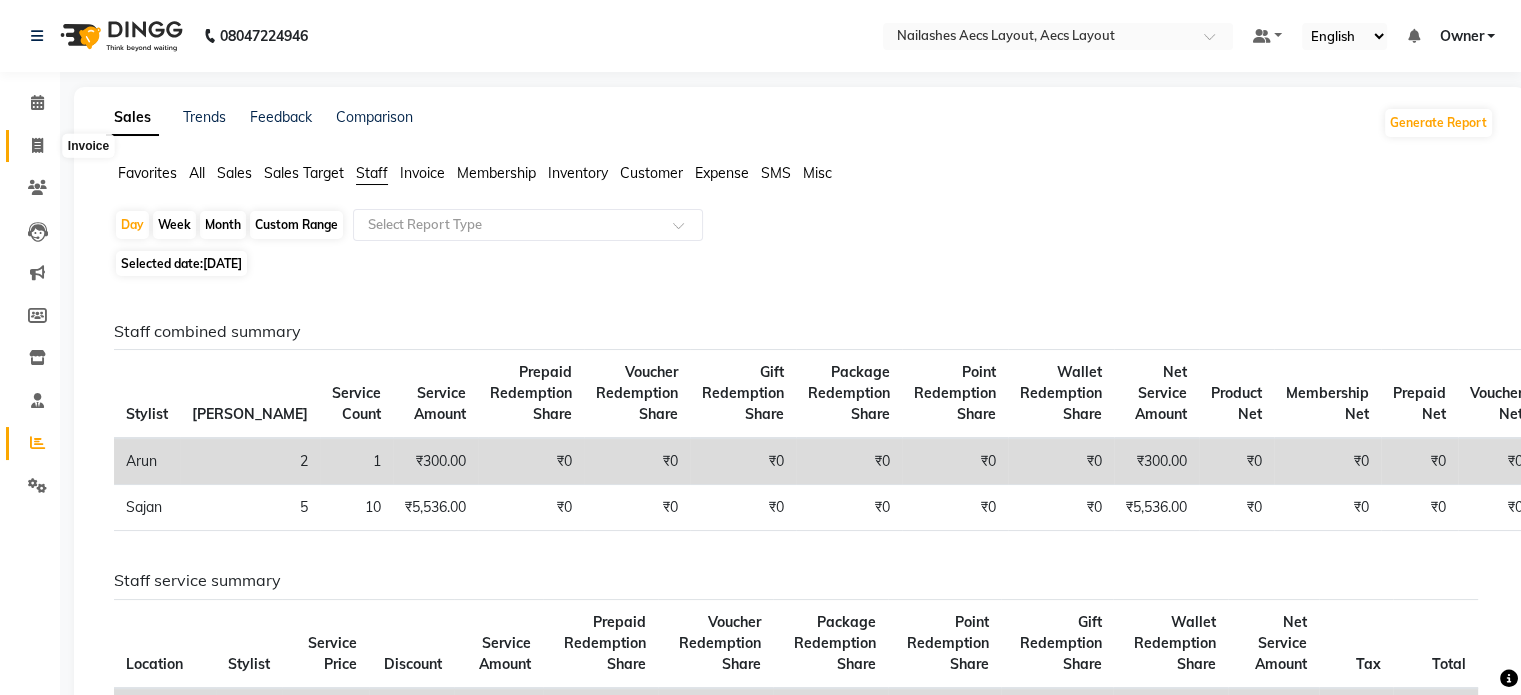 click 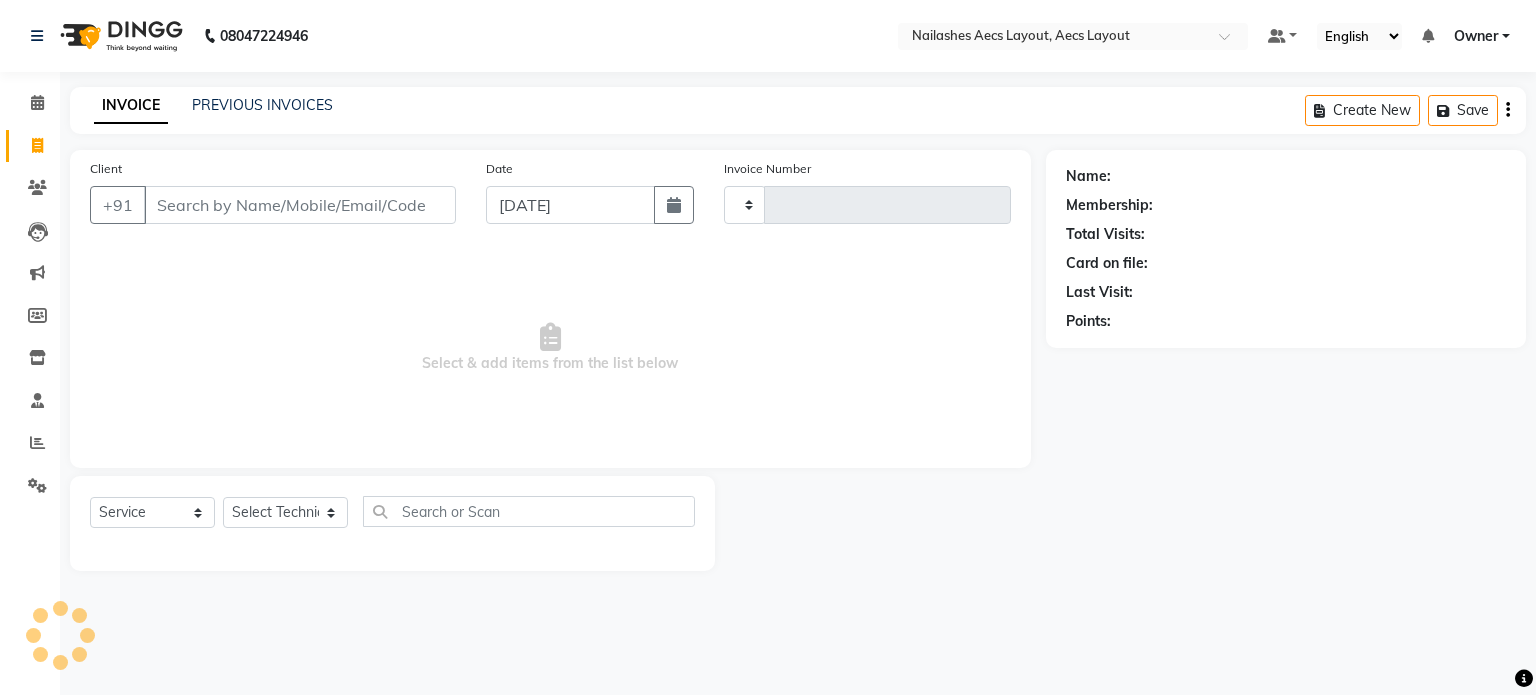 type on "0131" 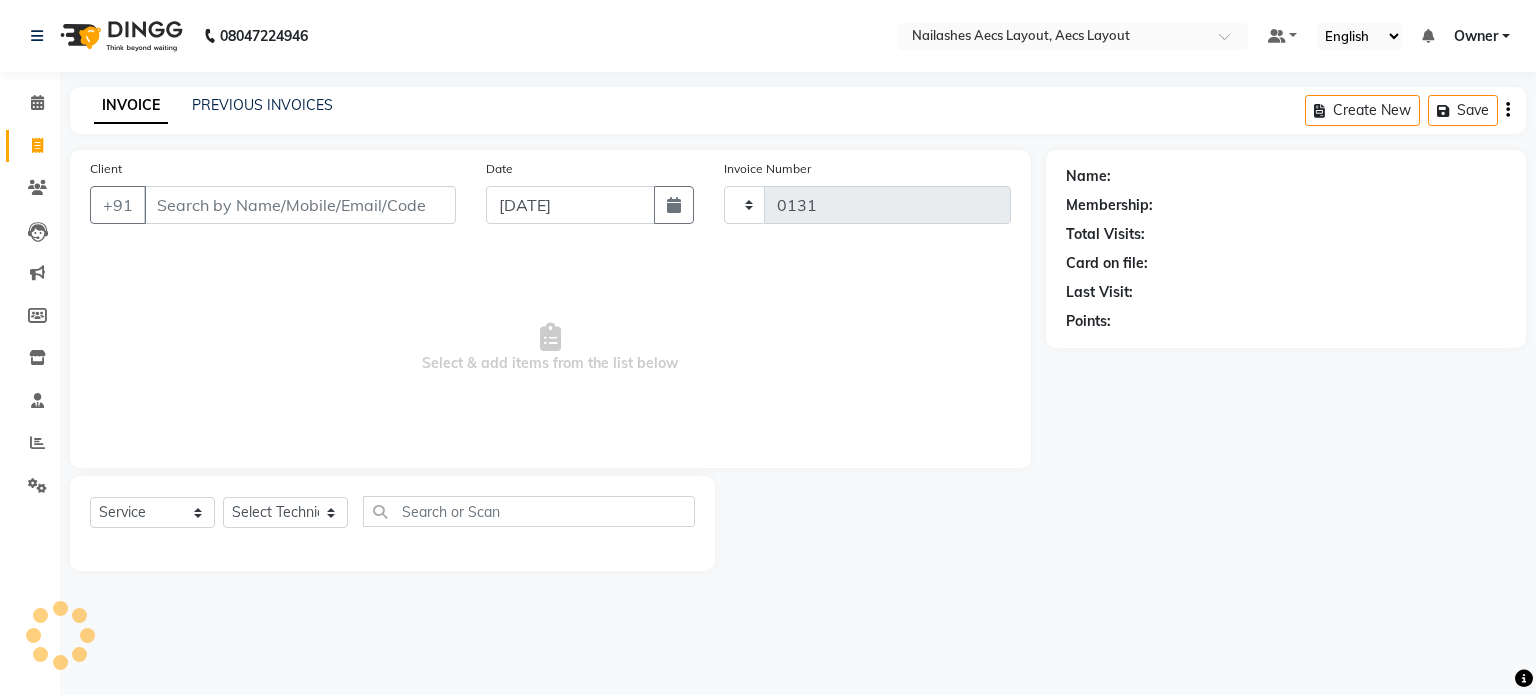 select on "8467" 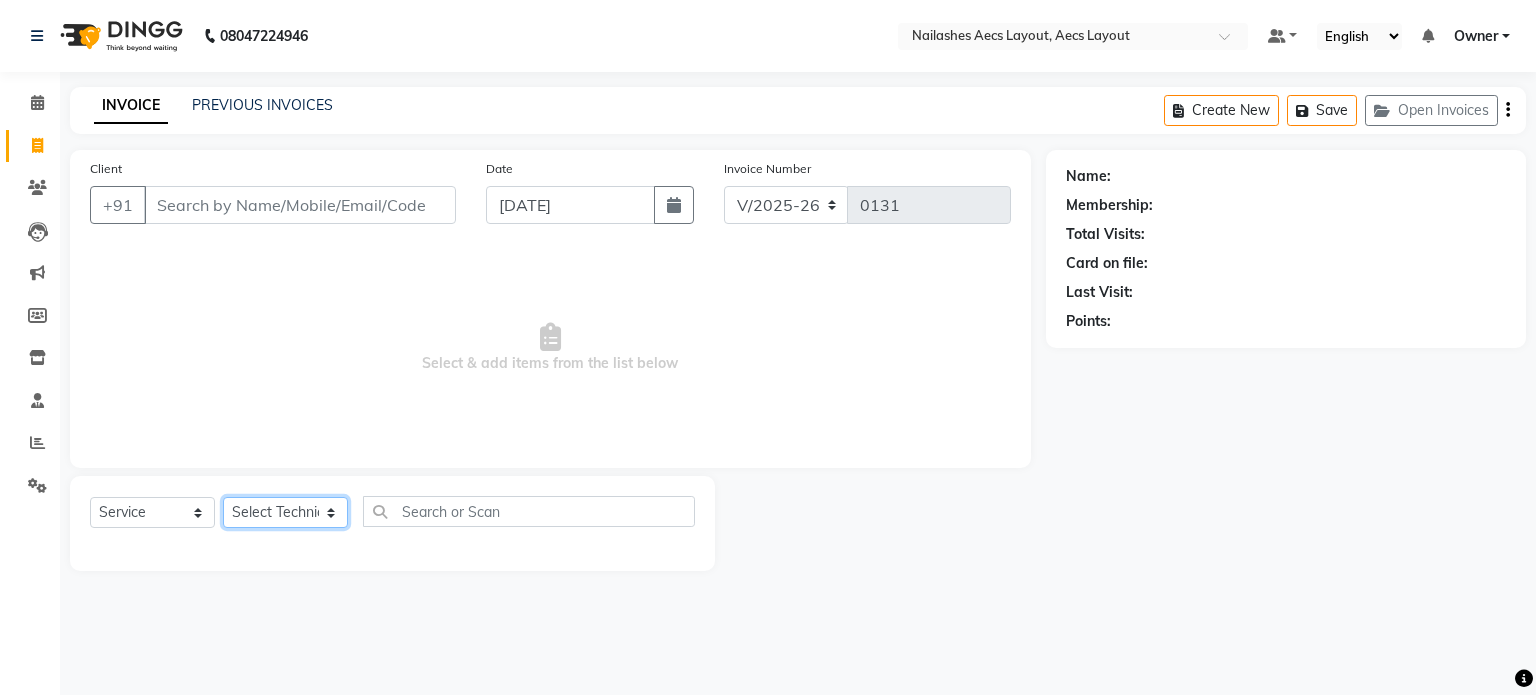 click on "Select Technician [PERSON_NAME] [PERSON_NAME] Owner [PERSON_NAME]" 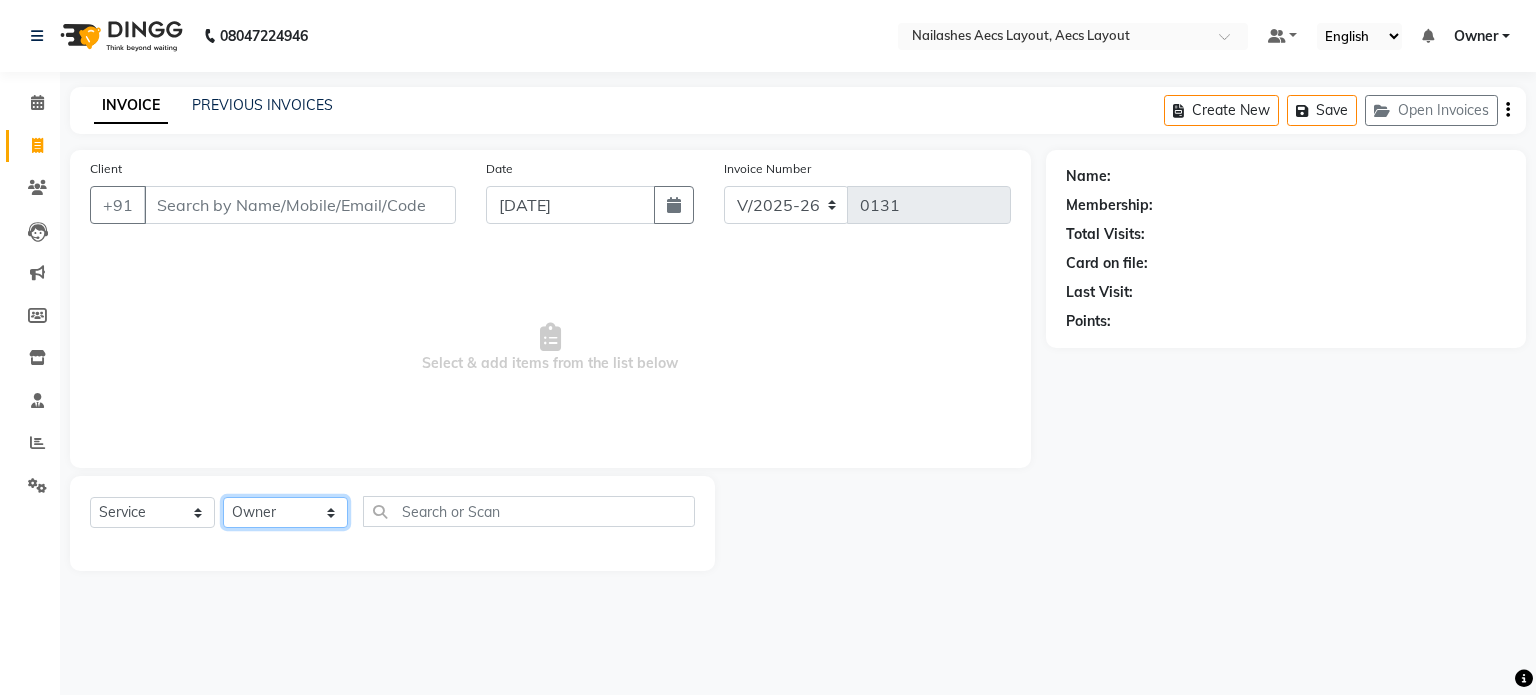 click on "Select Technician [PERSON_NAME] [PERSON_NAME] Owner [PERSON_NAME]" 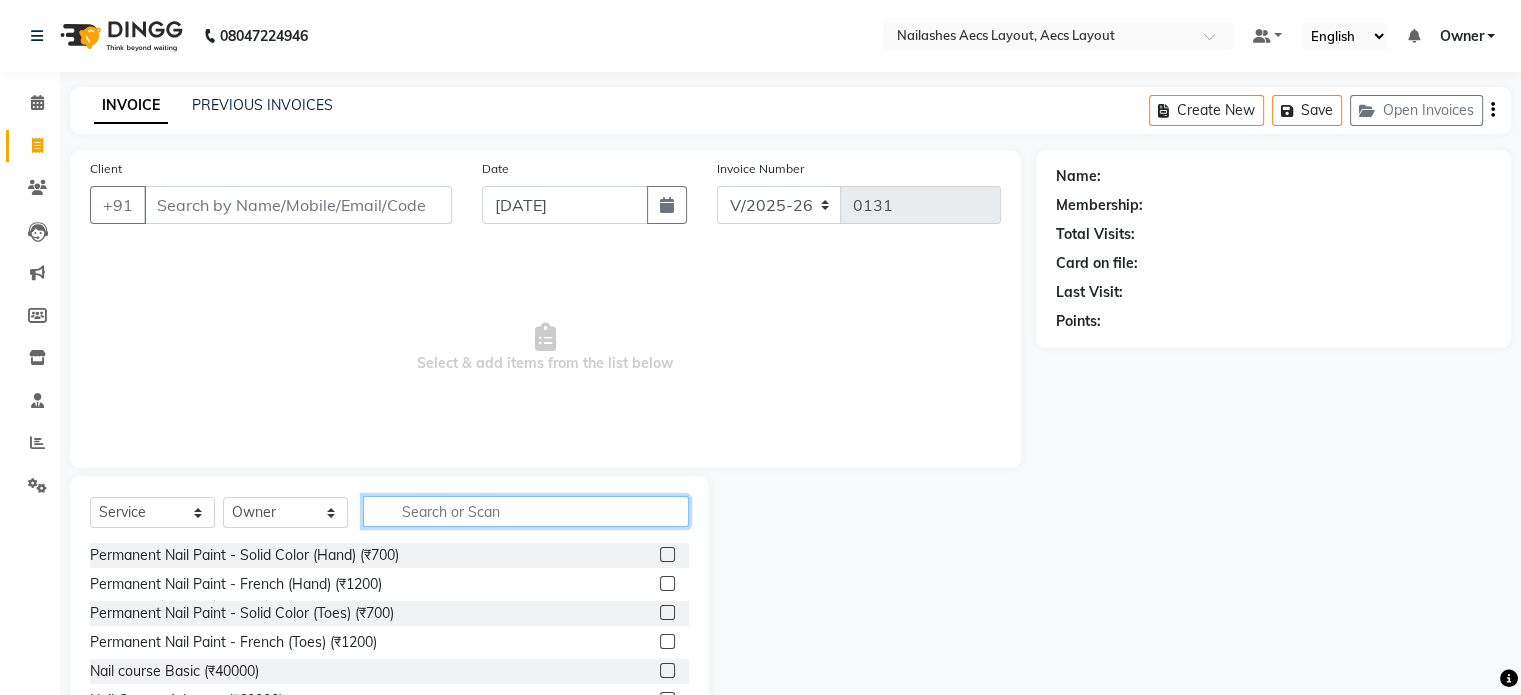 click 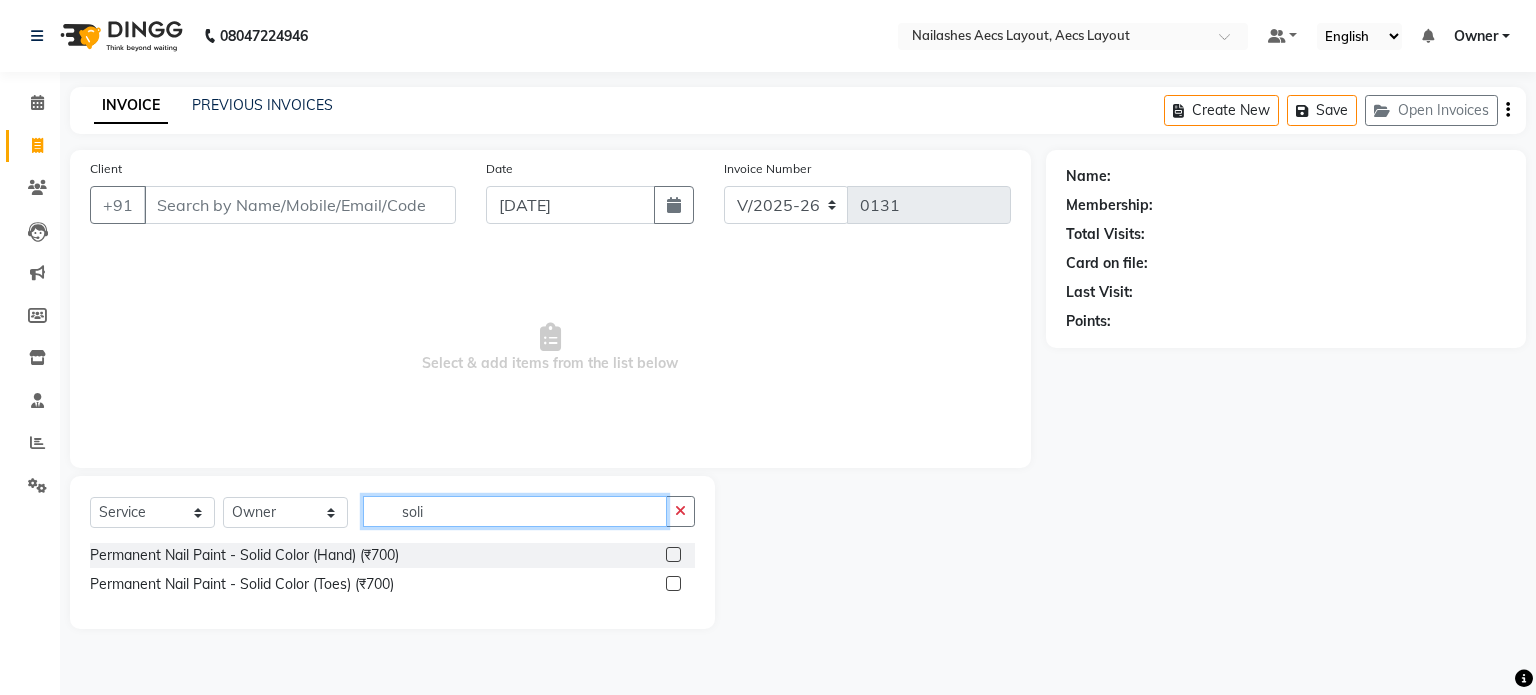 type on "soli" 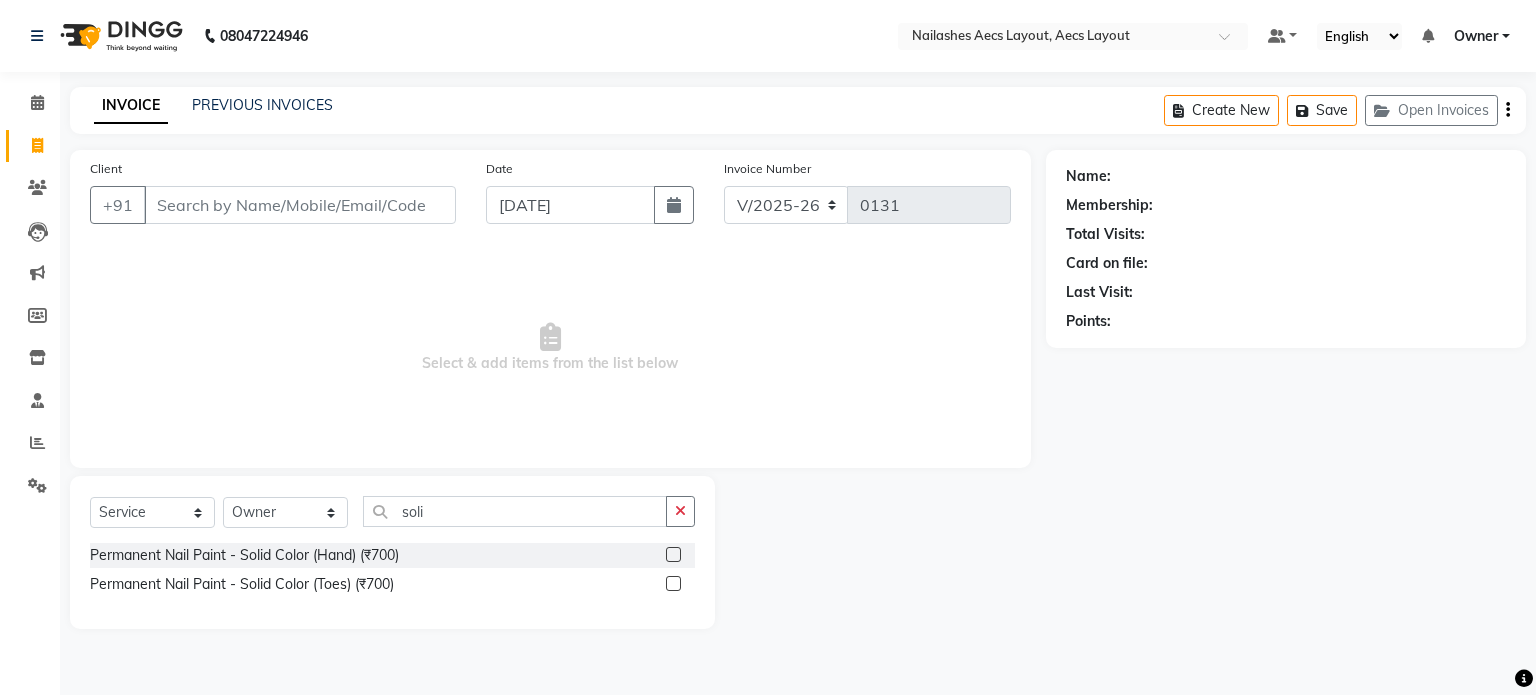 click 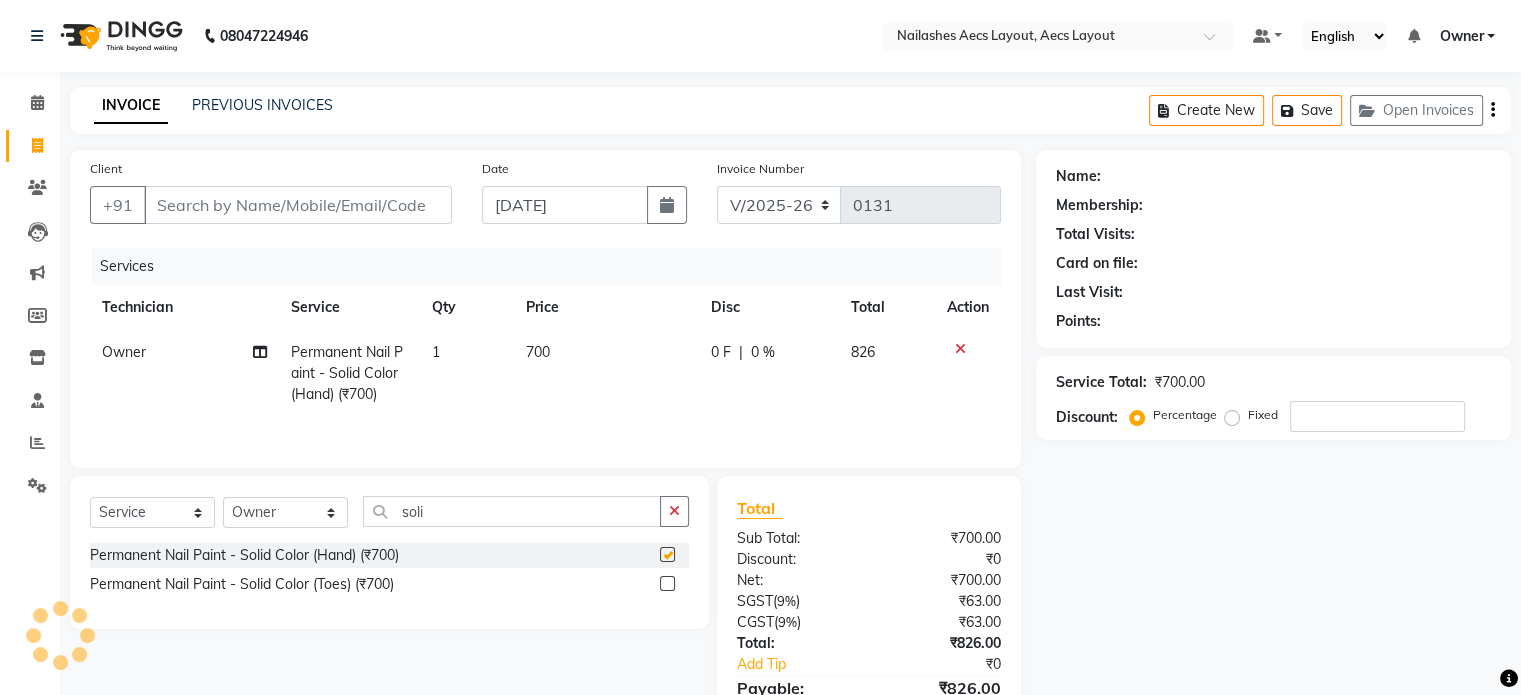 checkbox on "false" 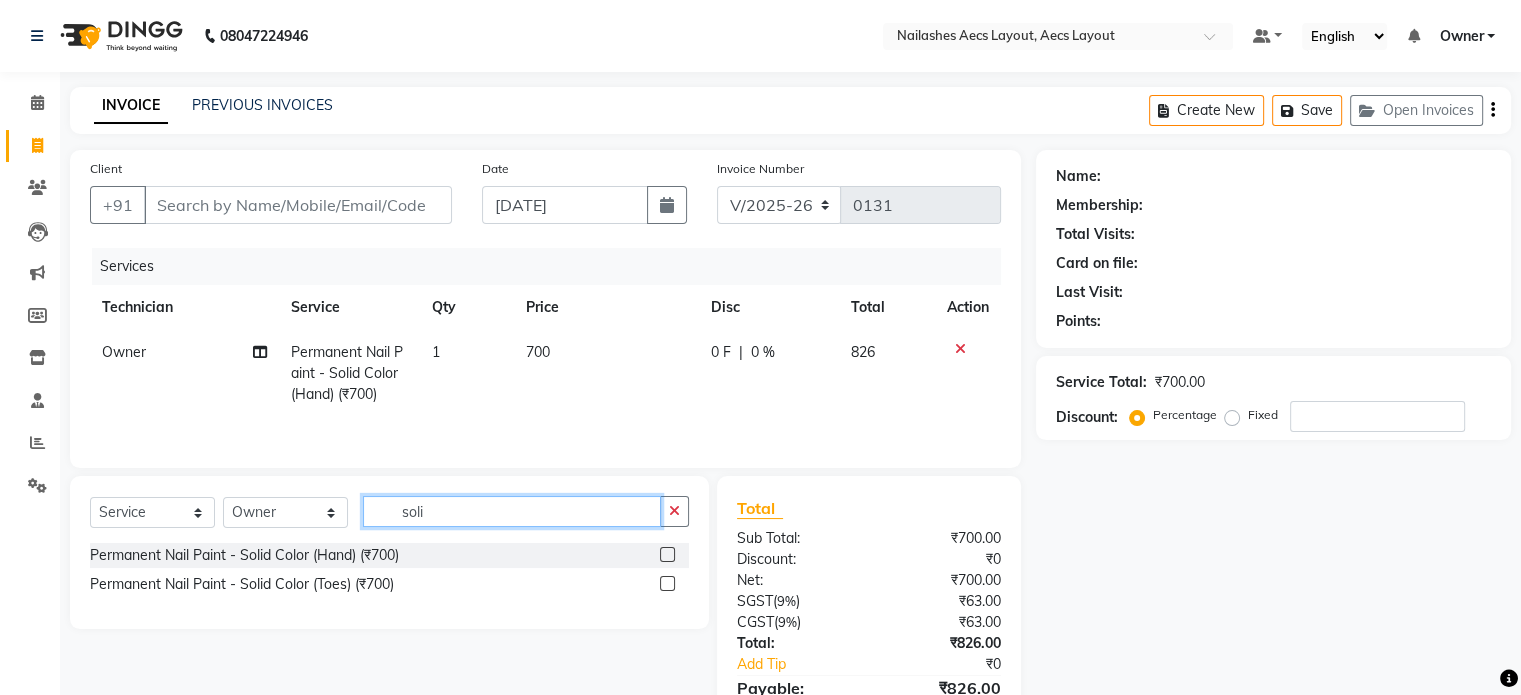 click on "soli" 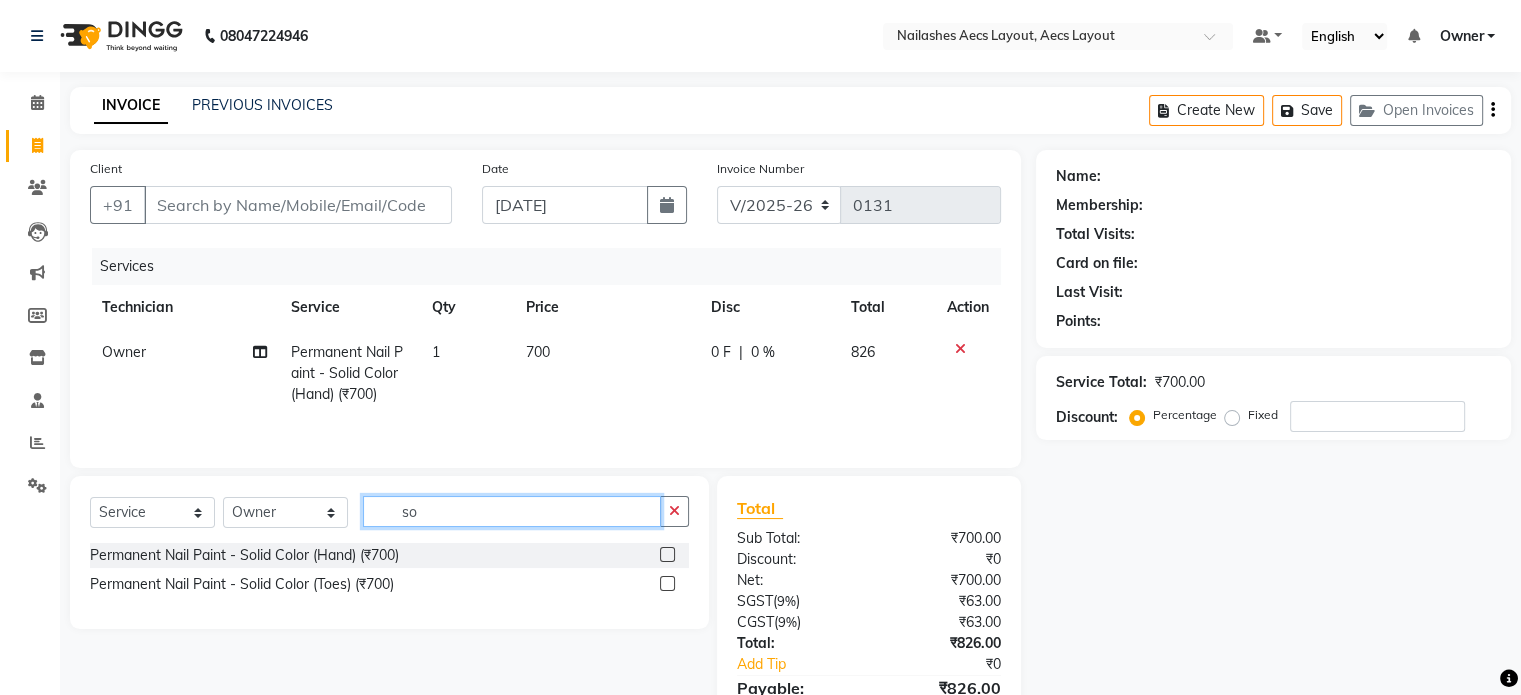 type on "s" 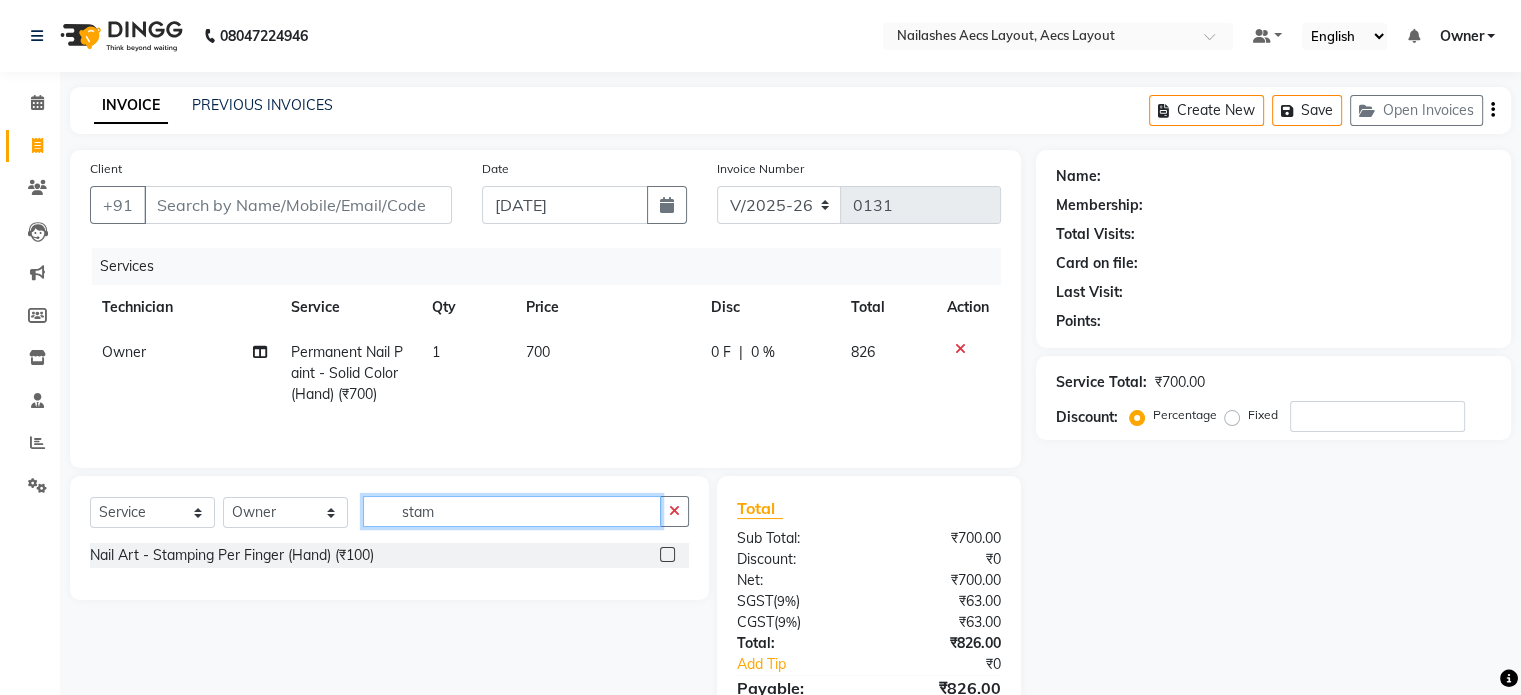 type on "stam" 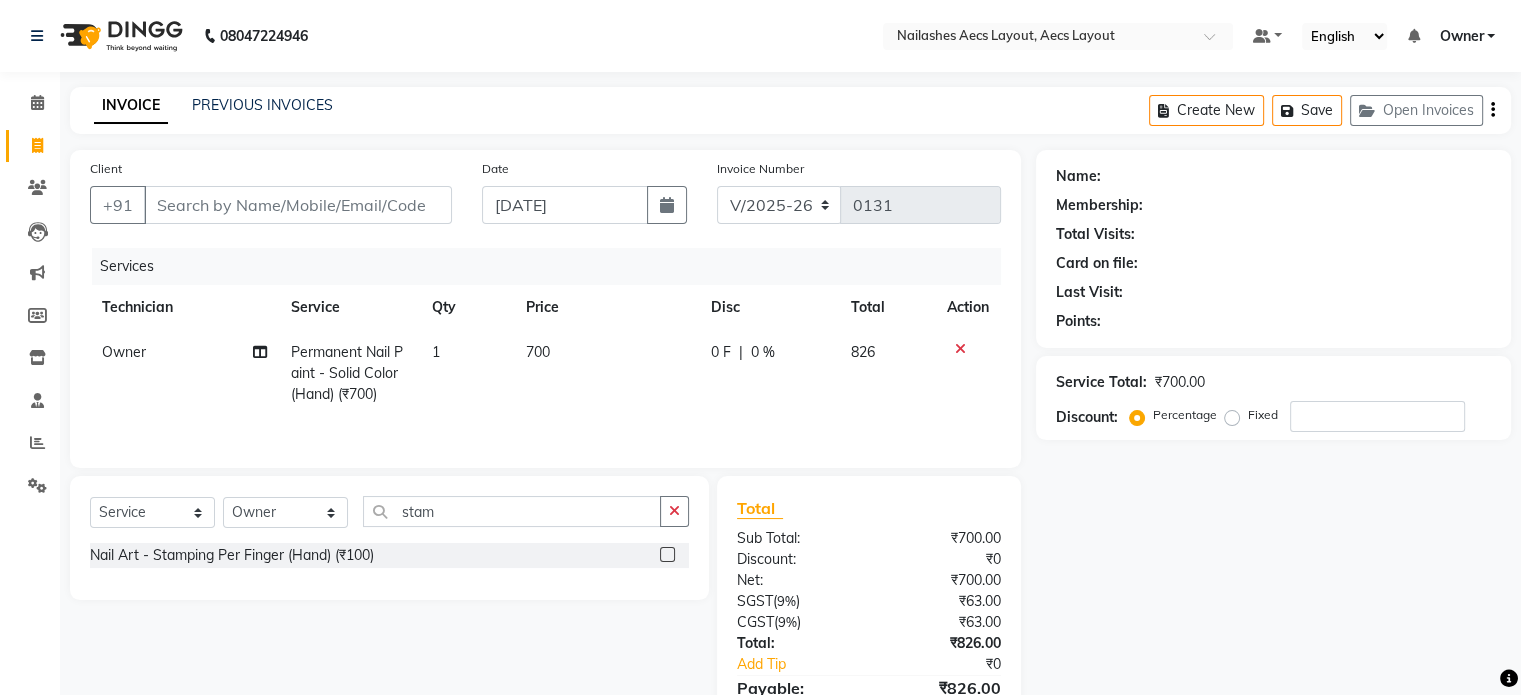 click 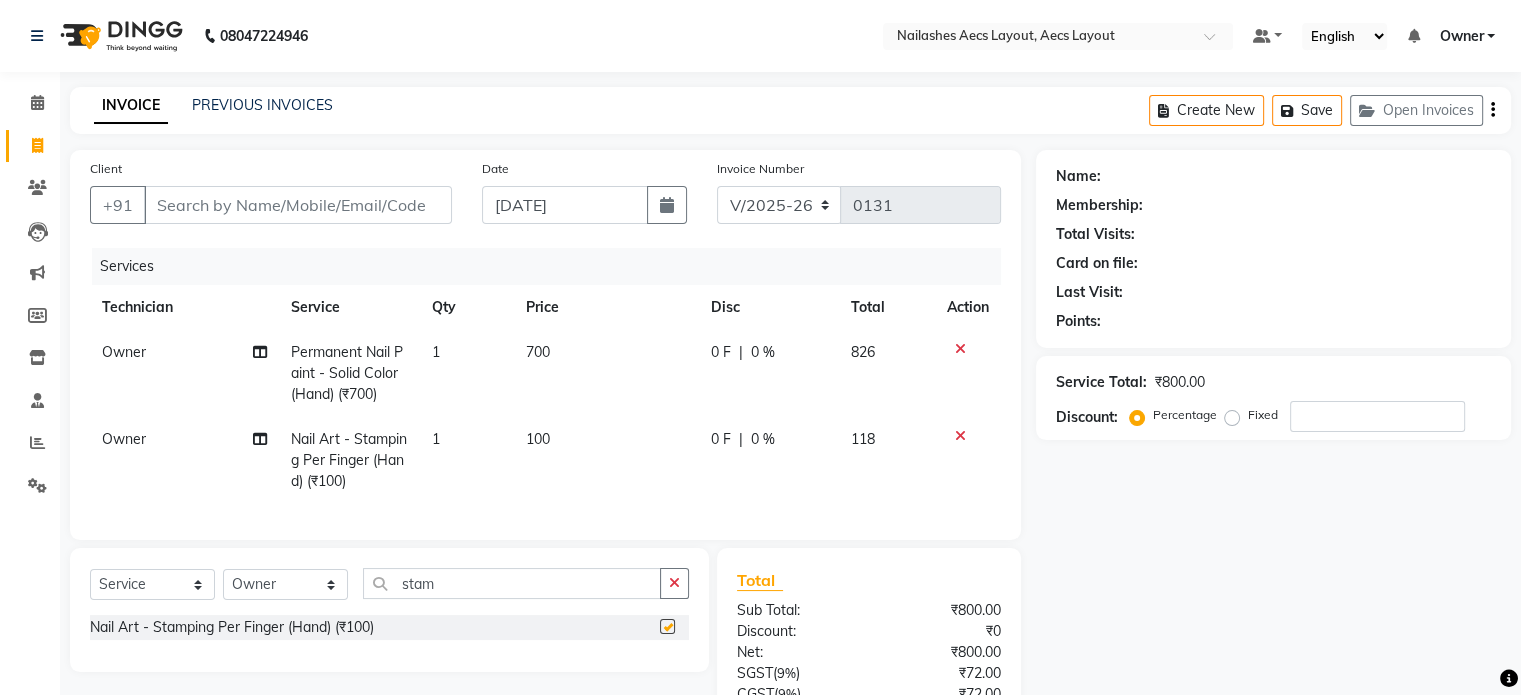 checkbox on "false" 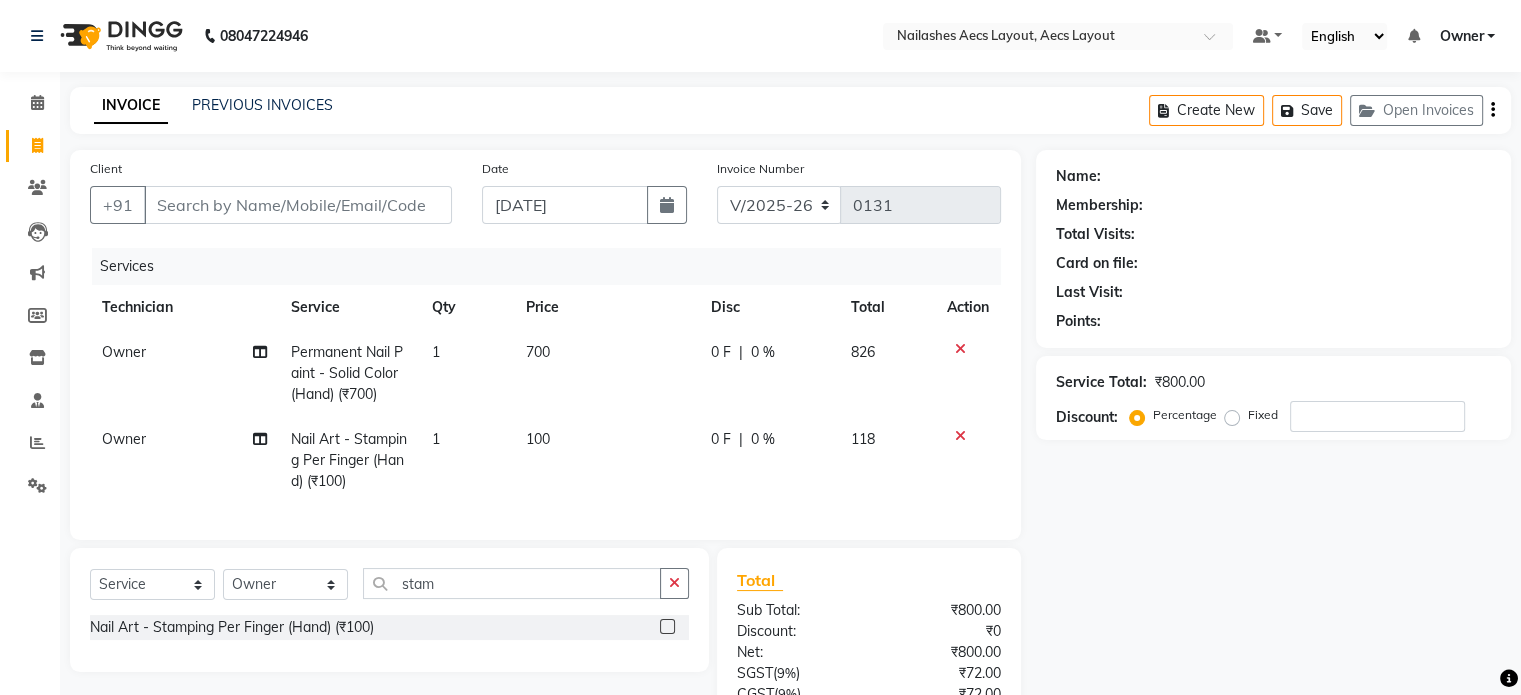 click on "1" 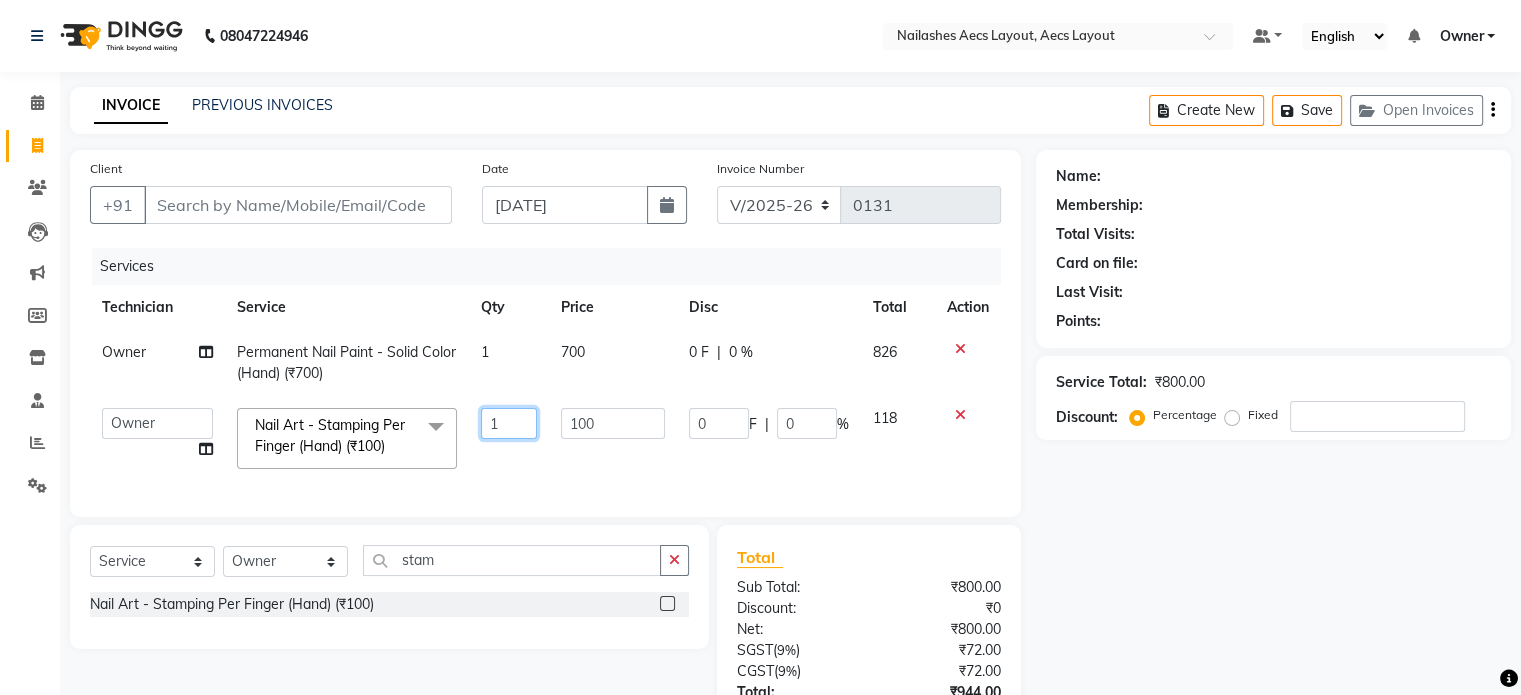 click on "1" 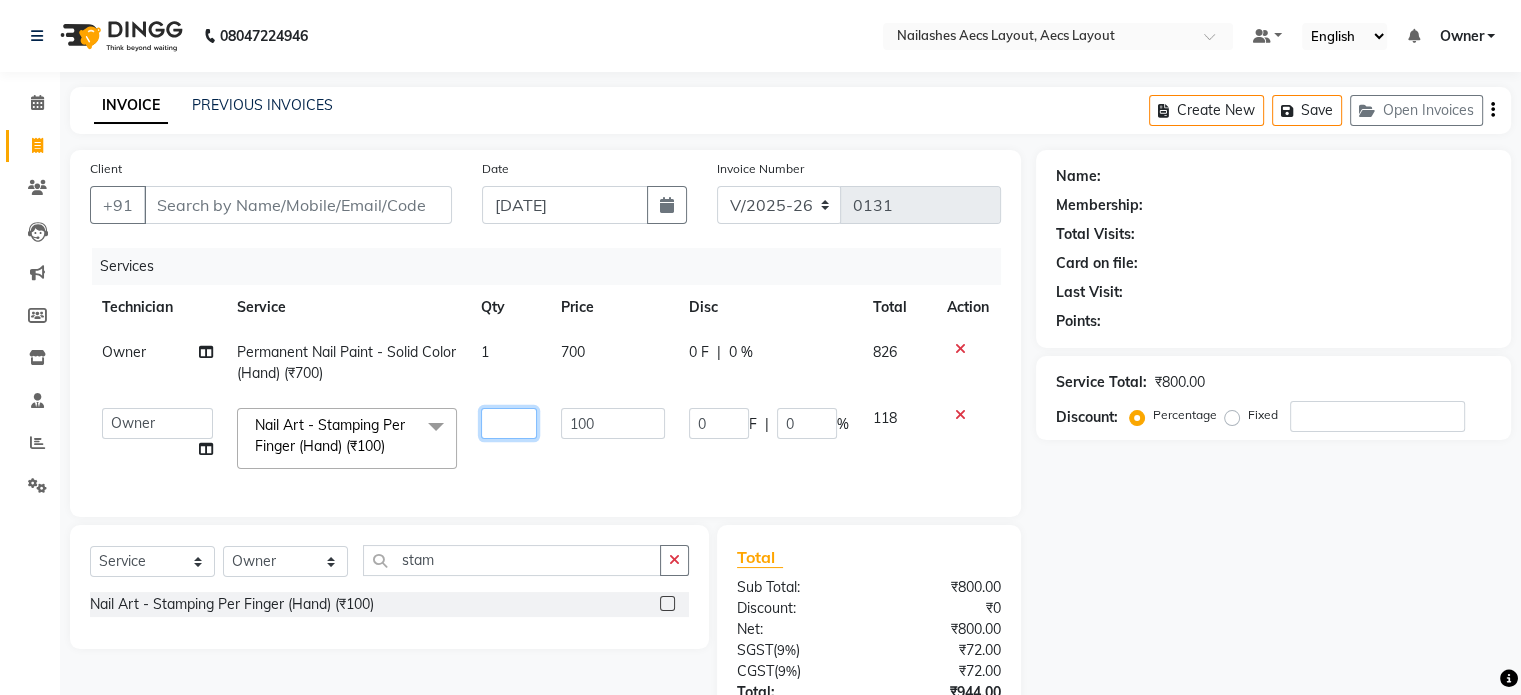 type on "4" 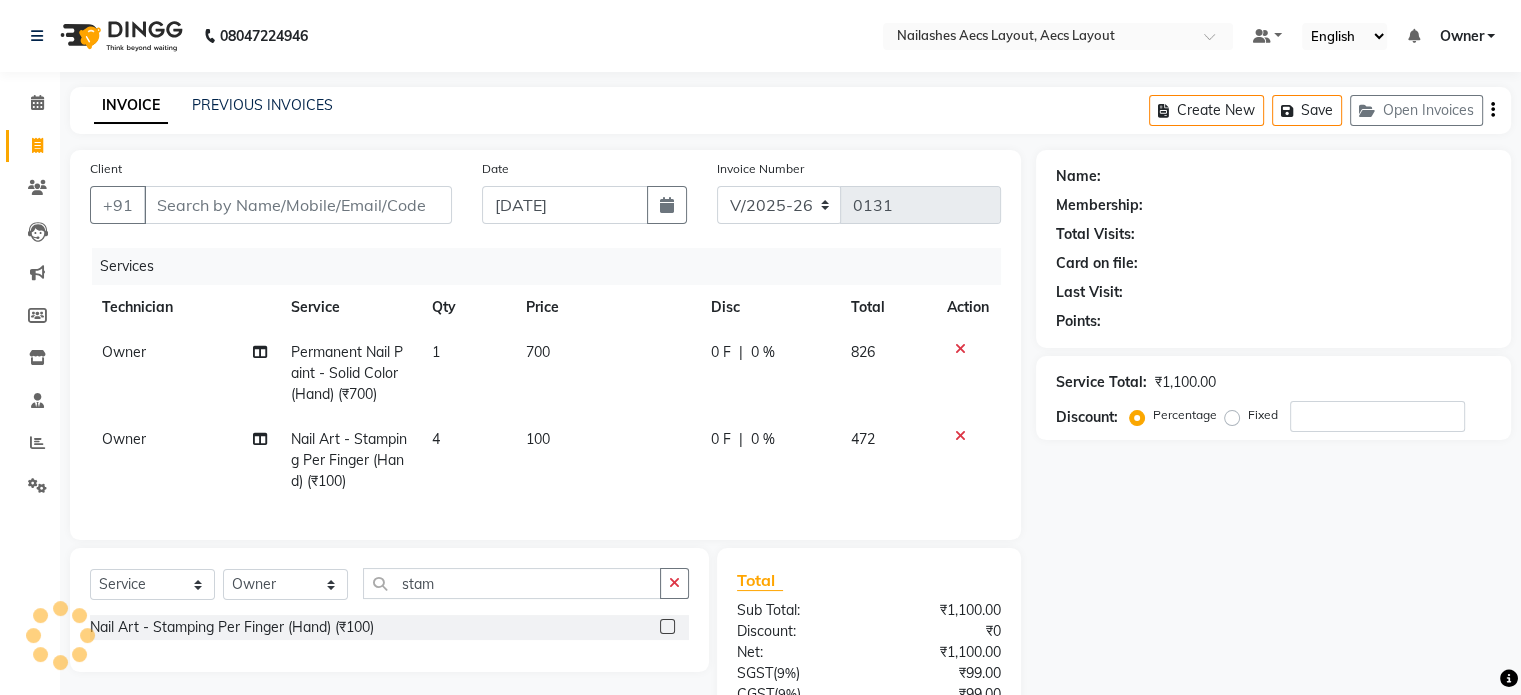 click on "100" 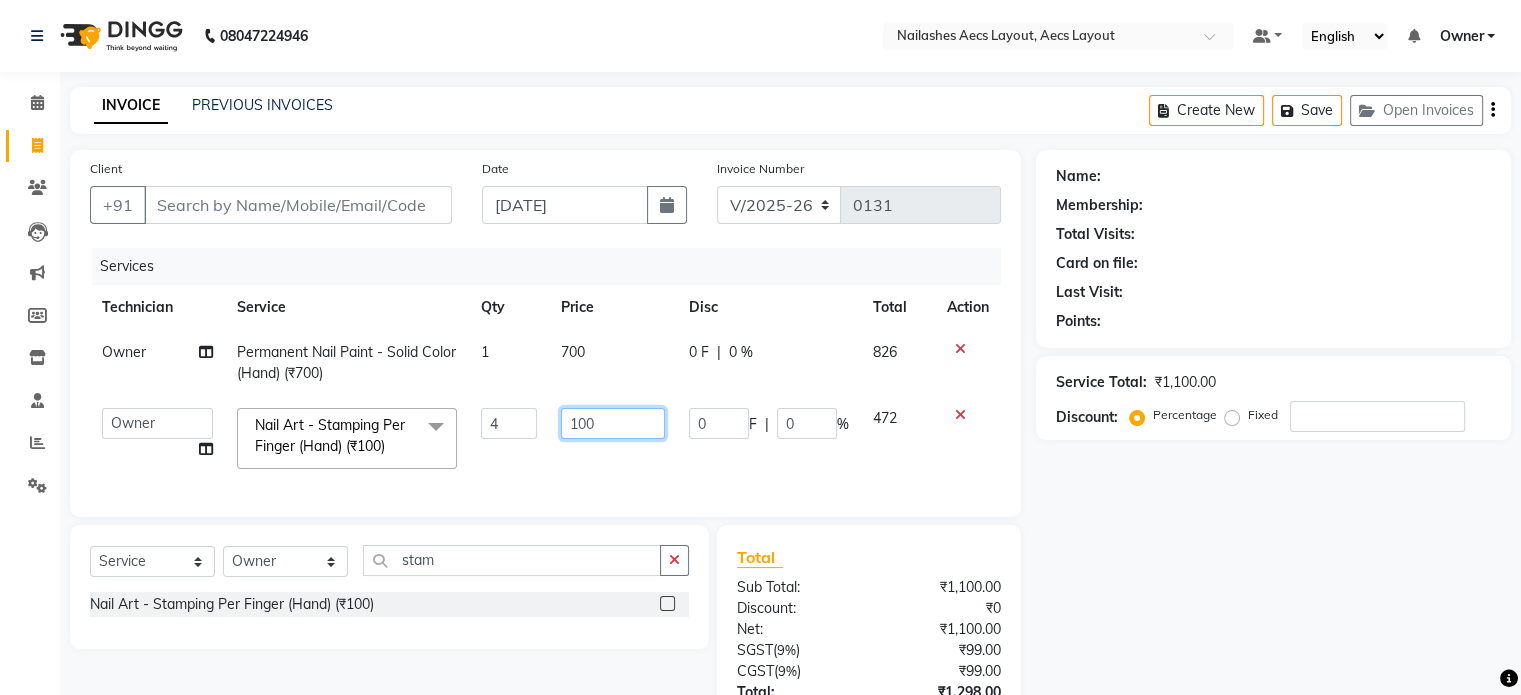 click on "100" 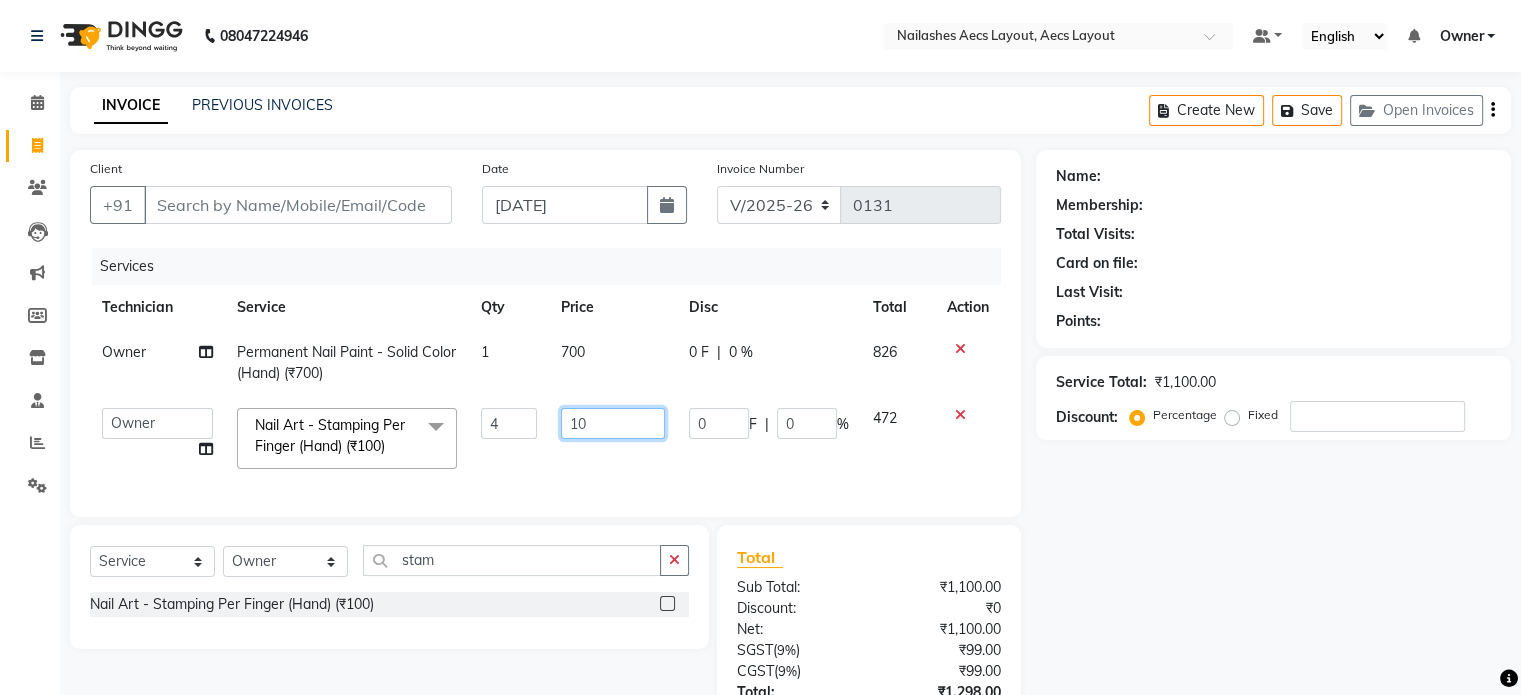 type on "1" 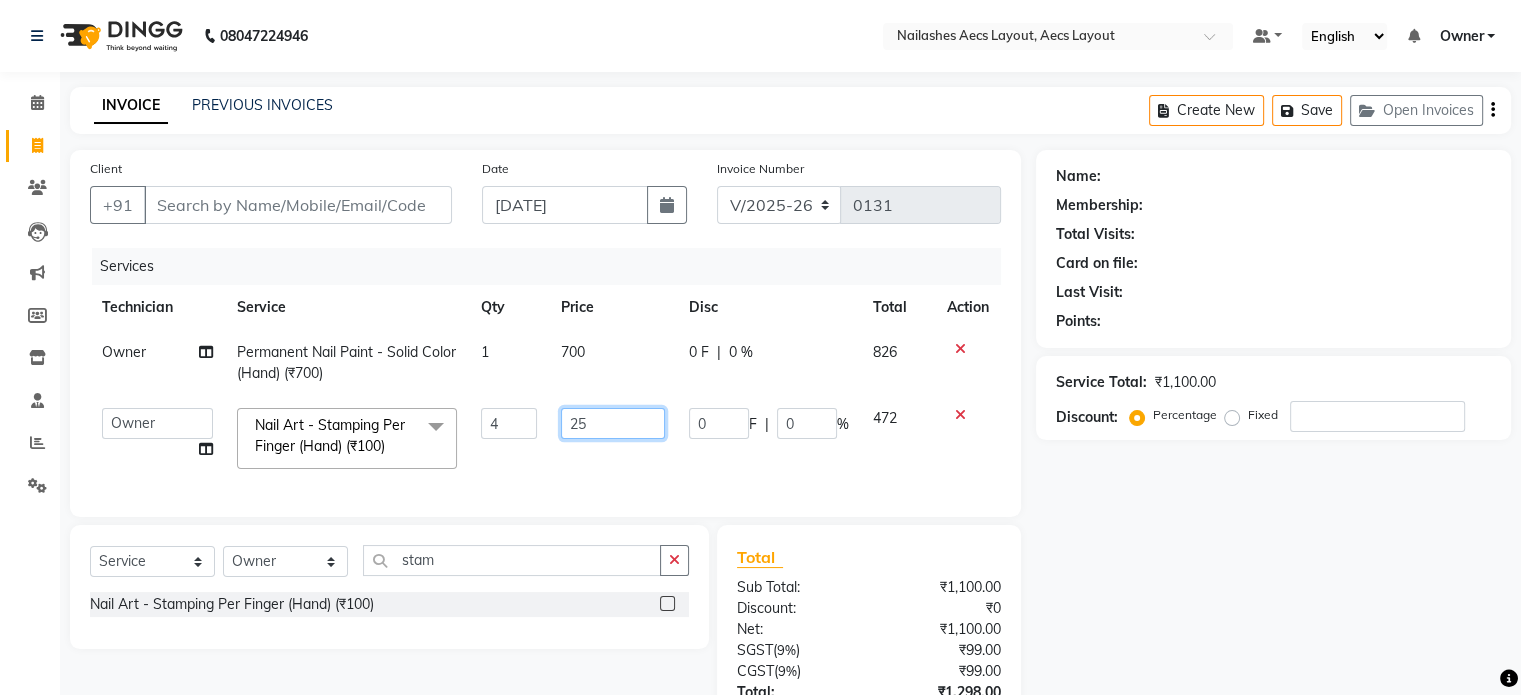 type on "250" 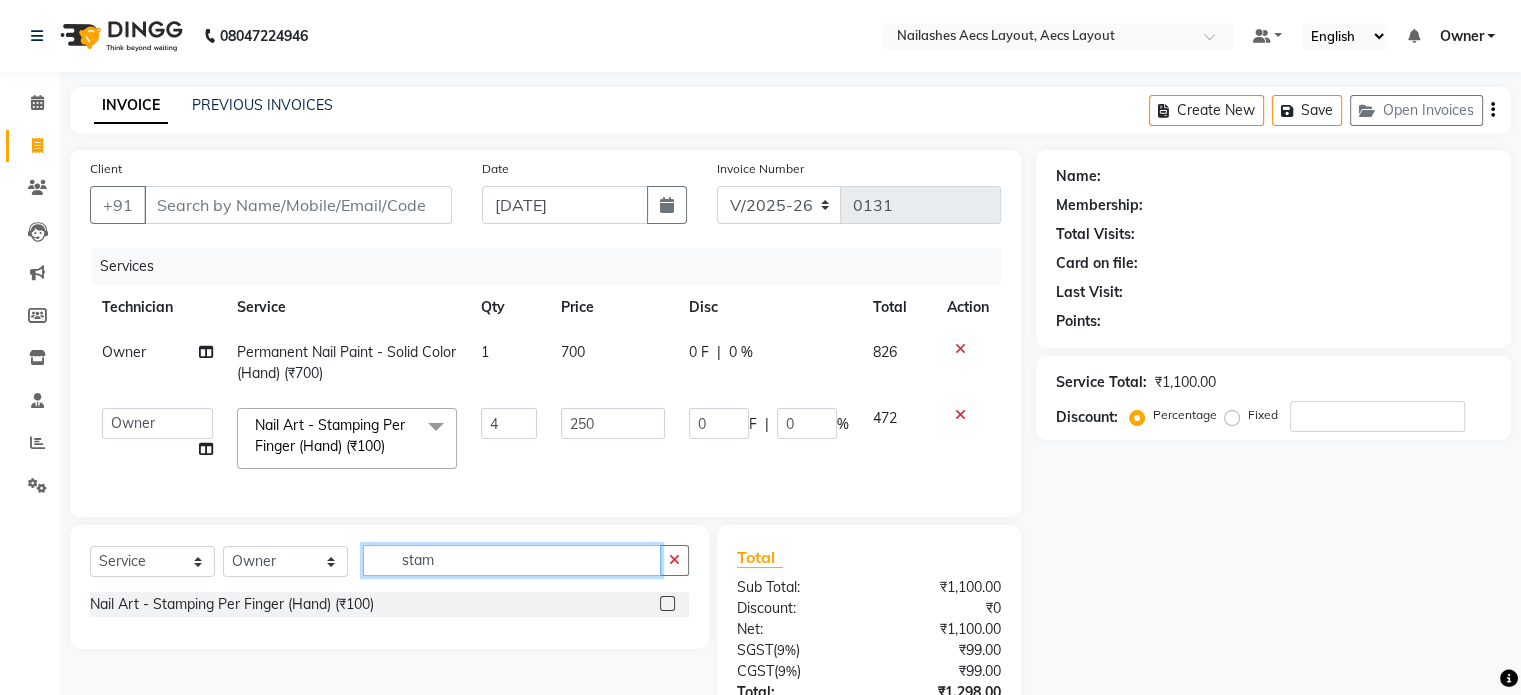 click on "Select  Service  Product  Membership  Package Voucher Prepaid Gift Card  Select Technician Arun  kaptan Krishna Owner Sajan stam Nail Art - Stamping Per Finger (Hand) (₹100)" 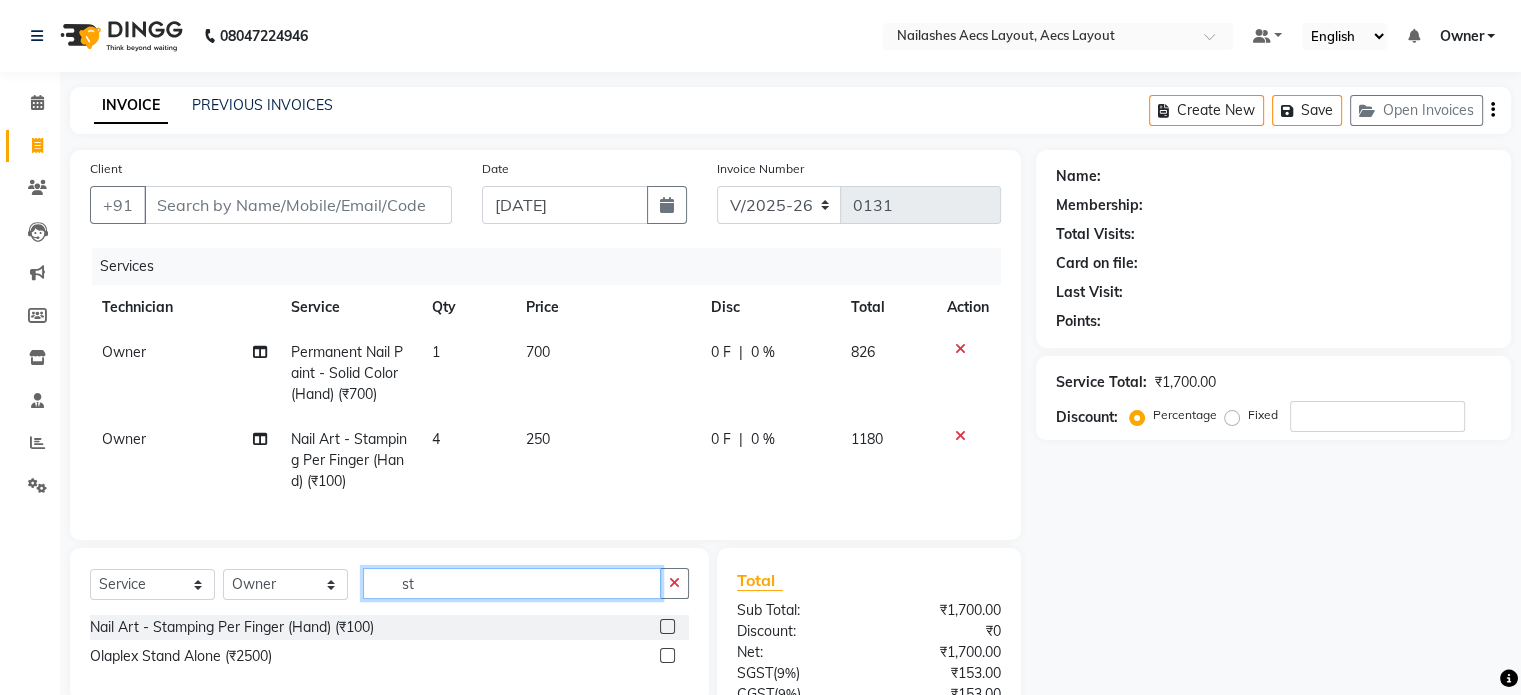 type on "s" 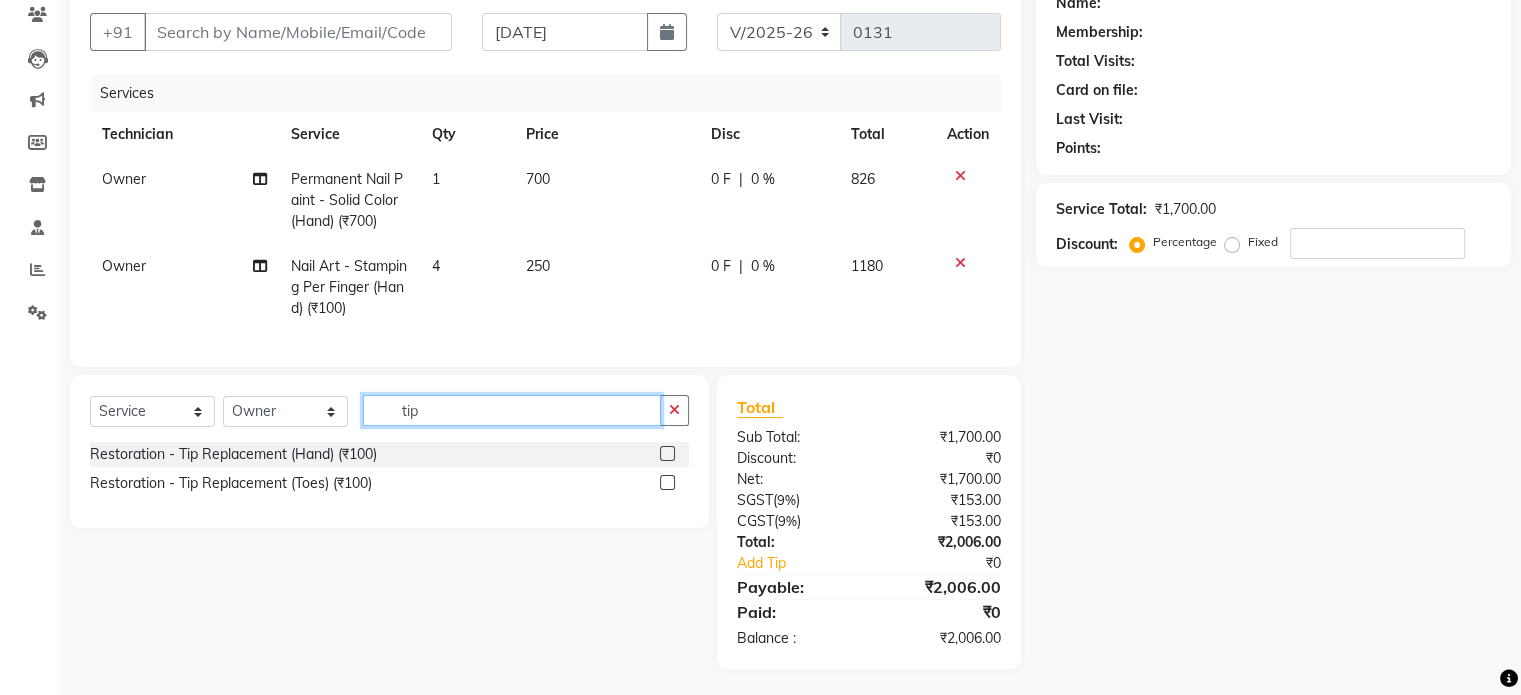 scroll, scrollTop: 192, scrollLeft: 0, axis: vertical 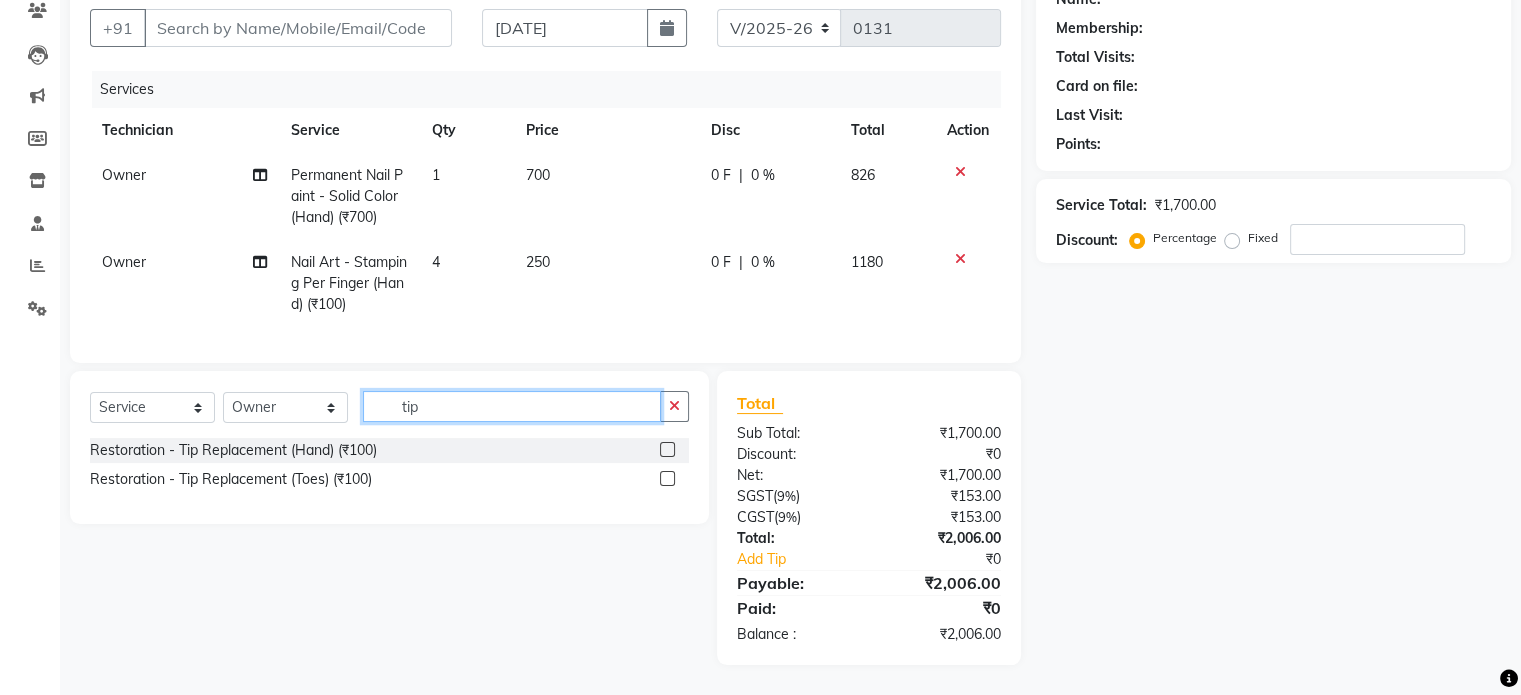 type on "tip" 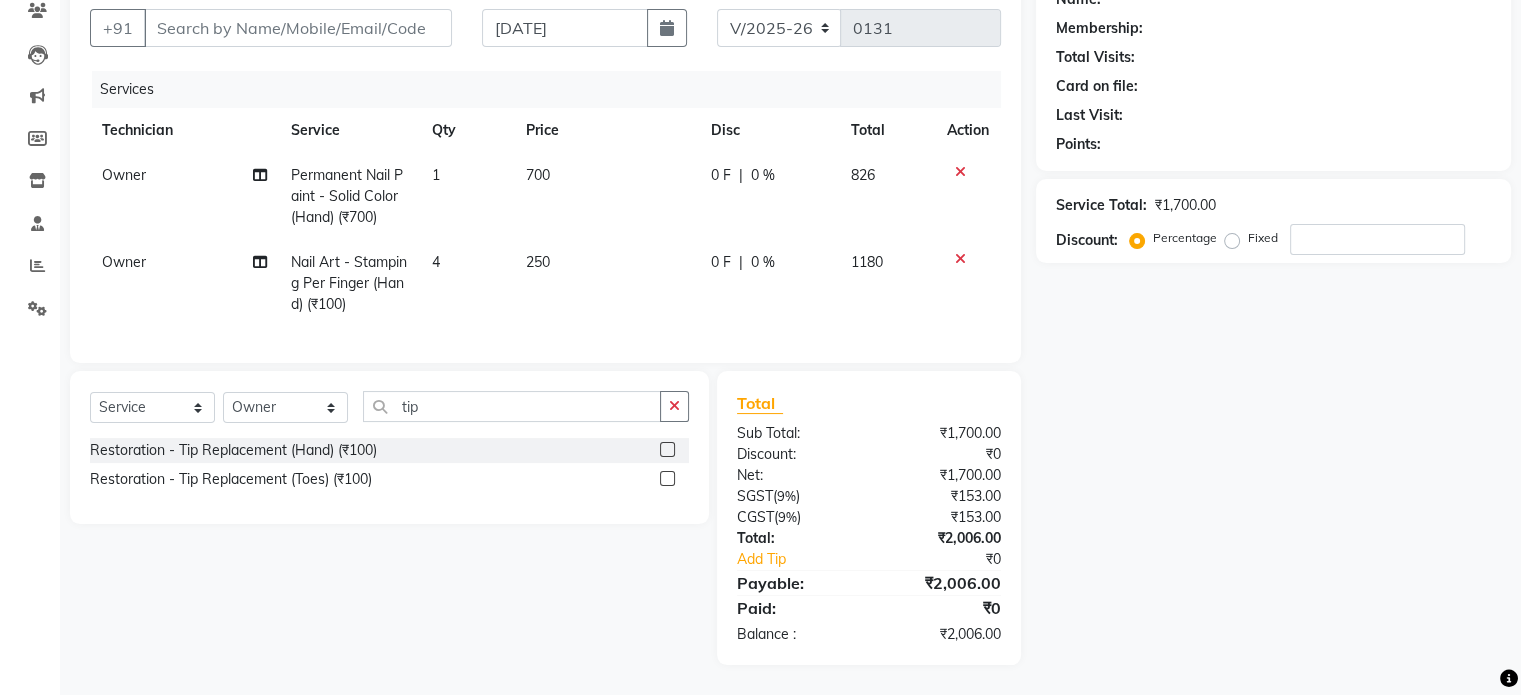 click 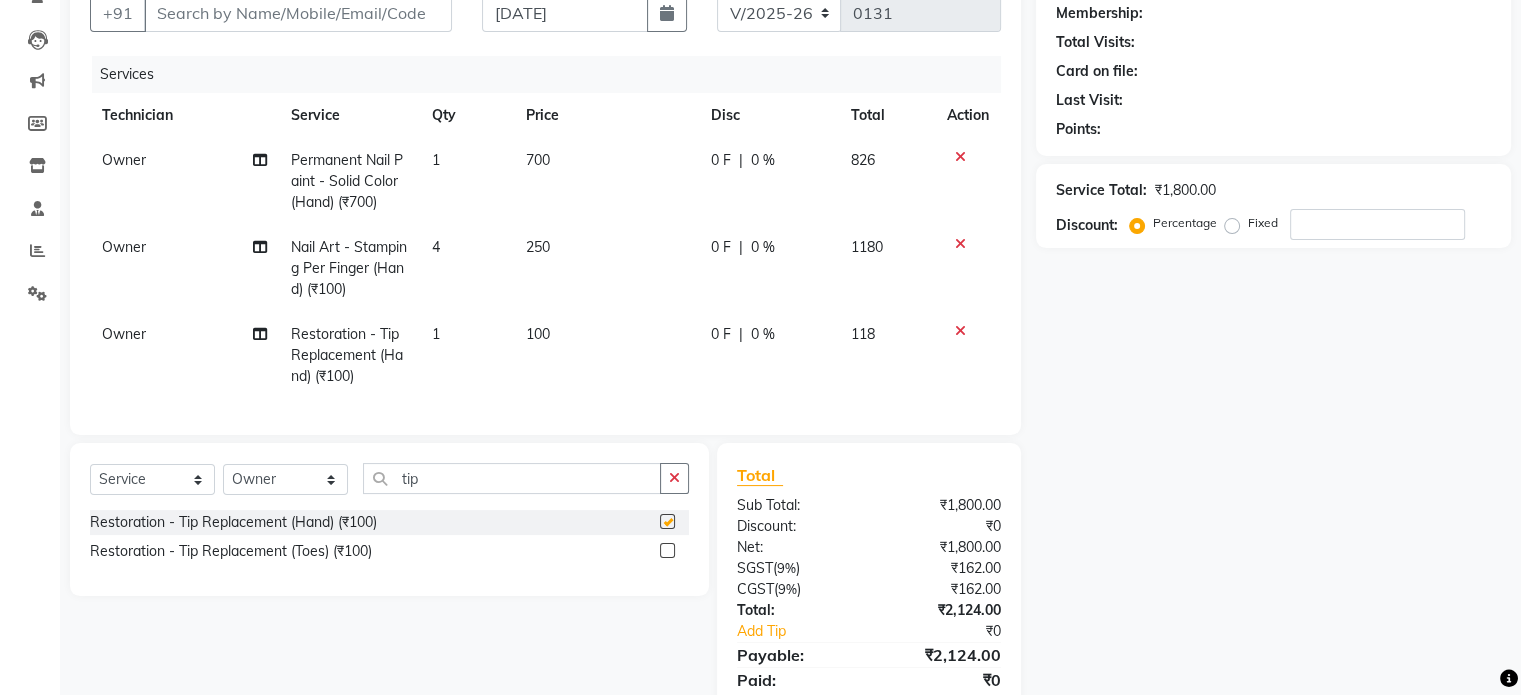 checkbox on "false" 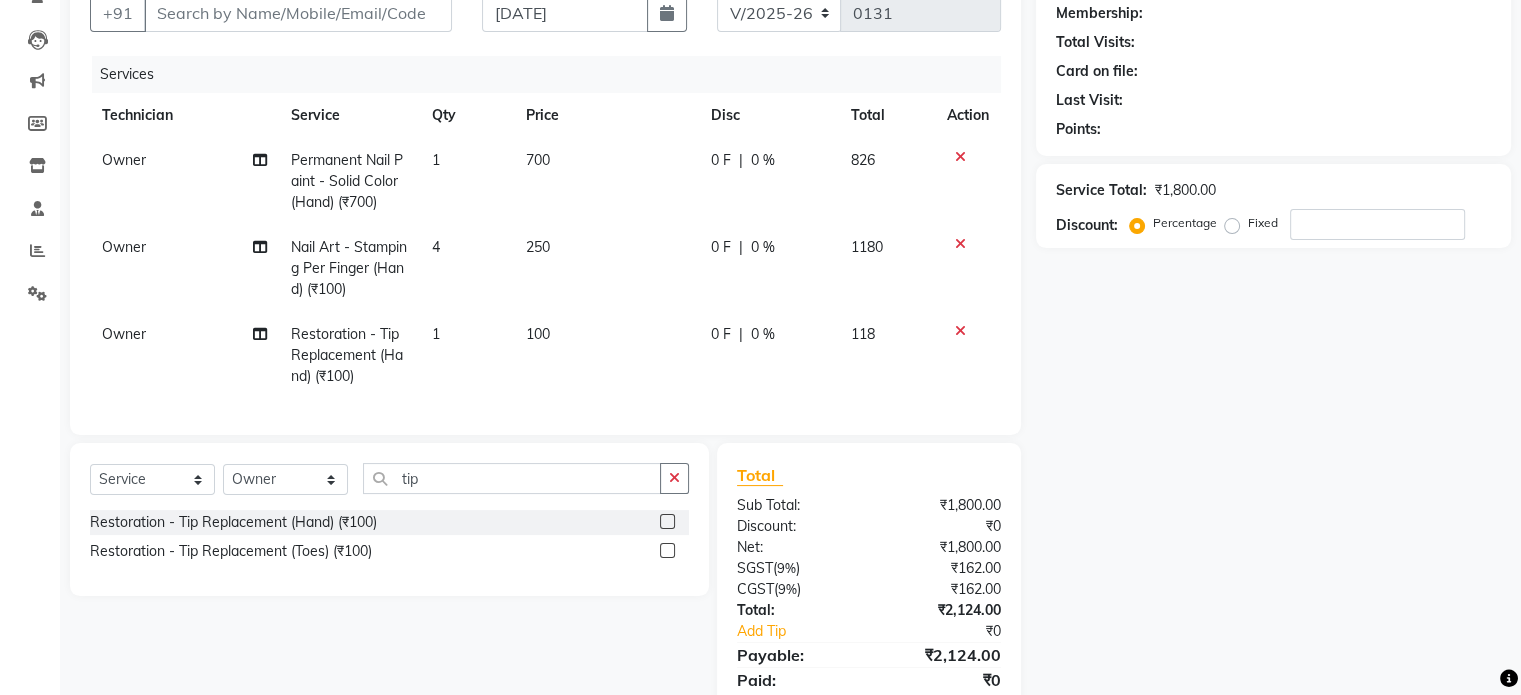 click on "1" 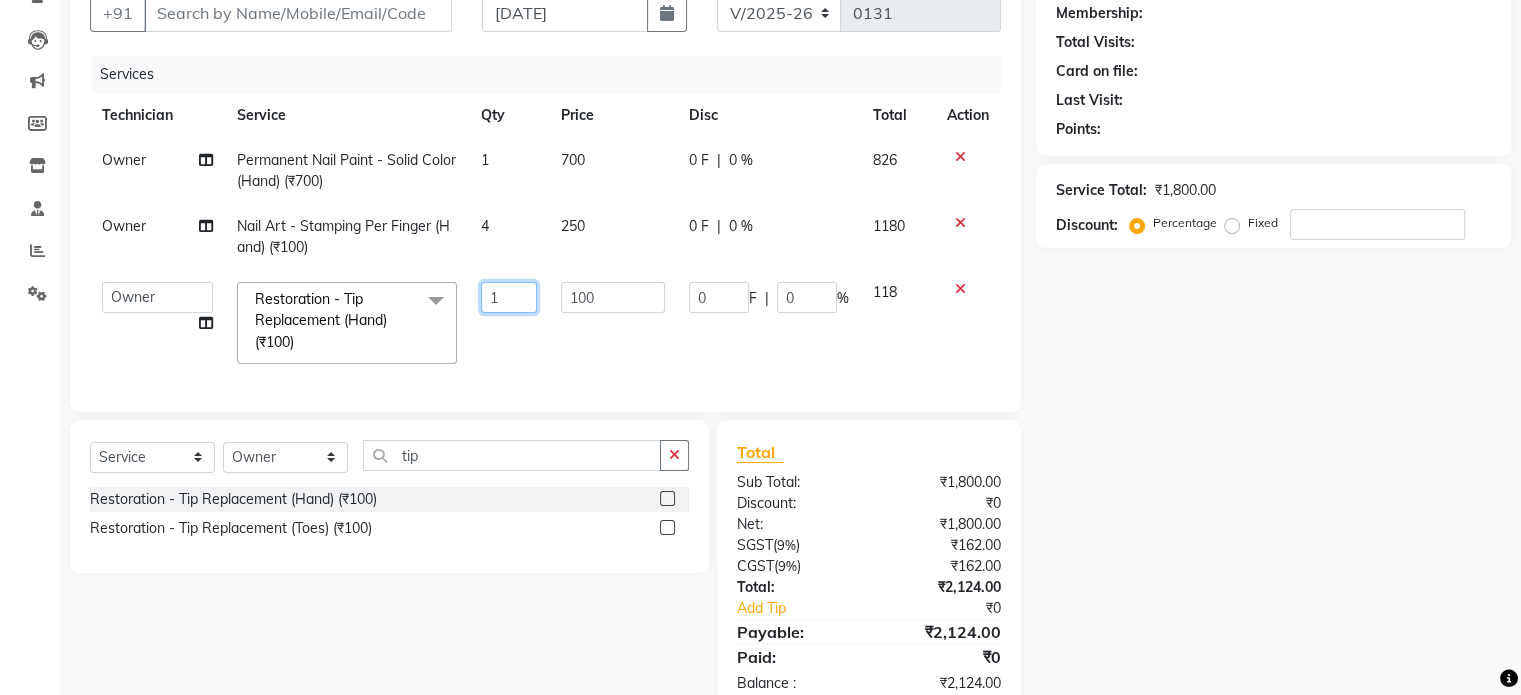 click on "1" 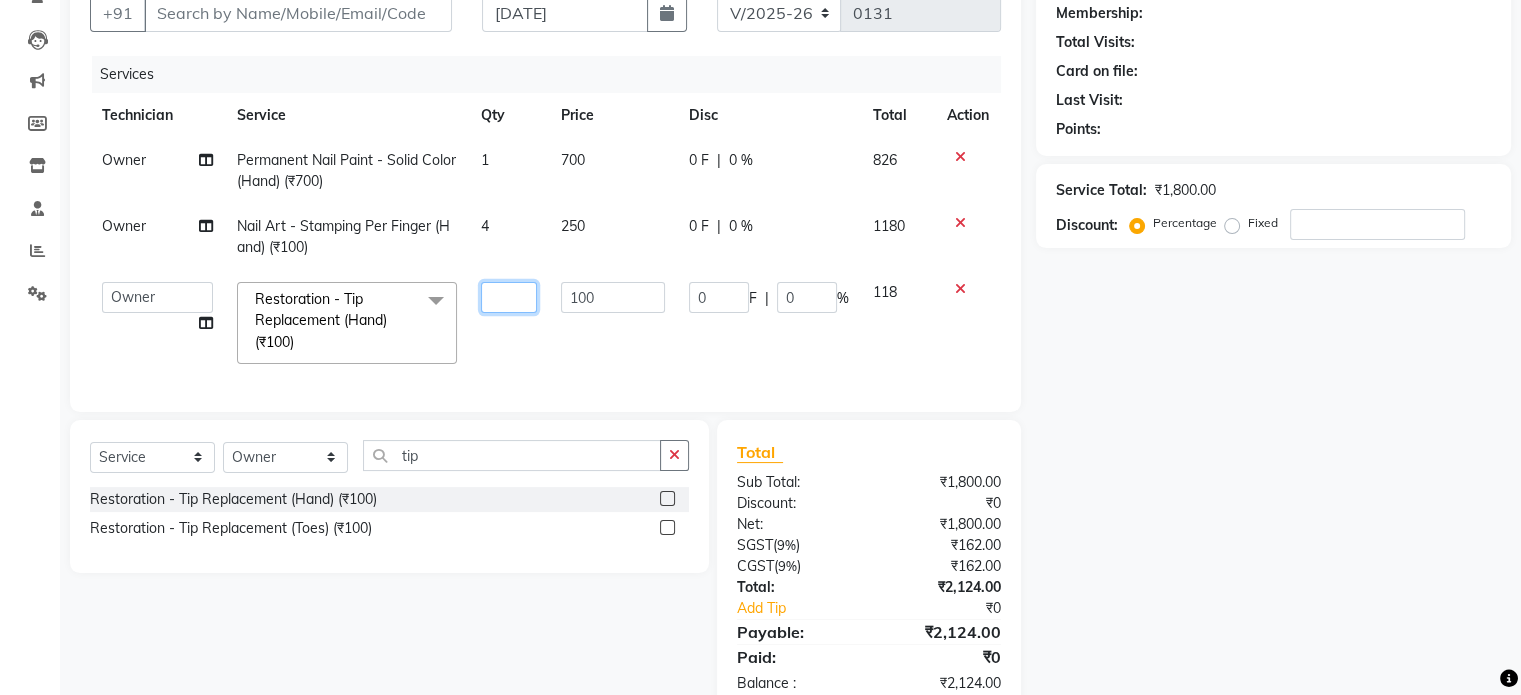 type on "2" 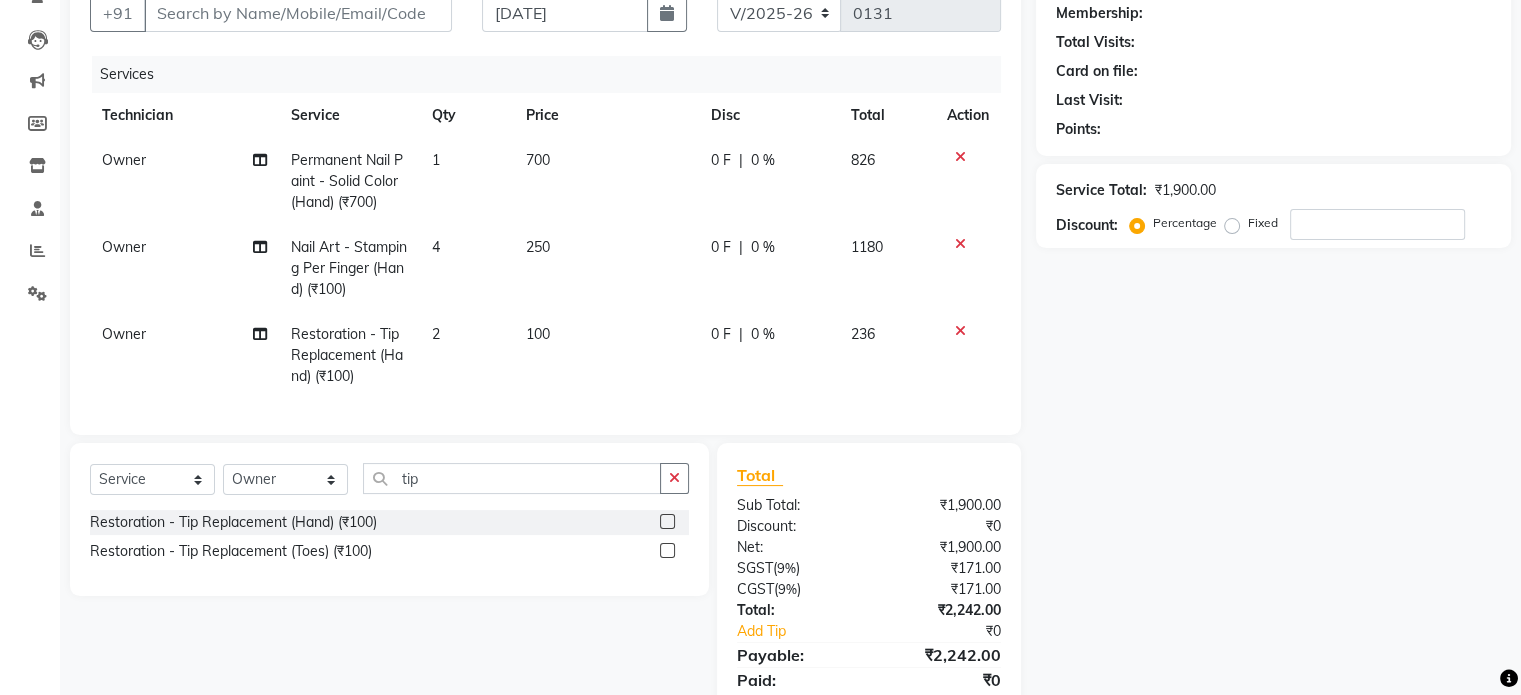 click on "2" 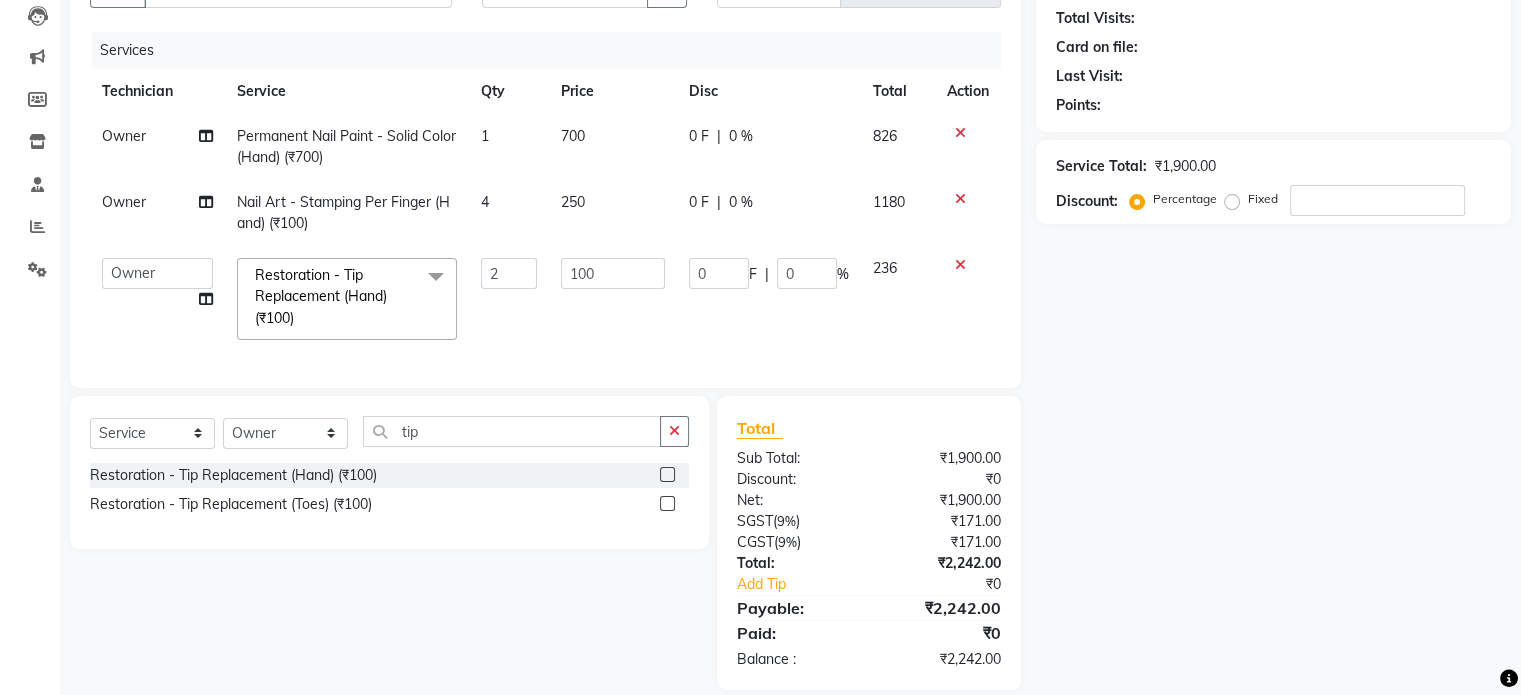 scroll, scrollTop: 256, scrollLeft: 0, axis: vertical 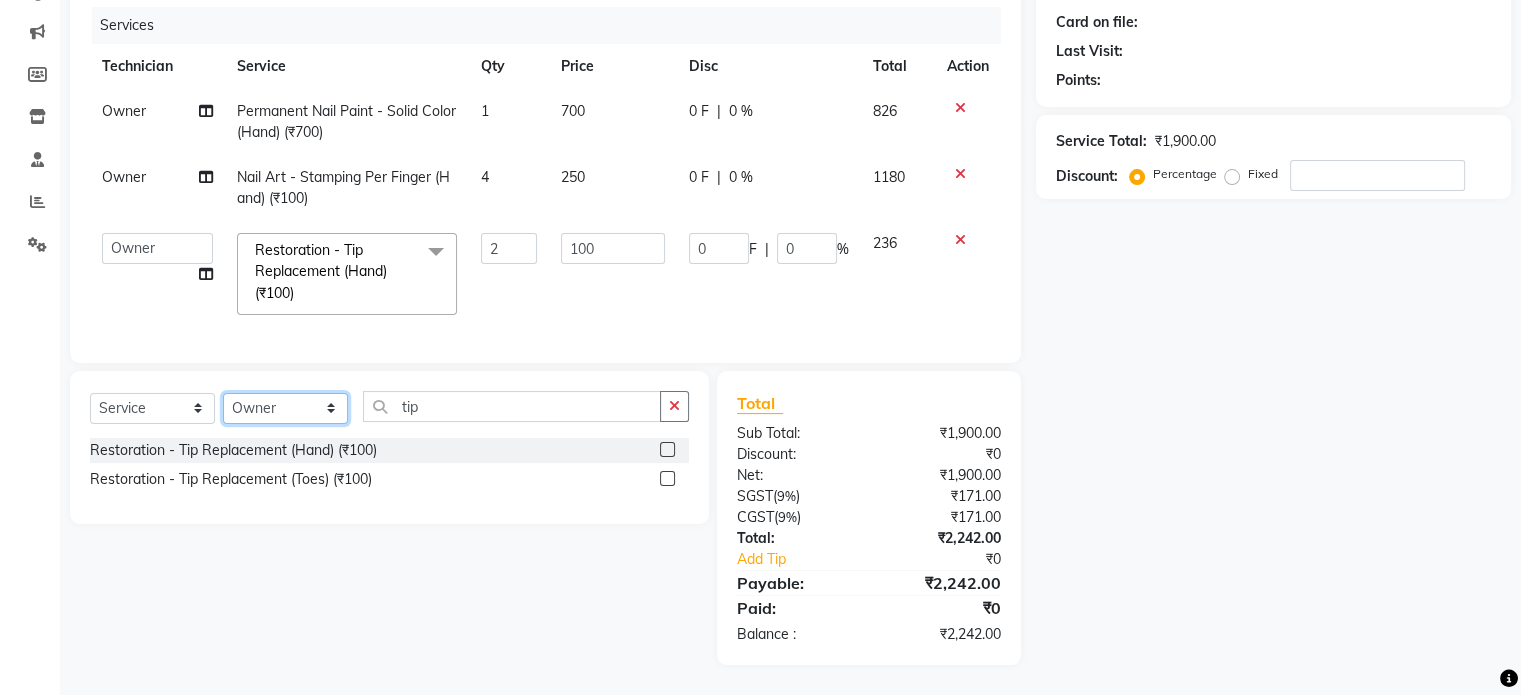 click on "Select Technician [PERSON_NAME] [PERSON_NAME] Owner [PERSON_NAME]" 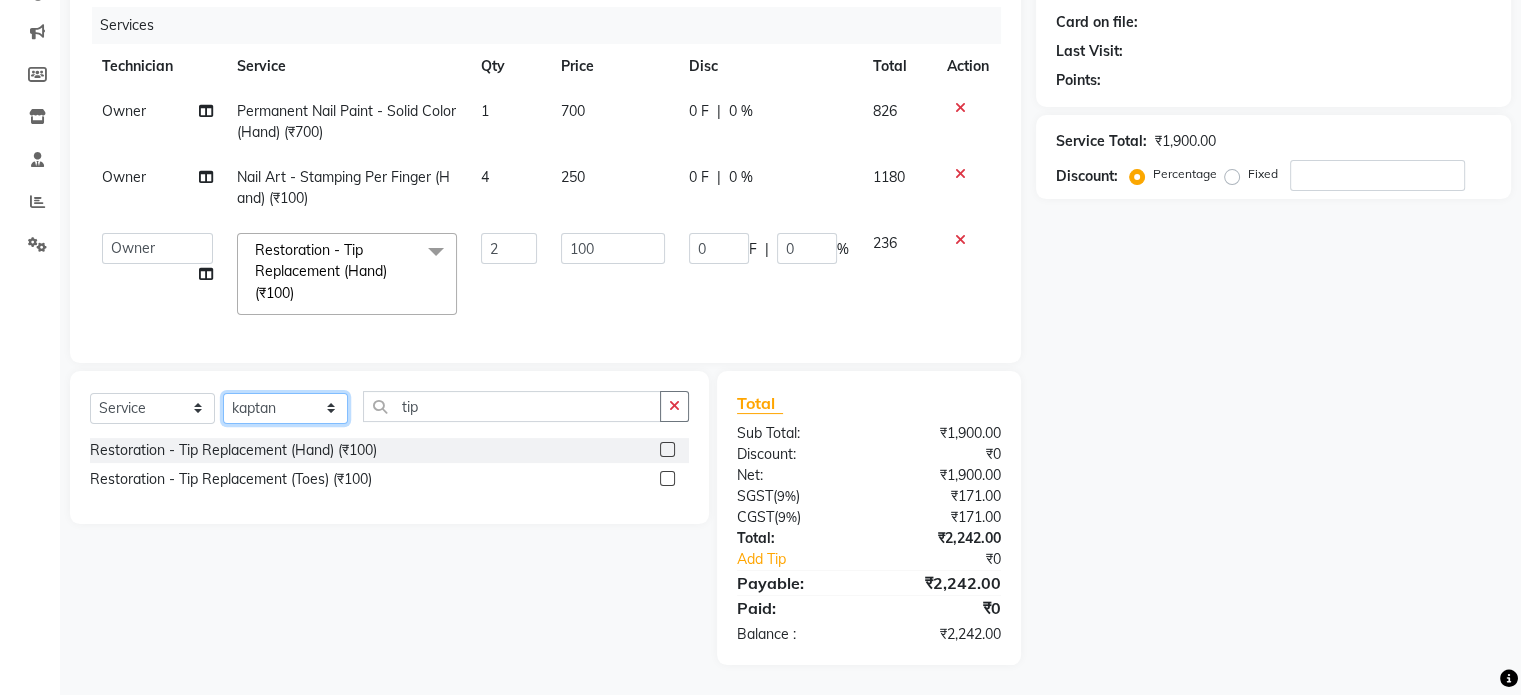 click on "Select Technician [PERSON_NAME] [PERSON_NAME] Owner [PERSON_NAME]" 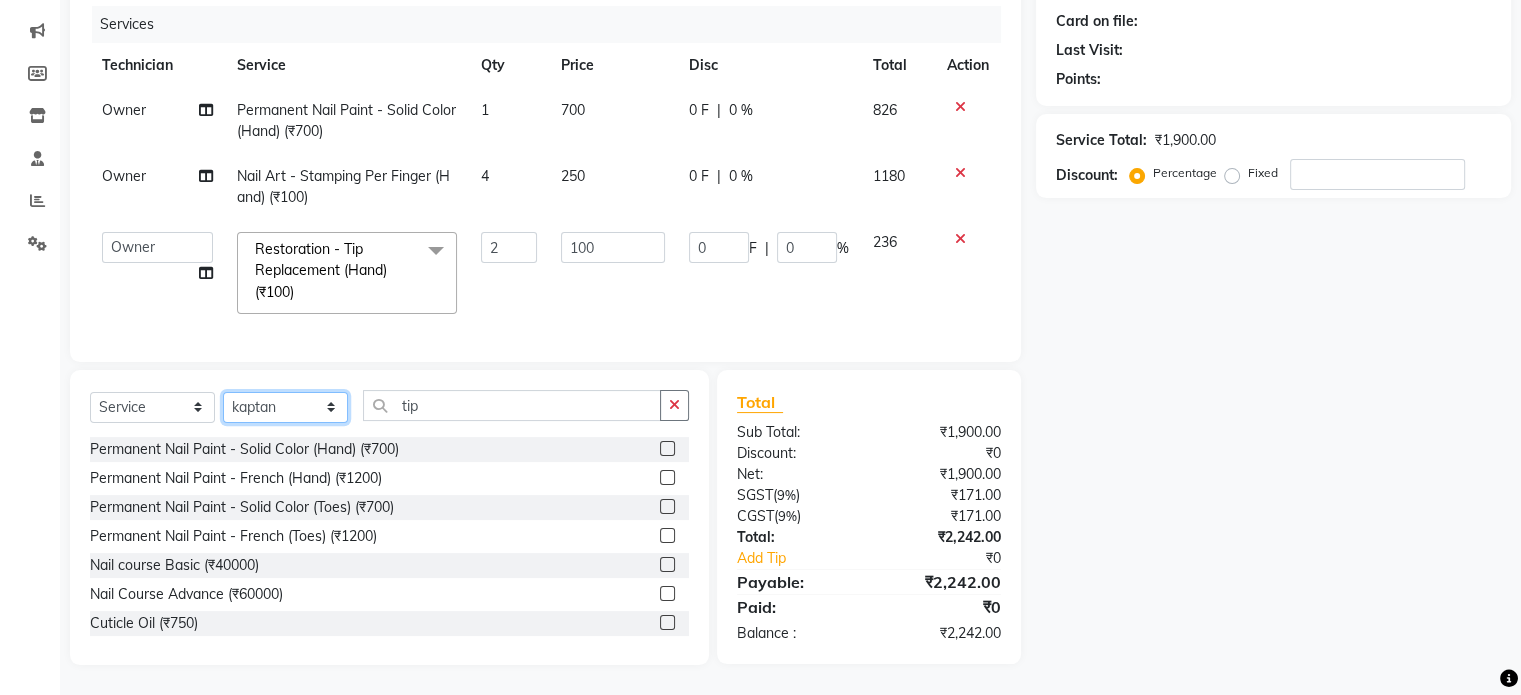 click on "Select Technician [PERSON_NAME] [PERSON_NAME] Owner [PERSON_NAME]" 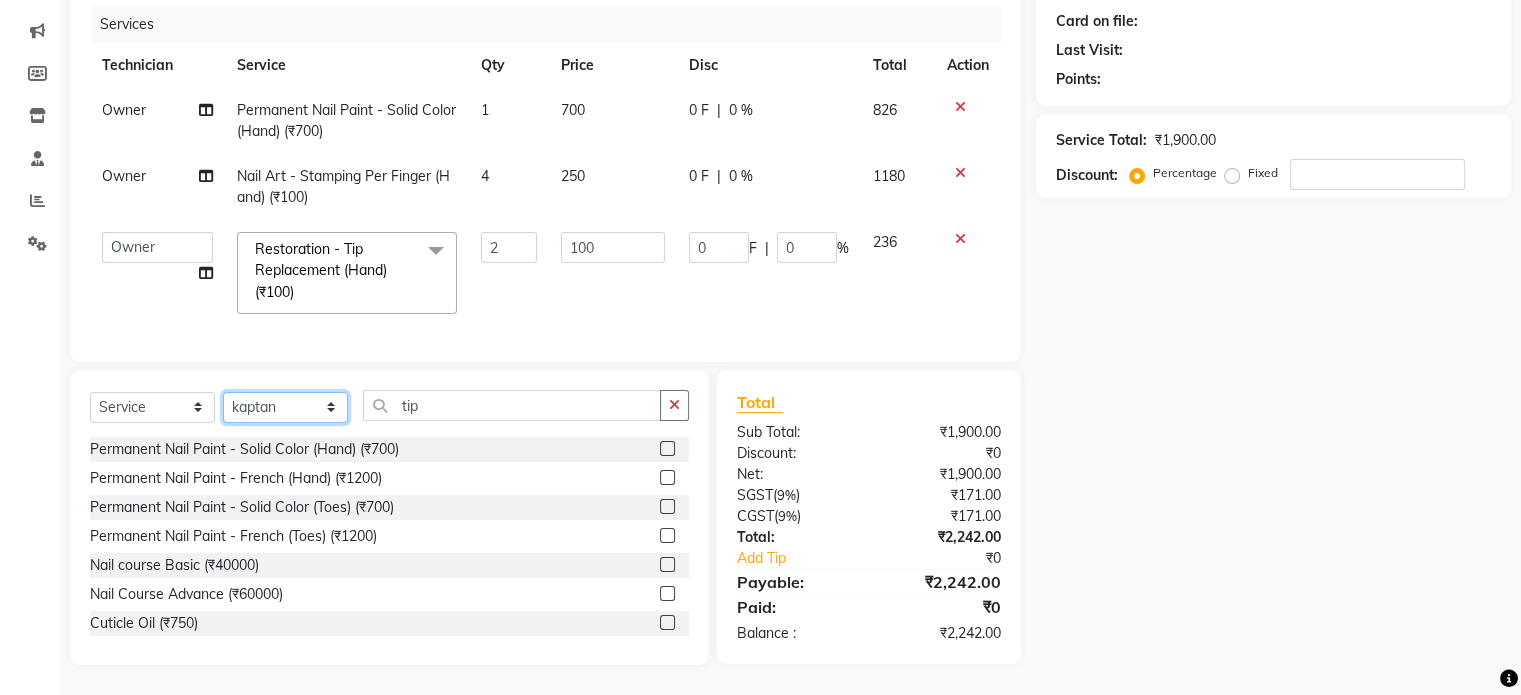 select on "82984" 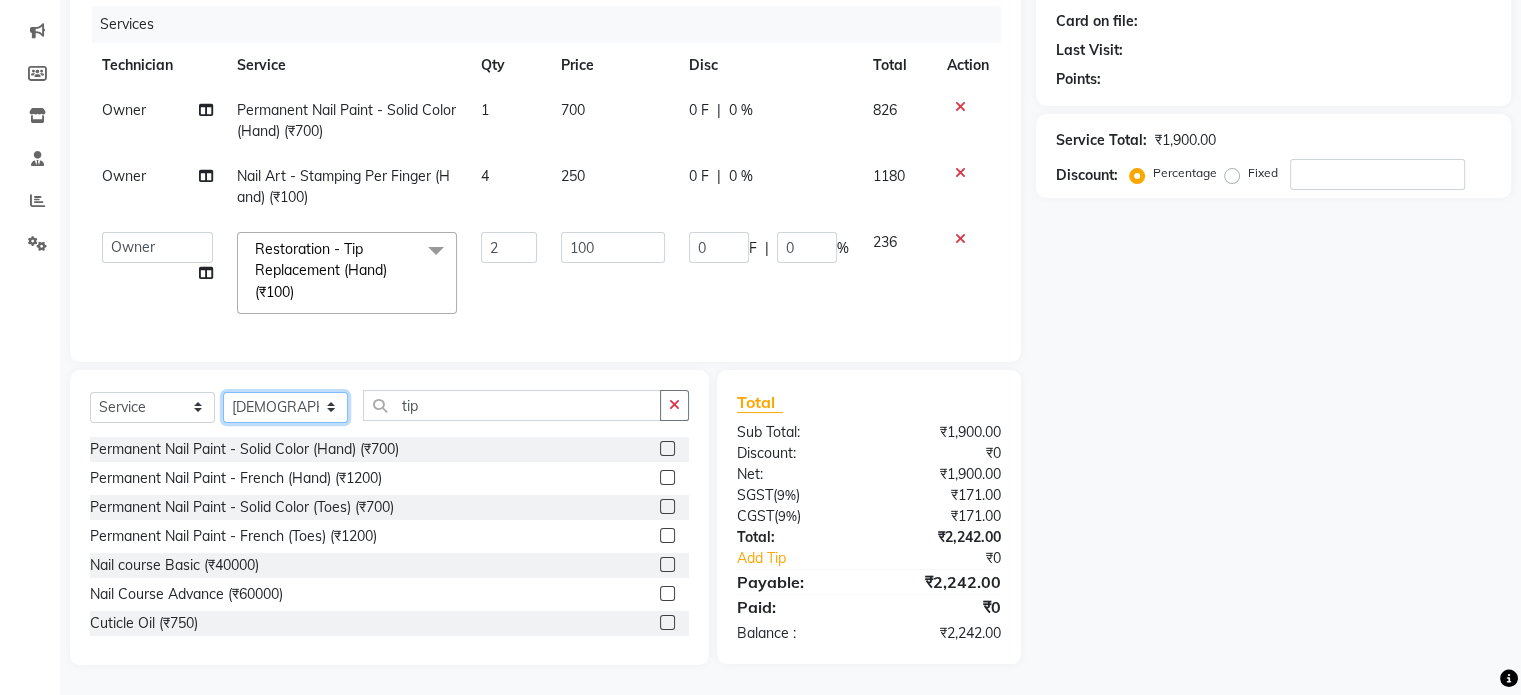 click on "Select Technician [PERSON_NAME] [PERSON_NAME] Owner [PERSON_NAME]" 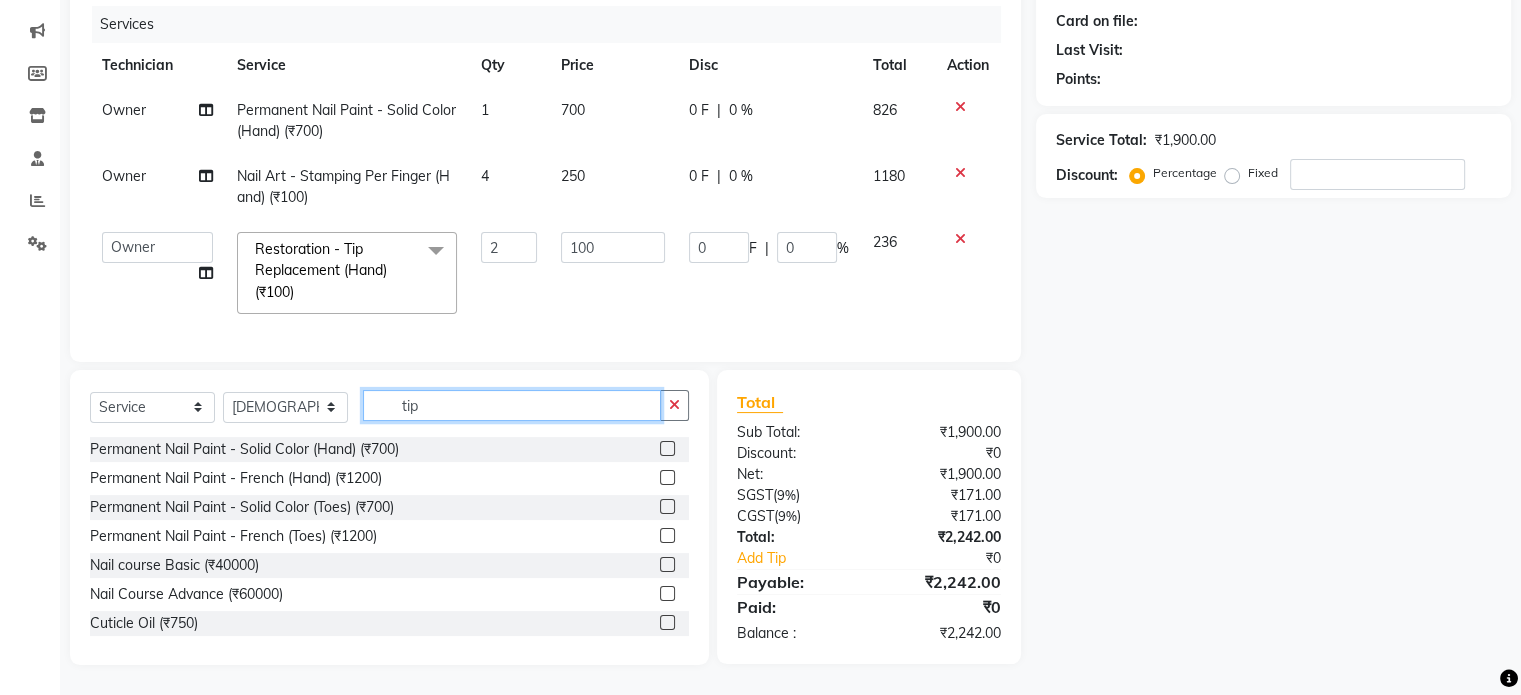 click on "tip" 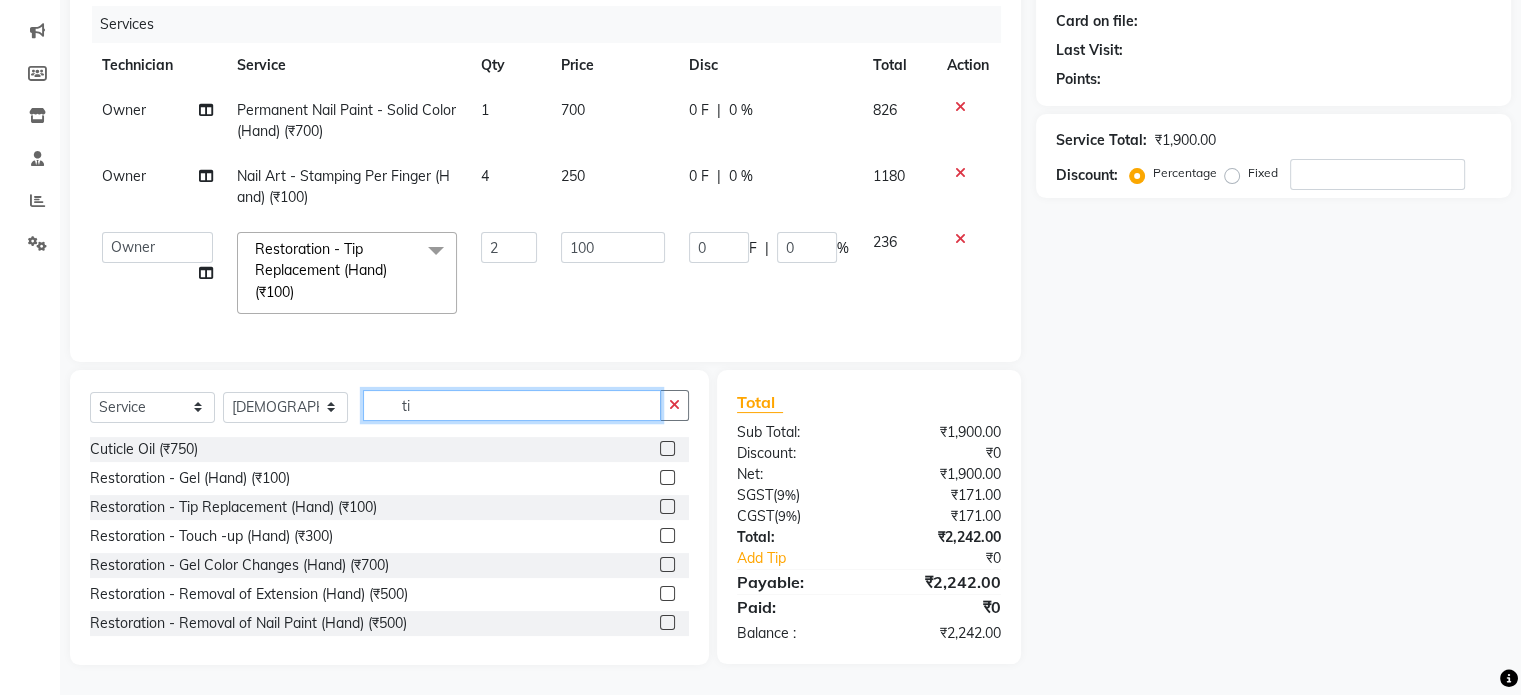 type on "t" 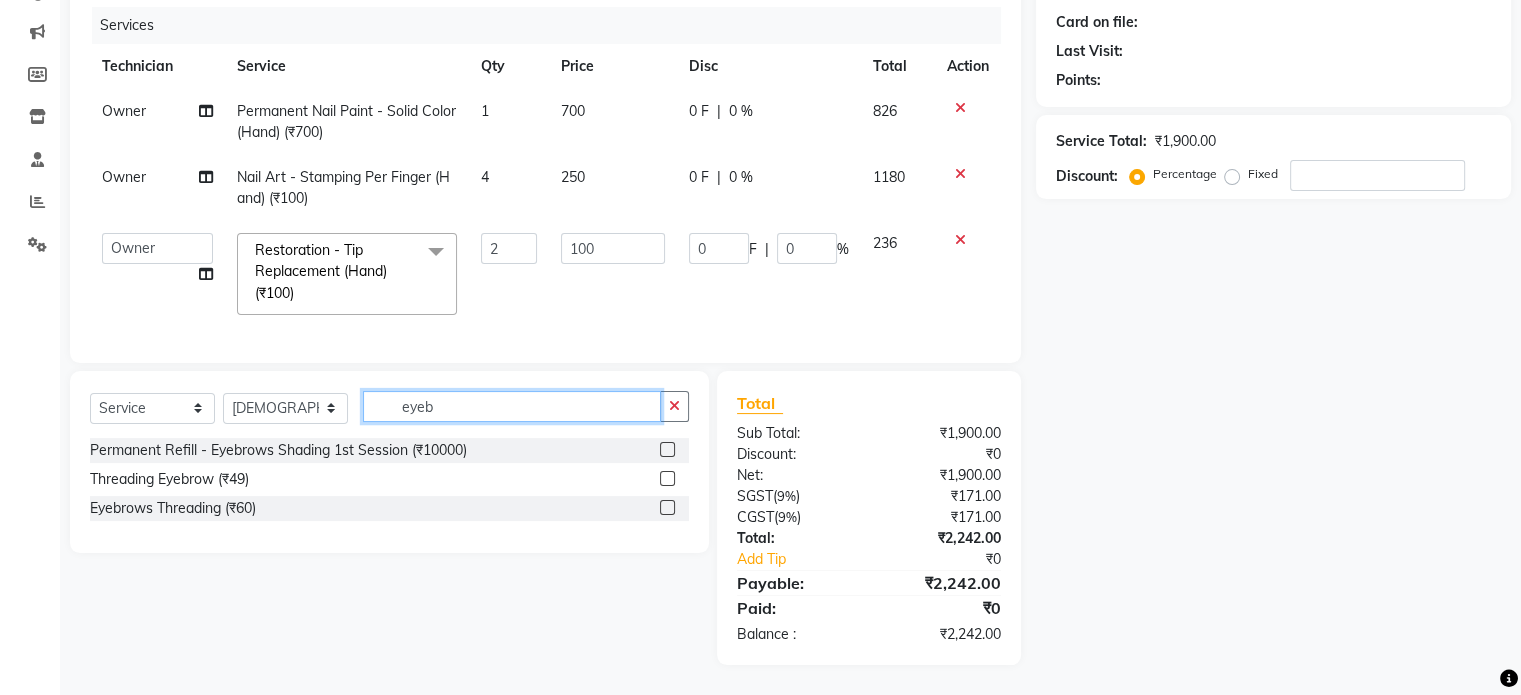 type on "eyeb" 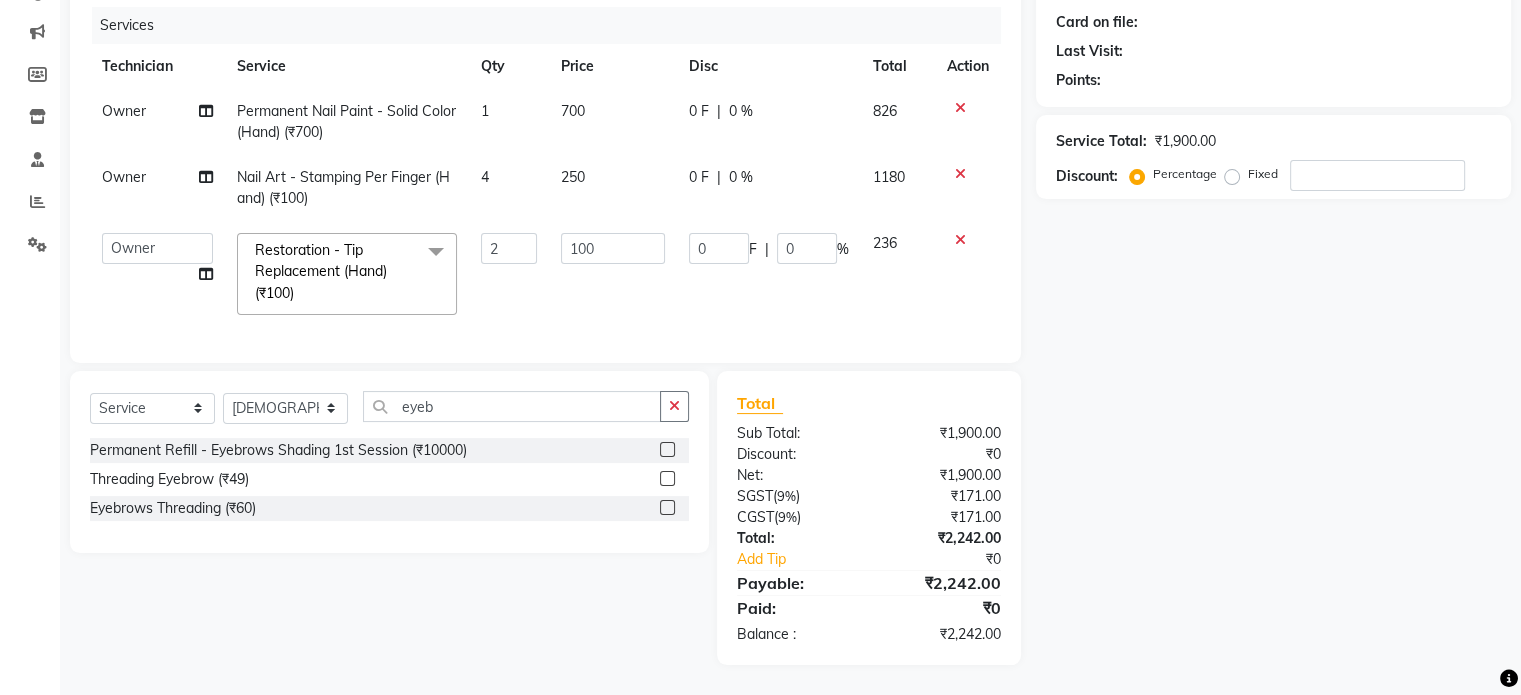 click 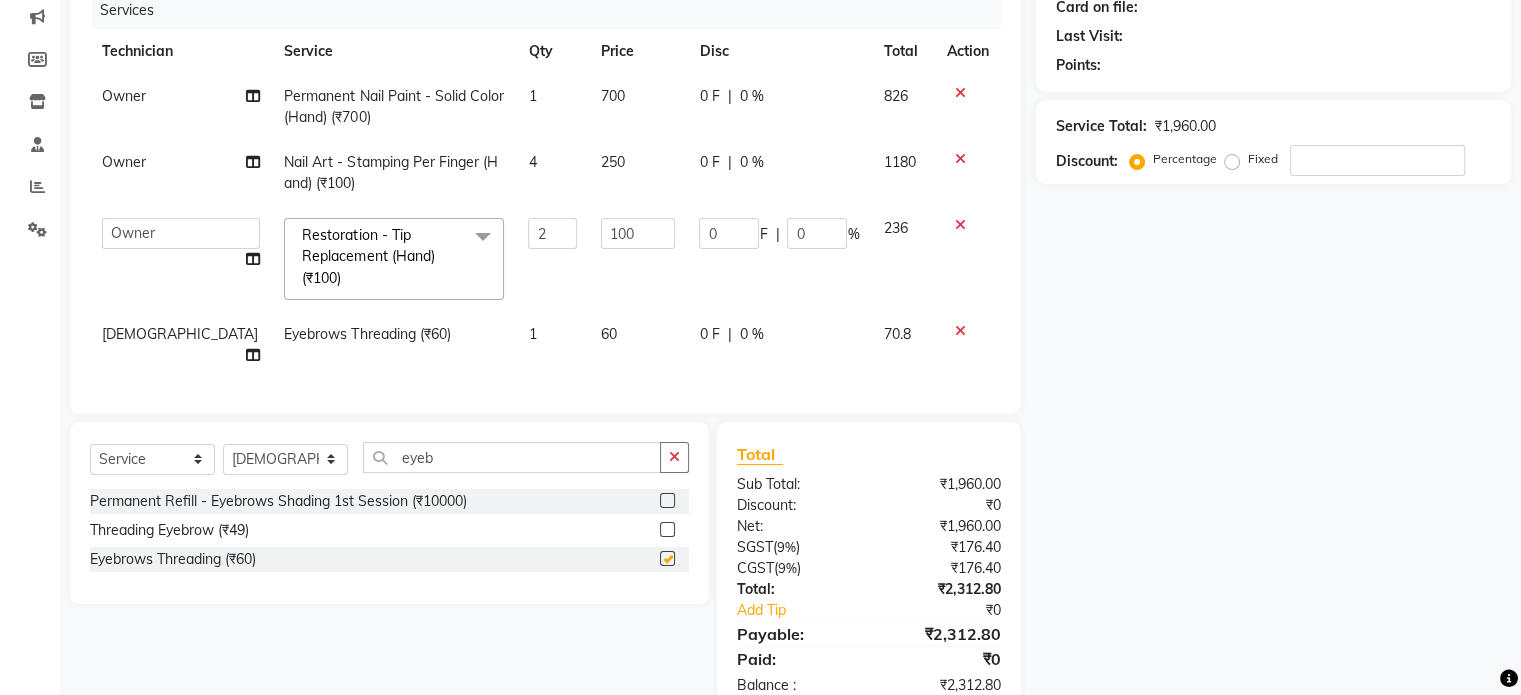 checkbox on "false" 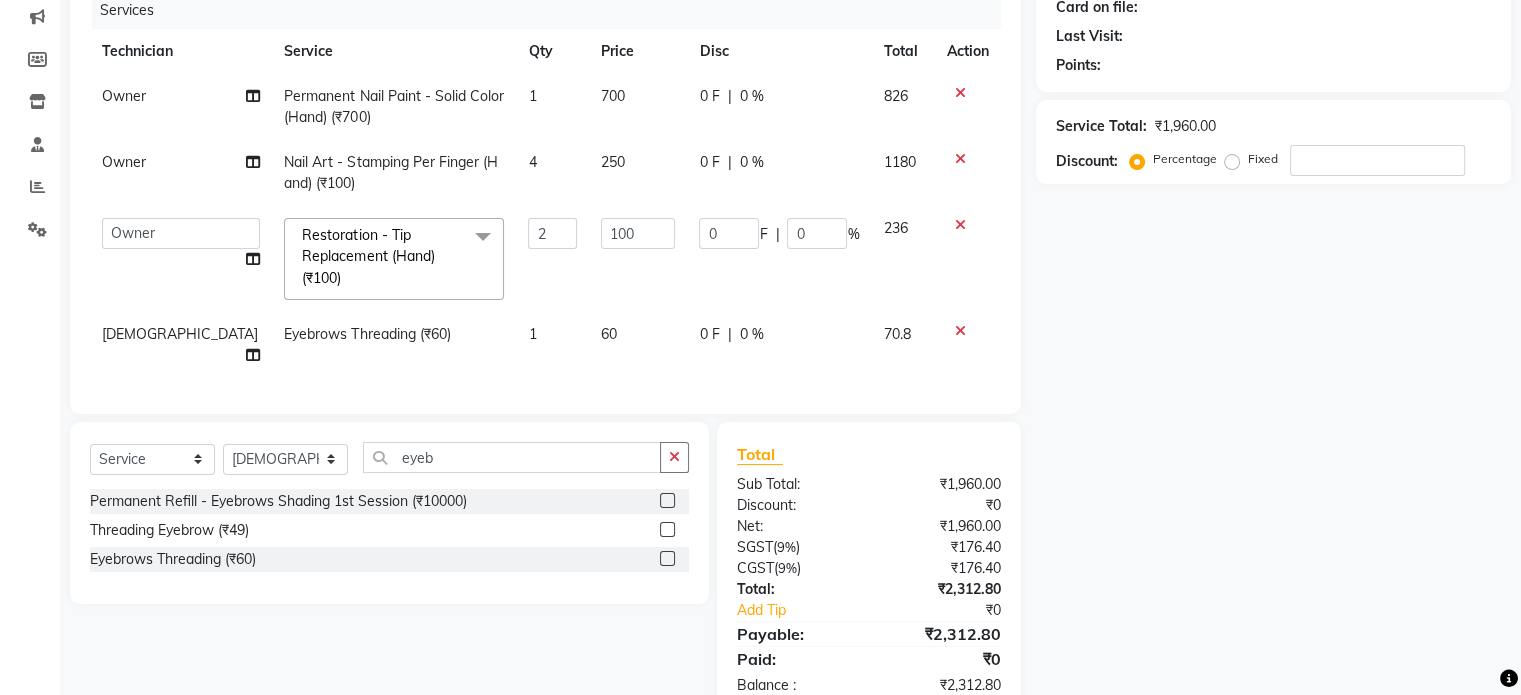 scroll, scrollTop: 0, scrollLeft: 14, axis: horizontal 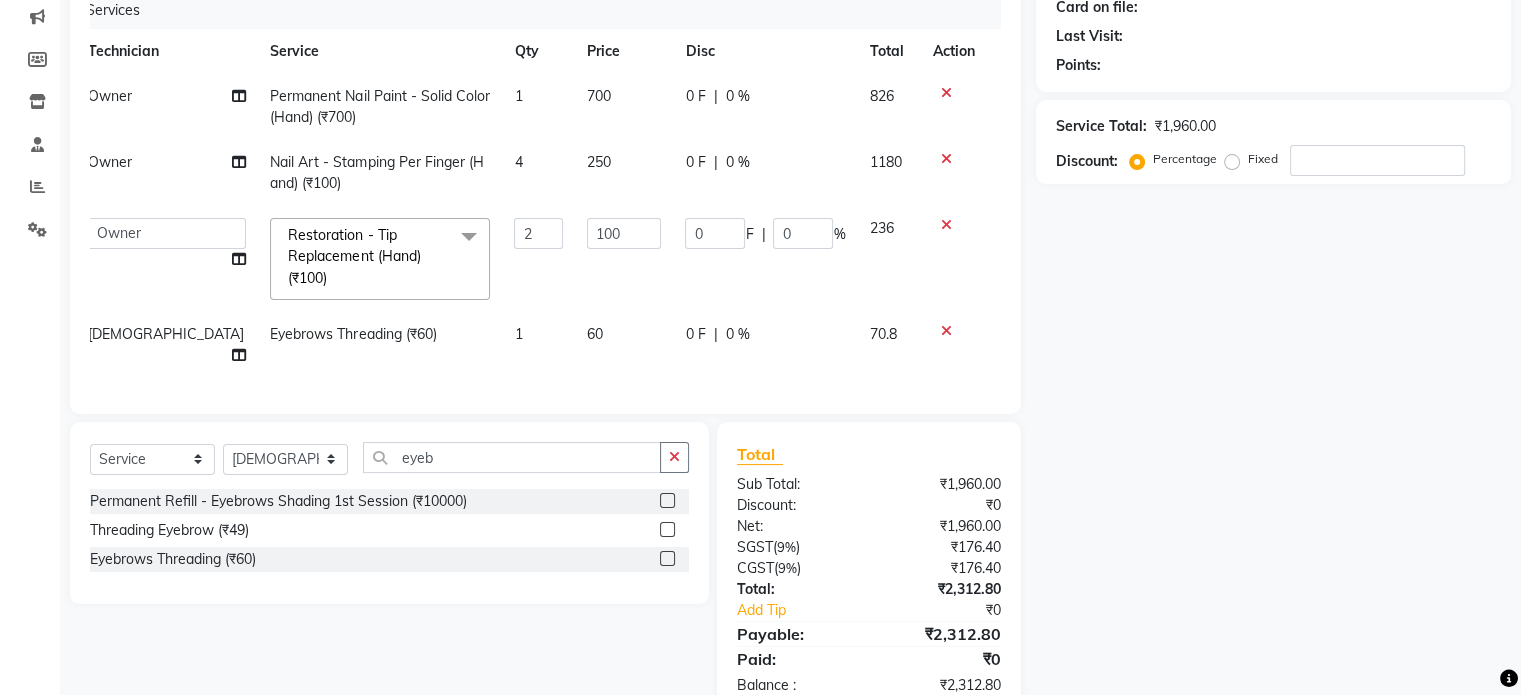 click on "Name: Membership: Total Visits: Card on file: Last Visit:  Points:  Service Total:  ₹1,960.00  Discount:  Percentage   Fixed" 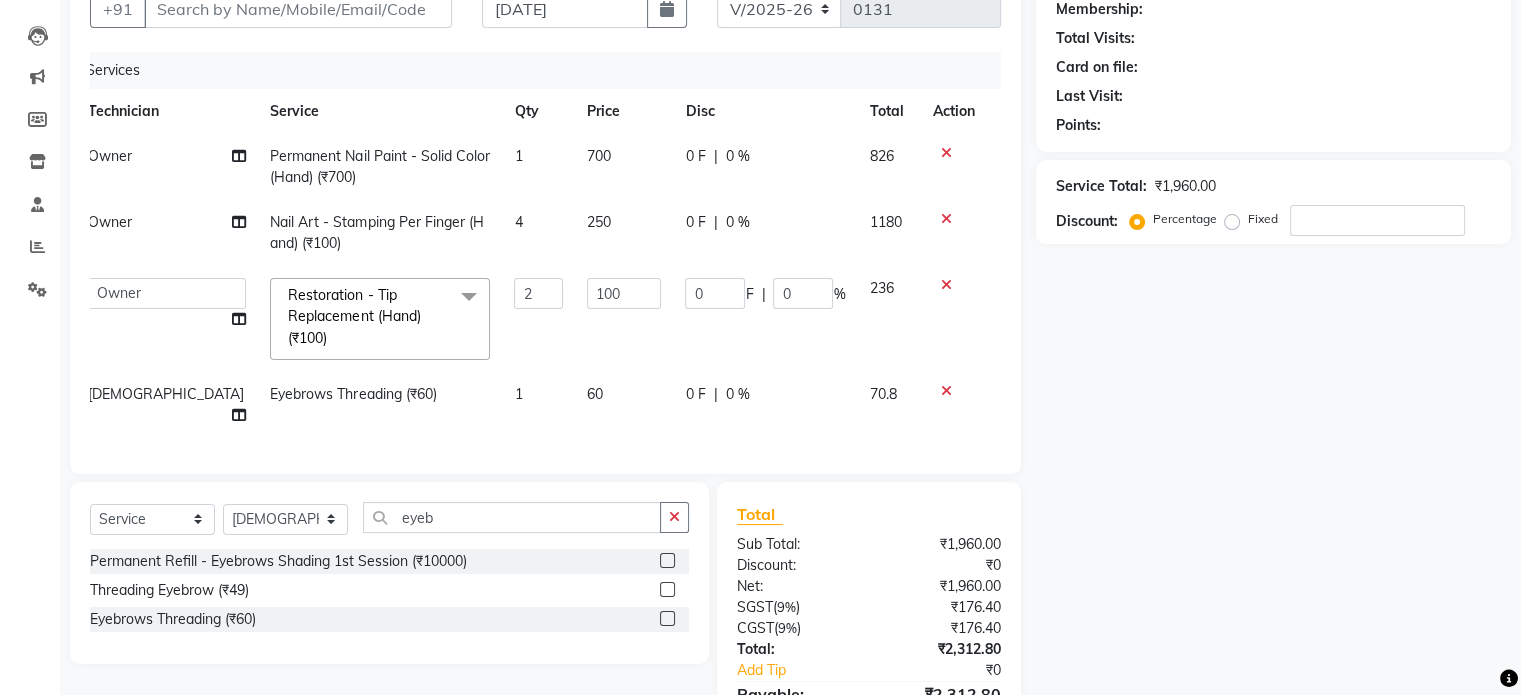 scroll, scrollTop: 0, scrollLeft: 0, axis: both 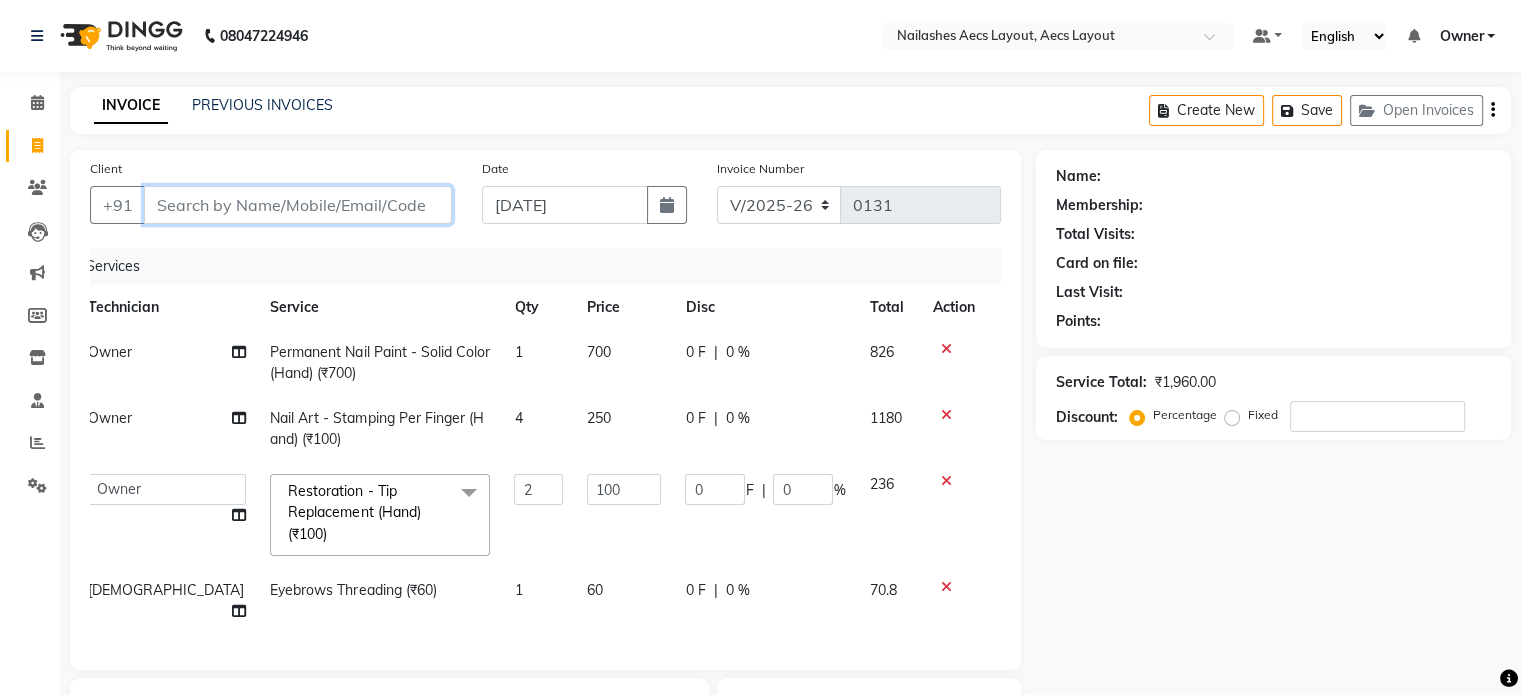 click on "Client" at bounding box center [298, 205] 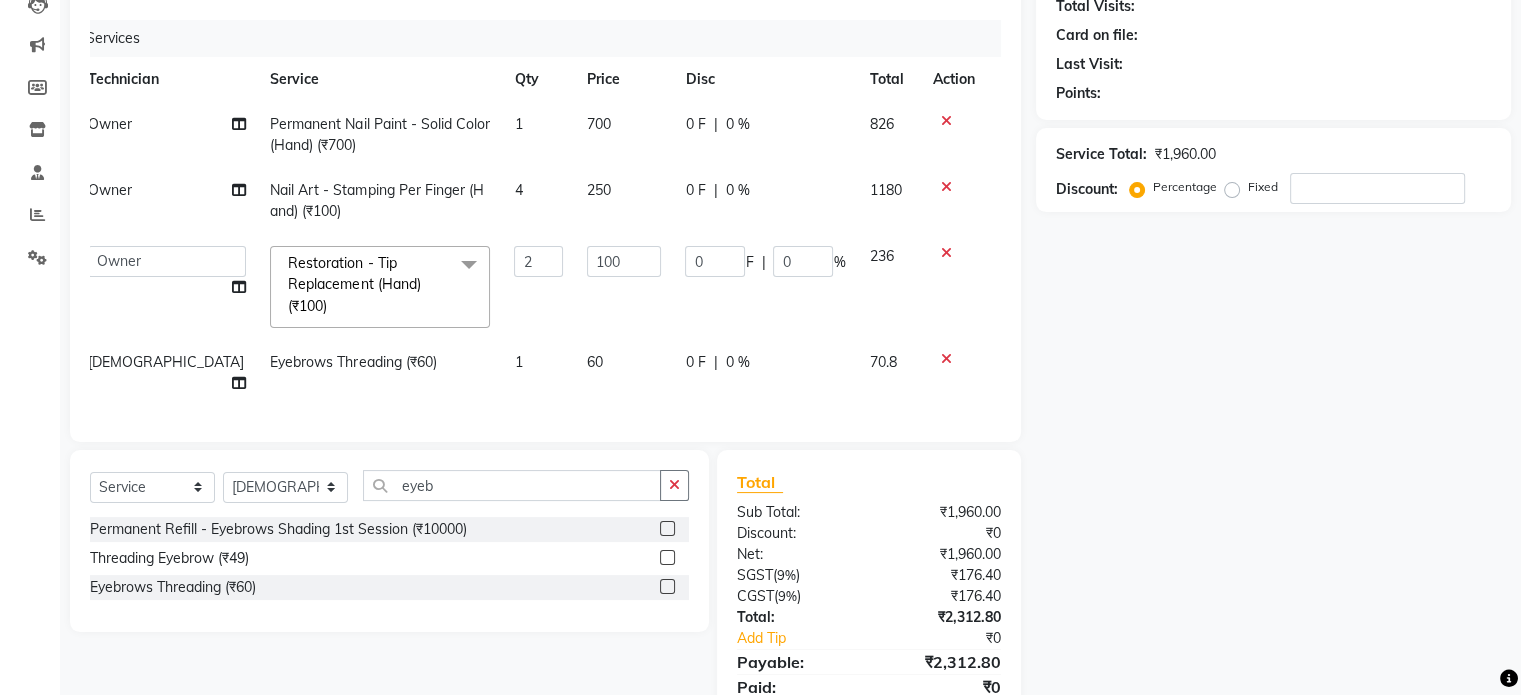 scroll, scrollTop: 301, scrollLeft: 0, axis: vertical 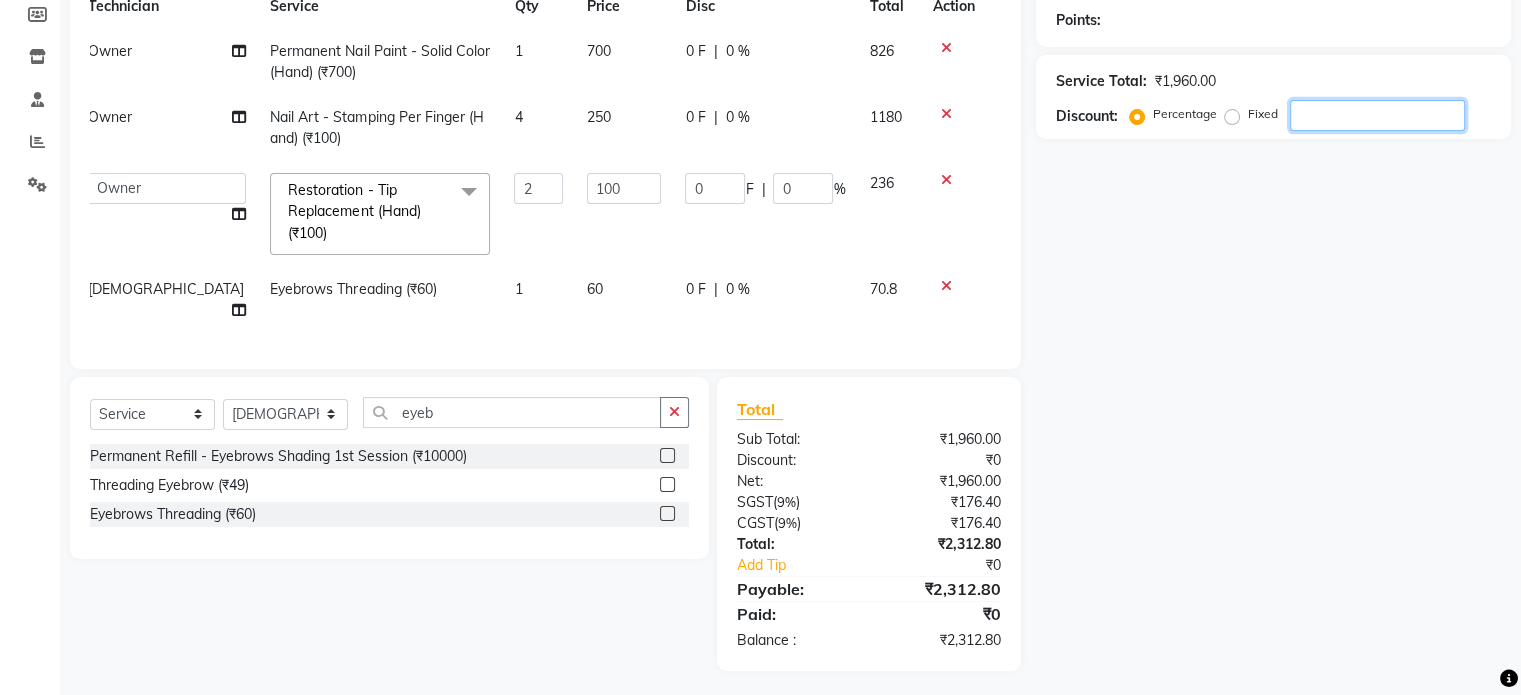 click 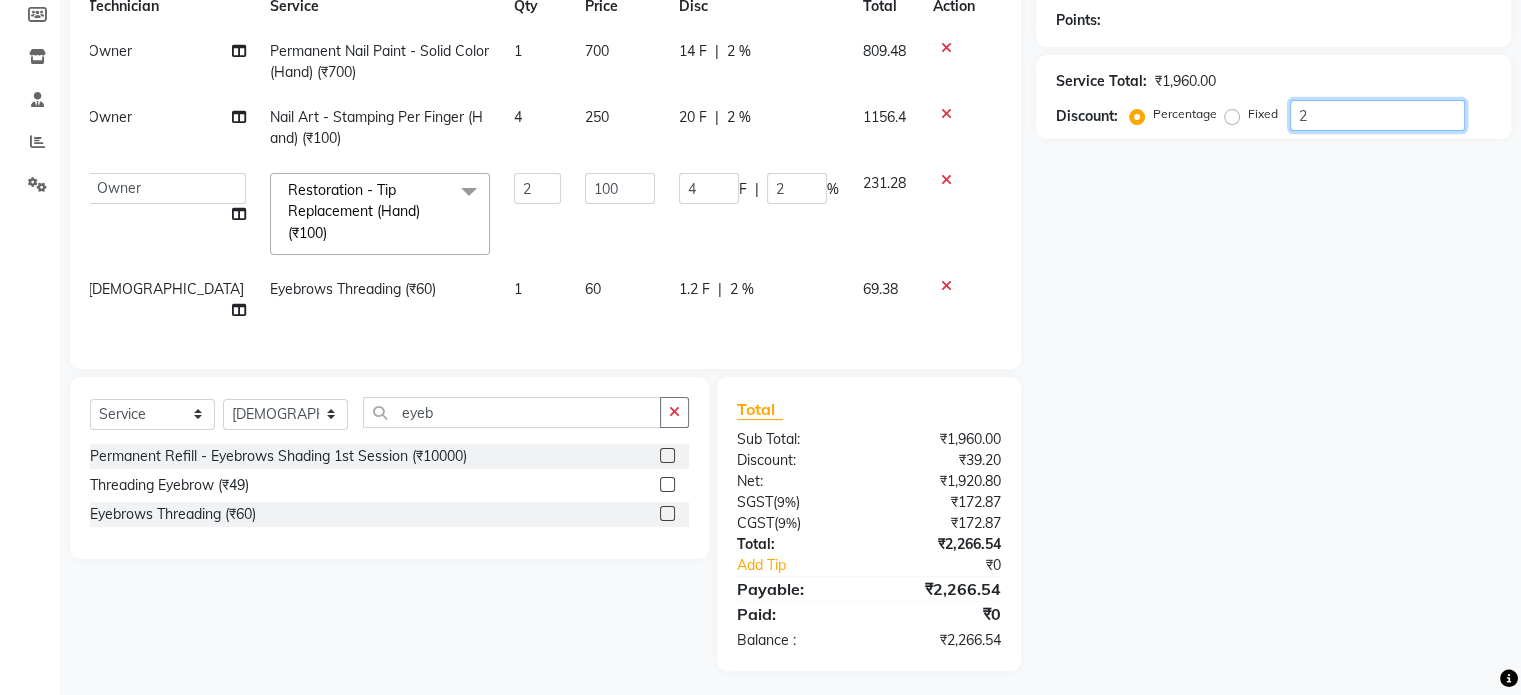type on "25" 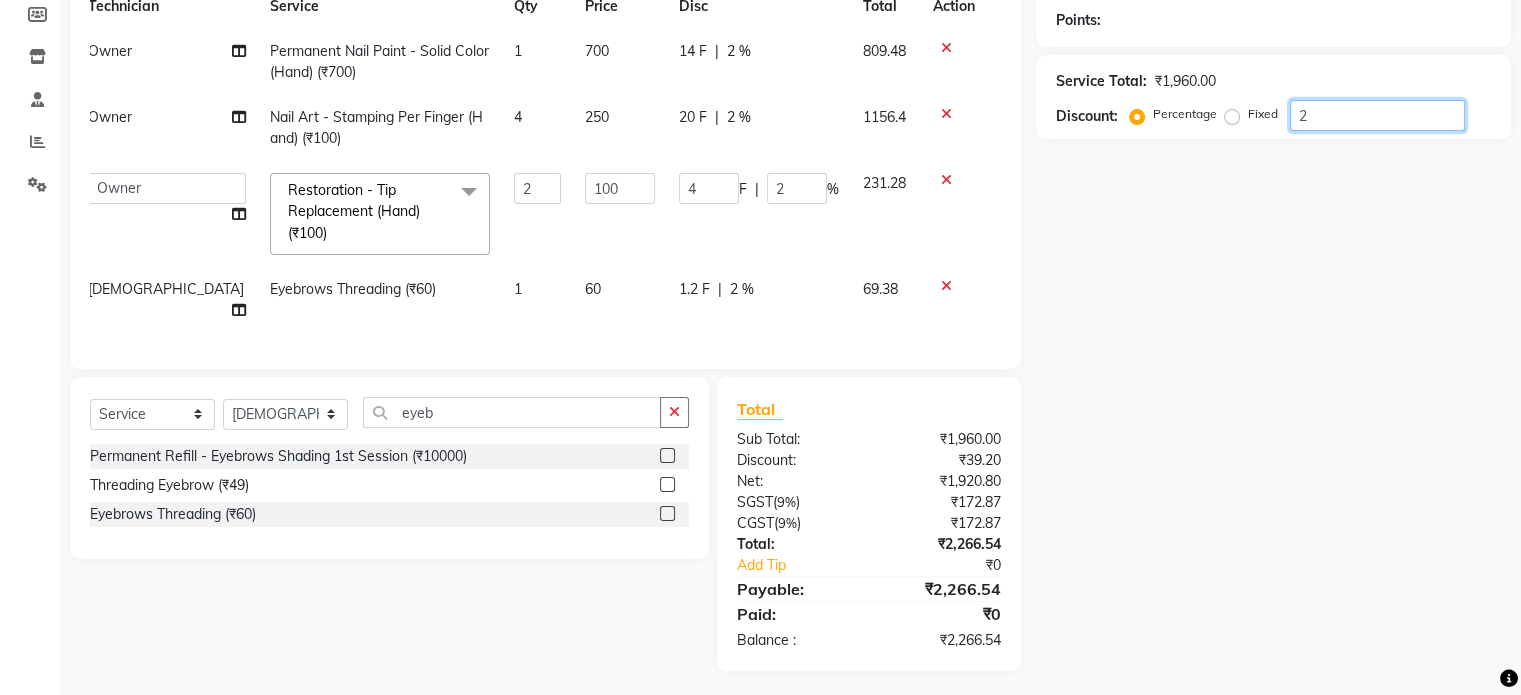 type on "50" 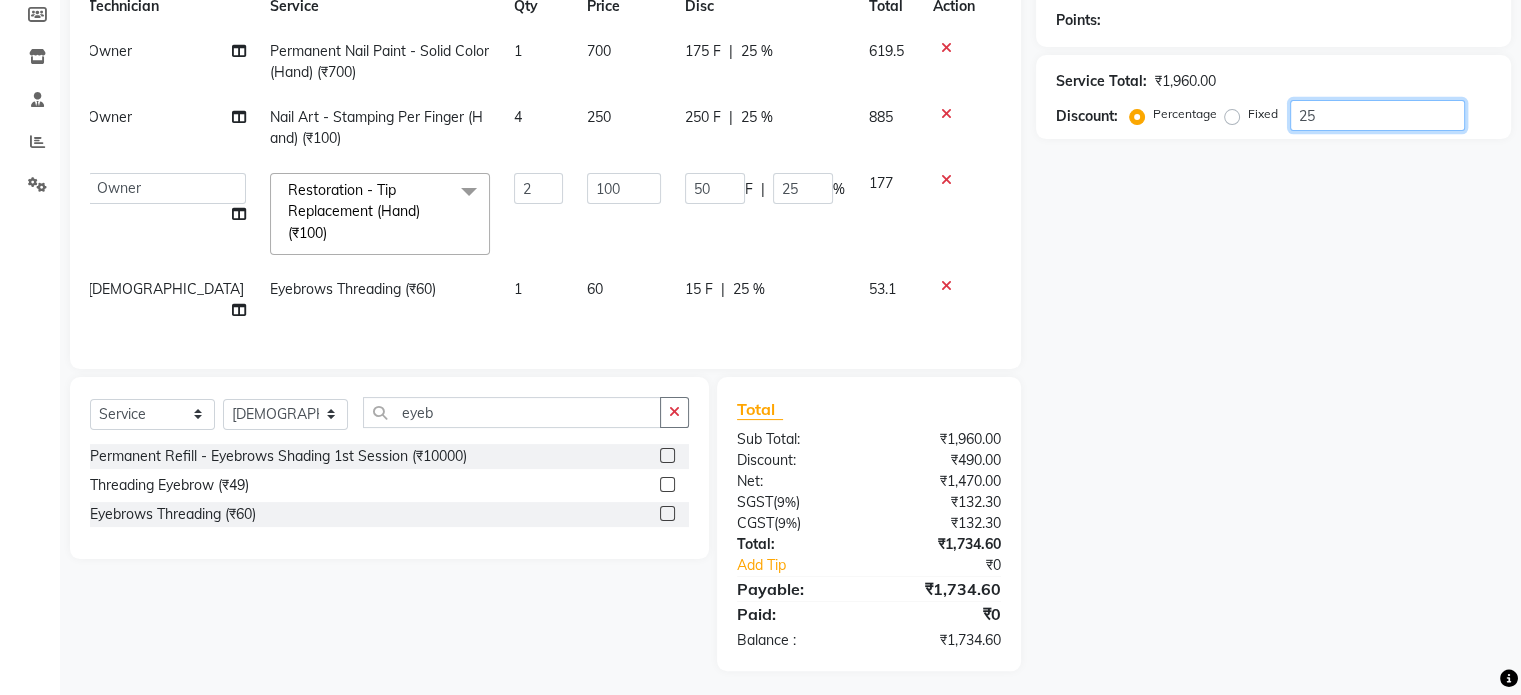 type on "2" 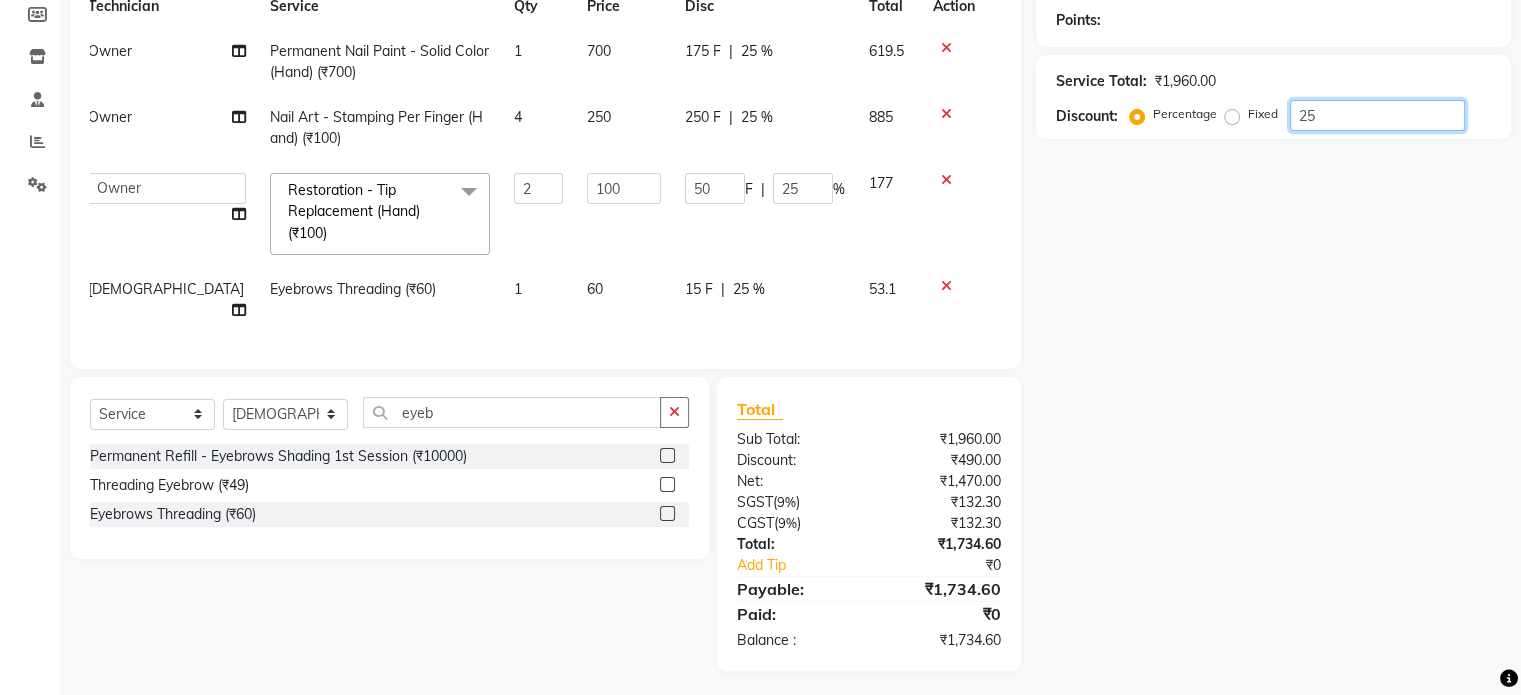 type on "4" 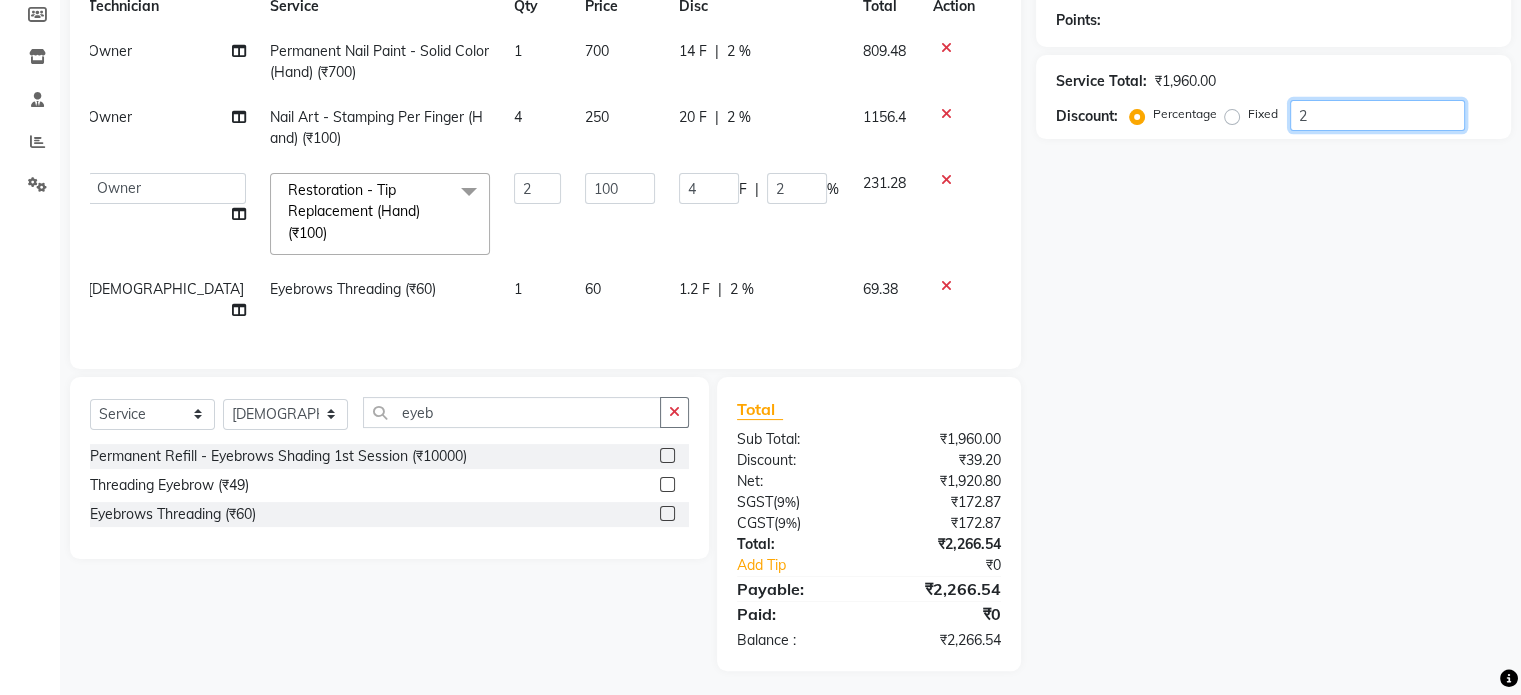 type 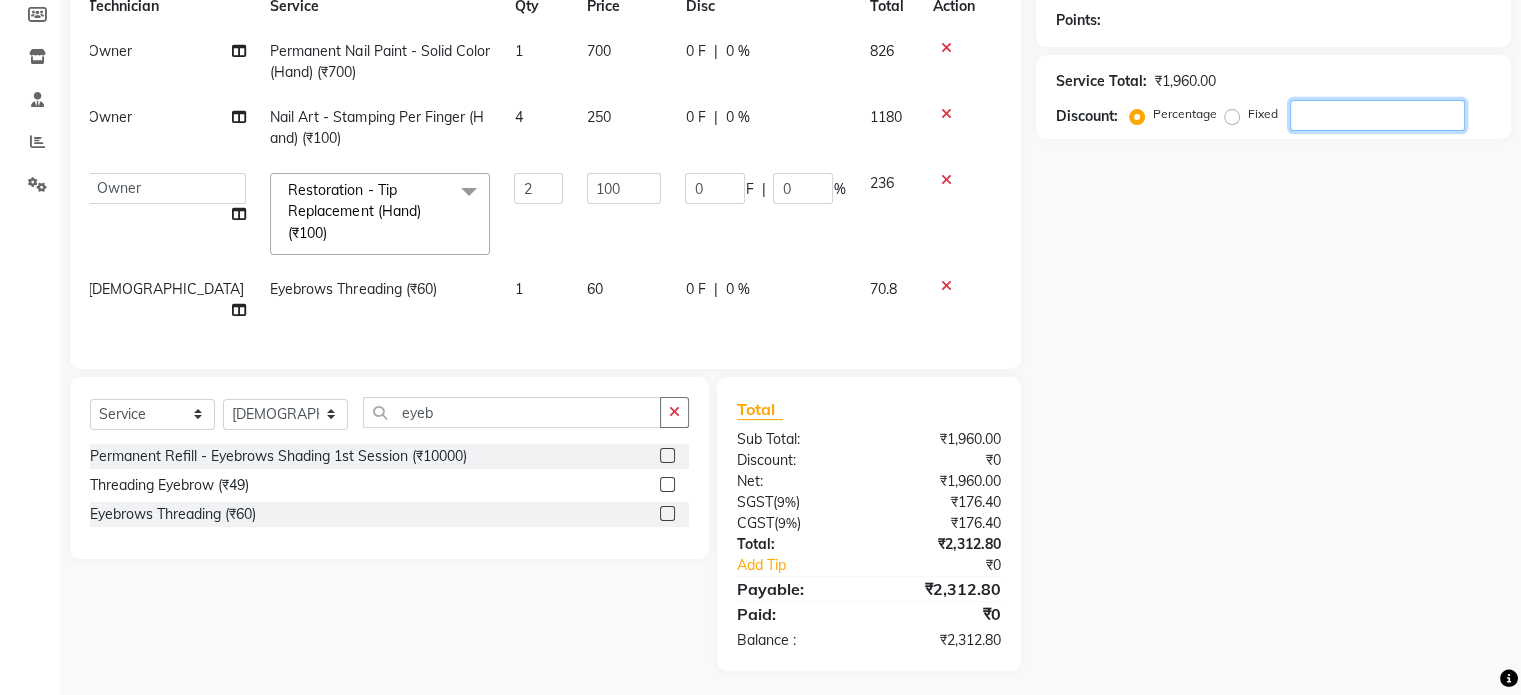 type on "2" 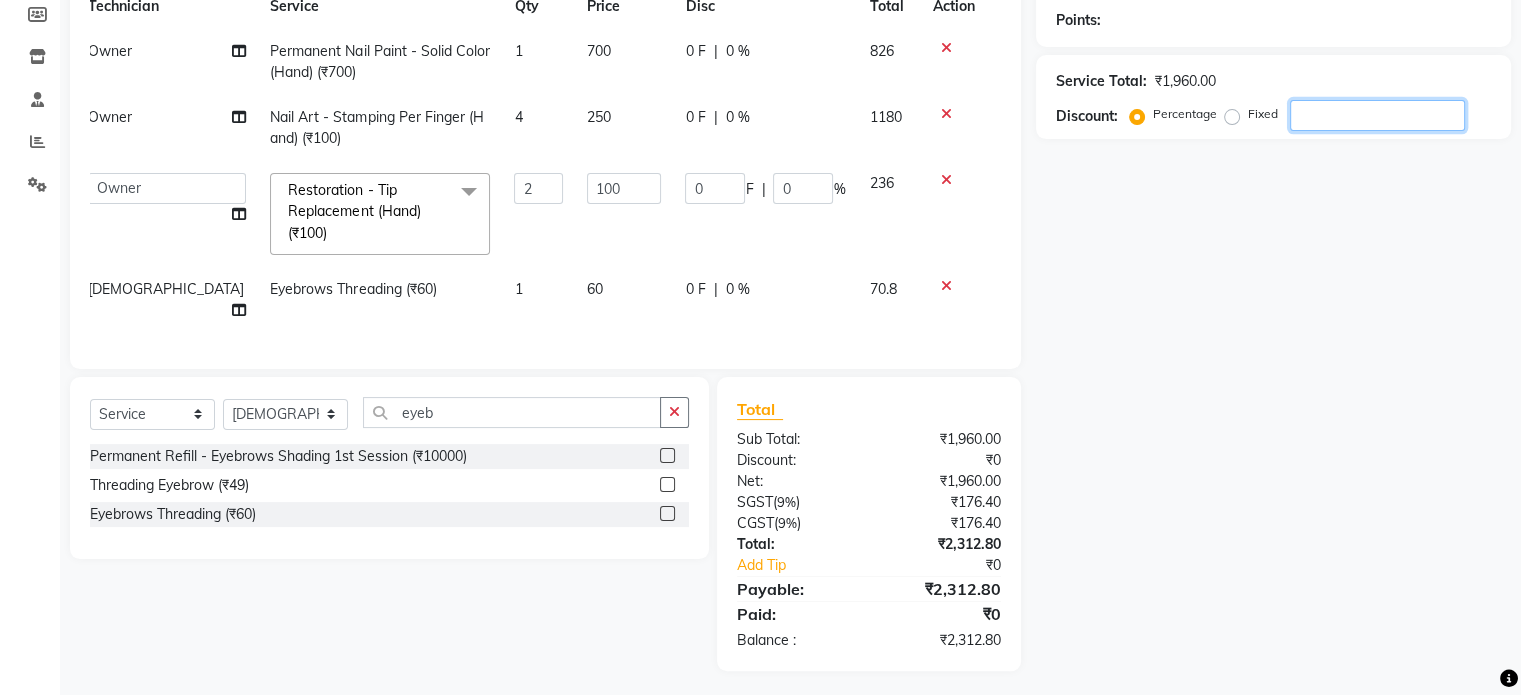 type on "4" 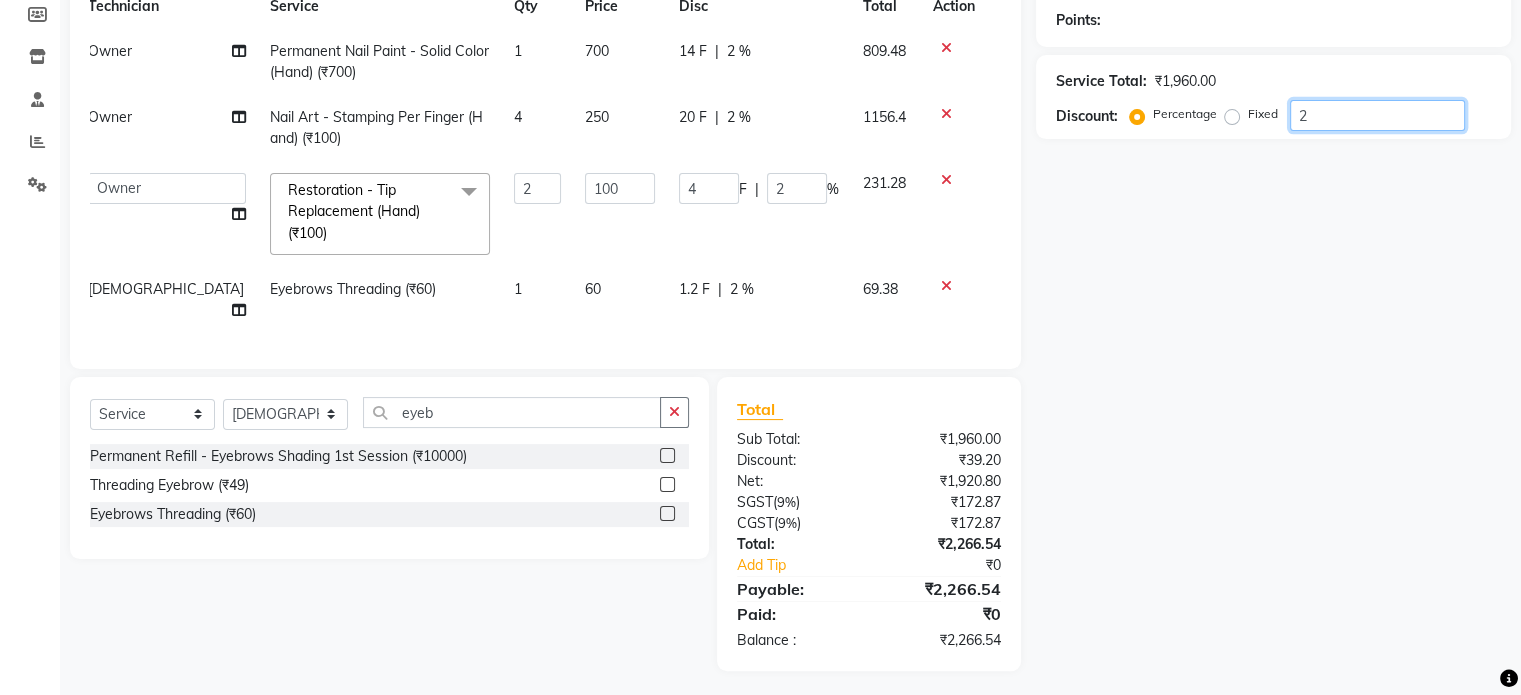 type on "25" 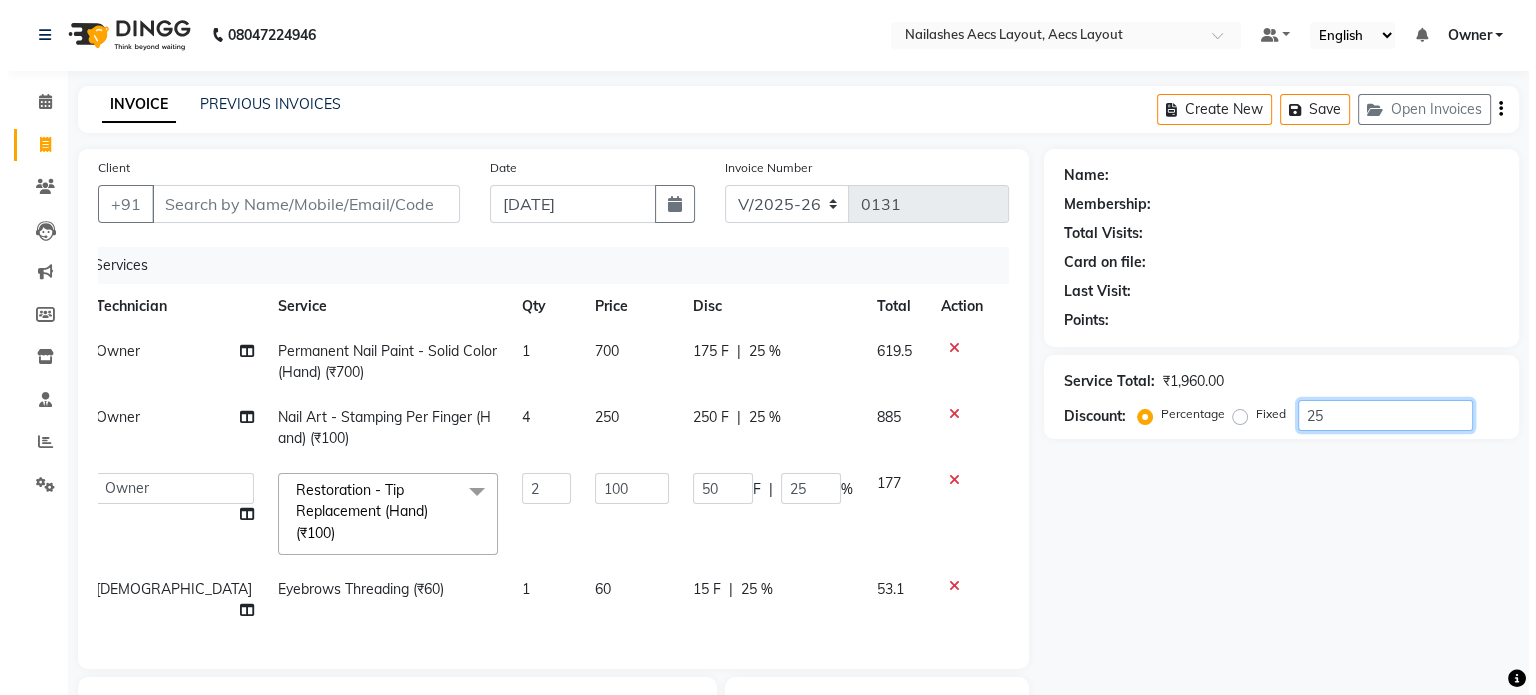 scroll, scrollTop: 0, scrollLeft: 0, axis: both 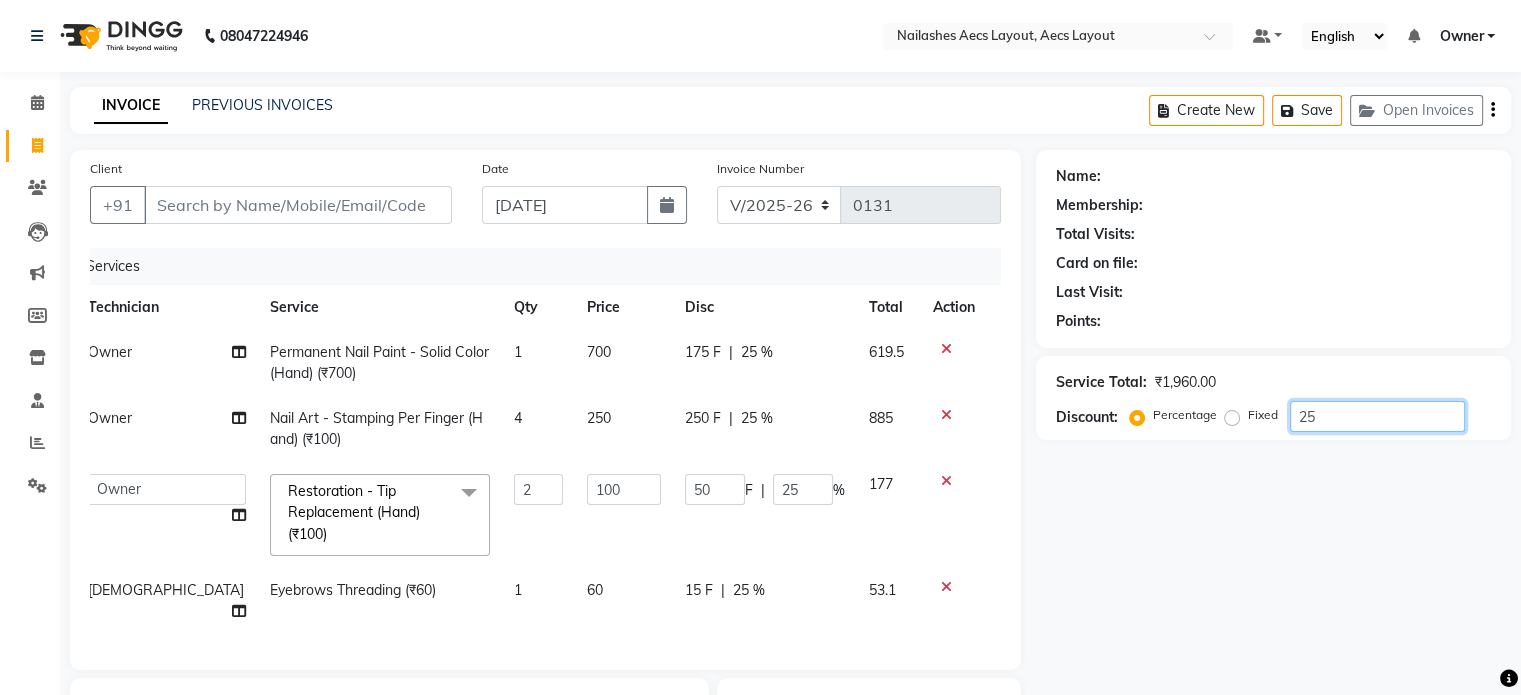 type on "25" 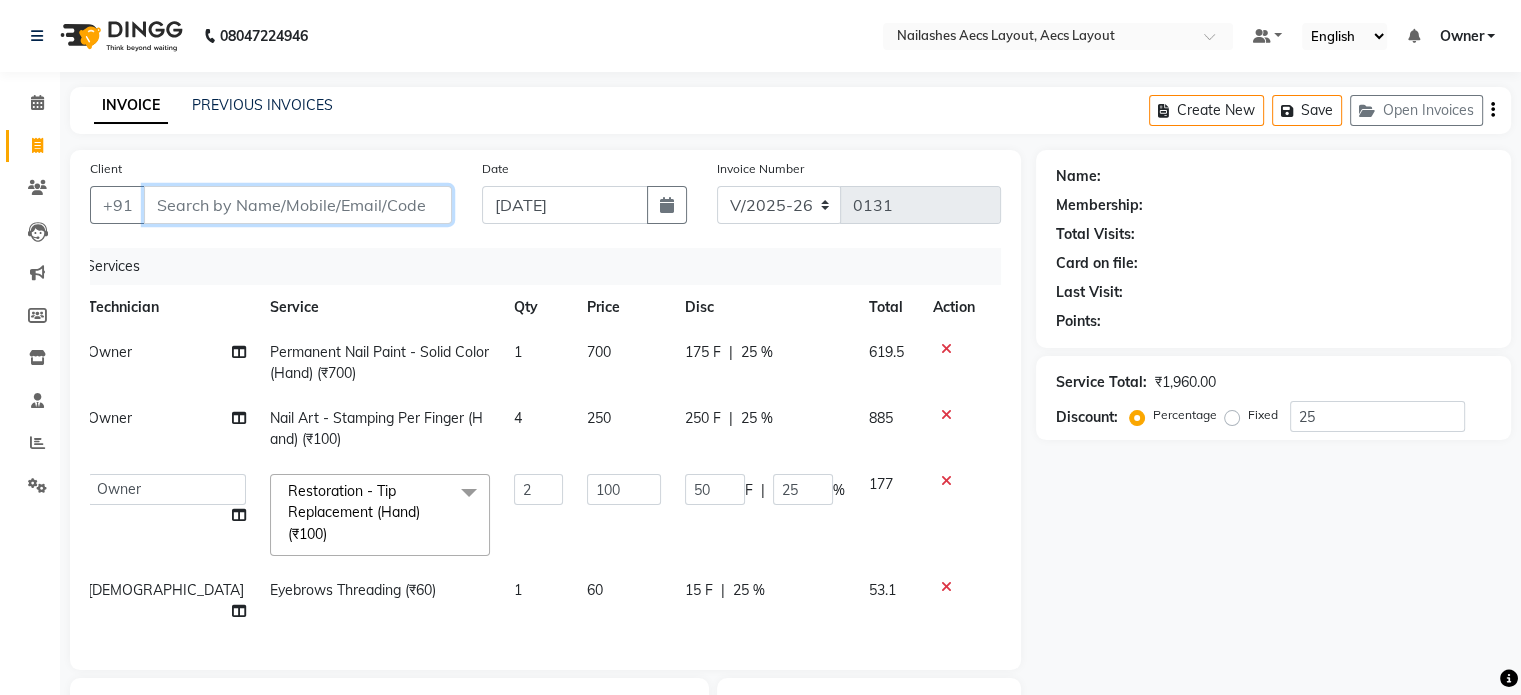click on "Client" at bounding box center [298, 205] 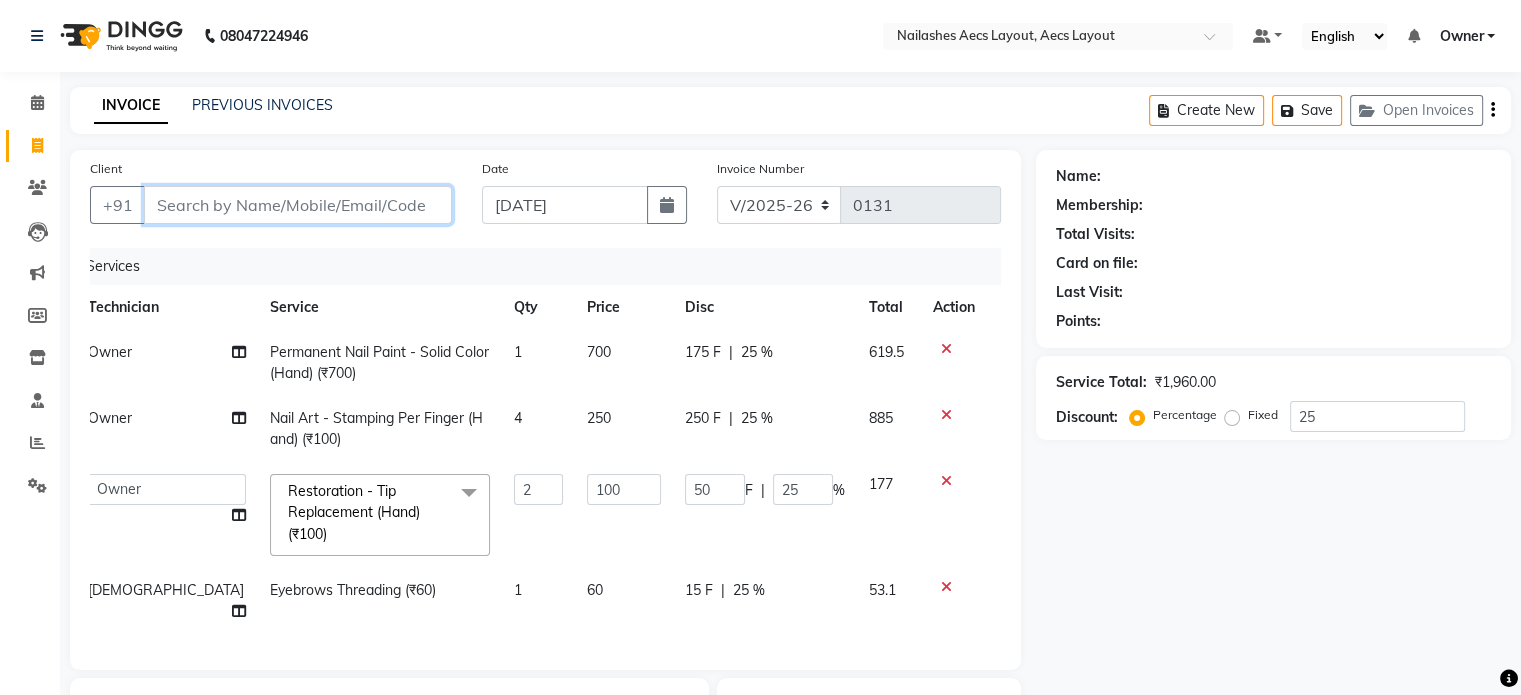 type on "8" 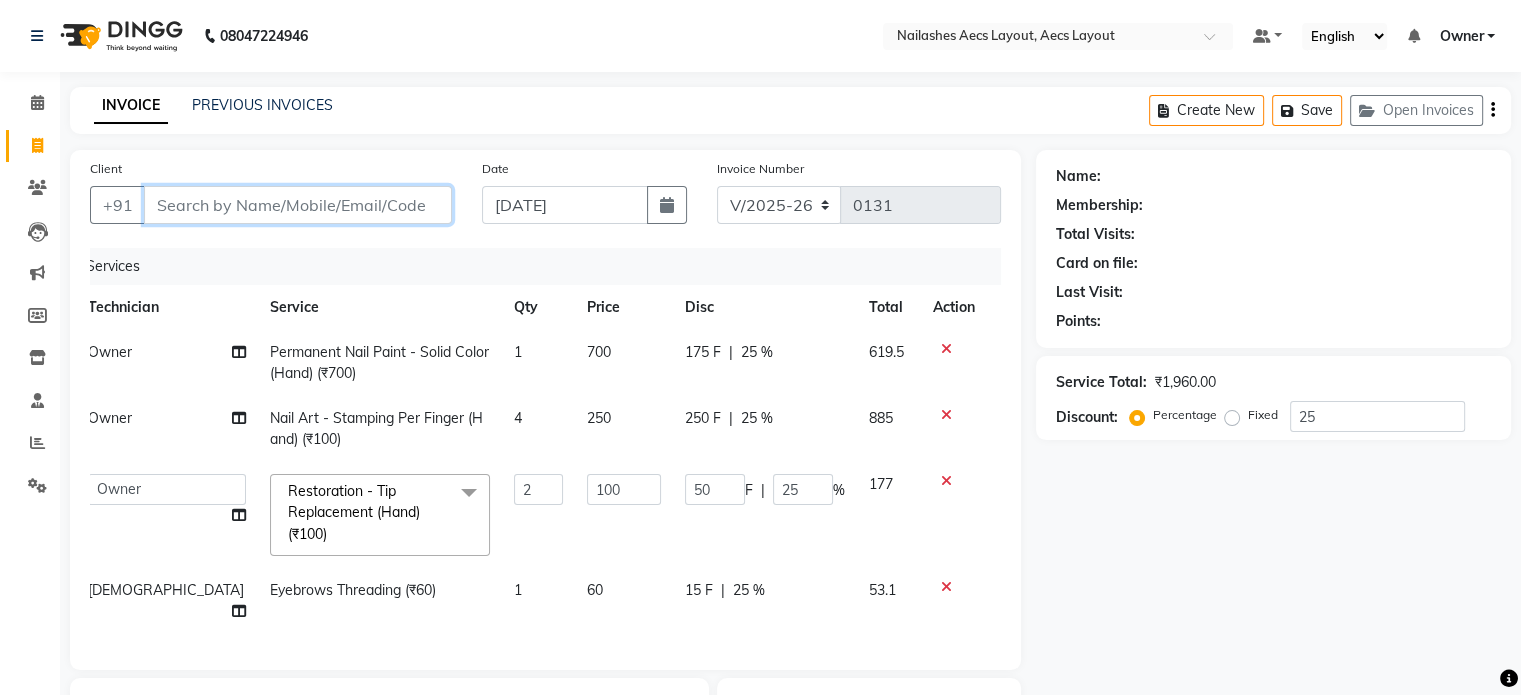 type on "0" 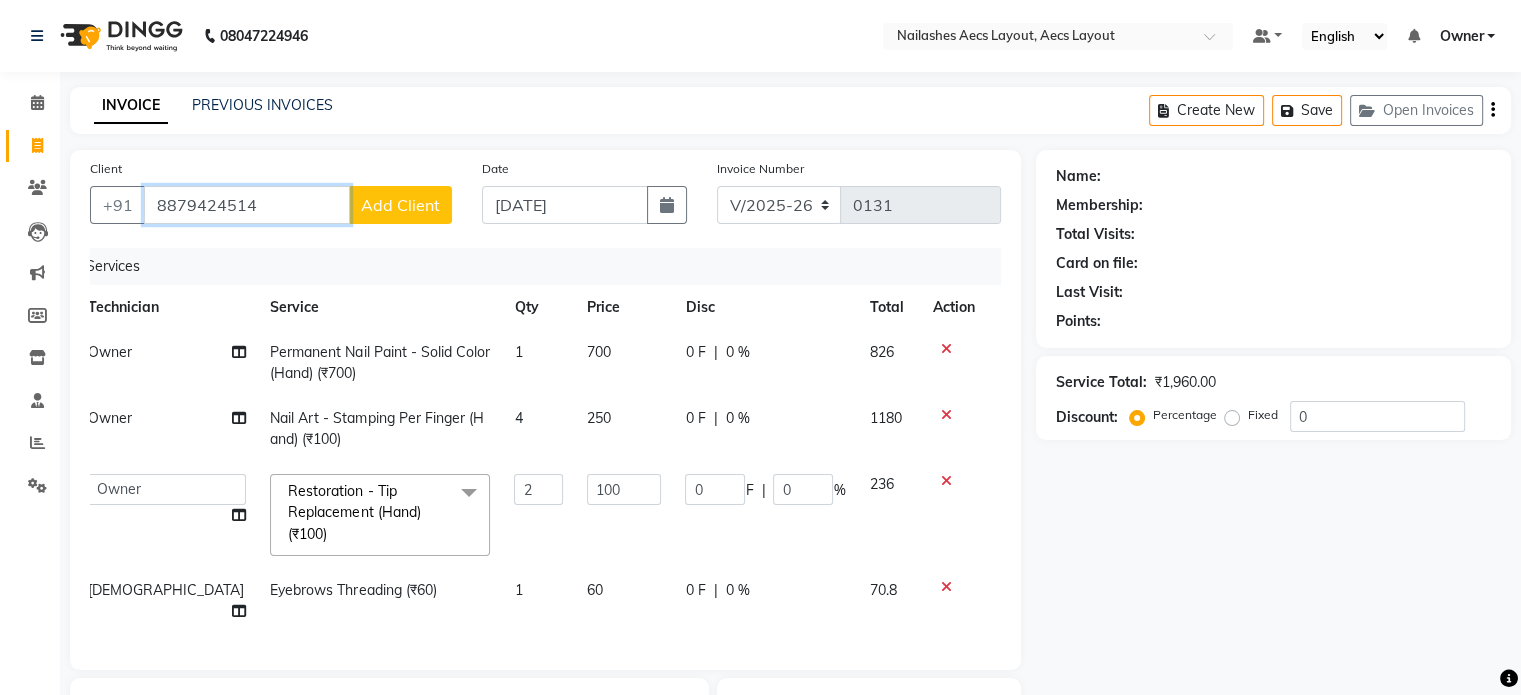type on "8879424514" 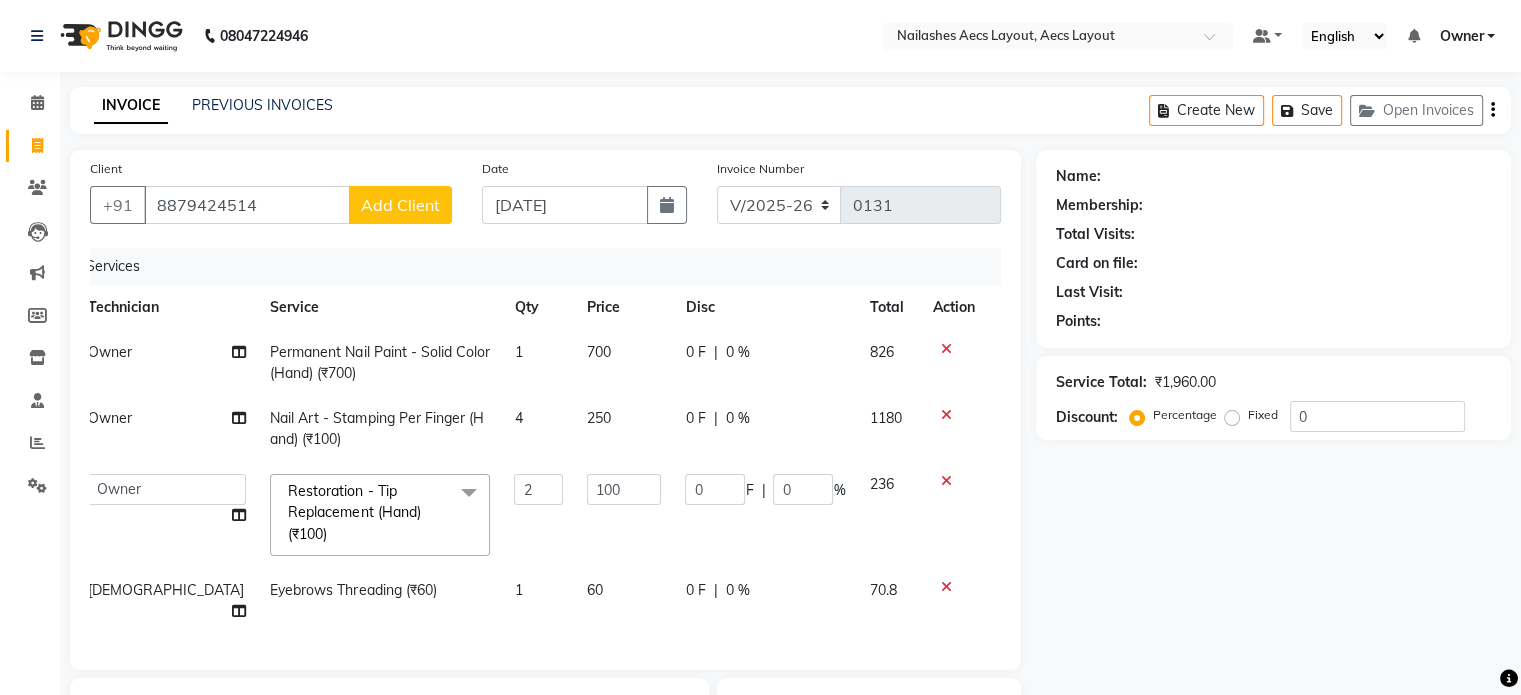 click on "Add Client" 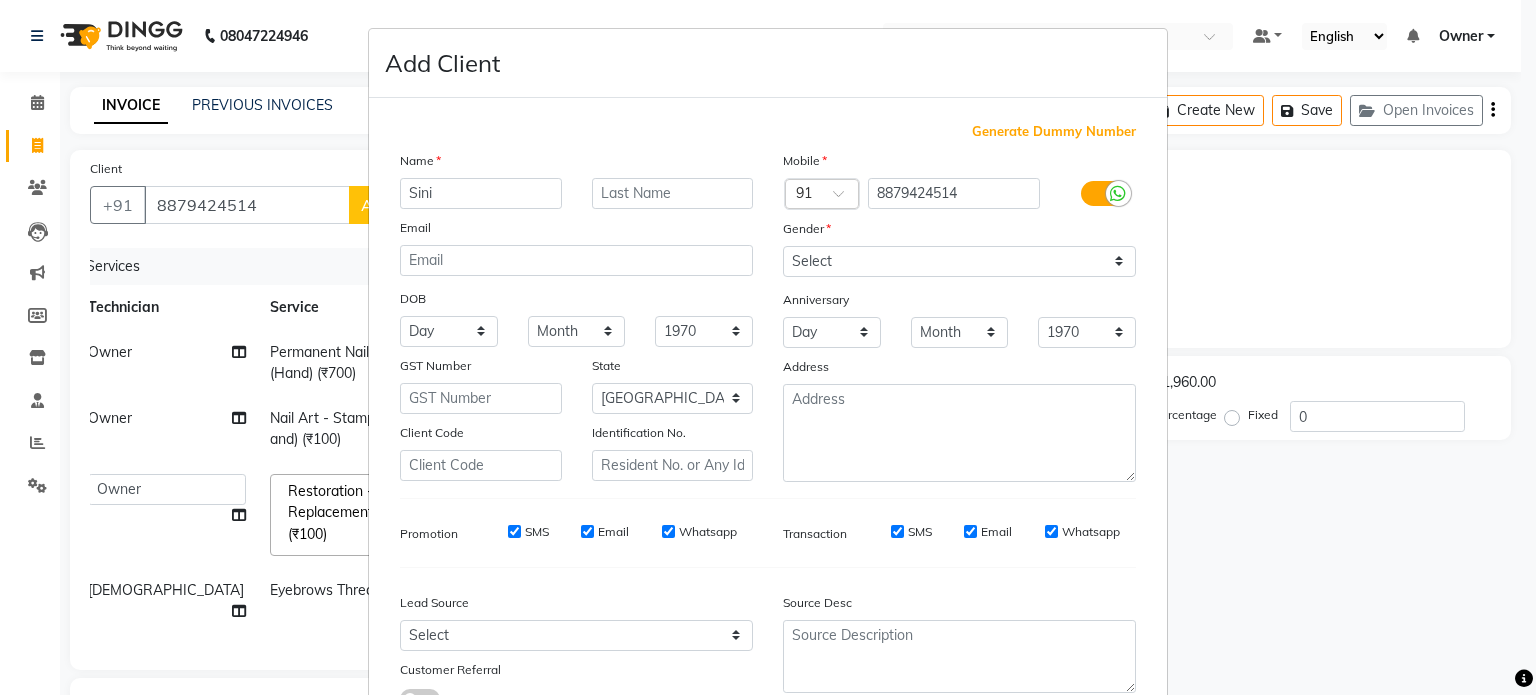 type on "Sini" 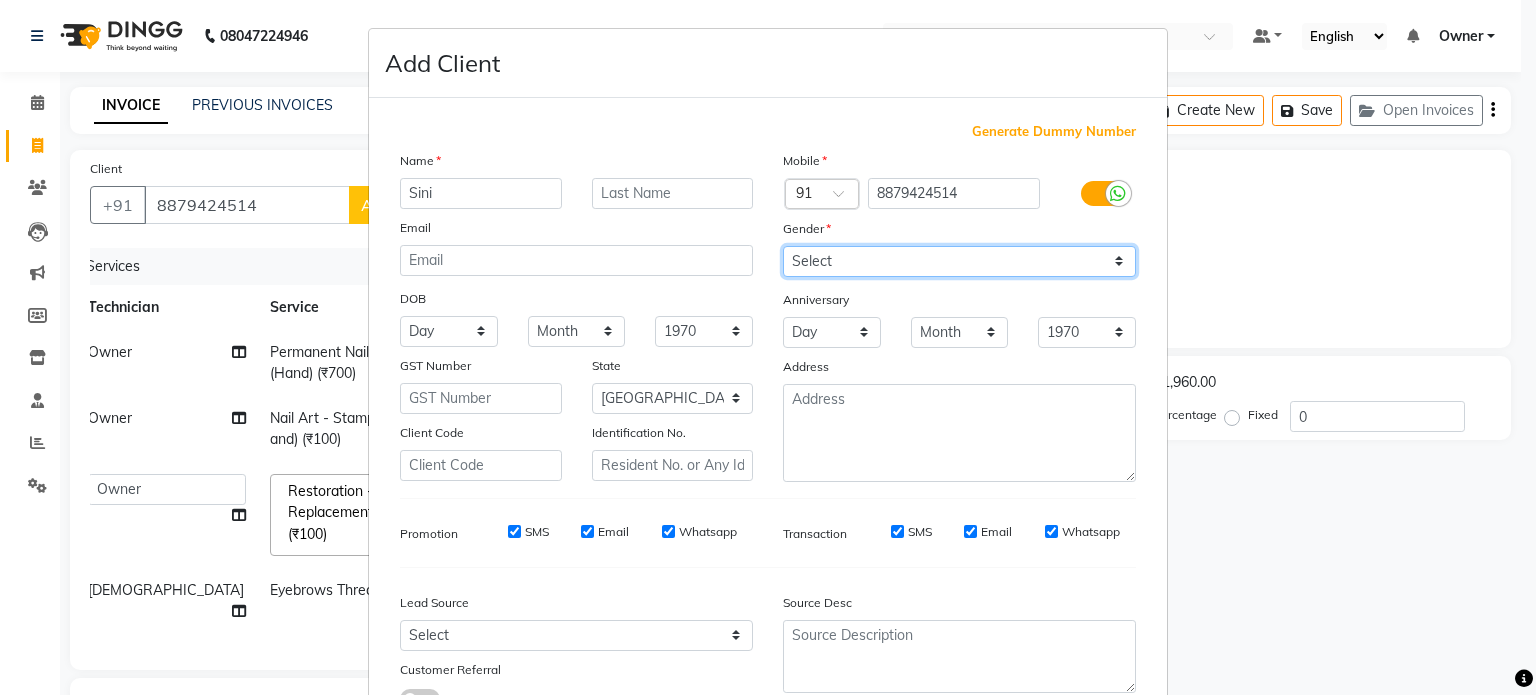 click on "Select Male Female Other Prefer Not To Say" at bounding box center (959, 261) 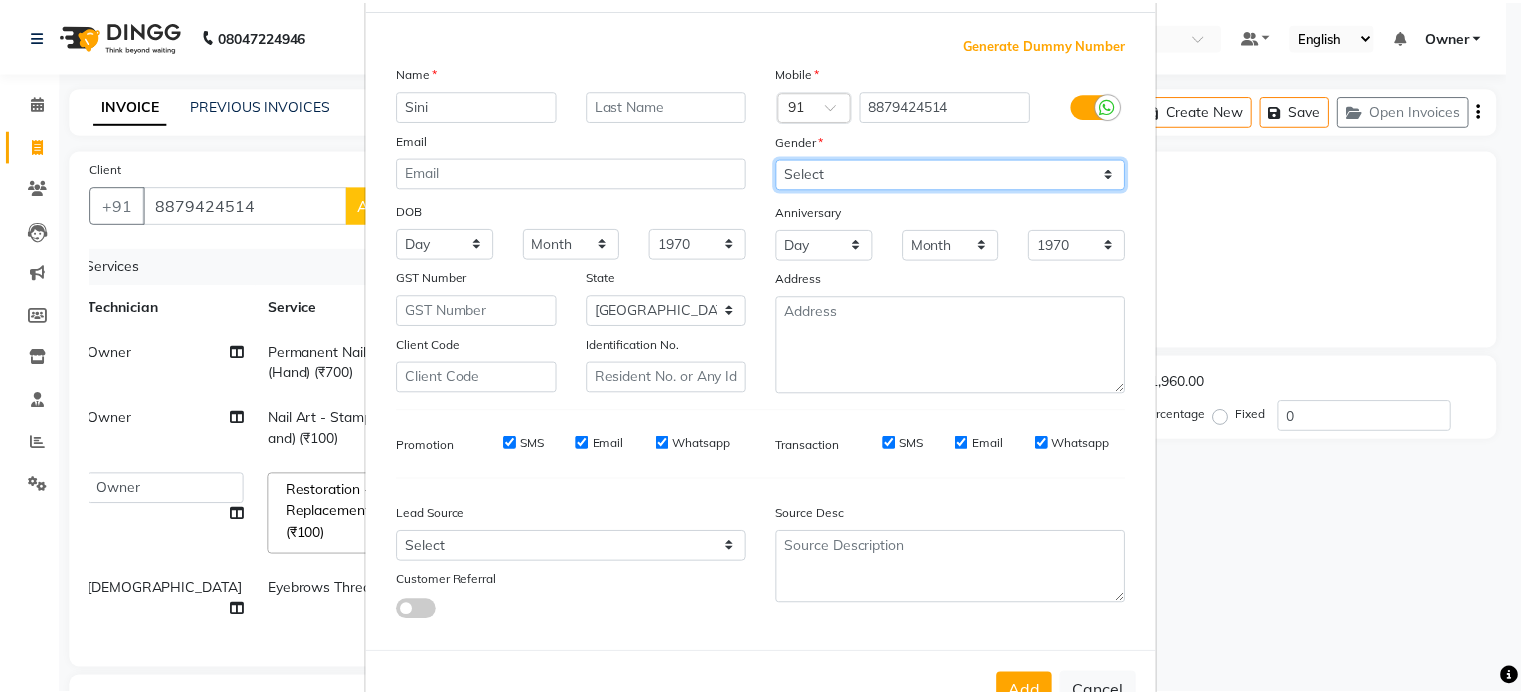 scroll, scrollTop: 161, scrollLeft: 0, axis: vertical 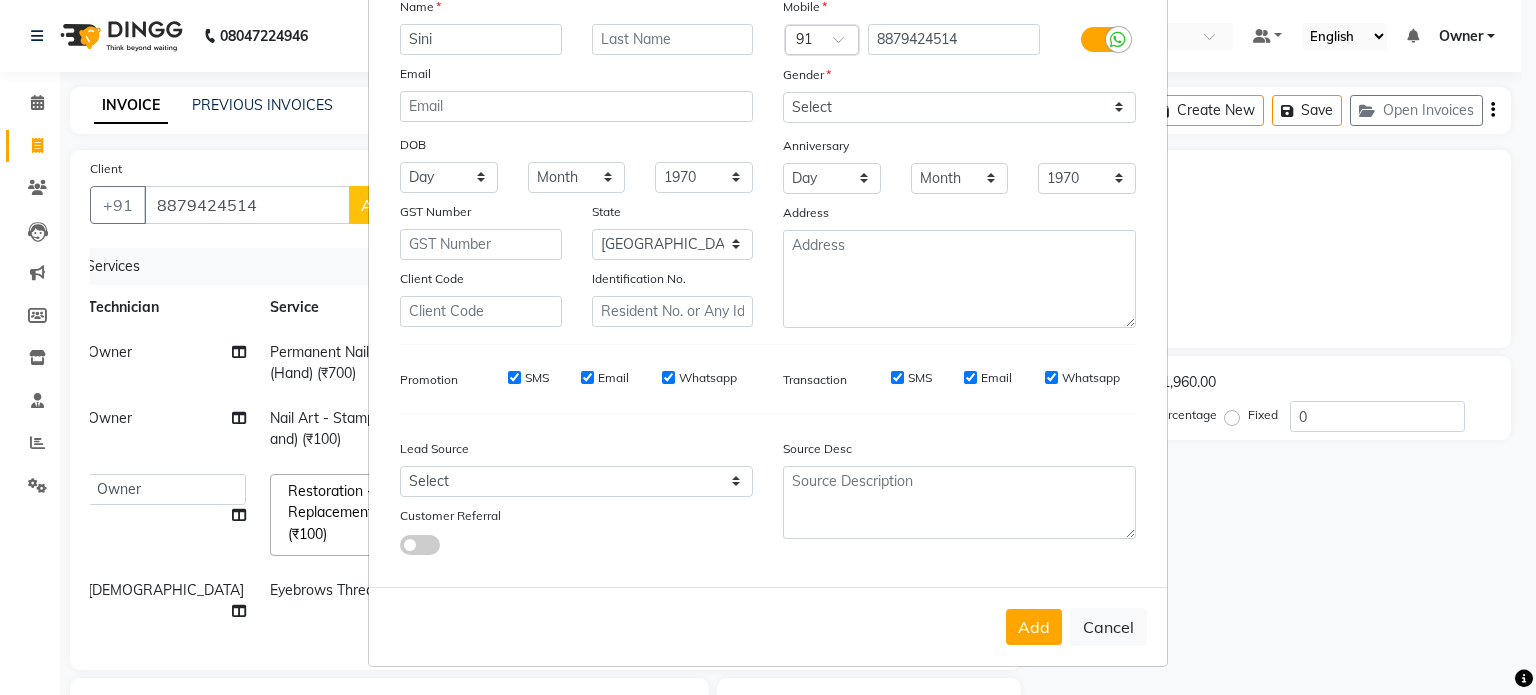 click on "Add" at bounding box center (1034, 627) 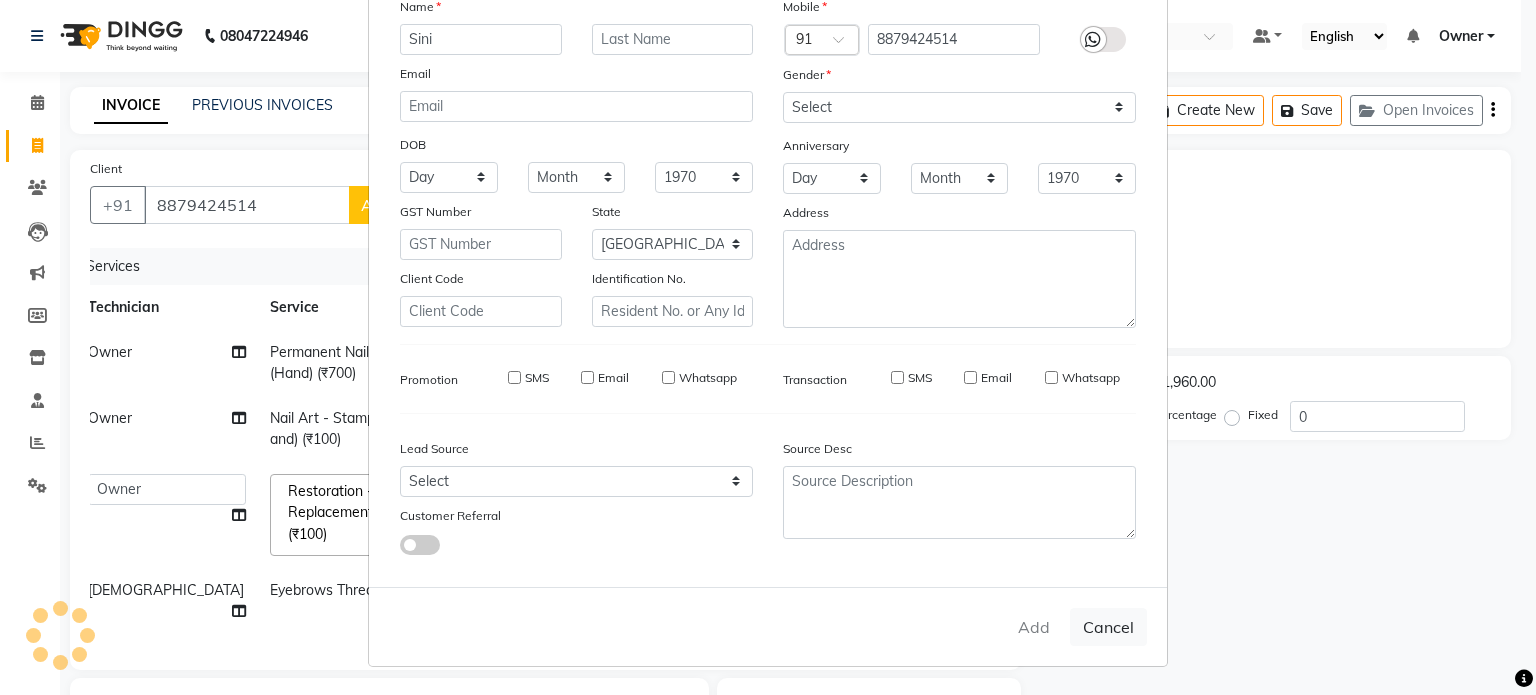 type 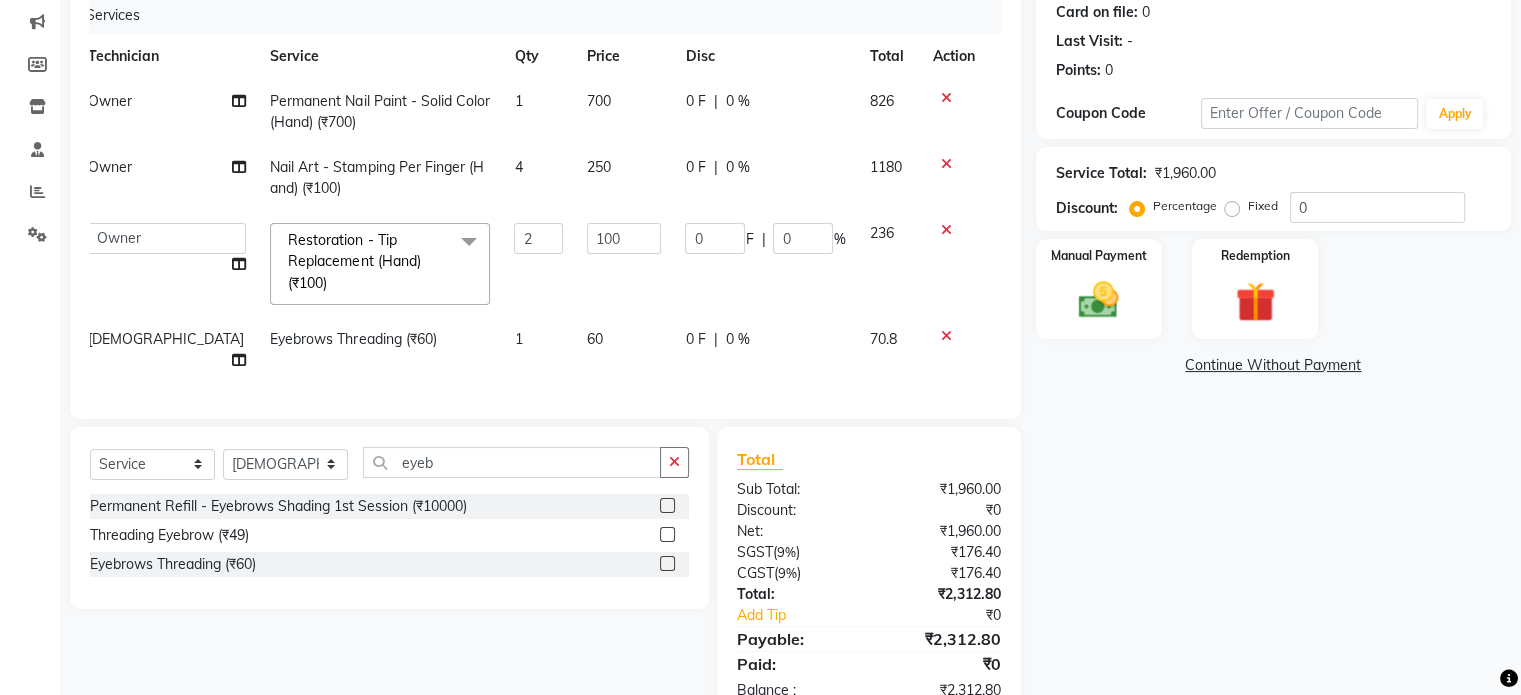 scroll, scrollTop: 301, scrollLeft: 0, axis: vertical 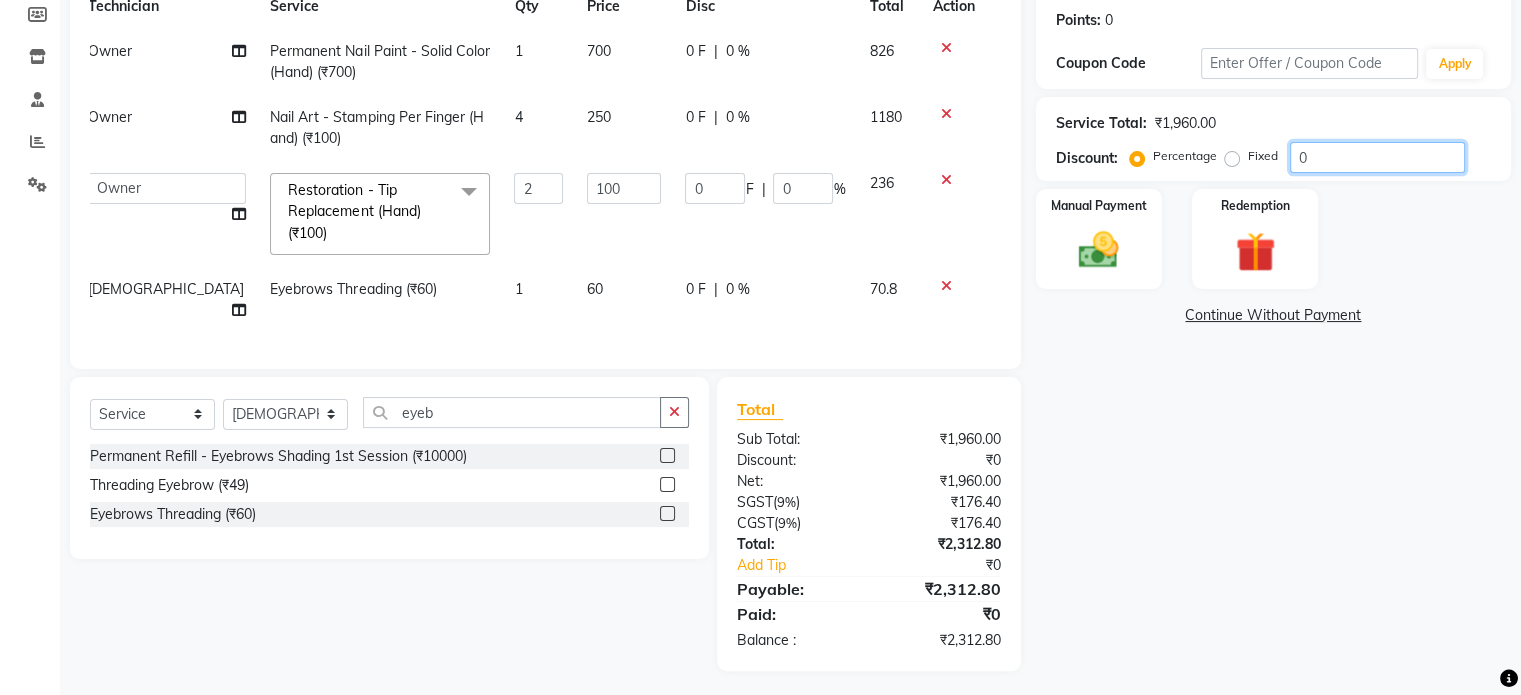 click on "0" 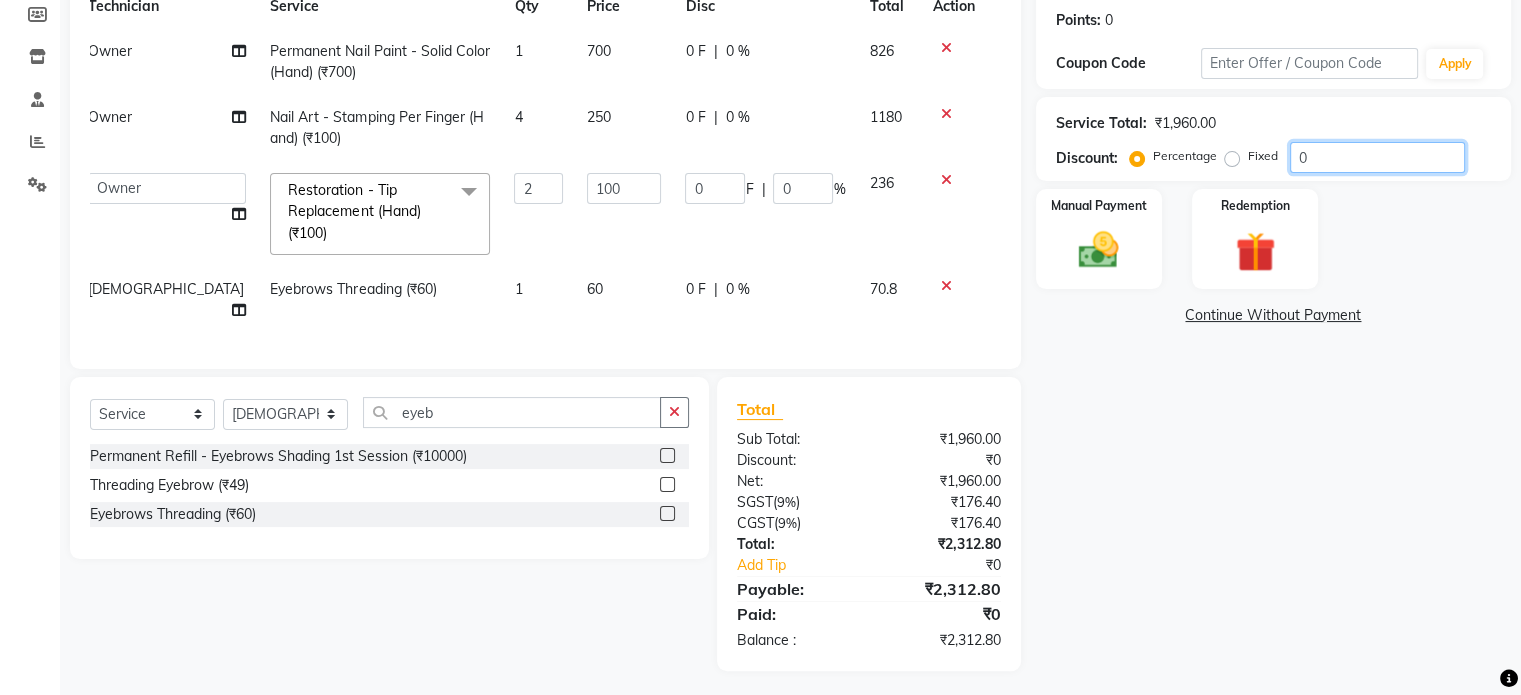 type on "02" 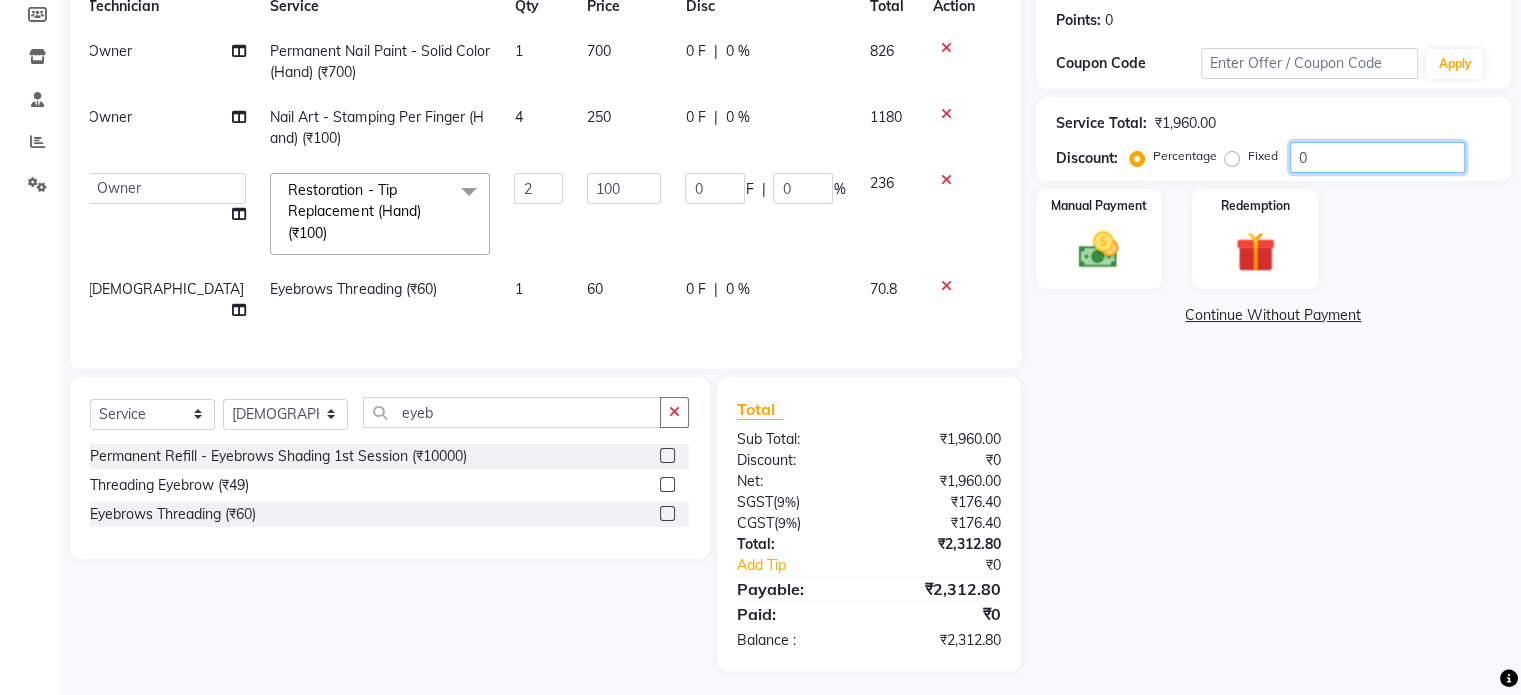 type on "4" 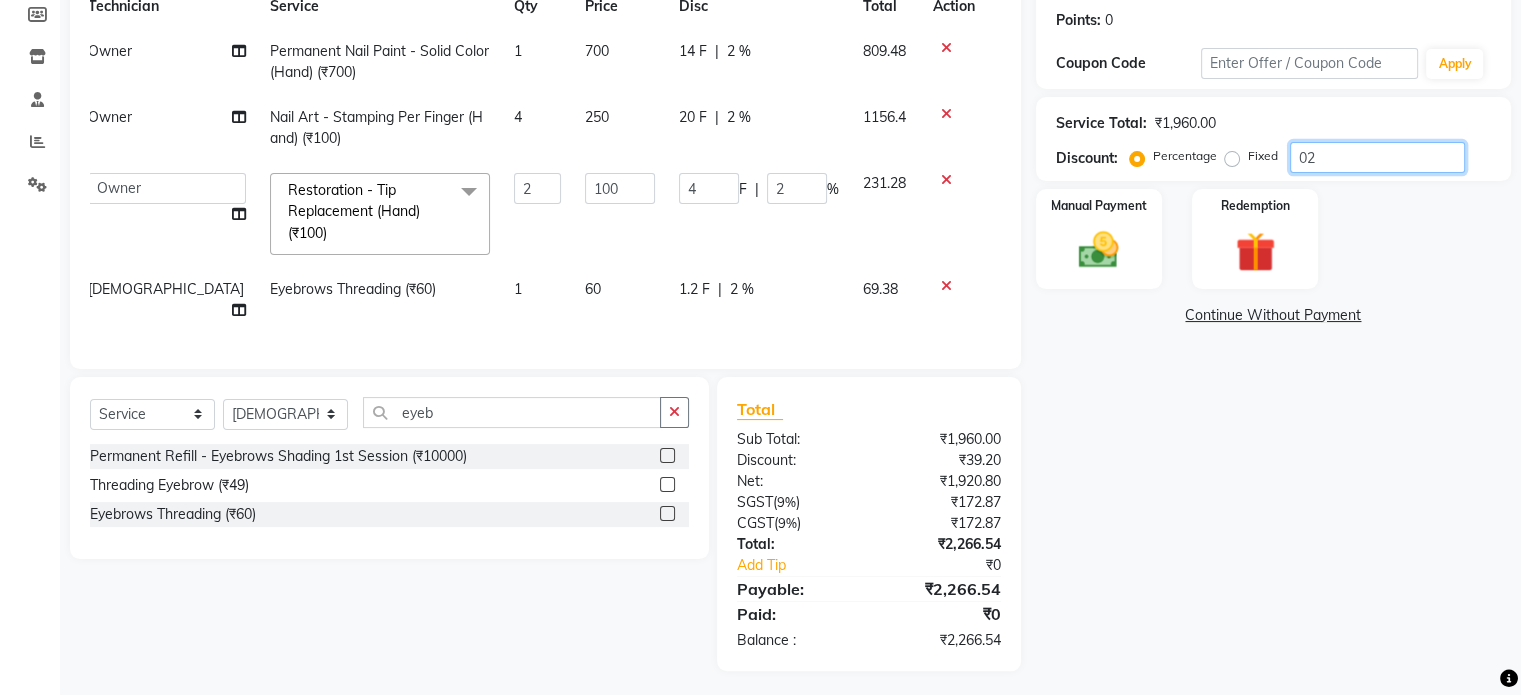 type on "025" 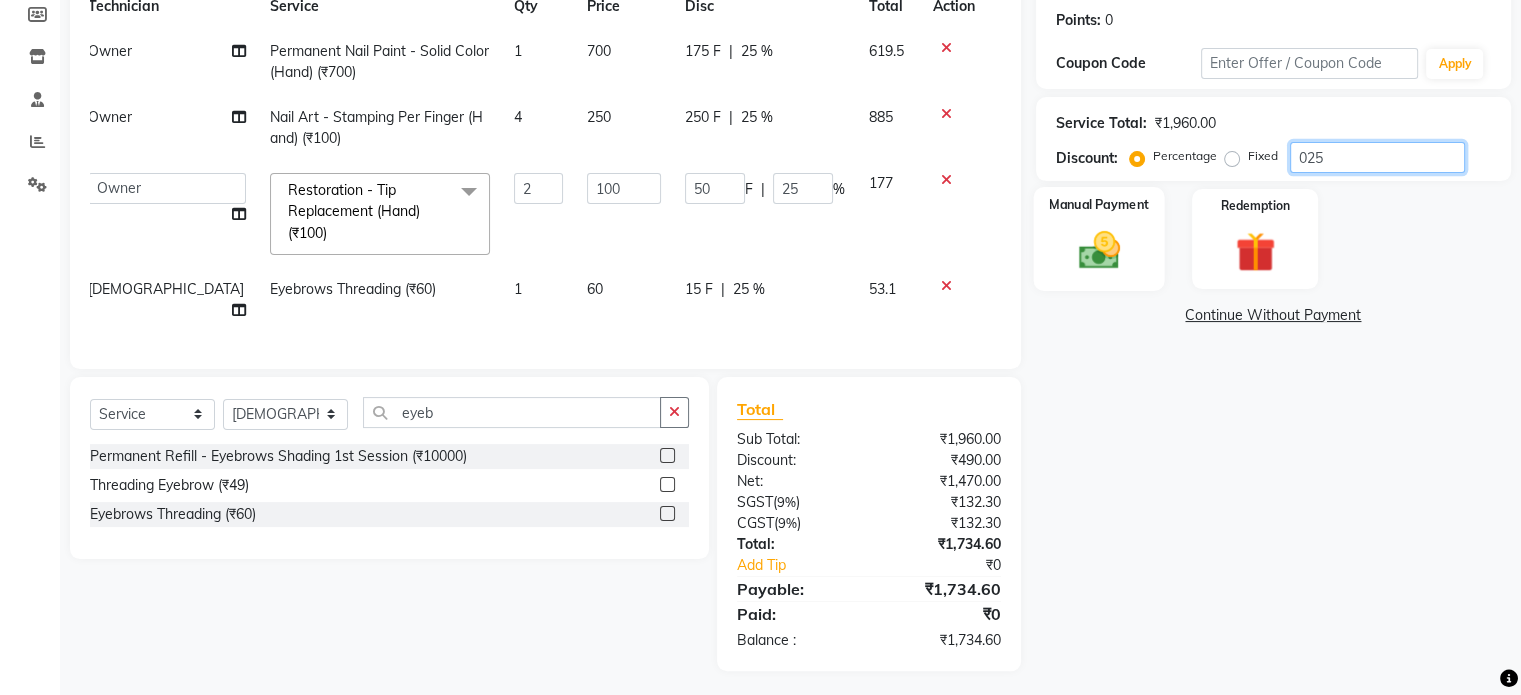 type on "025" 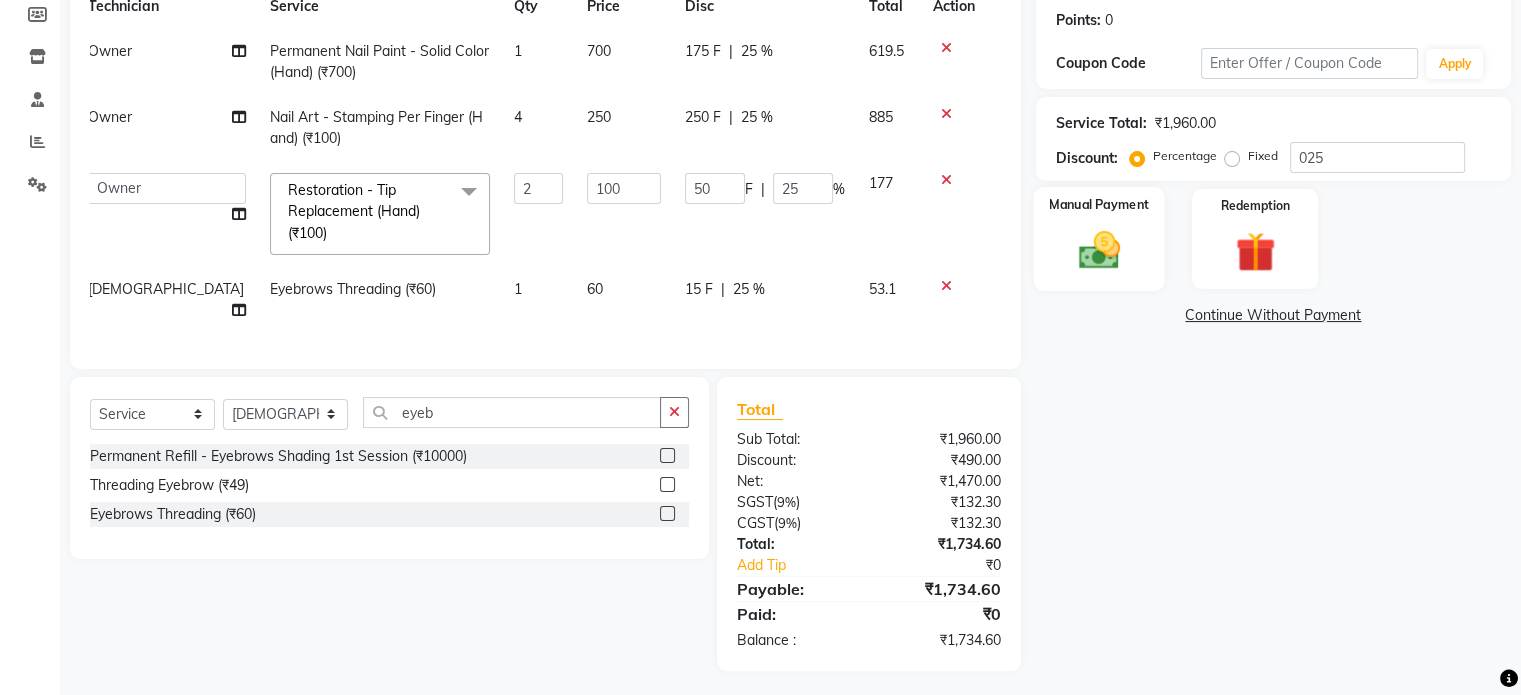 click 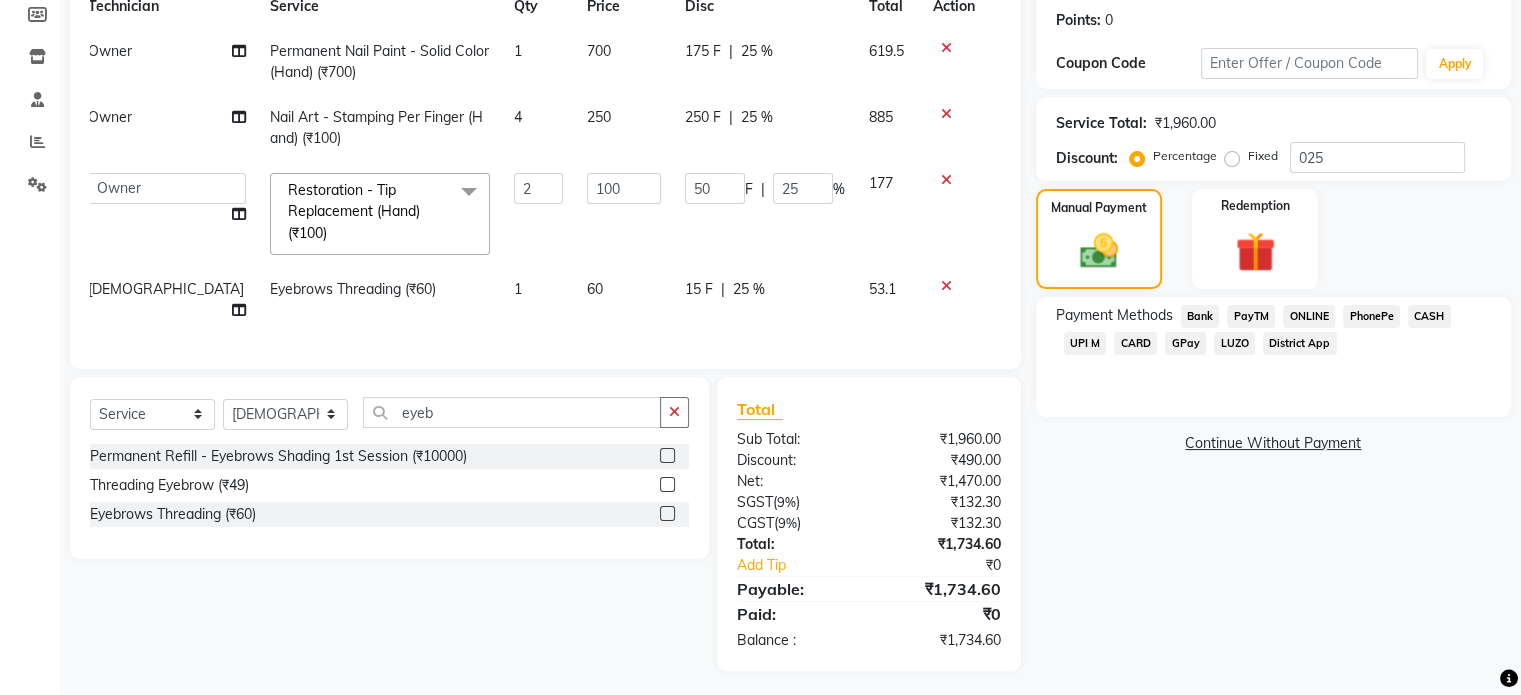 click on "CARD" 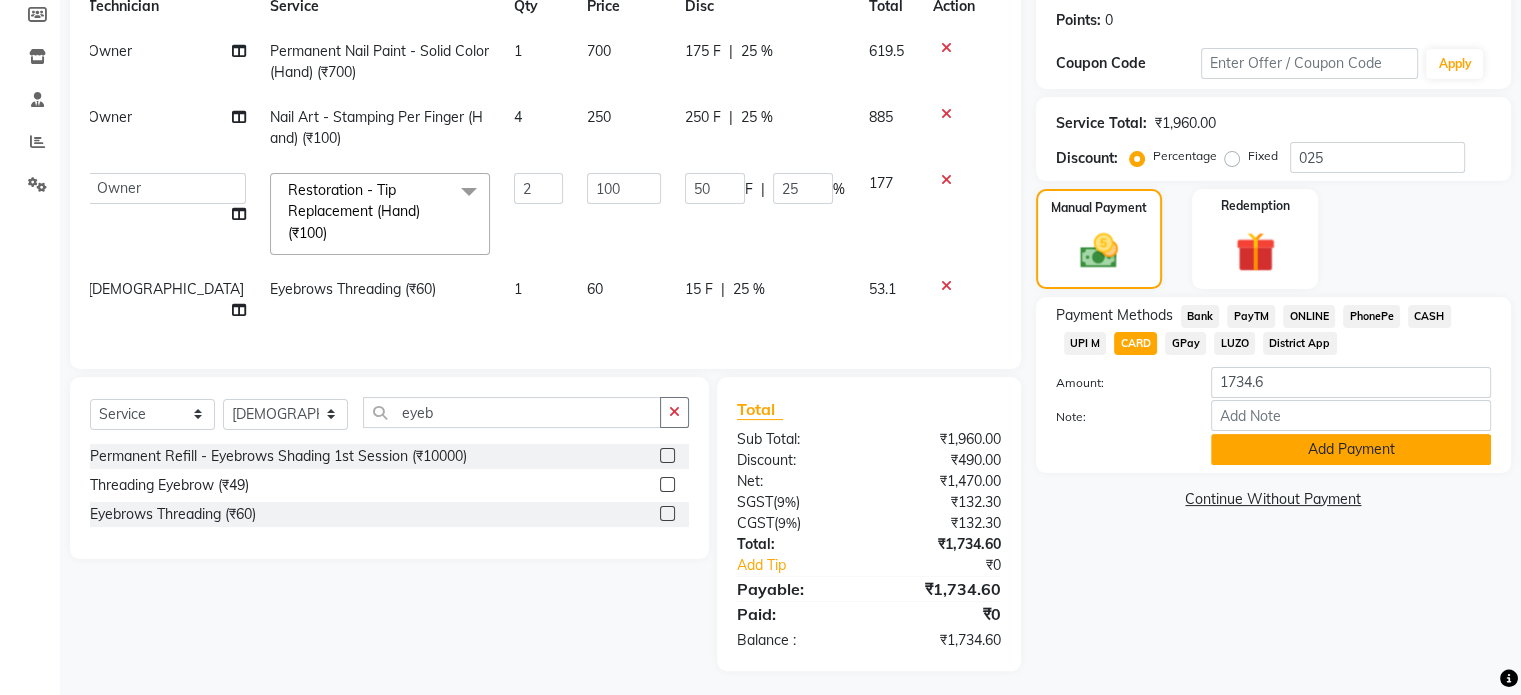 click on "Add Payment" 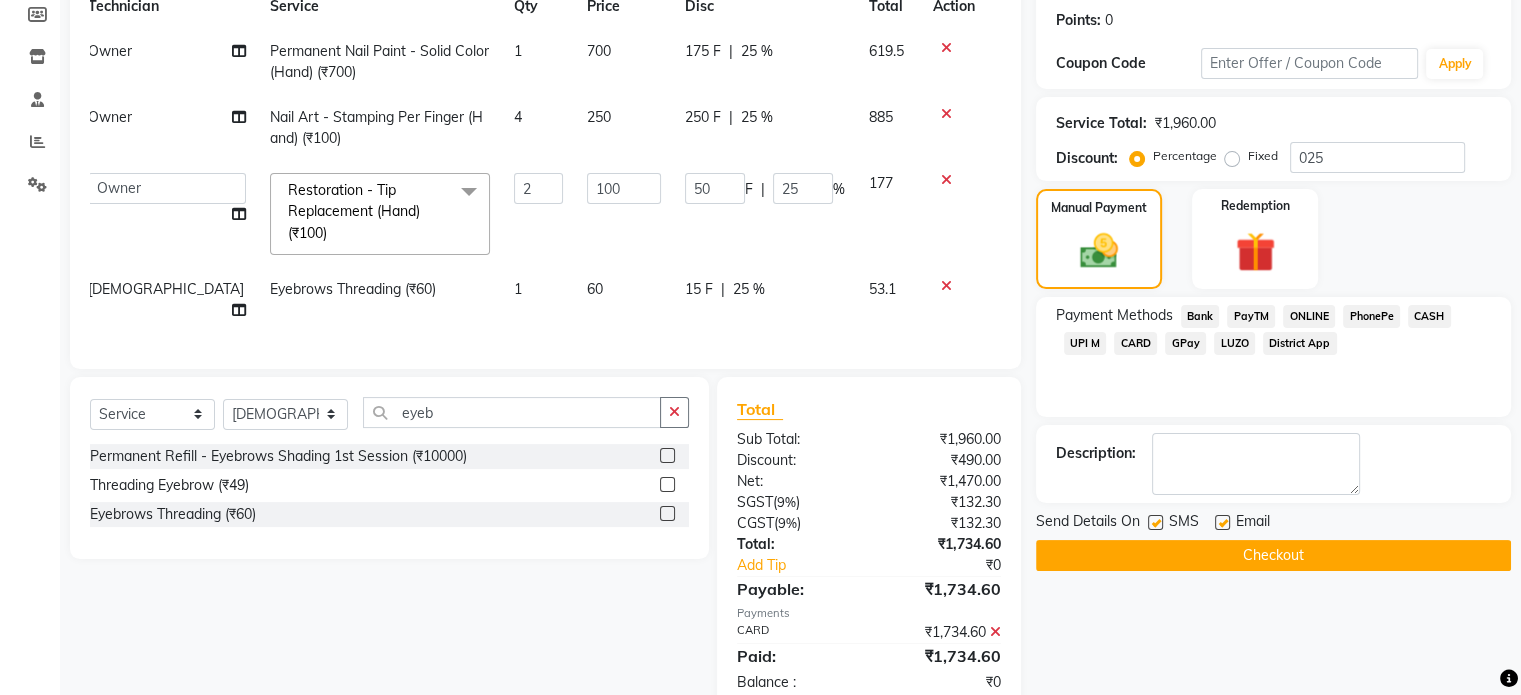 click on "Checkout" 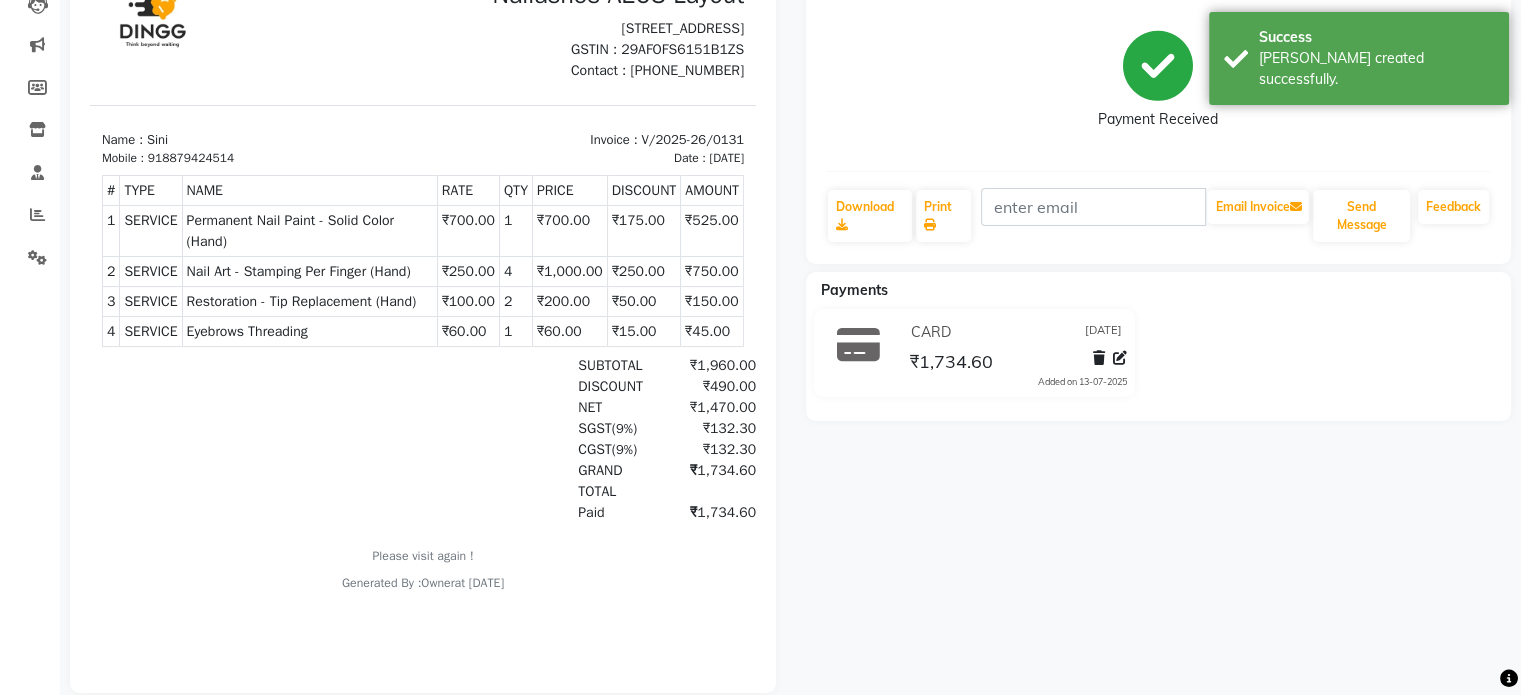 scroll, scrollTop: 270, scrollLeft: 0, axis: vertical 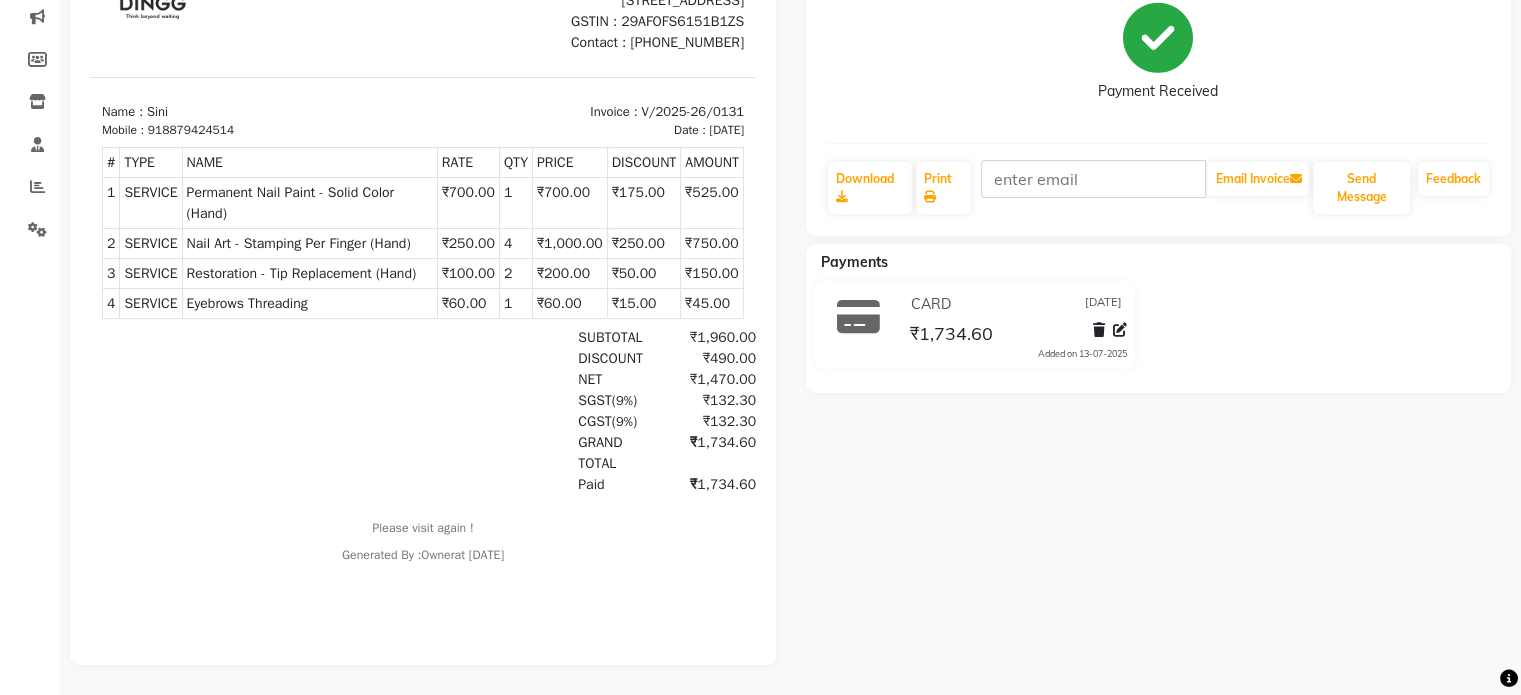 click on "Payment Received" 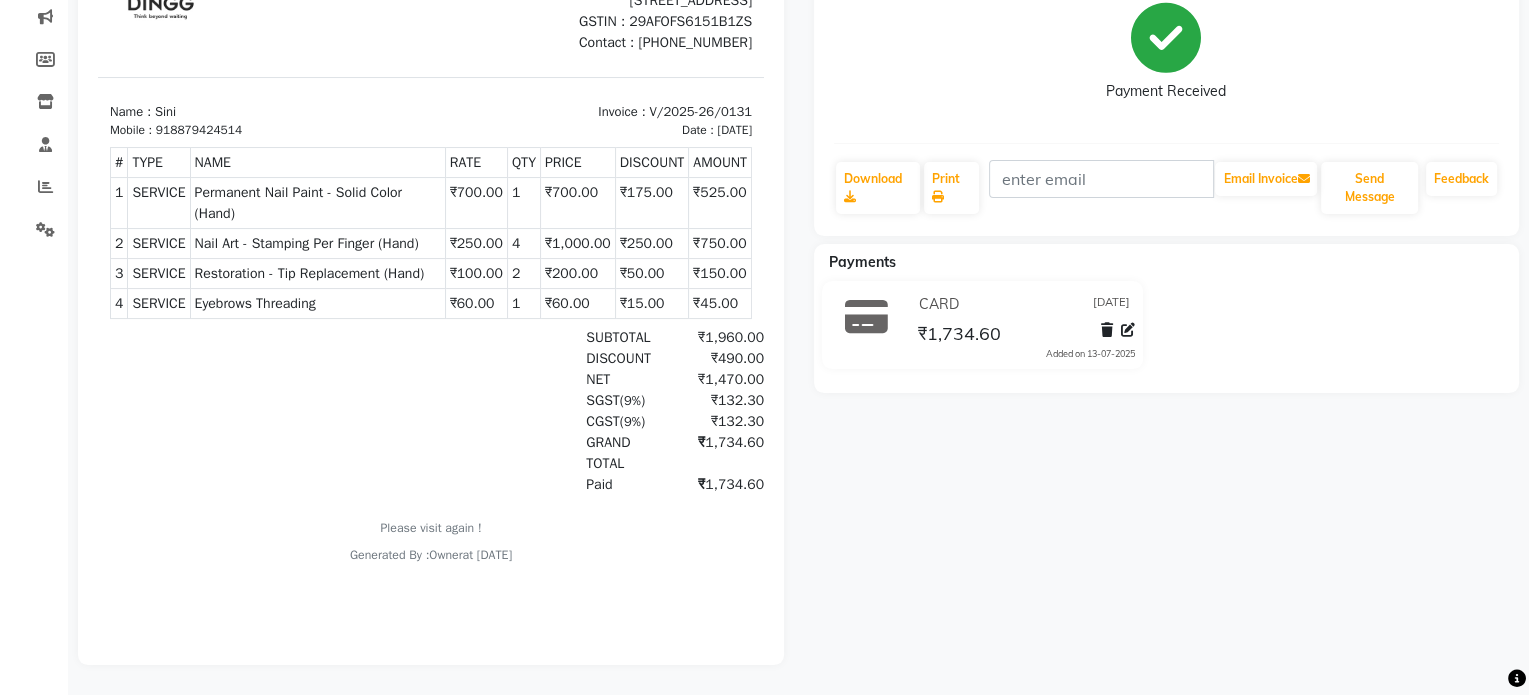 scroll, scrollTop: 0, scrollLeft: 0, axis: both 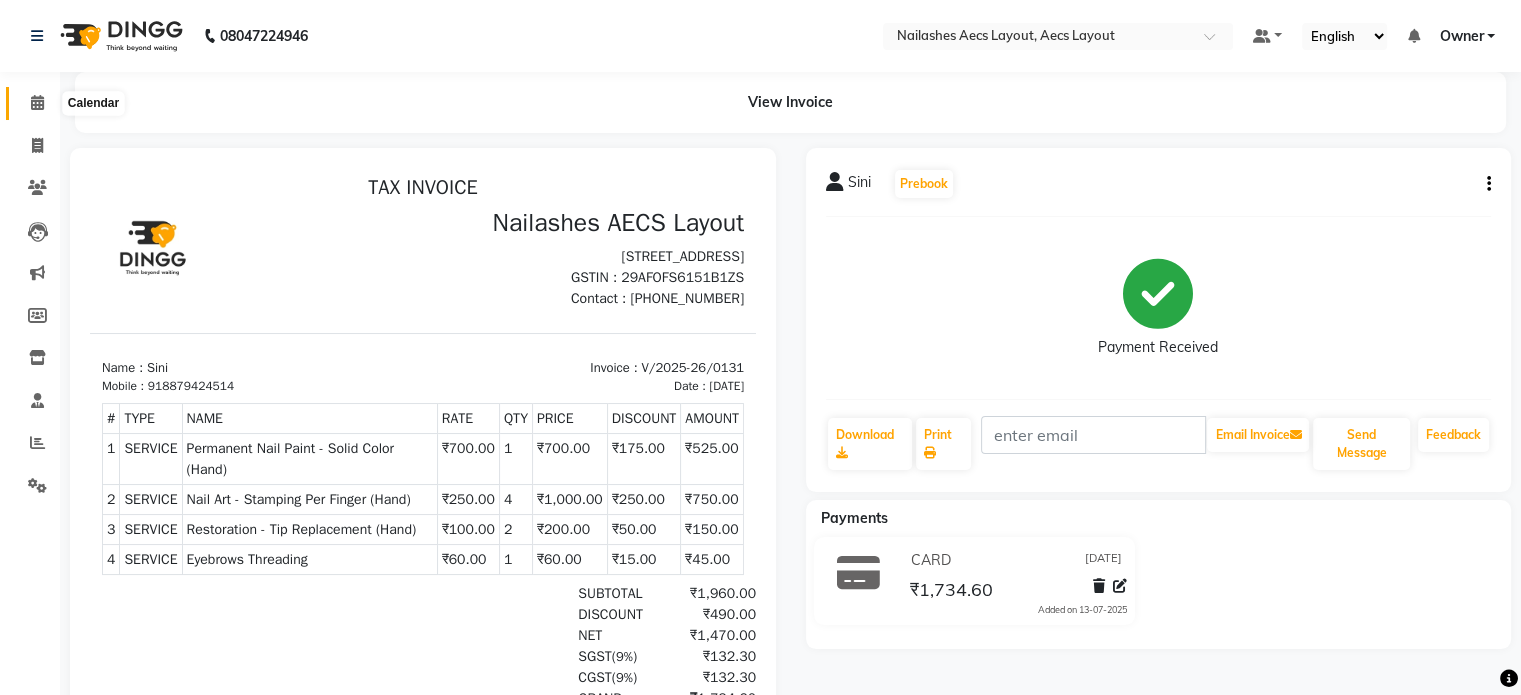 click 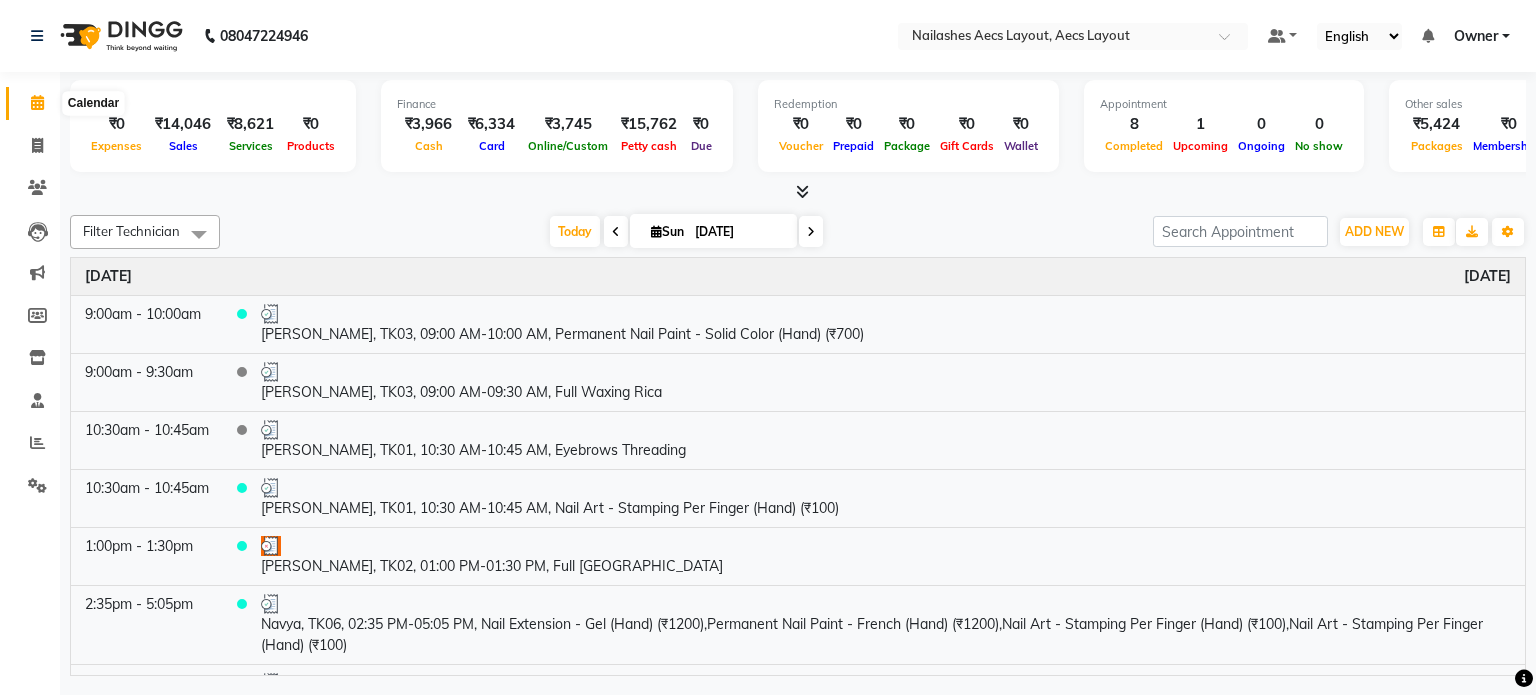 click 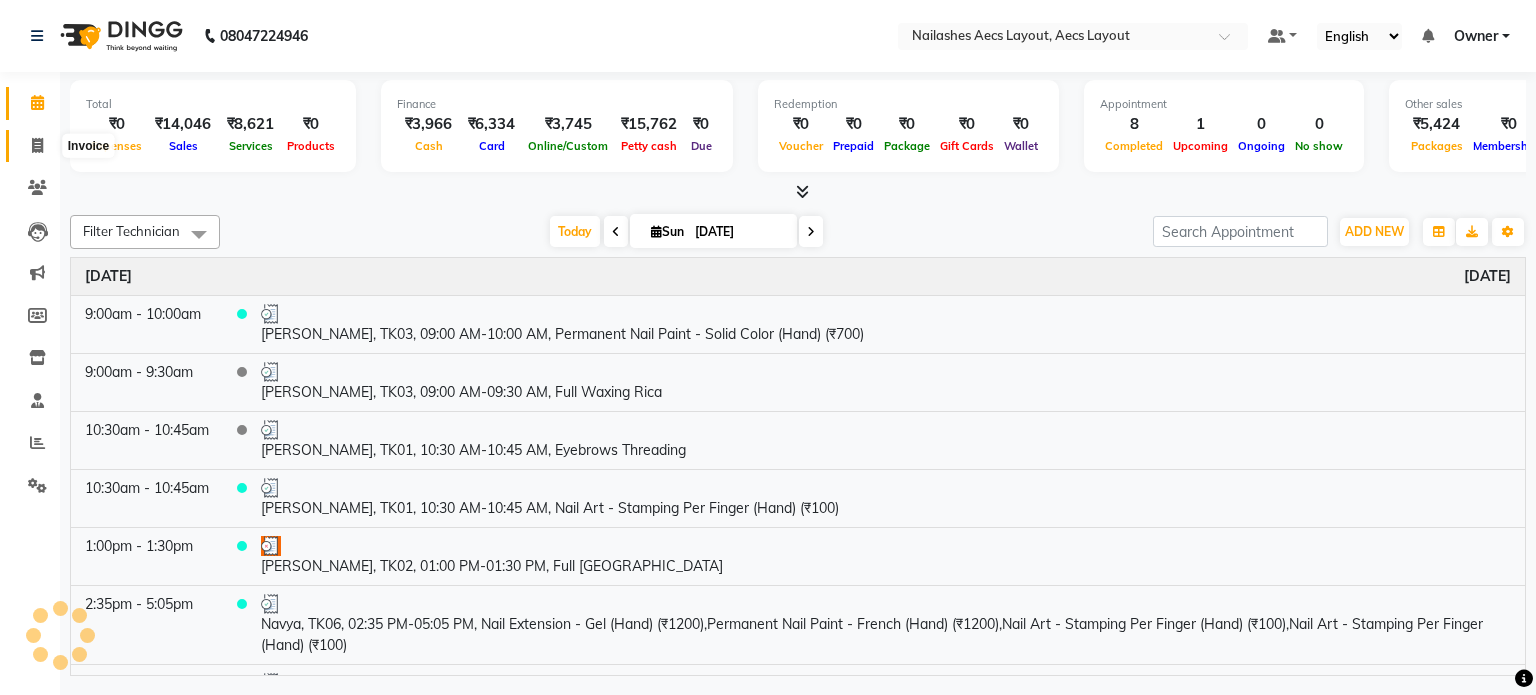 click 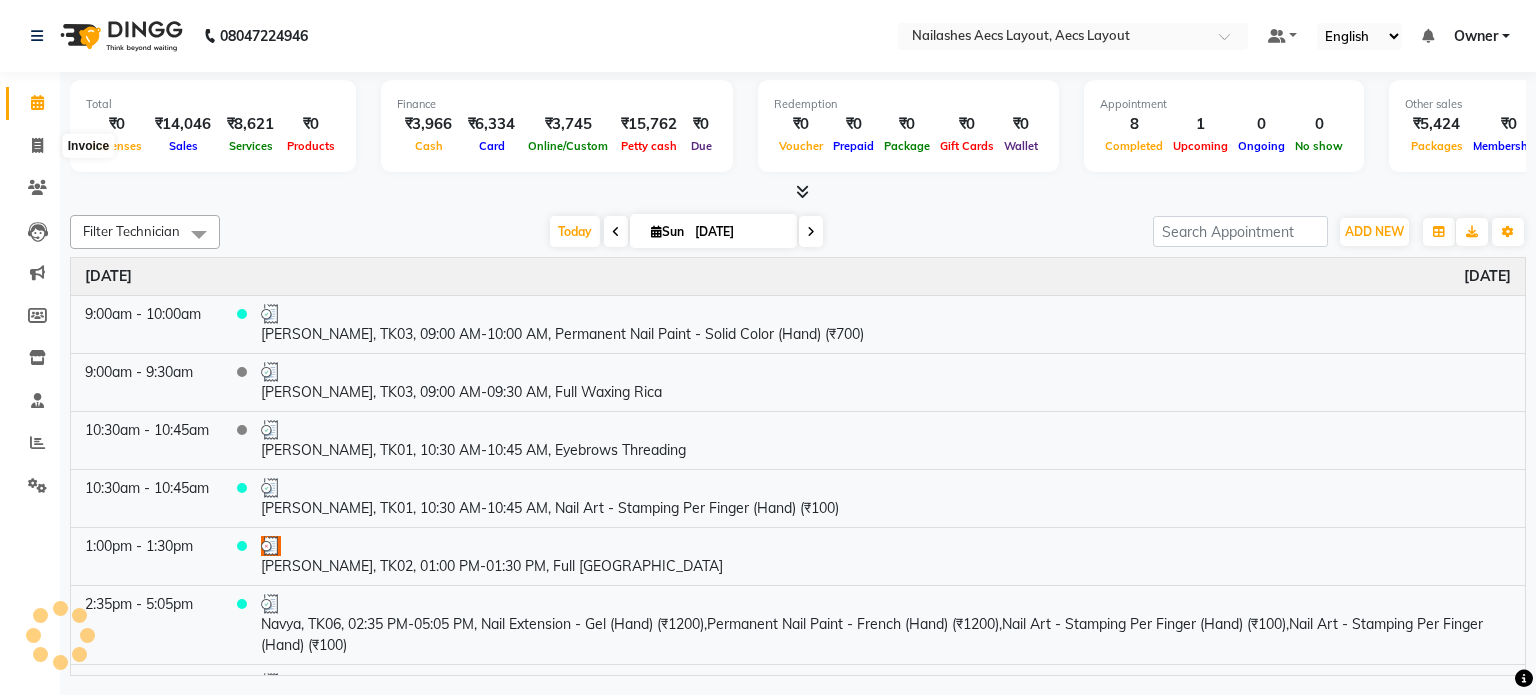 select on "service" 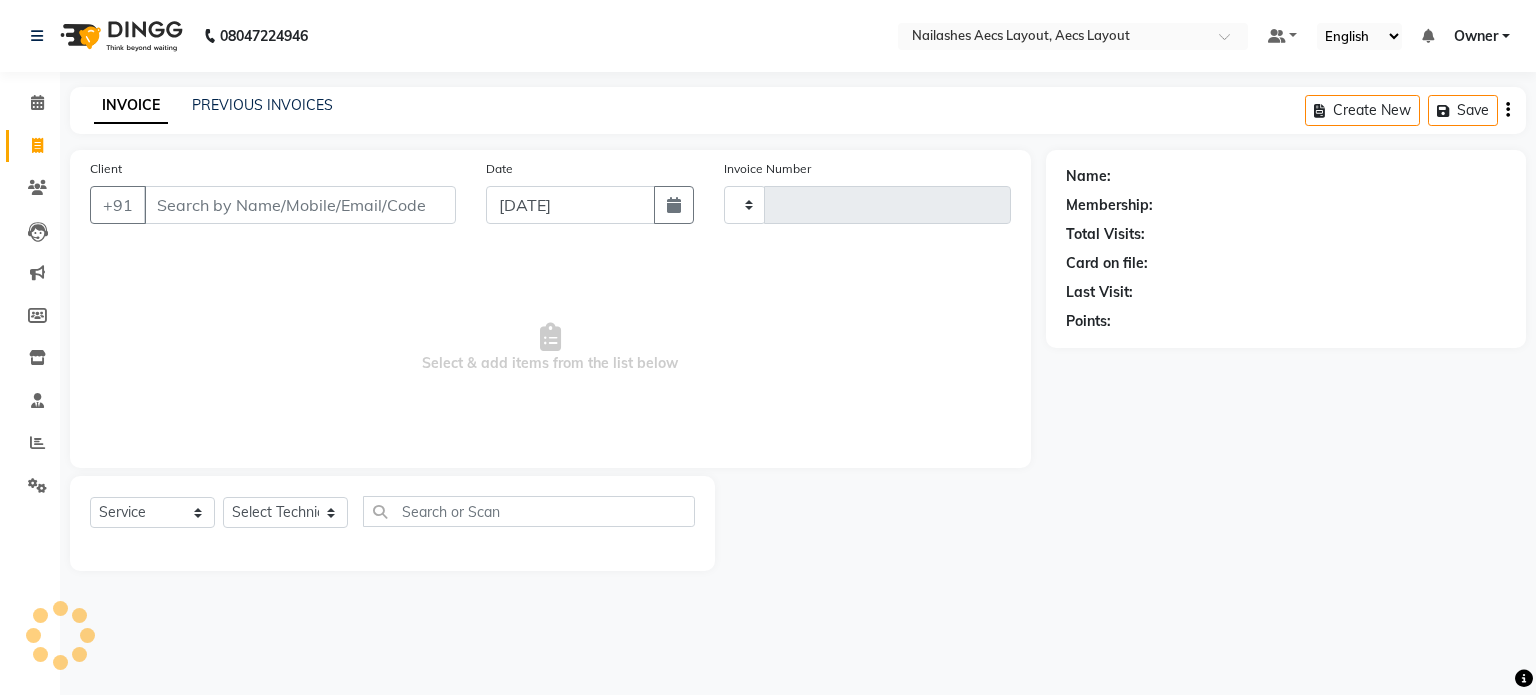 type on "0132" 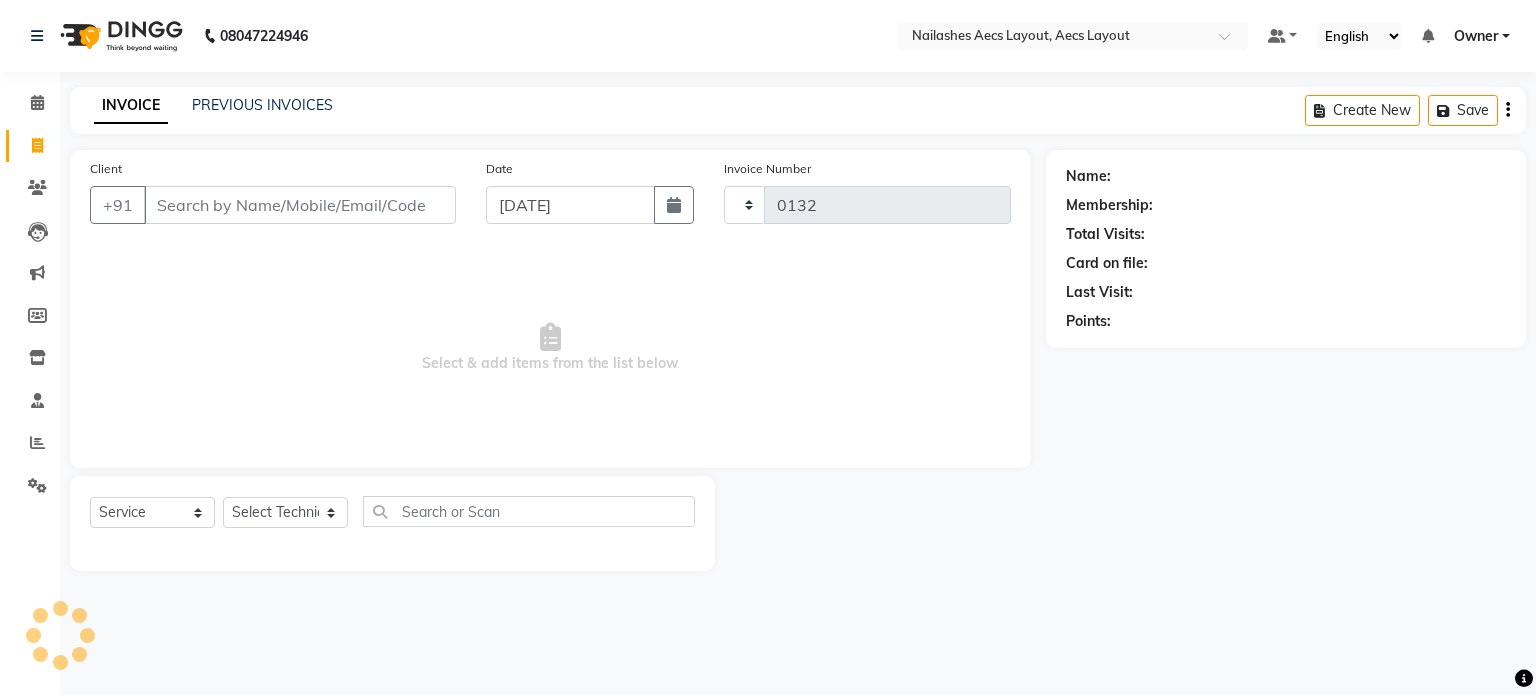 select on "8467" 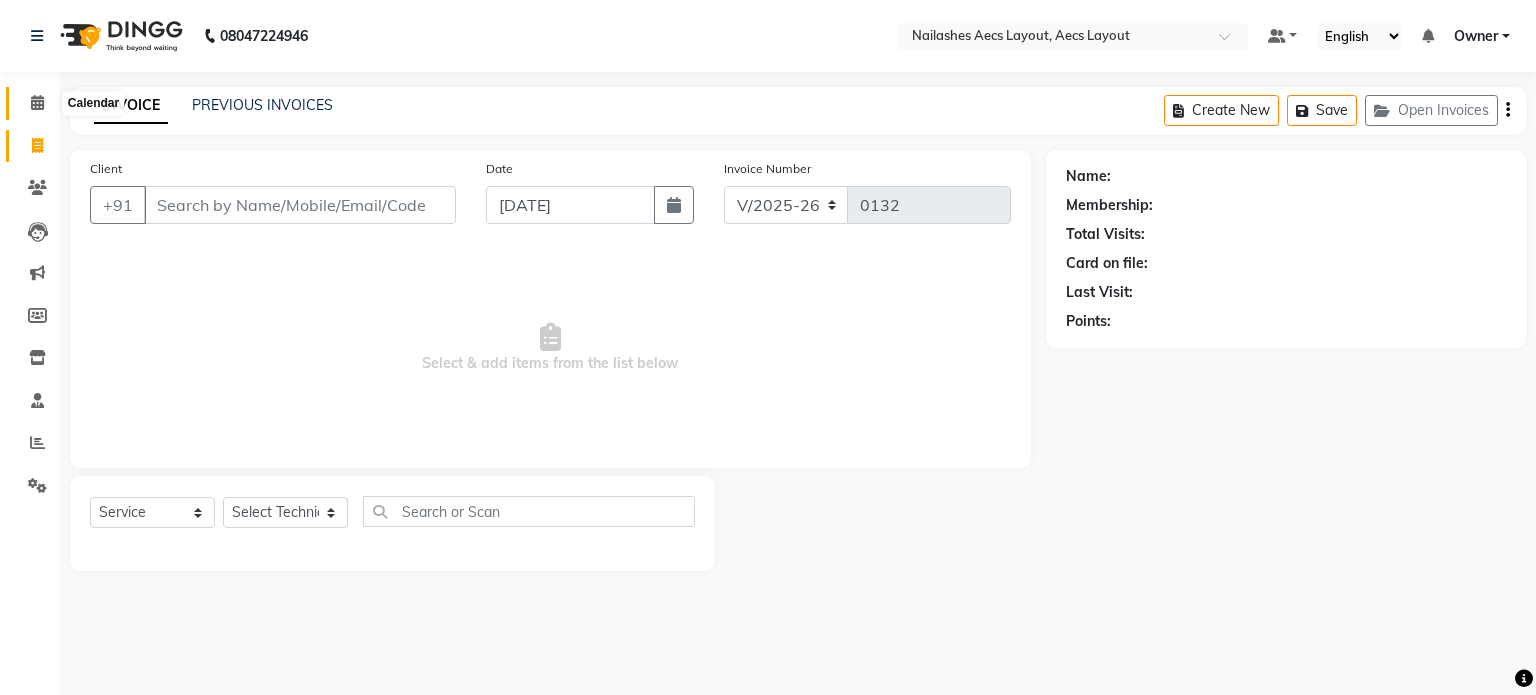 click 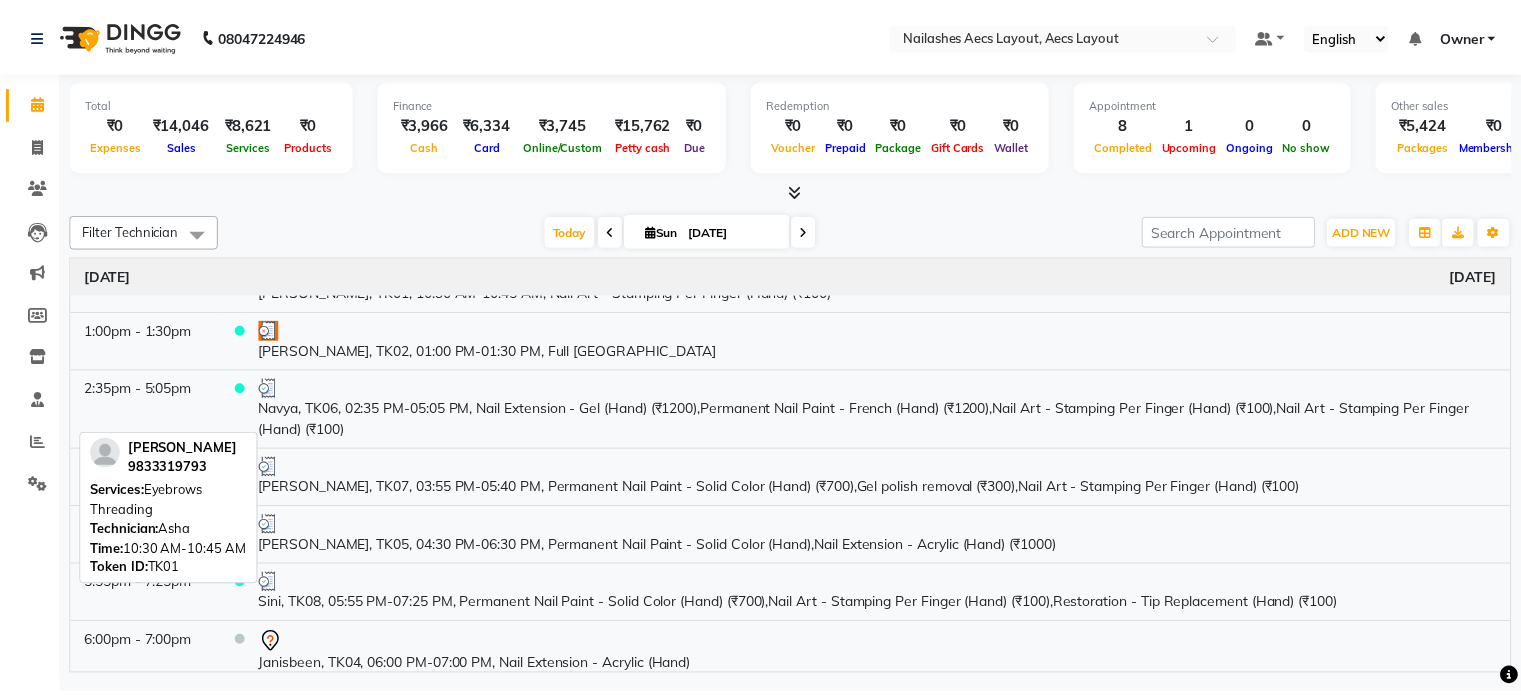 scroll, scrollTop: 280, scrollLeft: 0, axis: vertical 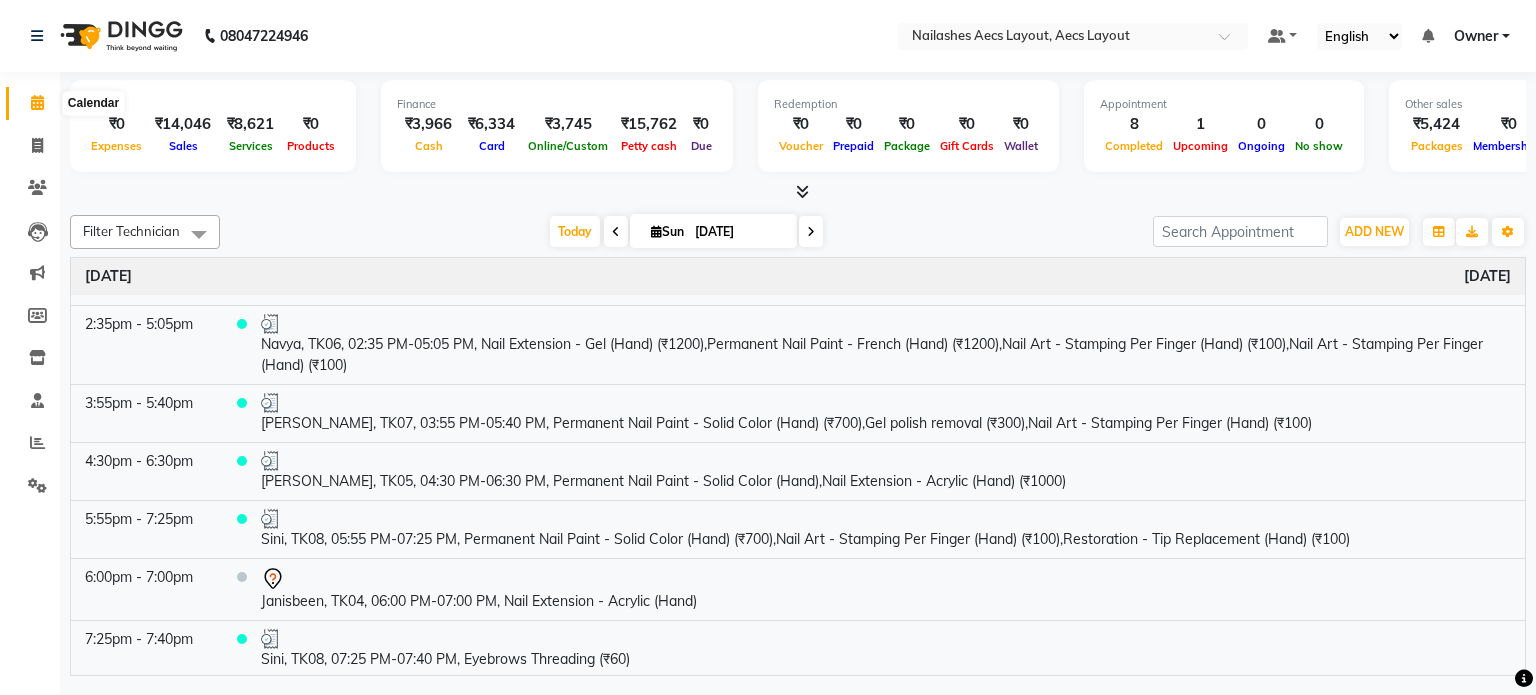 click 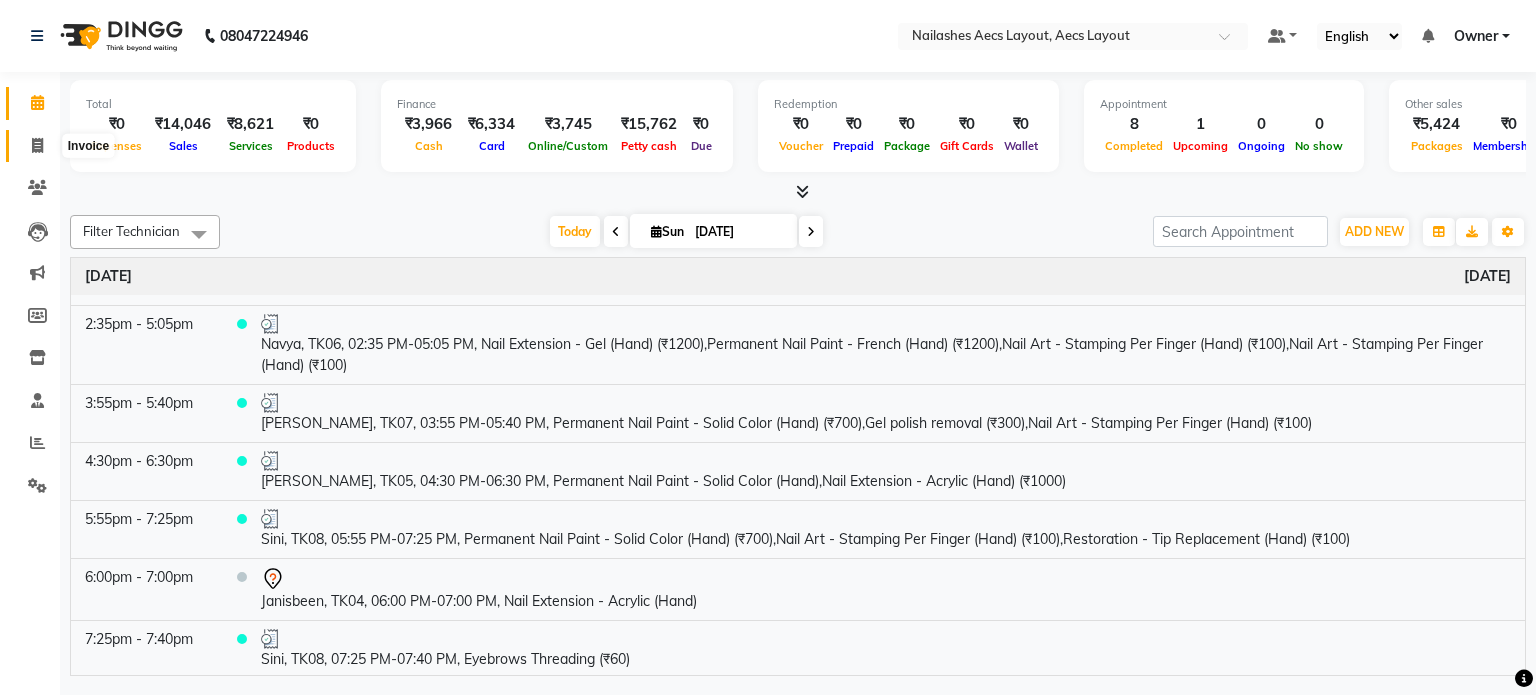 click 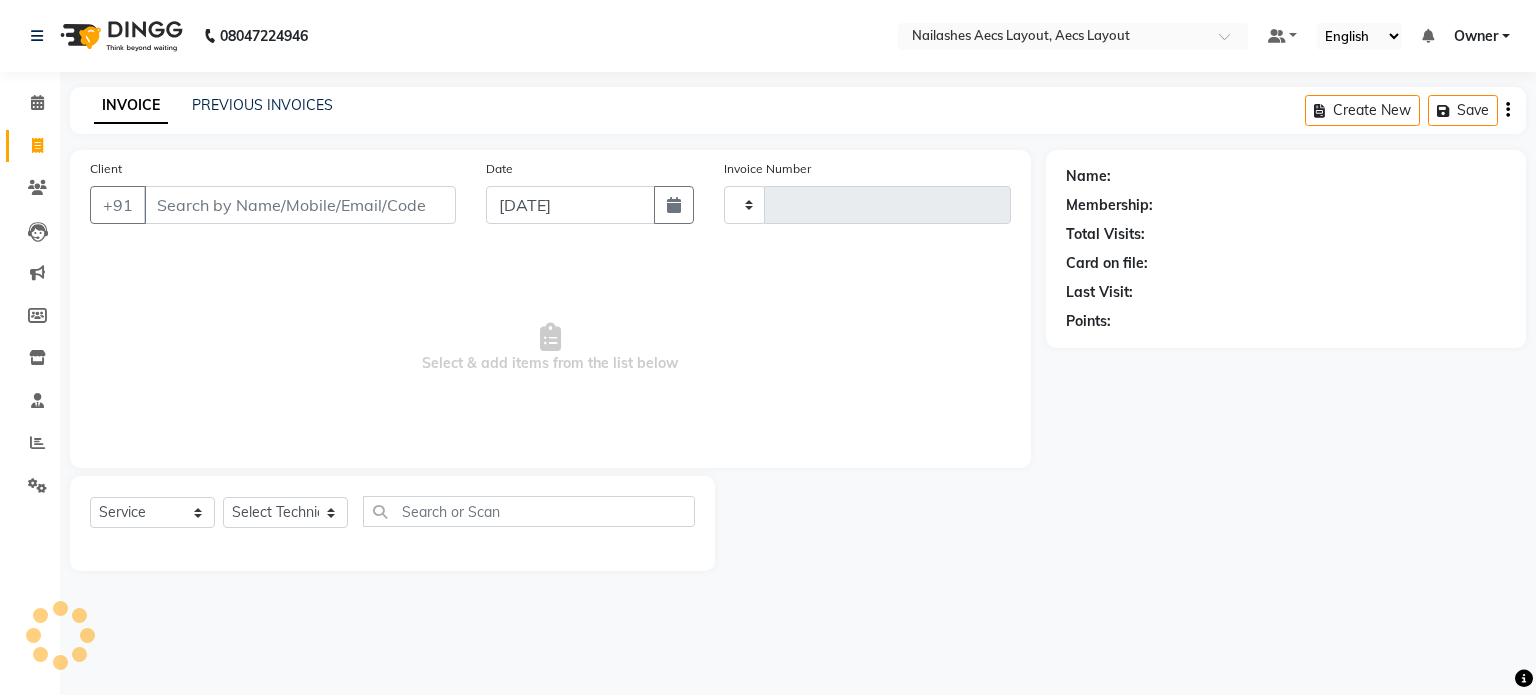 type on "0132" 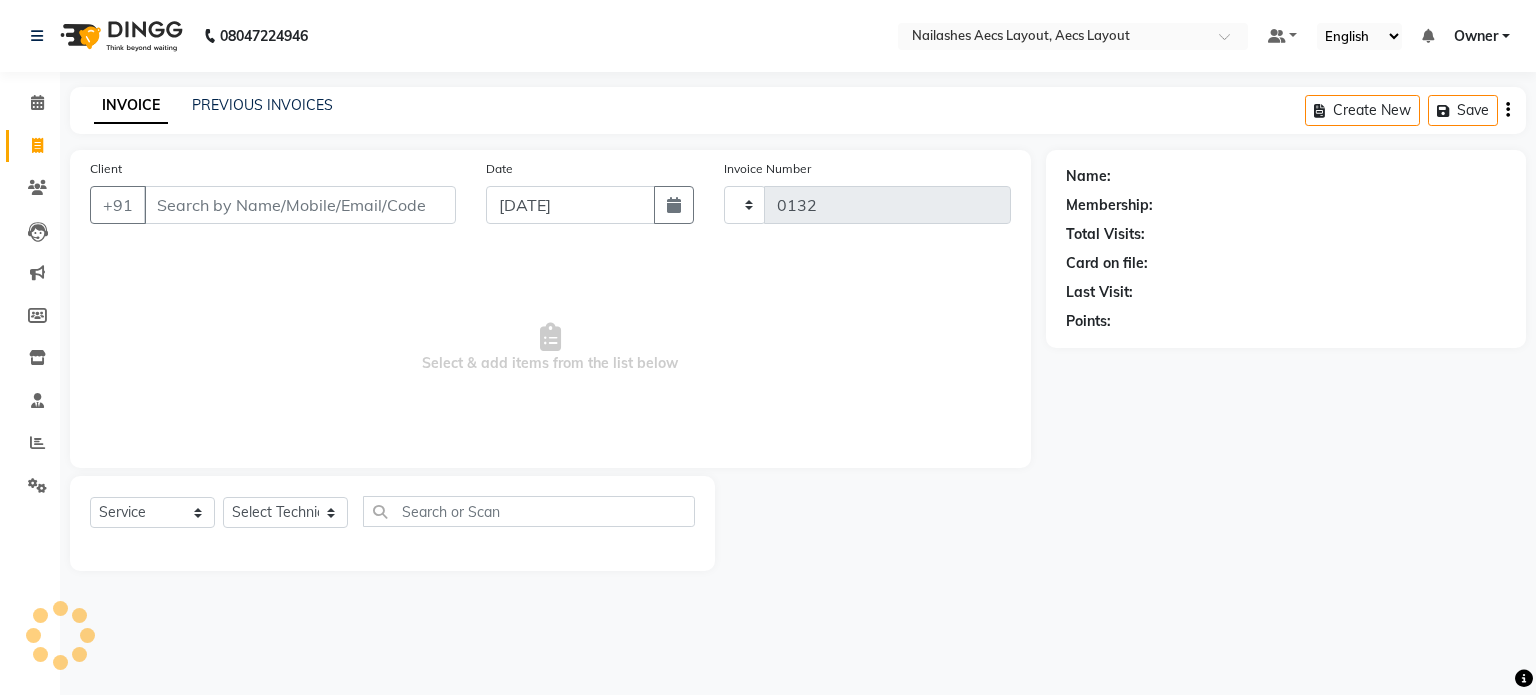 select on "8467" 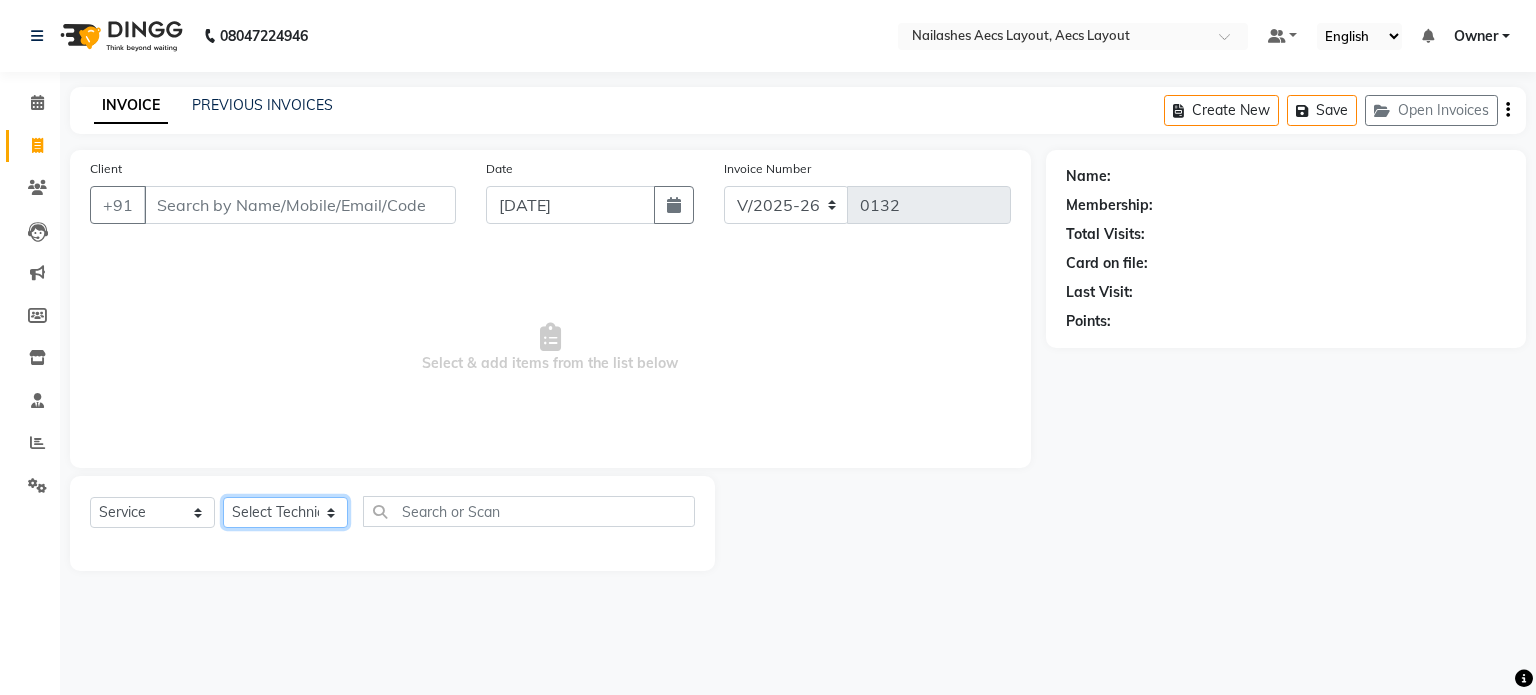 click on "Select Technician [PERSON_NAME] [PERSON_NAME] Owner [PERSON_NAME]" 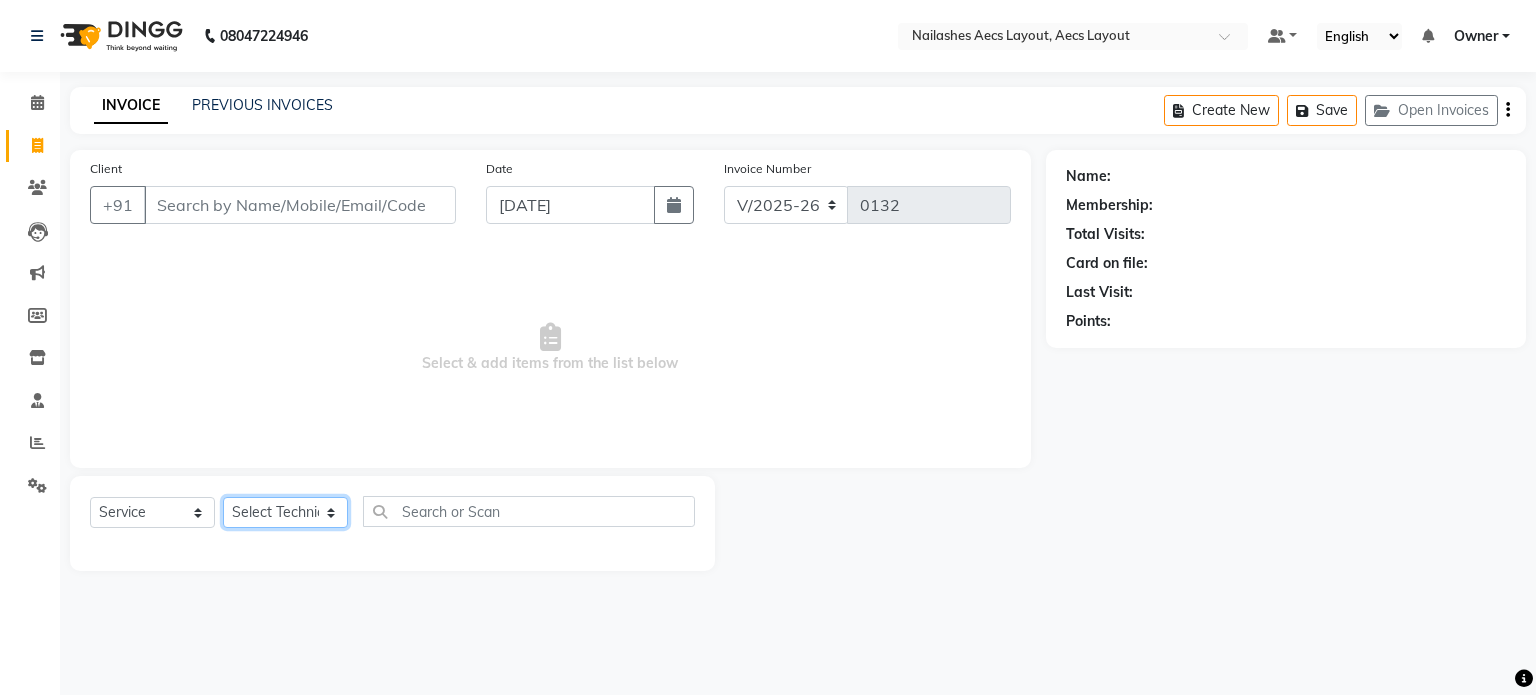 select on "83078" 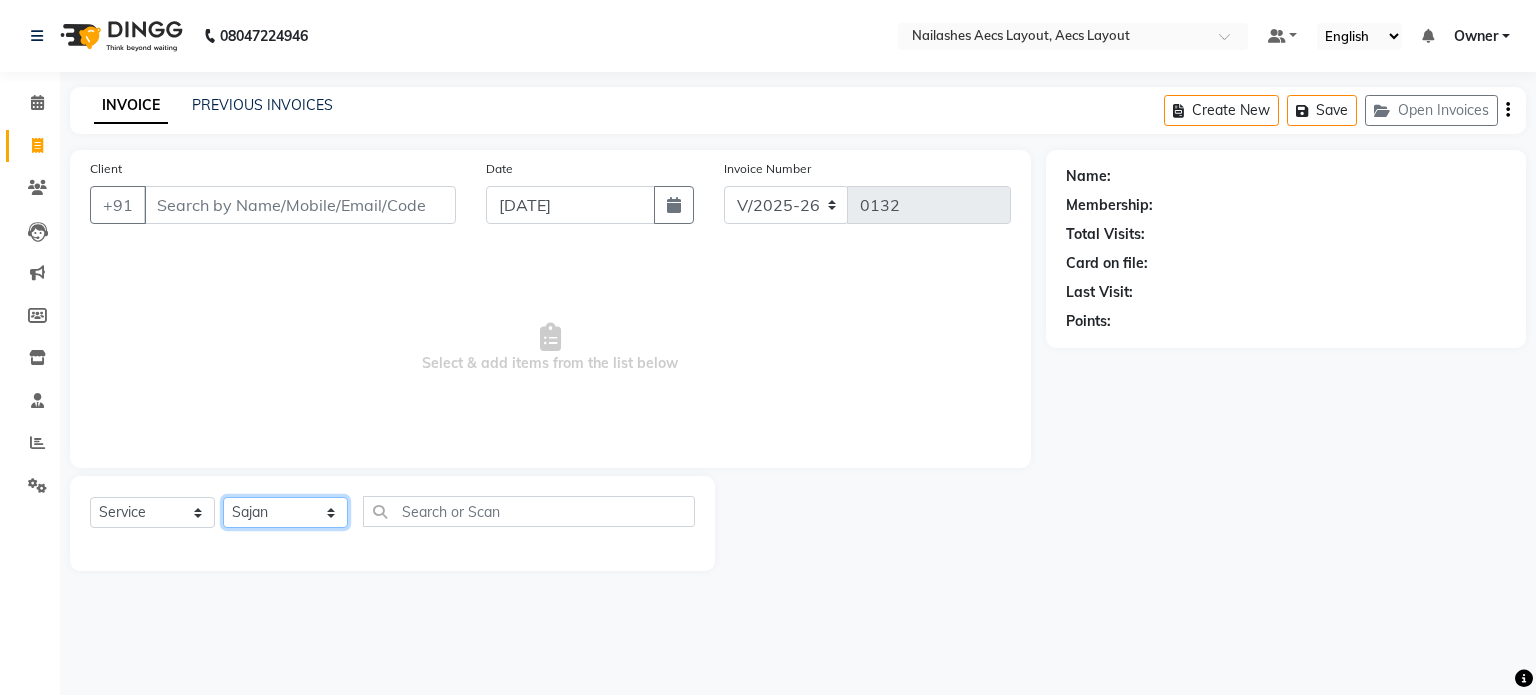 click on "Select Technician [PERSON_NAME] [PERSON_NAME] Owner [PERSON_NAME]" 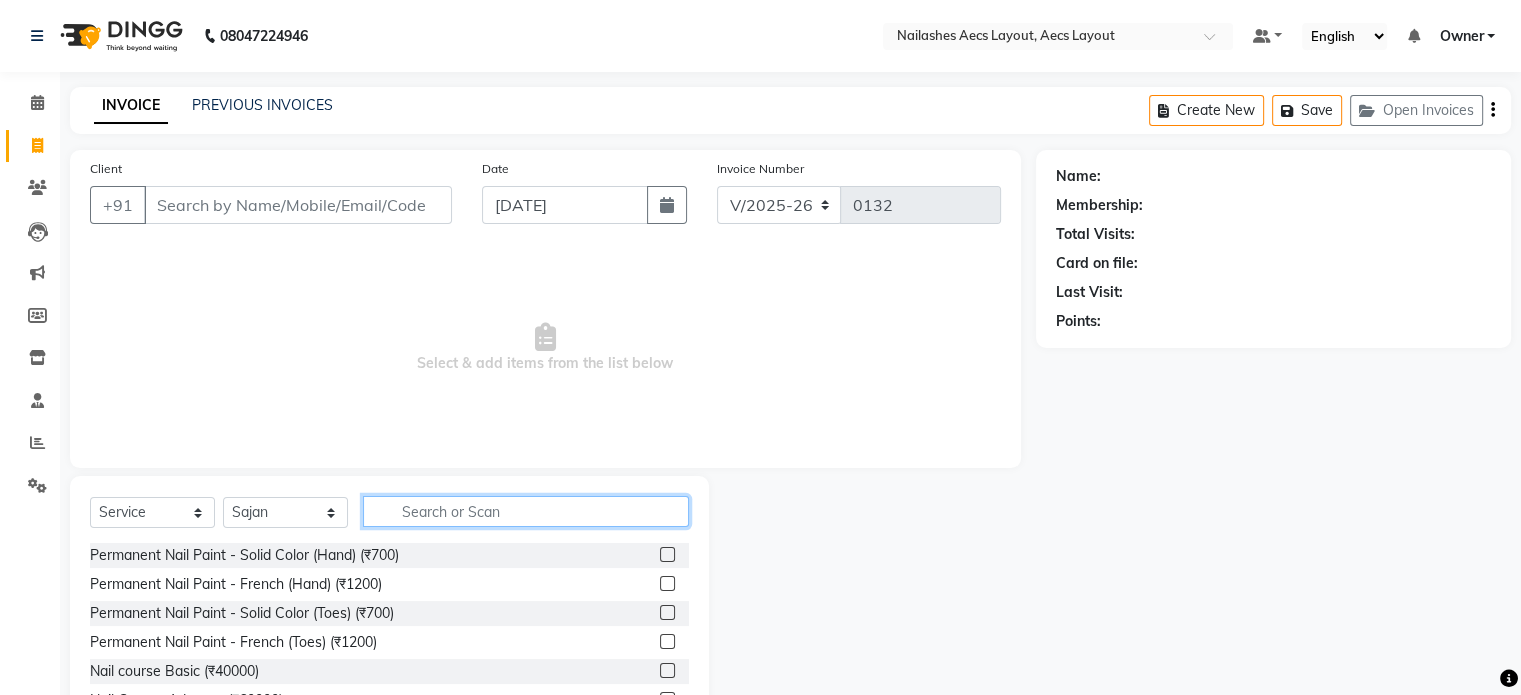 click 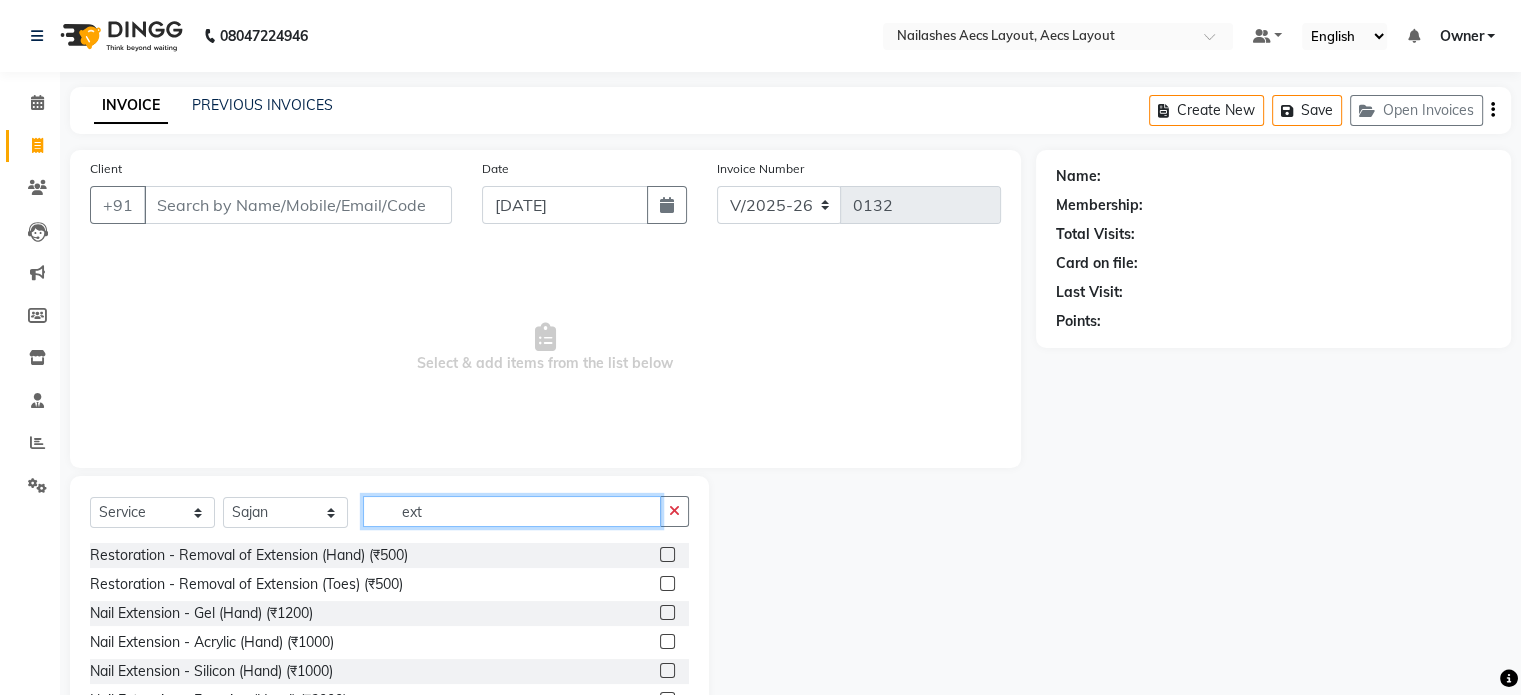 type on "ext" 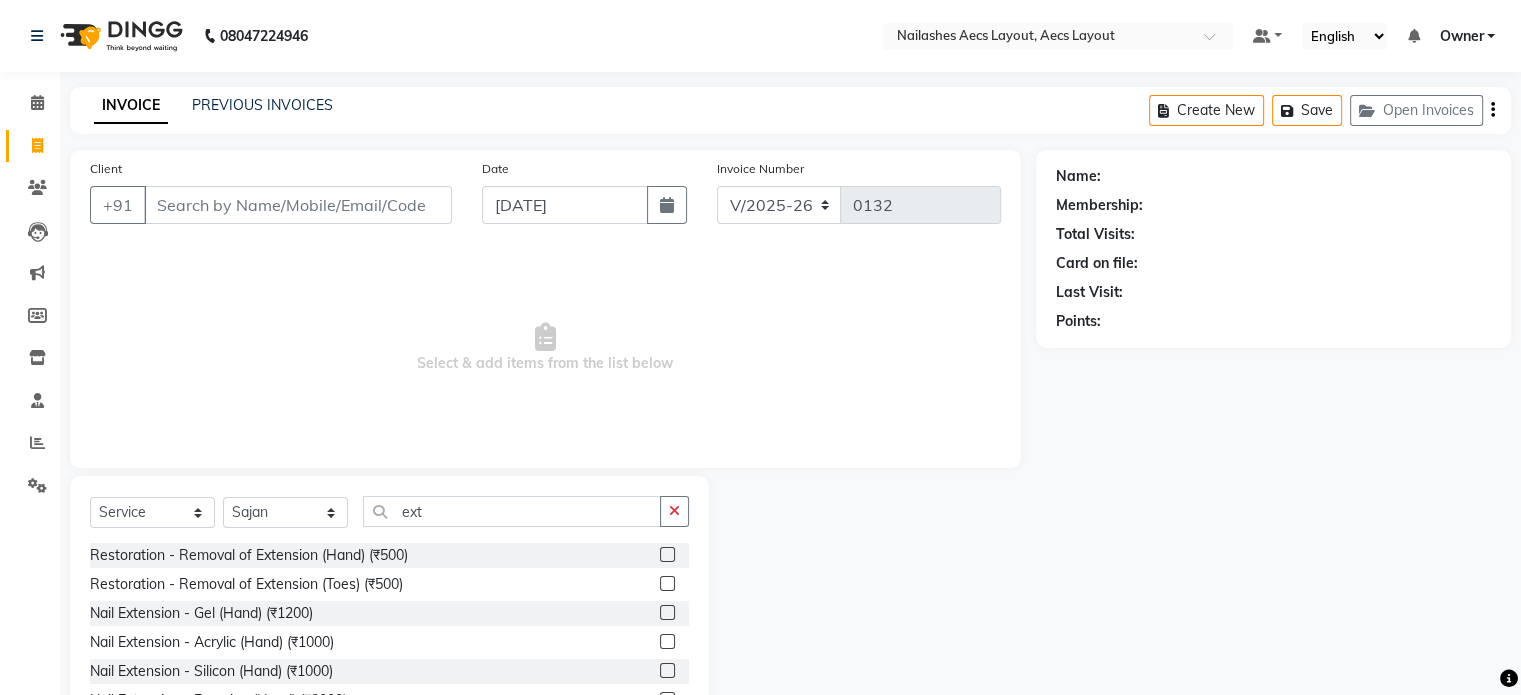 click 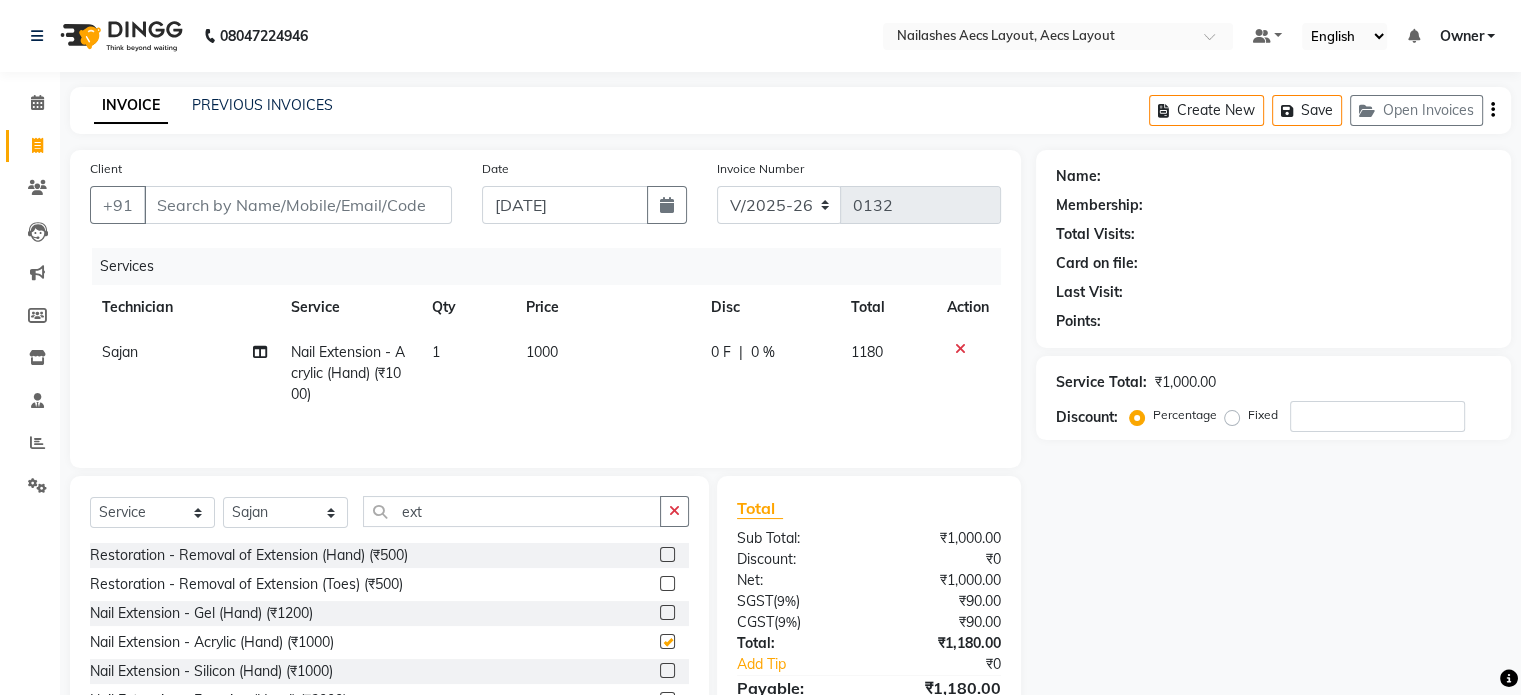 checkbox on "false" 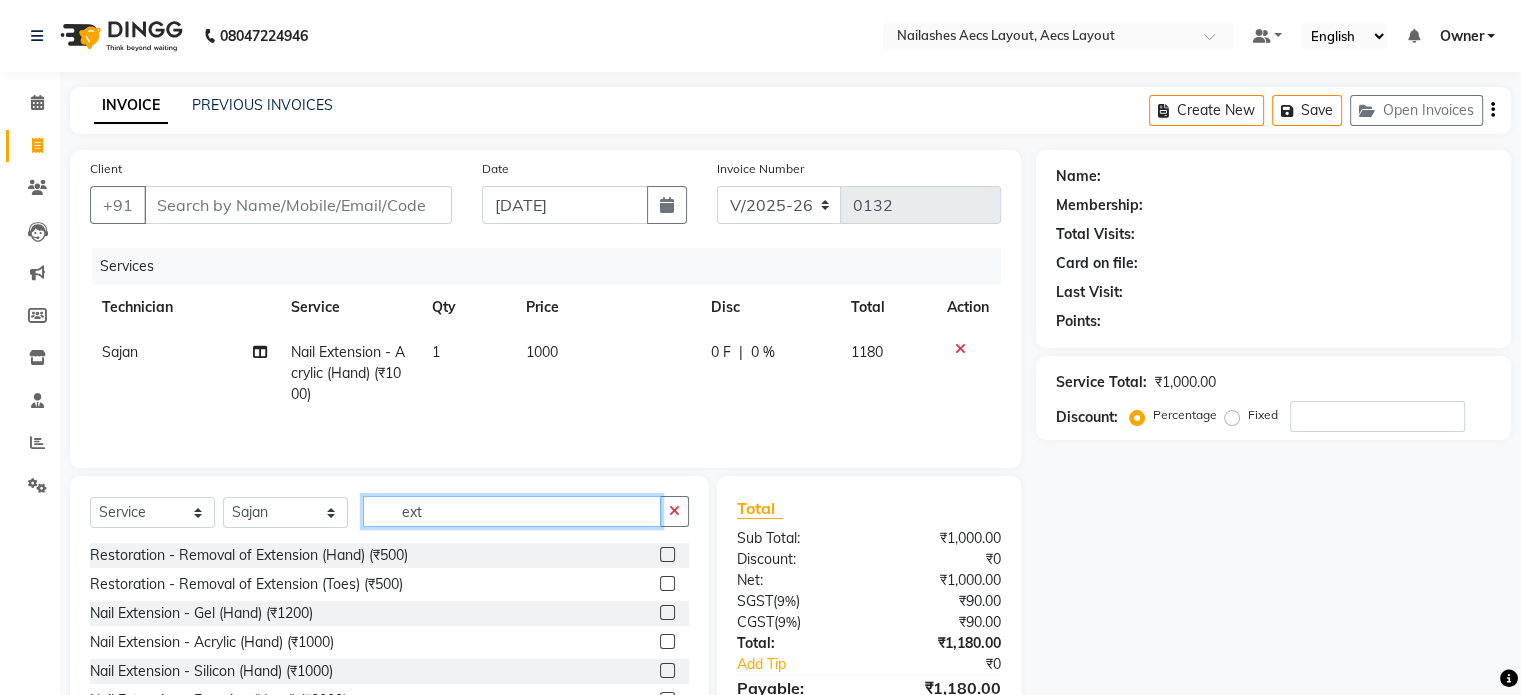 click on "ext" 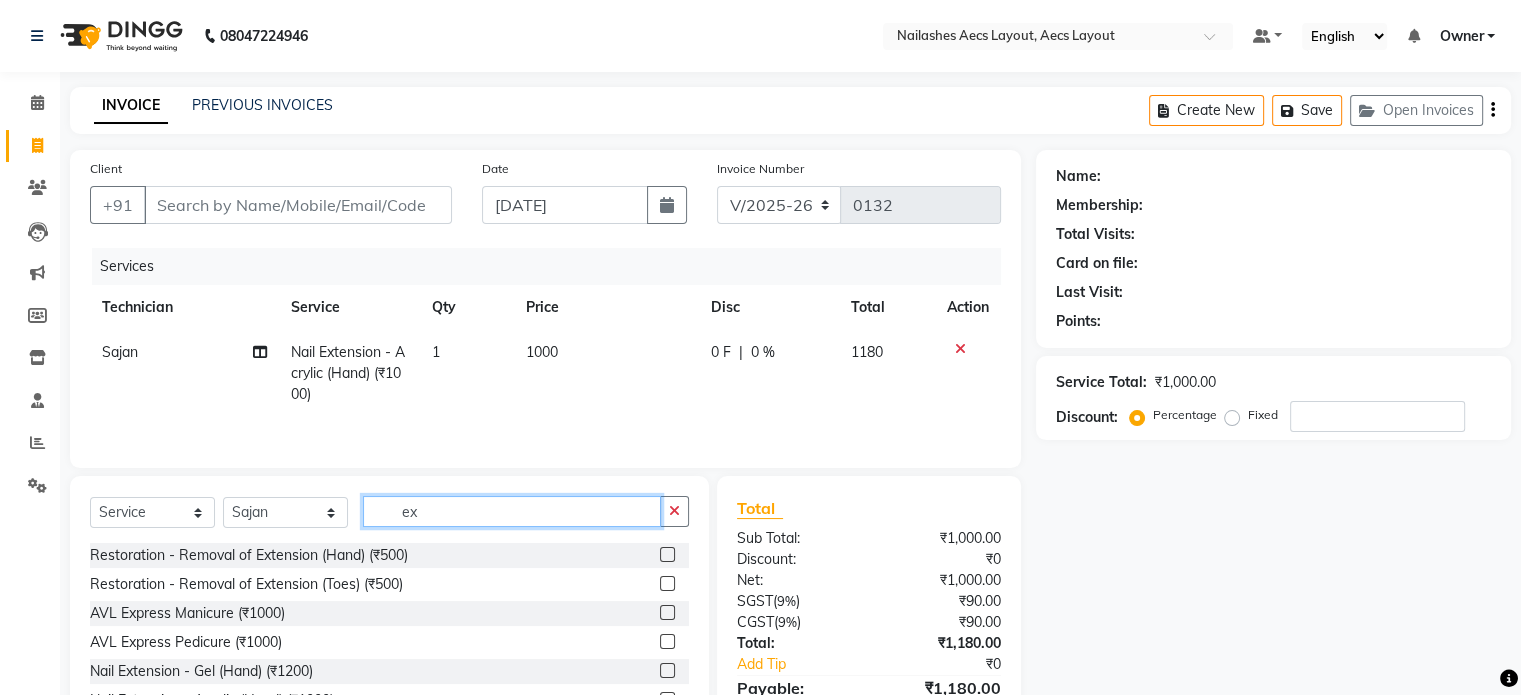 type on "e" 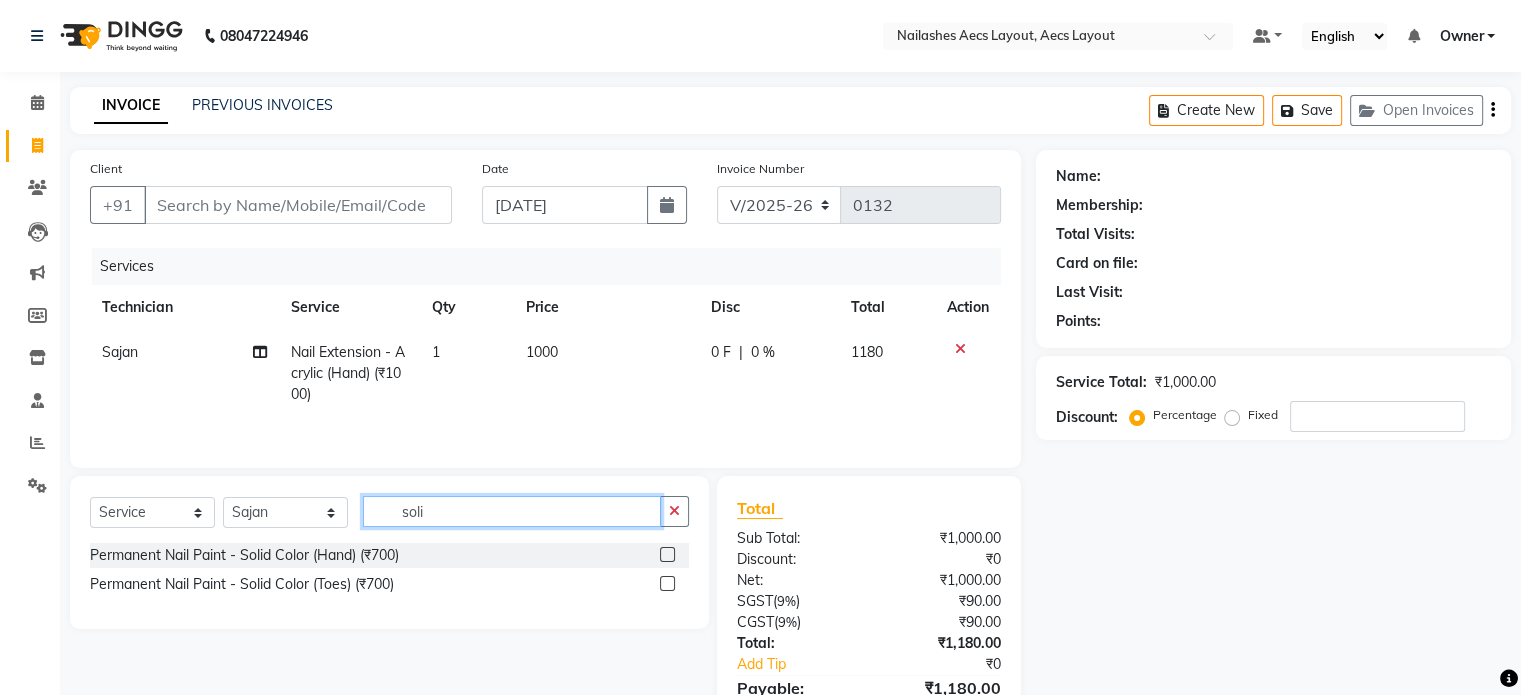 type on "soli" 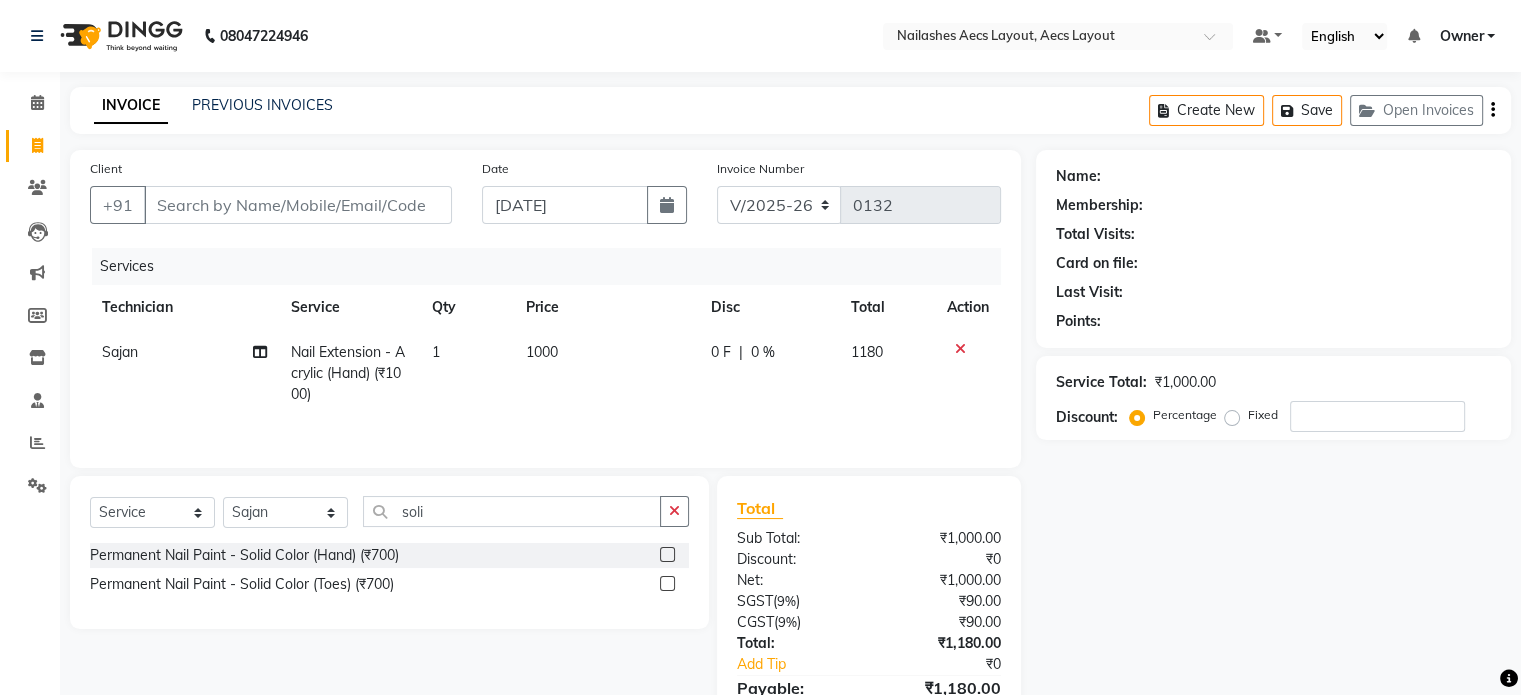 click 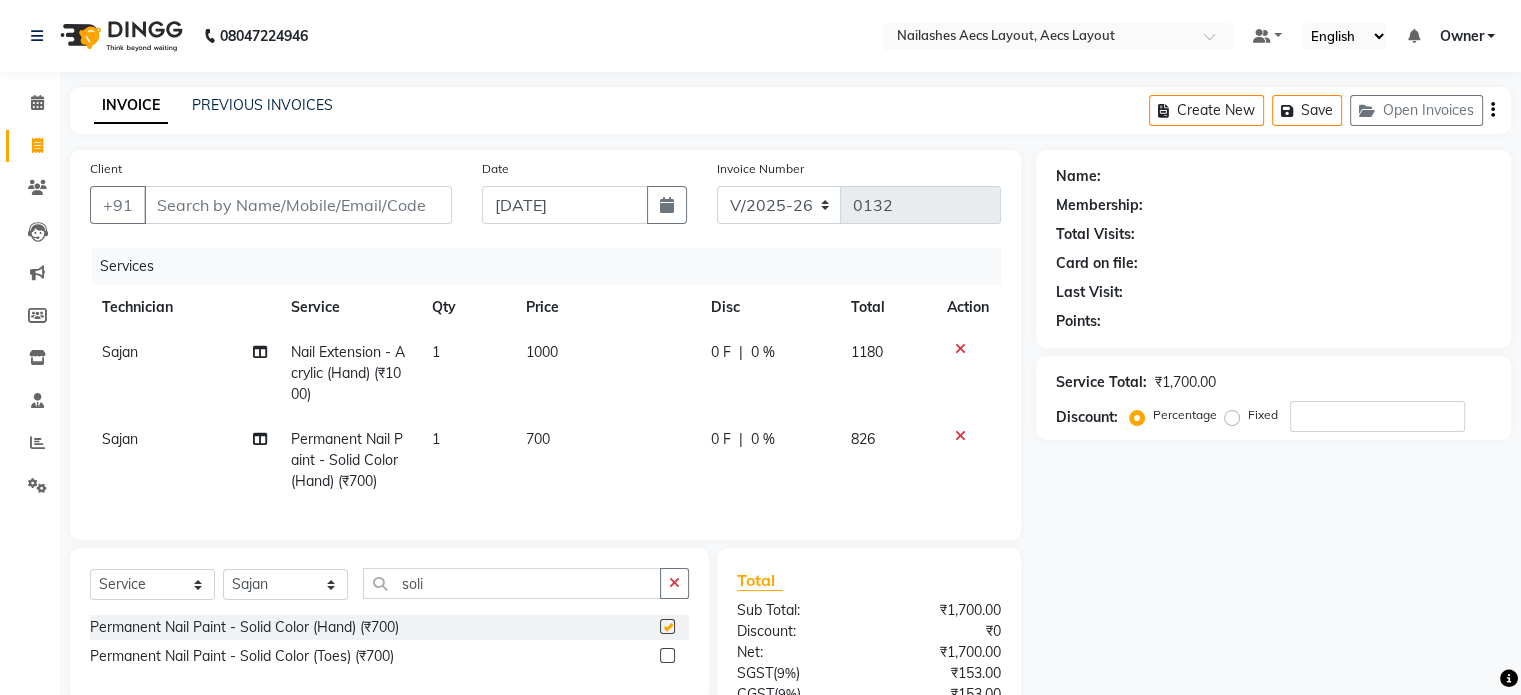 checkbox on "false" 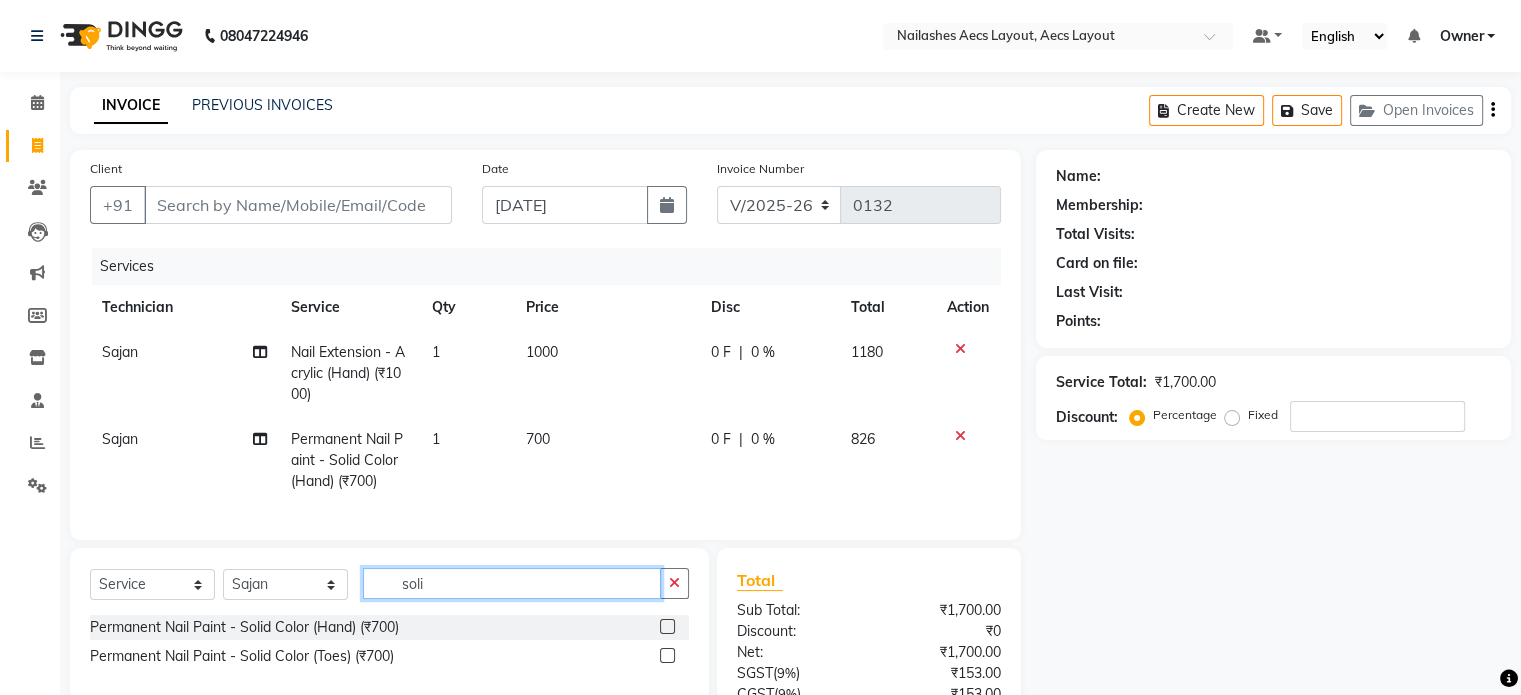 click on "soli" 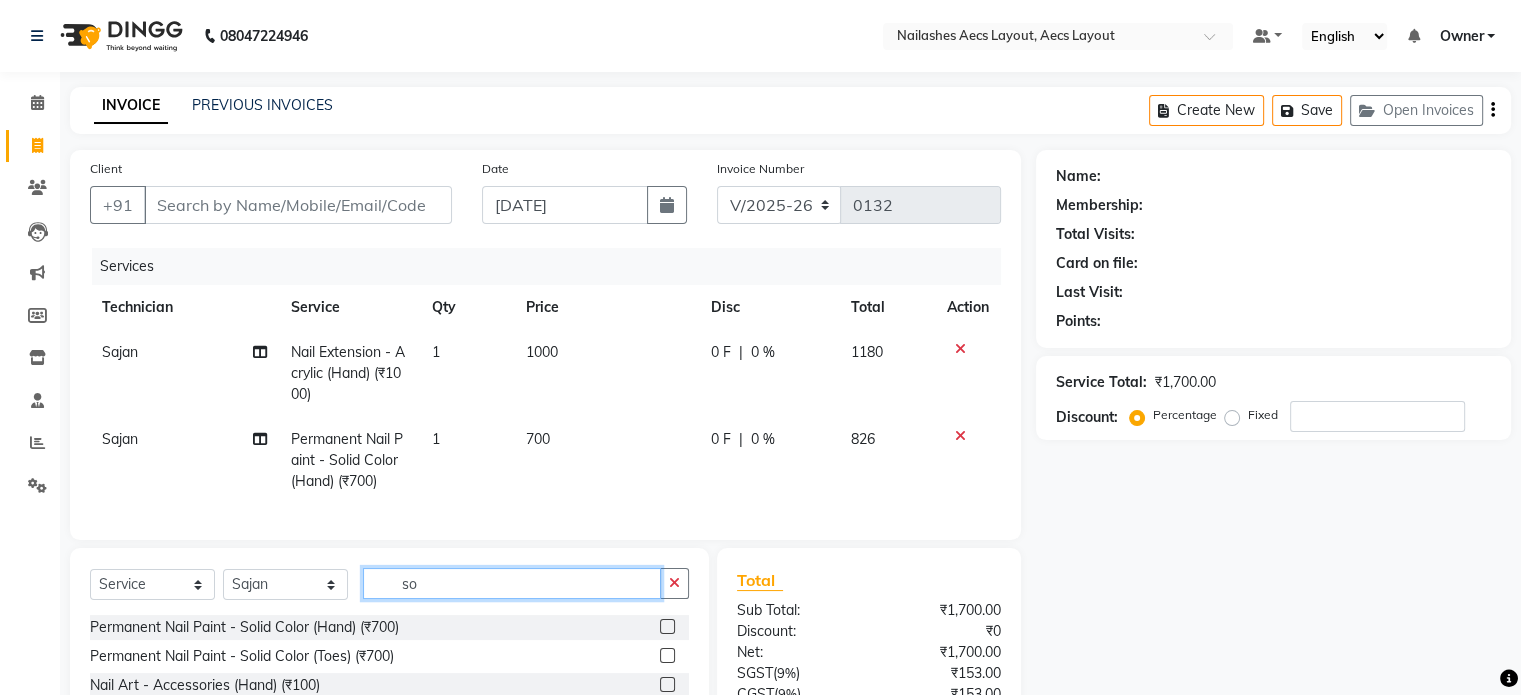 type on "s" 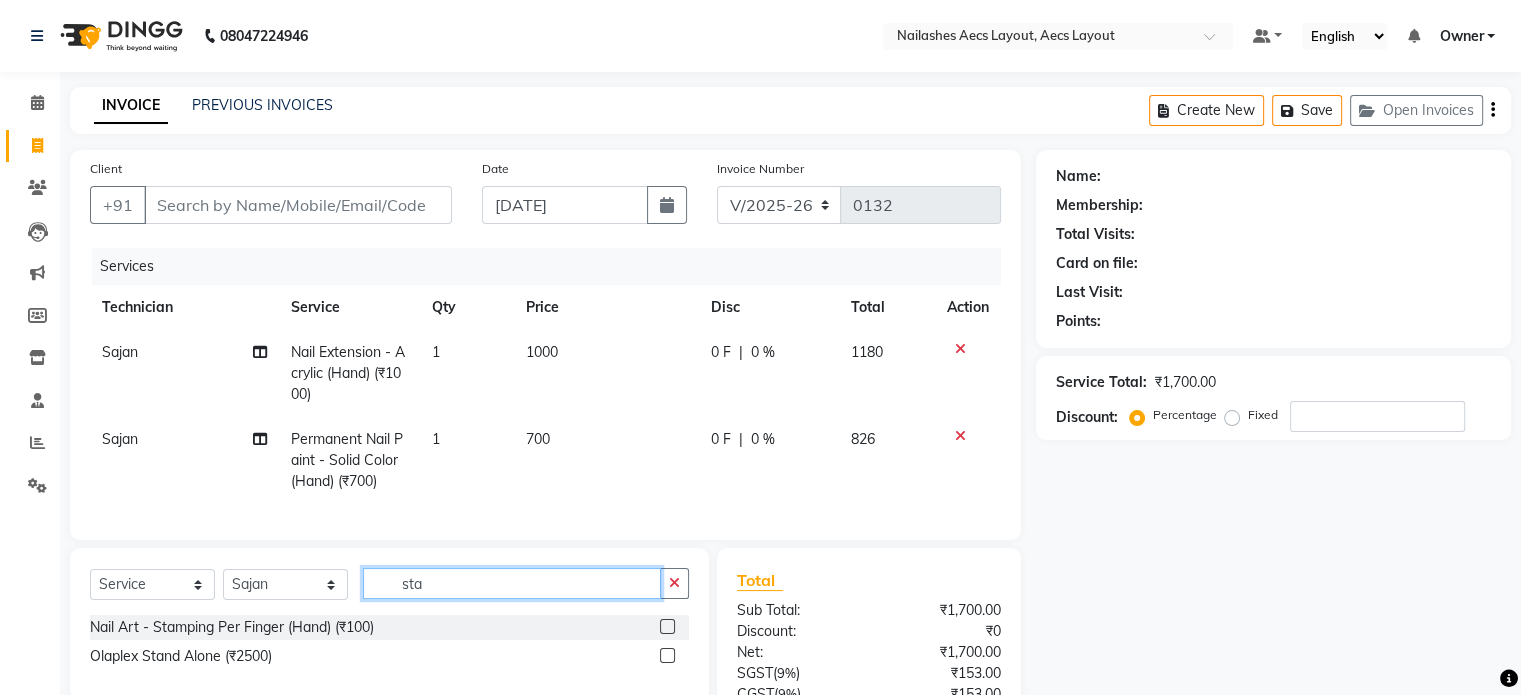type on "sta" 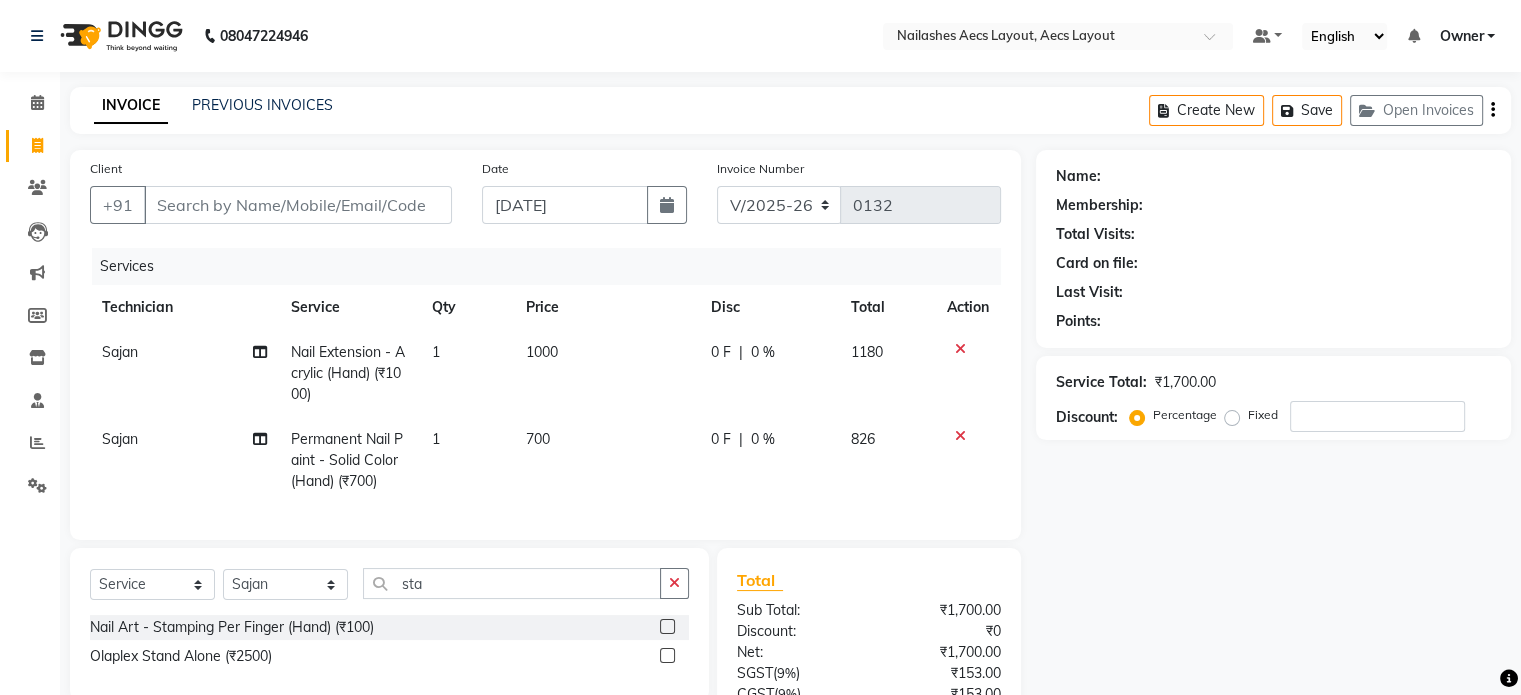 click 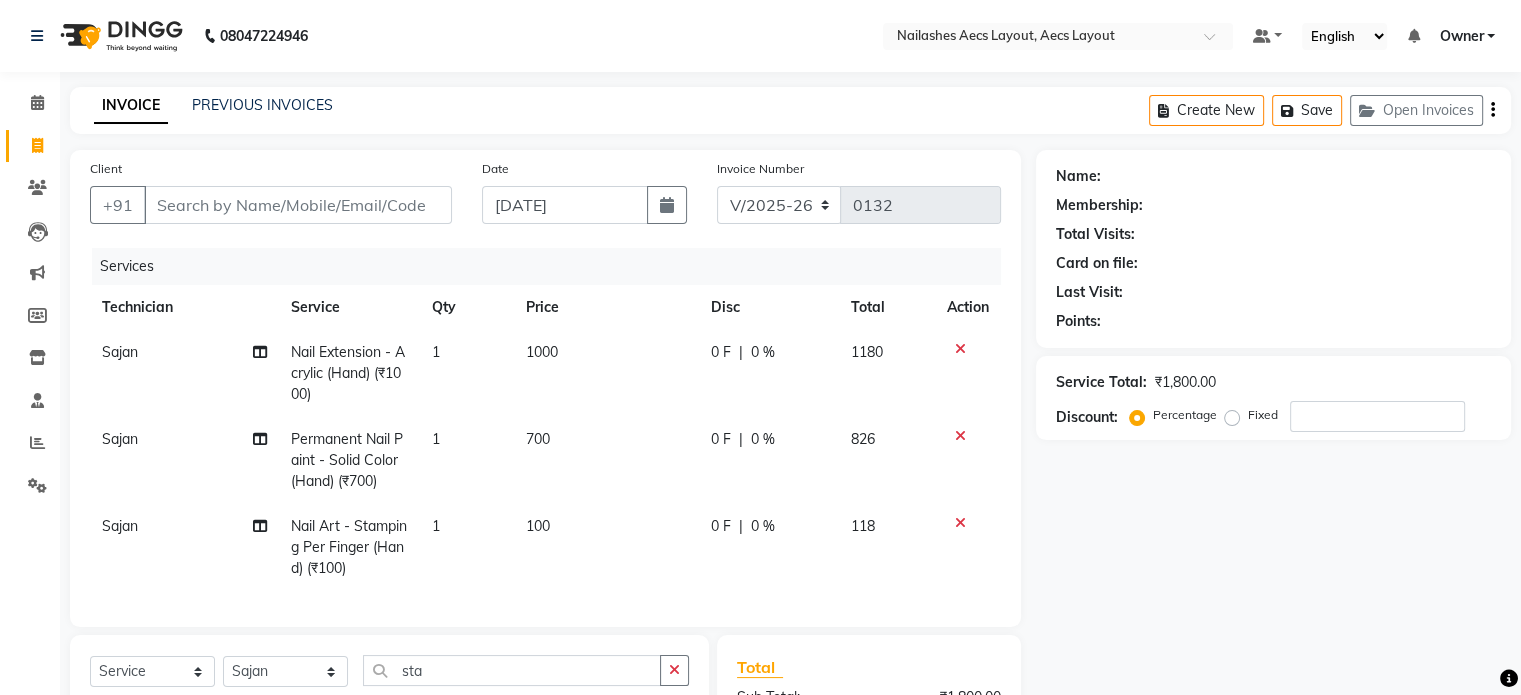 checkbox on "false" 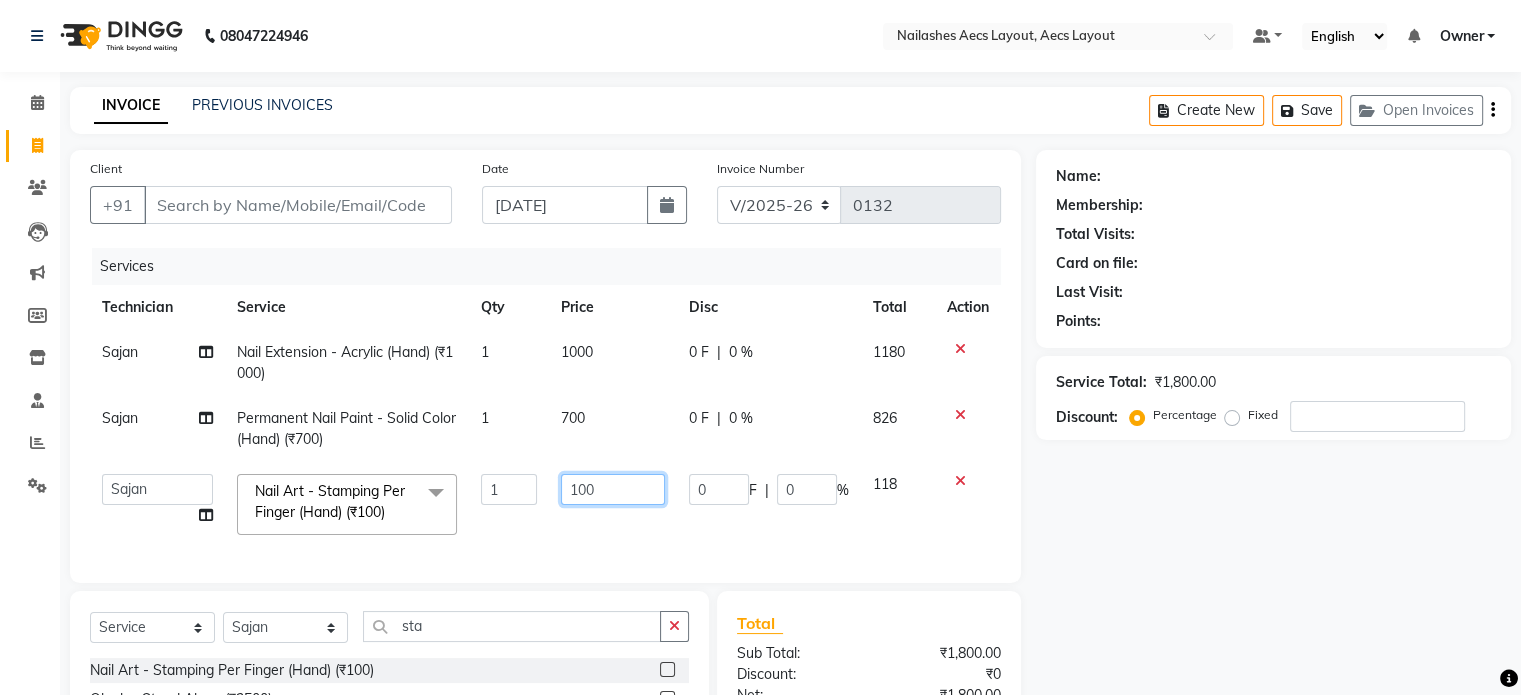 click on "100" 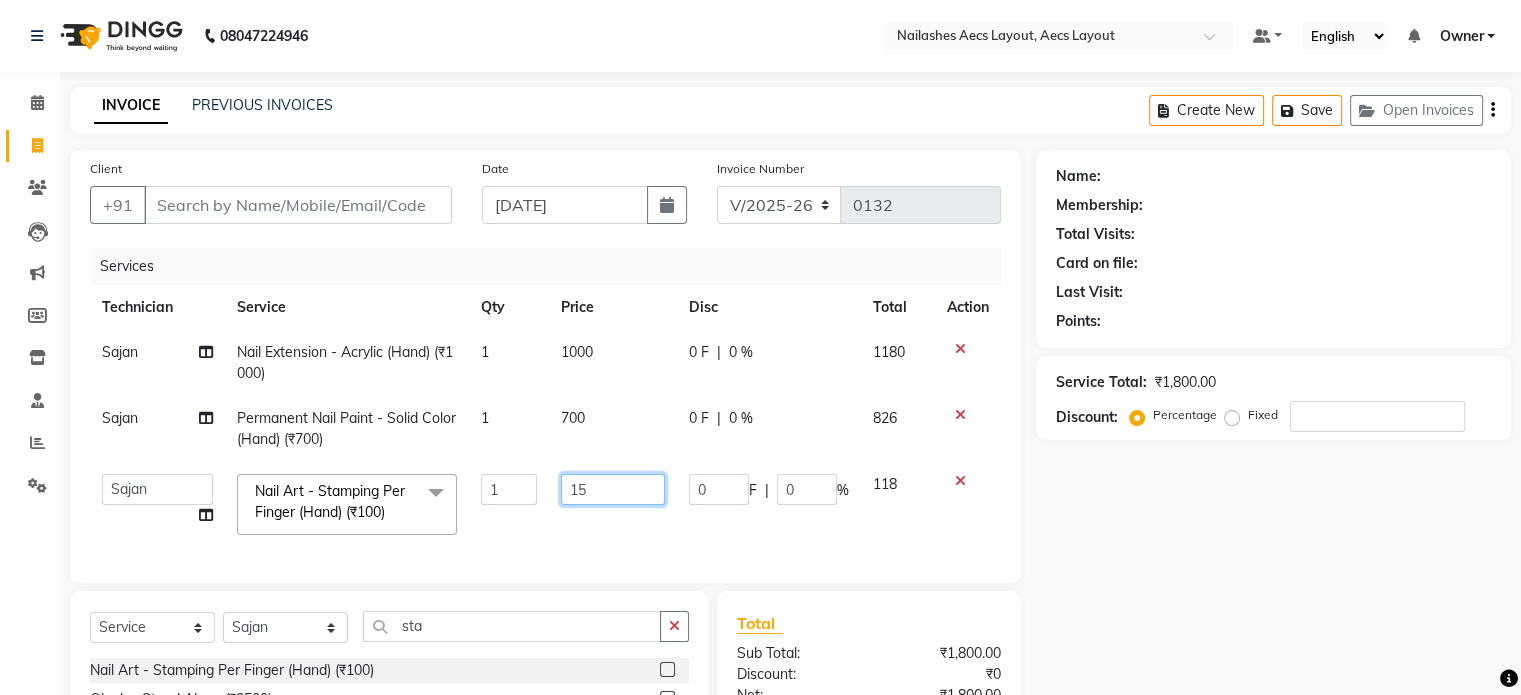 type 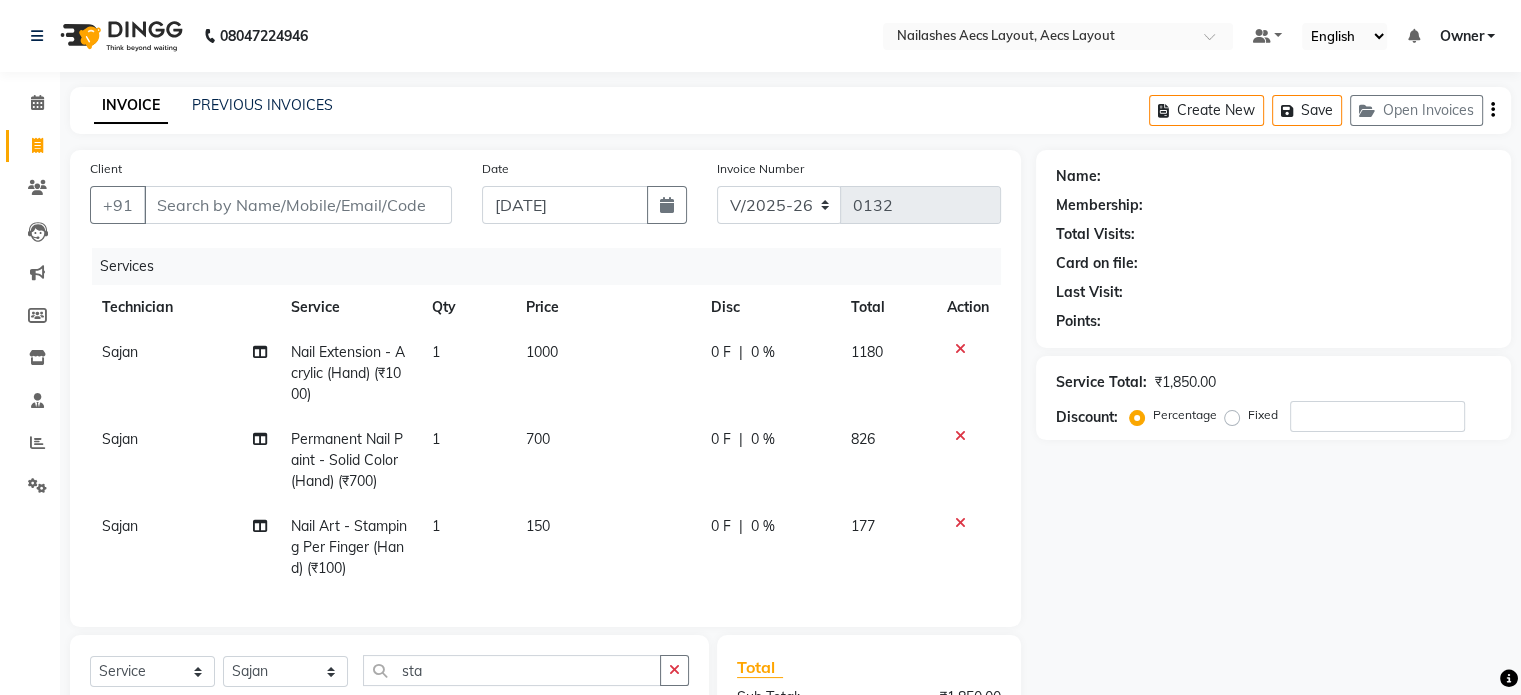 click on "1" 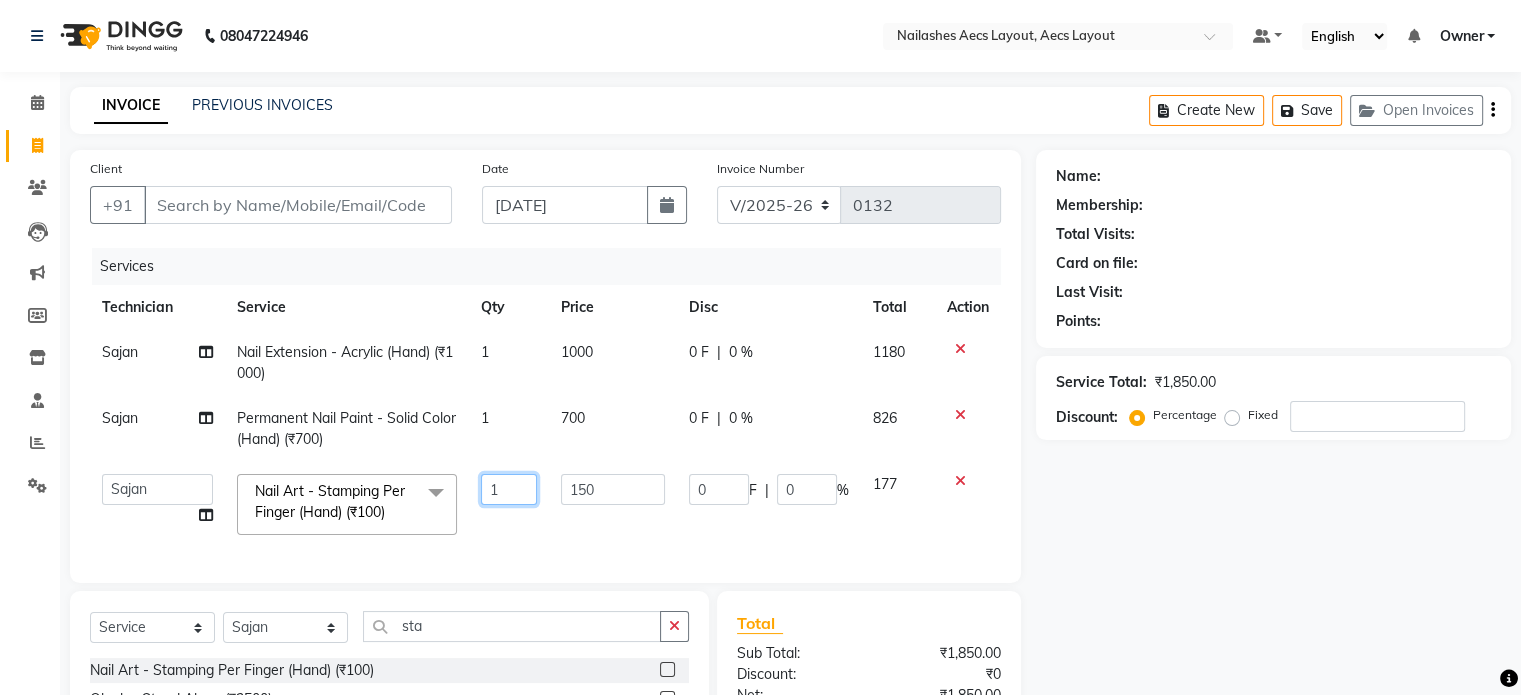 click on "1" 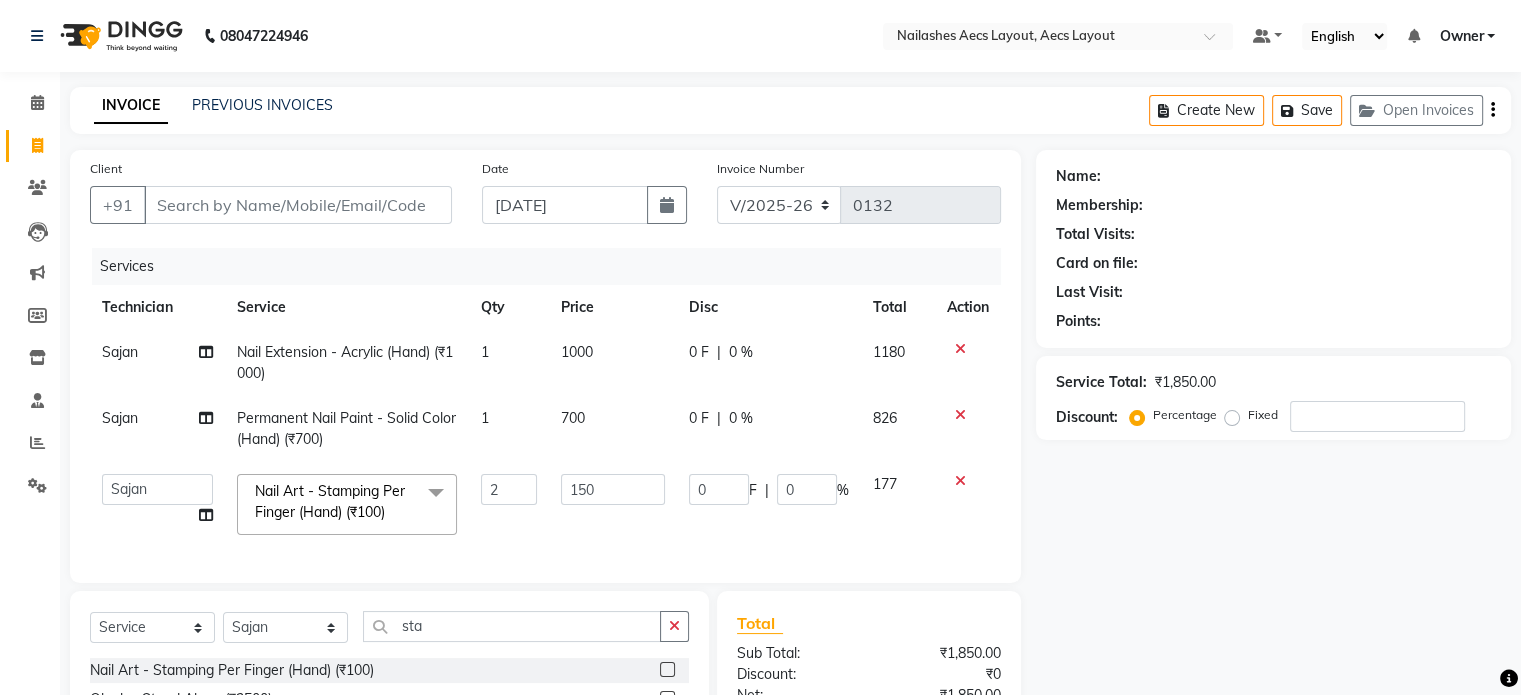 click on "Arun    kaptan   Krishna   Owner   Sajan  Nail Art - Stamping Per Finger (Hand) (₹100)  x Permanent Nail Paint - Solid Color (Hand) (₹700) Permanent Nail Paint - French (Hand) (₹1200) Permanent Nail Paint - Solid Color (Toes) (₹700) Permanent Nail Paint - French (Toes) (₹1200) Nail course Basic (₹40000) Nail Course Advance (₹60000) Cuticle Oil (₹750) Restoration - Gel (Hand) (₹100) Restoration - Tip Replacement (Hand) (₹100) Restoration - Touch -up (Hand) (₹300) Restoration - Gel Color Changes (Hand) (₹700) Restoration - Removal of Extension (Hand) (₹500) Restoration - Removal of Nail Paint (Hand) (₹500) Restoration - Gel (Toes) (₹100) Restoration - Tip Replacement (Toes) (₹100) Restoration - Touch -up (Toes) (₹300) Restoration - Gel Color Changes (Toes) (₹700) Restoration - Removal of Extension (Toes) (₹500) Restoration - Removal of Nail Paint (Toes) (₹500) Gel polish removal (₹300) Eyelash Refil - Classic (₹1500) Eyelash Refil - Hybrid (₹2500) D Tan (₹500) 2" 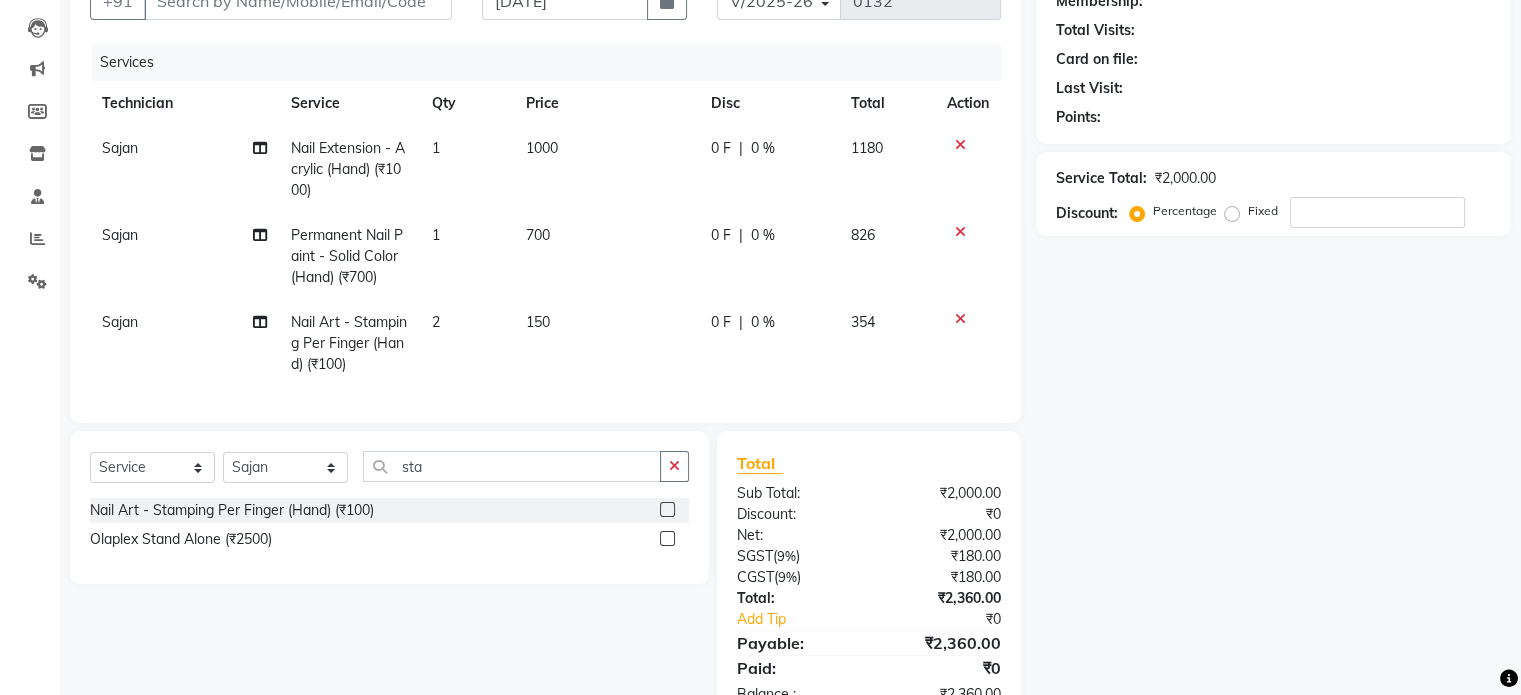 scroll, scrollTop: 280, scrollLeft: 0, axis: vertical 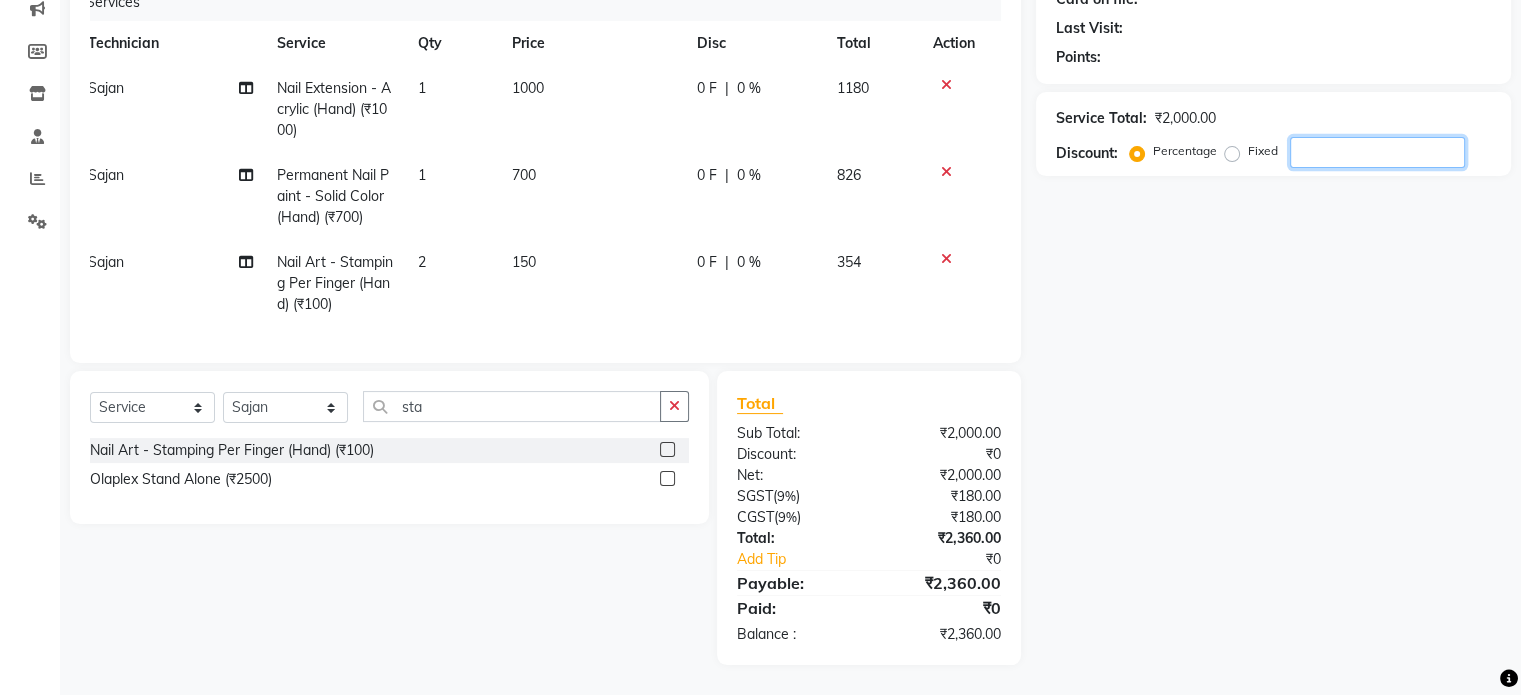 click 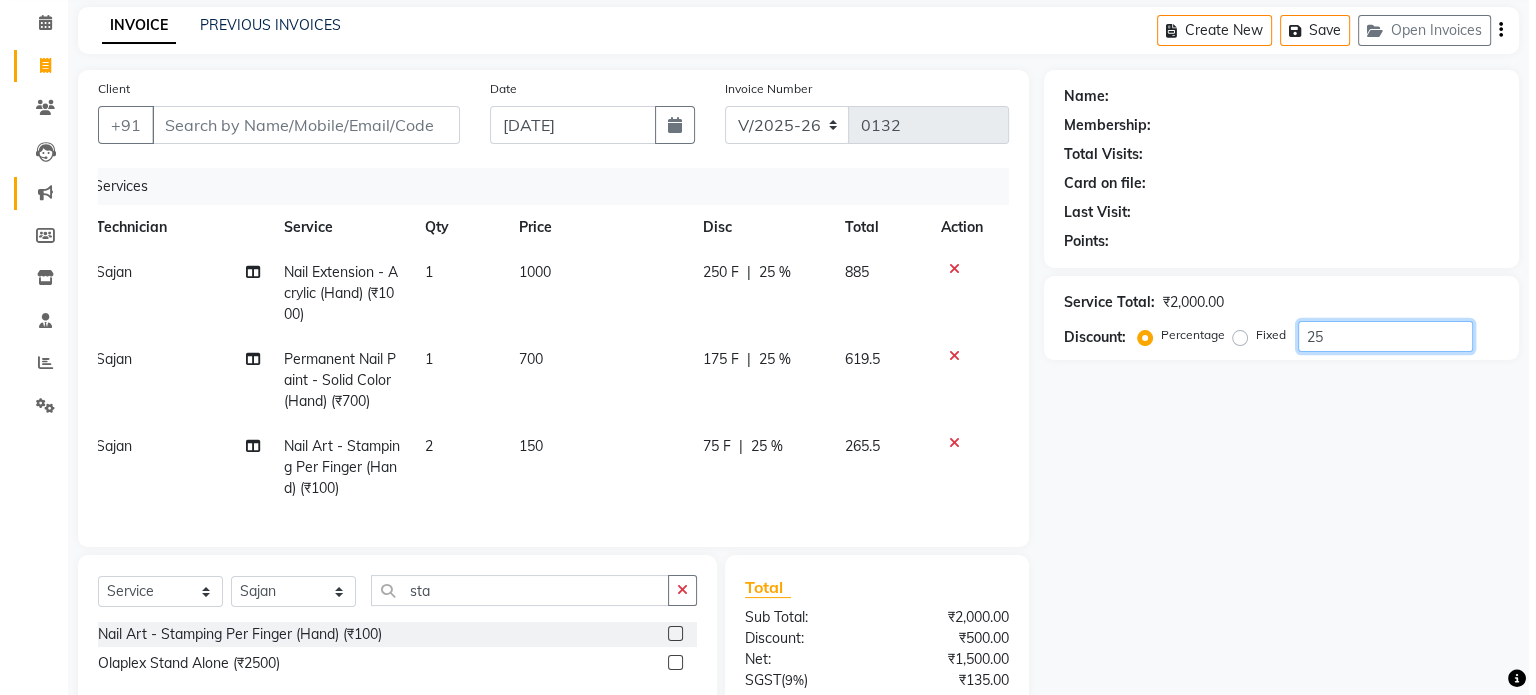 scroll, scrollTop: 0, scrollLeft: 0, axis: both 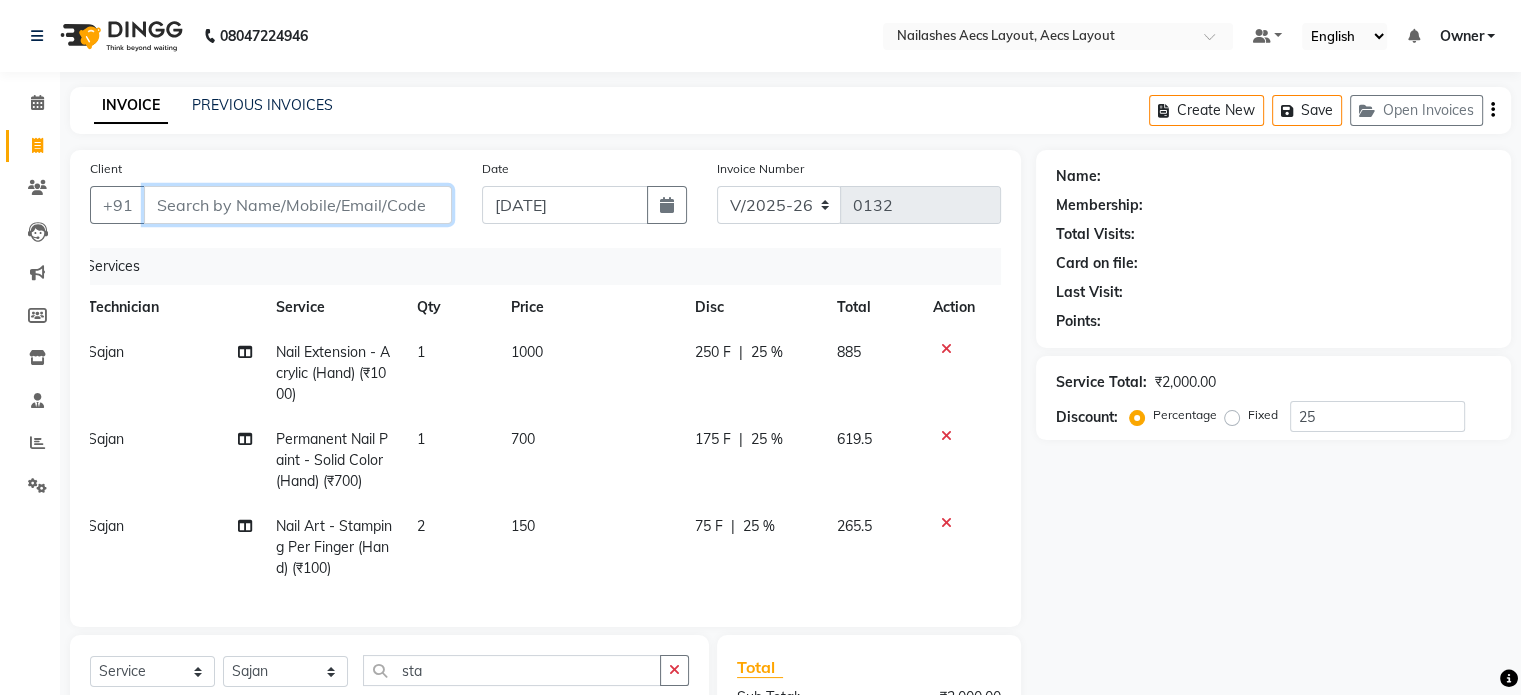 click on "Client" at bounding box center [298, 205] 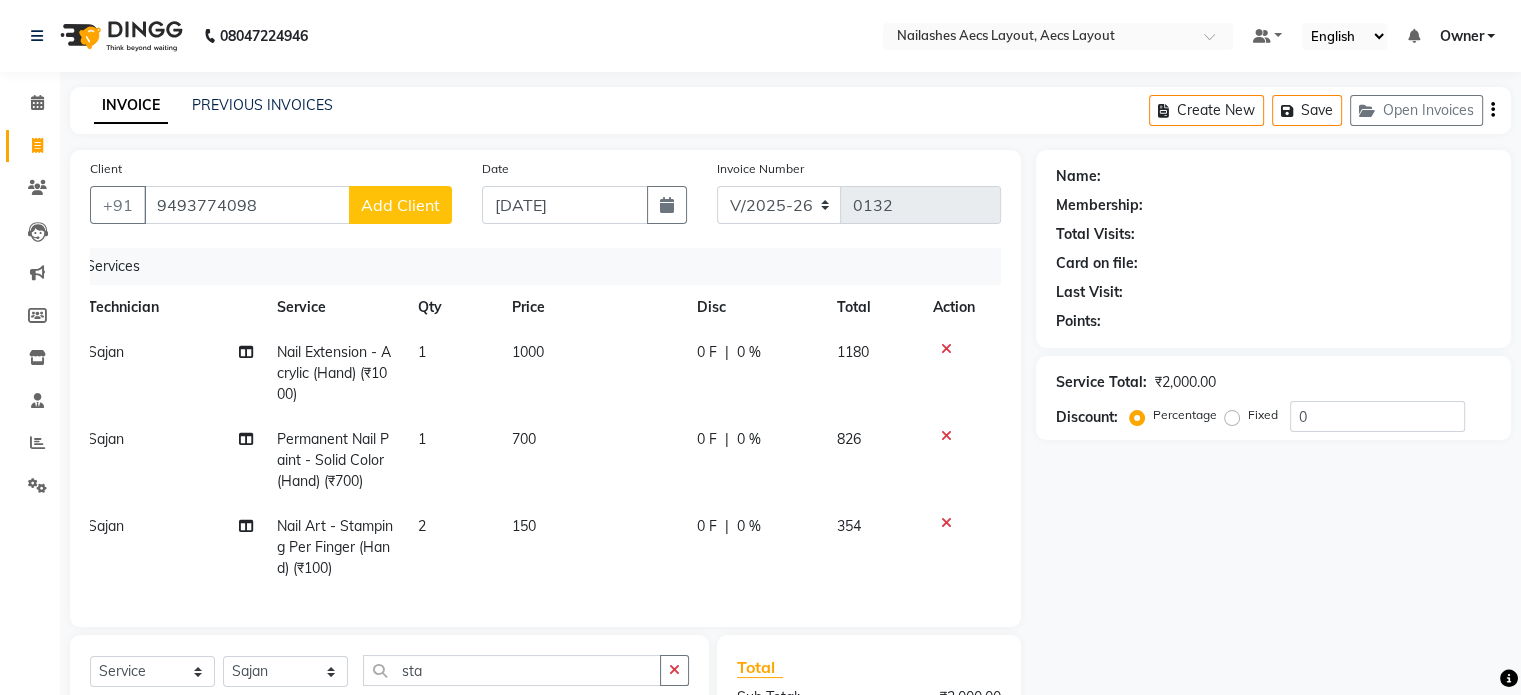 click on "Add Client" 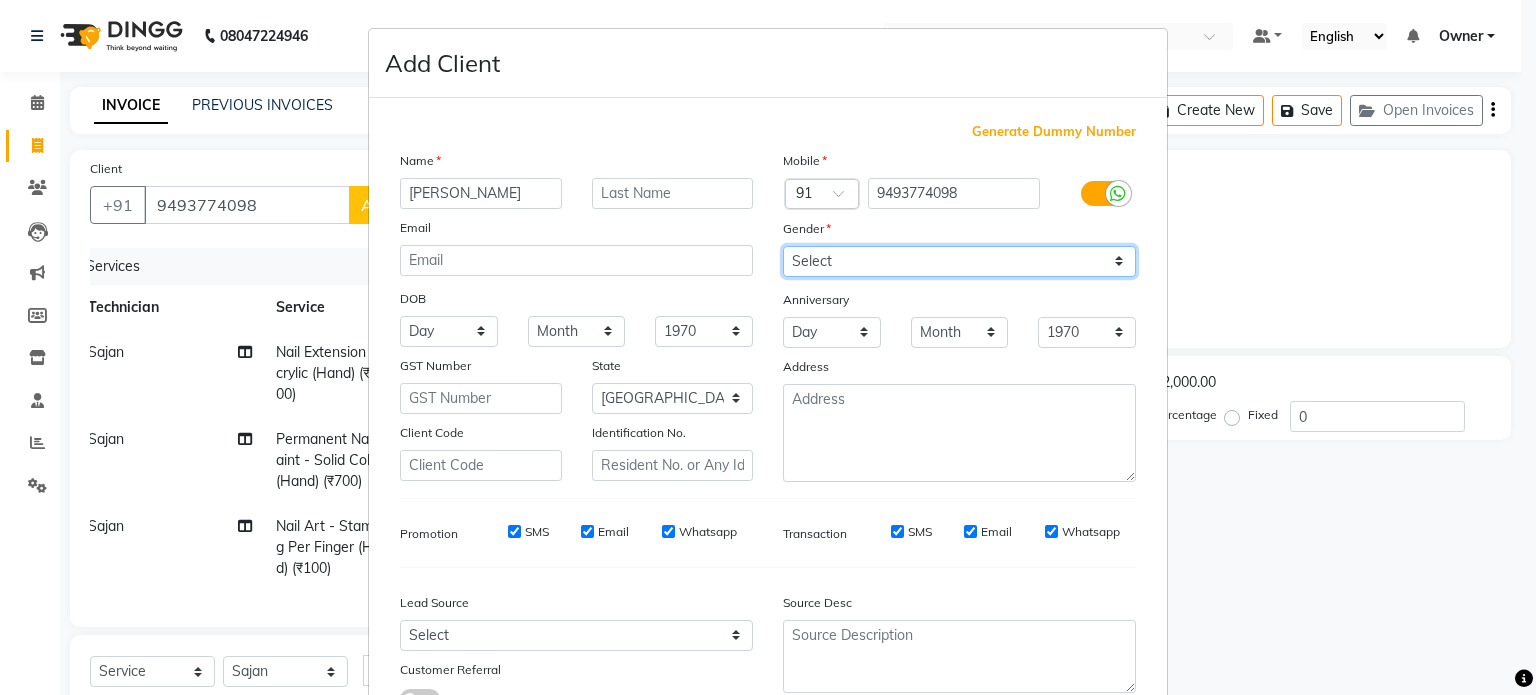 click on "Select Male Female Other Prefer Not To Say" at bounding box center [959, 261] 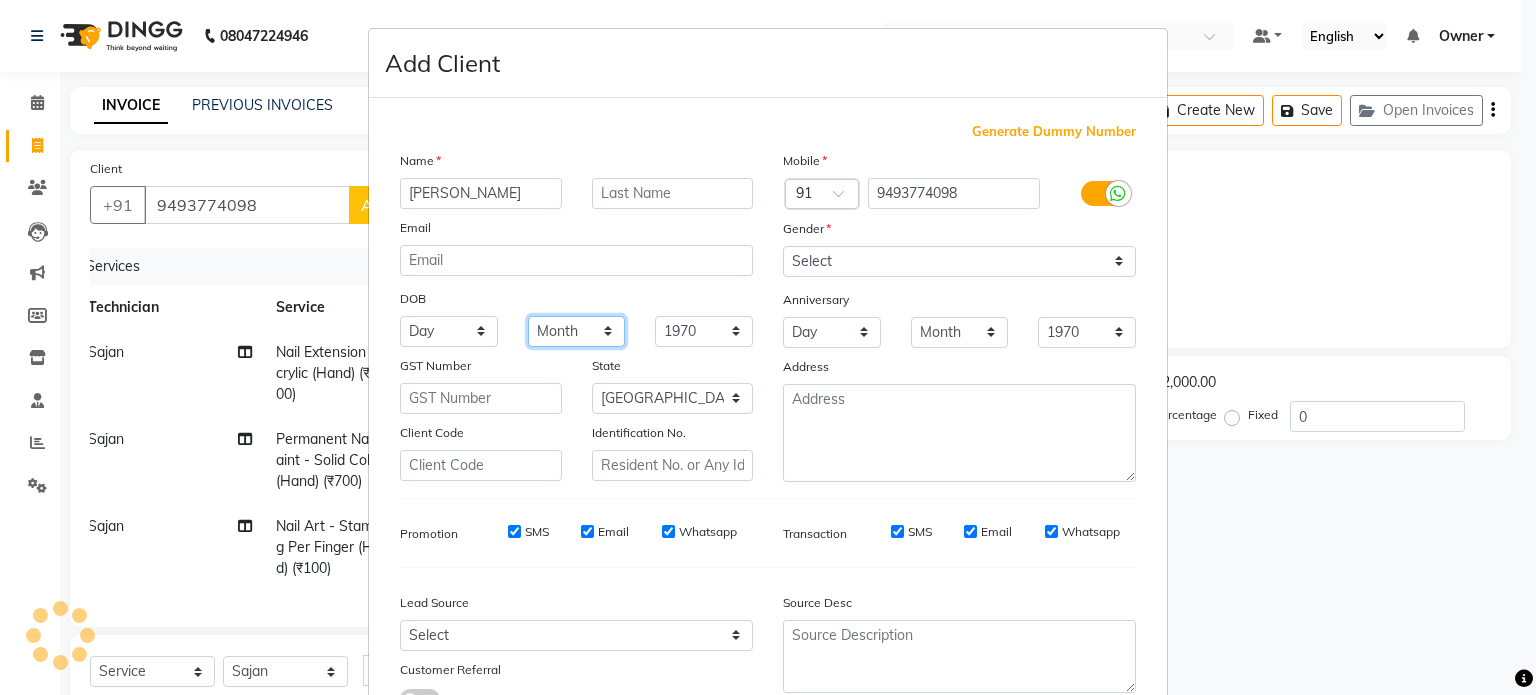 click on "Month January February March April May June July August September October November December" at bounding box center (577, 331) 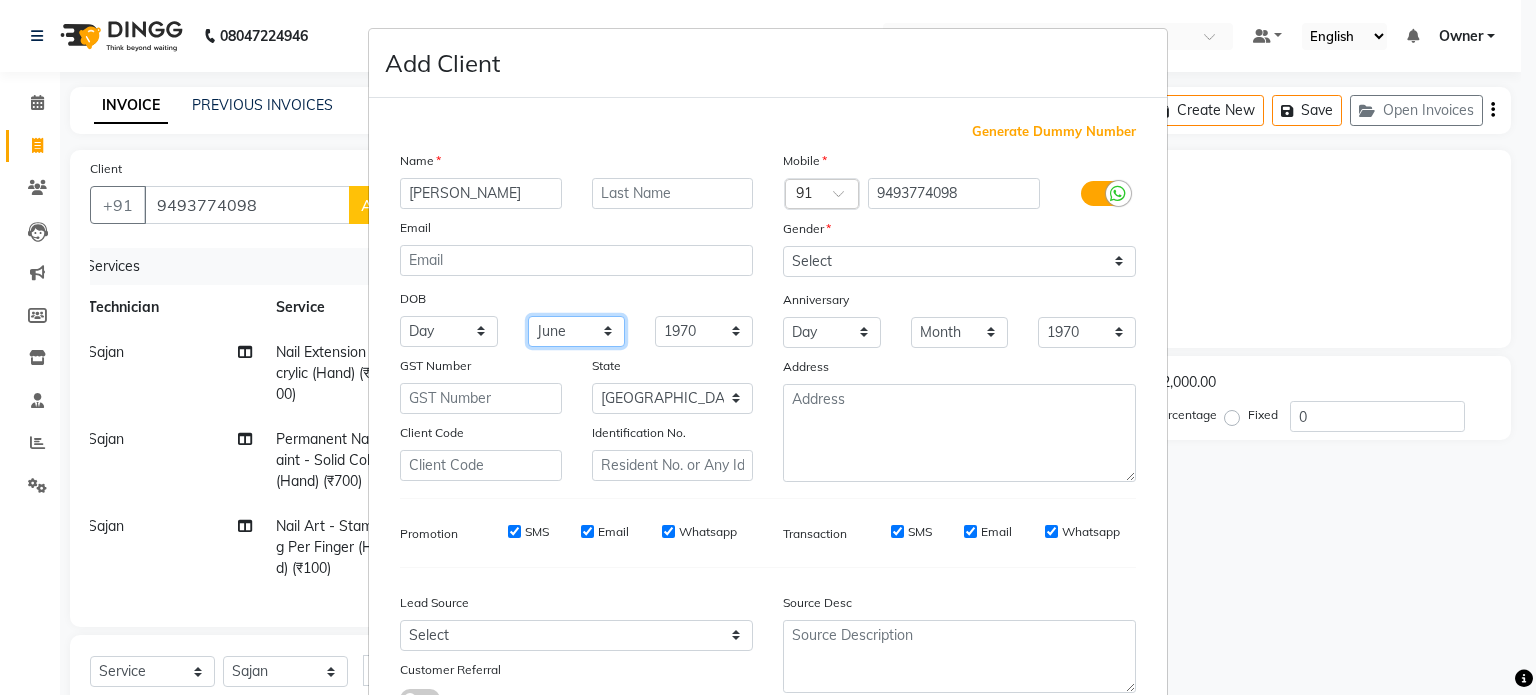 click on "Month January February March April May June July August September October November December" at bounding box center [577, 331] 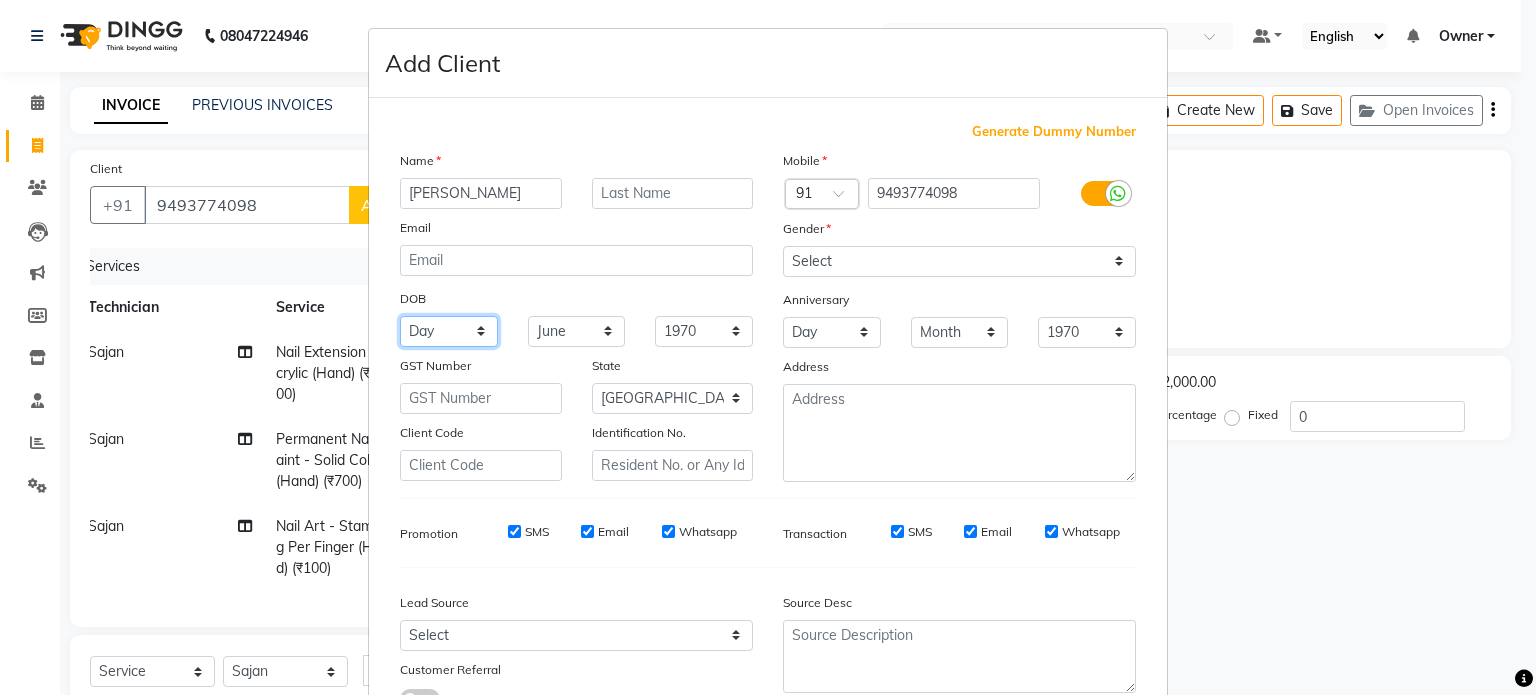 drag, startPoint x: 453, startPoint y: 334, endPoint x: 452, endPoint y: 353, distance: 19.026299 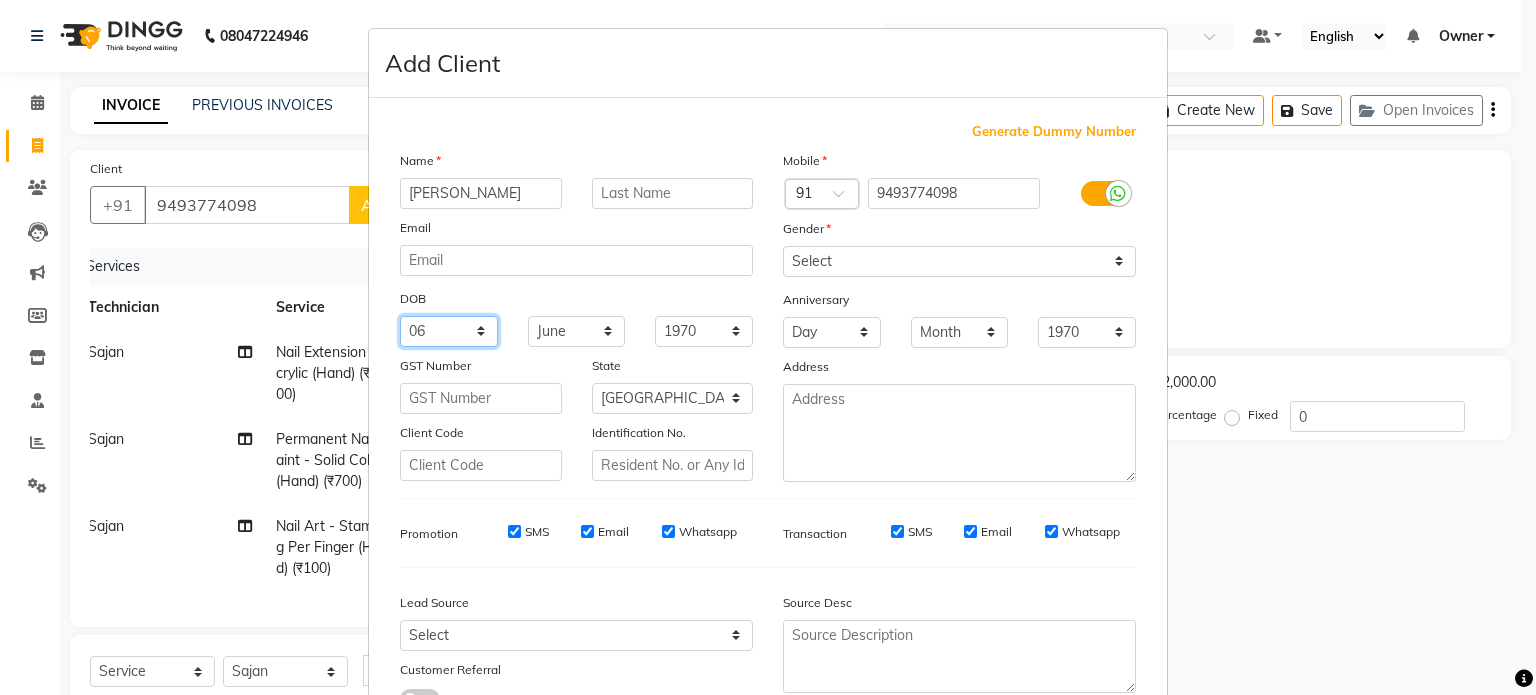 click on "Day 01 02 03 04 05 06 07 08 09 10 11 12 13 14 15 16 17 18 19 20 21 22 23 24 25 26 27 28 29 30 31" at bounding box center [449, 331] 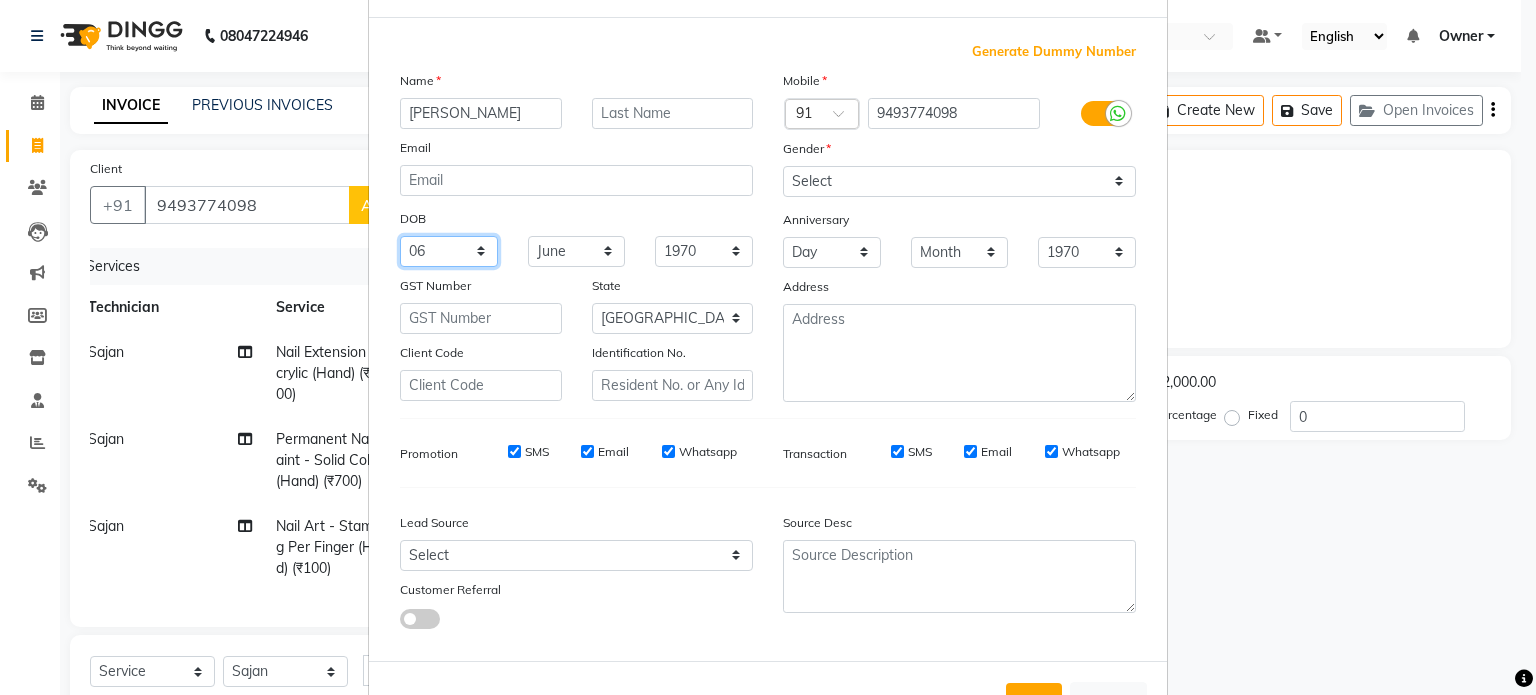 scroll, scrollTop: 161, scrollLeft: 0, axis: vertical 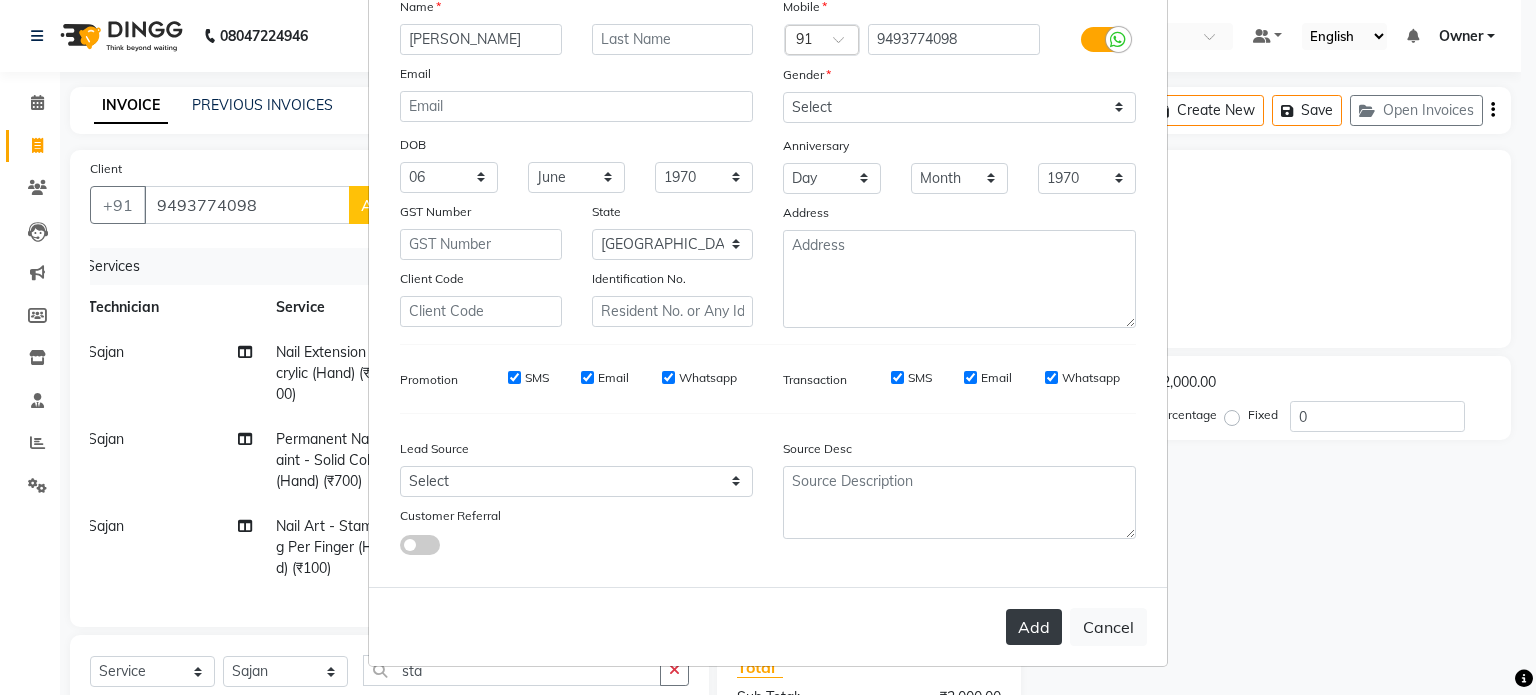click on "Add" at bounding box center [1034, 627] 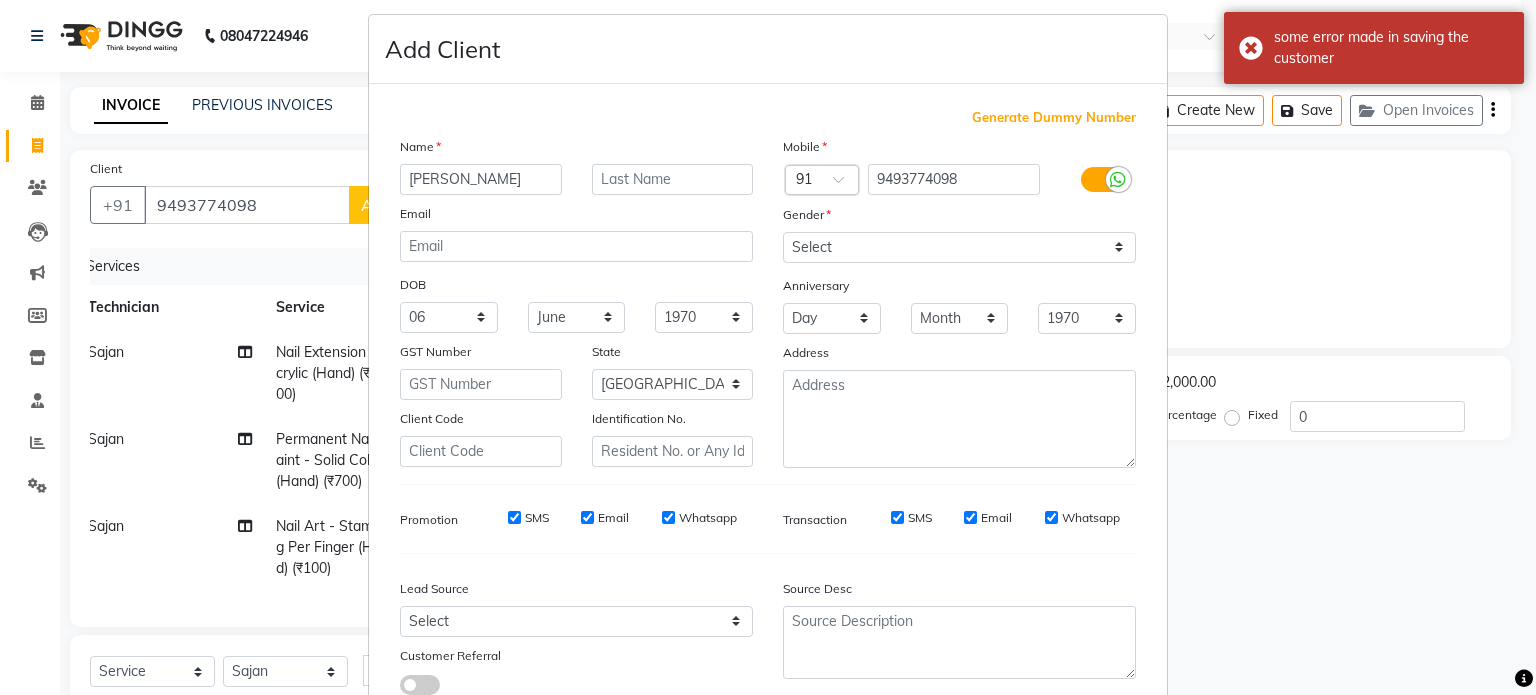 scroll, scrollTop: 0, scrollLeft: 0, axis: both 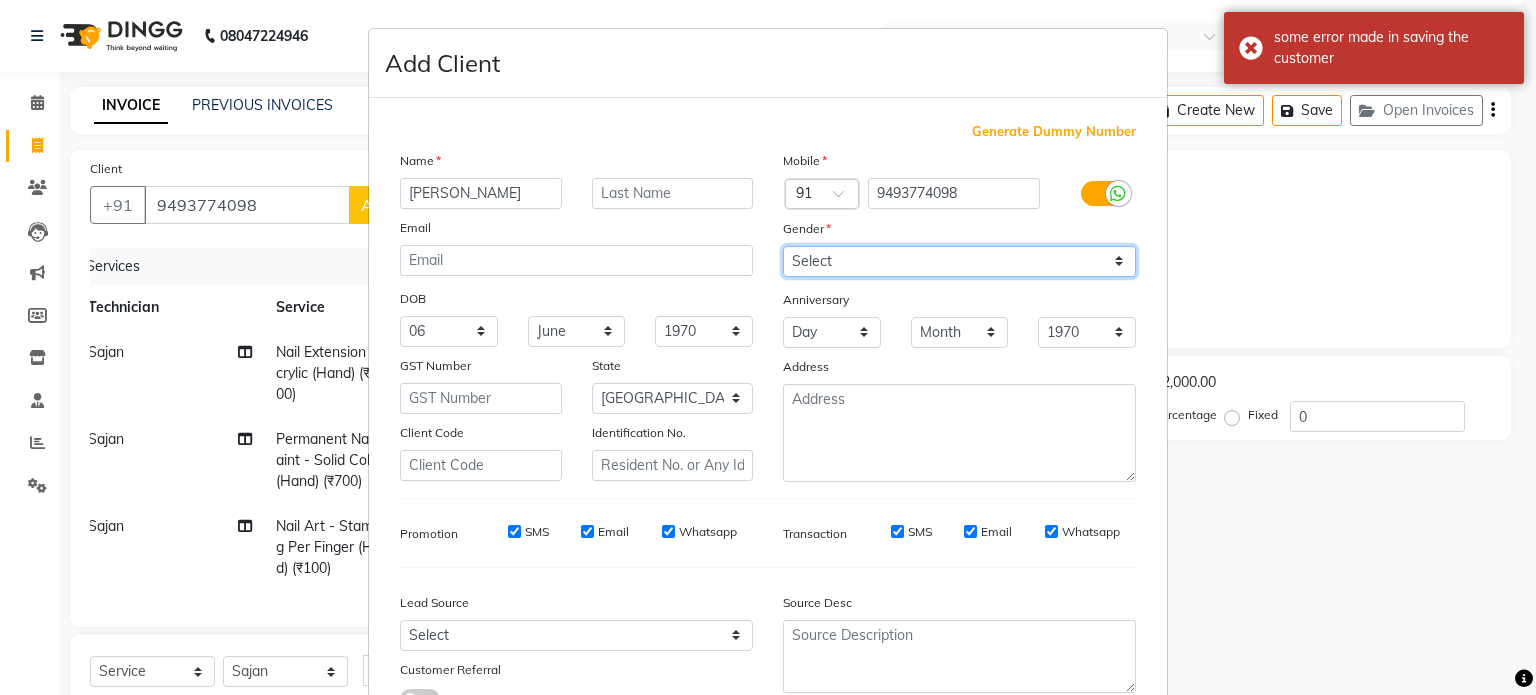 click on "Select Male Female Other Prefer Not To Say" at bounding box center [959, 261] 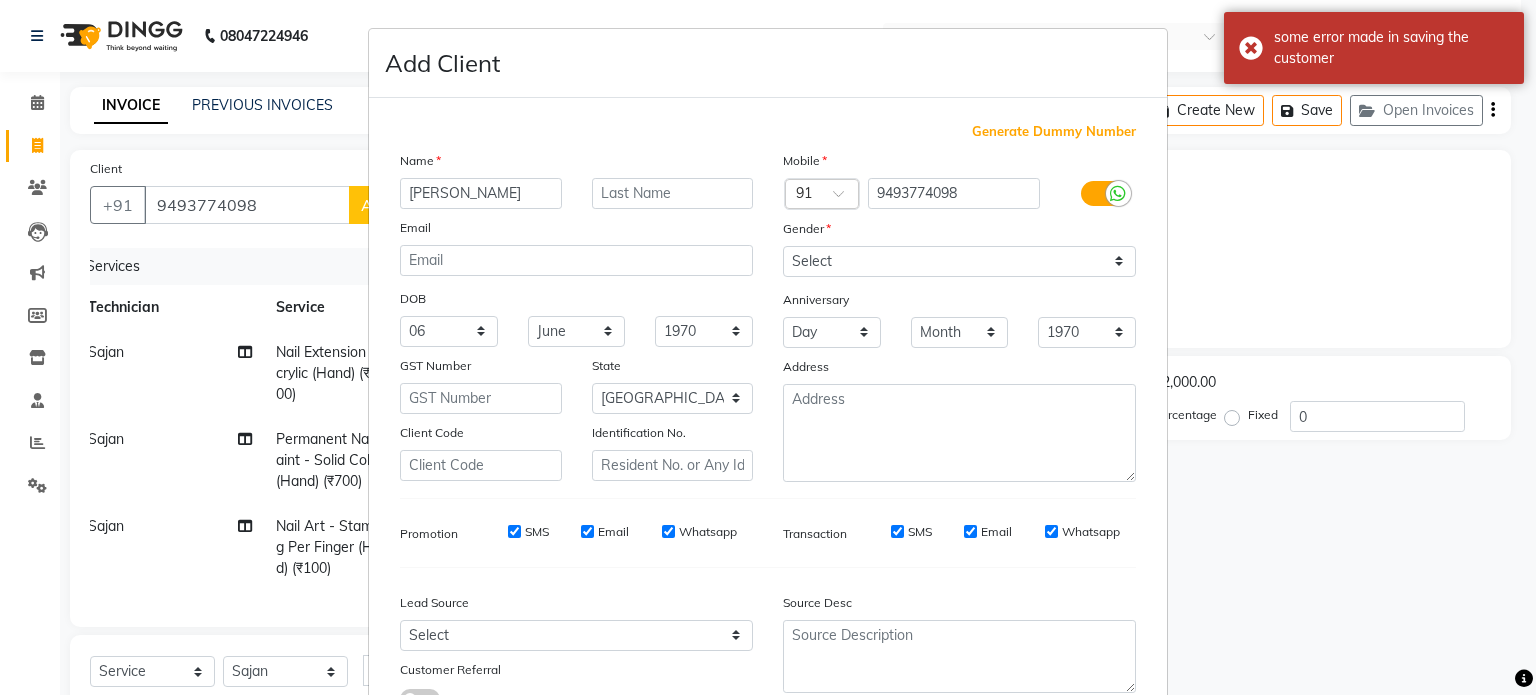 click on "Add Client Generate Dummy Number Name Vyshnavi Email DOB Day 01 02 03 04 05 06 07 08 09 10 11 12 13 14 15 16 17 18 19 20 21 22 23 24 25 26 27 28 29 30 31 Month January February March April May June July August September October November December 1940 1941 1942 1943 1944 1945 1946 1947 1948 1949 1950 1951 1952 1953 1954 1955 1956 1957 1958 1959 1960 1961 1962 1963 1964 1965 1966 1967 1968 1969 1970 1971 1972 1973 1974 1975 1976 1977 1978 1979 1980 1981 1982 1983 1984 1985 1986 1987 1988 1989 1990 1991 1992 1993 1994 1995 1996 1997 1998 1999 2000 2001 2002 2003 2004 2005 2006 2007 2008 2009 2010 2011 2012 2013 2014 2015 2016 2017 2018 2019 2020 2021 2022 2023 2024 GST Number State Select Andaman and Nicobar Islands Andhra Pradesh Arunachal Pradesh Assam Bihar Chandigarh Chhattisgarh Dadra and Nagar Haveli Daman and Diu Delhi Goa Gujarat Haryana Himachal Pradesh Jammu and Kashmir Jharkhand Karnataka Kerala Lakshadweep Madhya Pradesh Maharashtra Manipur Meghalaya Mizoram Nagaland Odisha Pondicherry Punjab Sikkim" at bounding box center [768, 347] 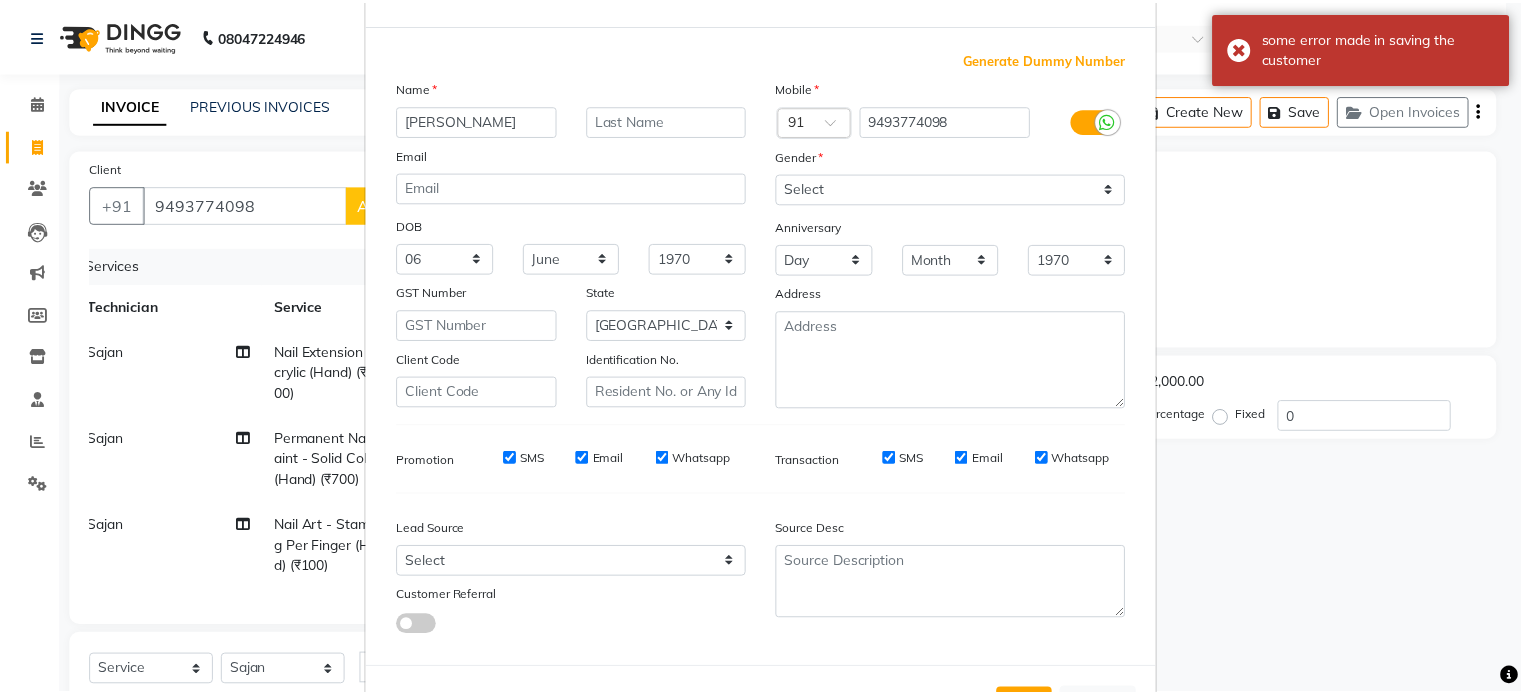 scroll, scrollTop: 161, scrollLeft: 0, axis: vertical 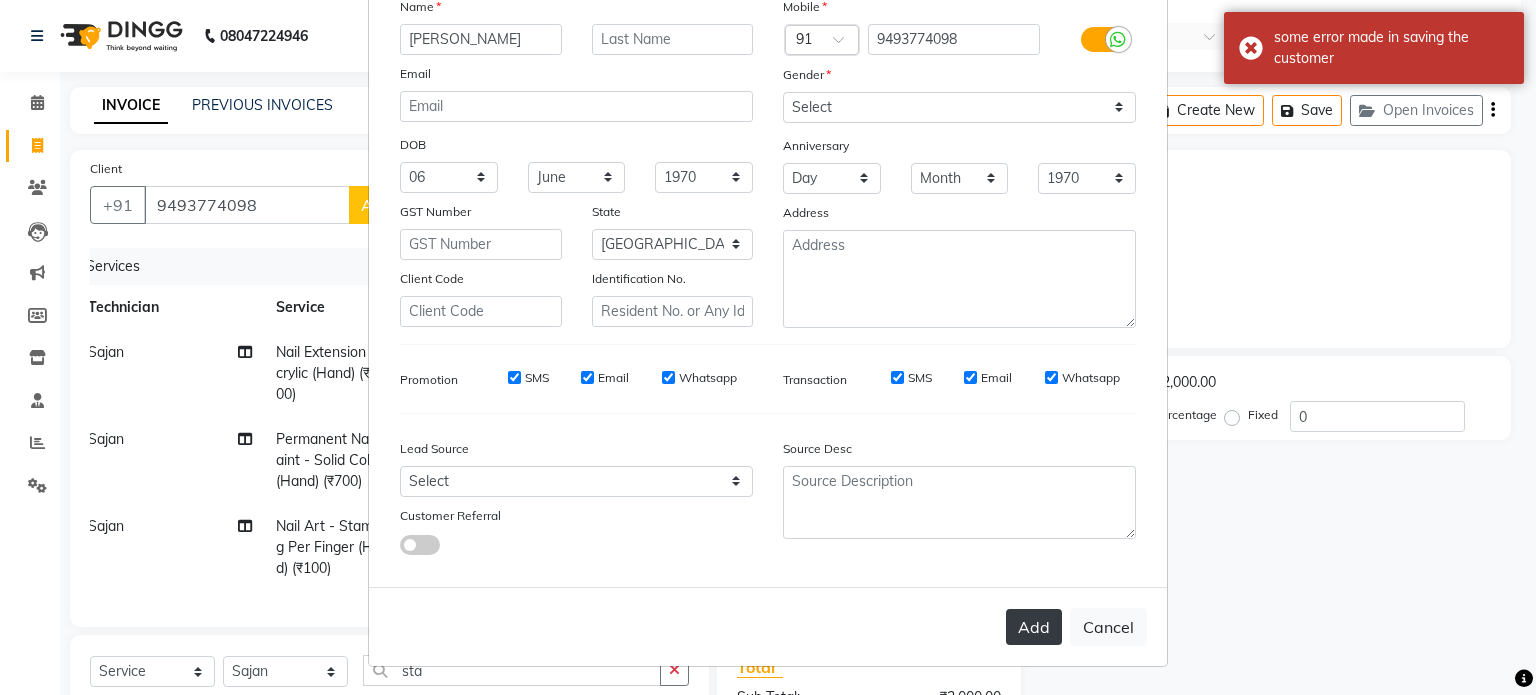 click on "Add" at bounding box center (1034, 627) 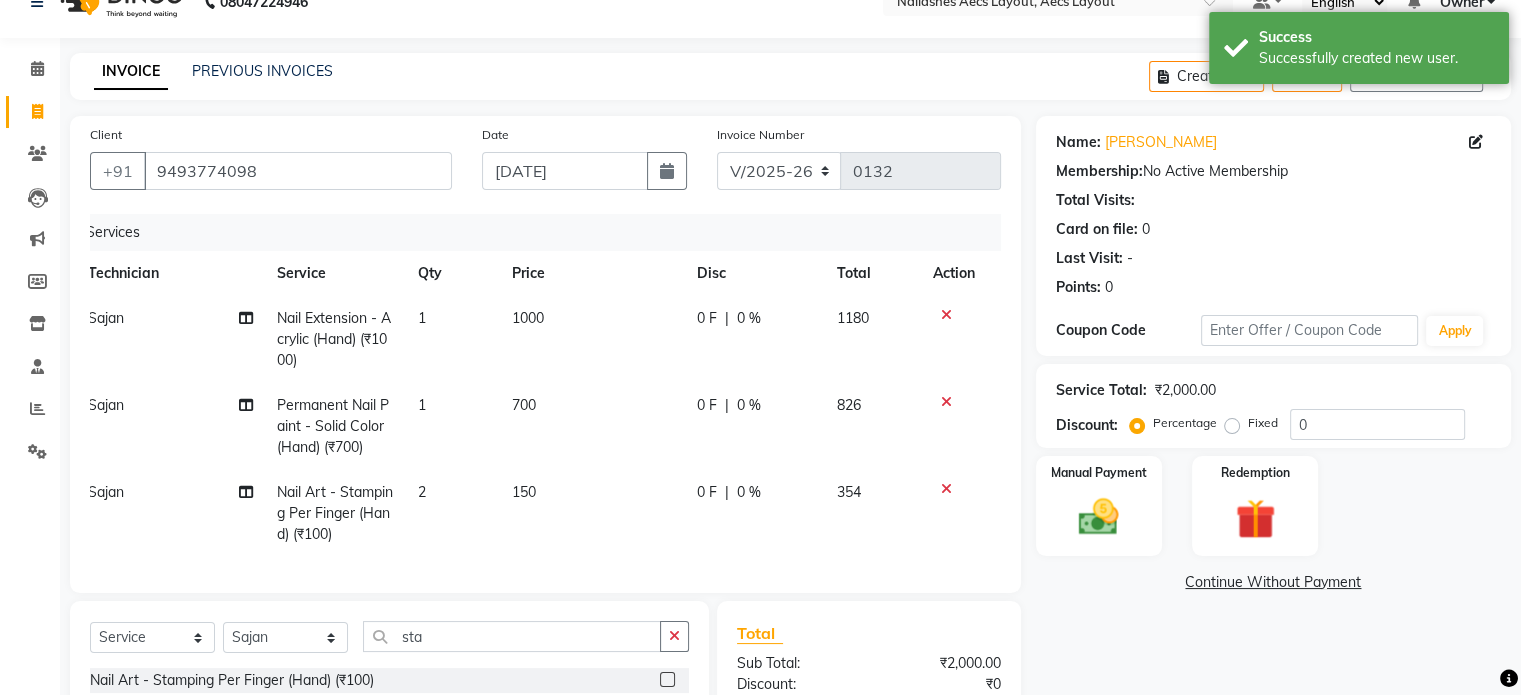 scroll, scrollTop: 0, scrollLeft: 0, axis: both 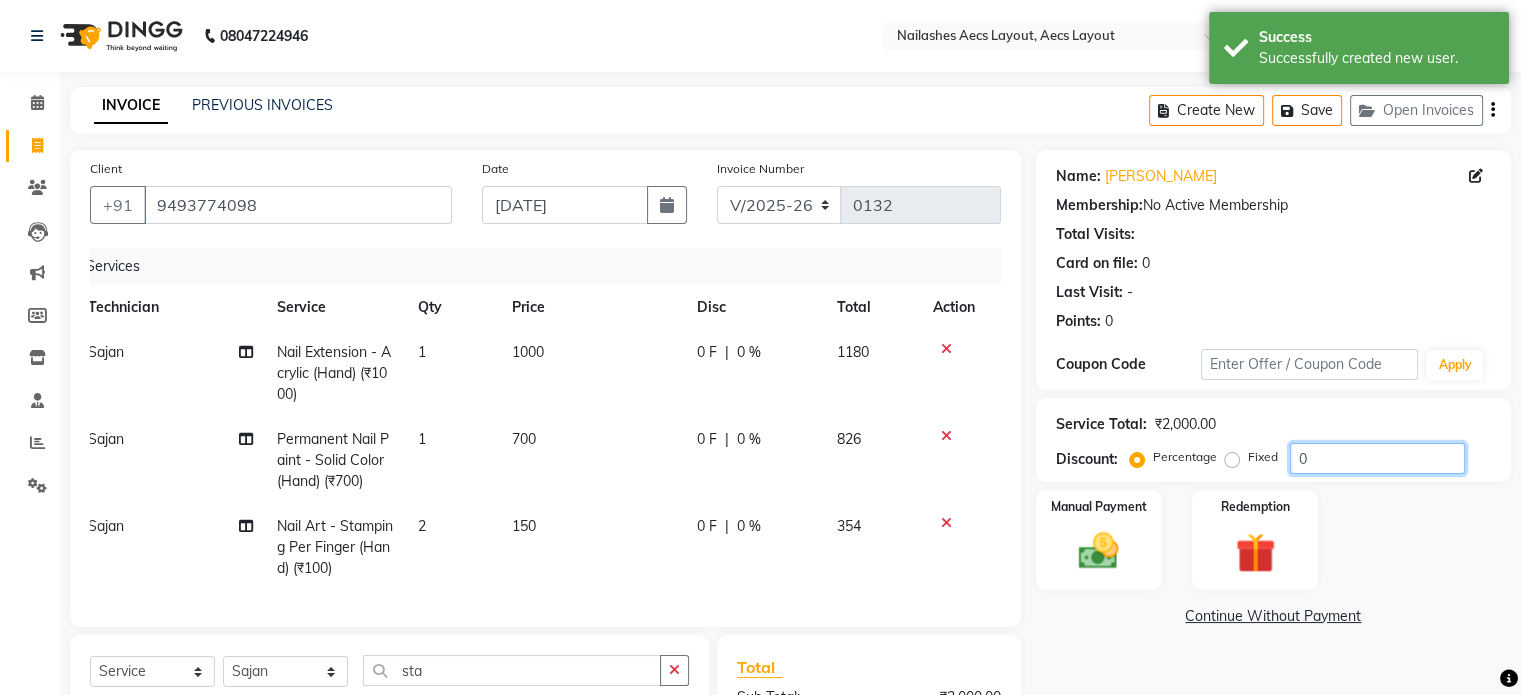 click on "0" 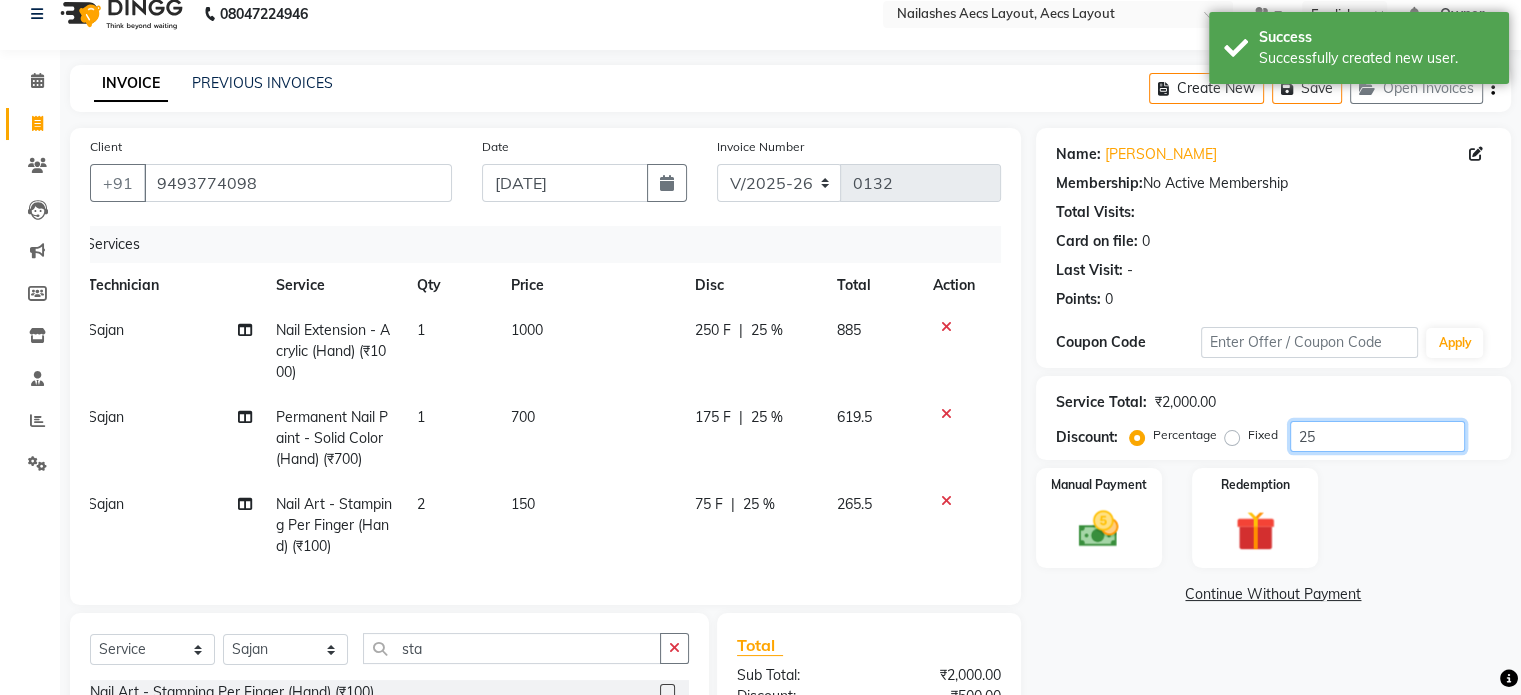 scroll, scrollTop: 280, scrollLeft: 0, axis: vertical 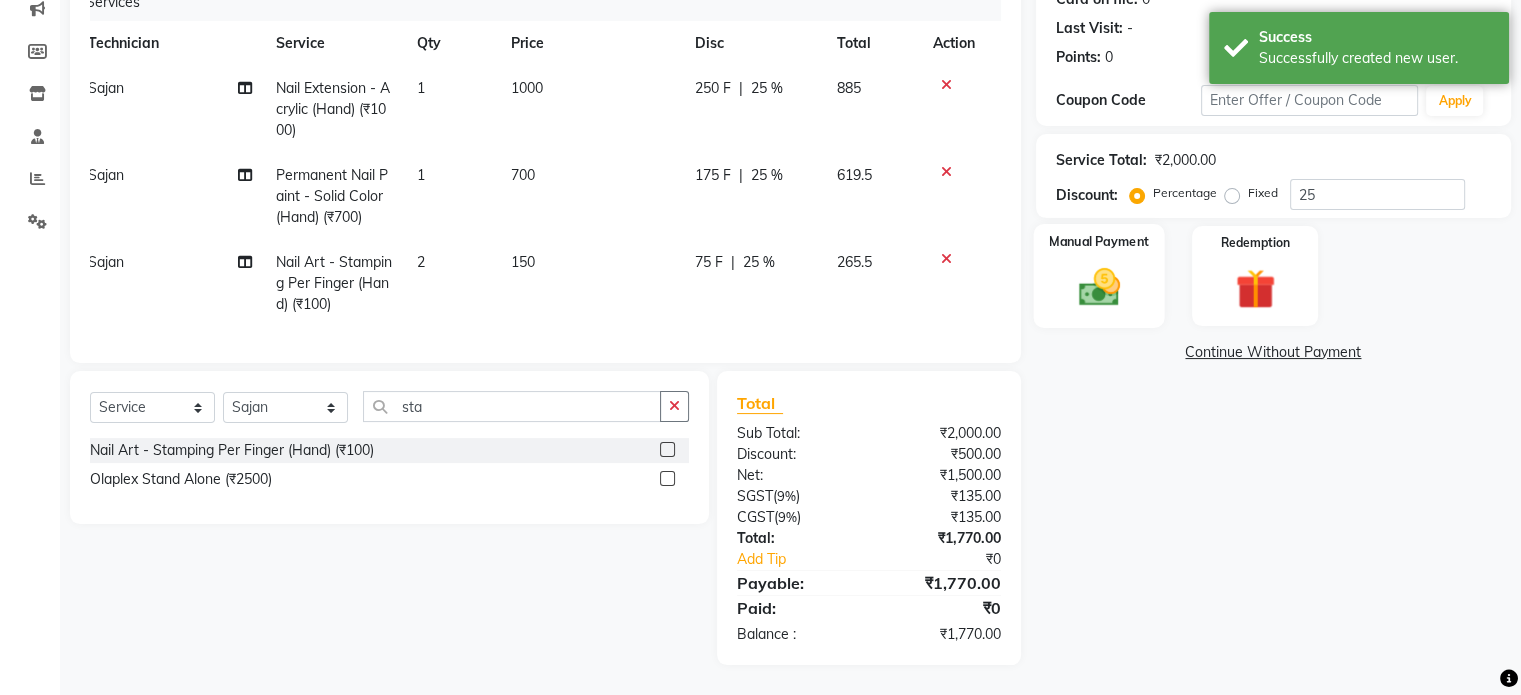 click 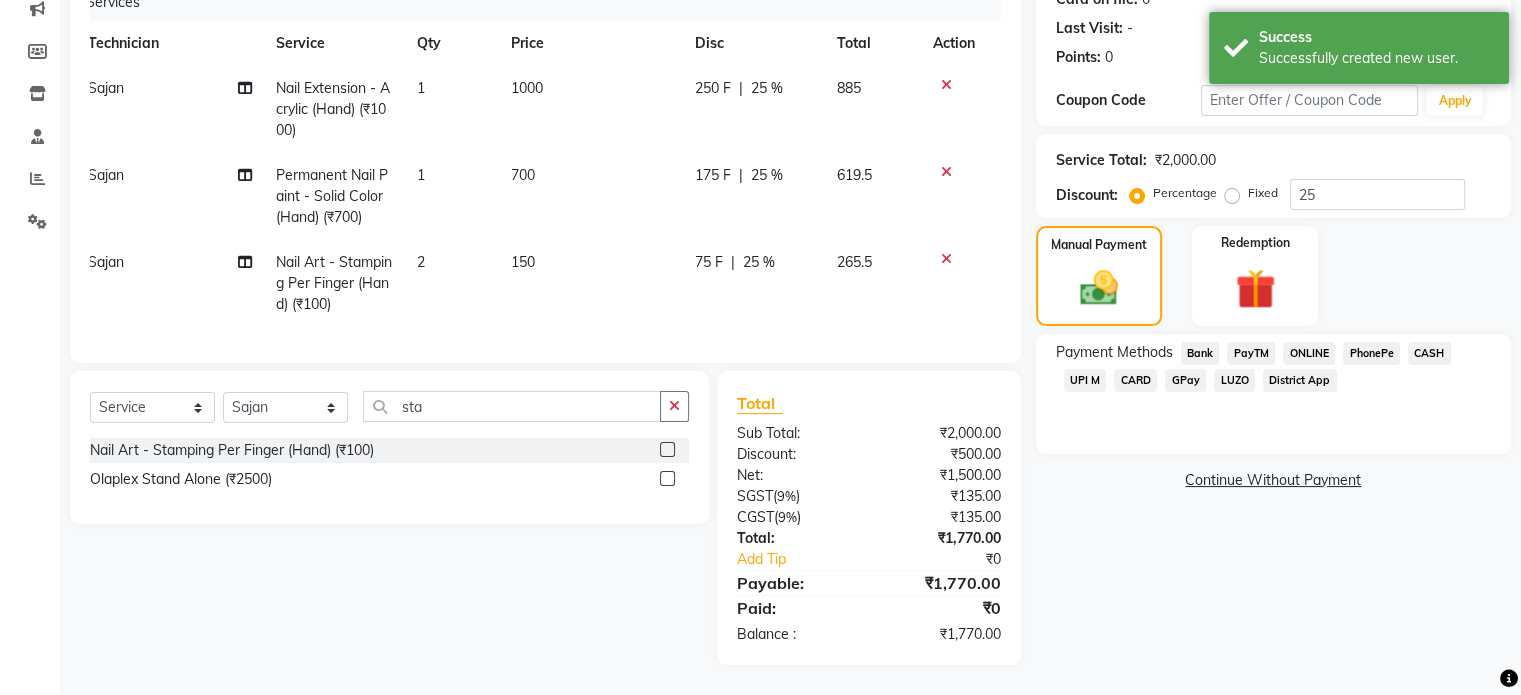 click on "CASH" 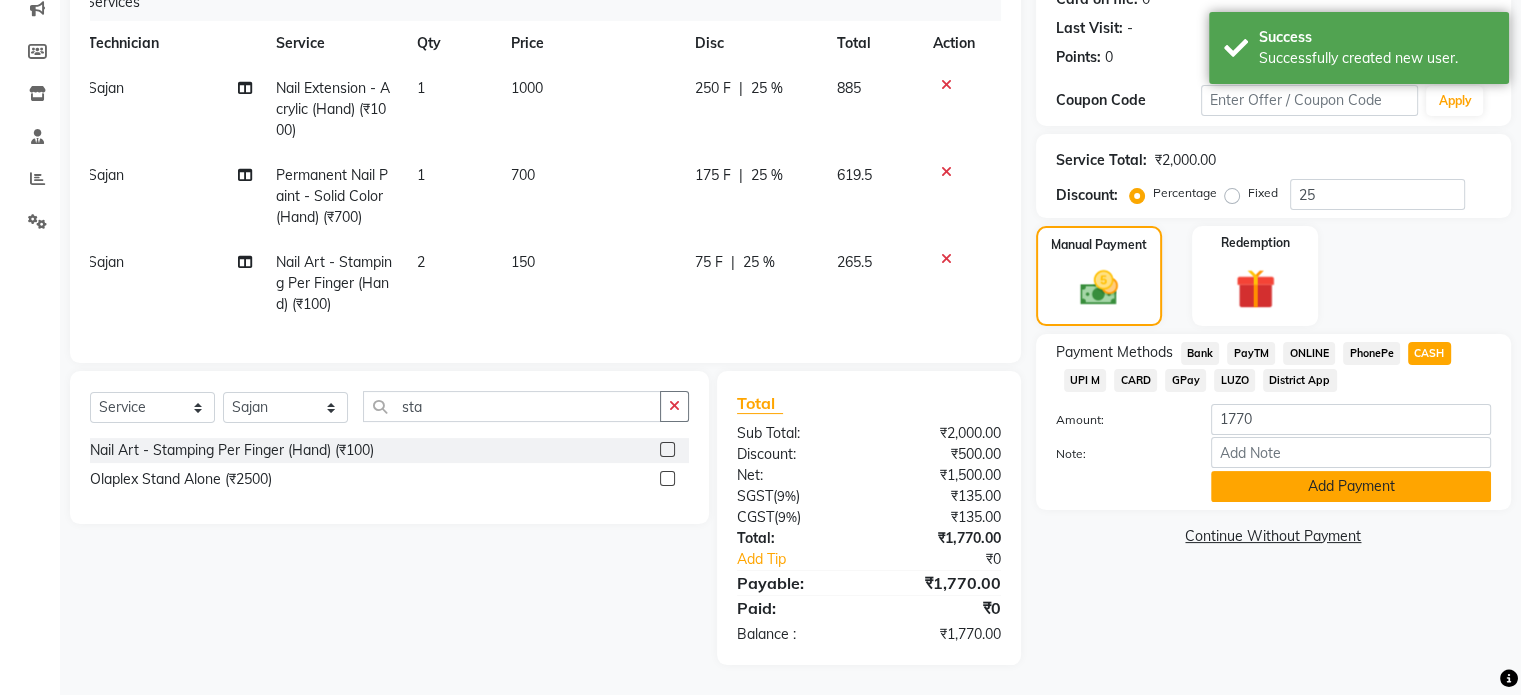 click on "Add Payment" 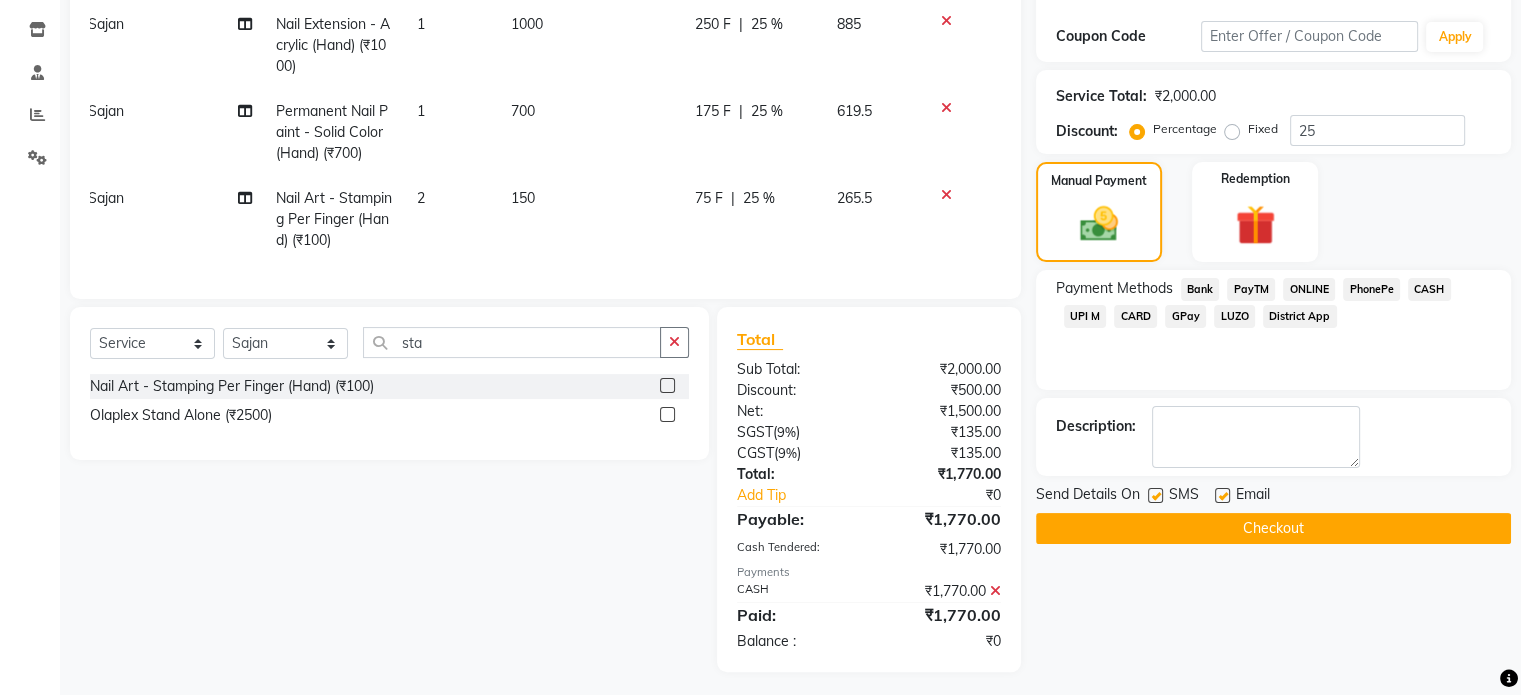 scroll, scrollTop: 350, scrollLeft: 0, axis: vertical 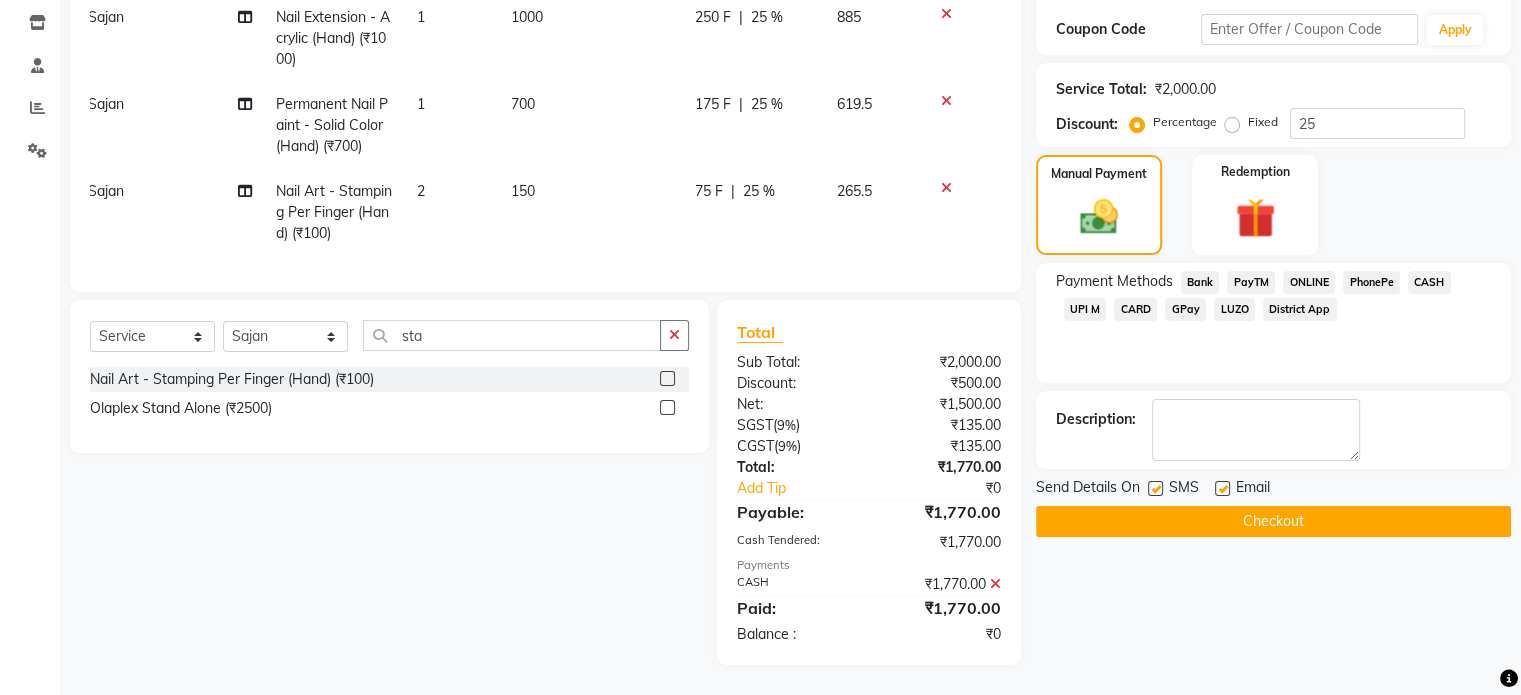 click on "Checkout" 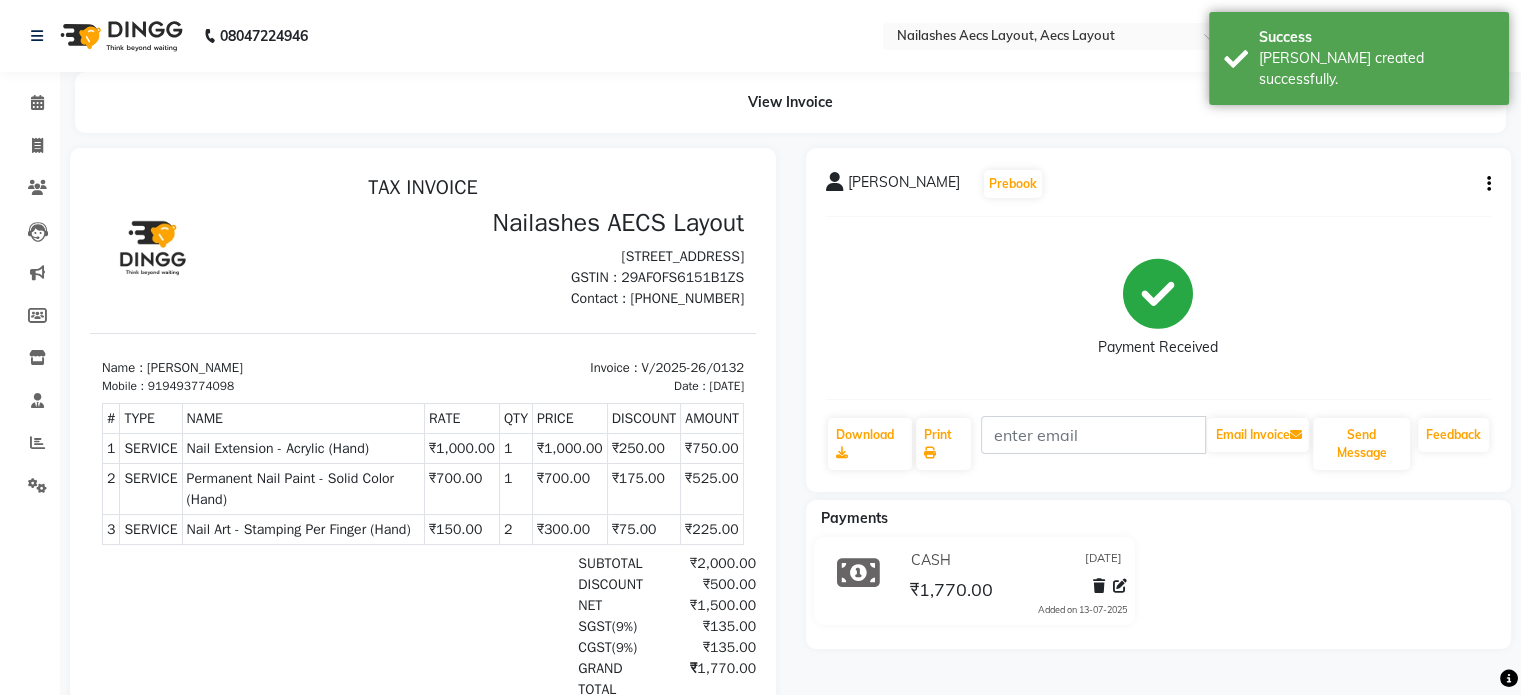 scroll, scrollTop: 0, scrollLeft: 0, axis: both 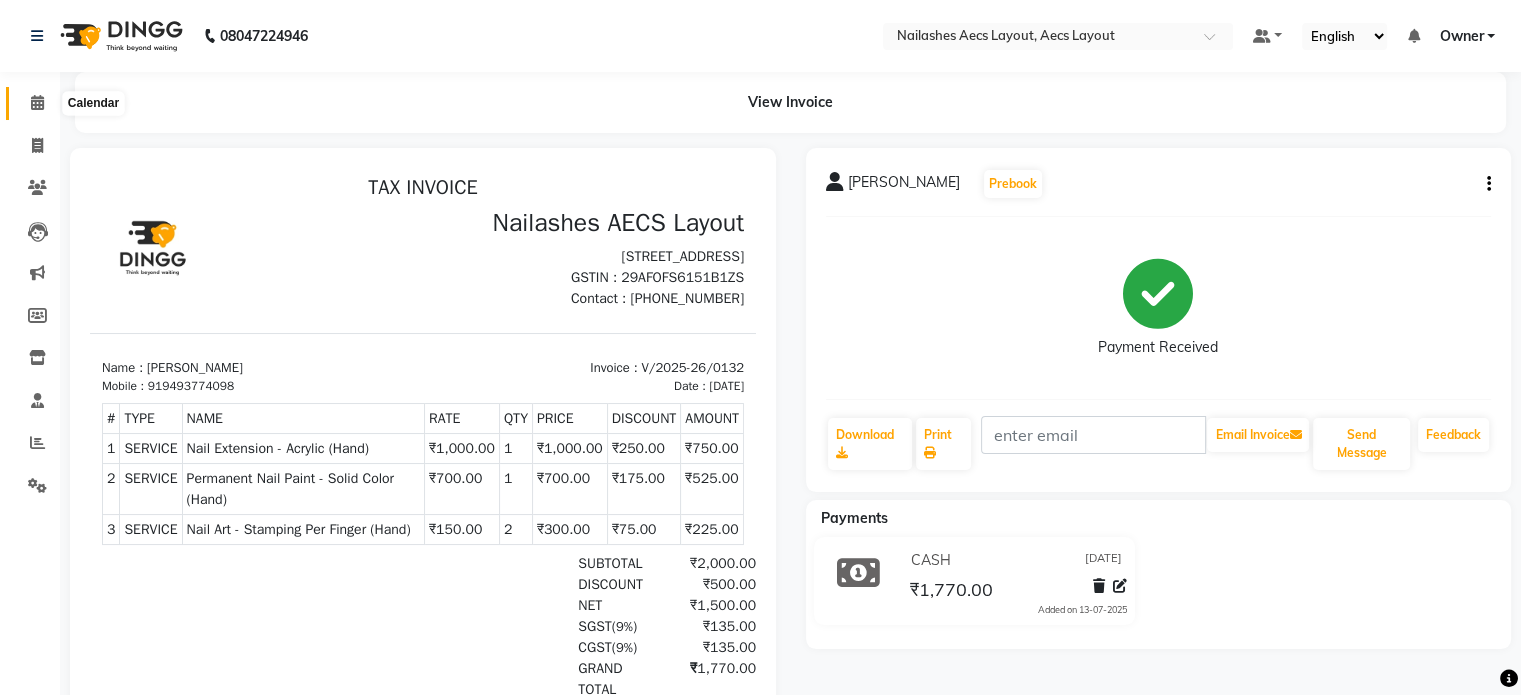 click 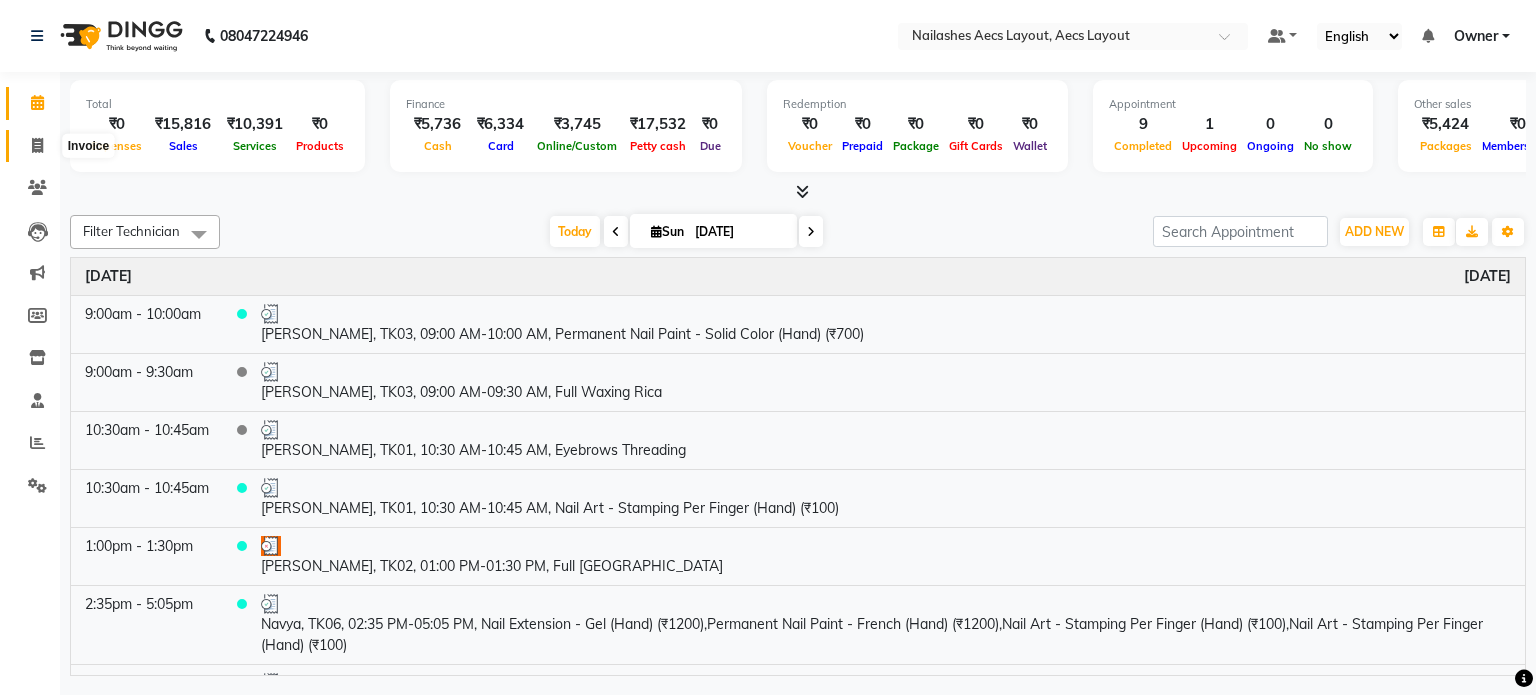 click 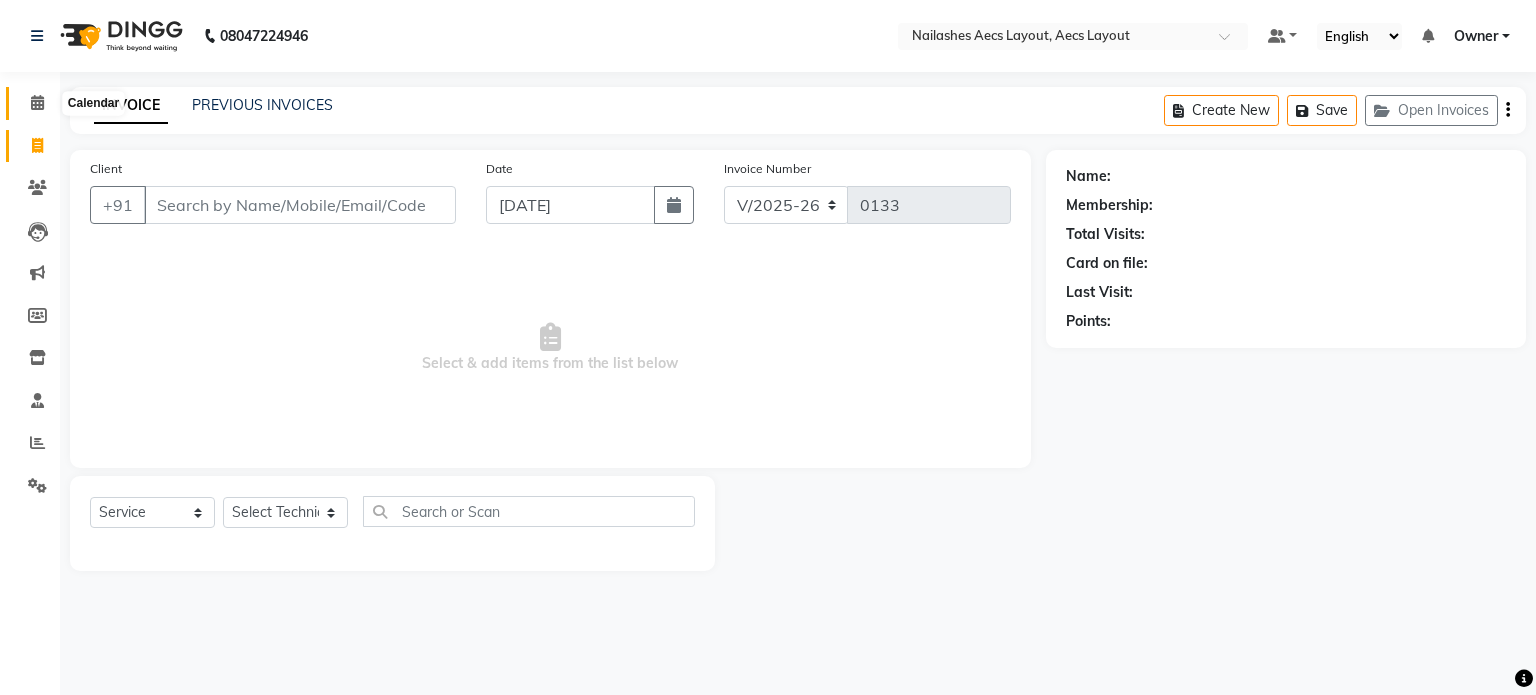 click 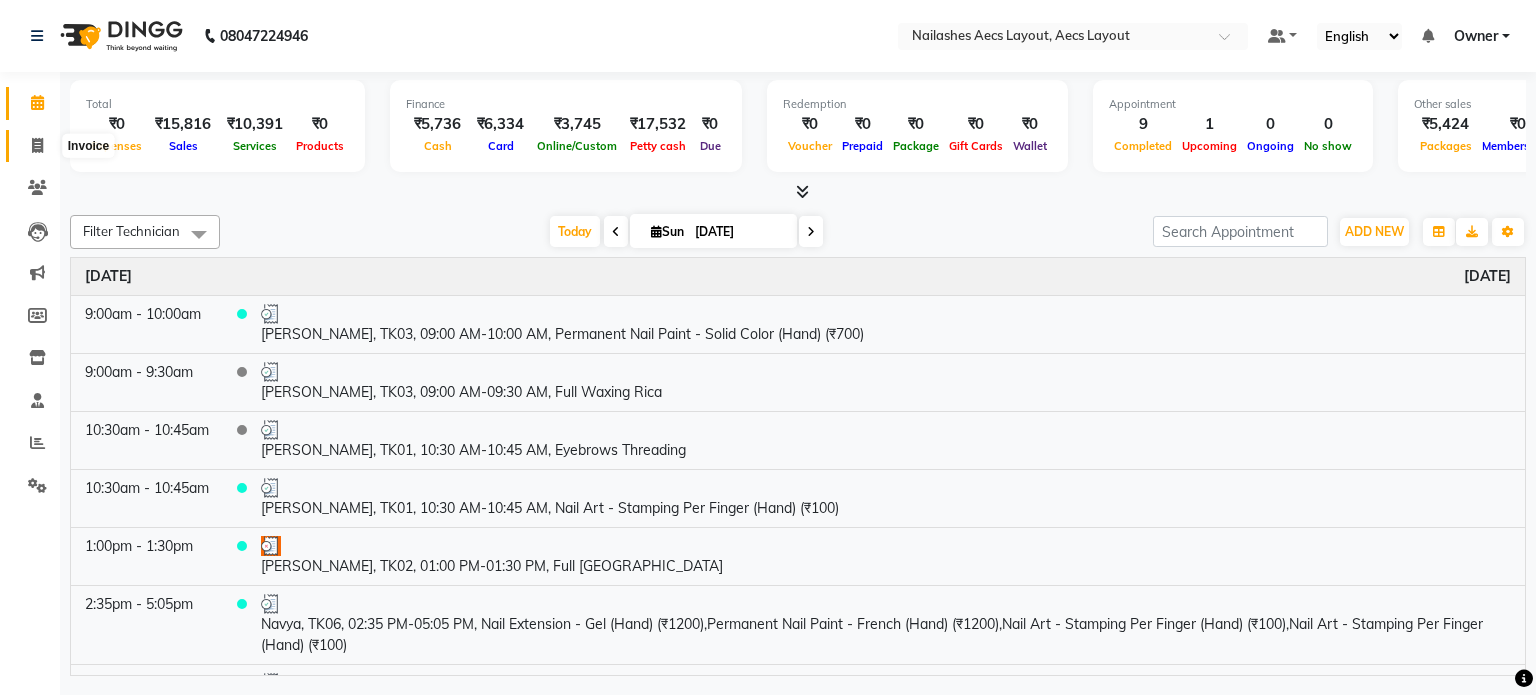 click 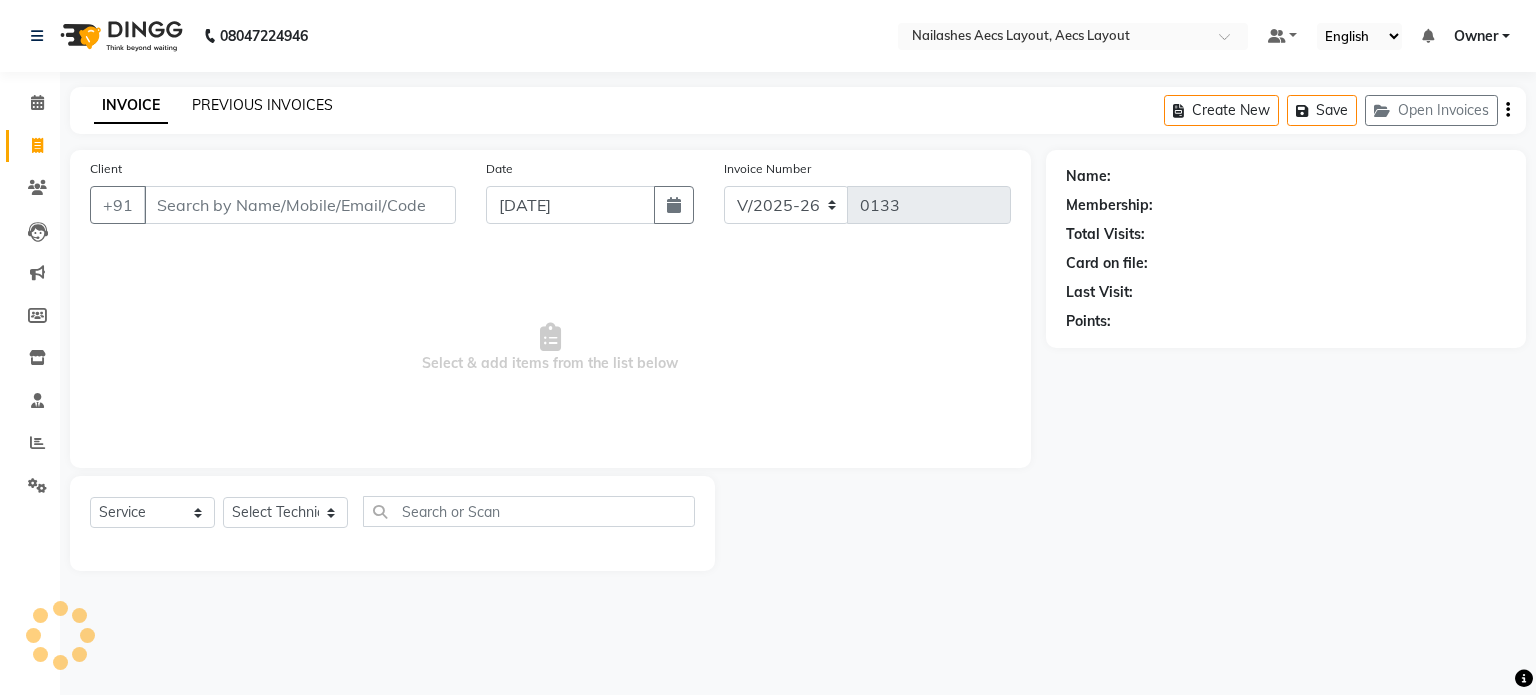 click on "PREVIOUS INVOICES" 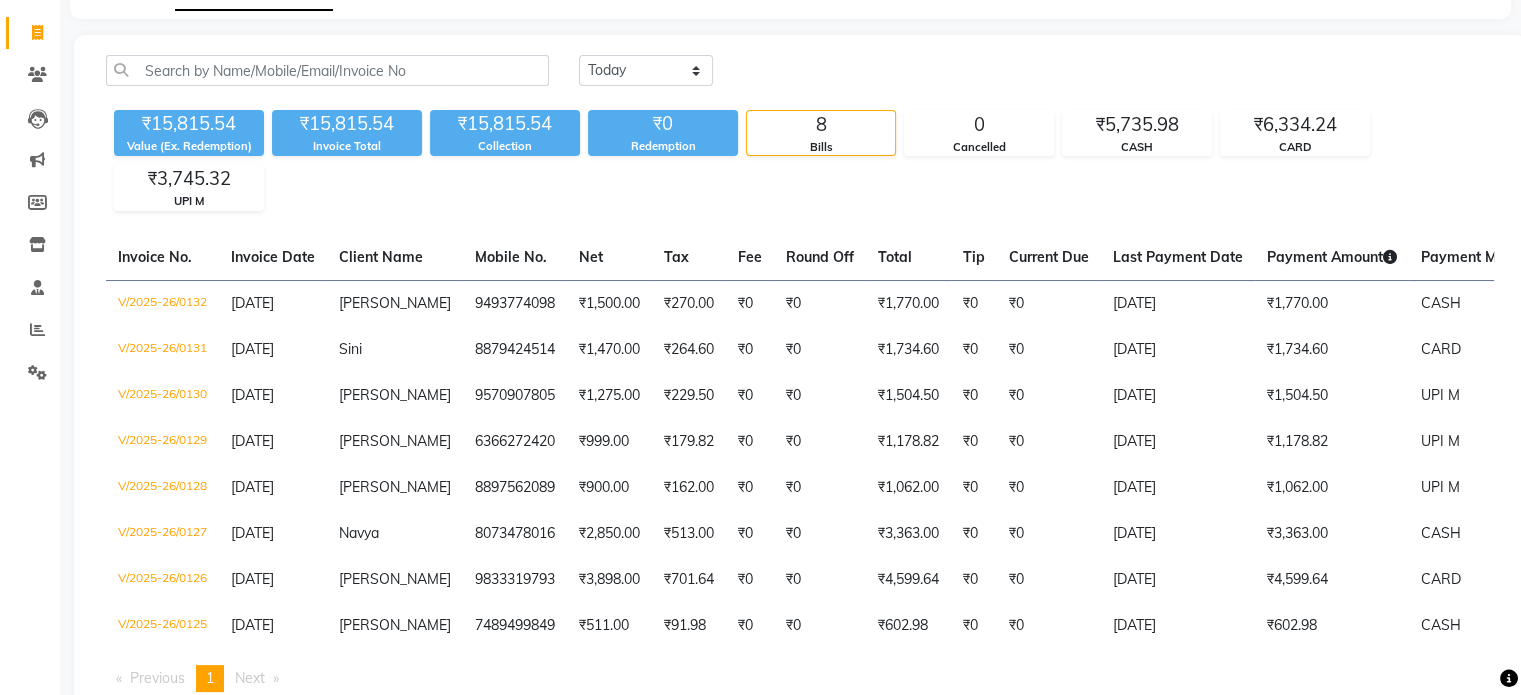 scroll, scrollTop: 0, scrollLeft: 0, axis: both 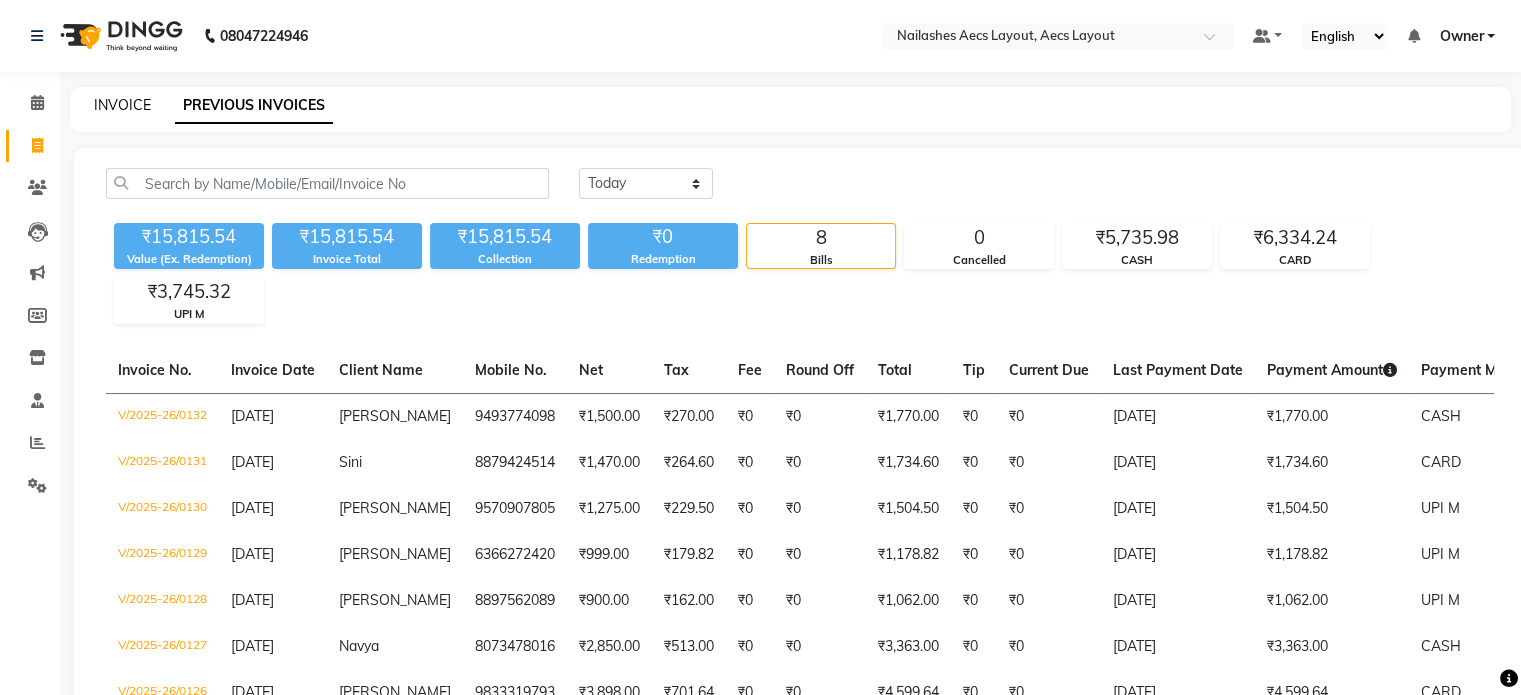 click on "INVOICE" 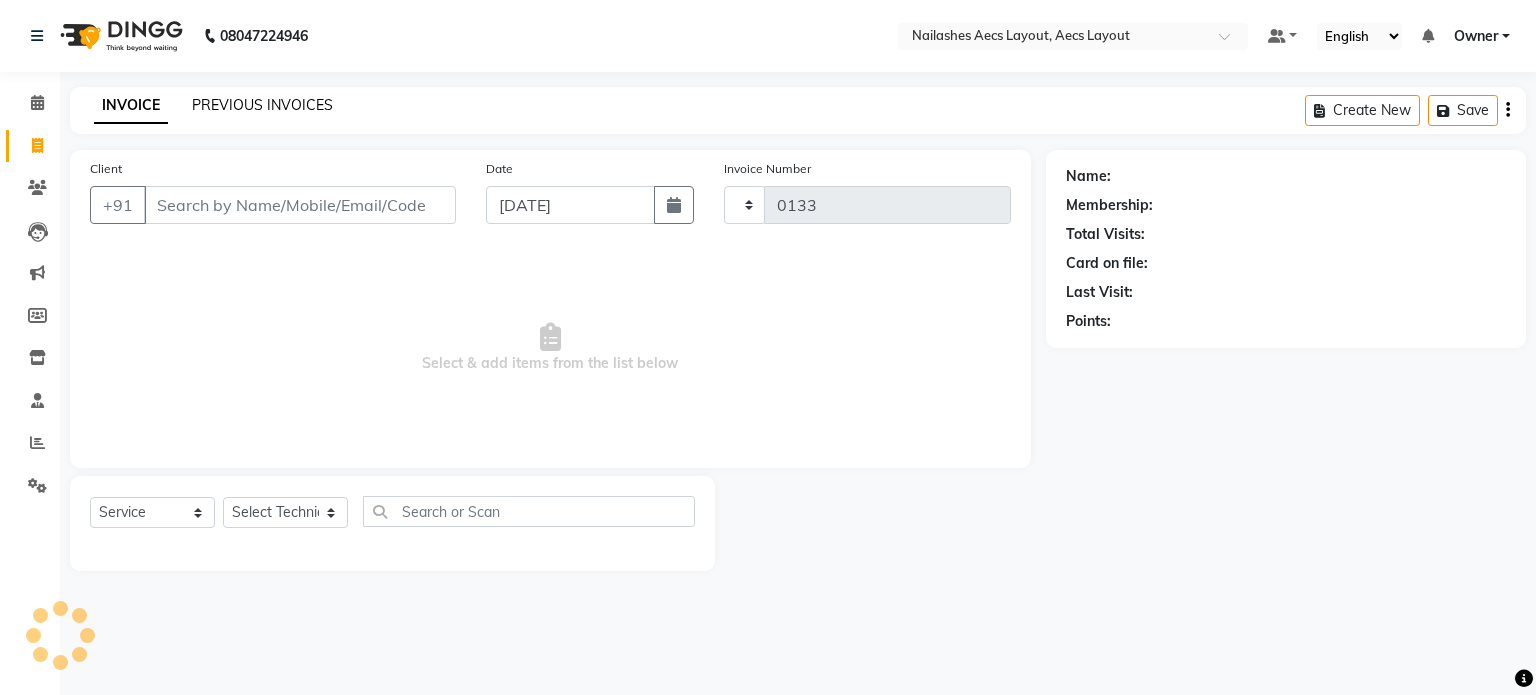 click on "PREVIOUS INVOICES" 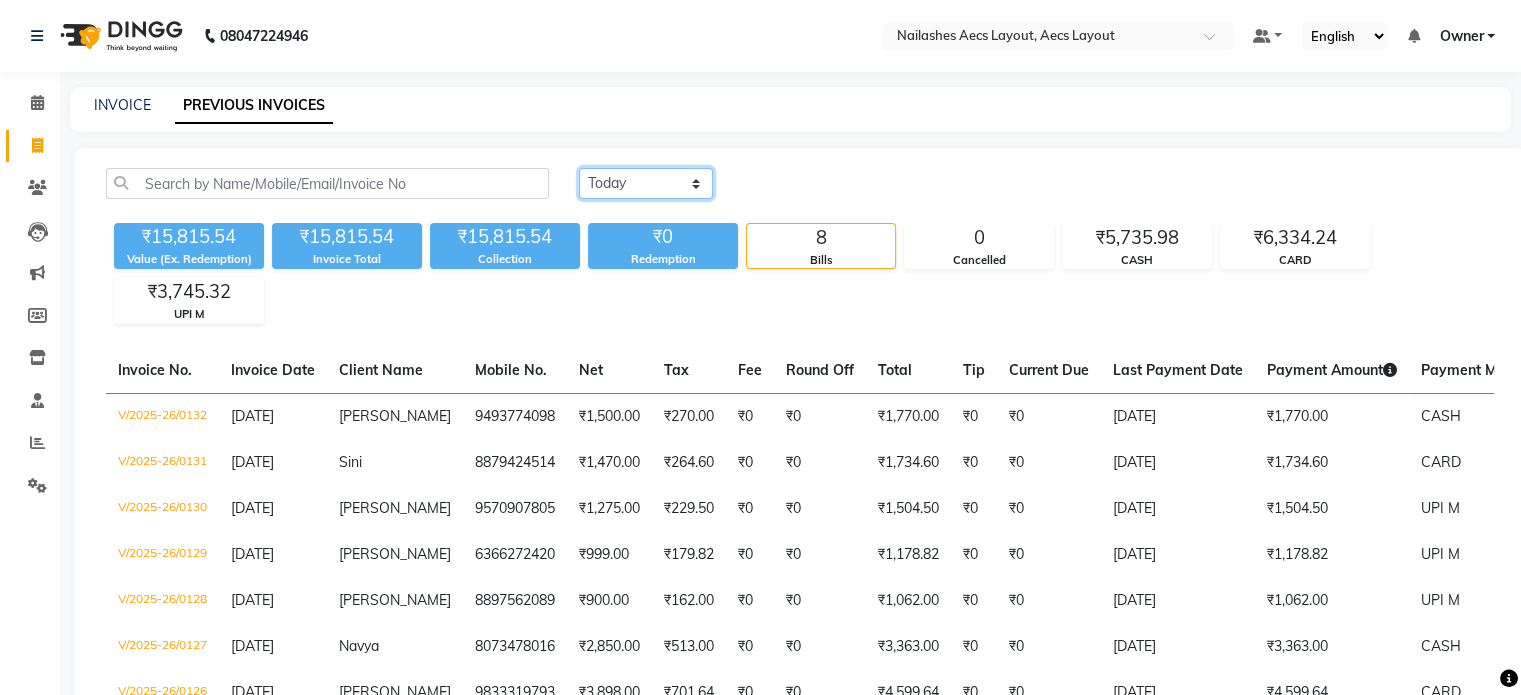 click on "Today Yesterday Custom Range" 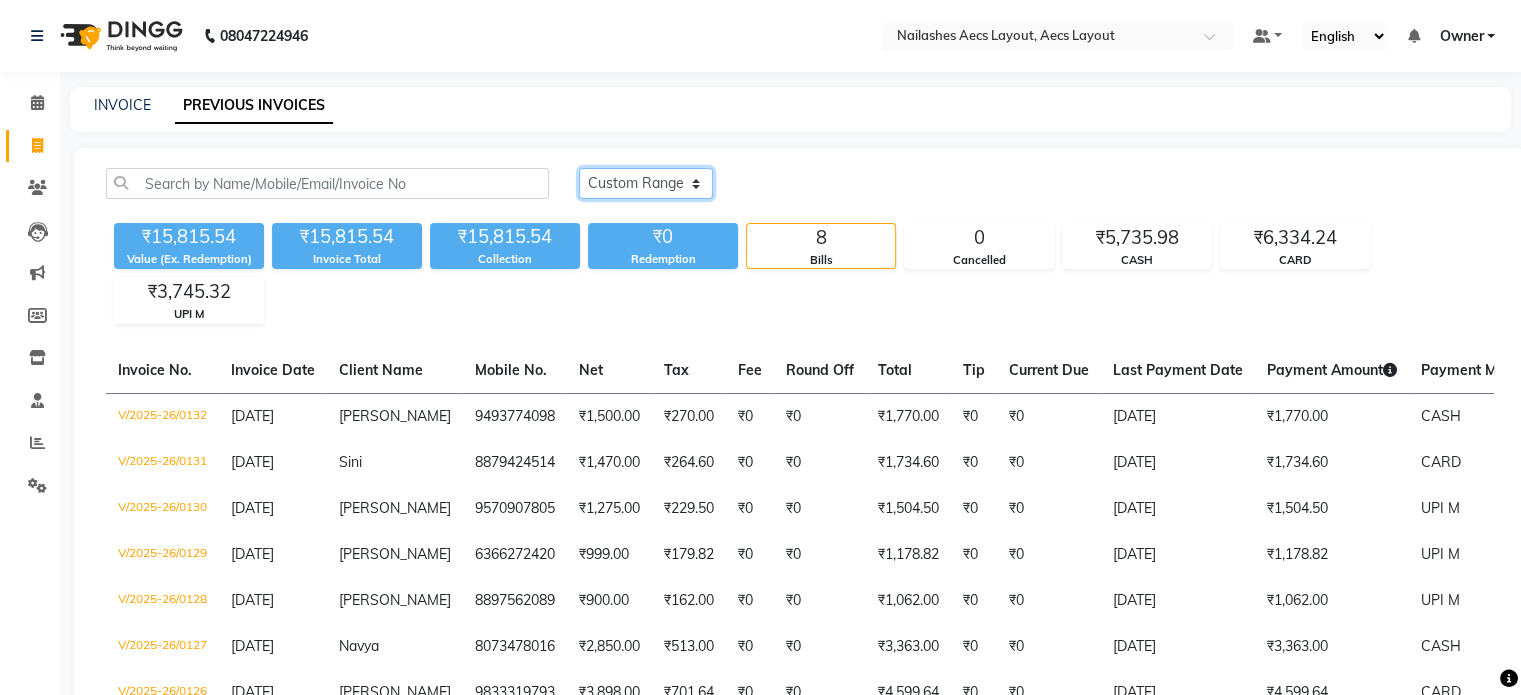 click on "Today Yesterday Custom Range" 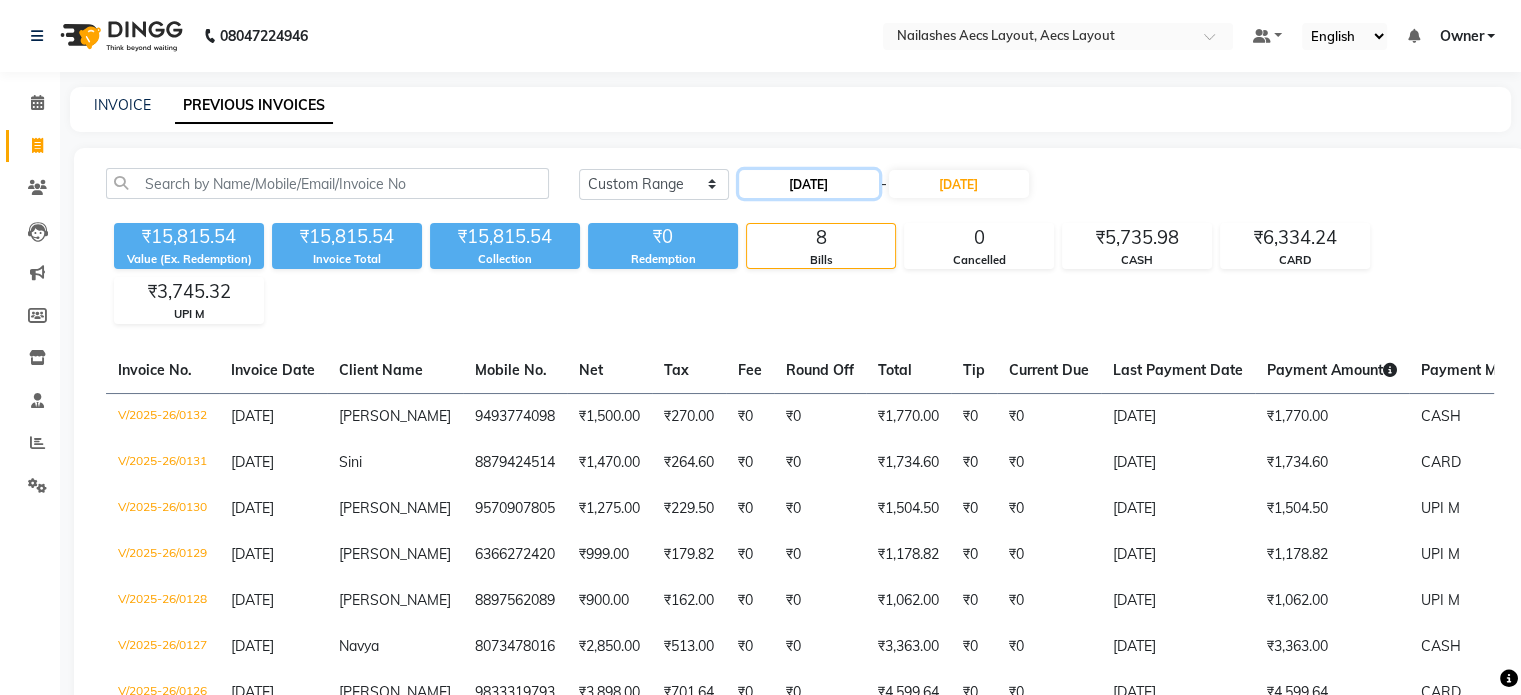 click on "[DATE]" 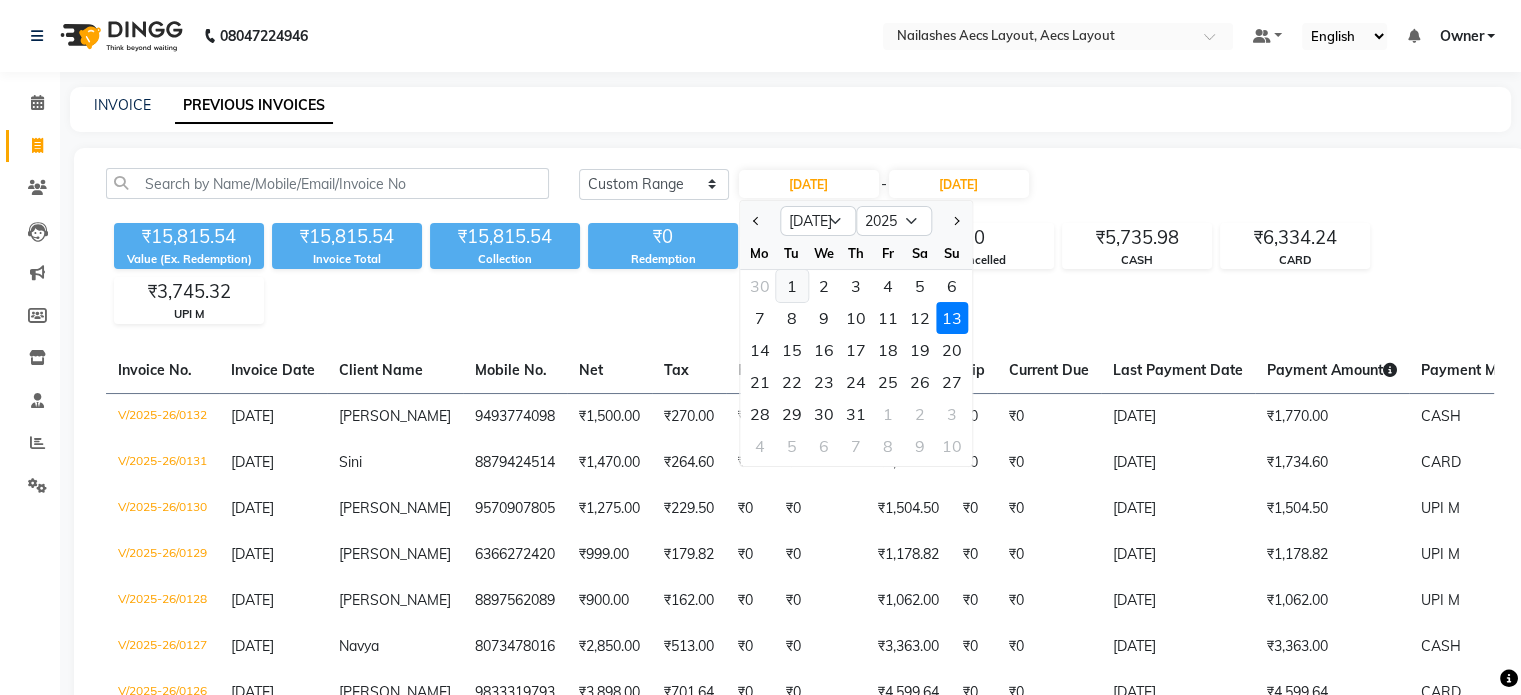 click on "1" 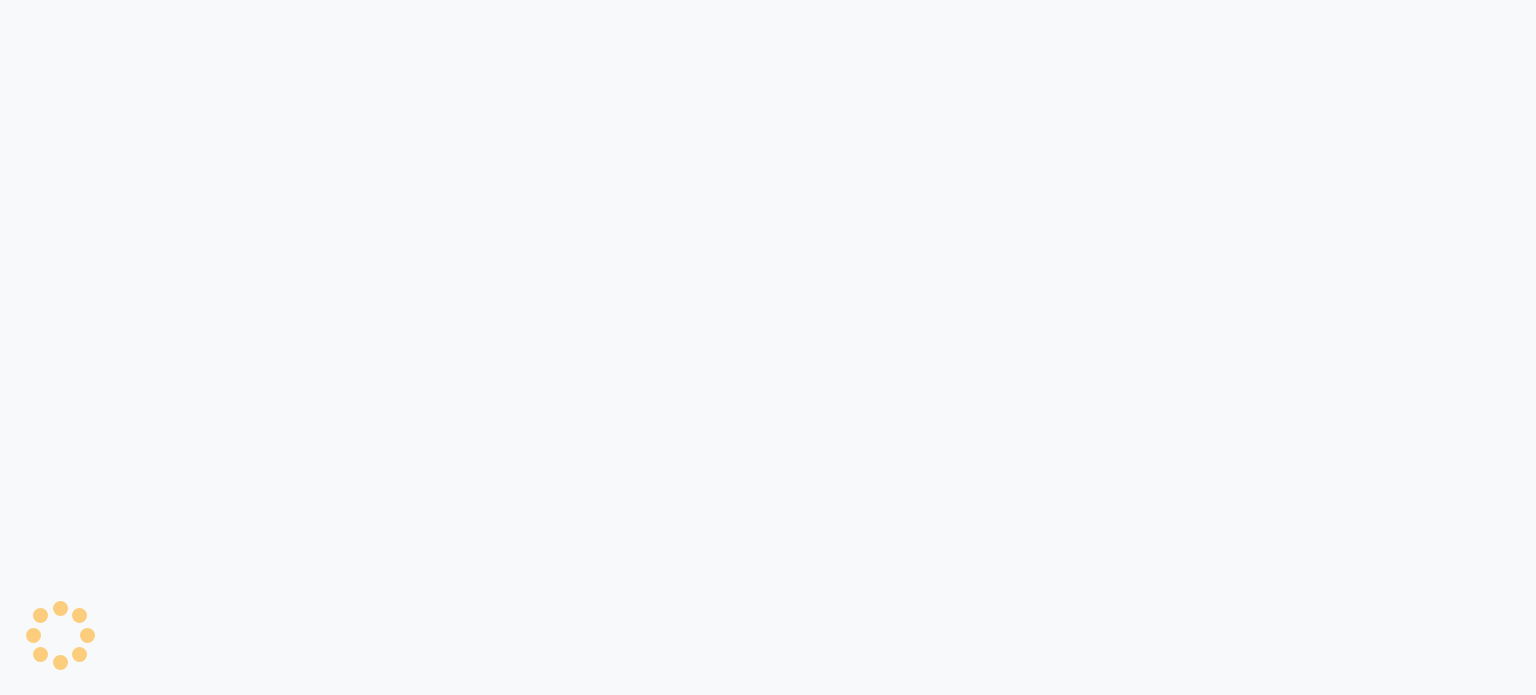 scroll, scrollTop: 0, scrollLeft: 0, axis: both 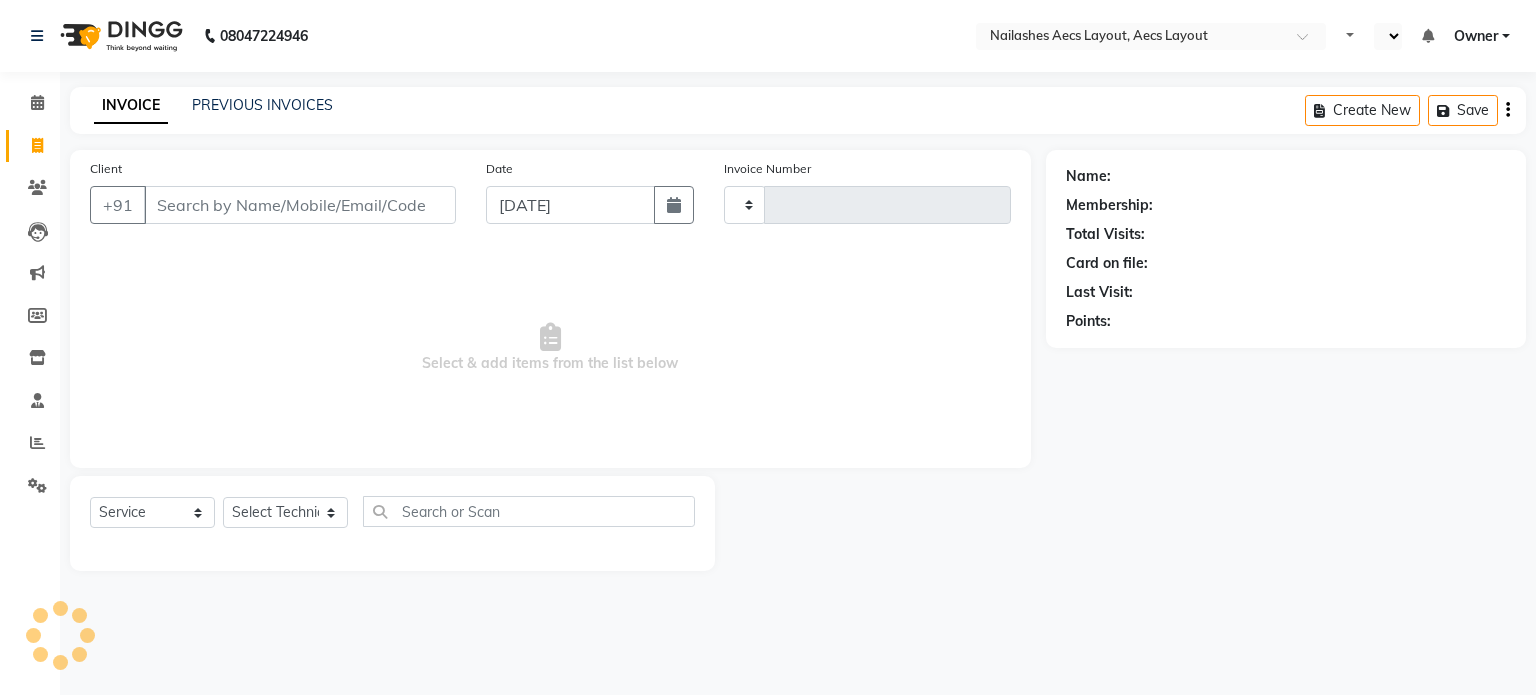 type on "0127" 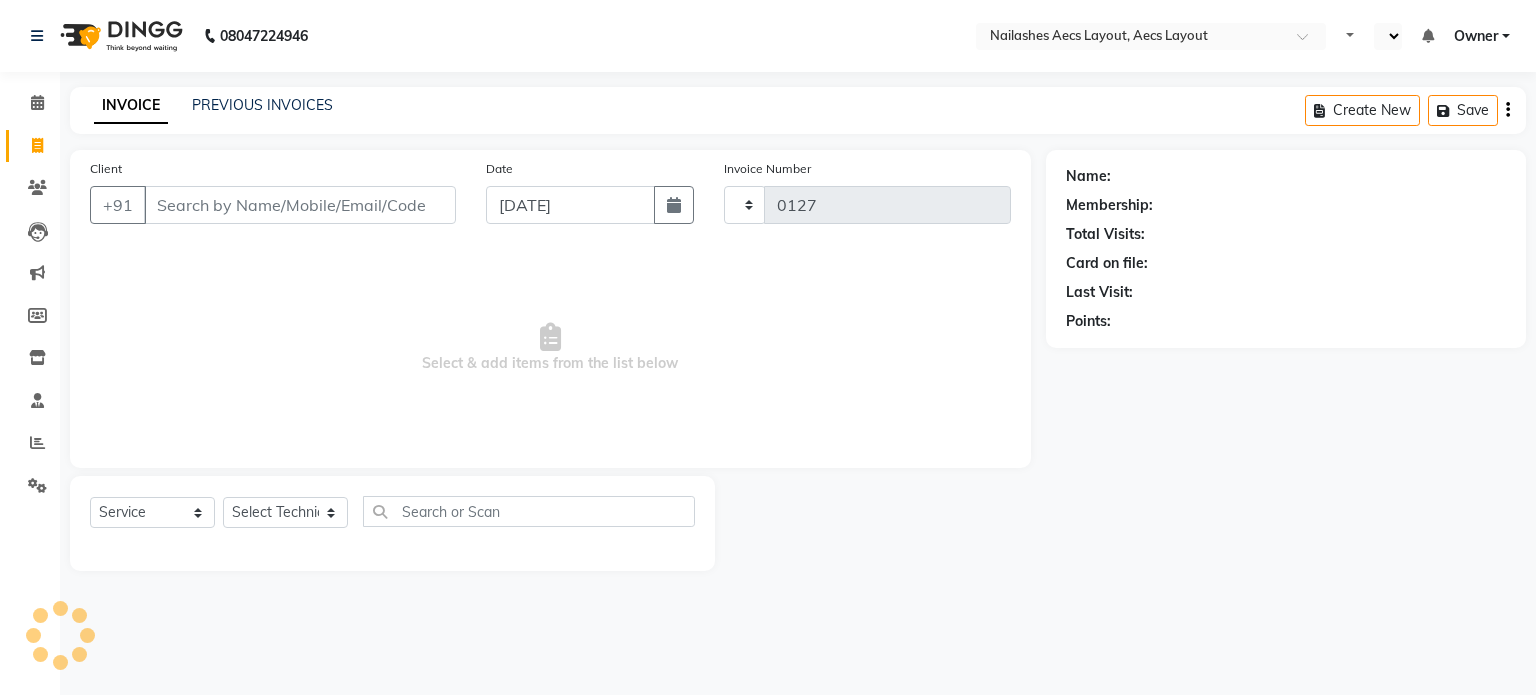 select on "en" 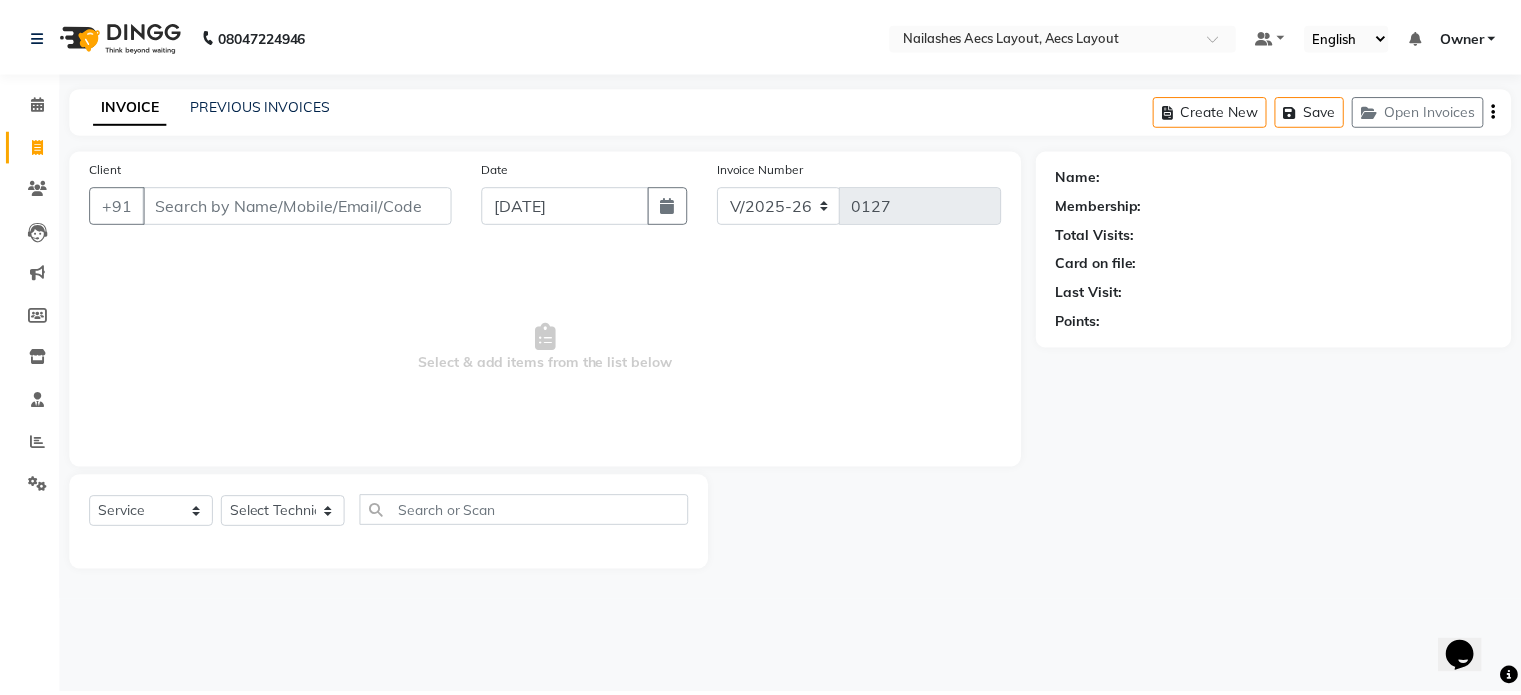 scroll, scrollTop: 0, scrollLeft: 0, axis: both 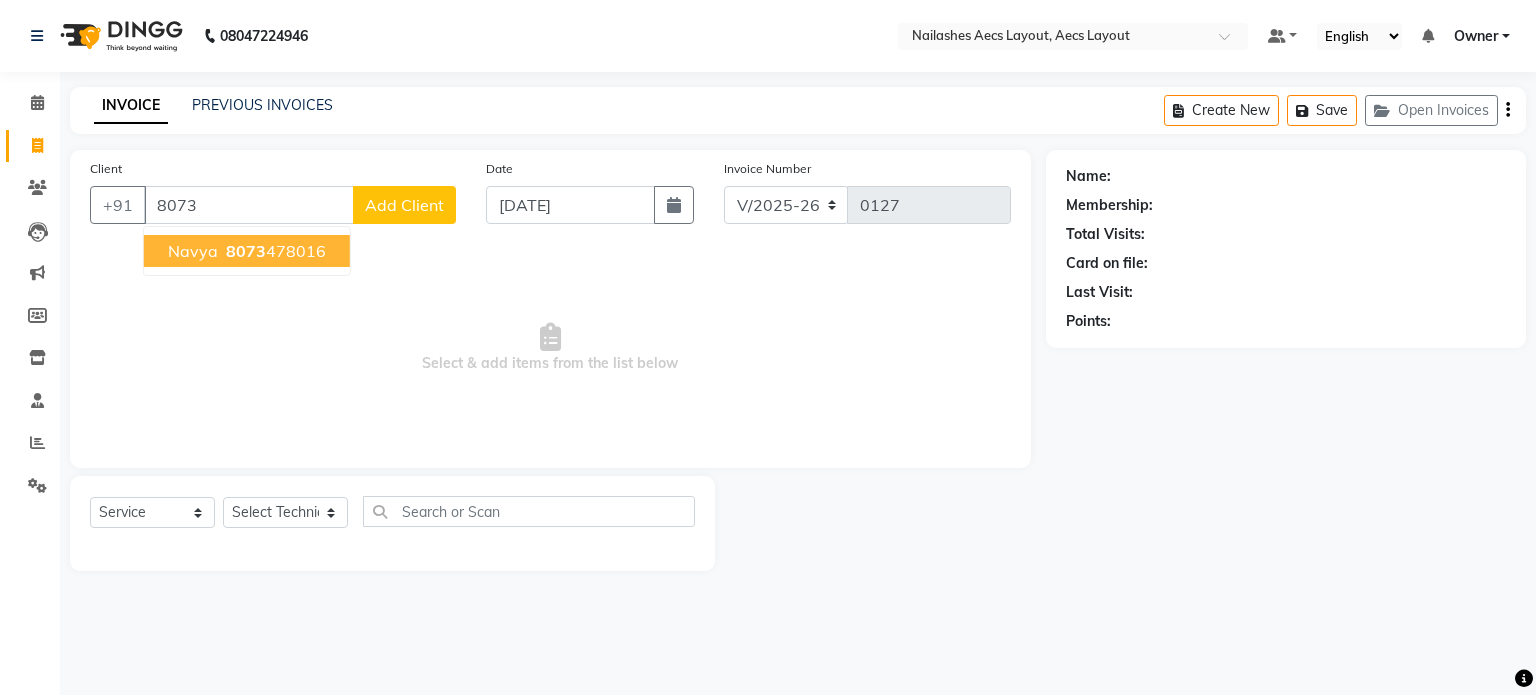click on "8073" at bounding box center (246, 251) 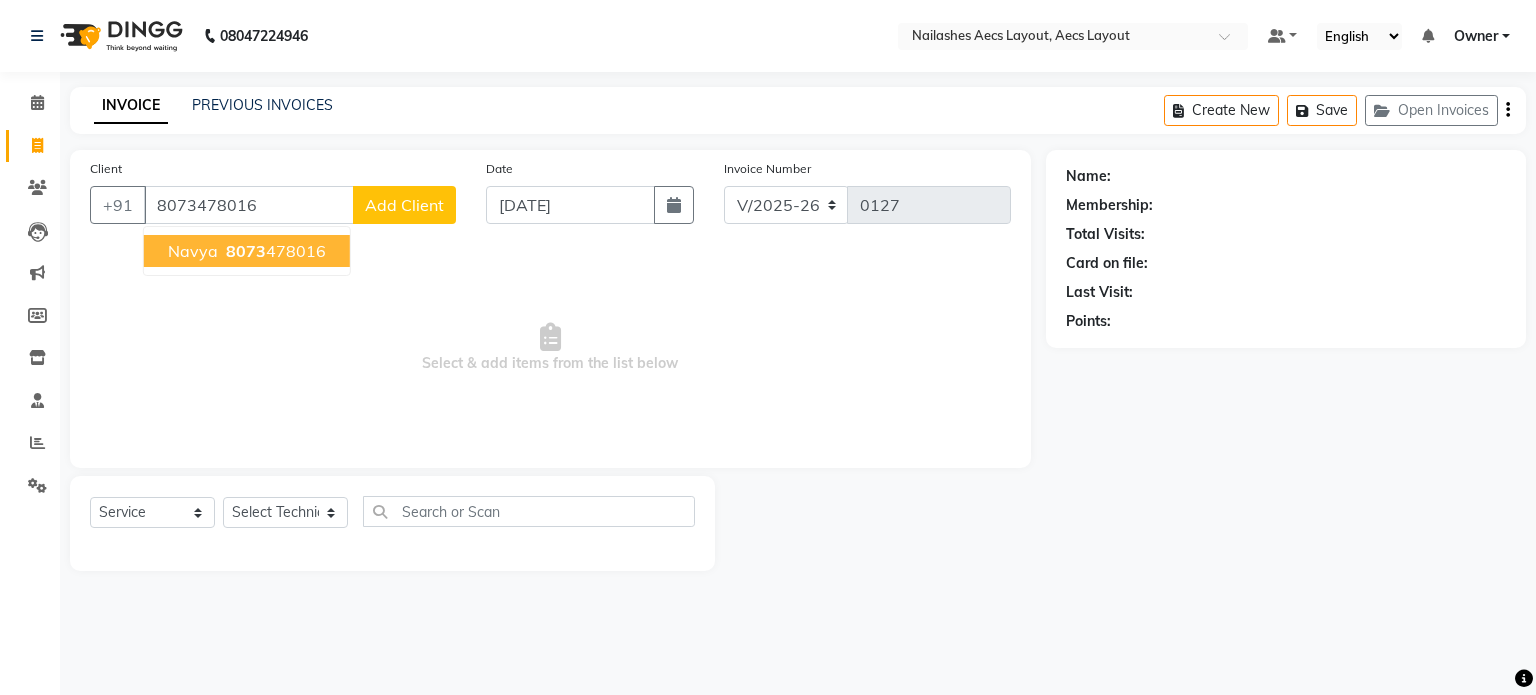 type on "8073478016" 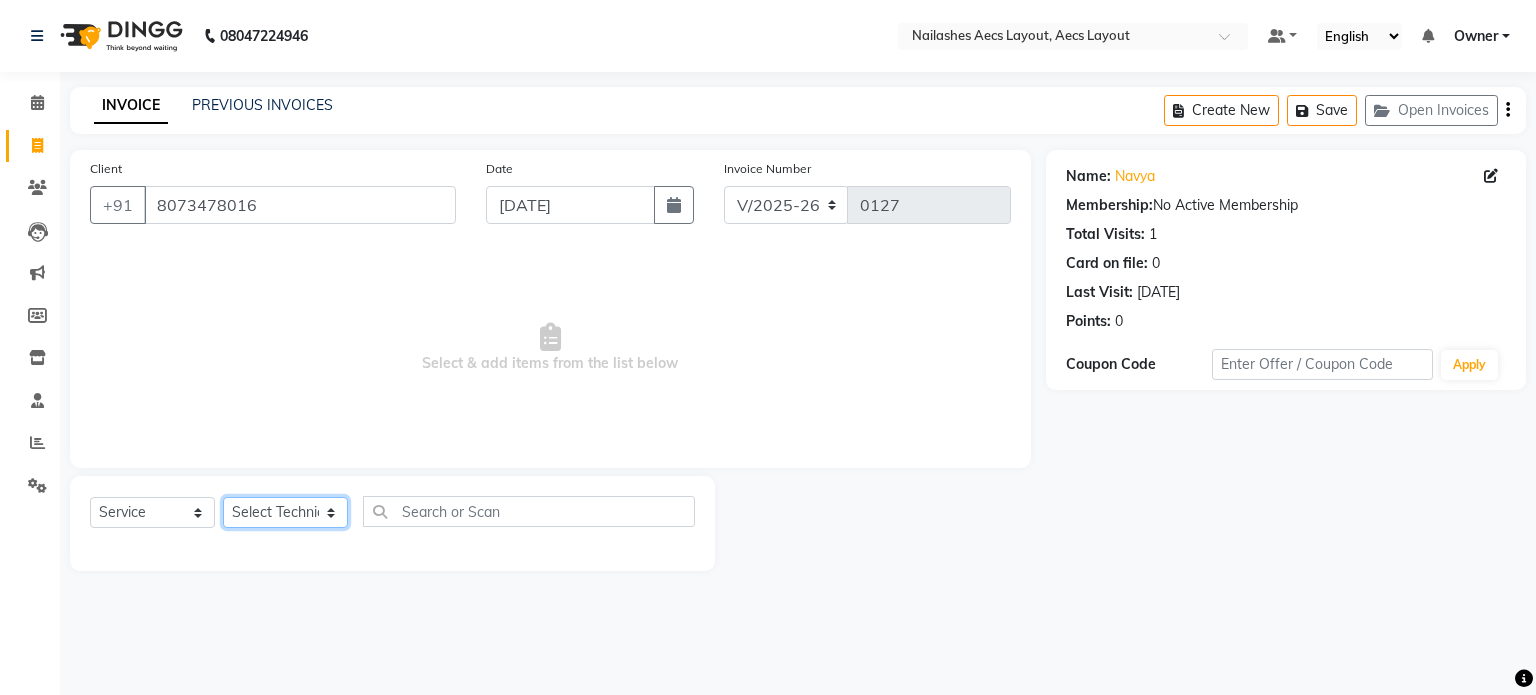 click on "Select Technician Arun  kaptan Krishna Owner Sajan" 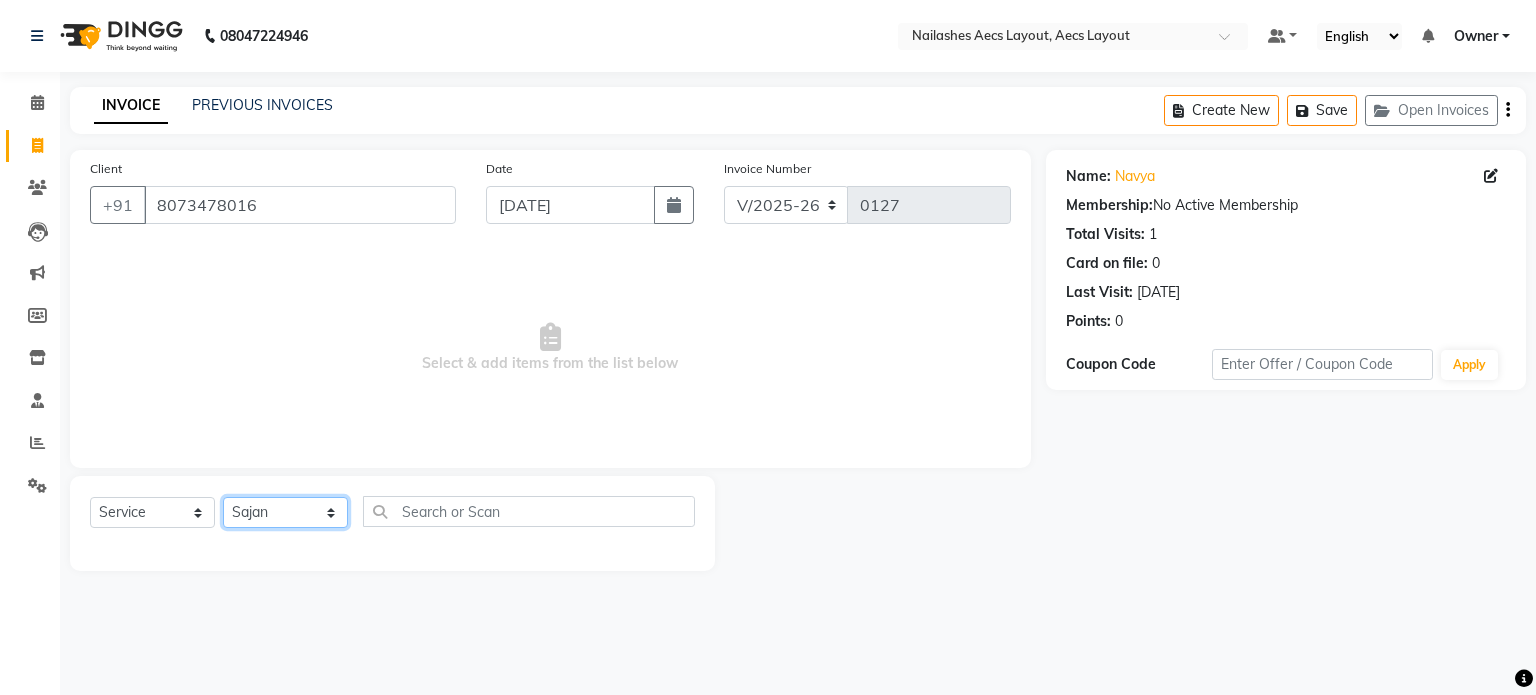 click on "Select Technician [PERSON_NAME] [PERSON_NAME] Owner [PERSON_NAME]" 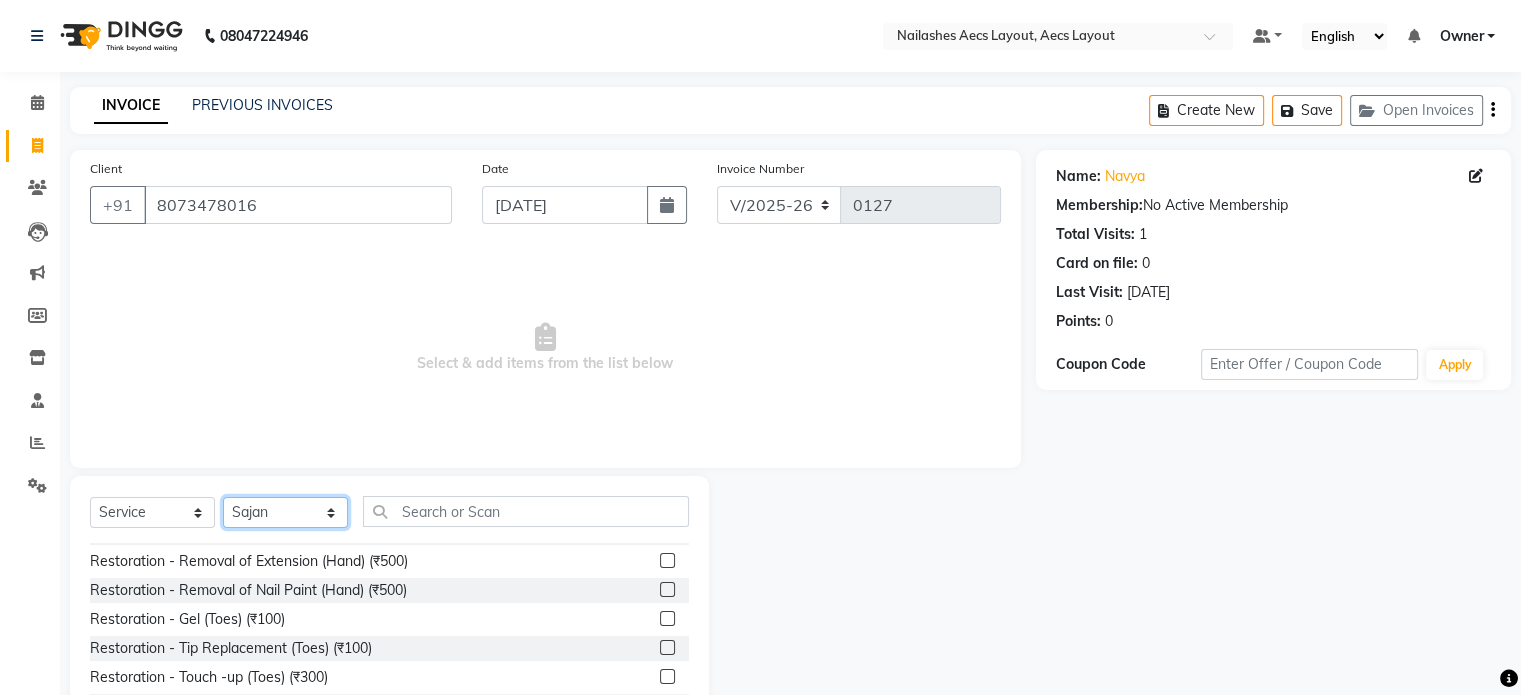 scroll, scrollTop: 400, scrollLeft: 0, axis: vertical 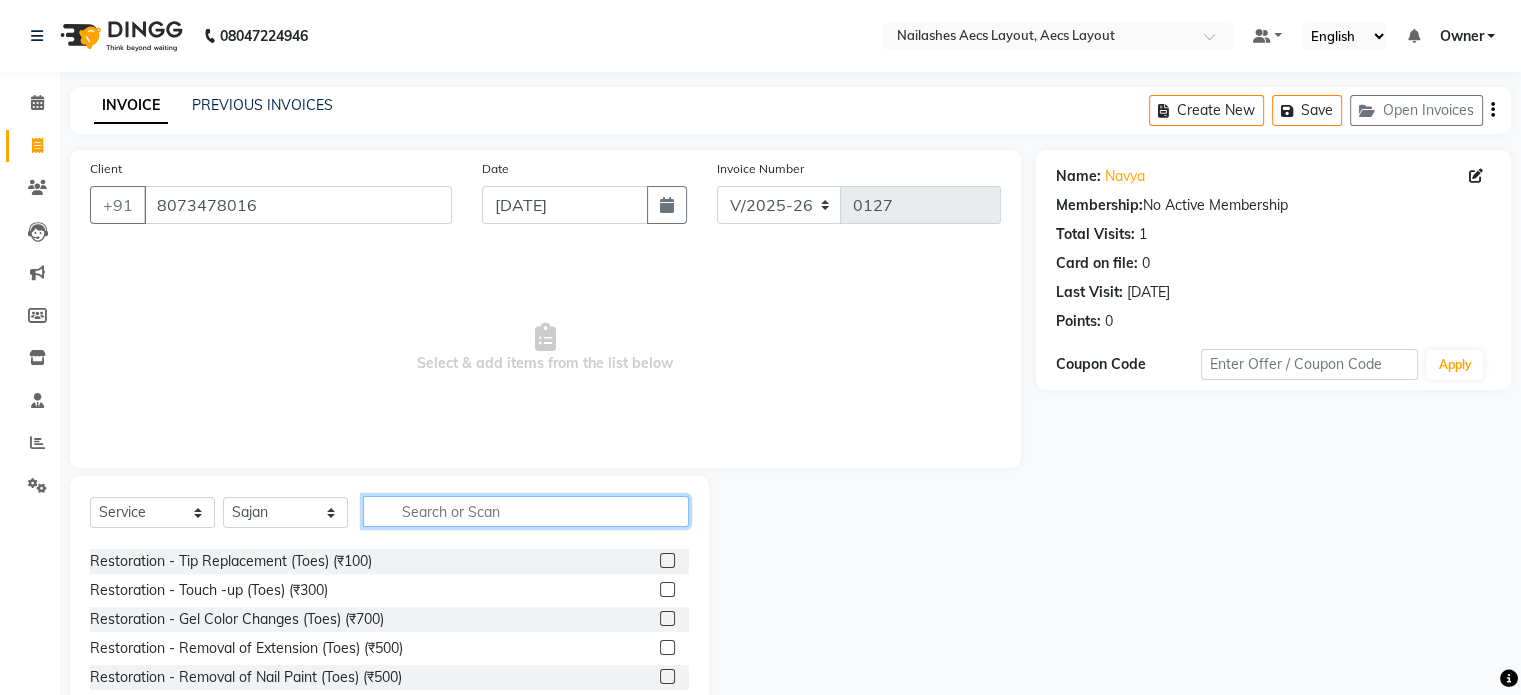 click 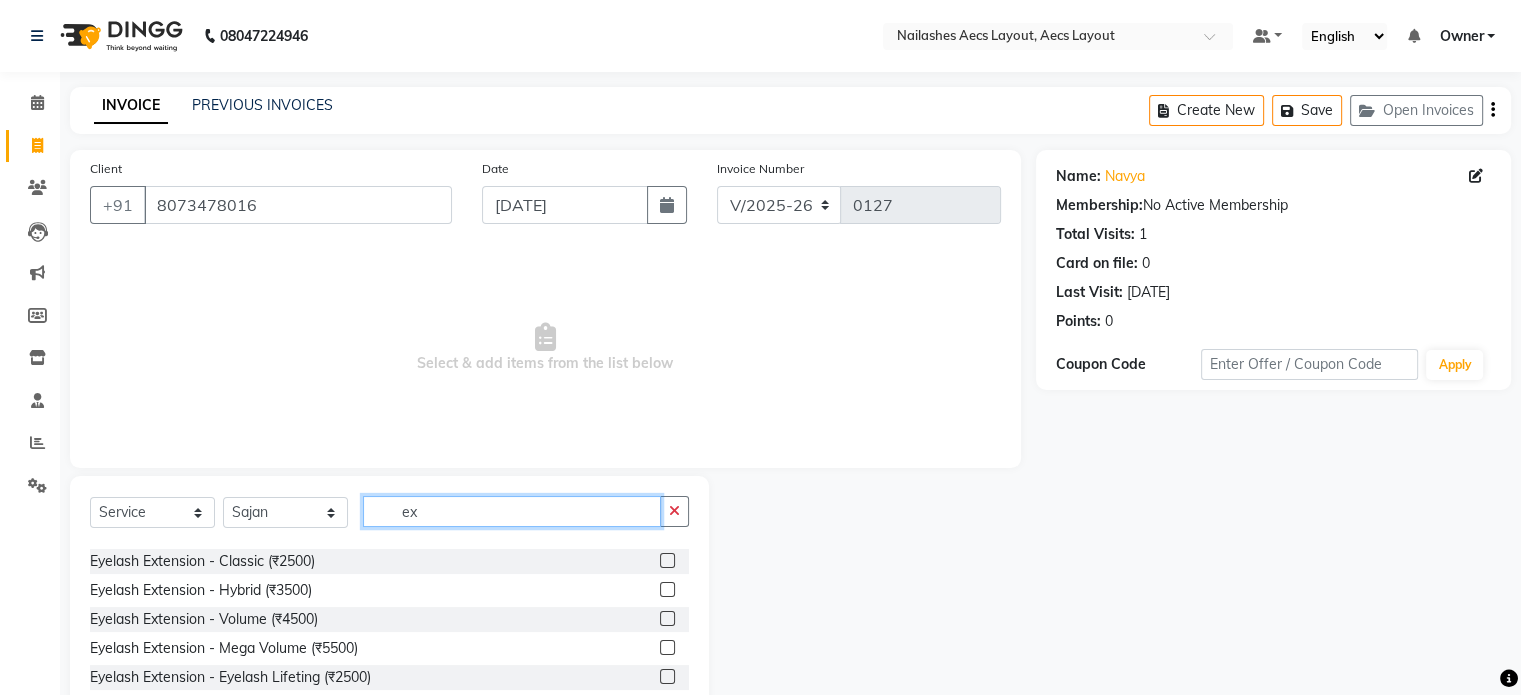 scroll, scrollTop: 0, scrollLeft: 0, axis: both 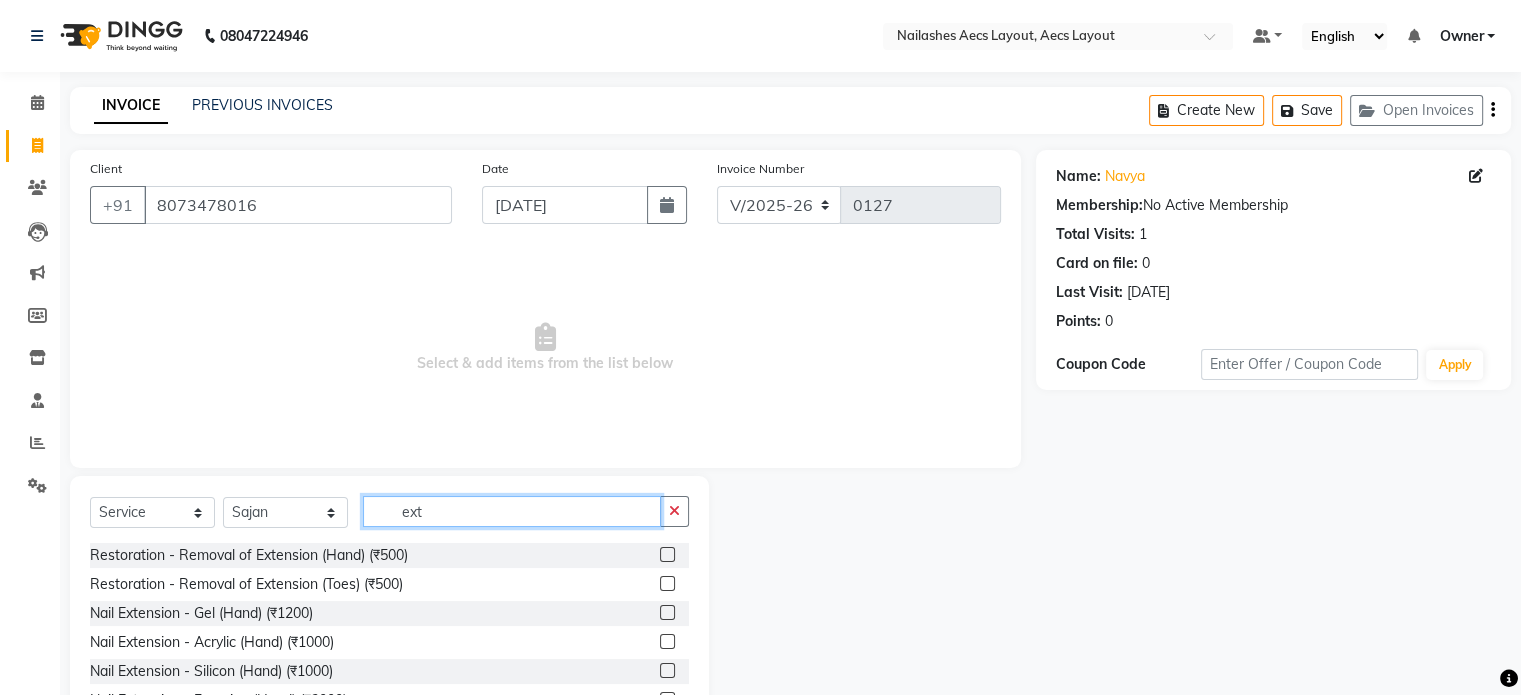 type on "ext" 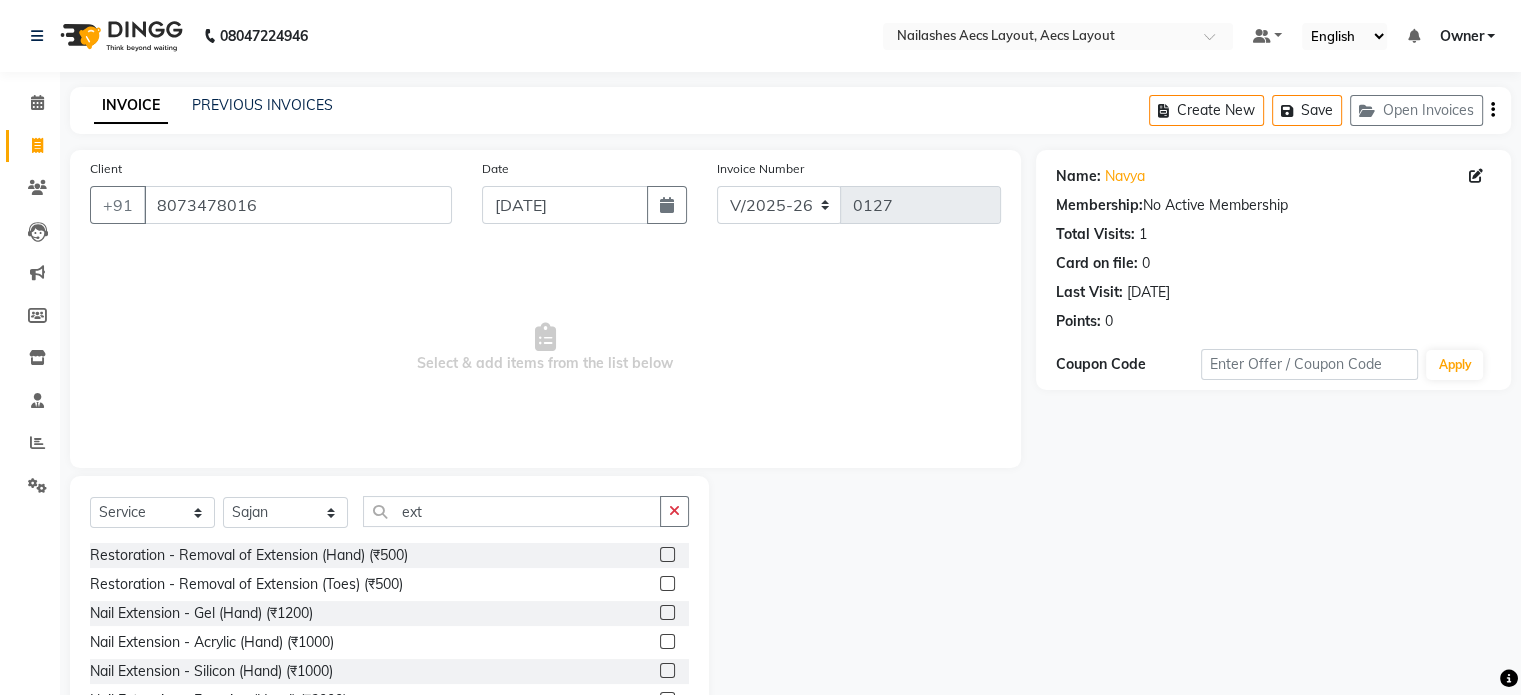 click 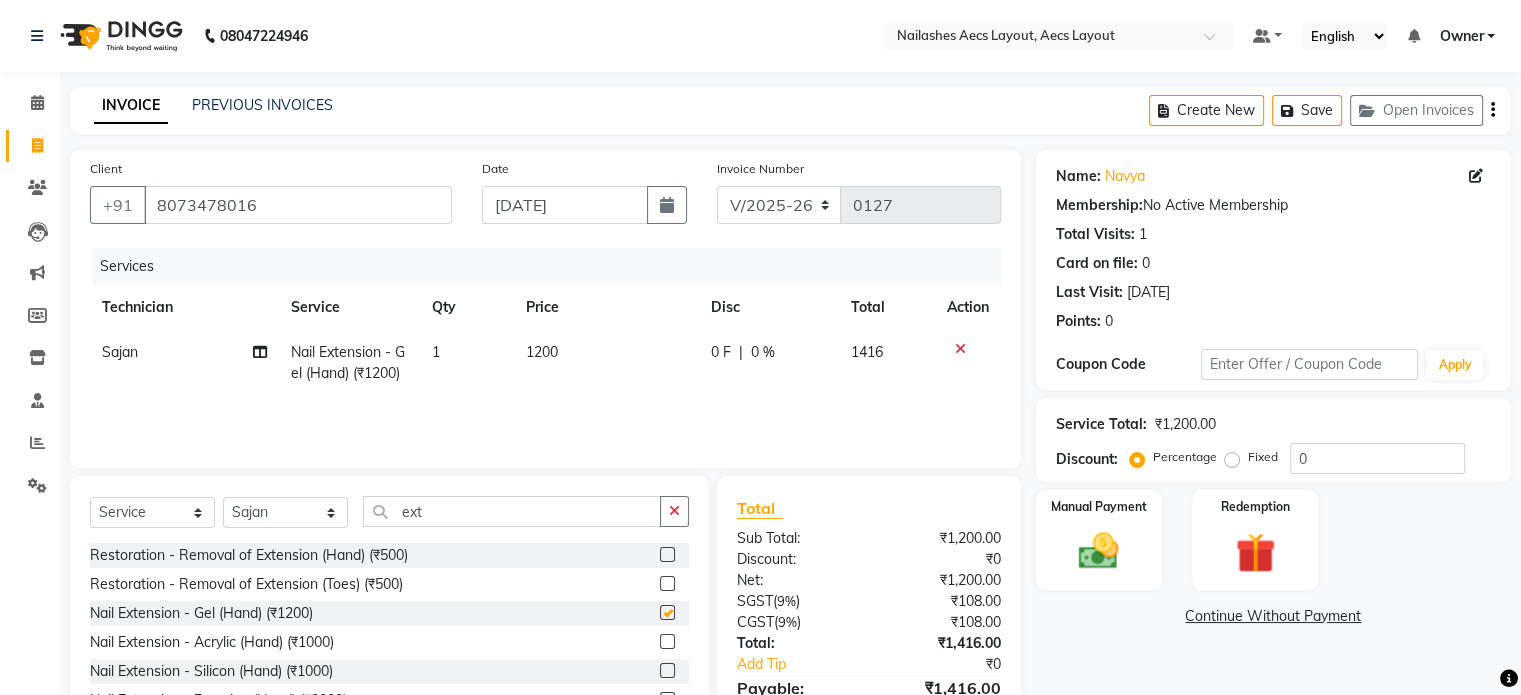 checkbox on "false" 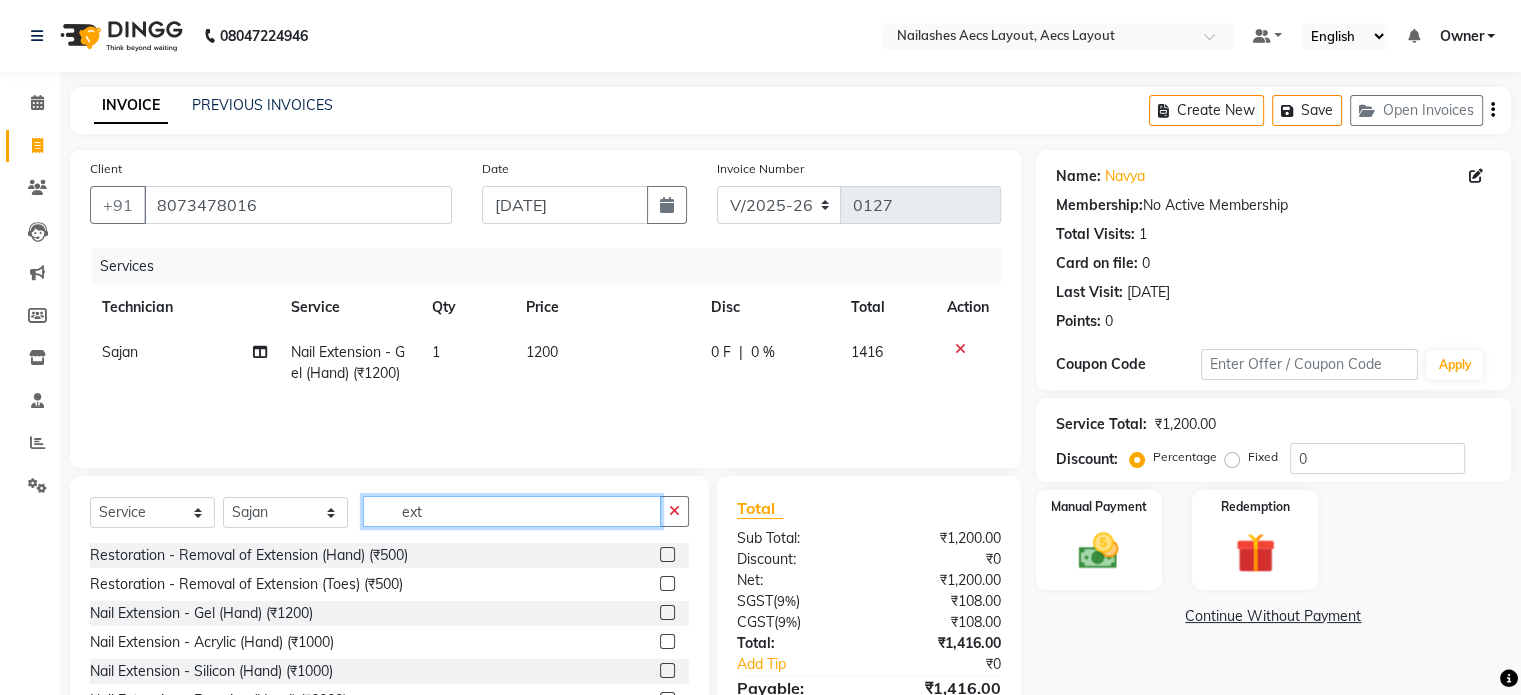 click on "ext" 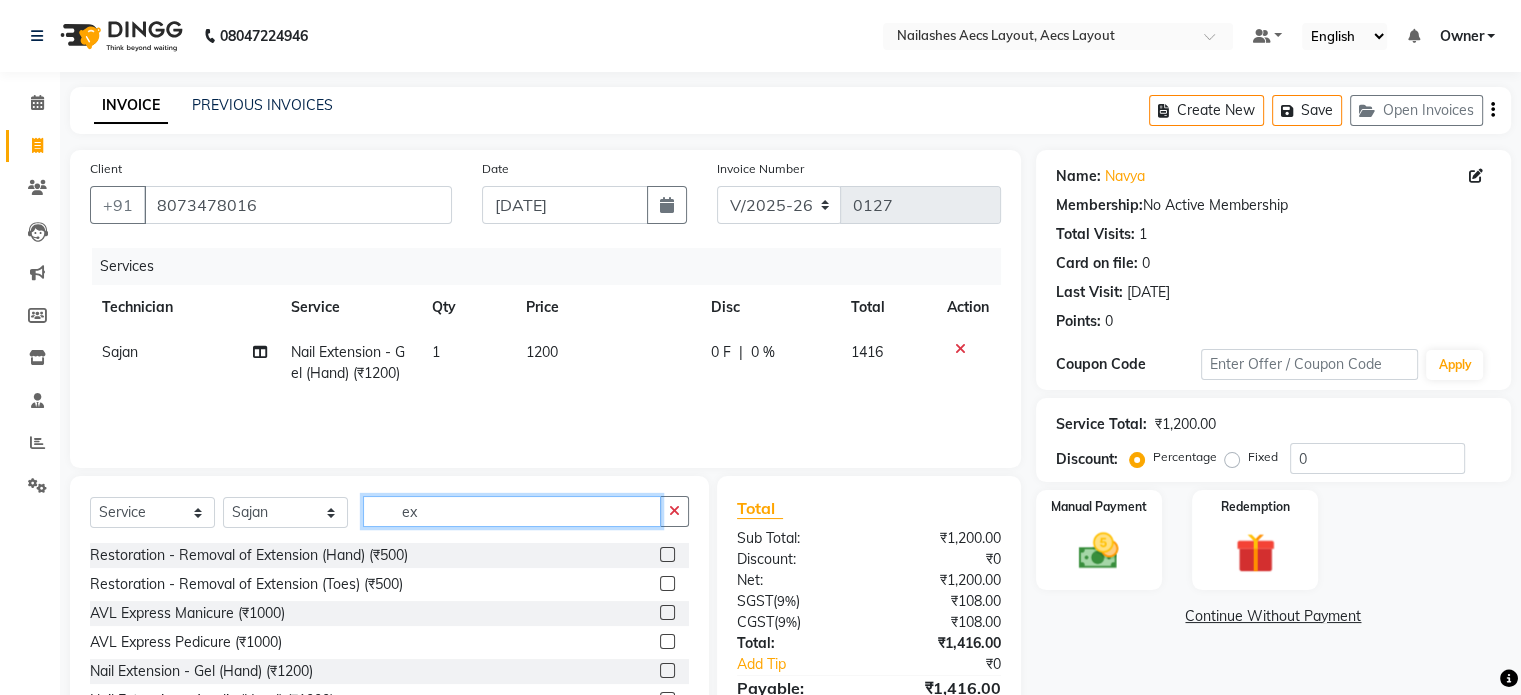 type on "e" 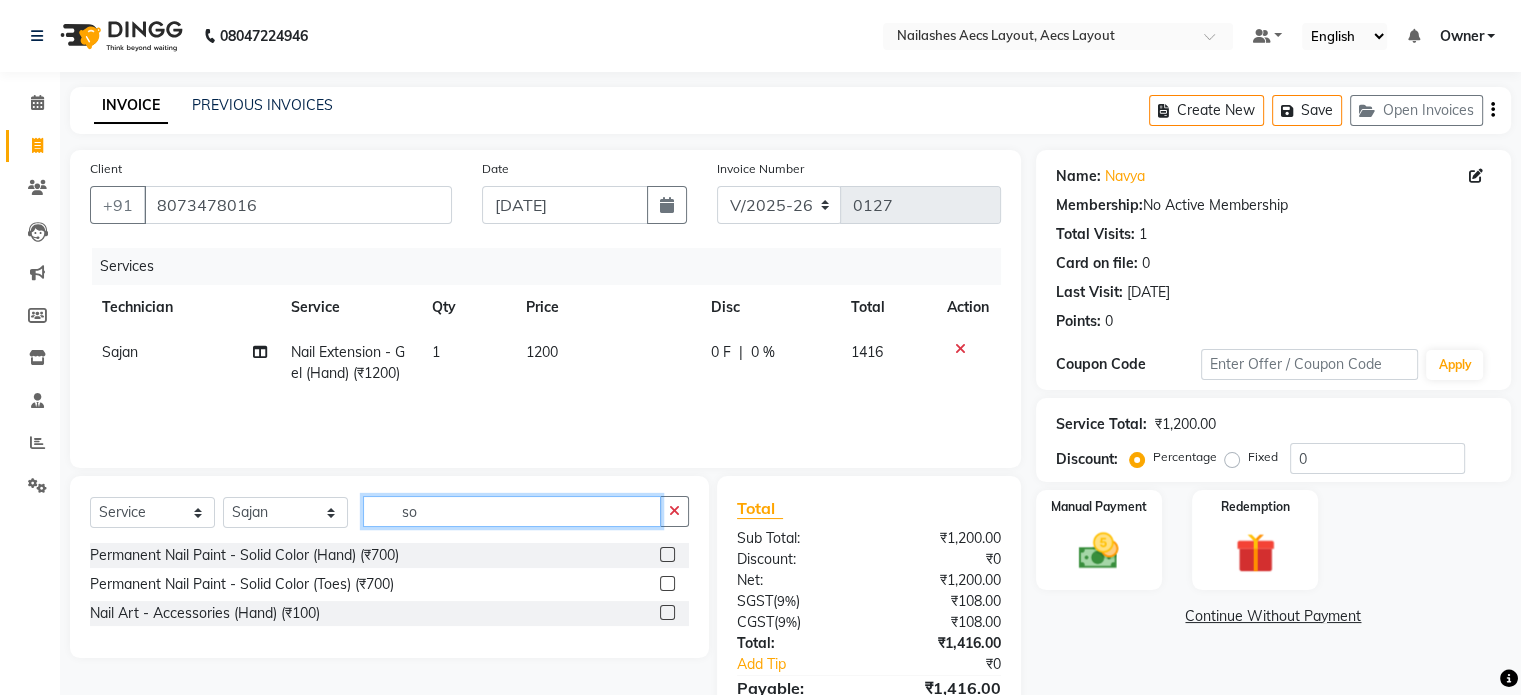 type on "s" 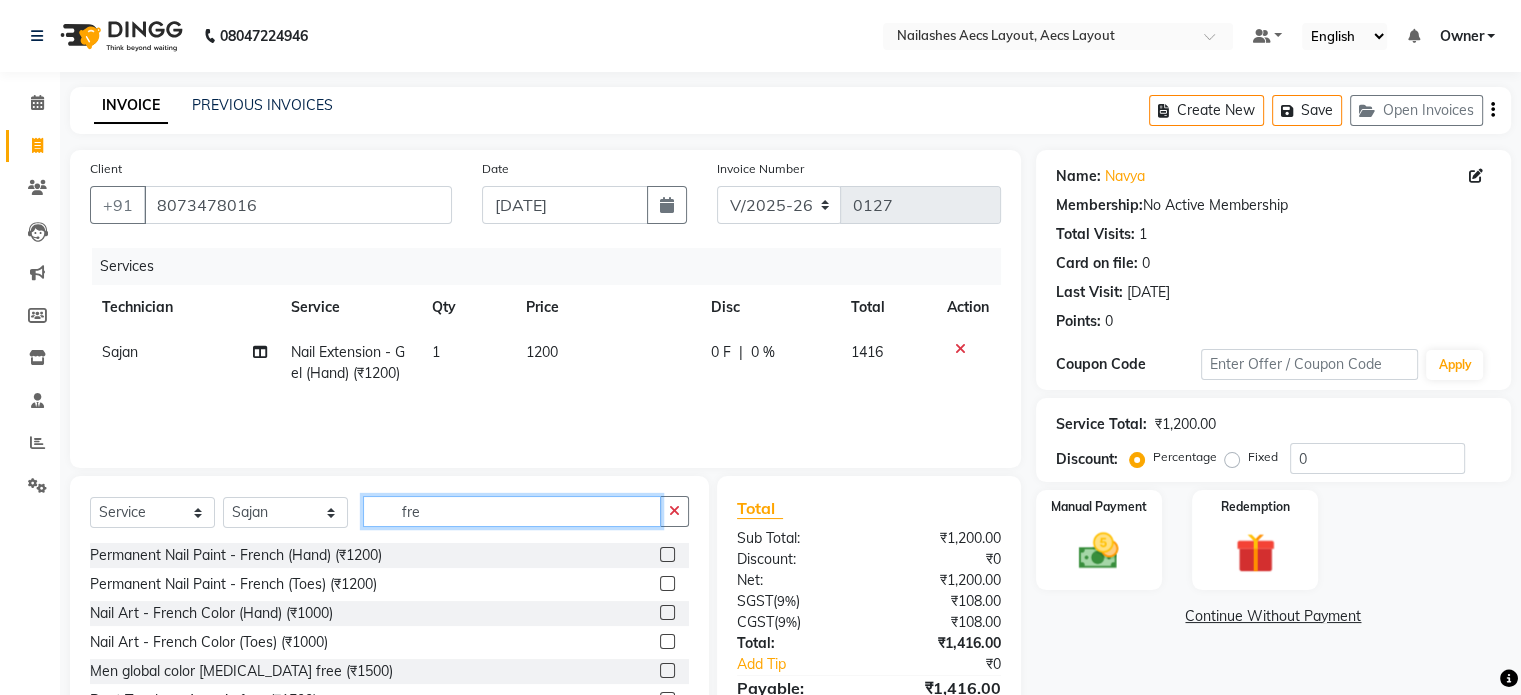 type on "fre" 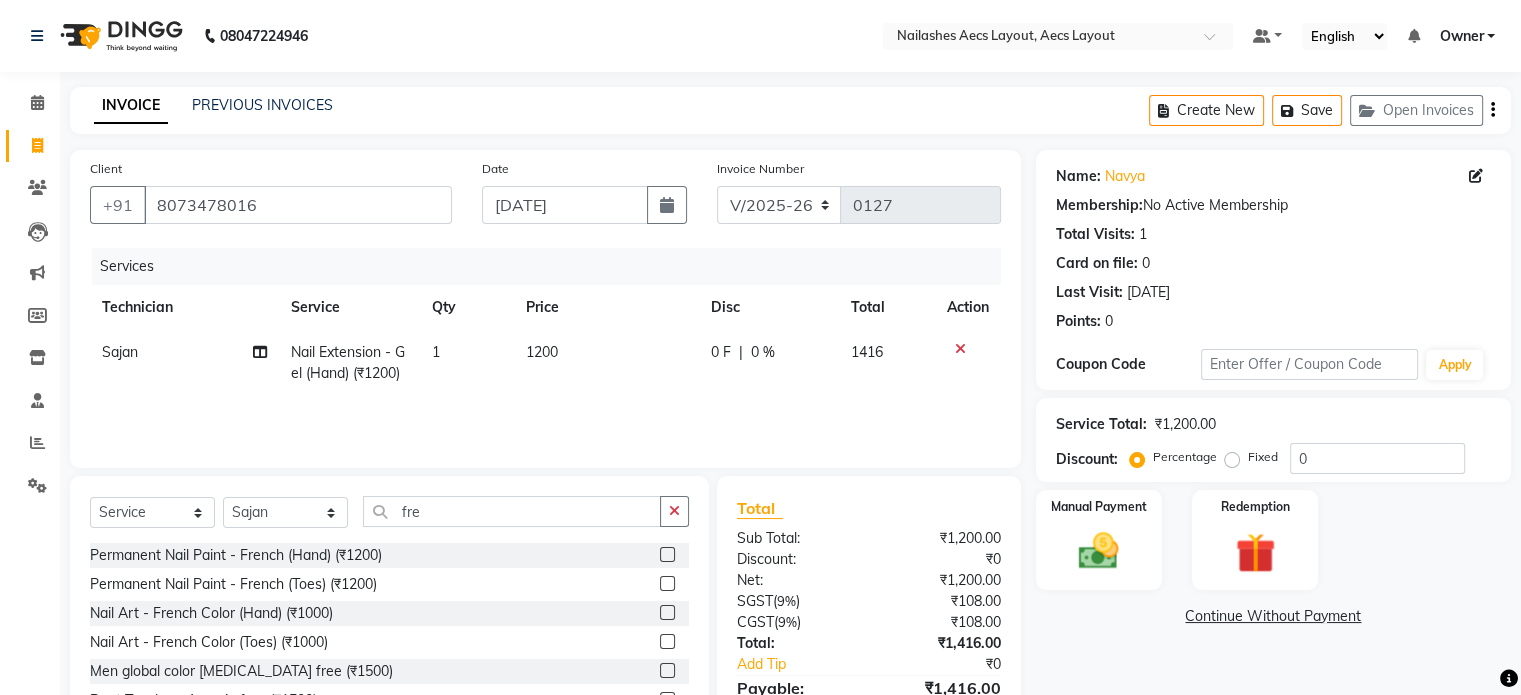click 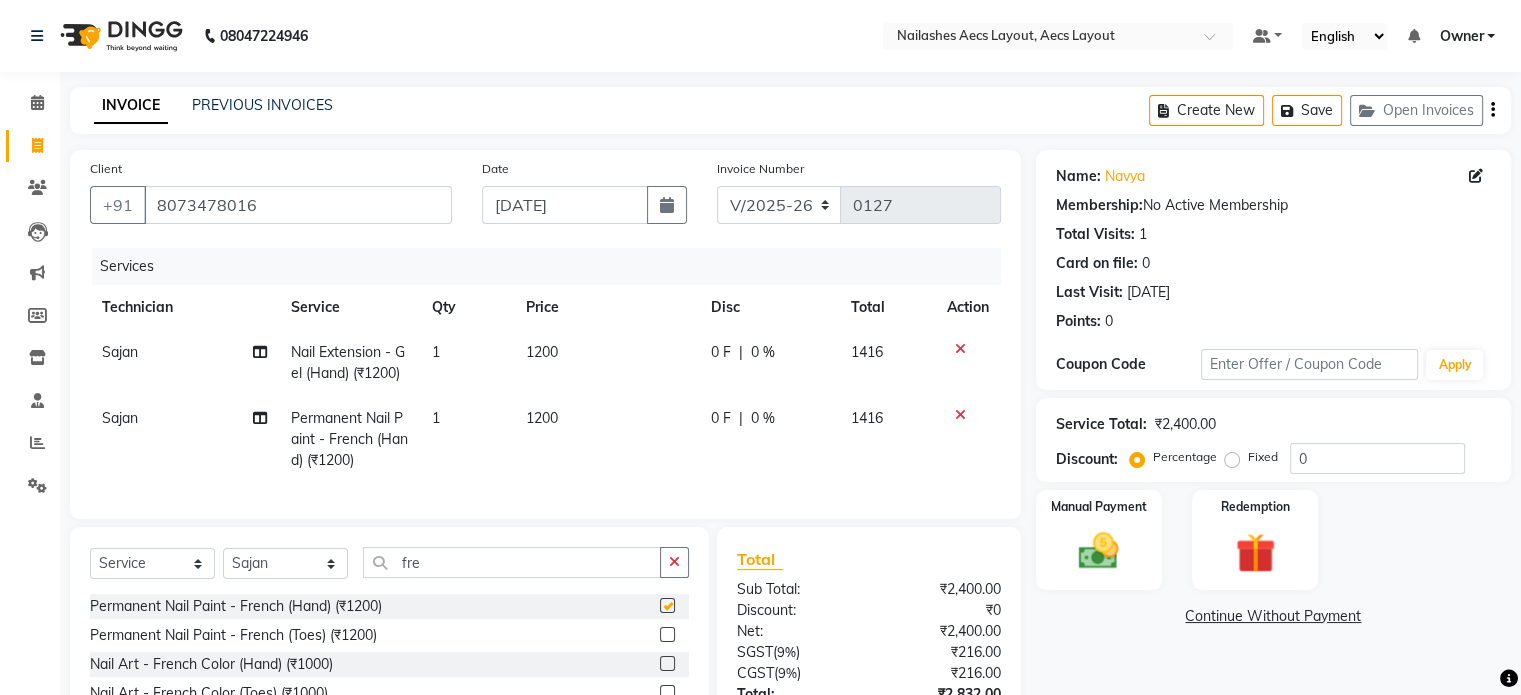 checkbox on "false" 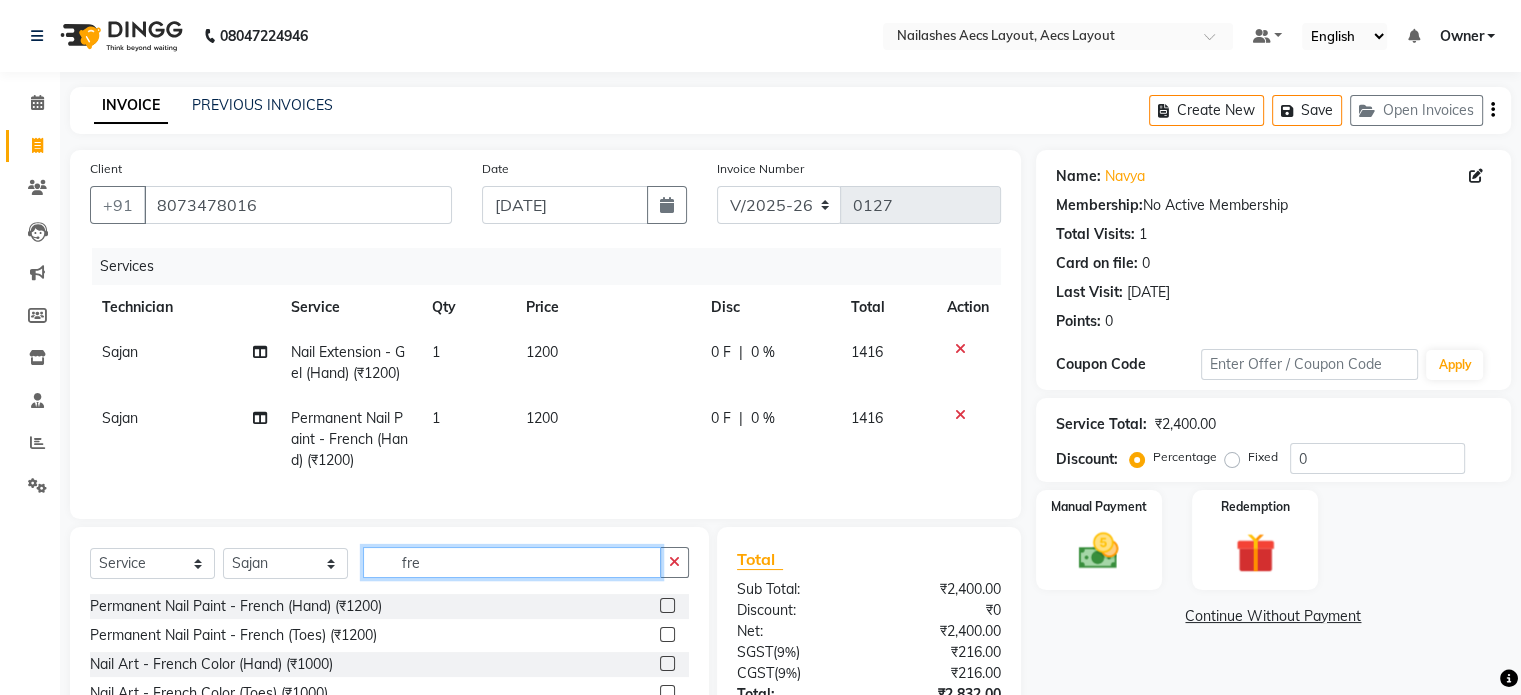 click on "fre" 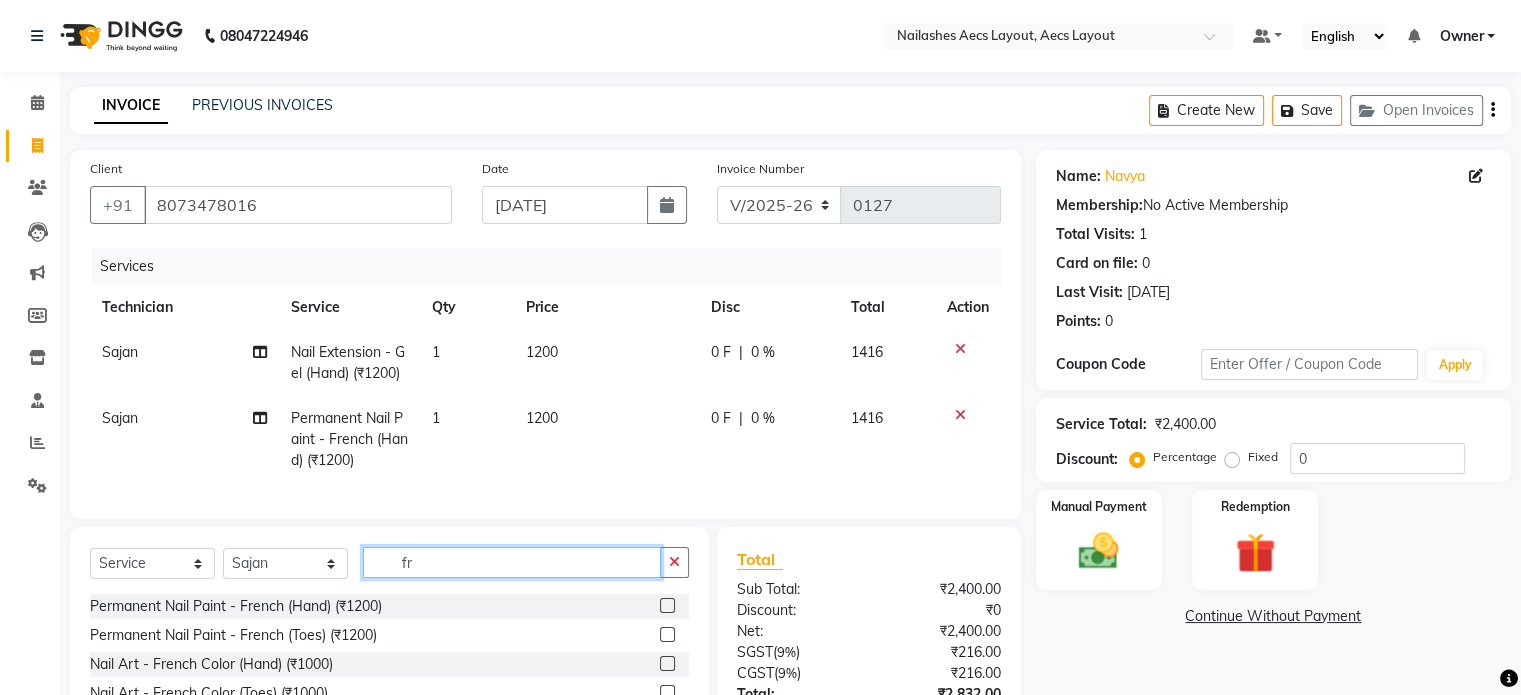 type on "f" 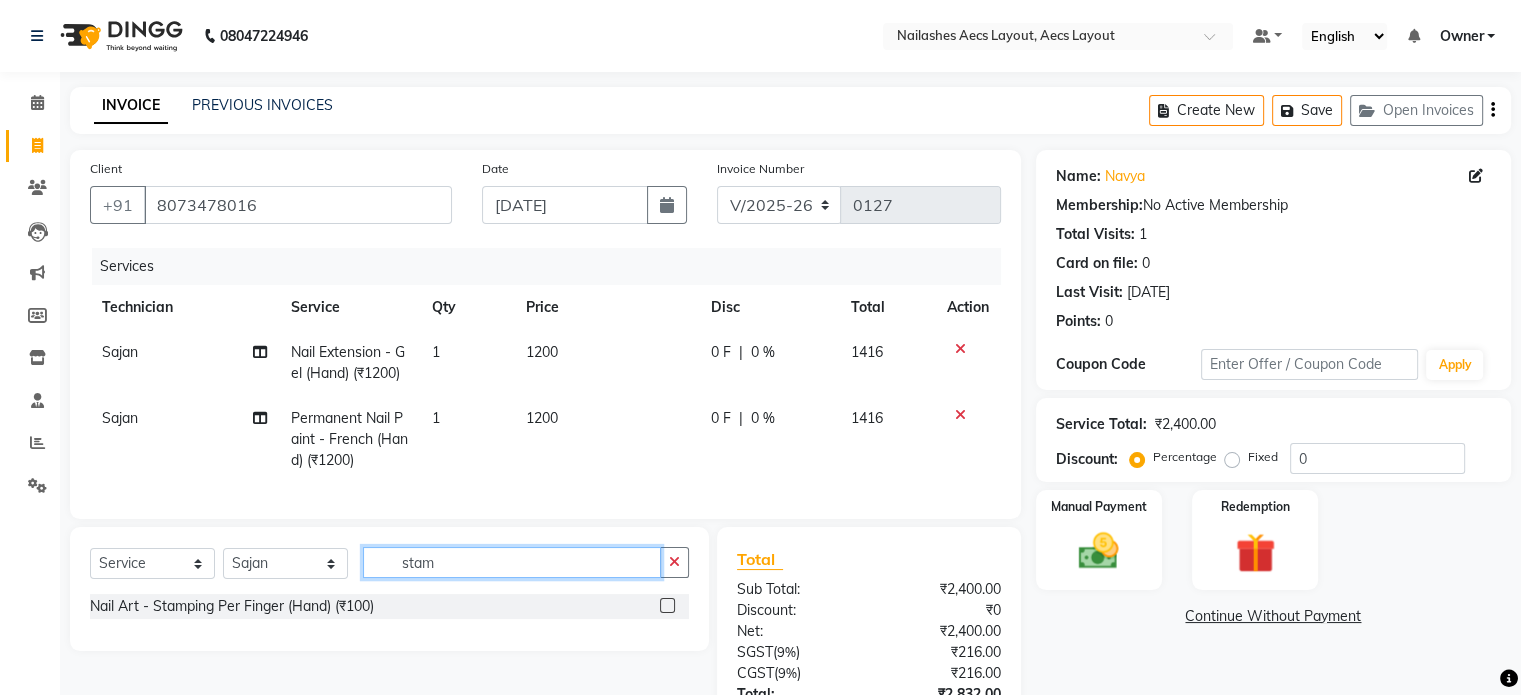 type on "stam" 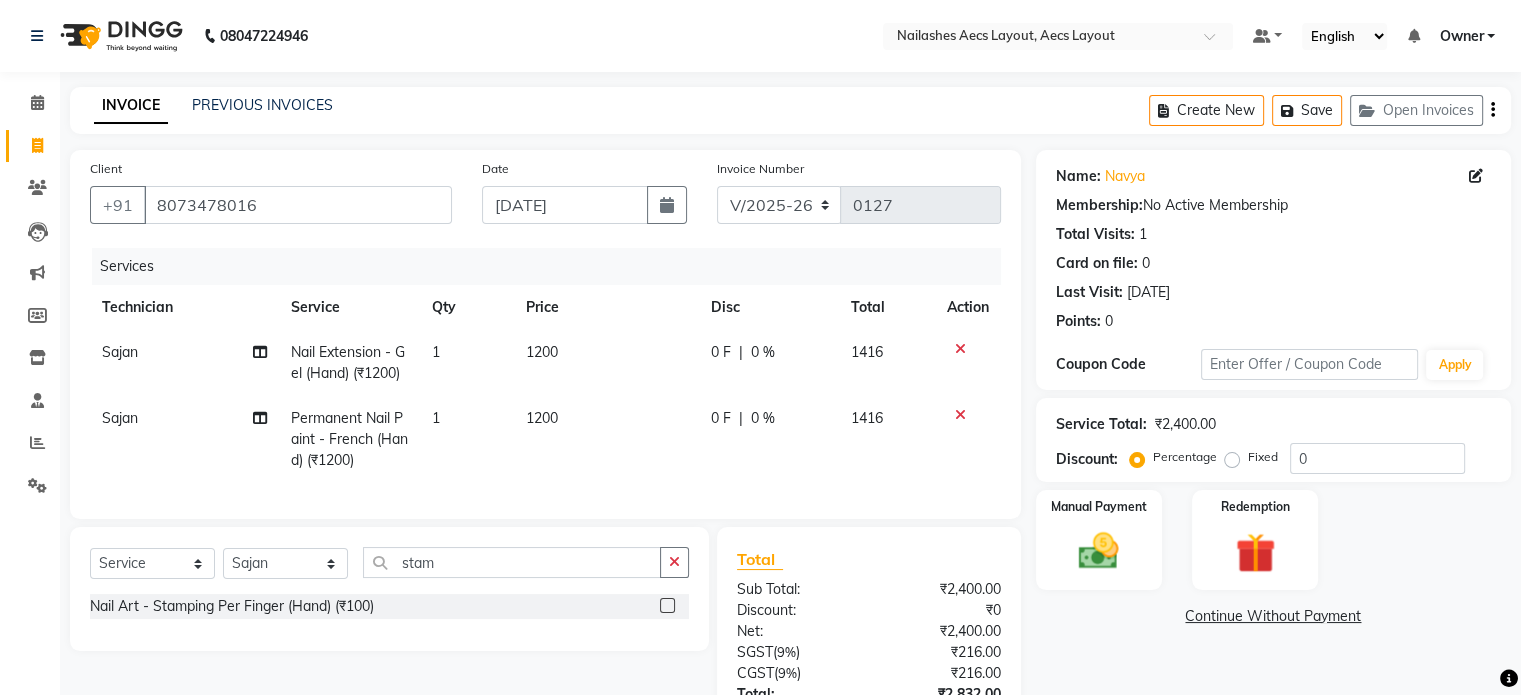click 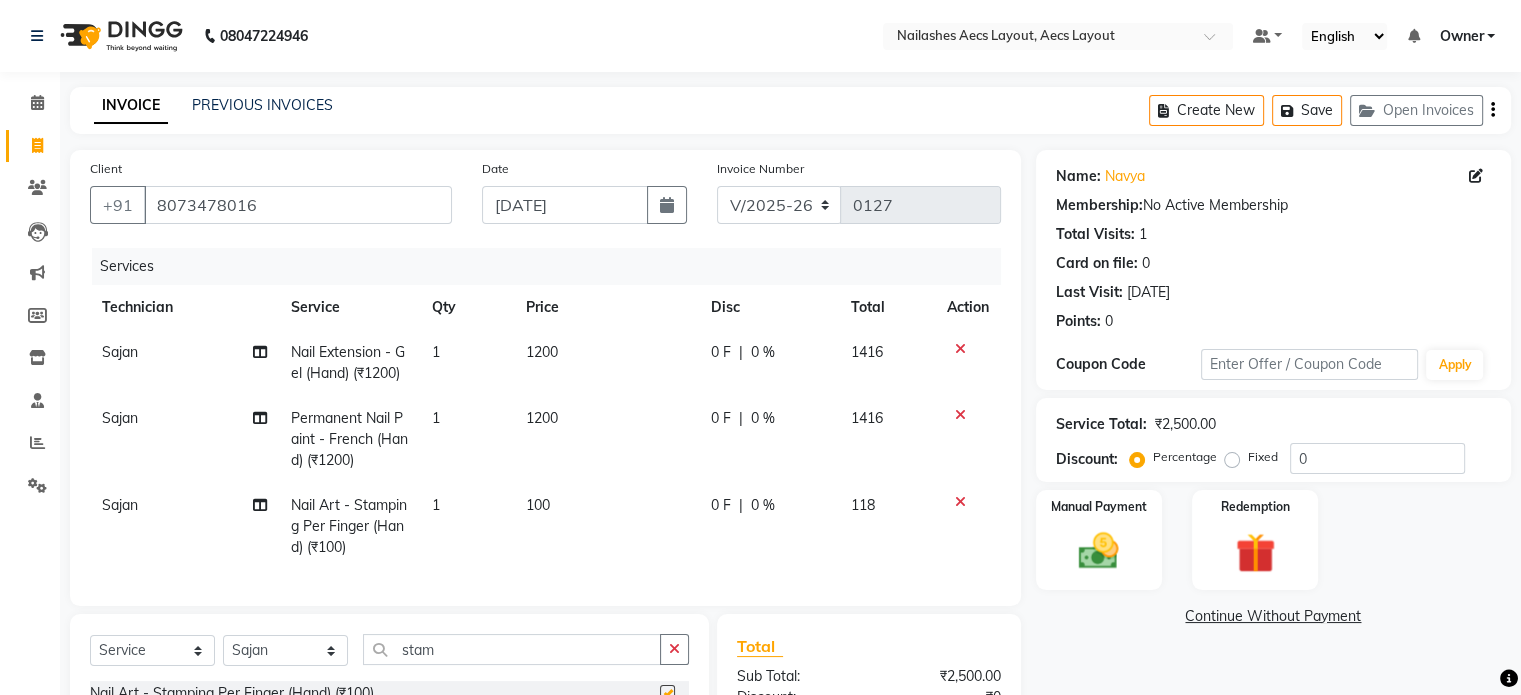 checkbox on "false" 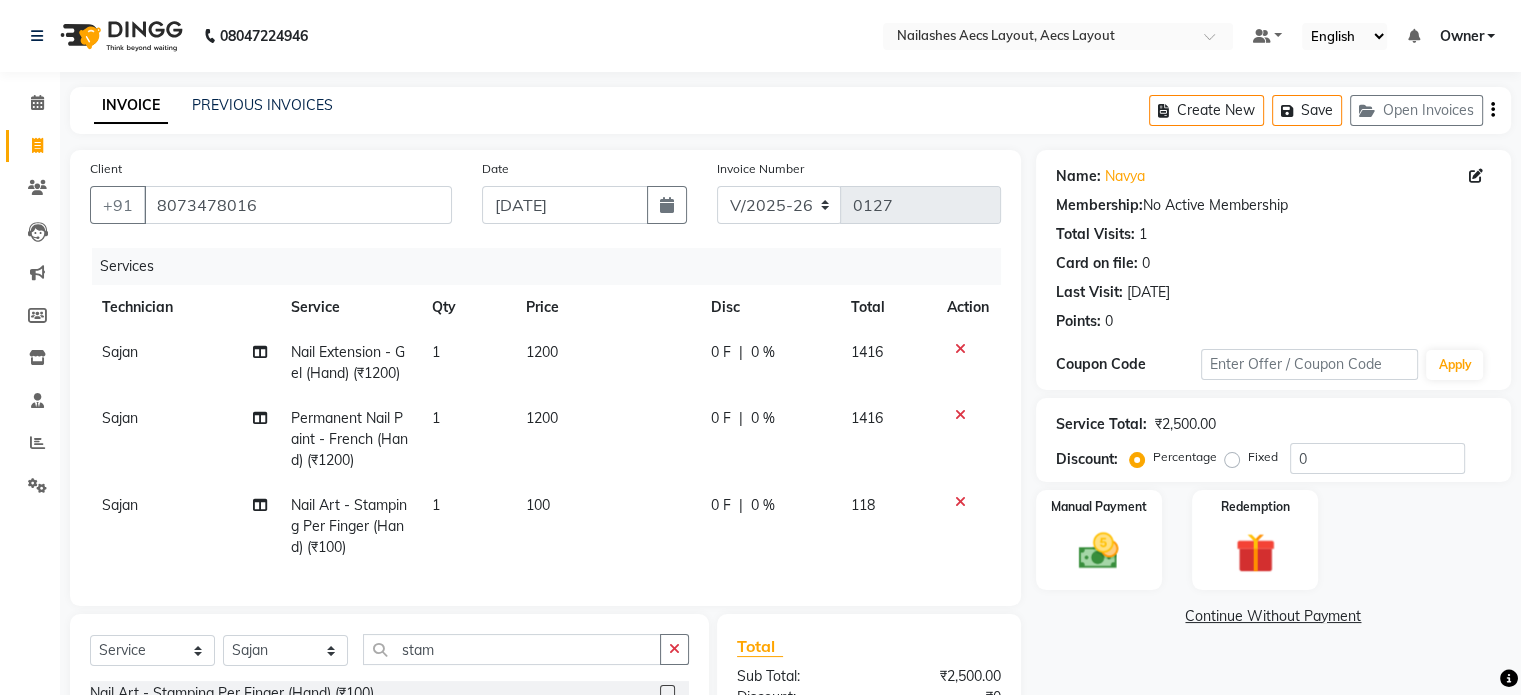 click on "100" 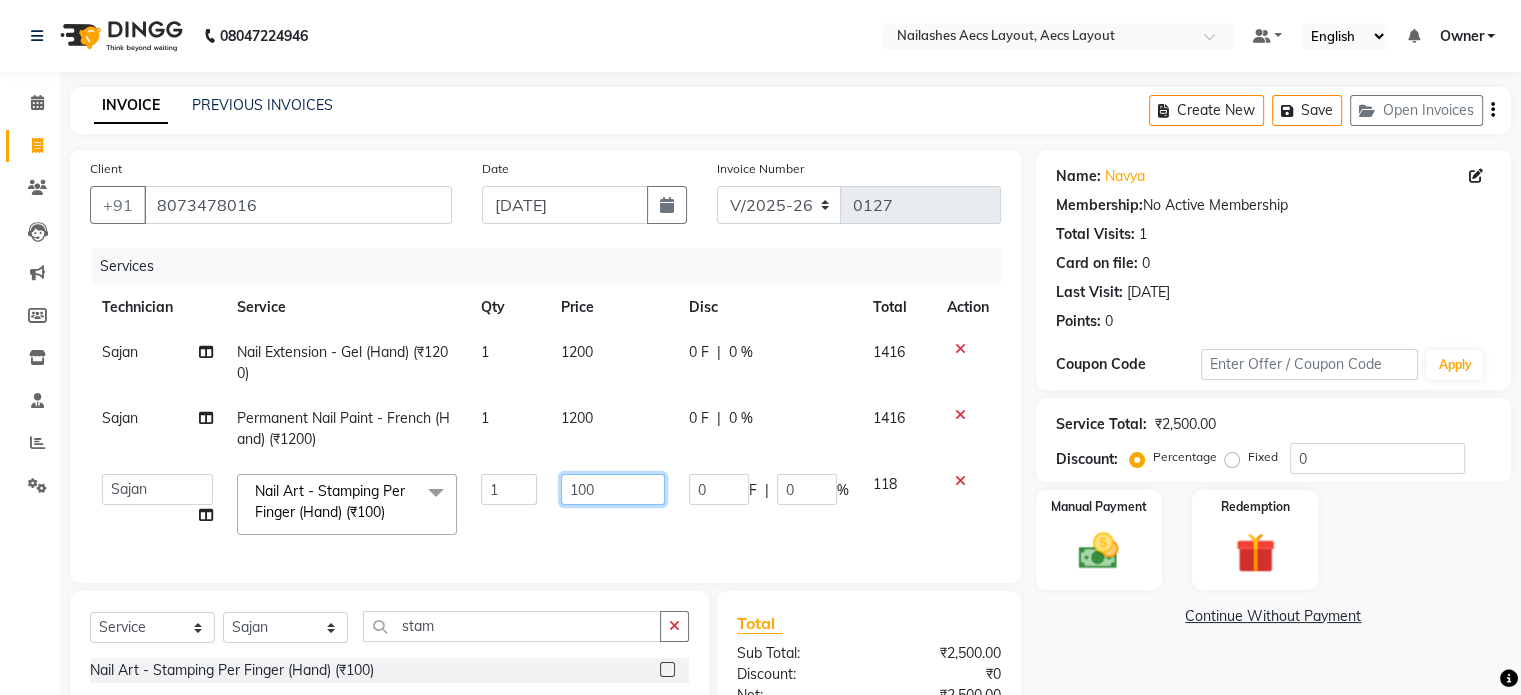 click on "100" 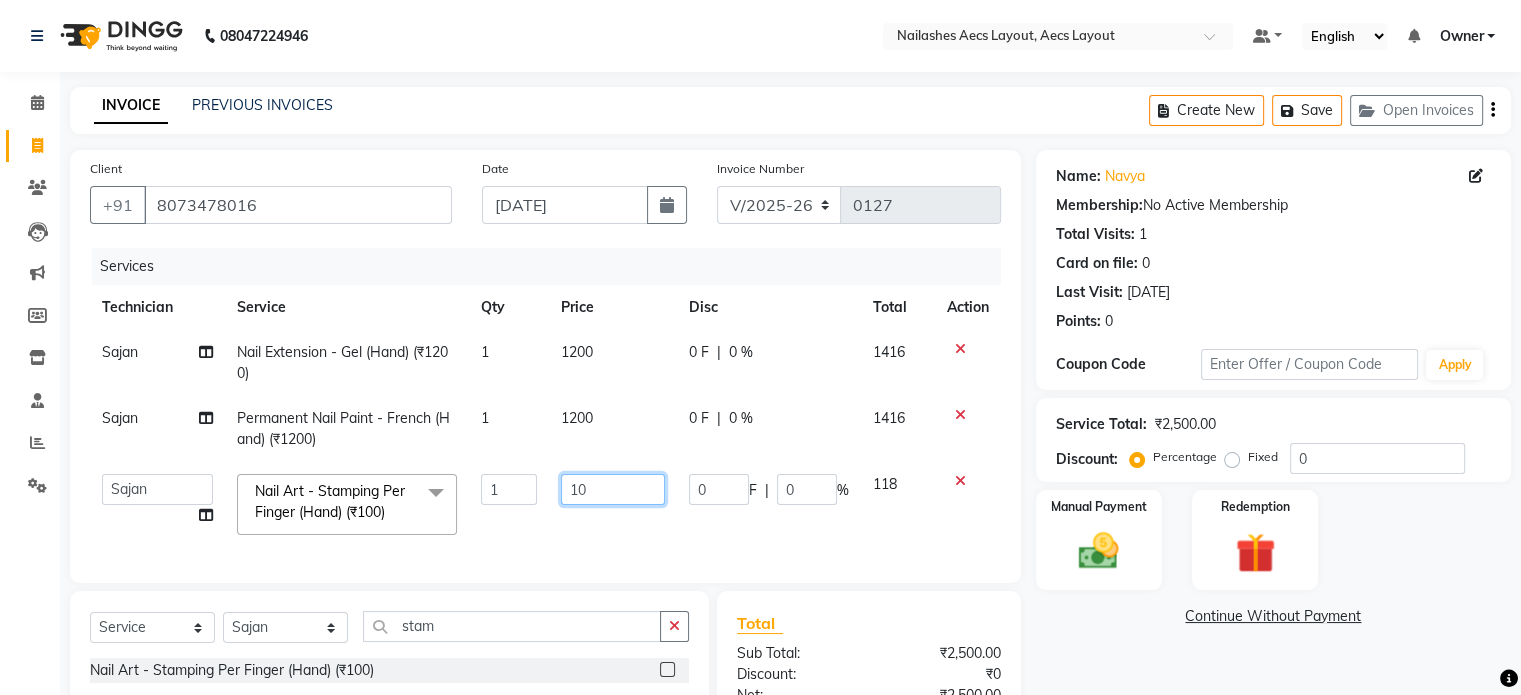 type on "1" 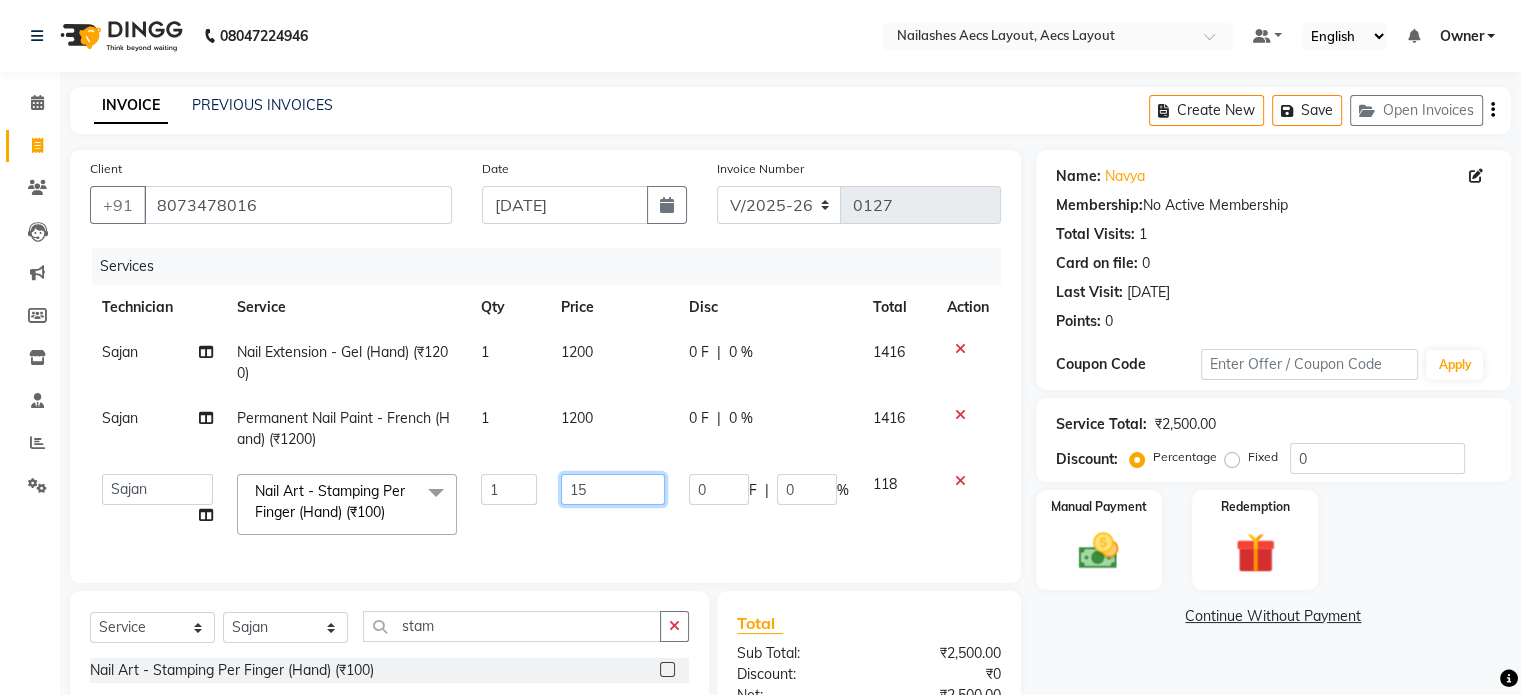 type on "150" 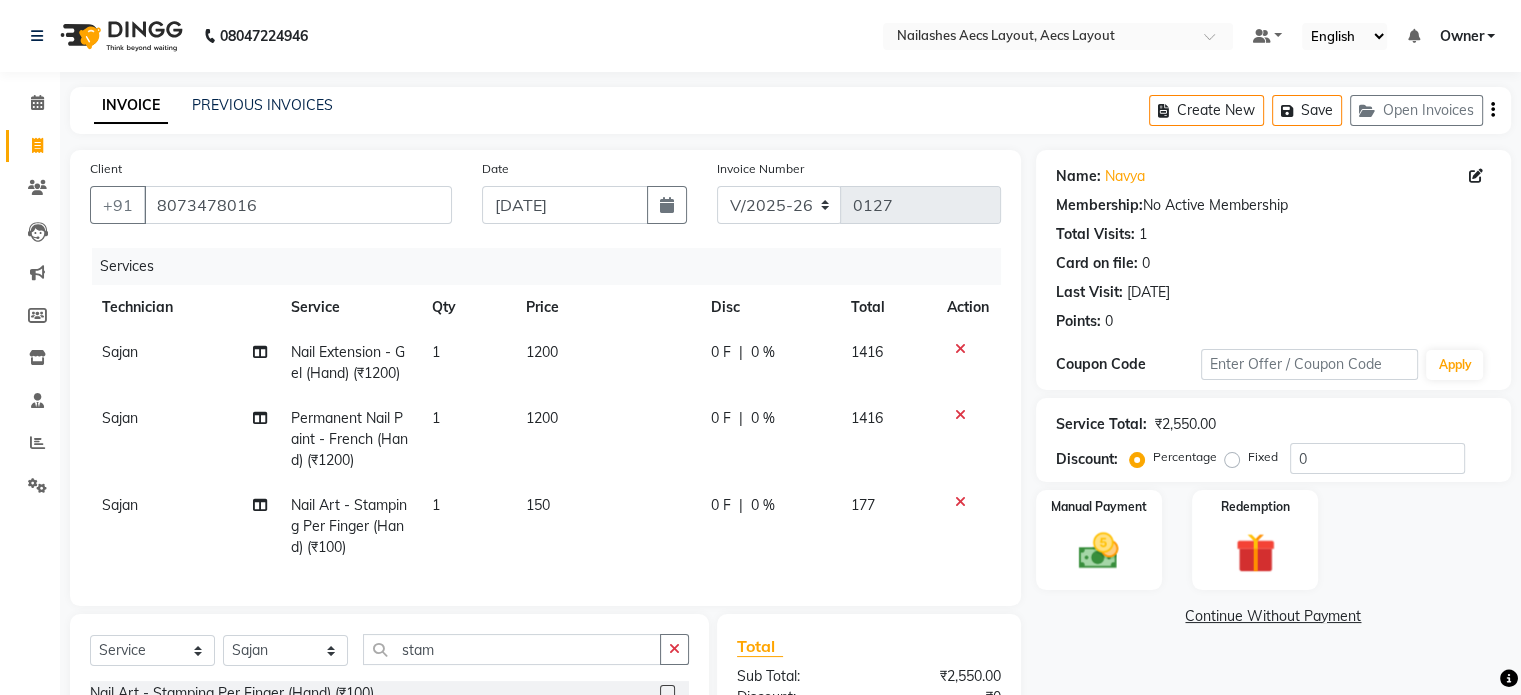 click on "150" 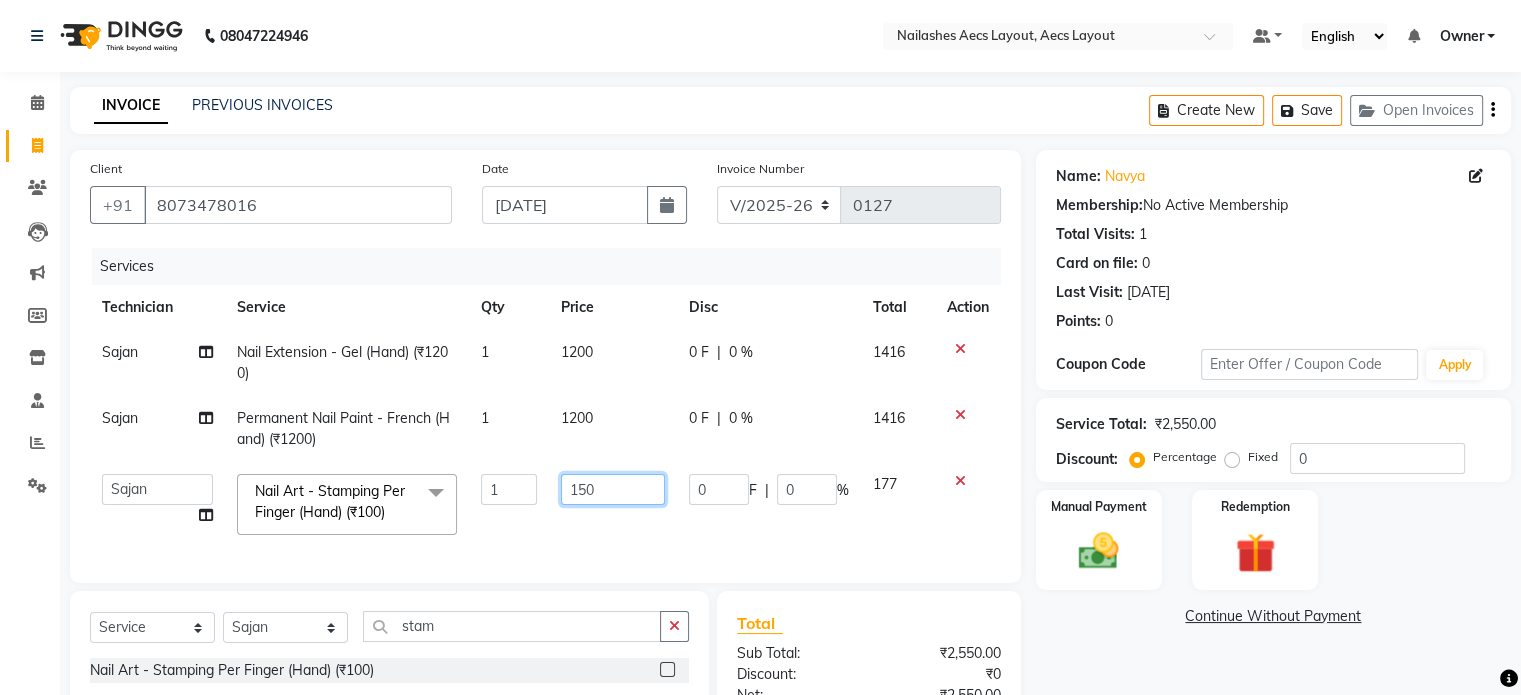 click on "150" 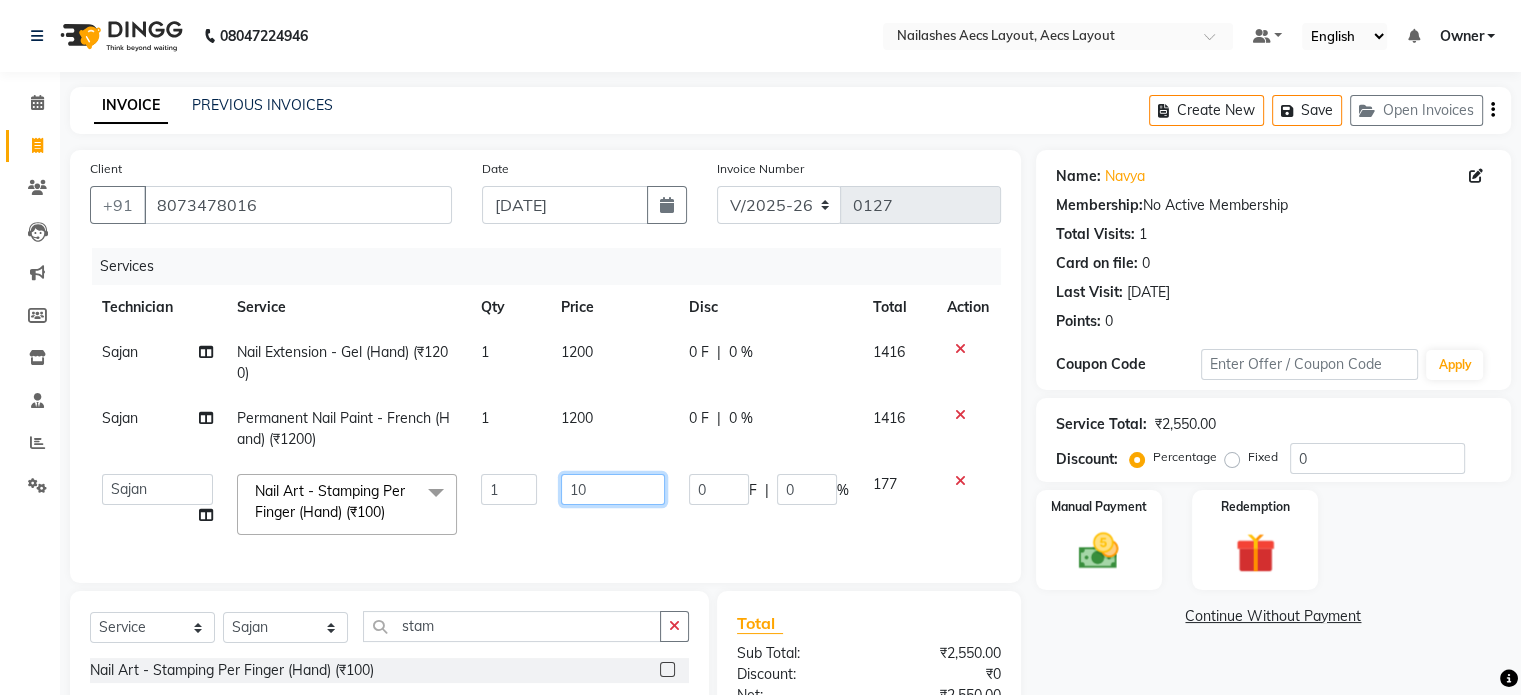 type on "100" 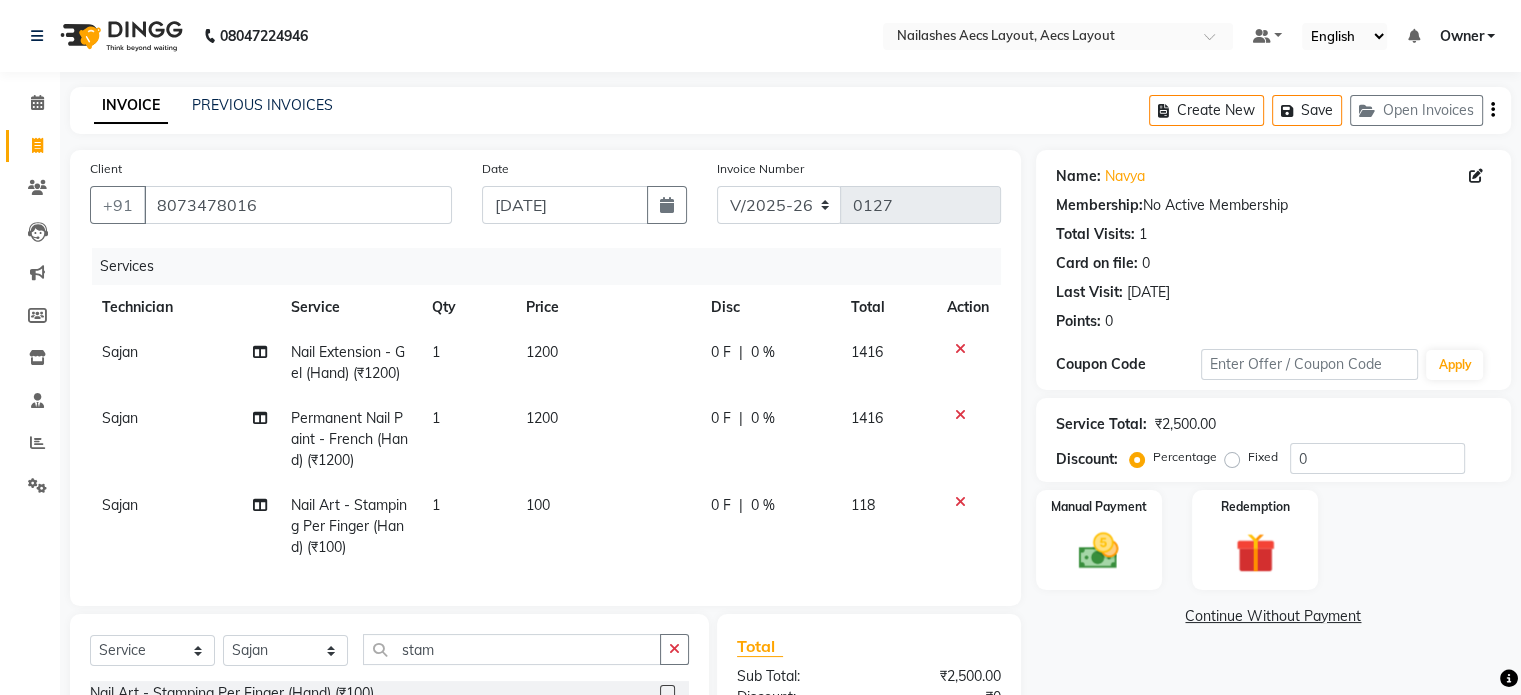 click on "1" 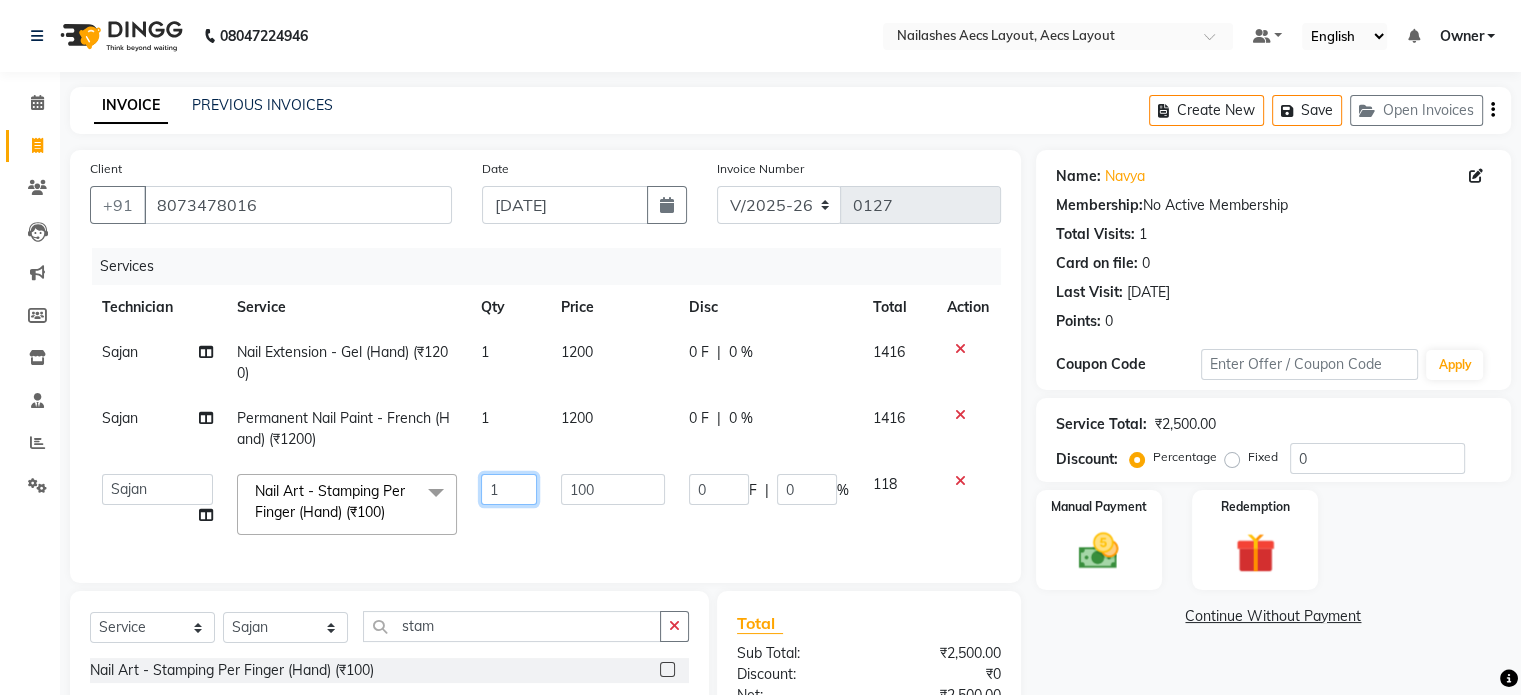 click on "1" 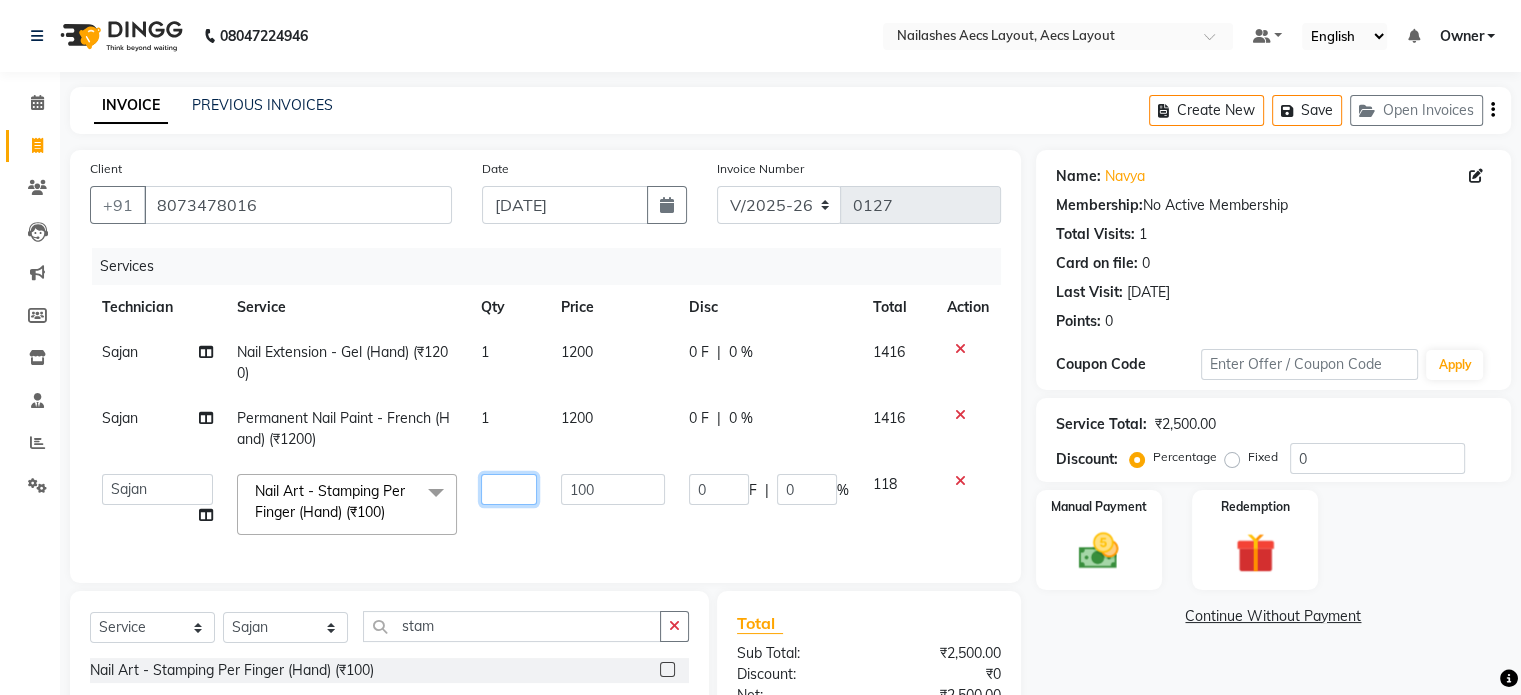type on "6" 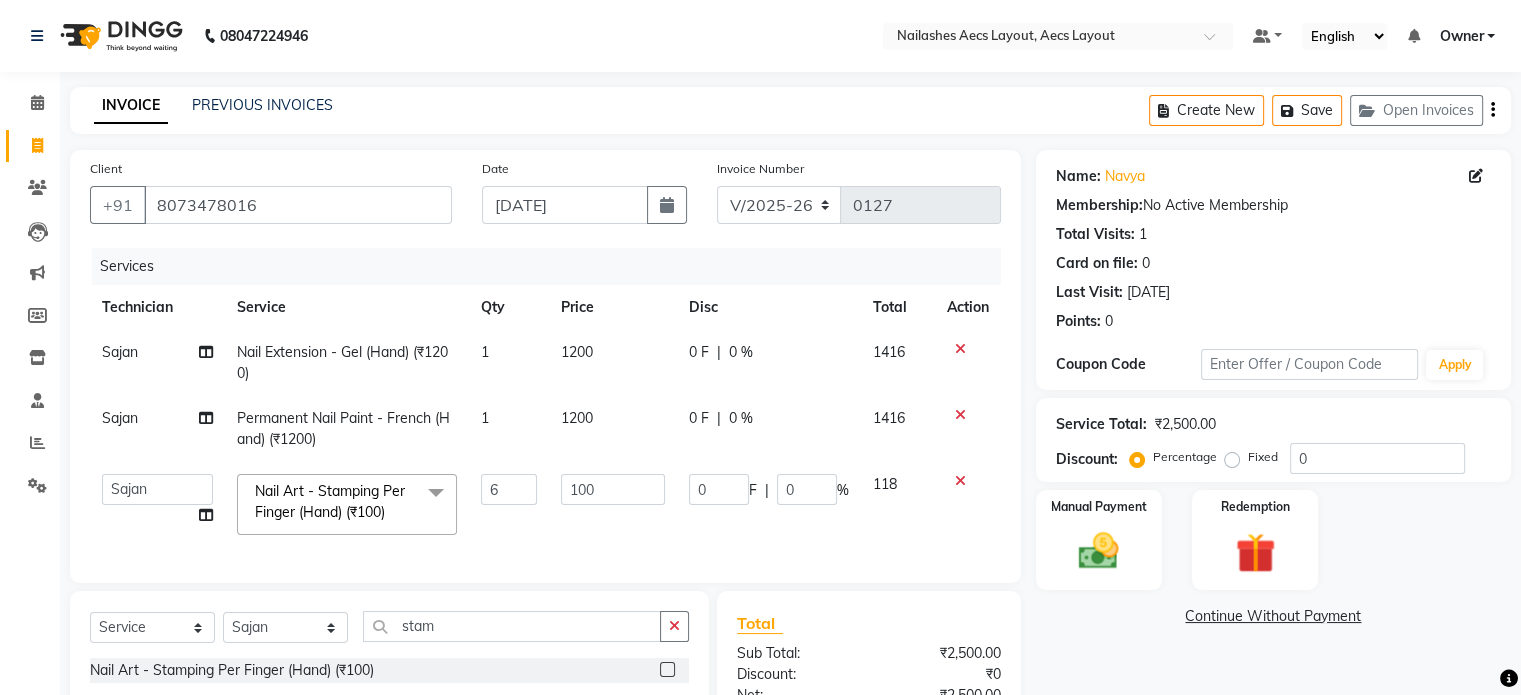 click on "100" 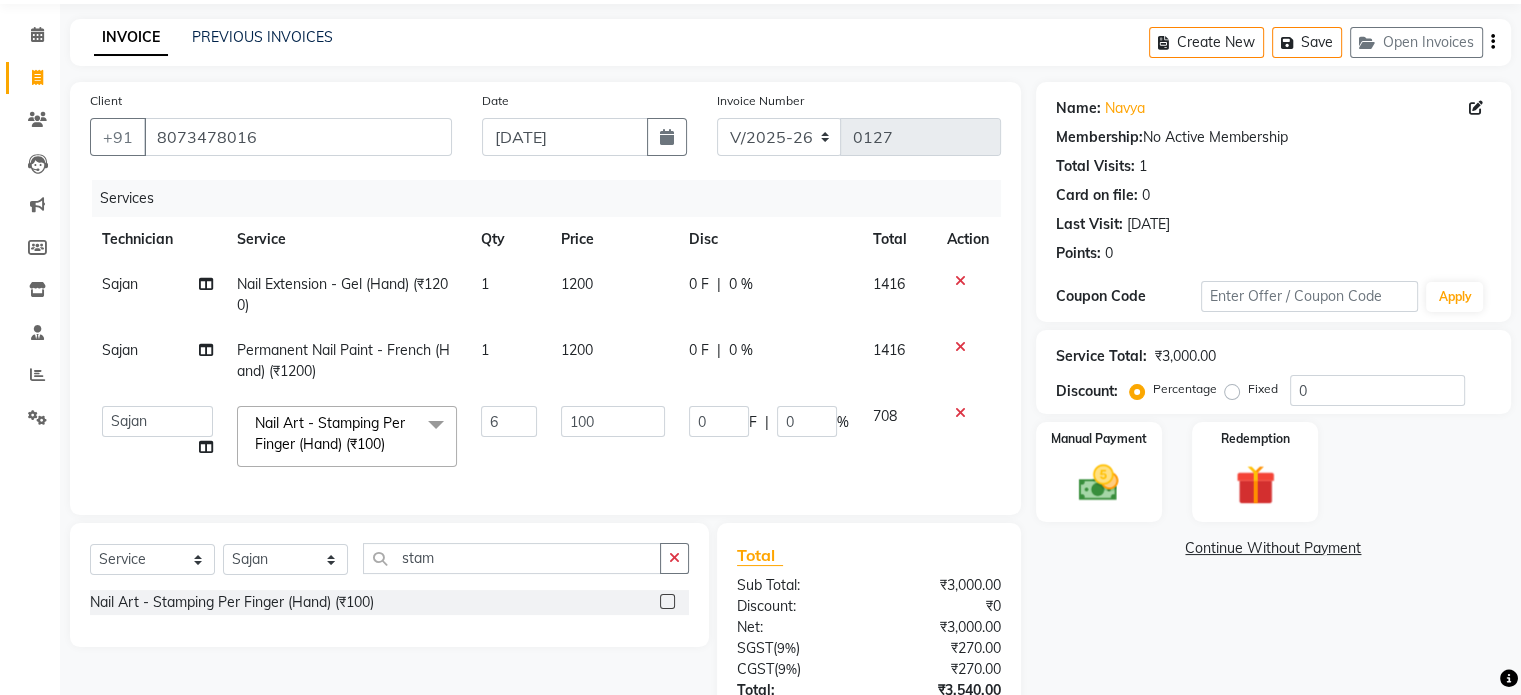 scroll, scrollTop: 235, scrollLeft: 0, axis: vertical 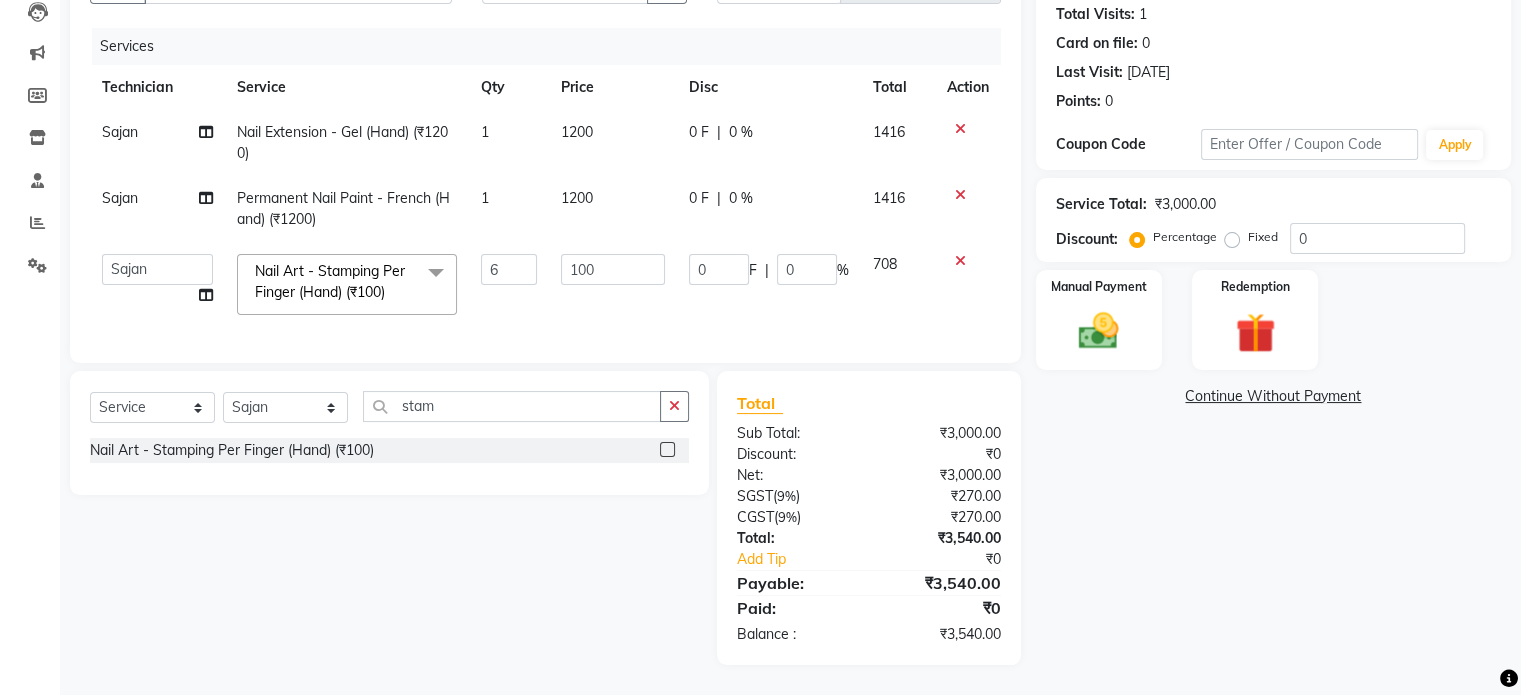 click 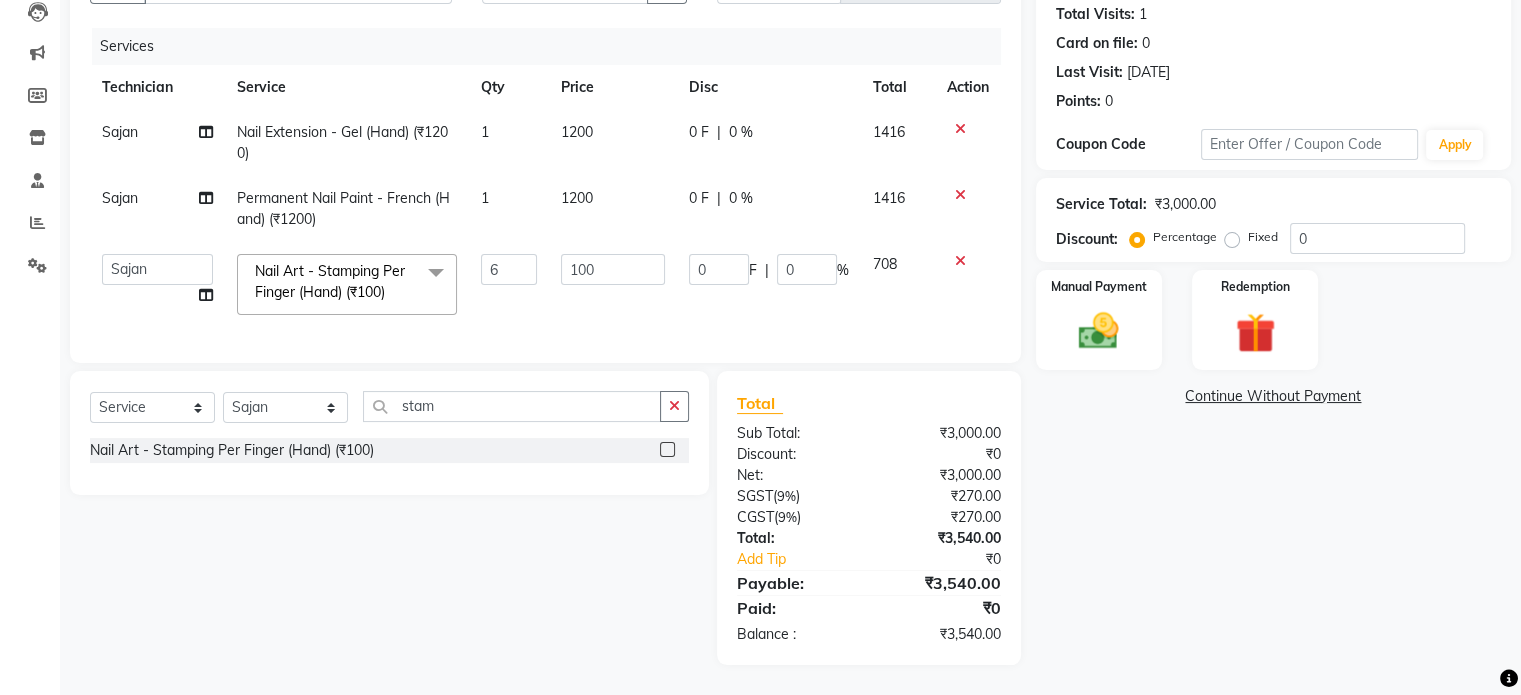 click at bounding box center (666, 450) 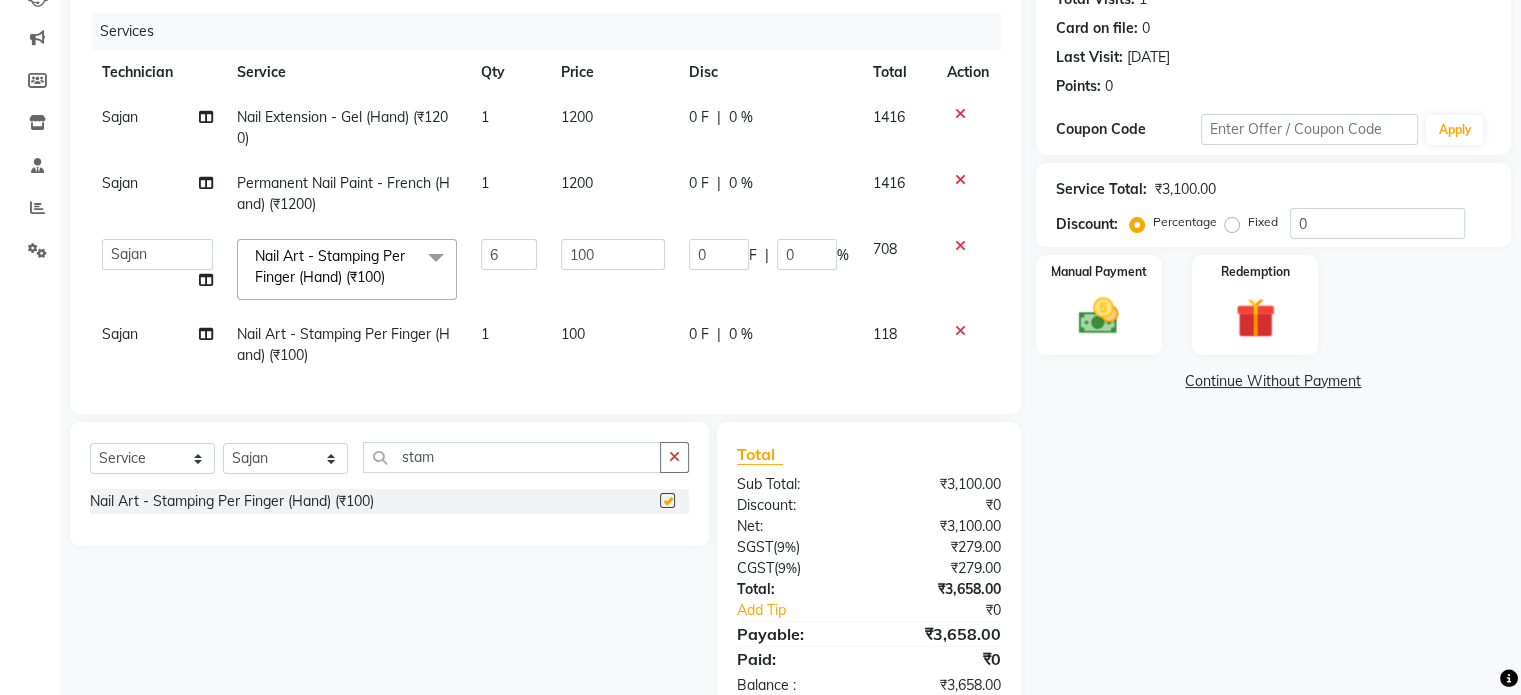 checkbox on "false" 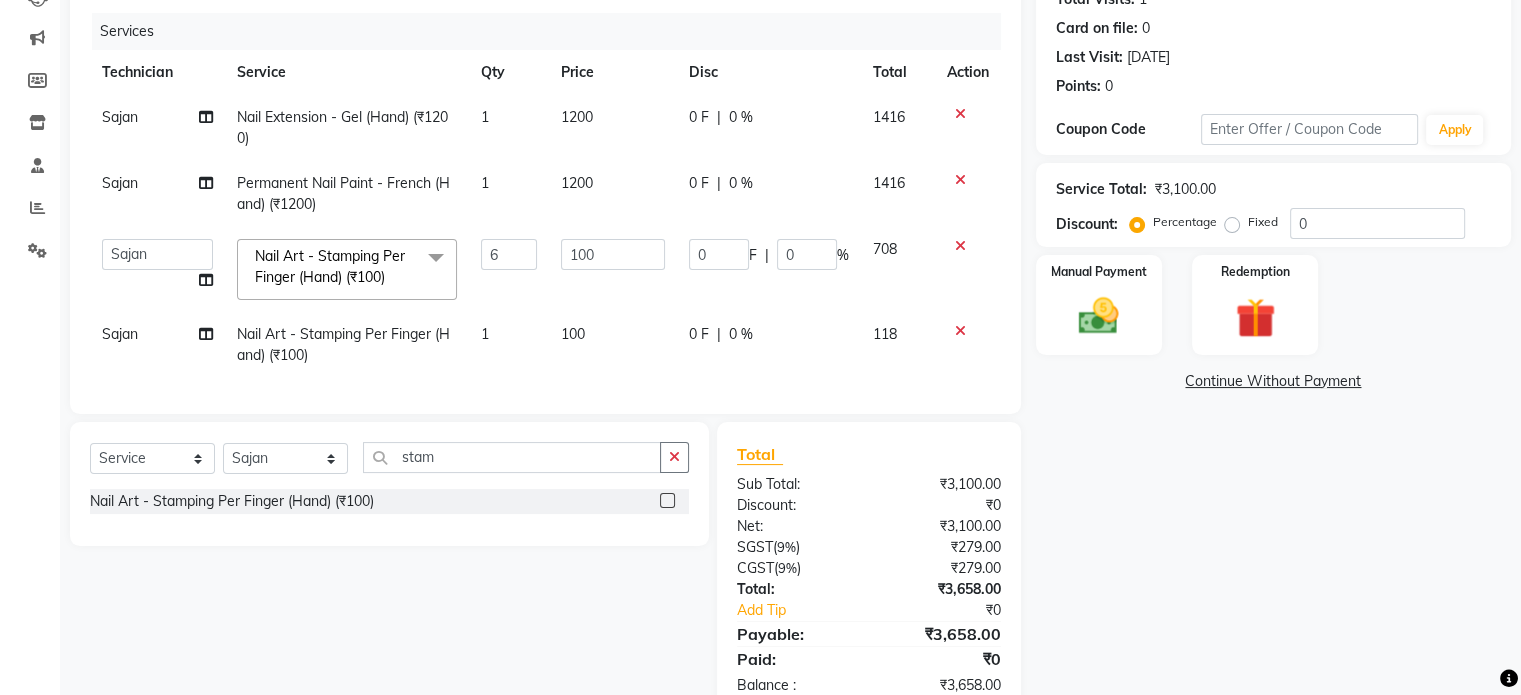 click on "100" 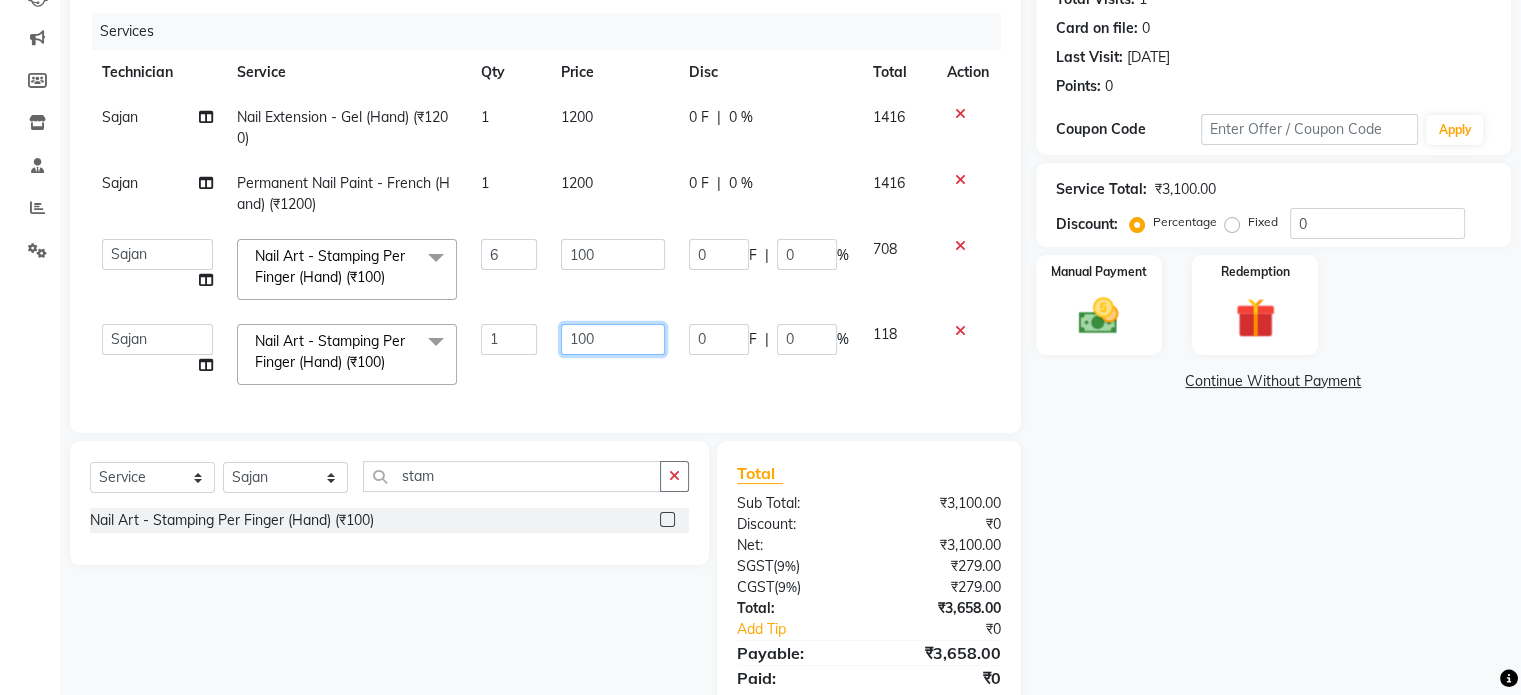 click on "100" 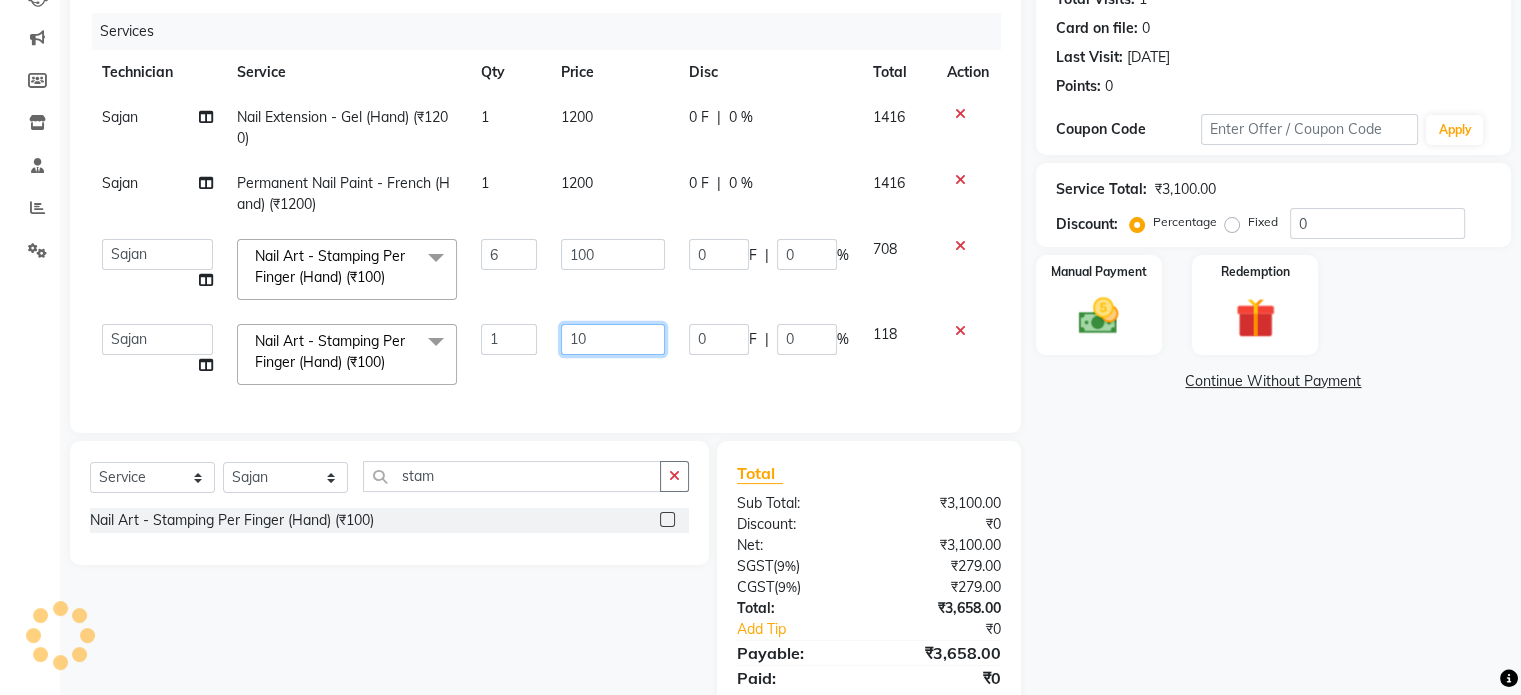 type on "1" 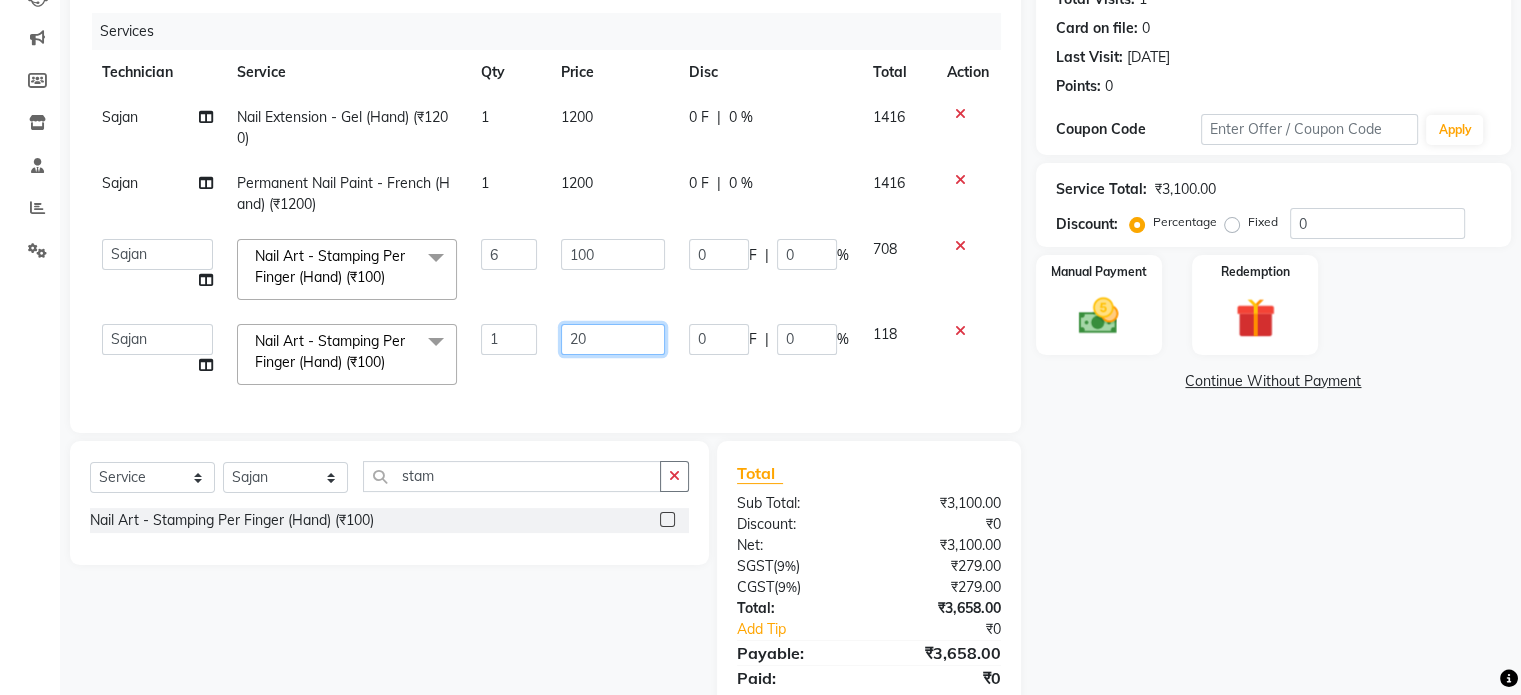 type on "200" 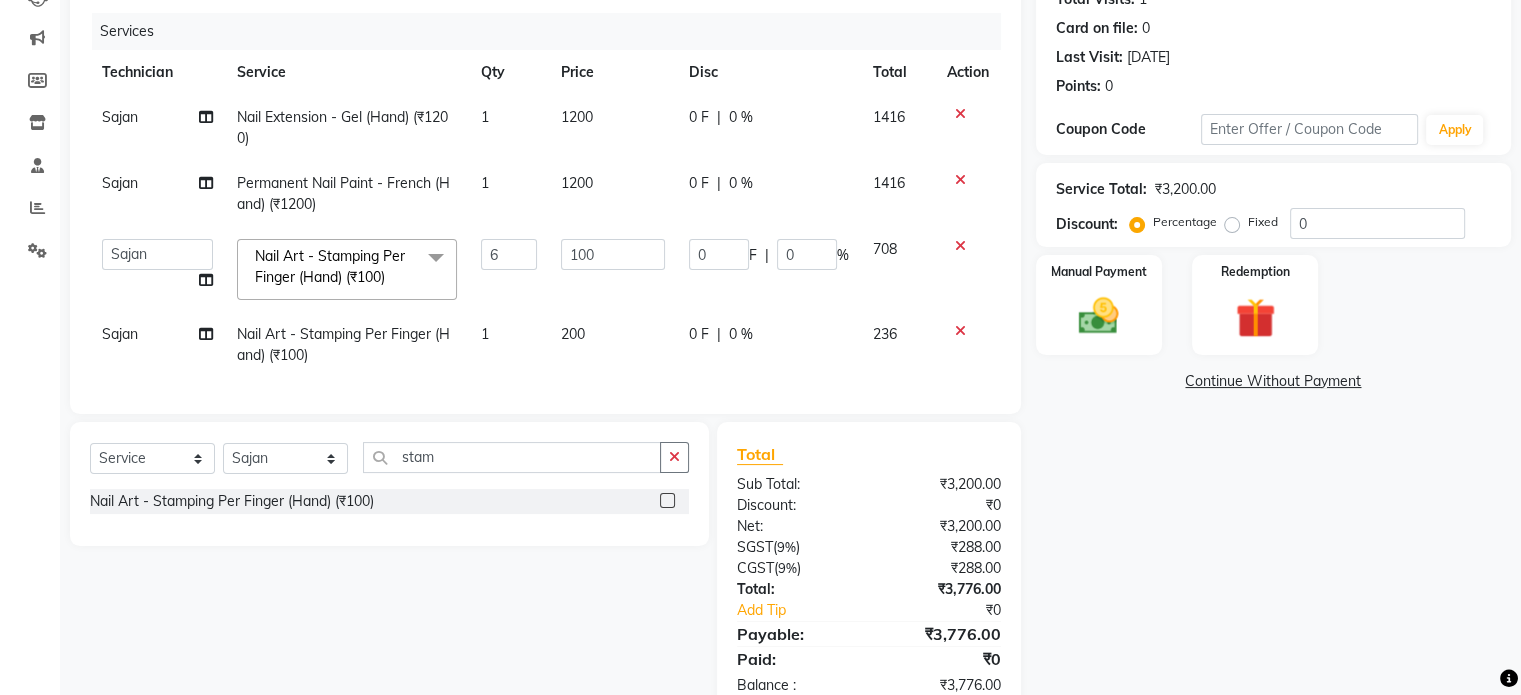 click on "1" 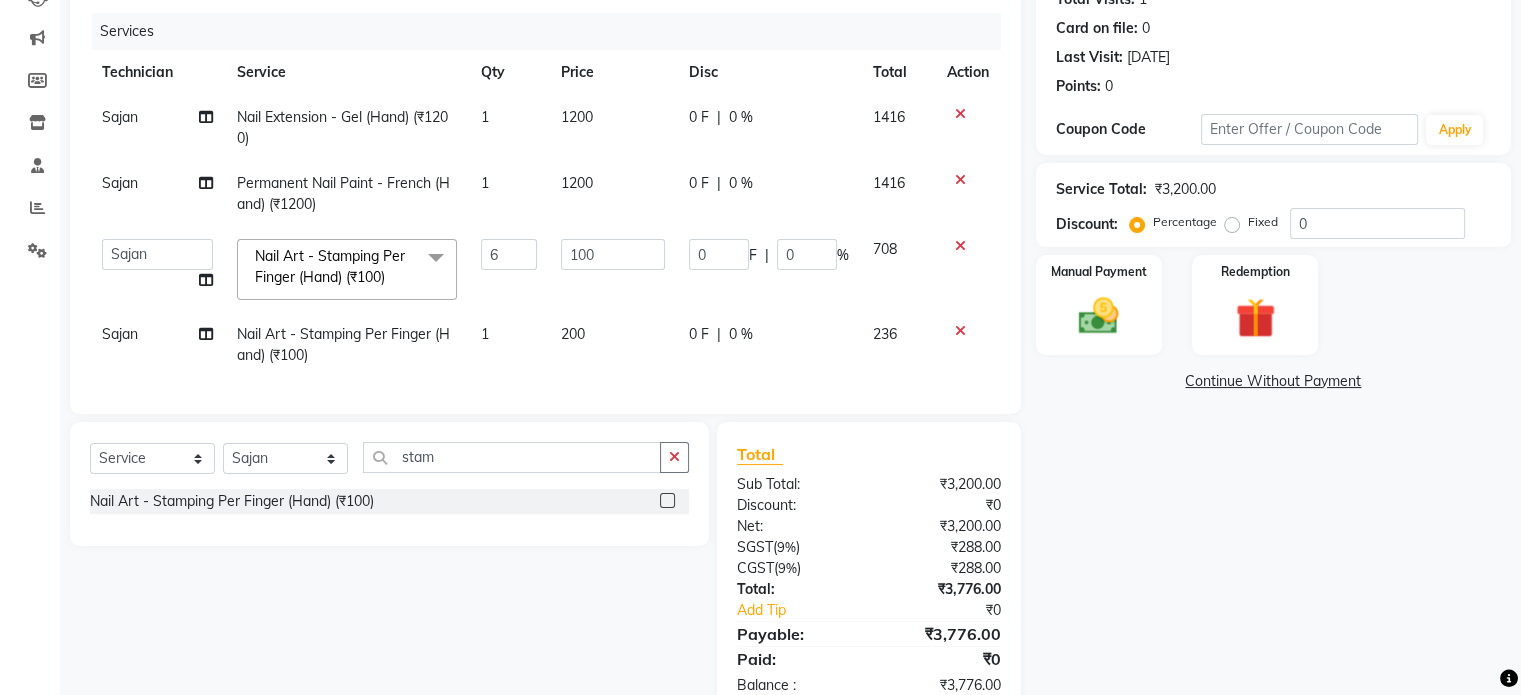 select on "83078" 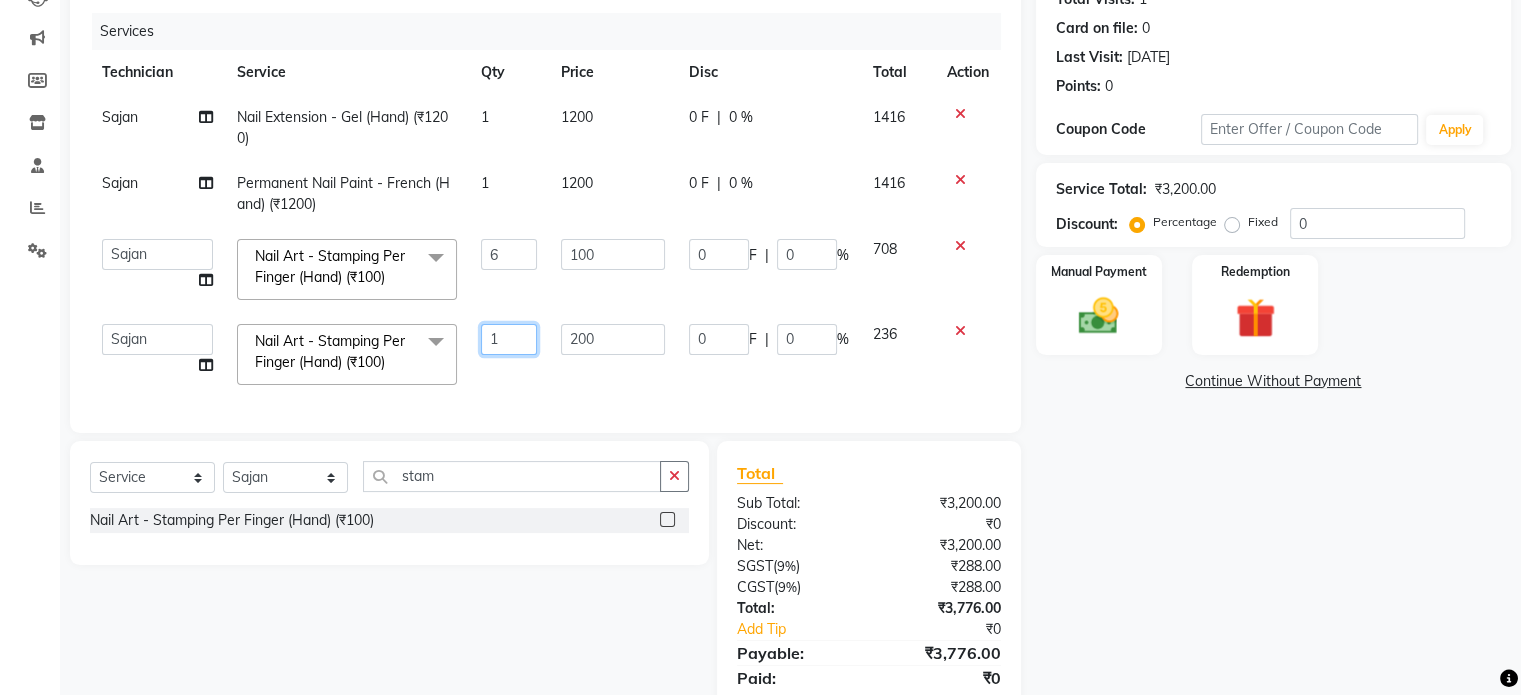 click on "1" 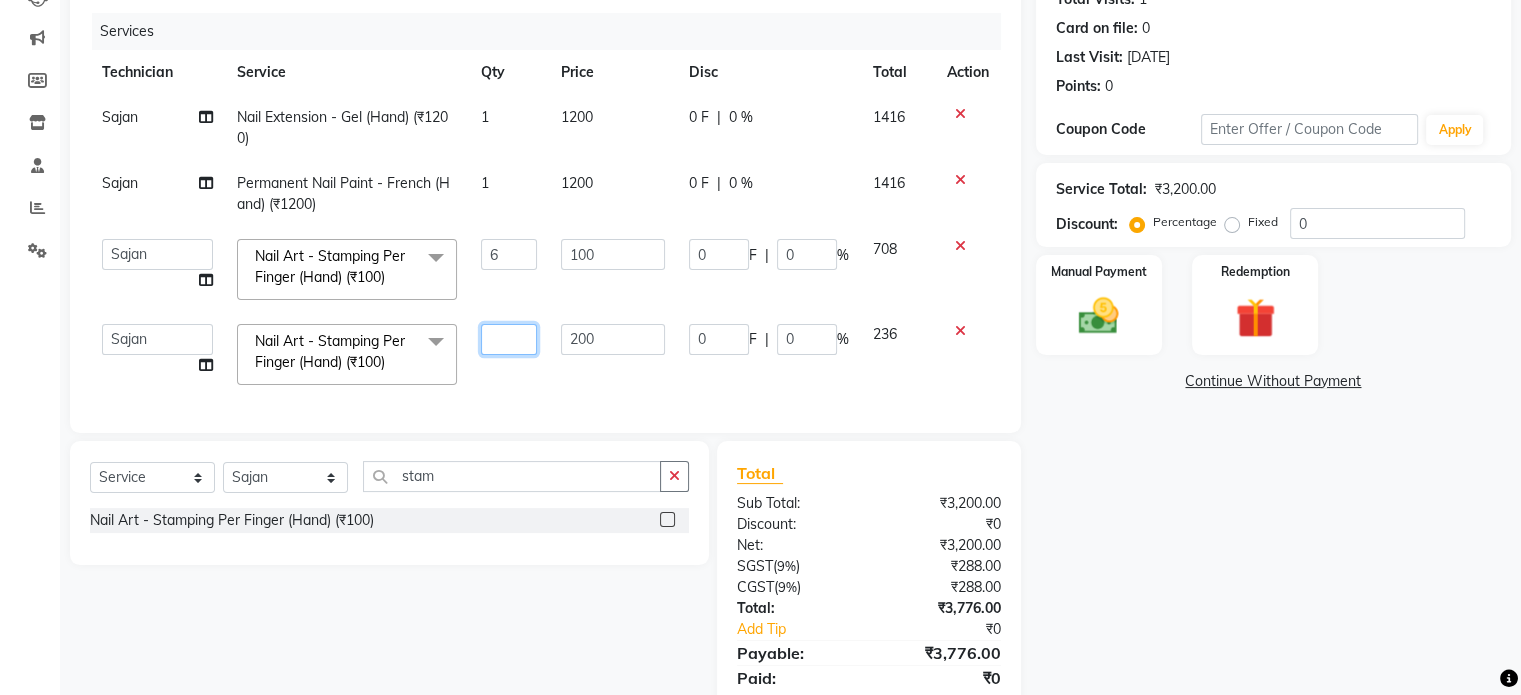 type on "4" 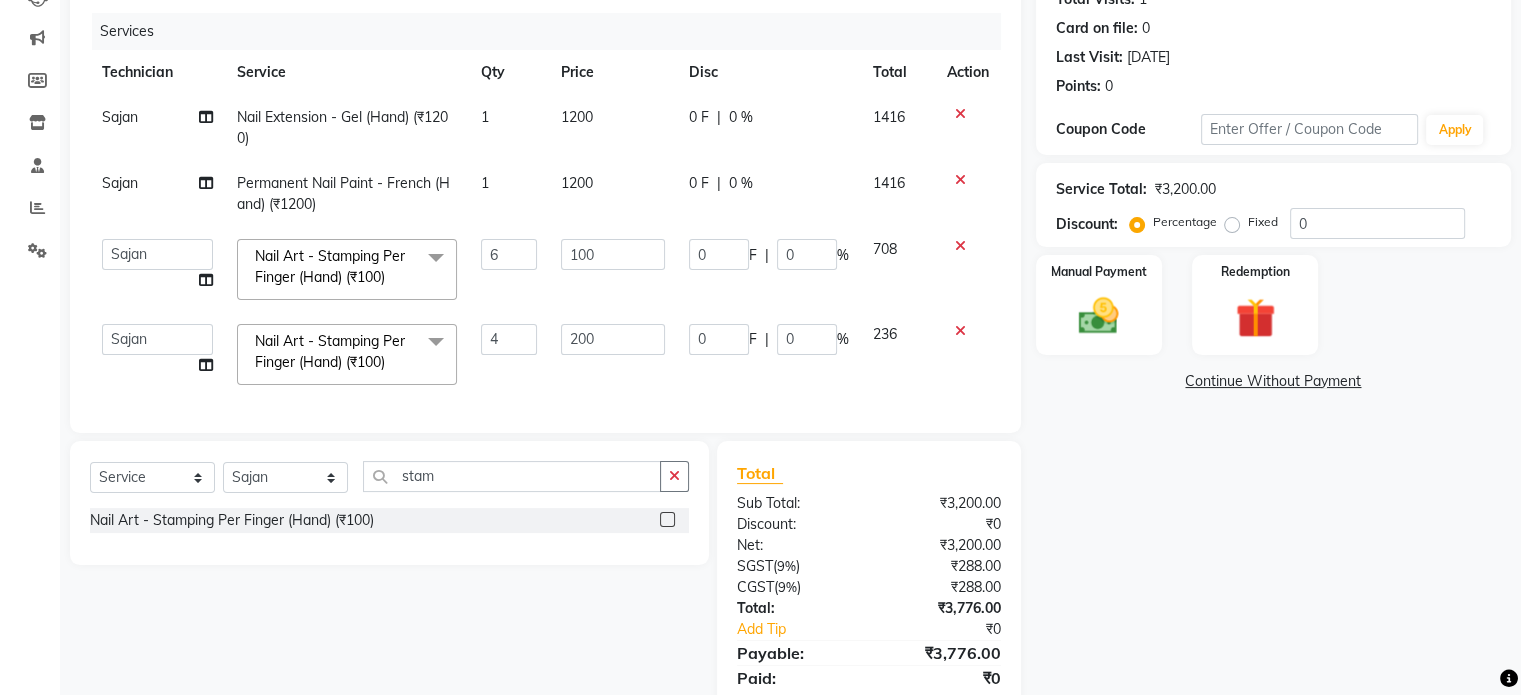 click on "Name: Navya  Membership:  No Active Membership  Total Visits:  1 Card on file:  0 Last Visit:   10-06-2025 Points:   0  Coupon Code Apply Service Total:  ₹3,200.00  Discount:  Percentage   Fixed  0 Manual Payment Redemption  Continue Without Payment" 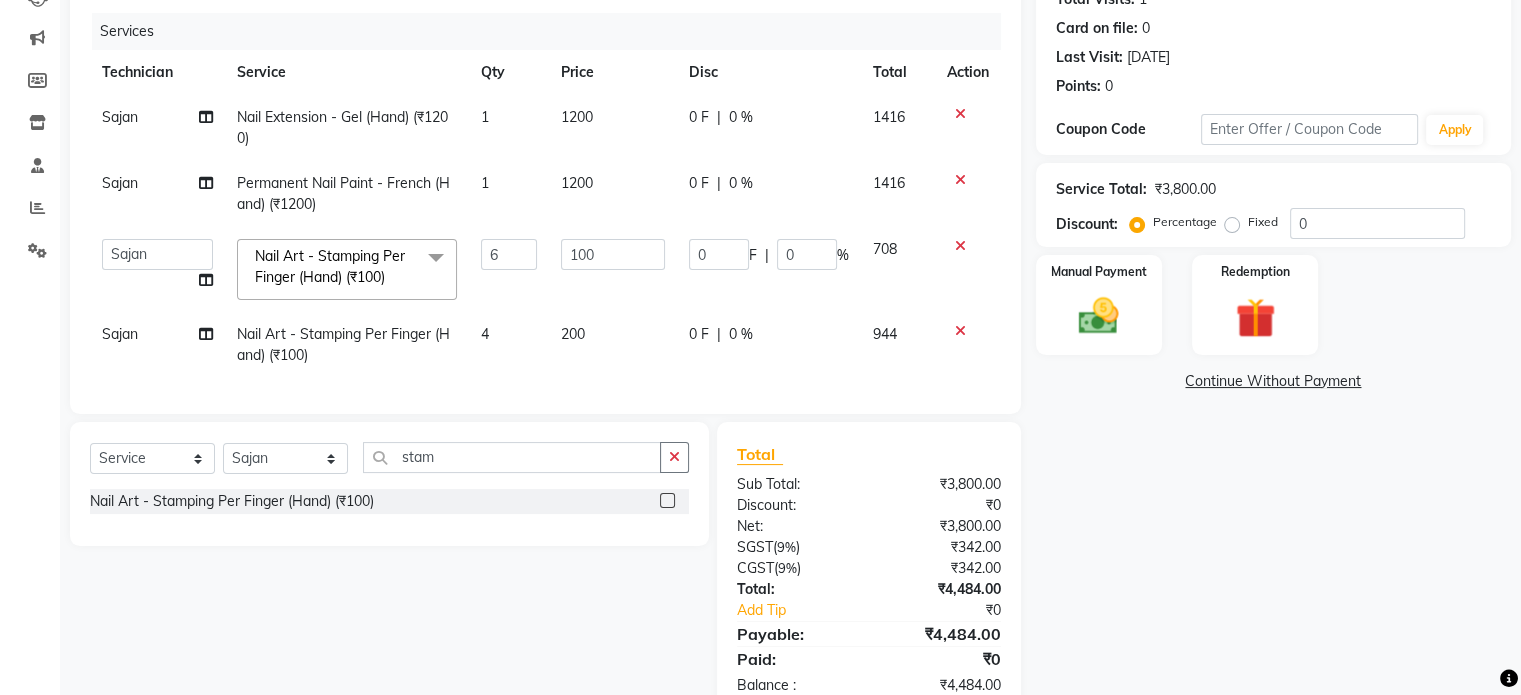 scroll, scrollTop: 300, scrollLeft: 0, axis: vertical 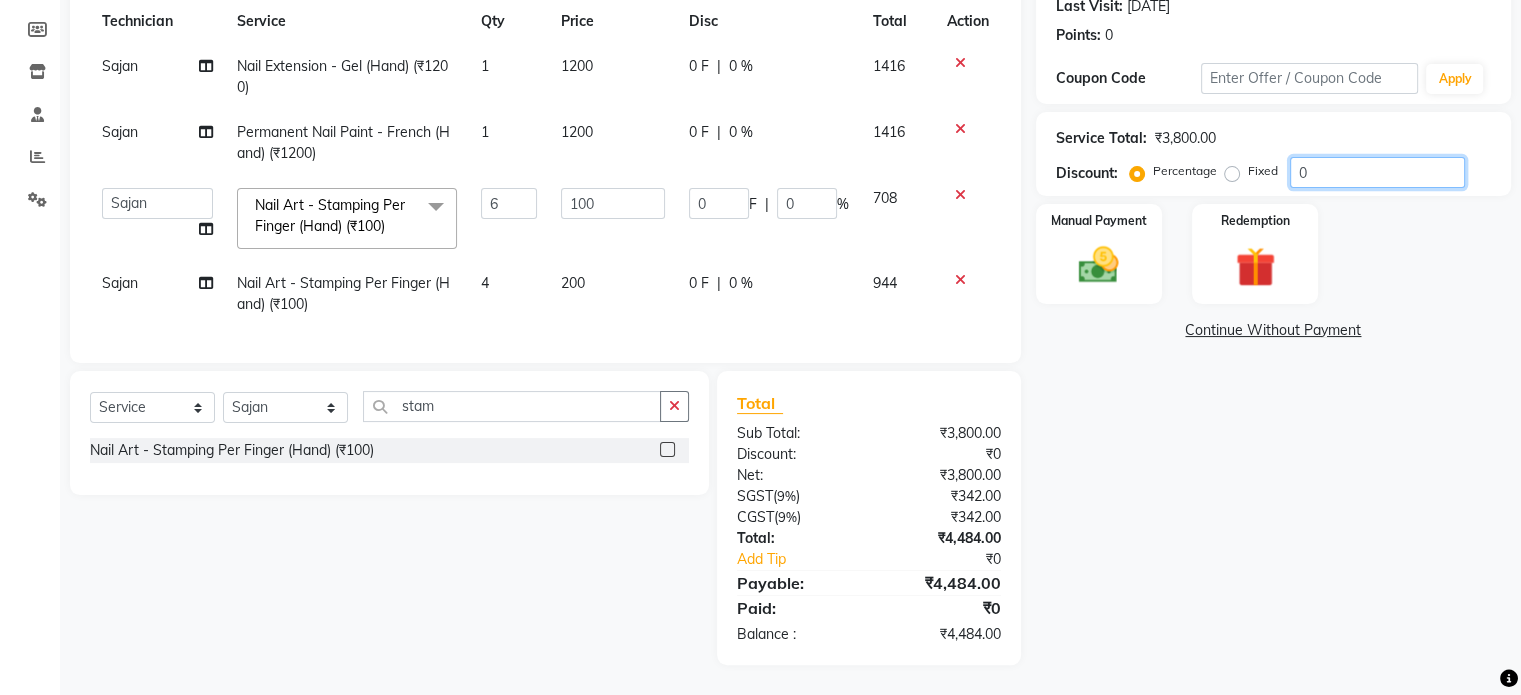 click on "0" 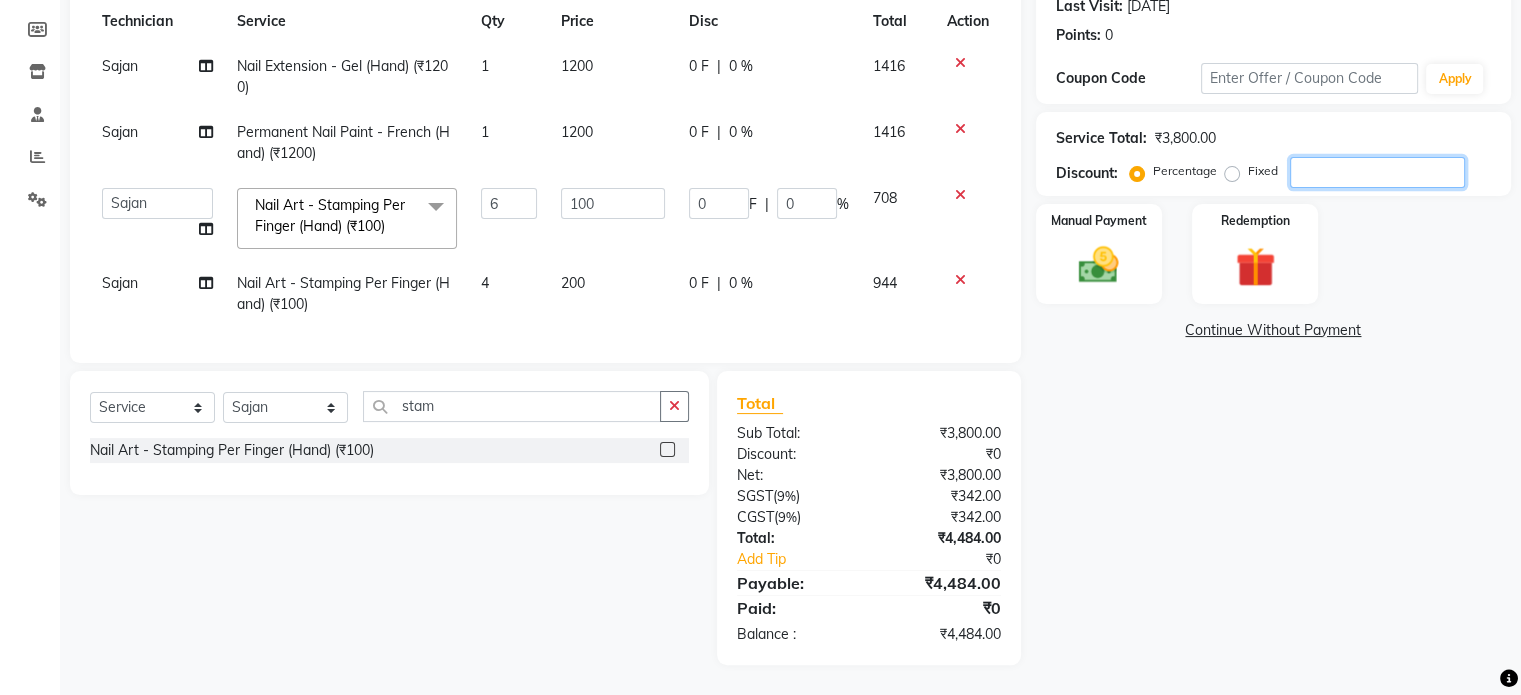 type on "2" 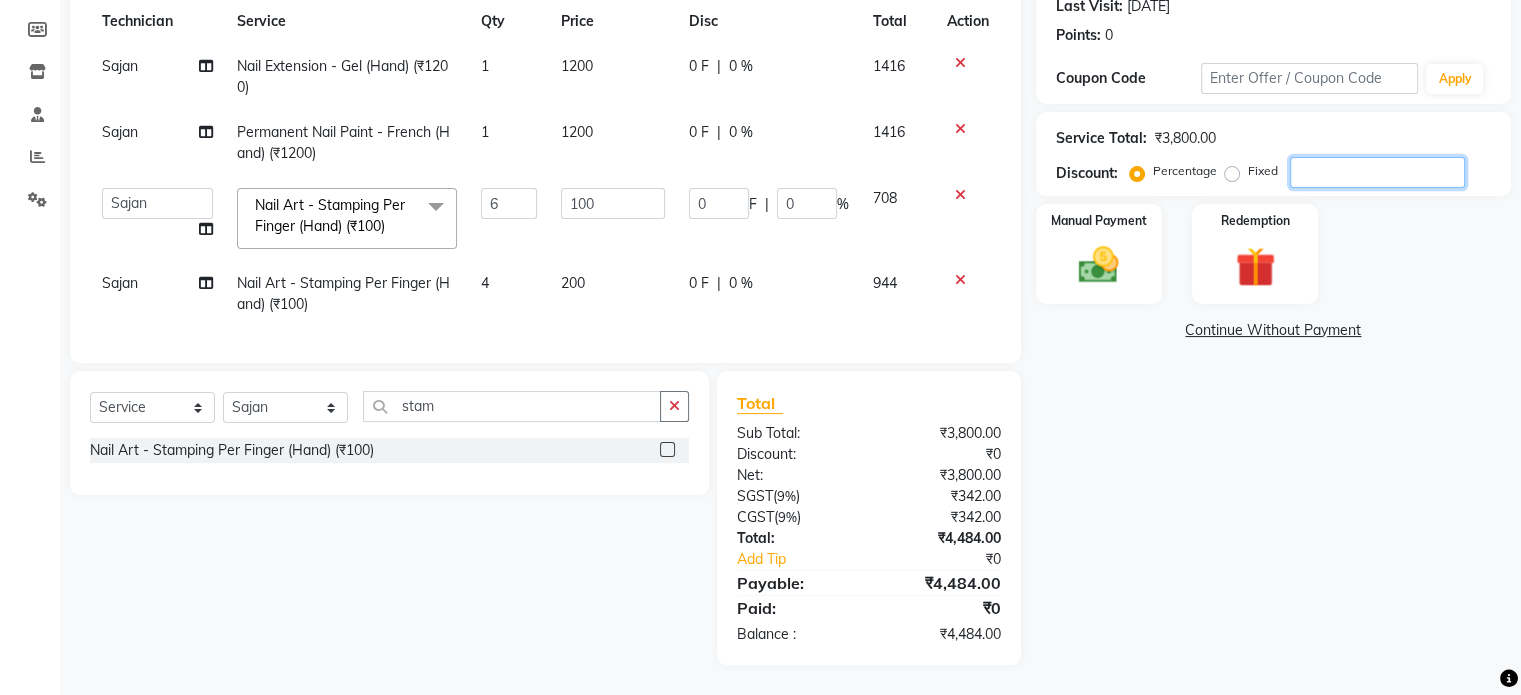 type on "12" 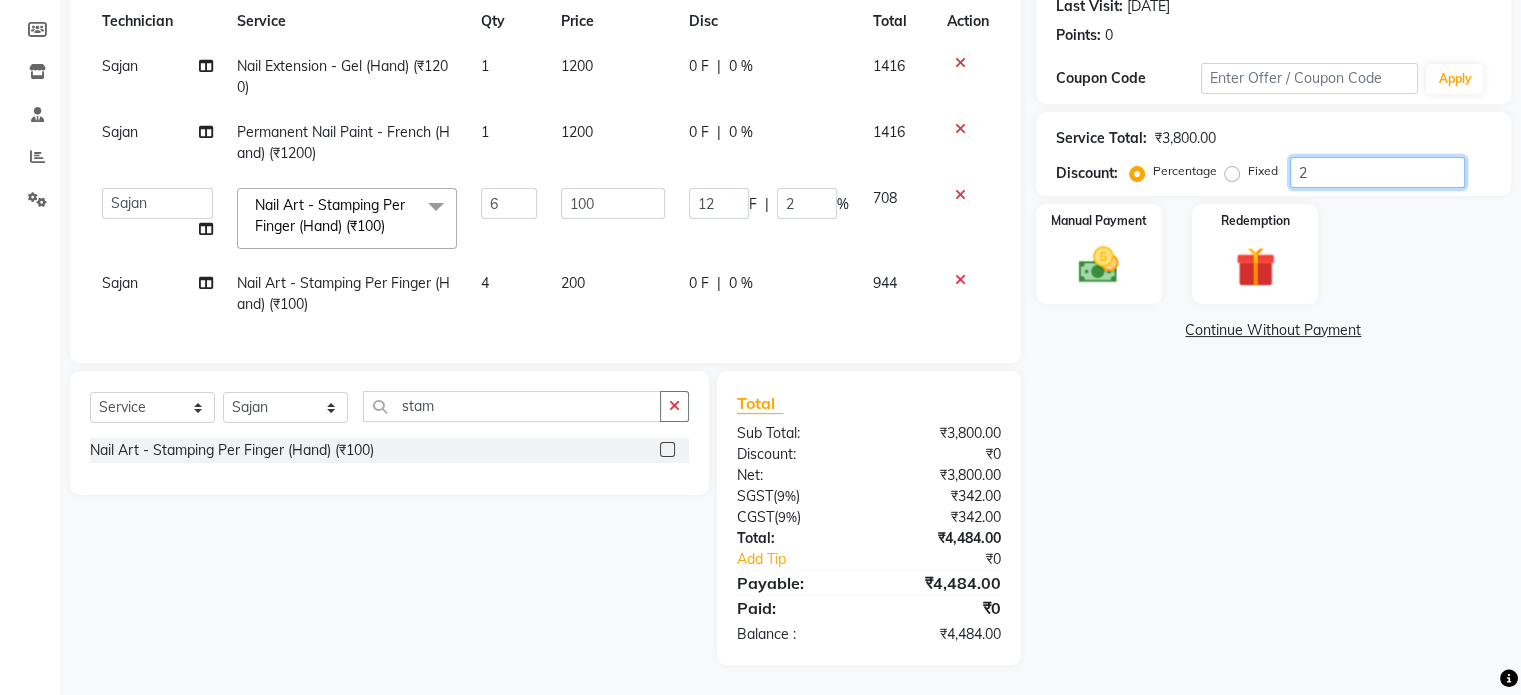 type on "25" 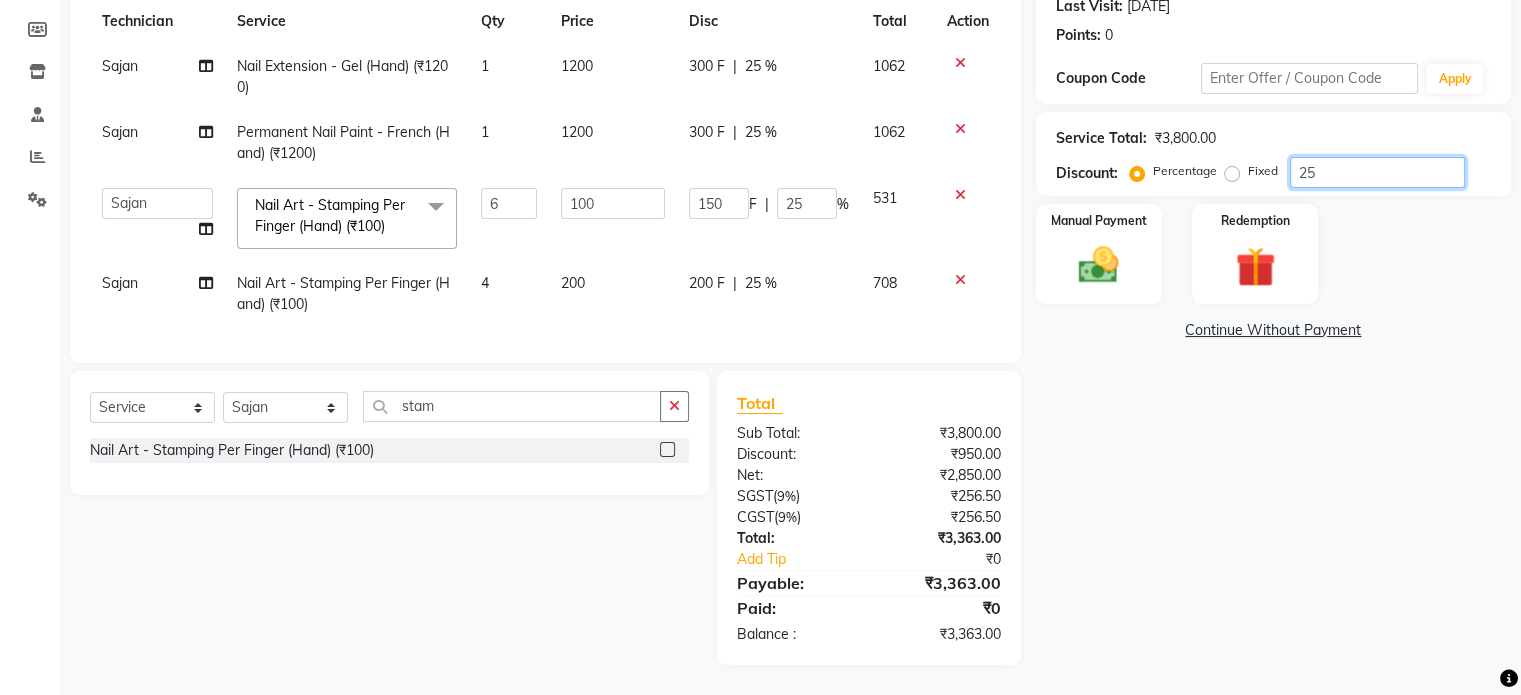 type on "2" 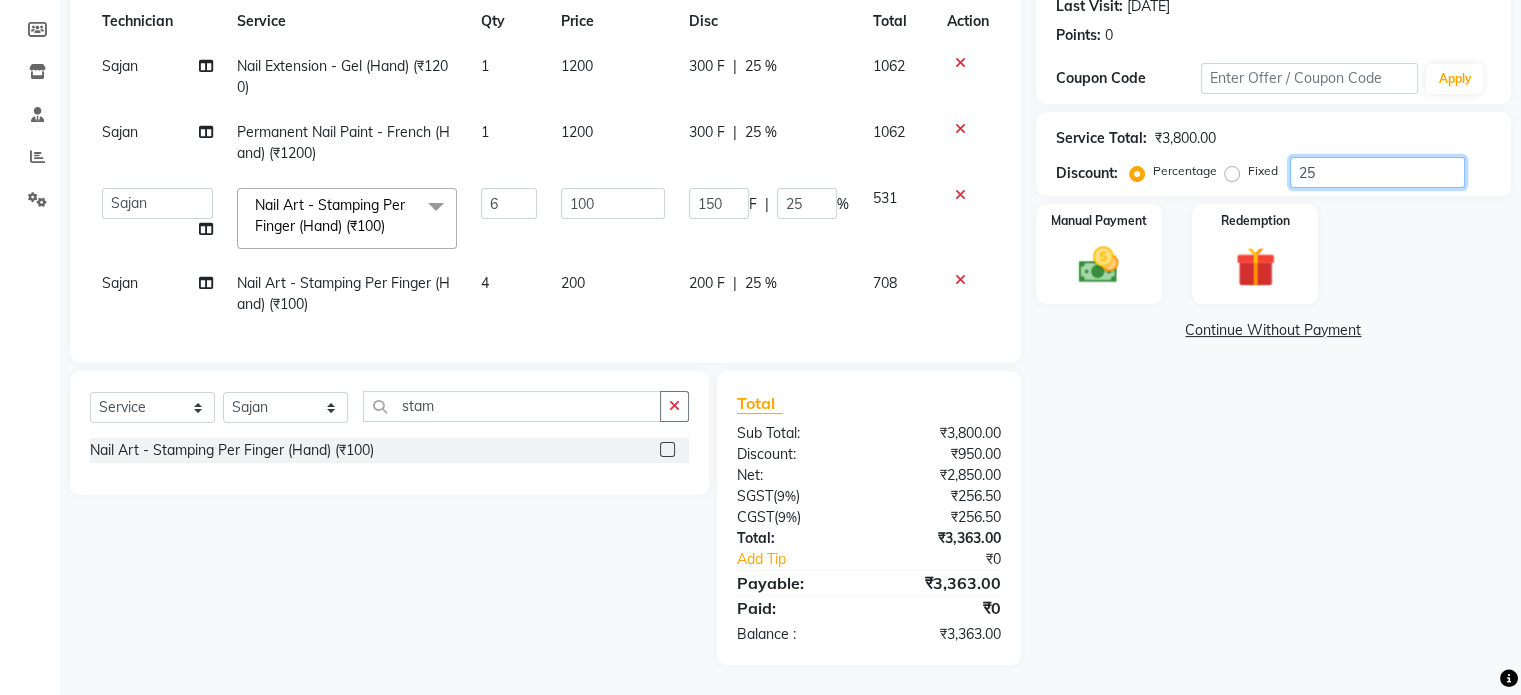 type on "12" 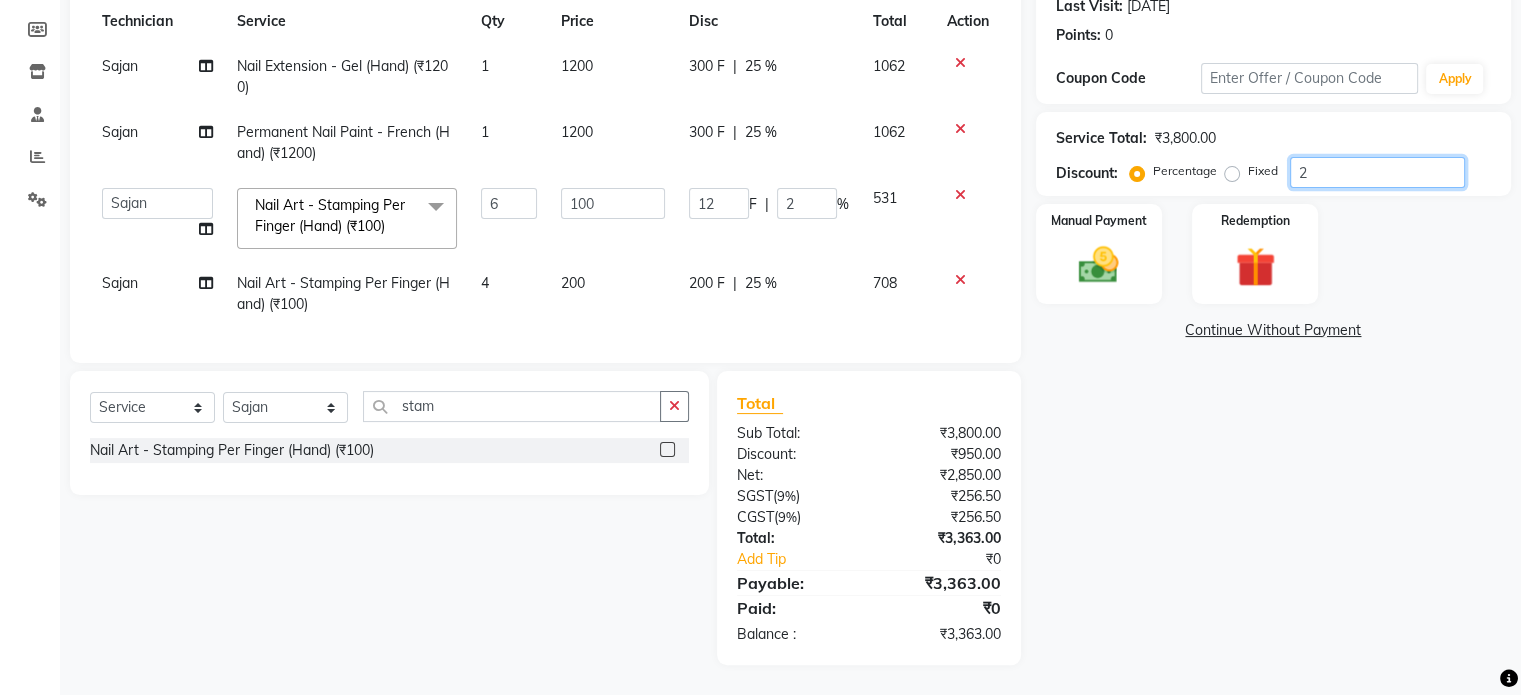 type 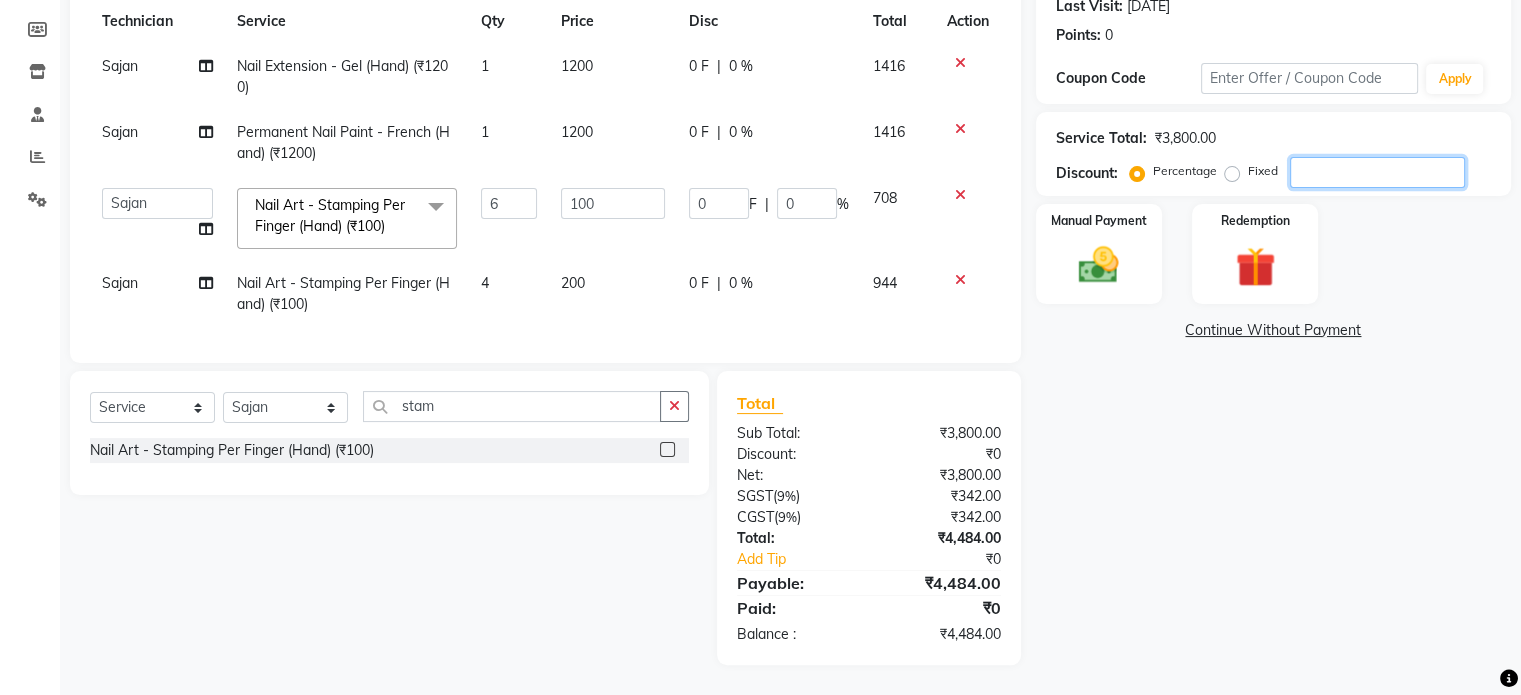 type on "2" 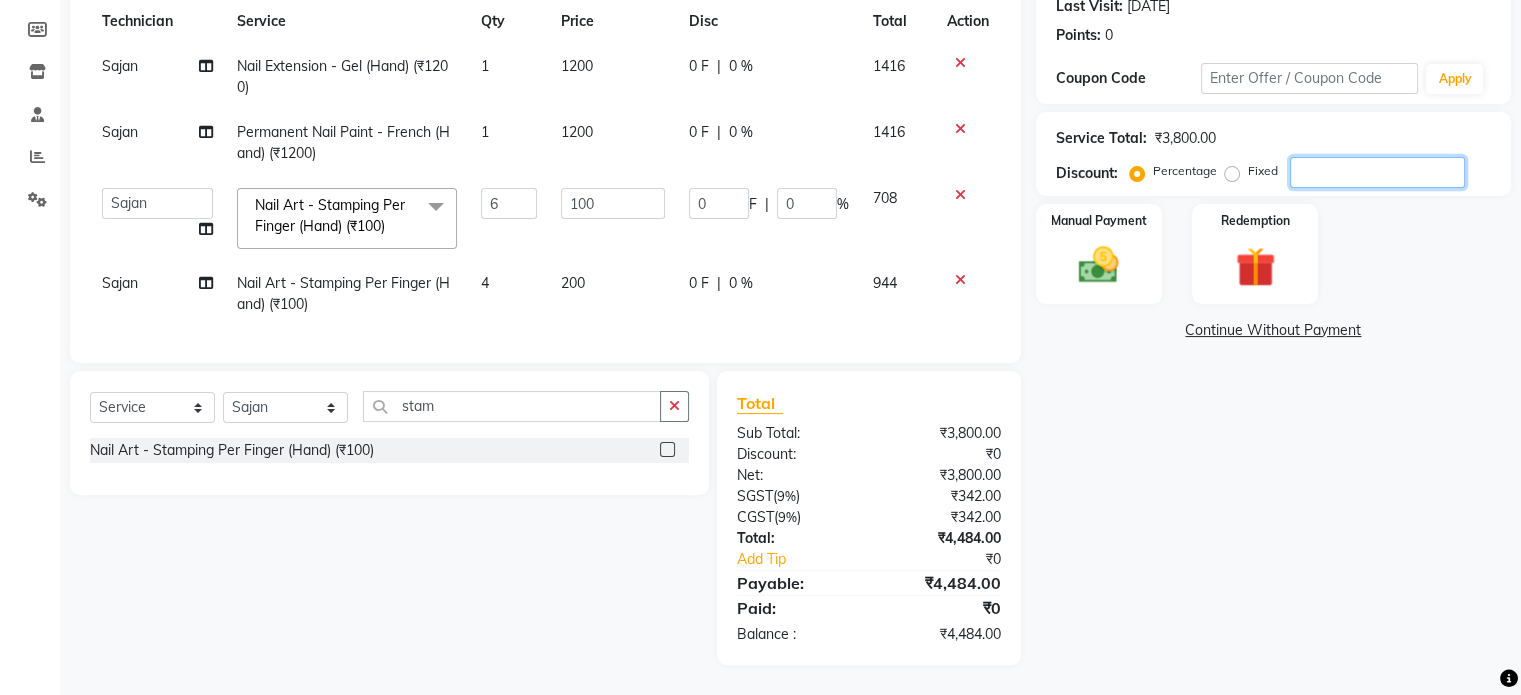 type on "12" 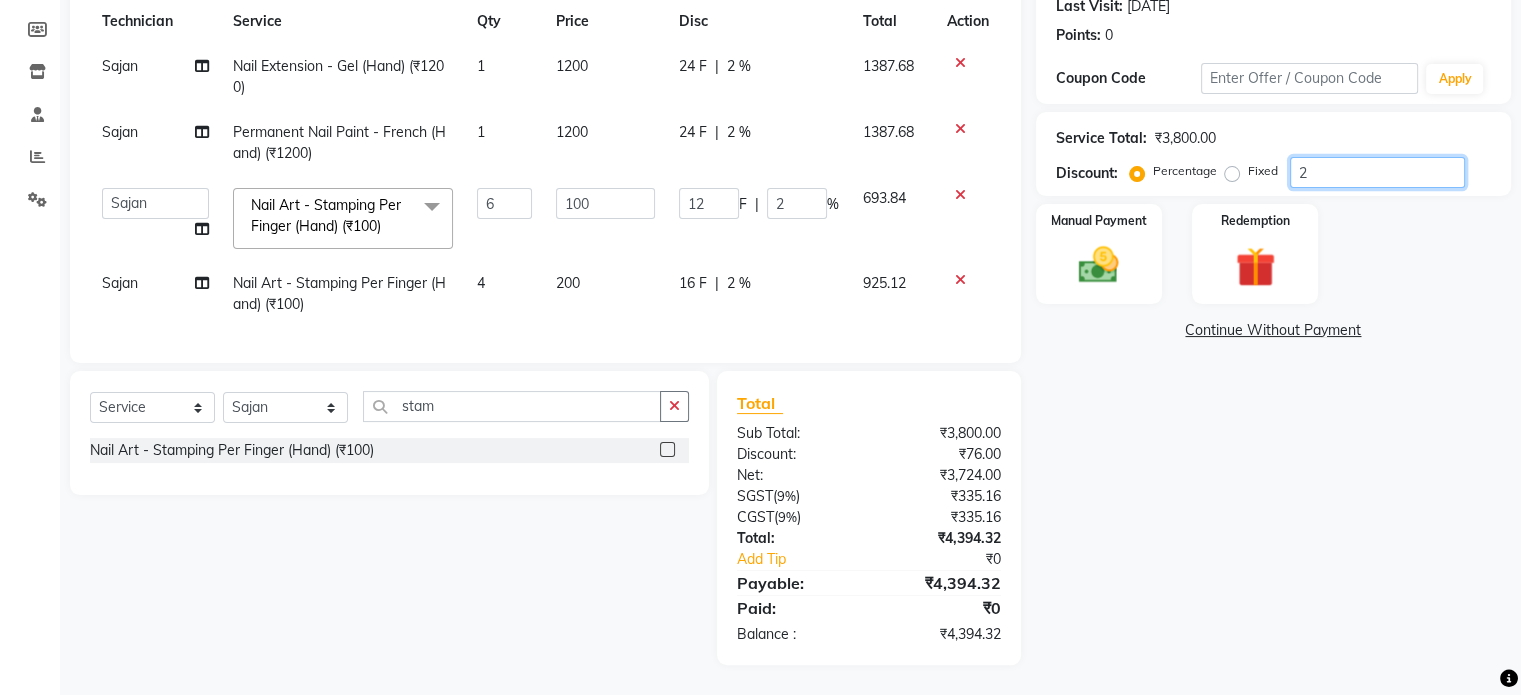 type on "25" 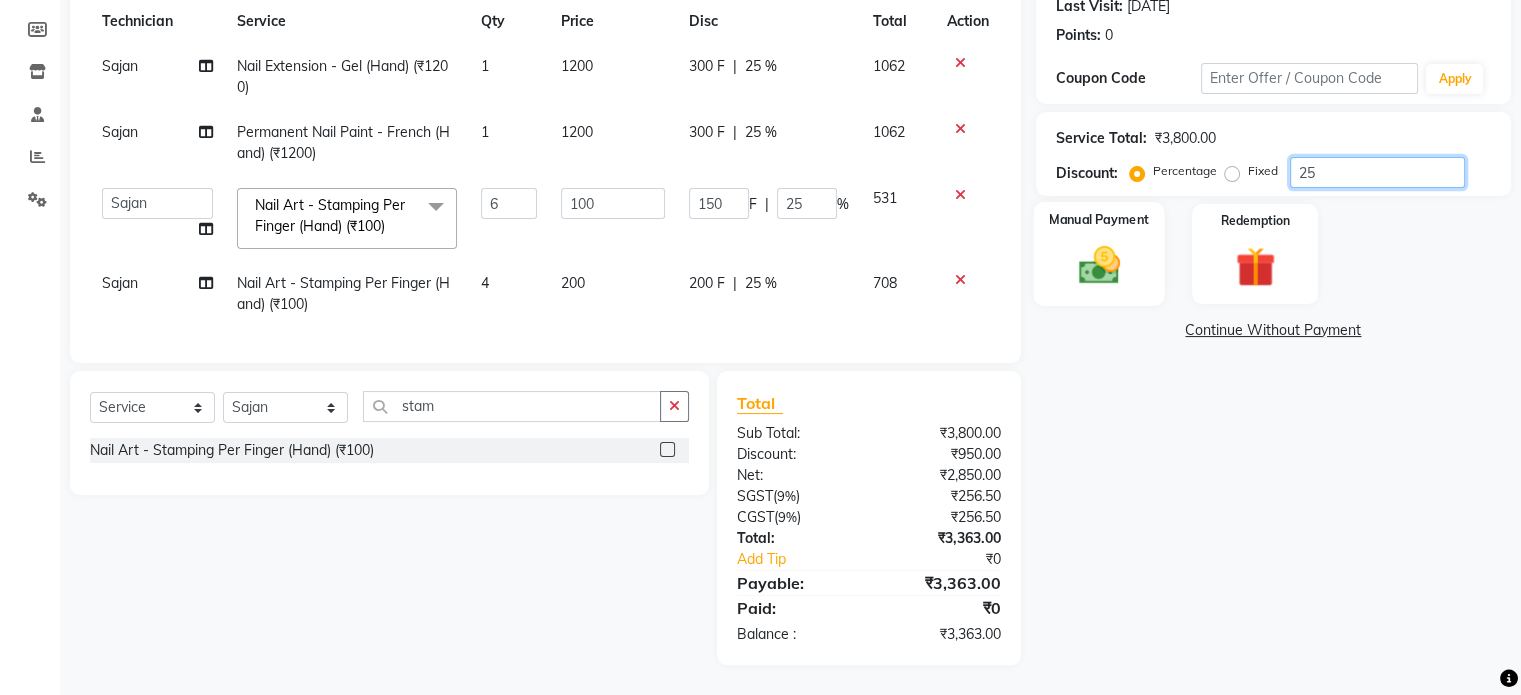 type on "25" 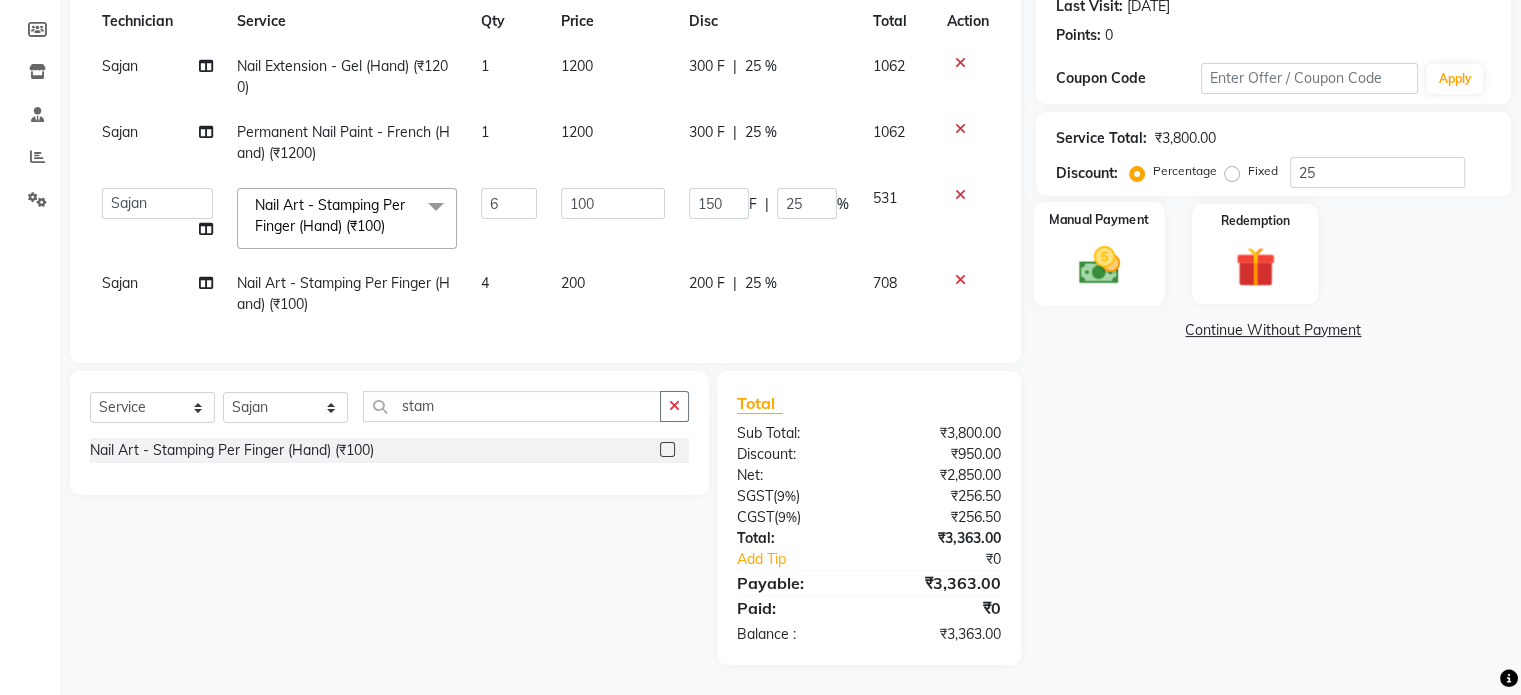 click 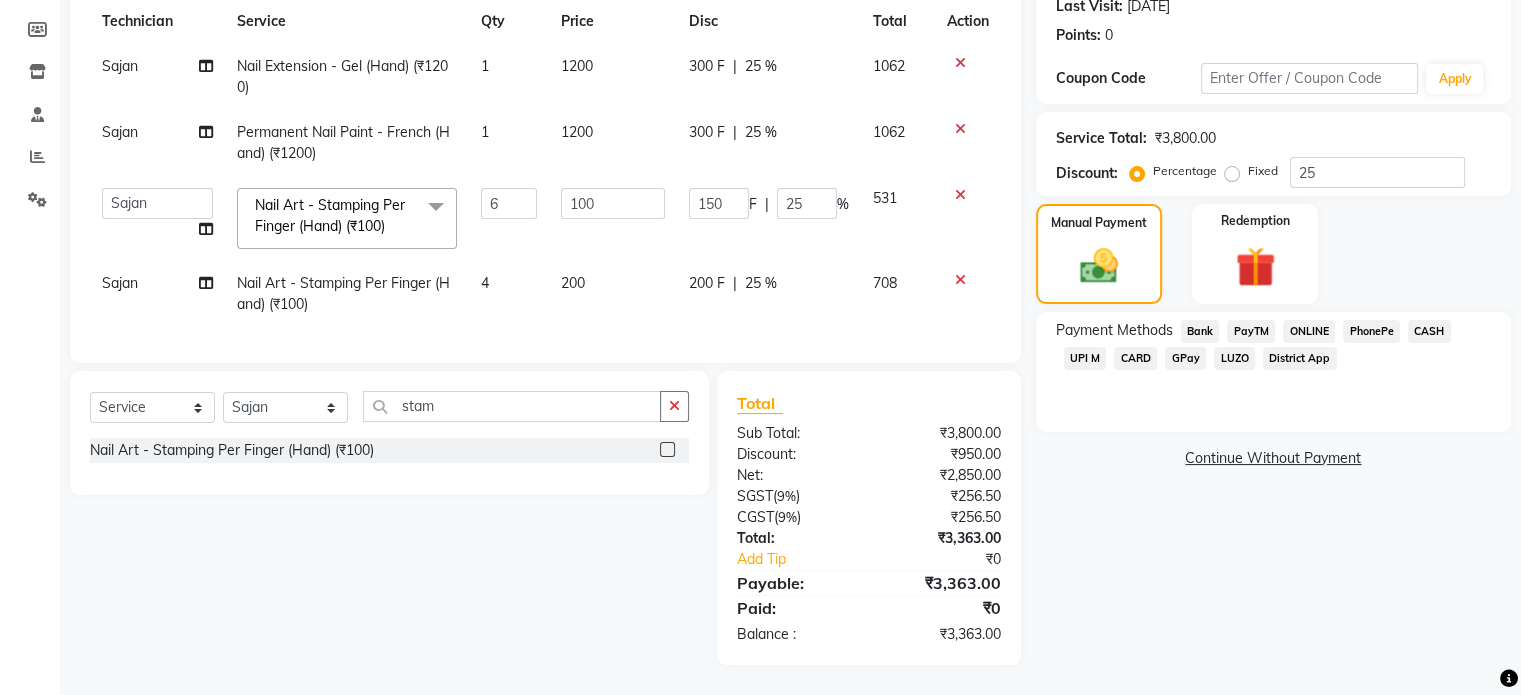 click on "CASH" 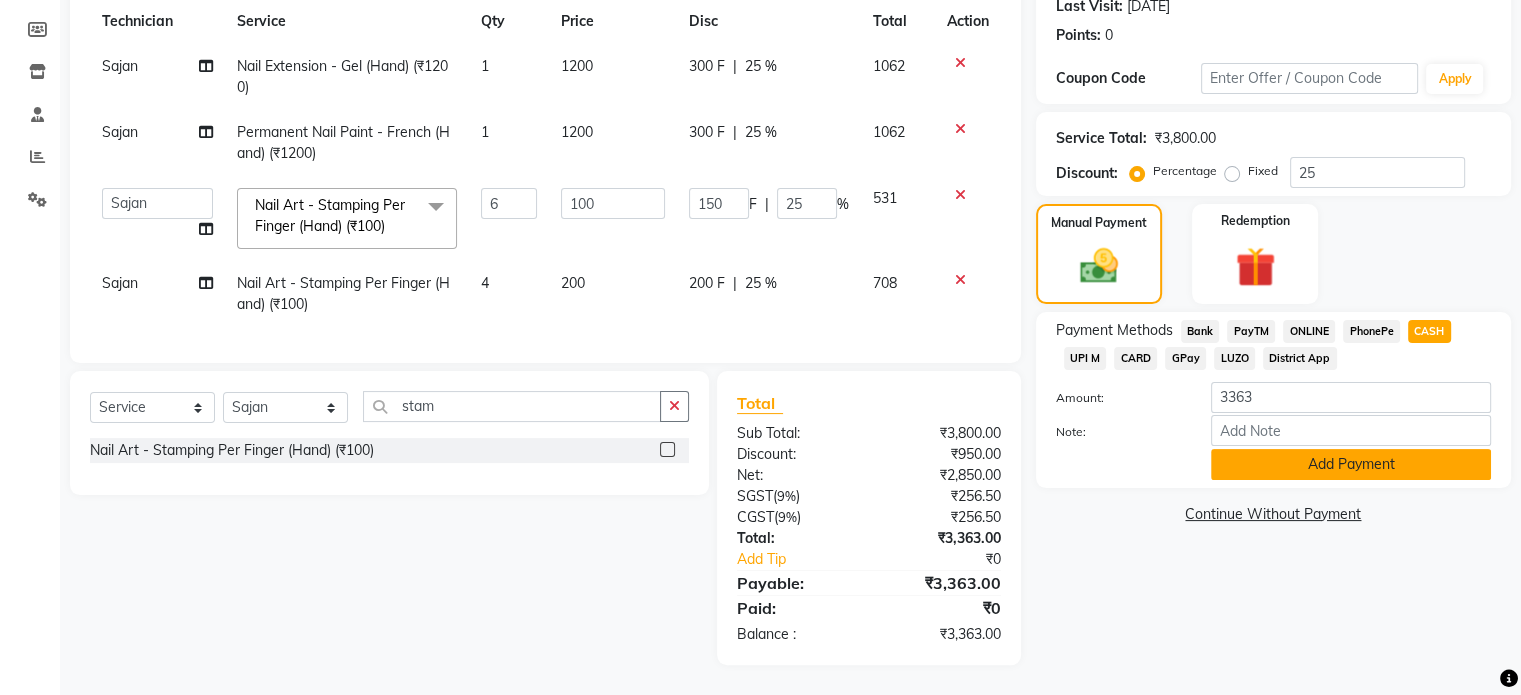 click on "Add Payment" 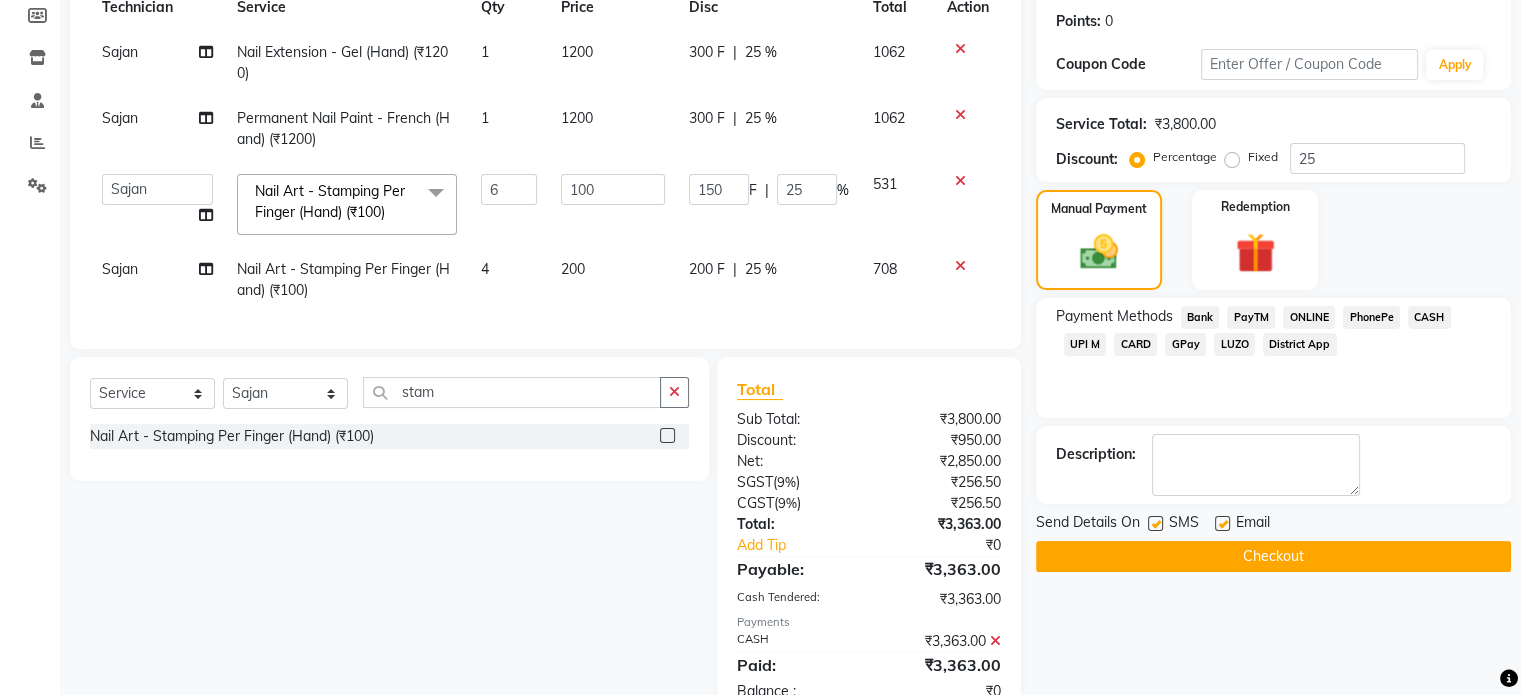 click on "Checkout" 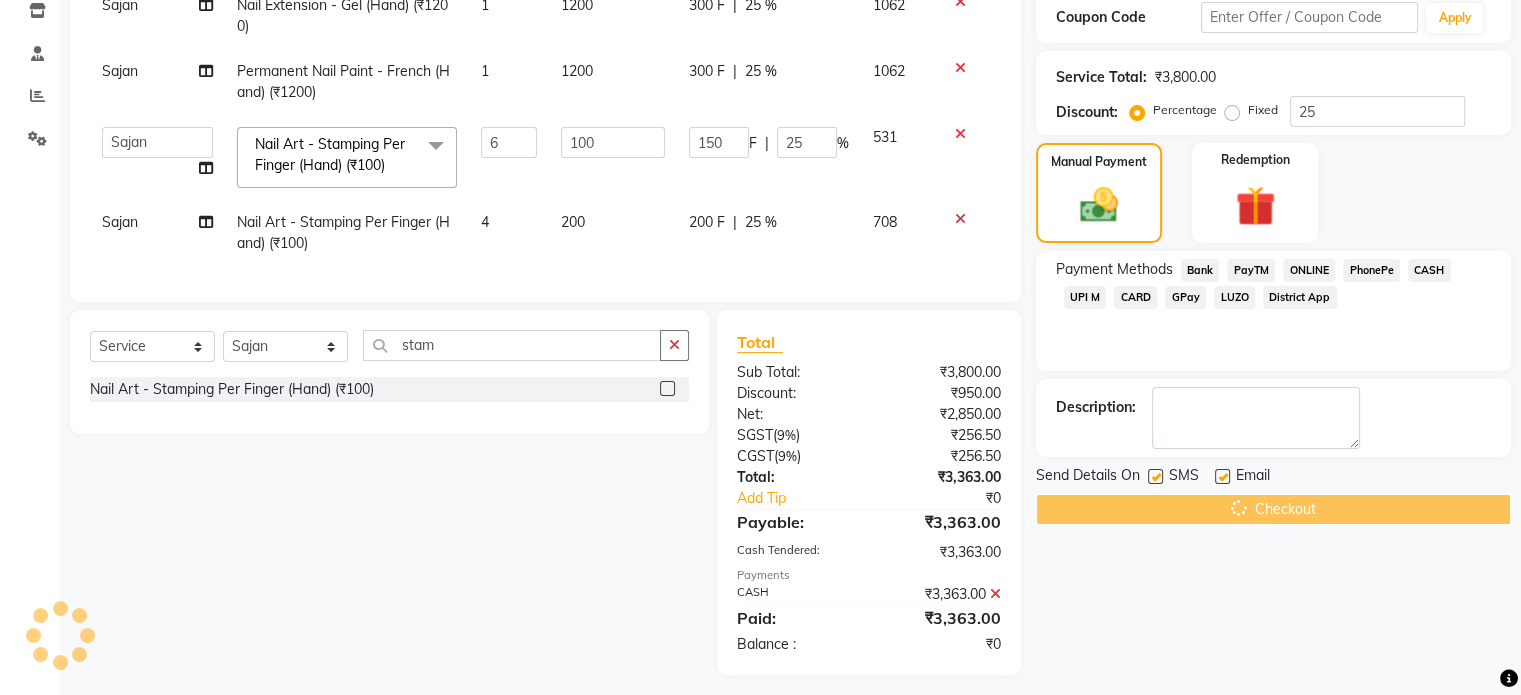 scroll, scrollTop: 372, scrollLeft: 0, axis: vertical 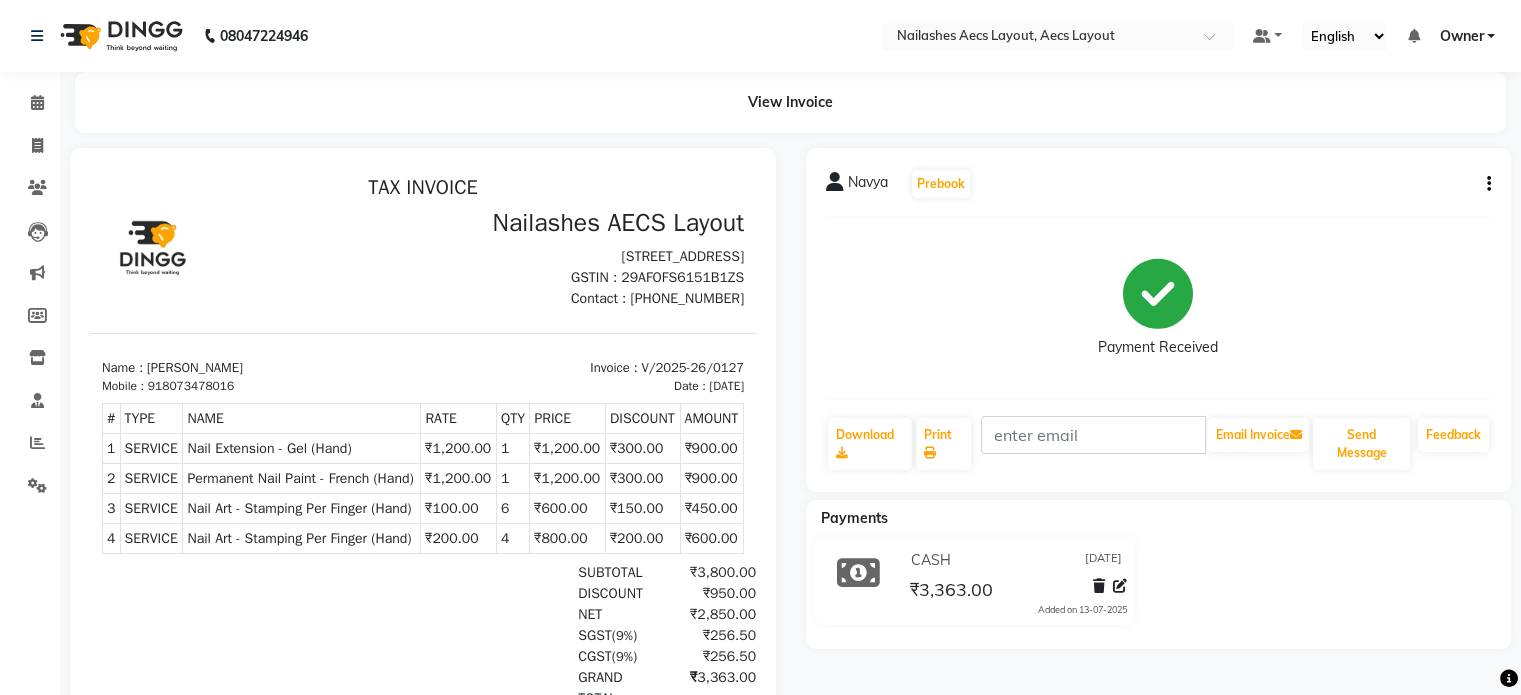 click on "Navya   Prebook   Payment Received  Download  Print   Email Invoice   Send Message Feedback" 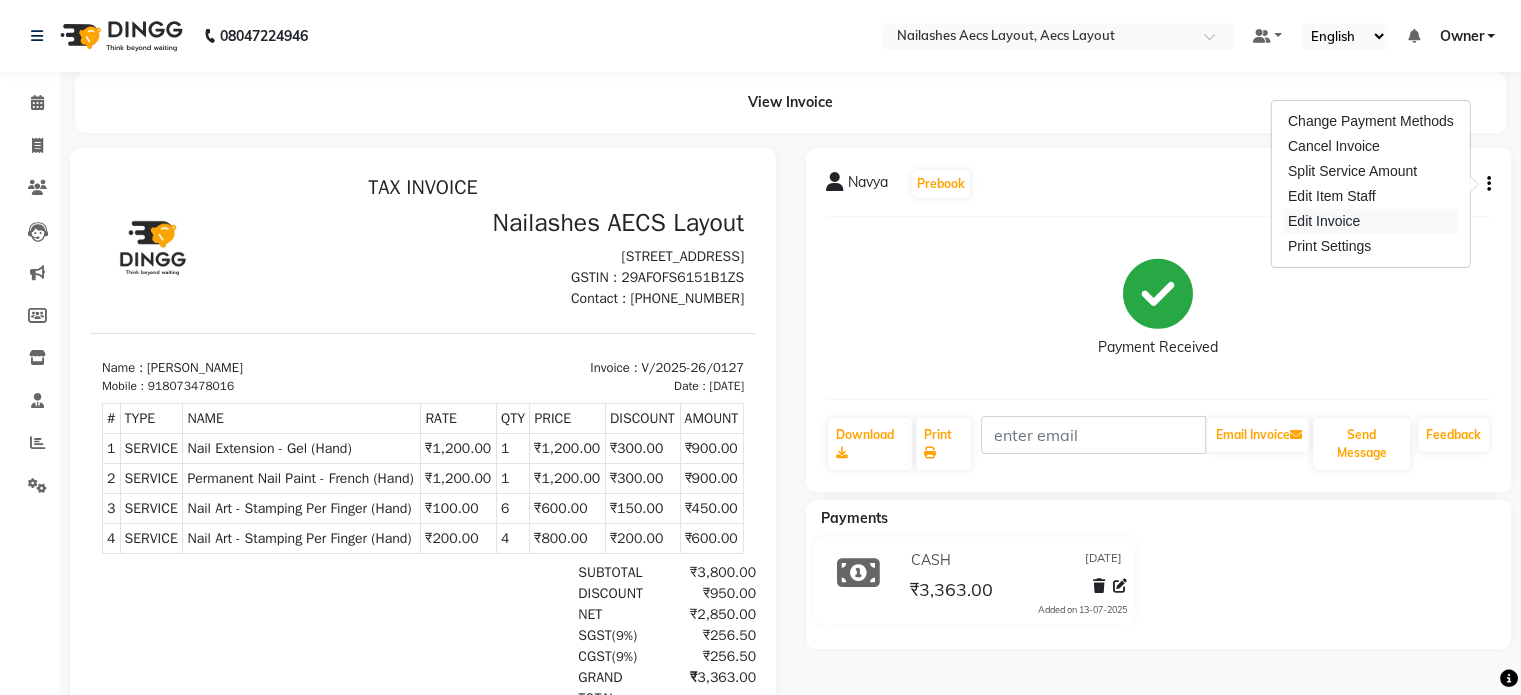click on "Edit Invoice" at bounding box center [1371, 221] 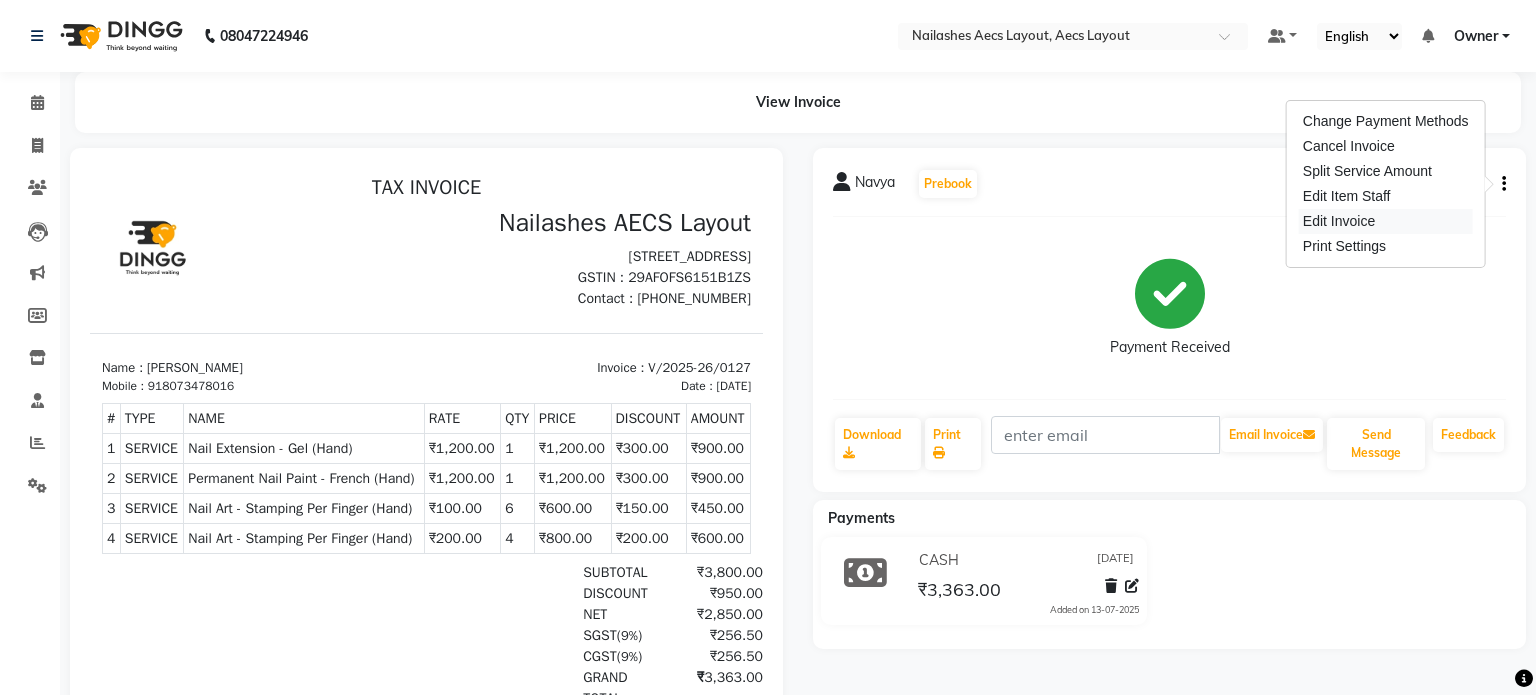 select on "service" 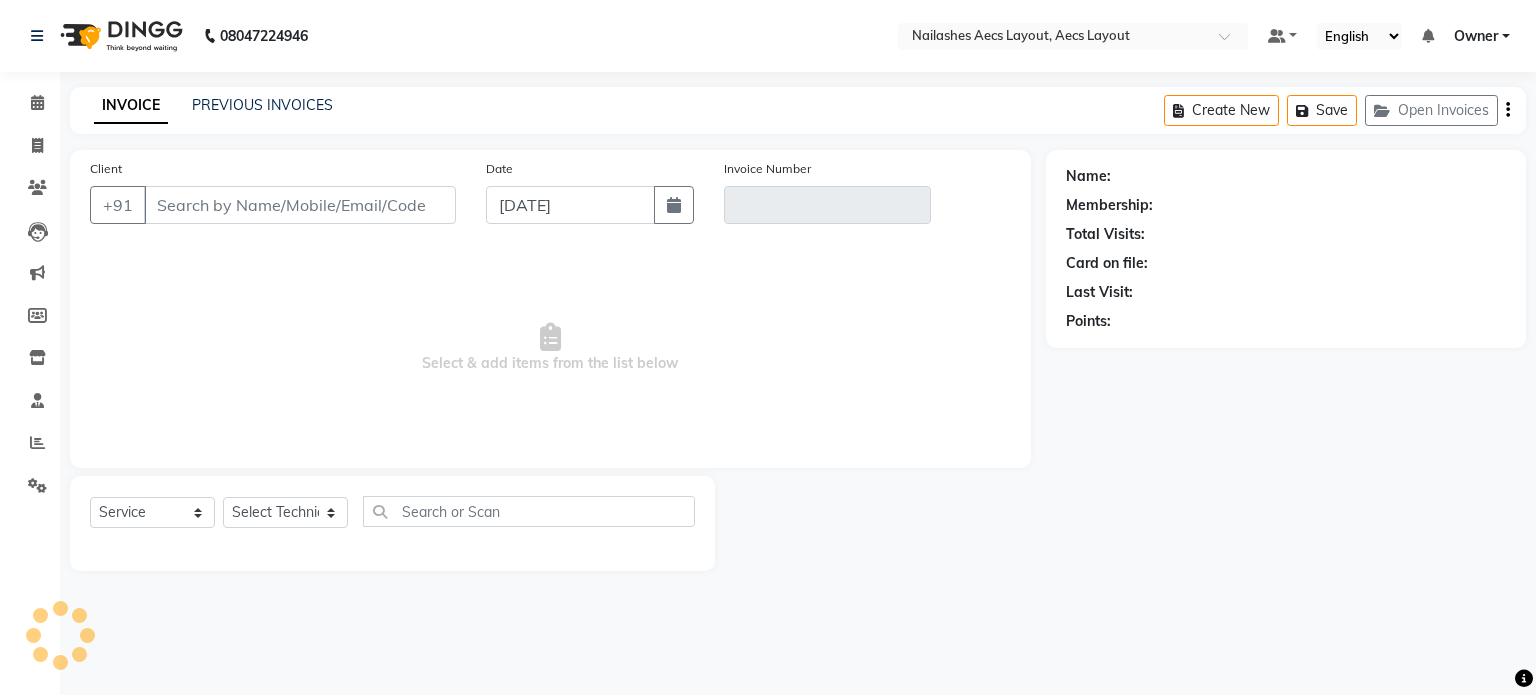 type on "8073478016" 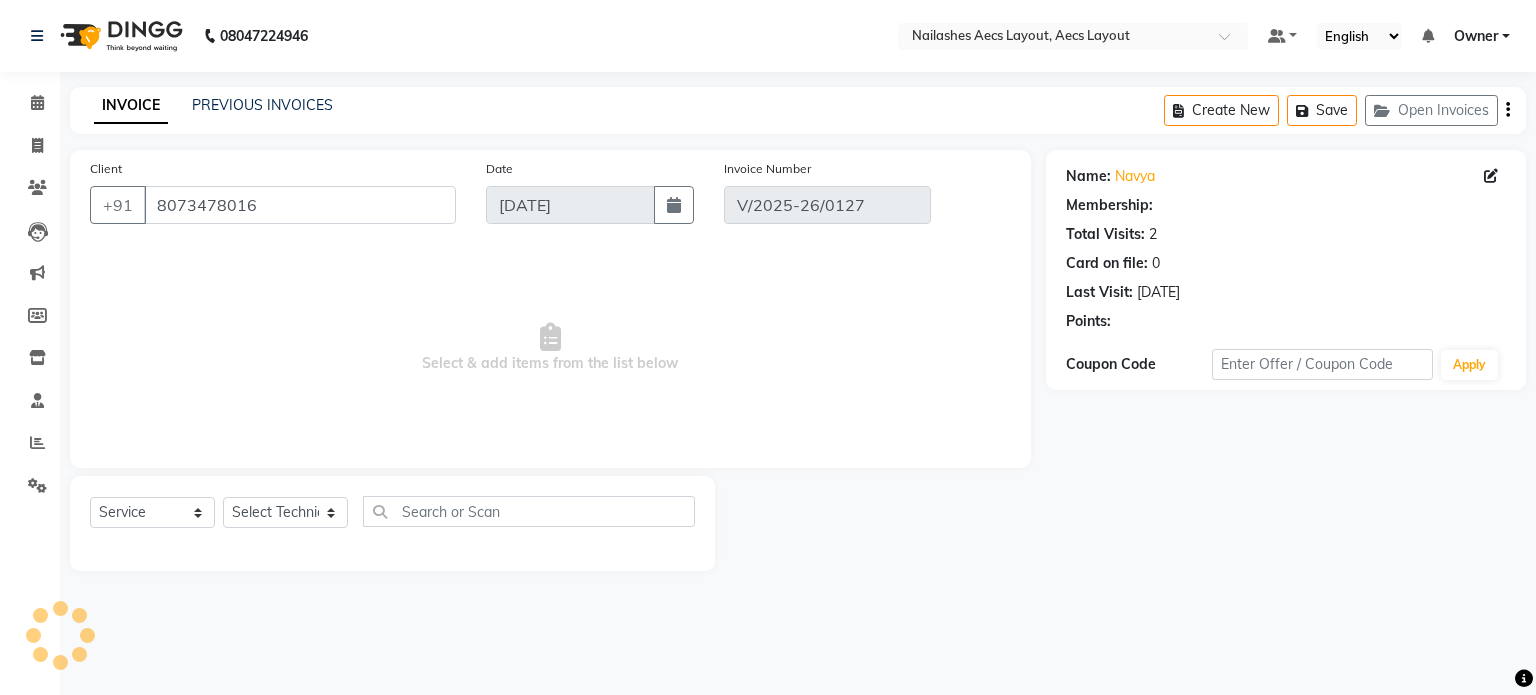 select on "select" 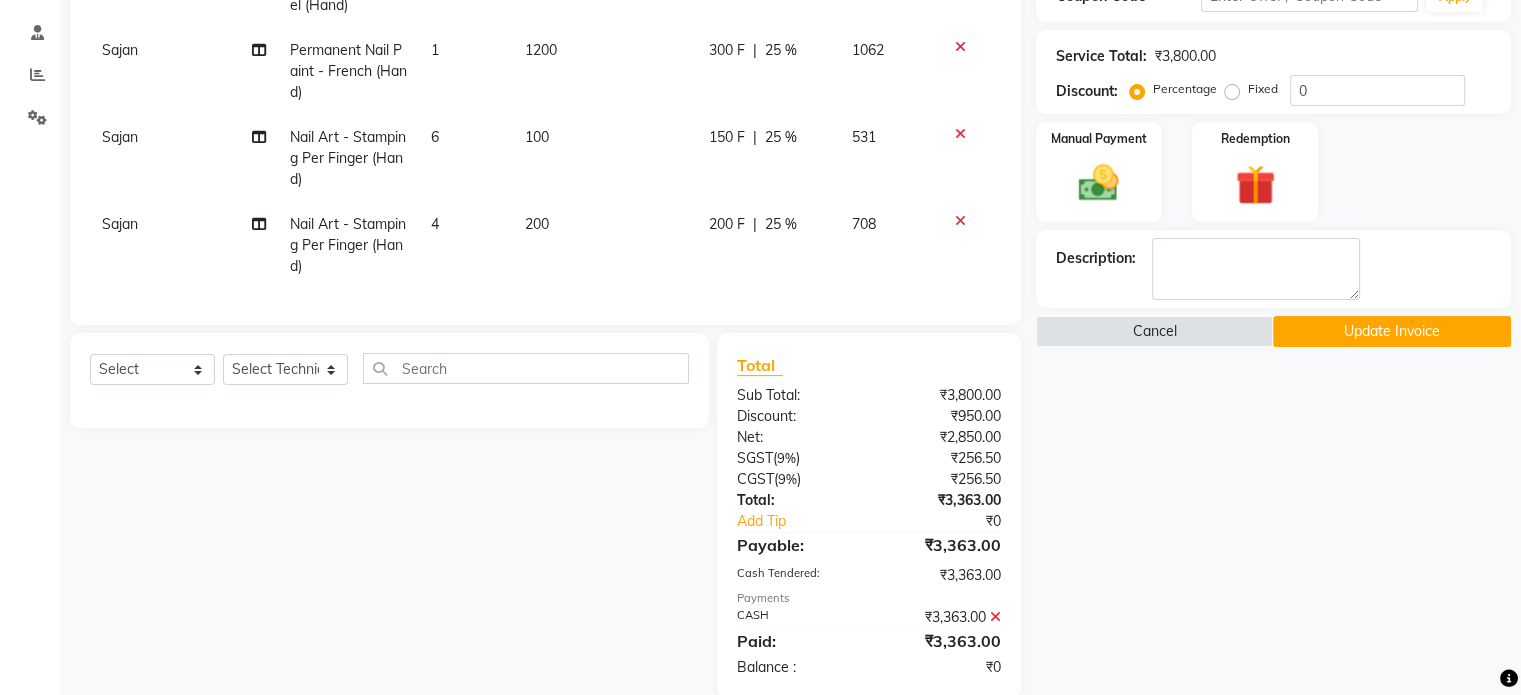 scroll, scrollTop: 416, scrollLeft: 0, axis: vertical 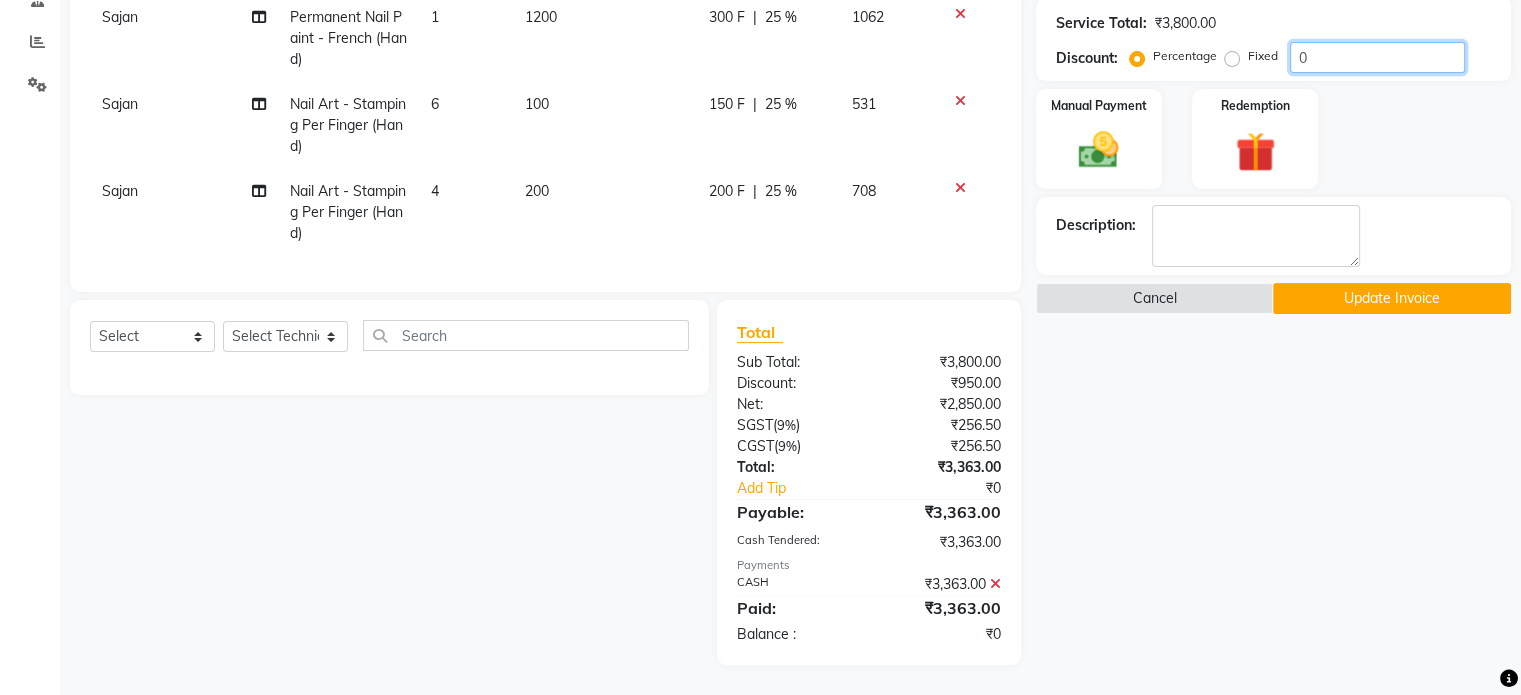 click on "0" 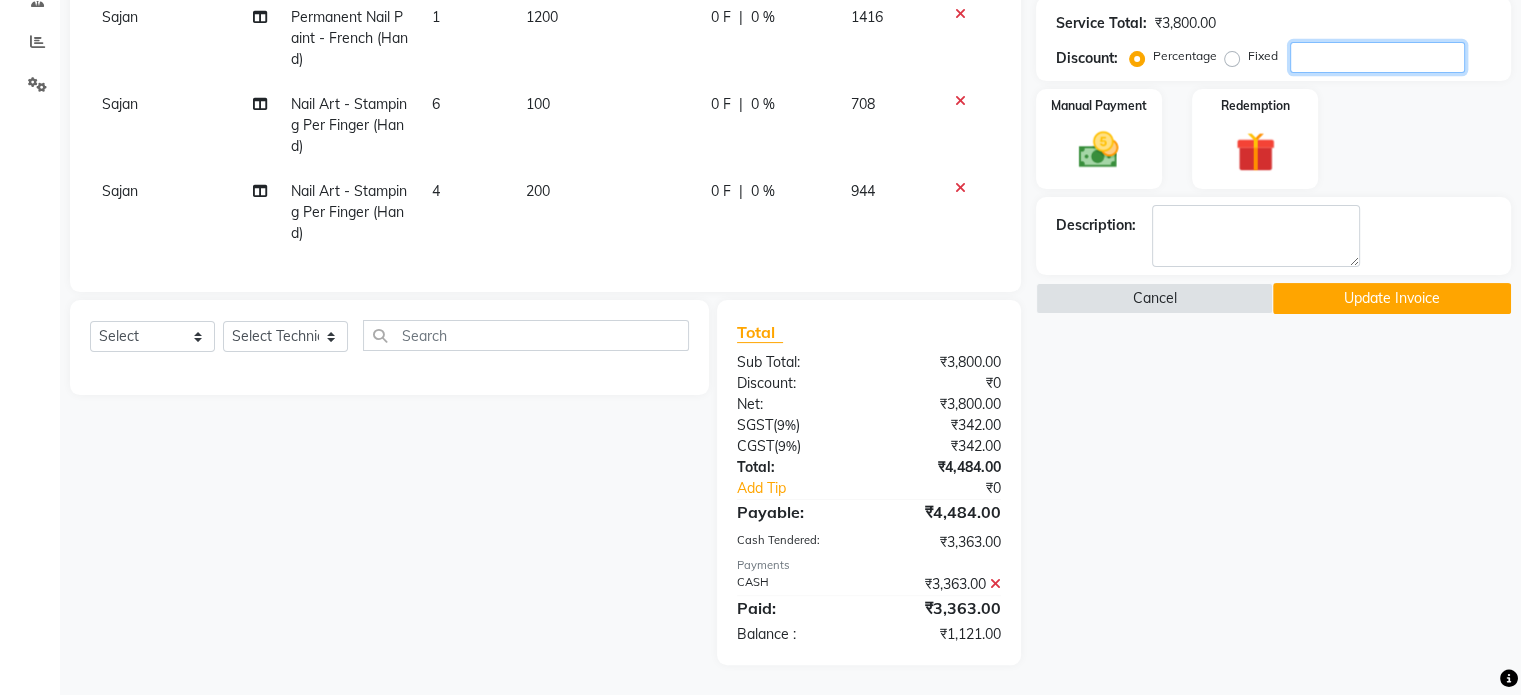type on "2" 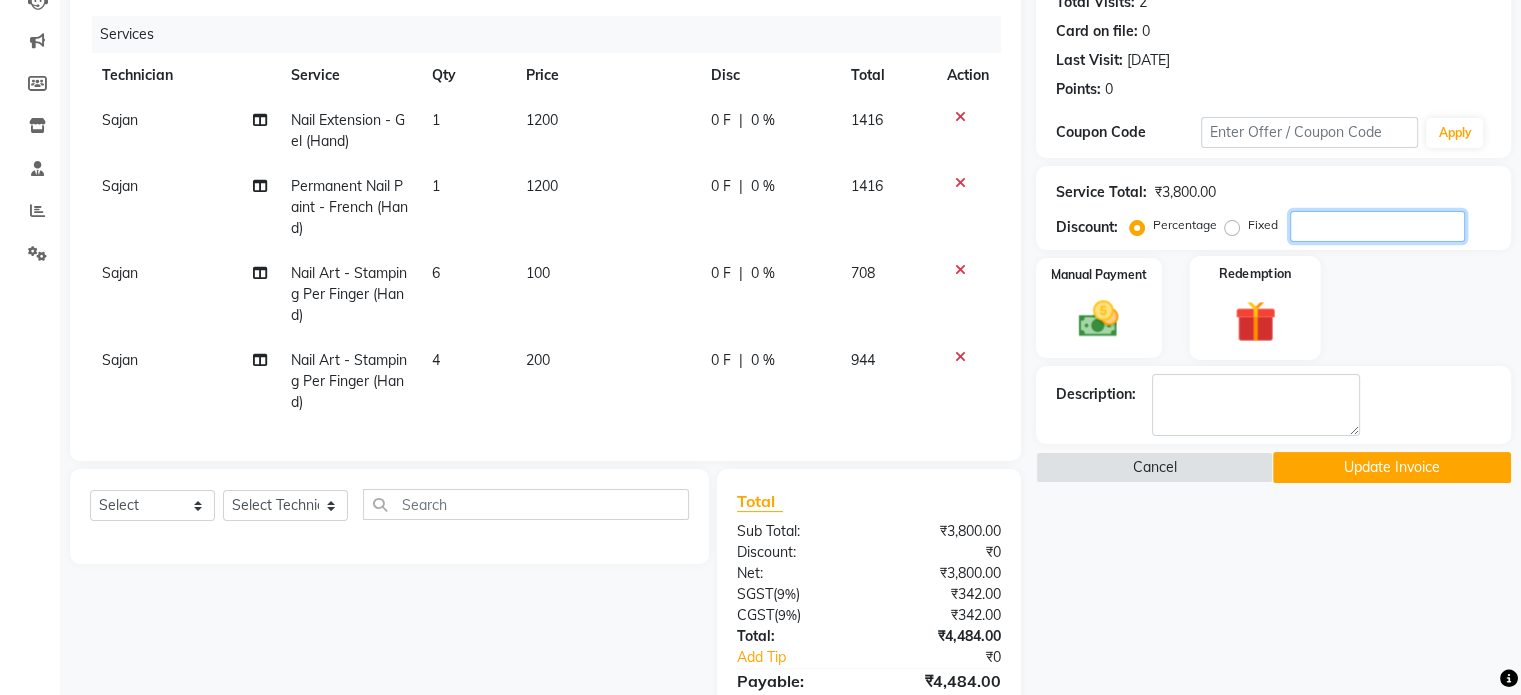 scroll, scrollTop: 416, scrollLeft: 0, axis: vertical 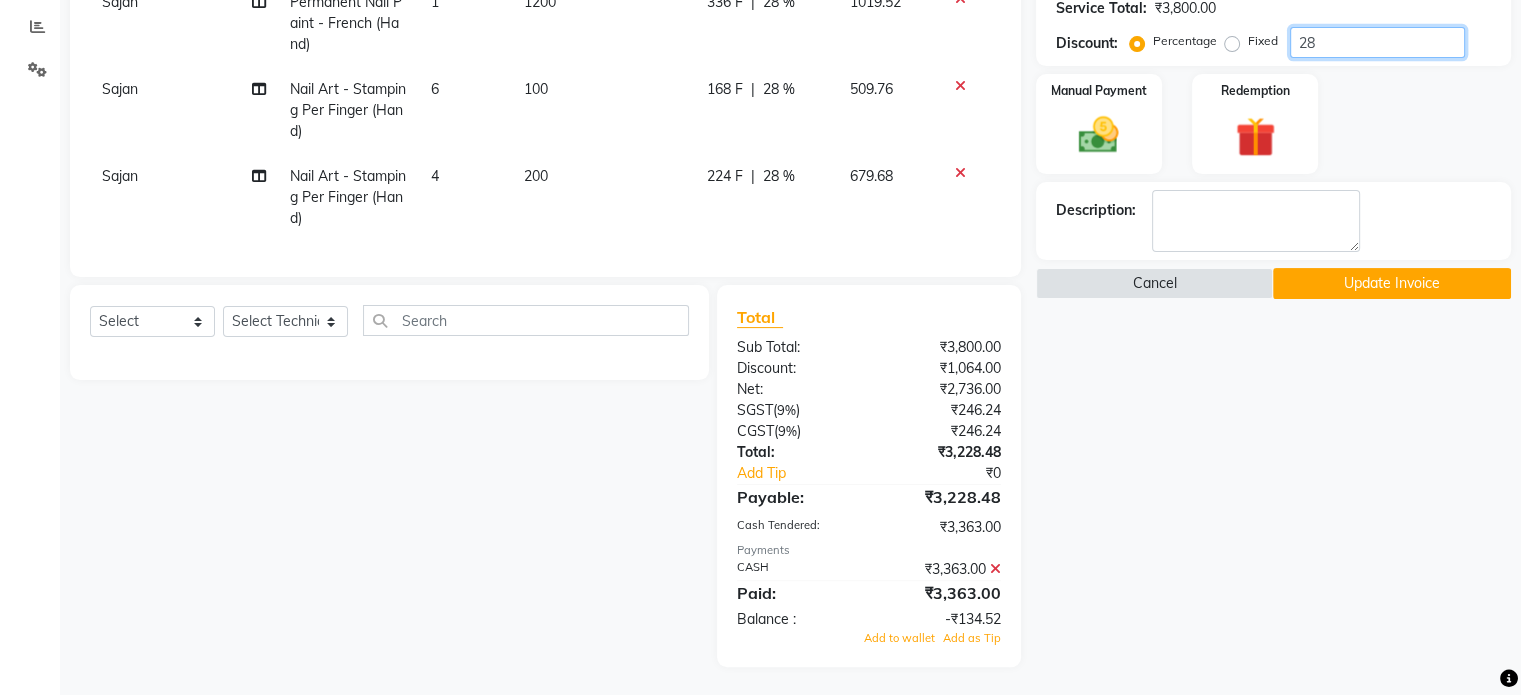 type on "2" 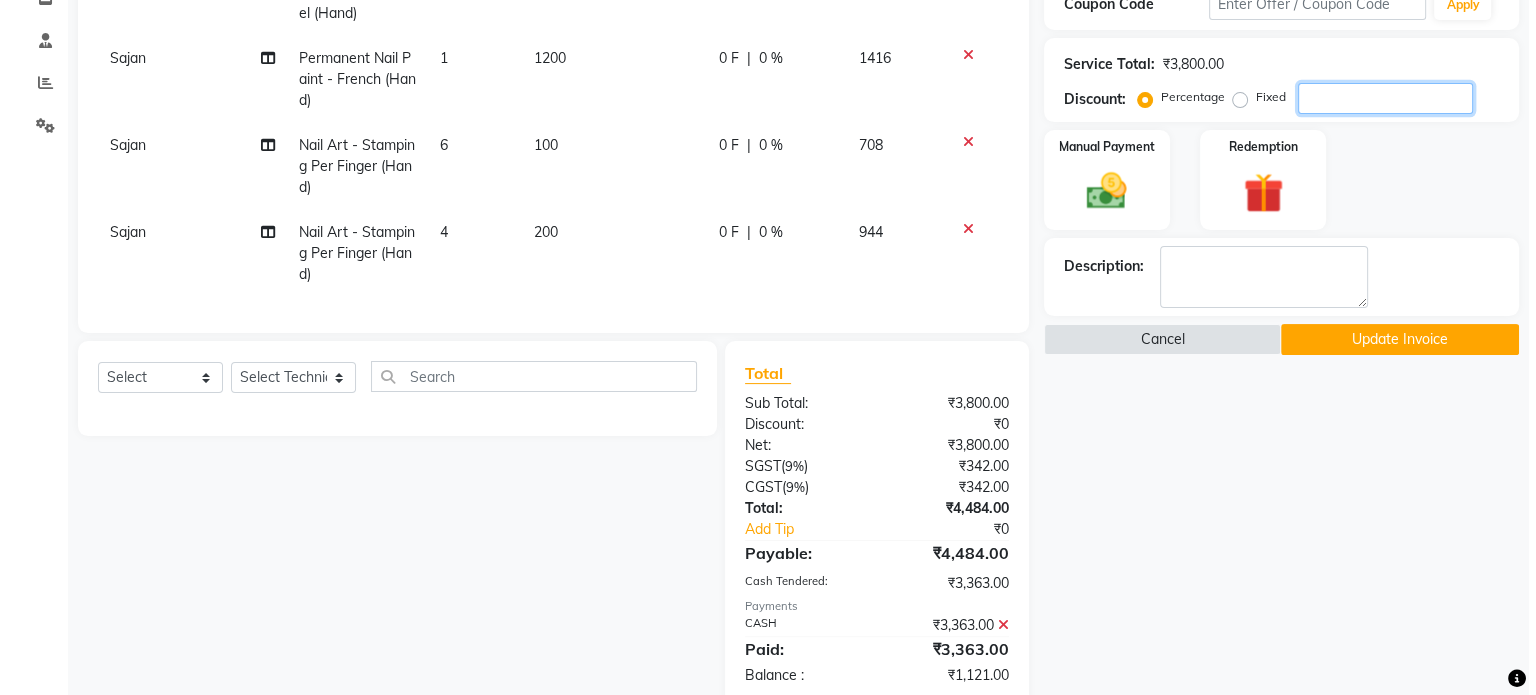 scroll, scrollTop: 316, scrollLeft: 0, axis: vertical 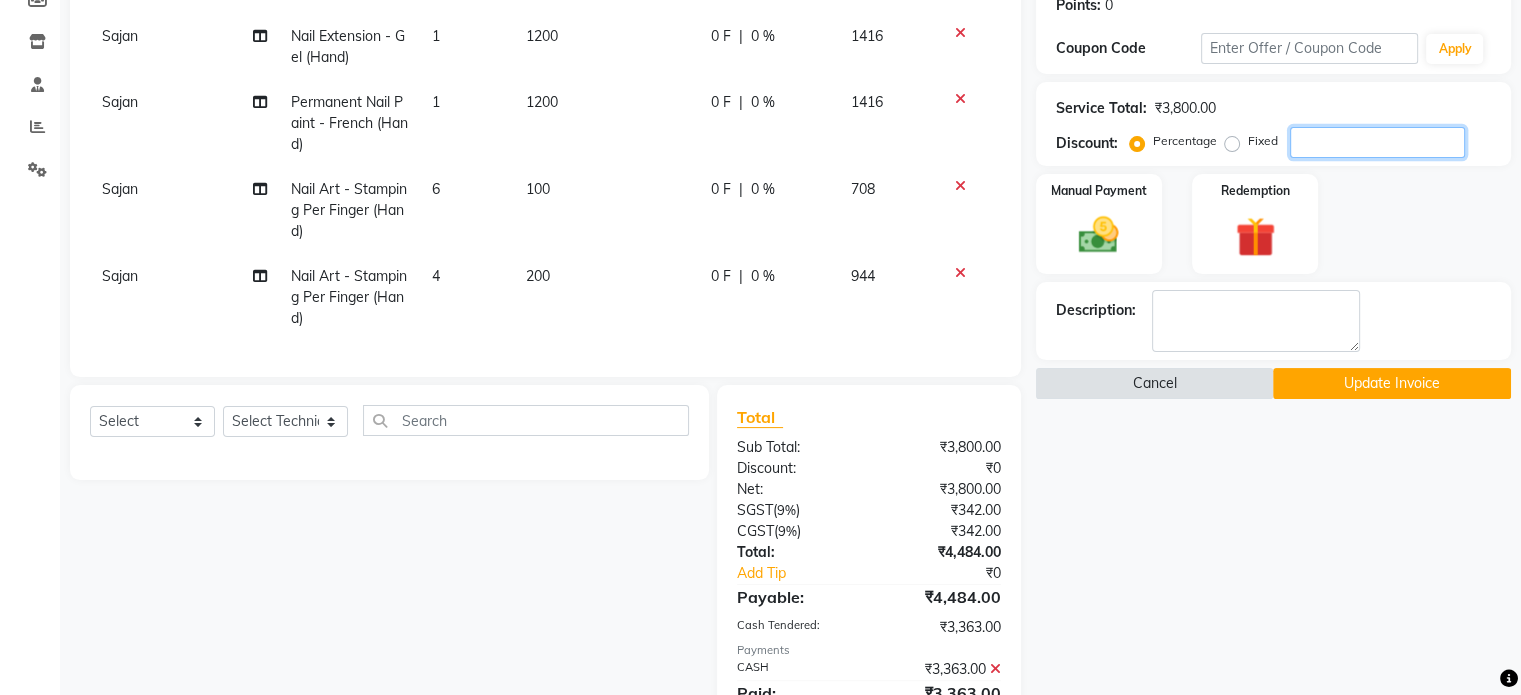type 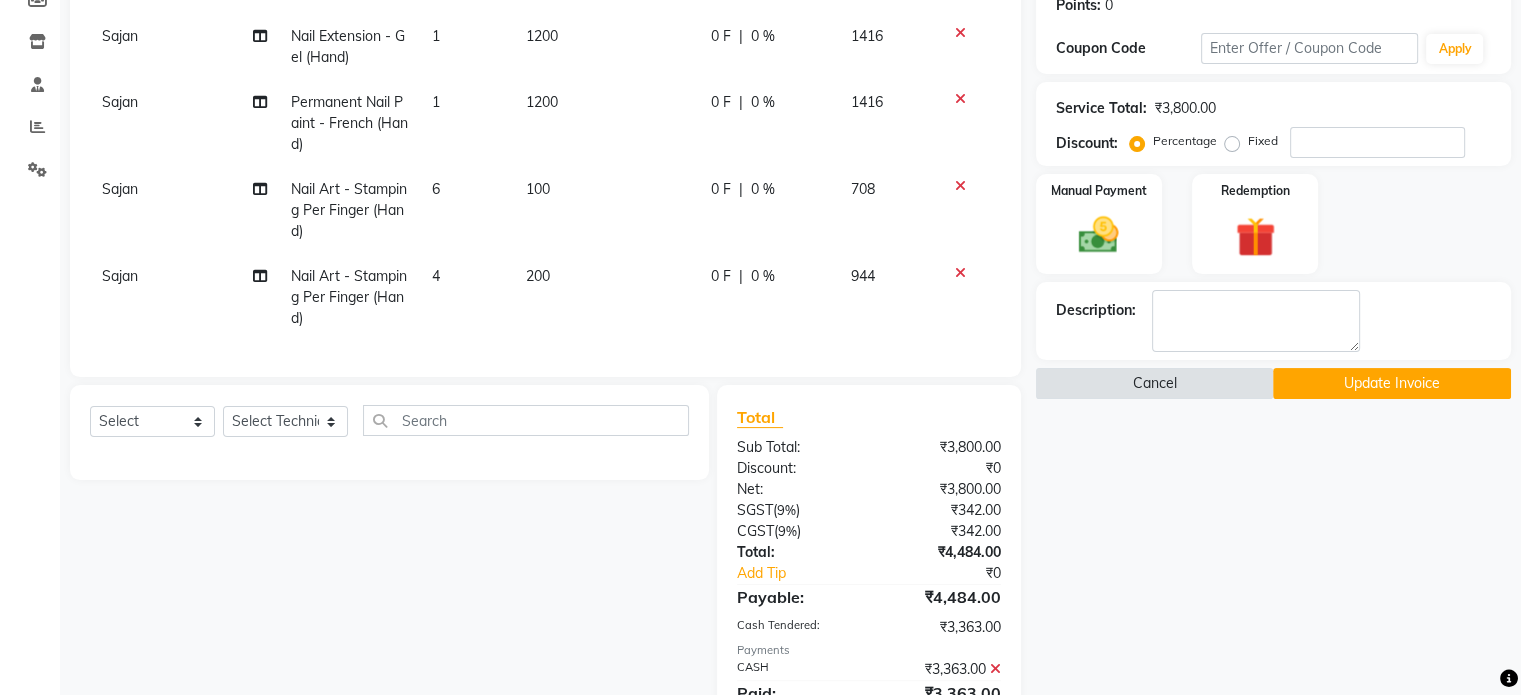 click on "Cancel" 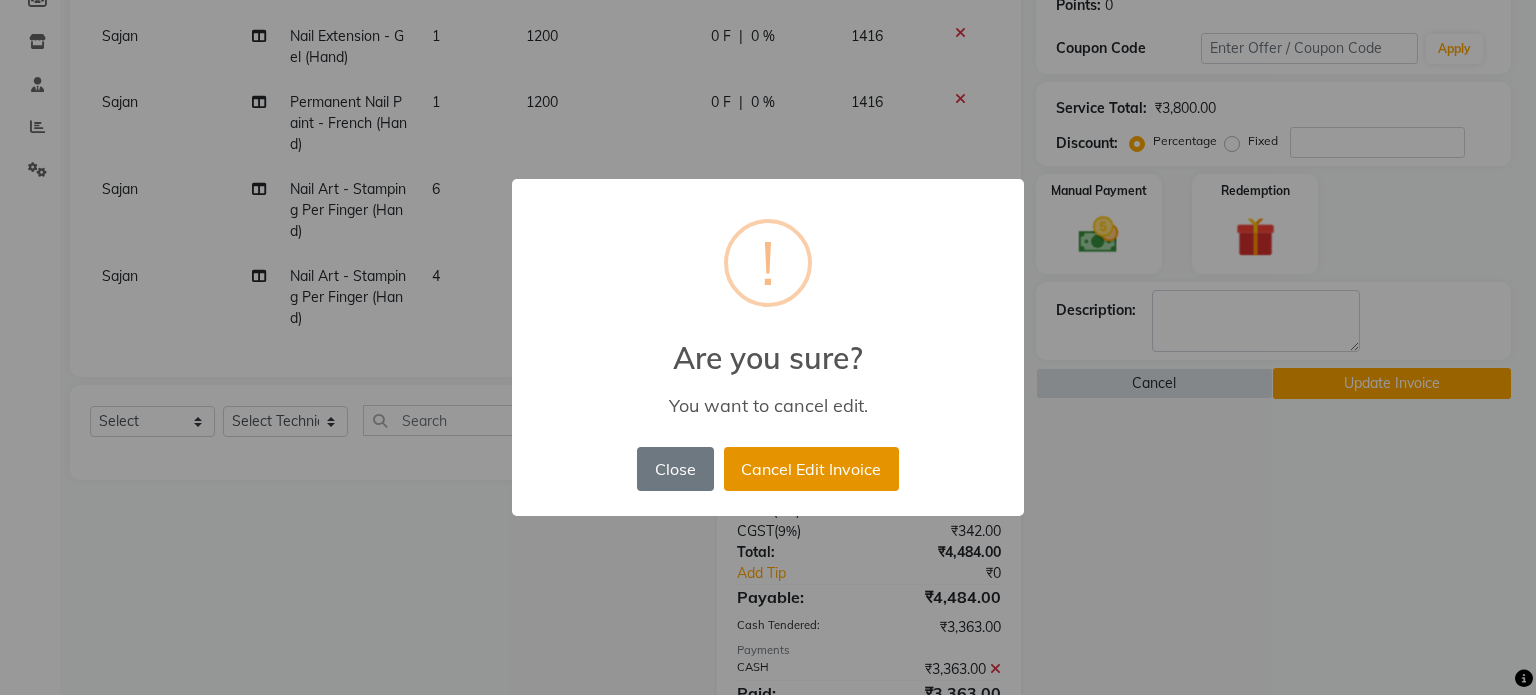 click on "Cancel Edit Invoice" at bounding box center [811, 469] 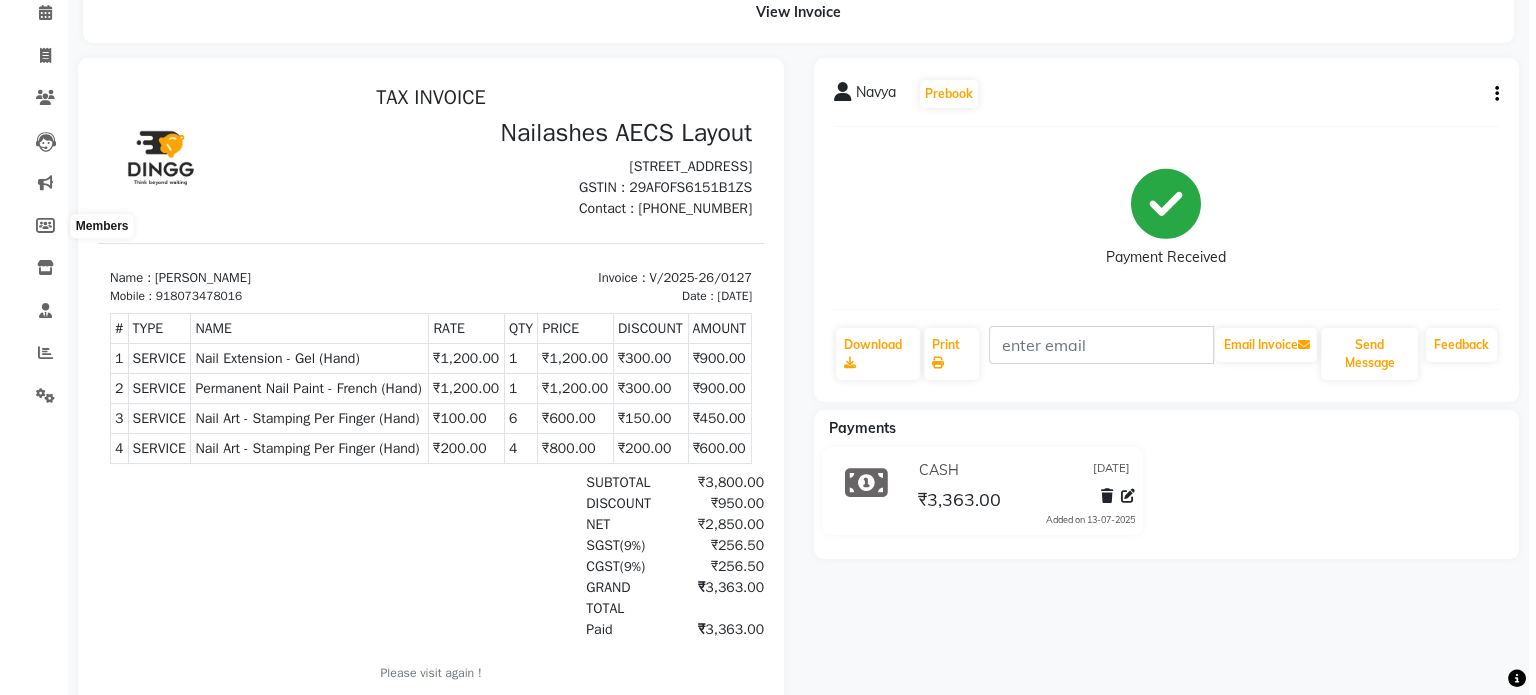 scroll, scrollTop: 0, scrollLeft: 0, axis: both 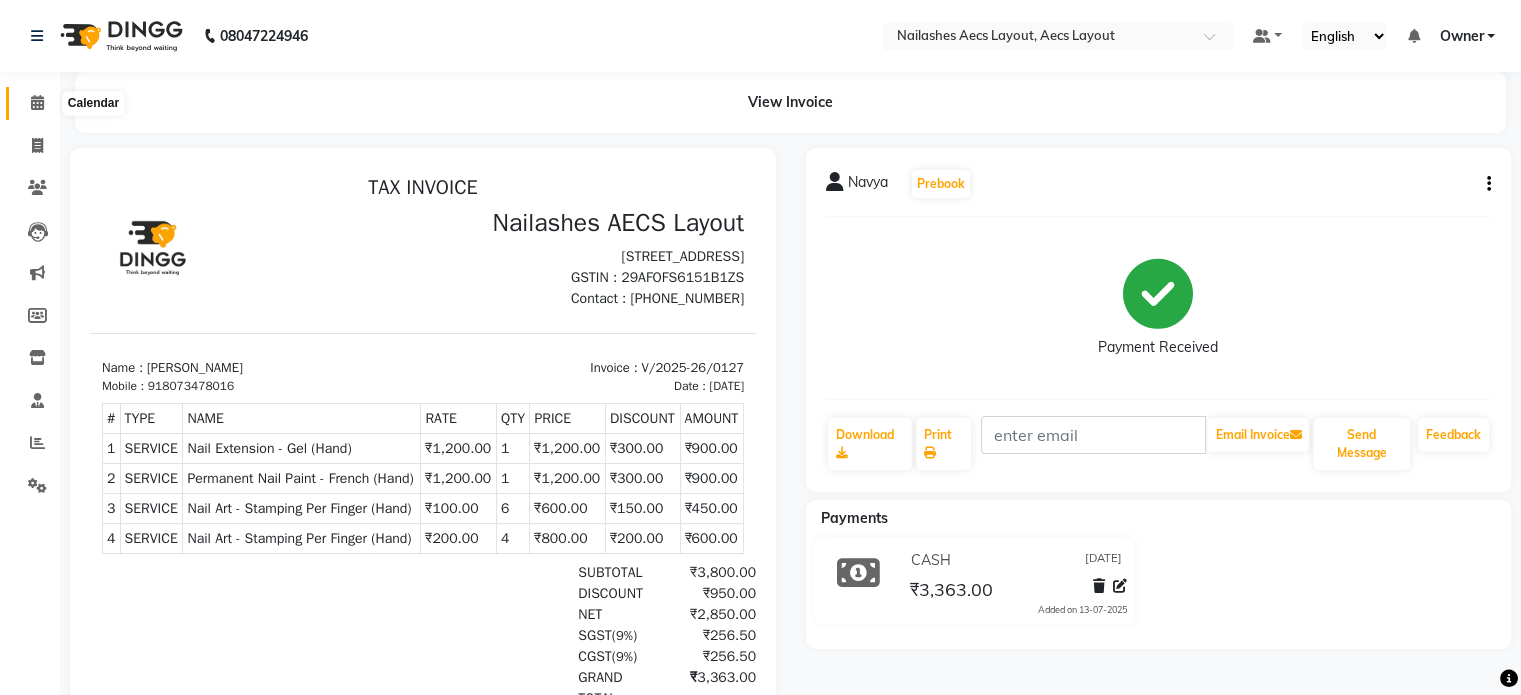 click 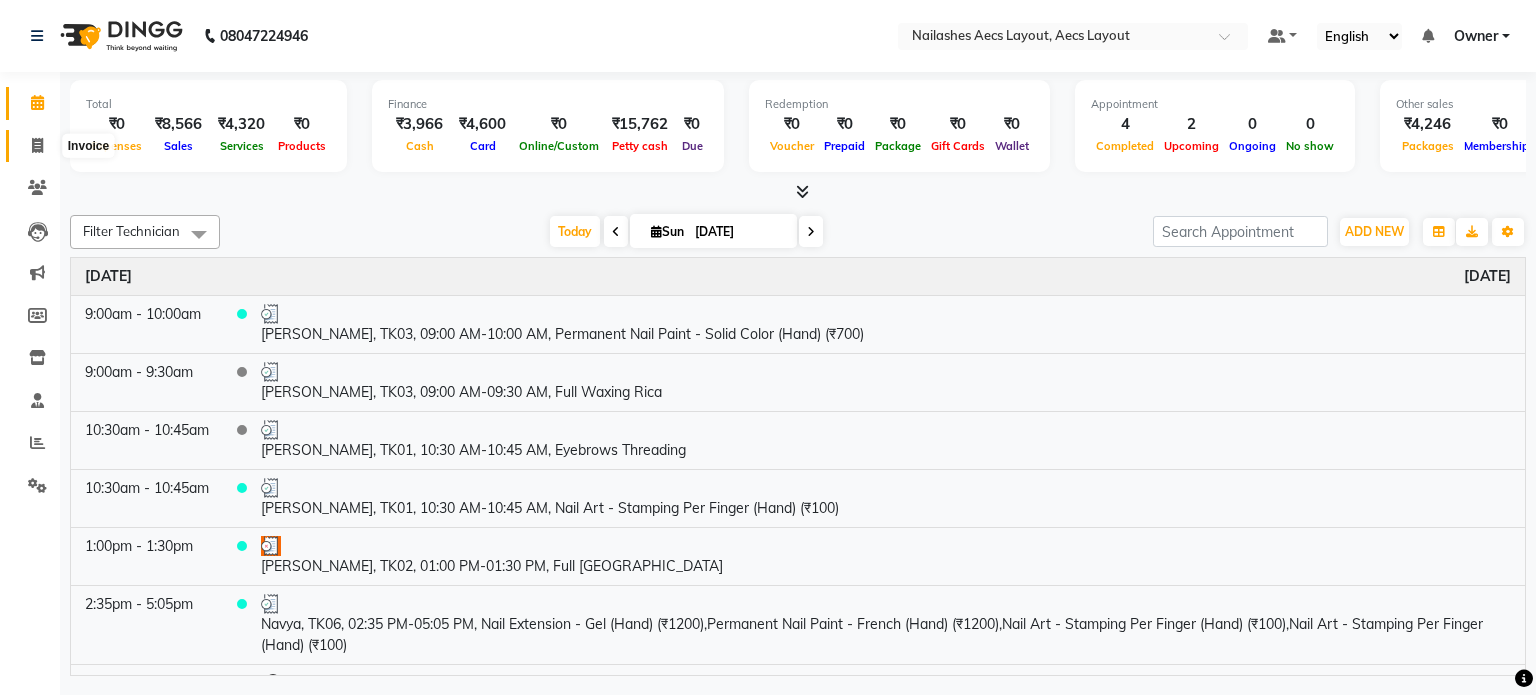 click 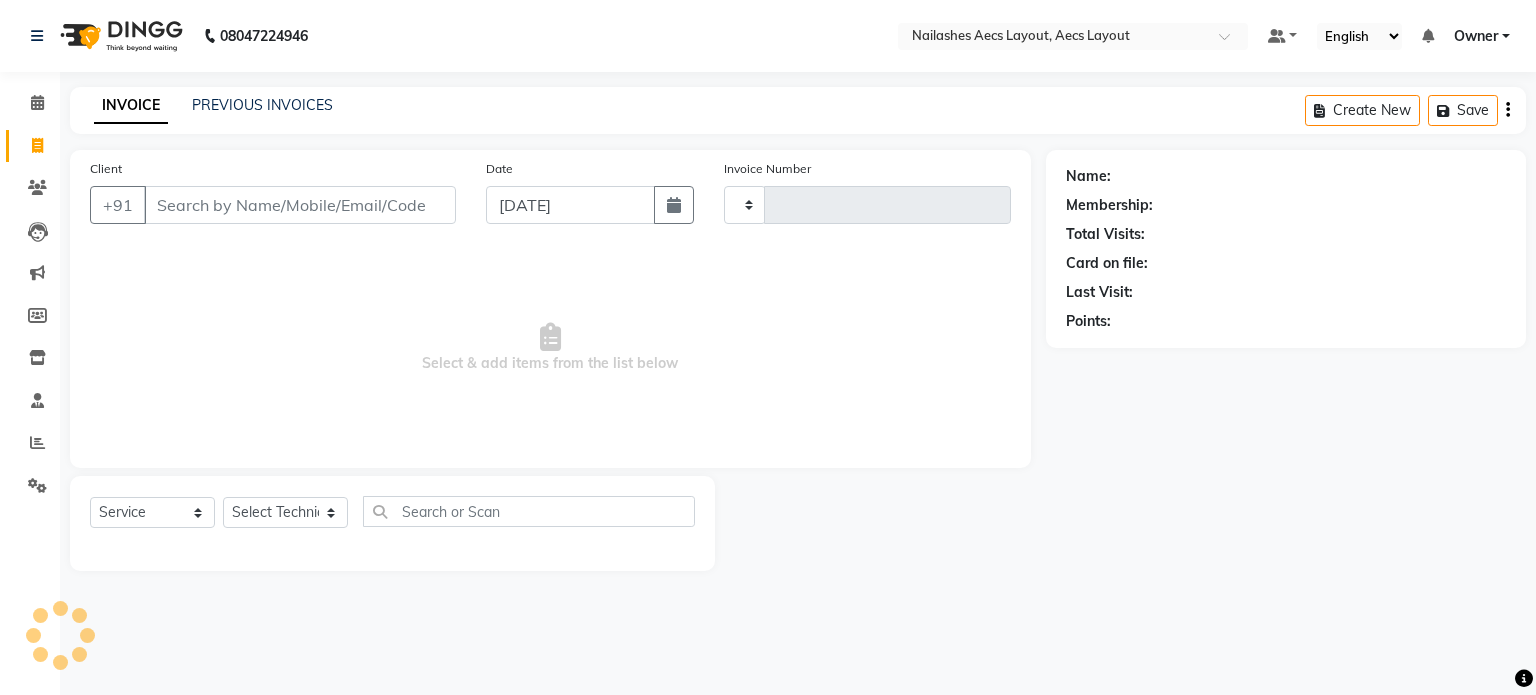 type on "0128" 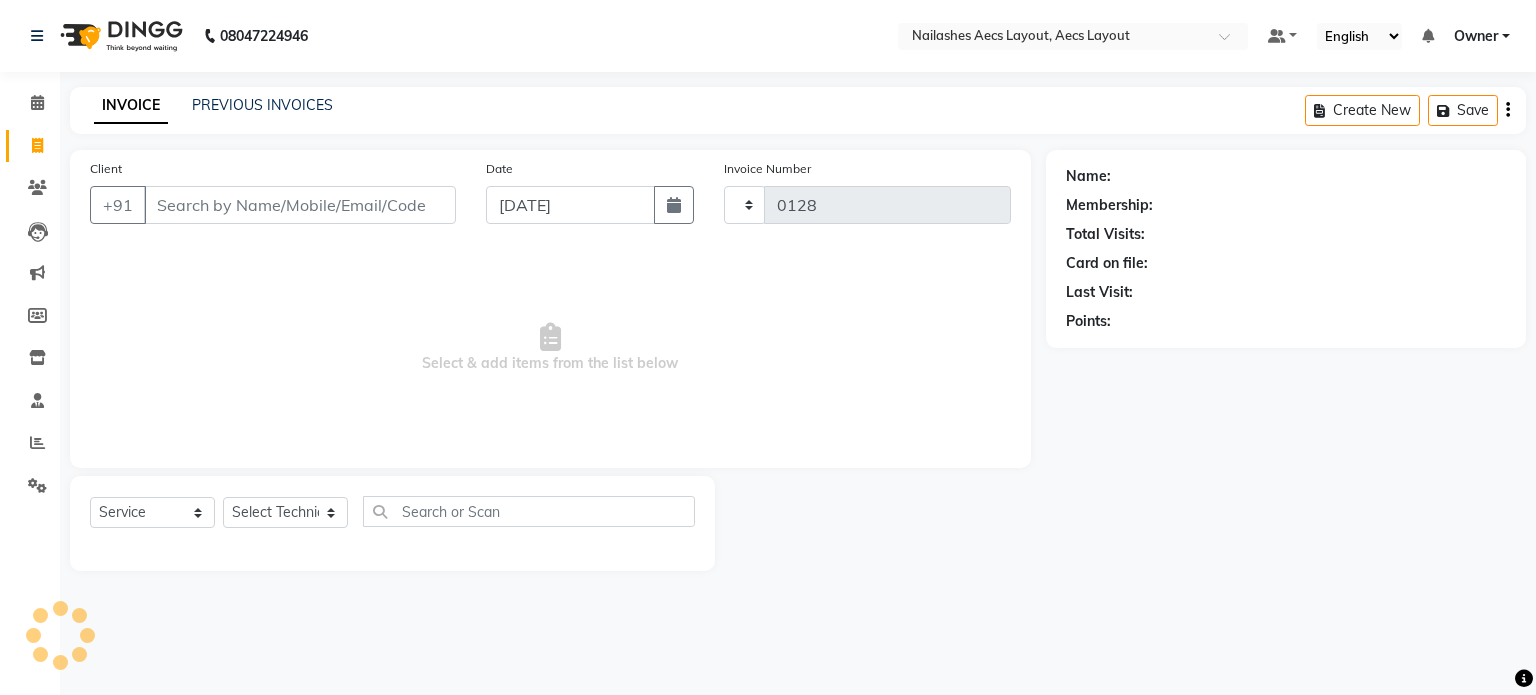 select on "8467" 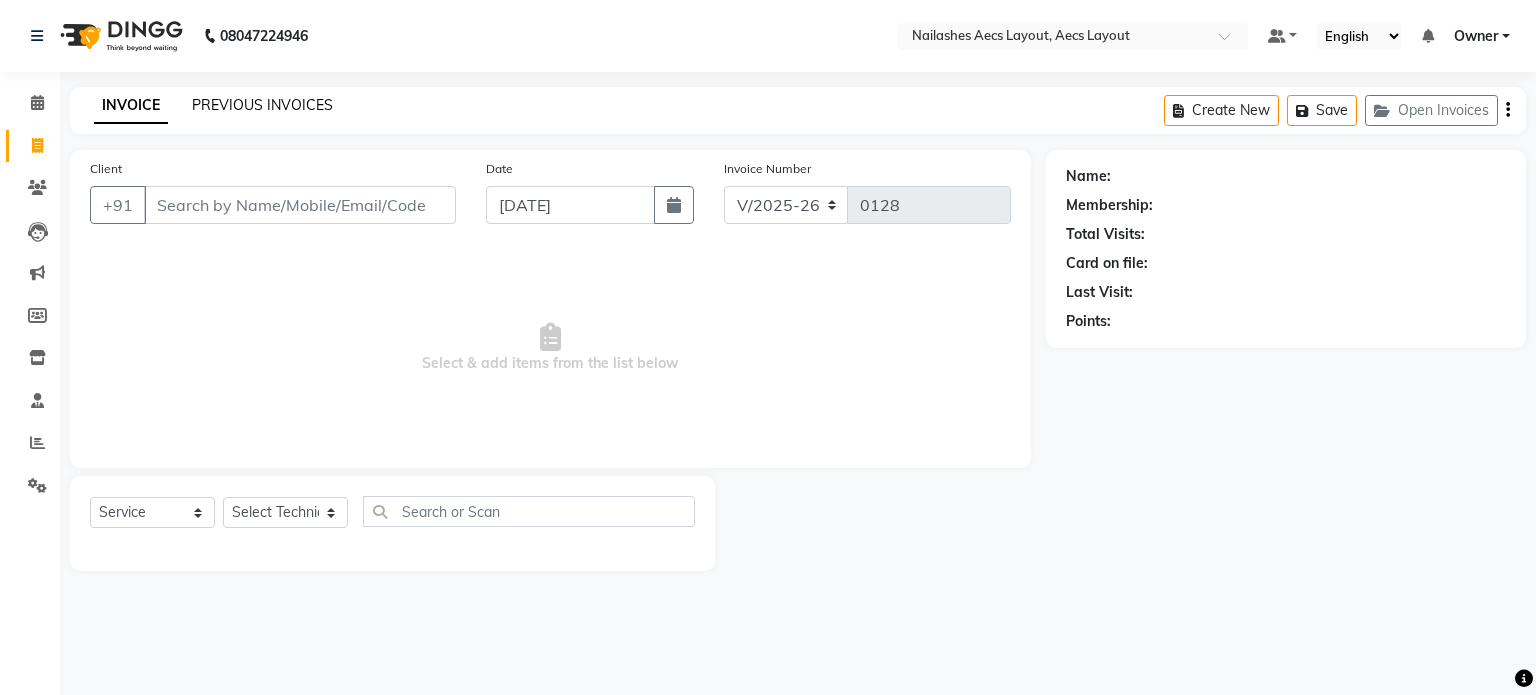 click on "PREVIOUS INVOICES" 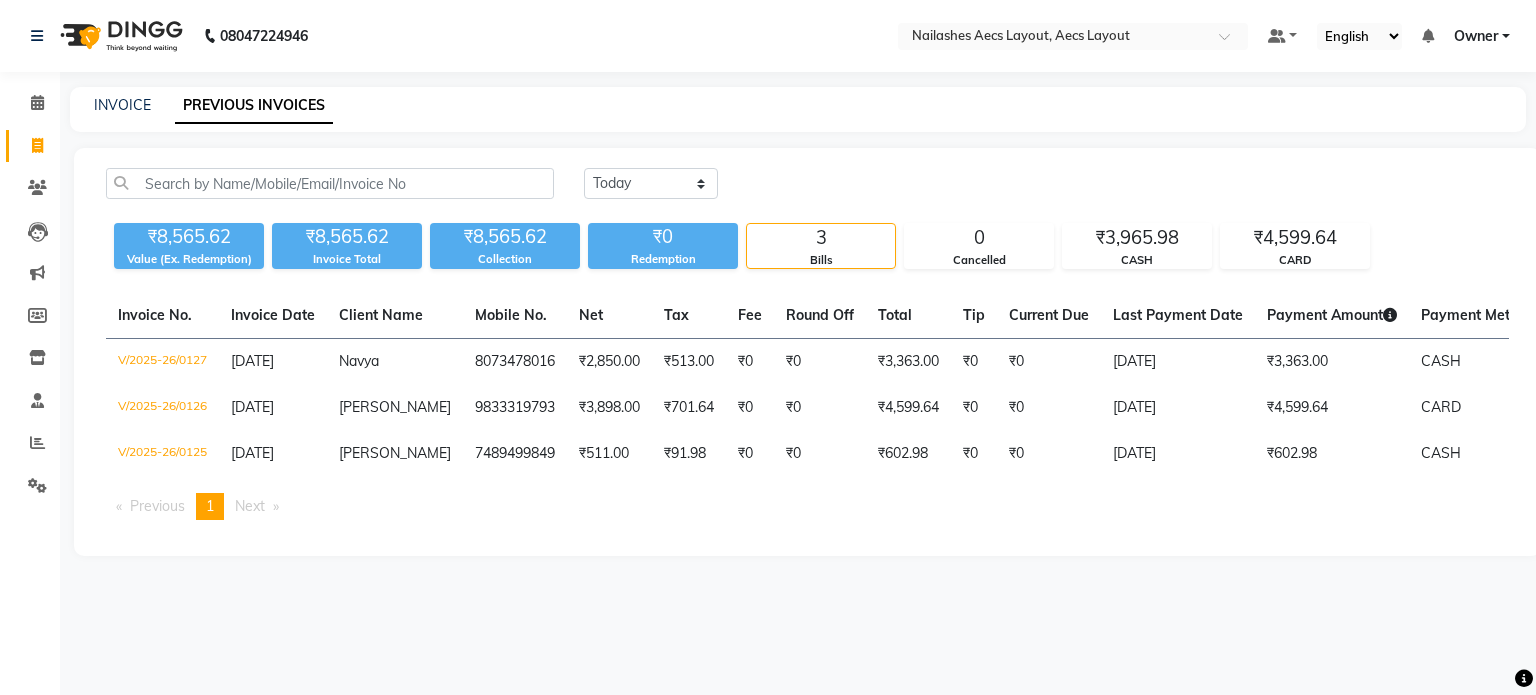 drag, startPoint x: 886, startPoint y: 493, endPoint x: 957, endPoint y: 498, distance: 71.17584 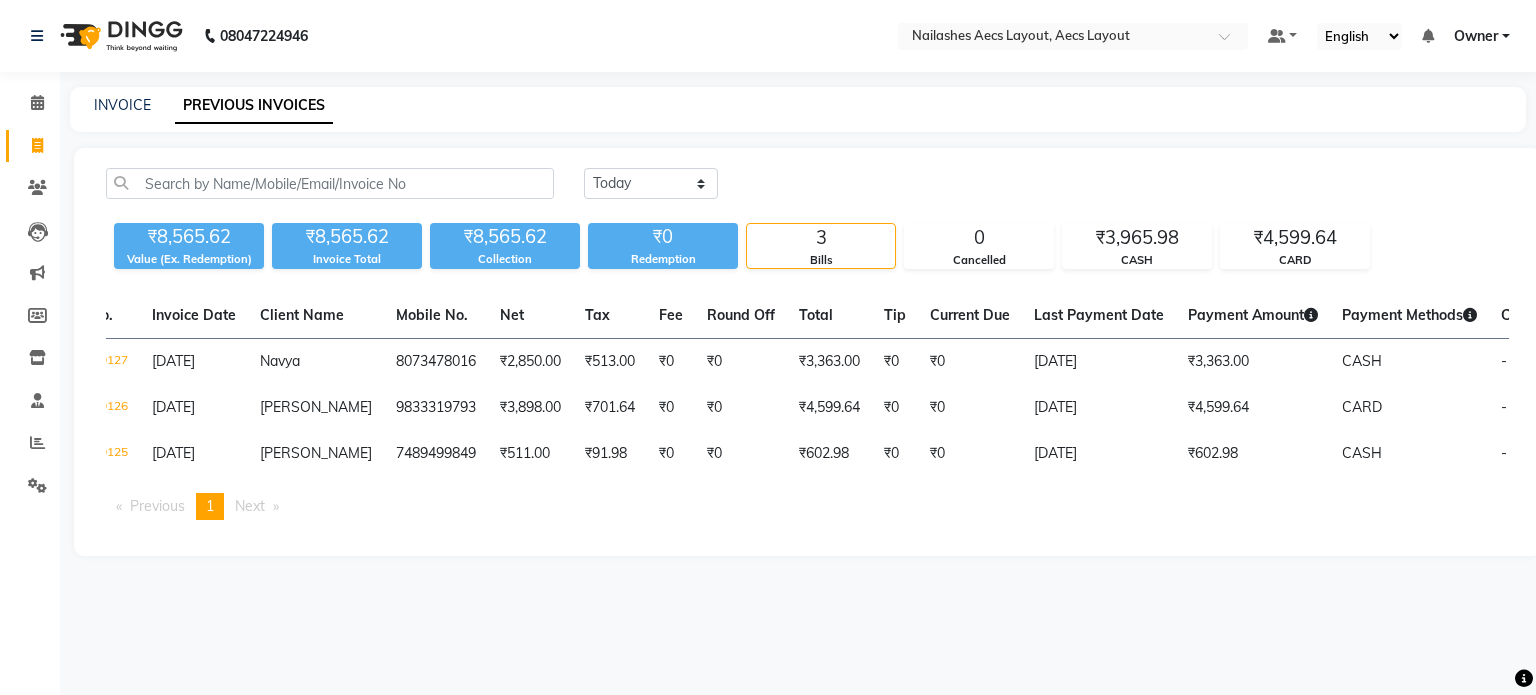 scroll, scrollTop: 0, scrollLeft: 0, axis: both 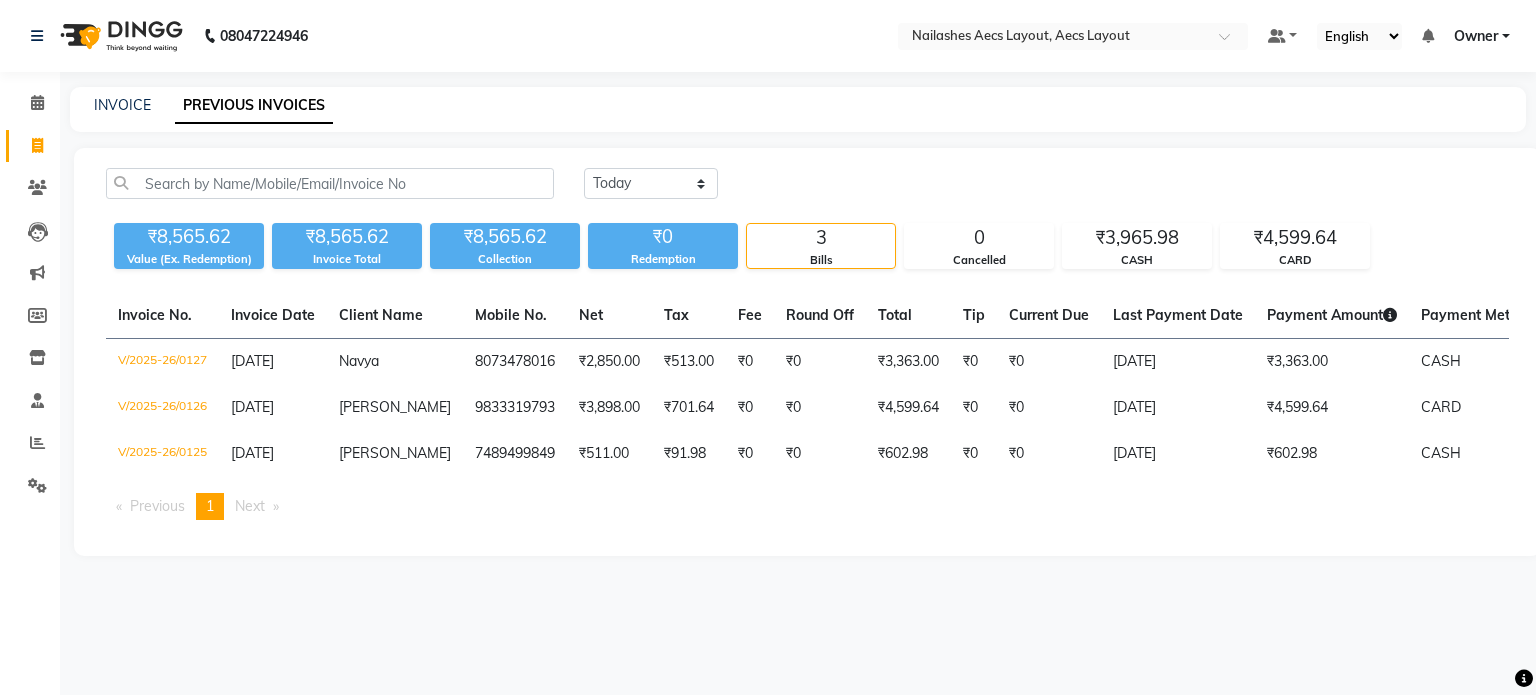 drag, startPoint x: 996, startPoint y: 495, endPoint x: 1012, endPoint y: 495, distance: 16 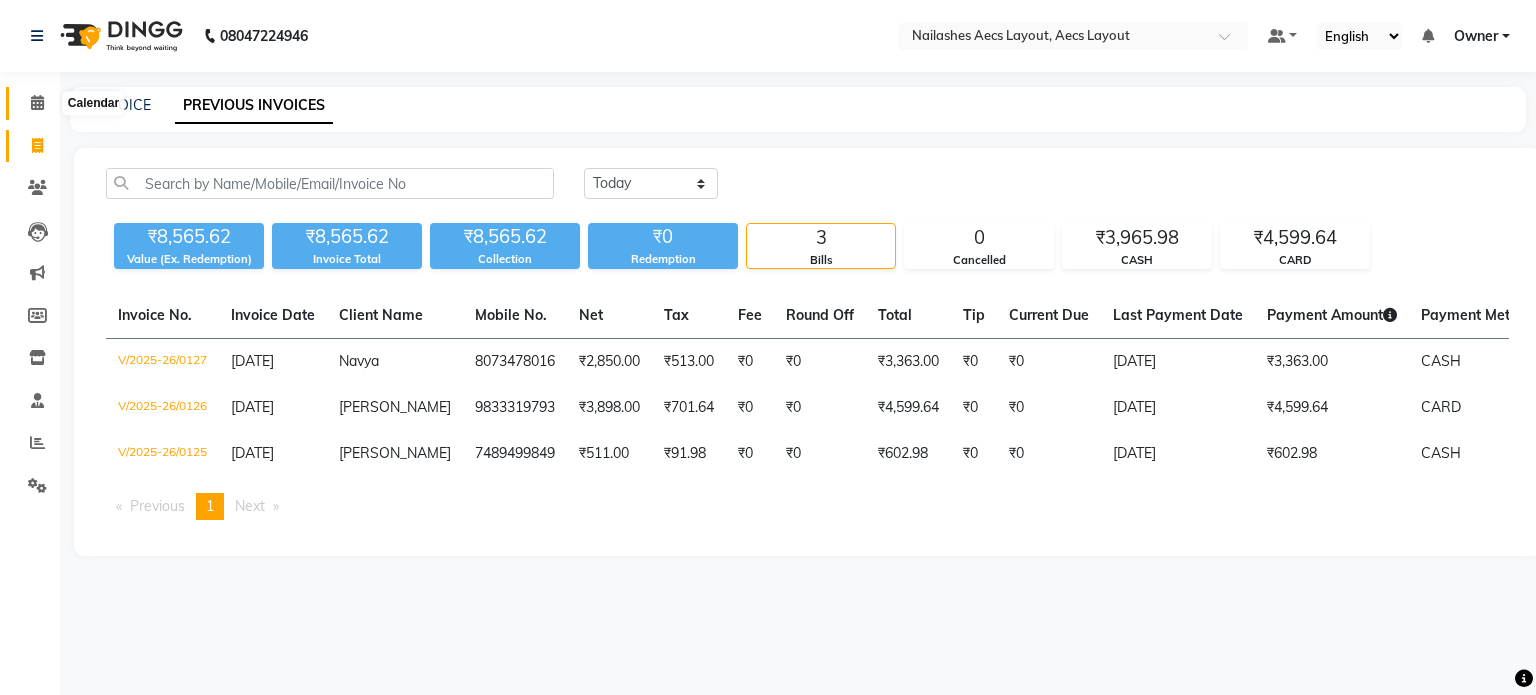 click 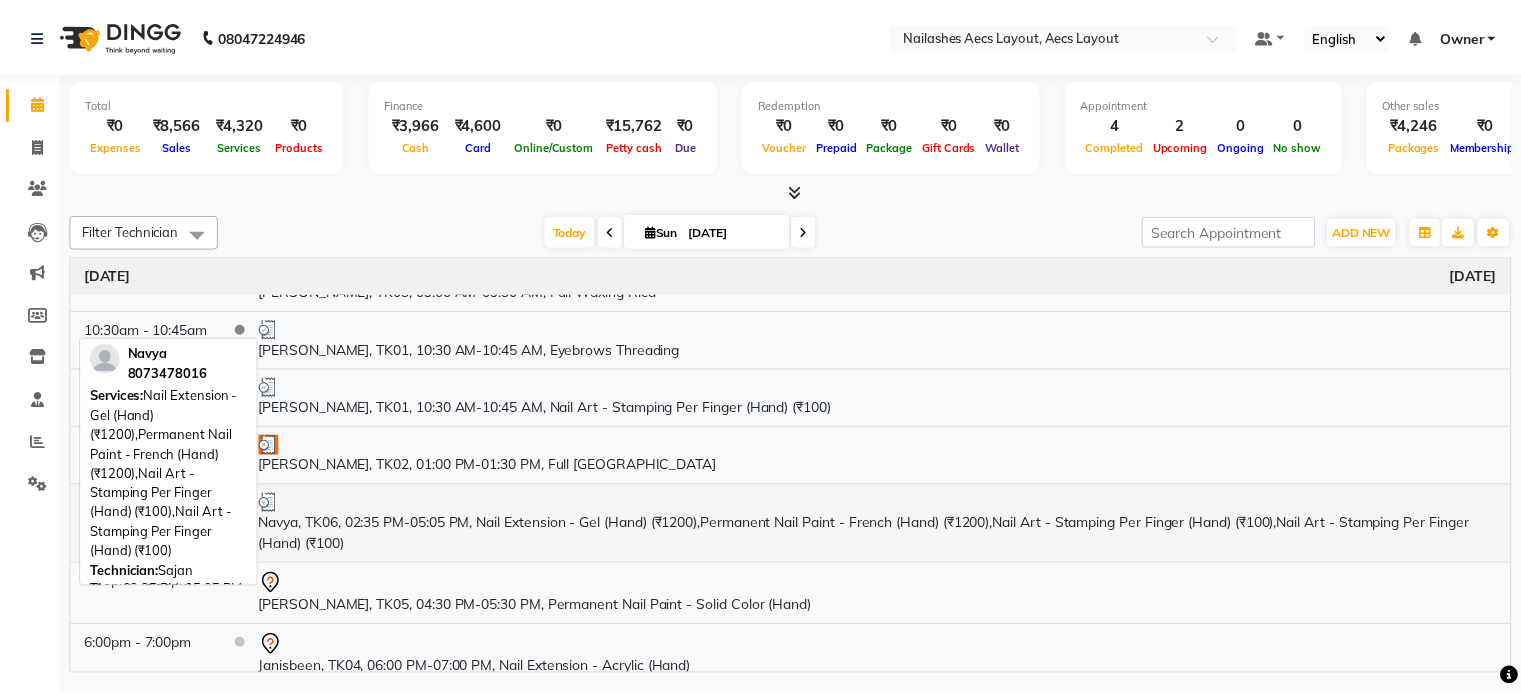 scroll, scrollTop: 110, scrollLeft: 0, axis: vertical 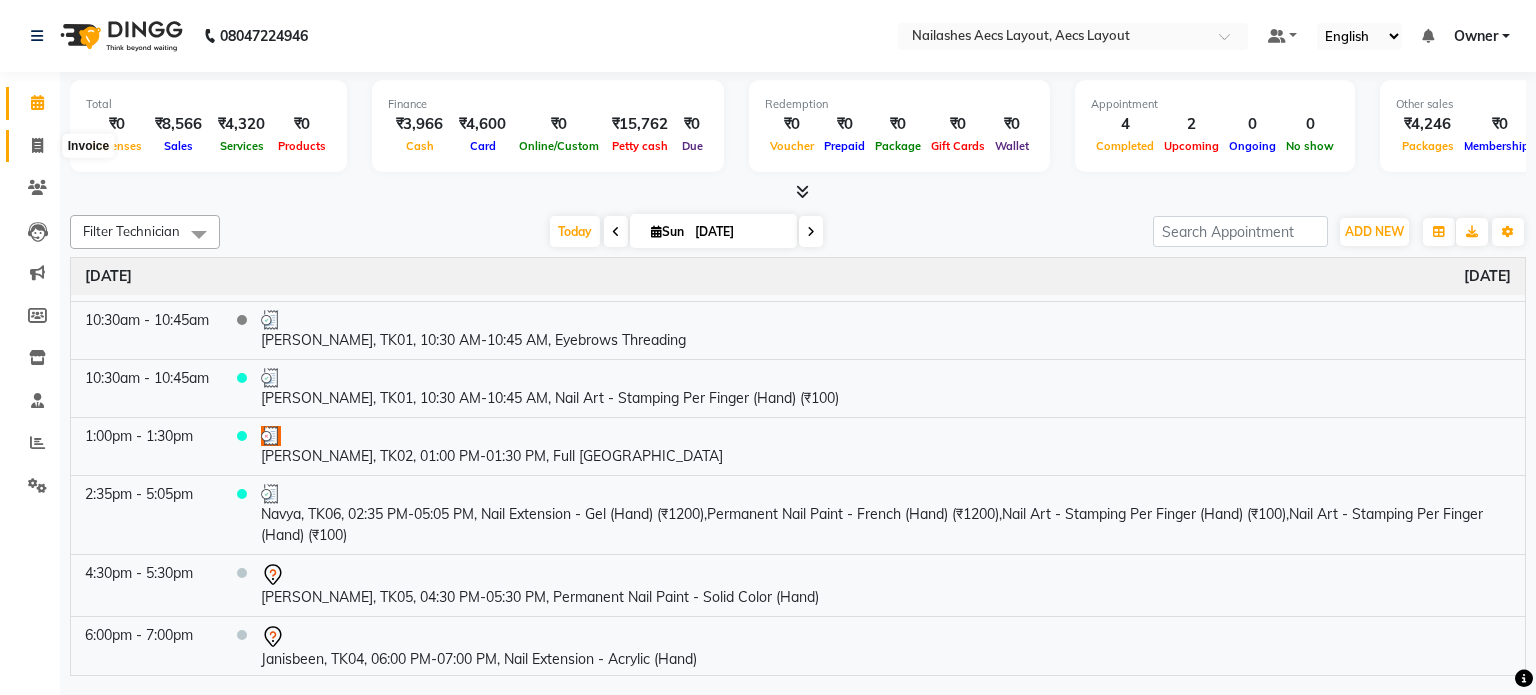 click 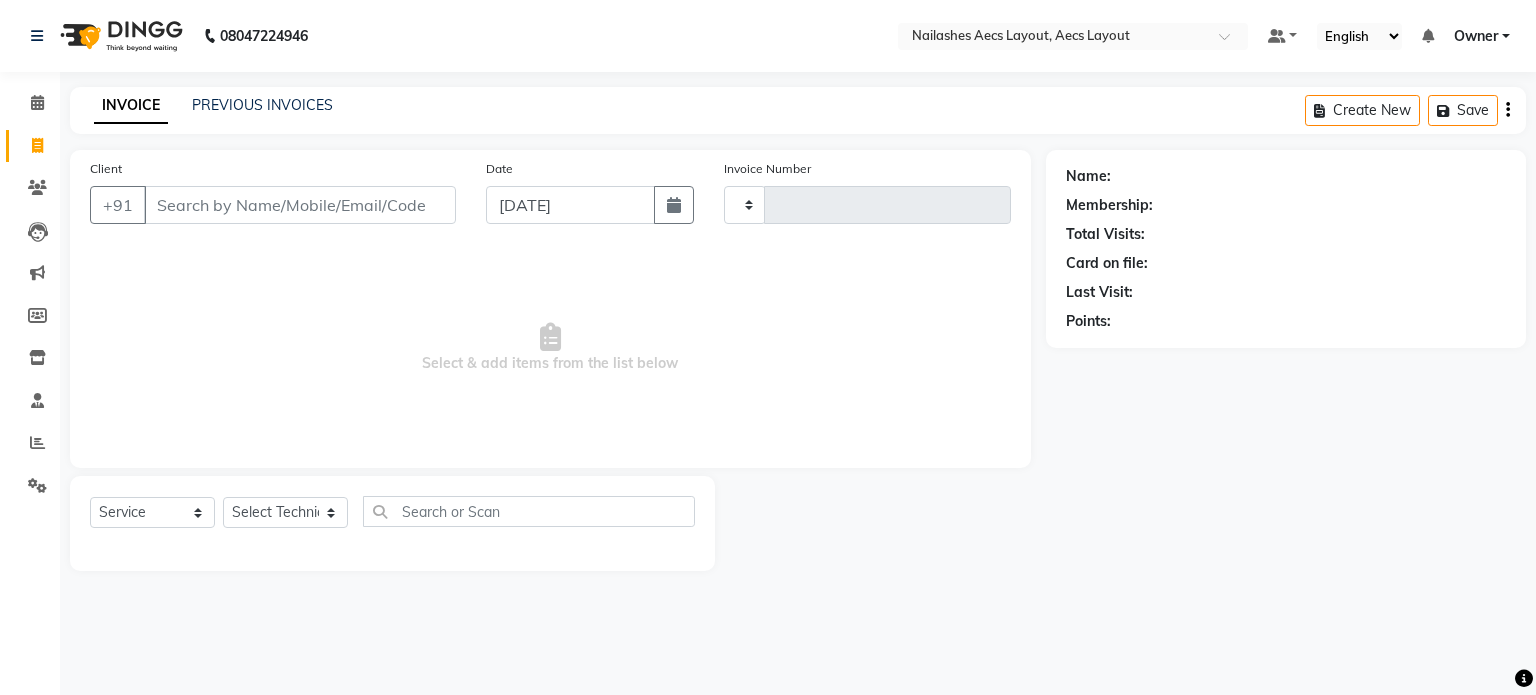 type on "0128" 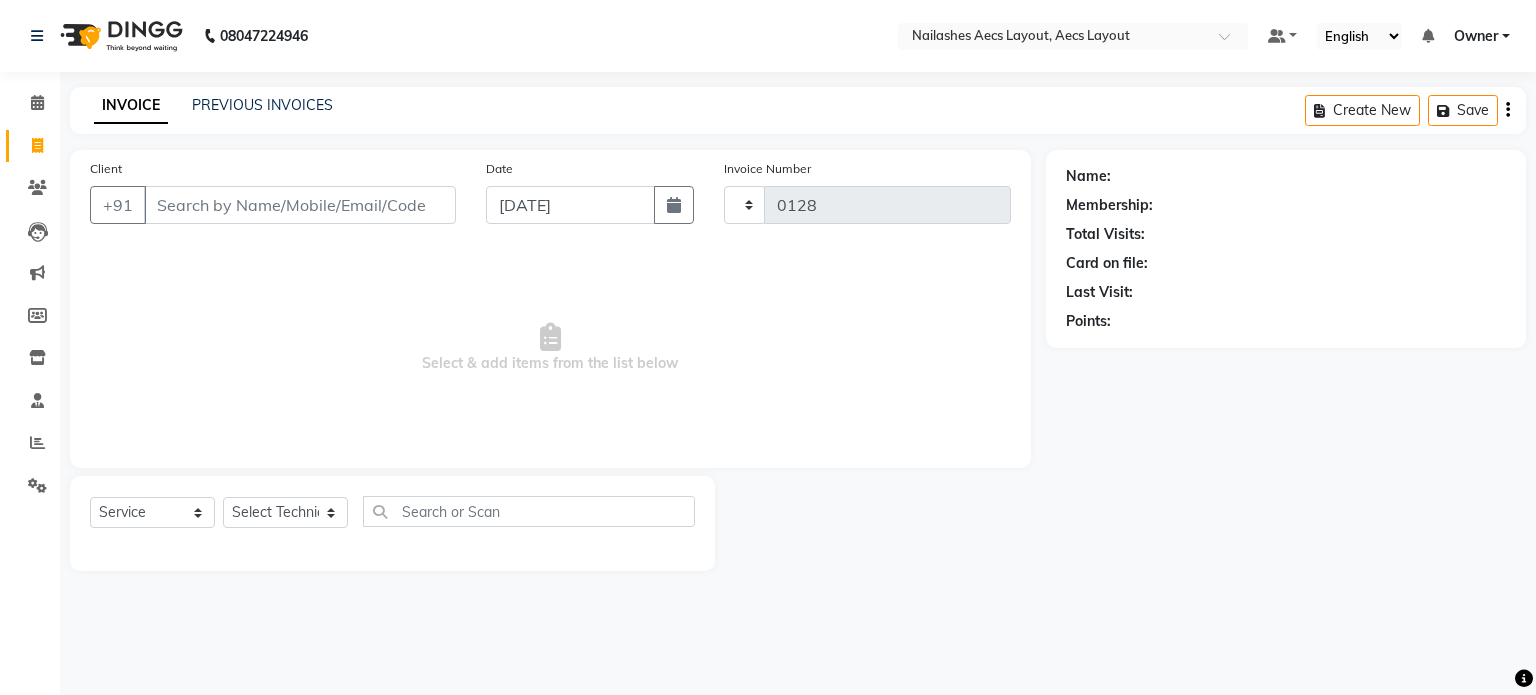 select on "8467" 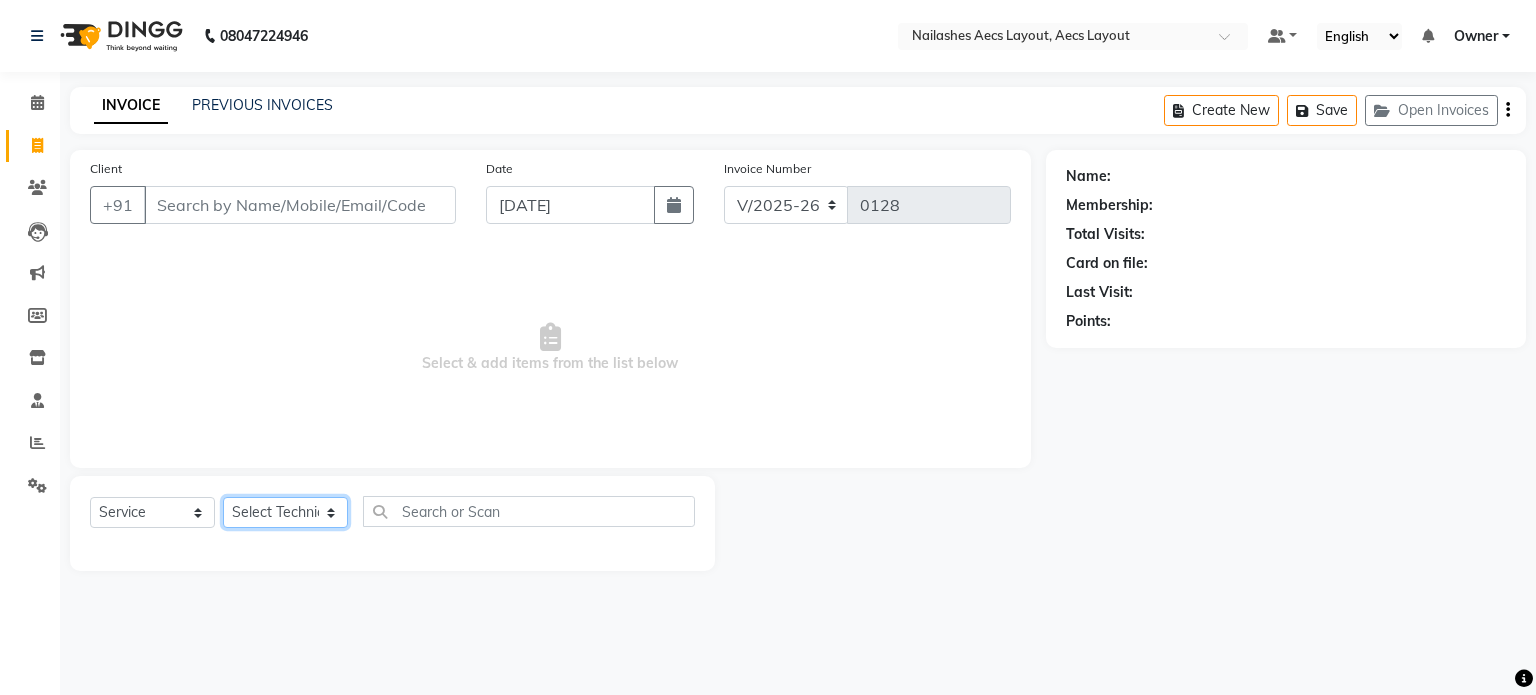 click on "Select Technician [PERSON_NAME] [PERSON_NAME] Owner [PERSON_NAME]" 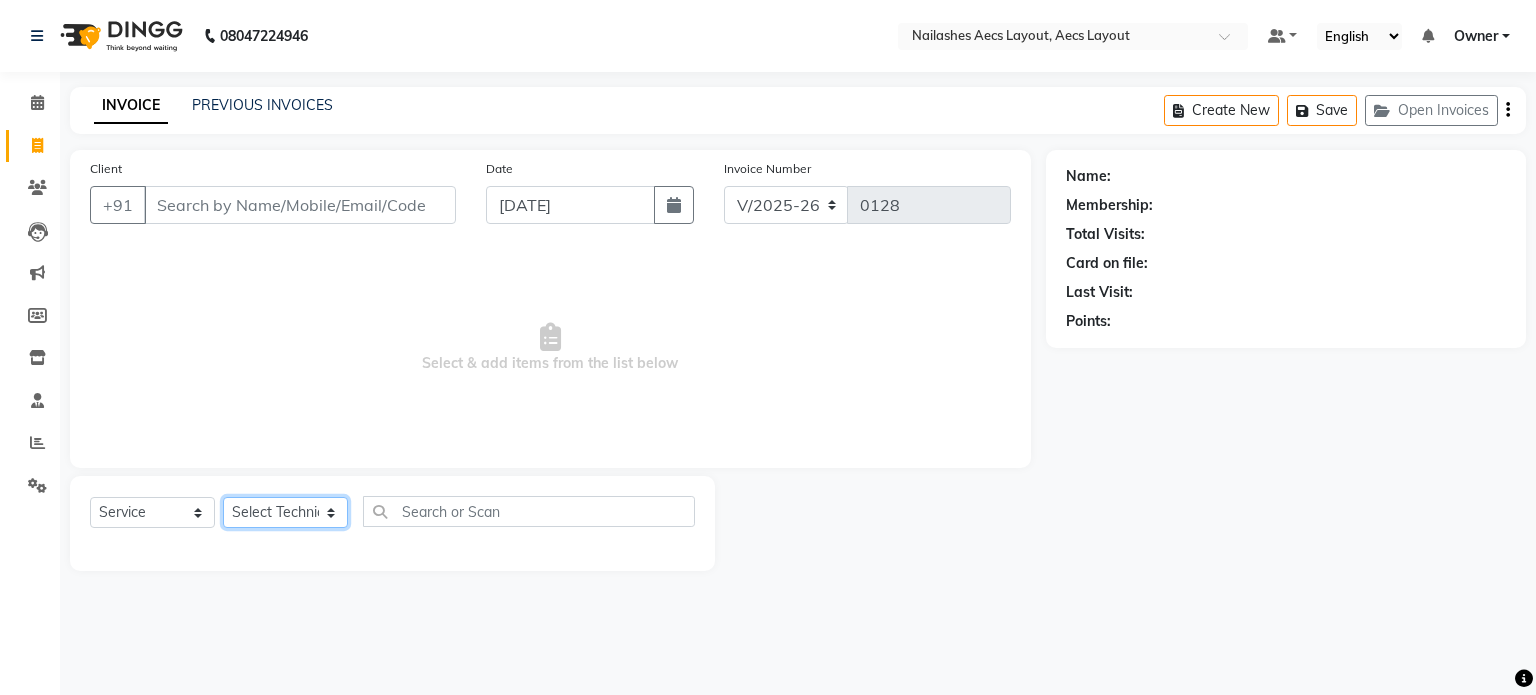 select on "83078" 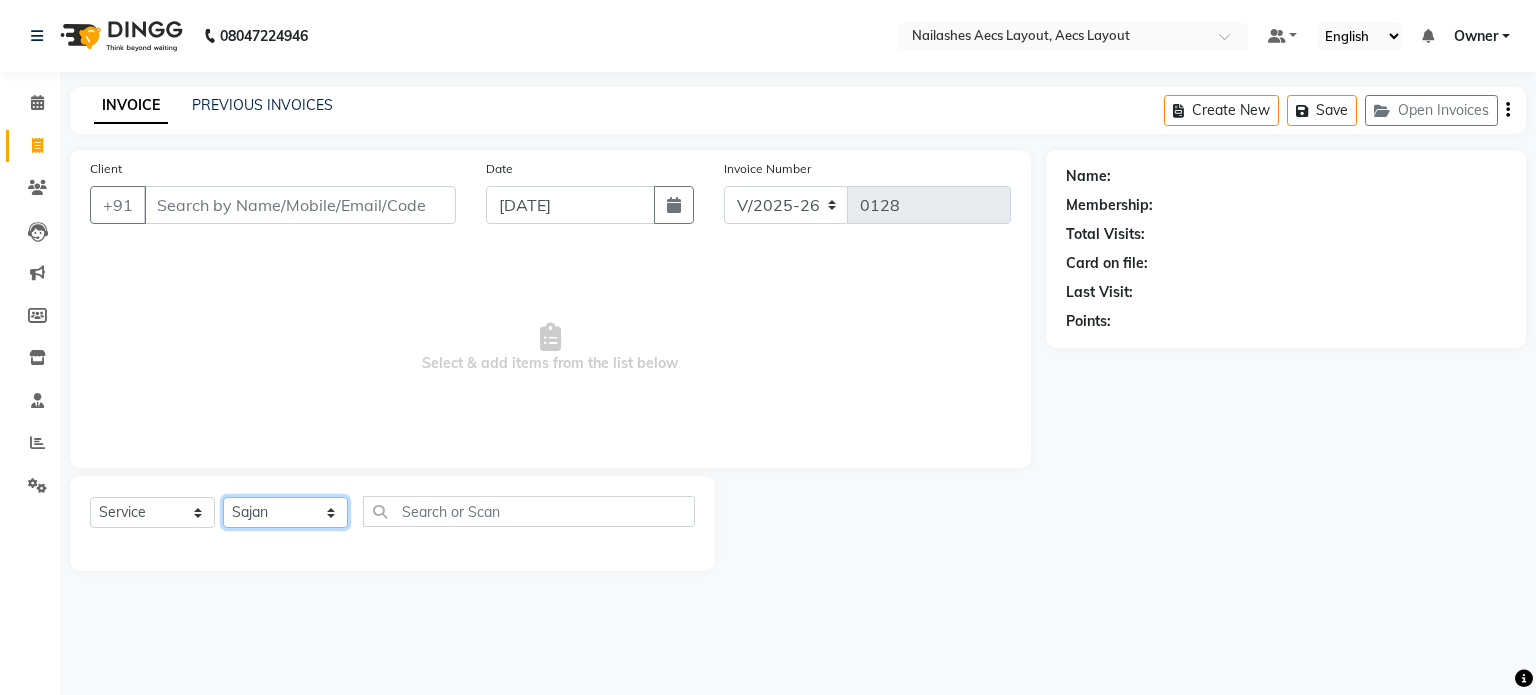 click on "Select Technician [PERSON_NAME] [PERSON_NAME] Owner [PERSON_NAME]" 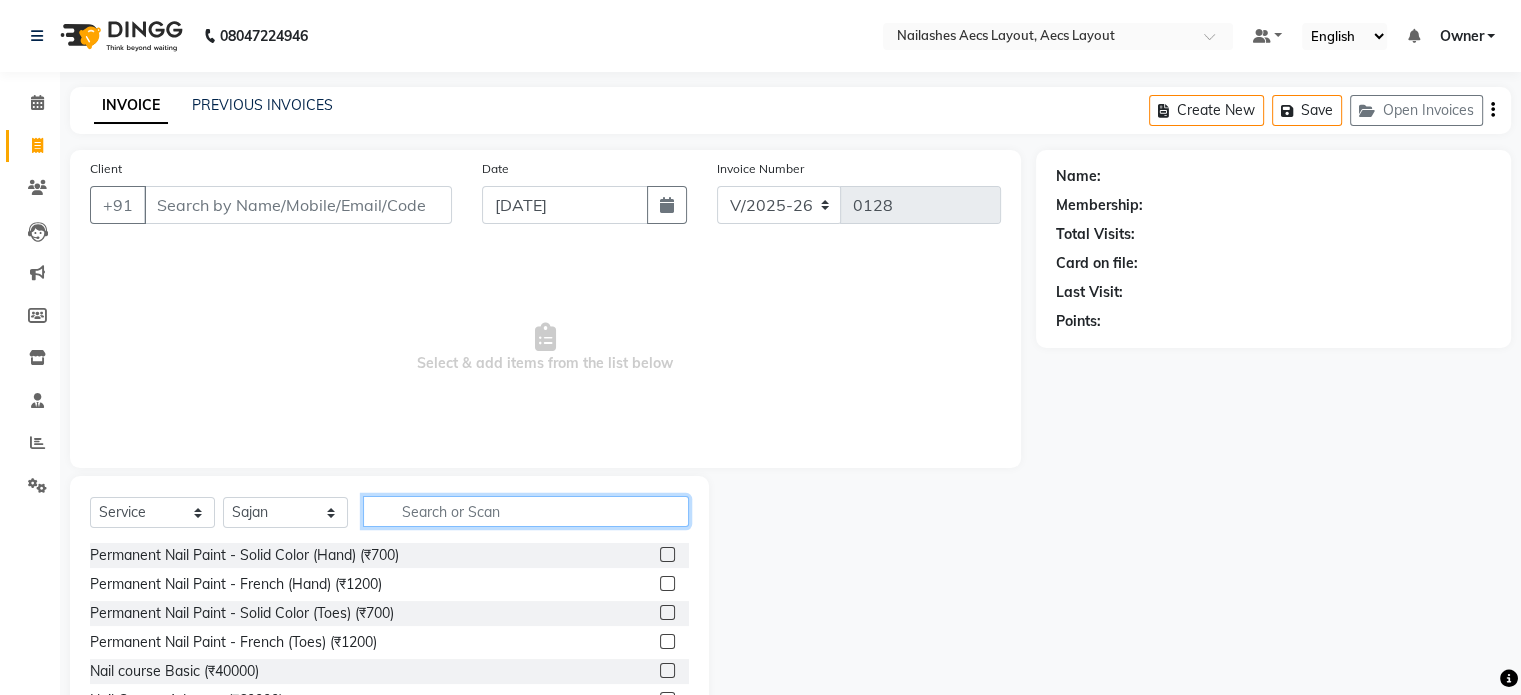 click 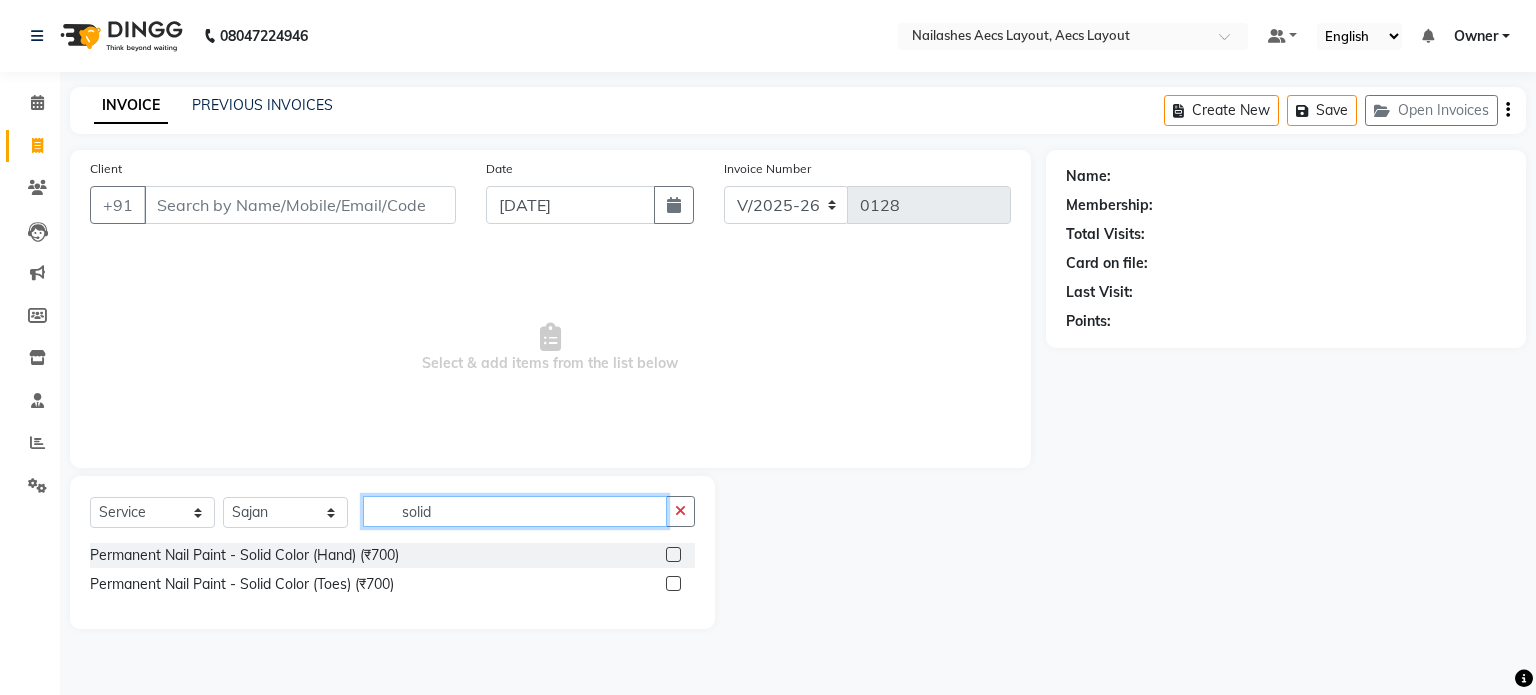 type on "solid" 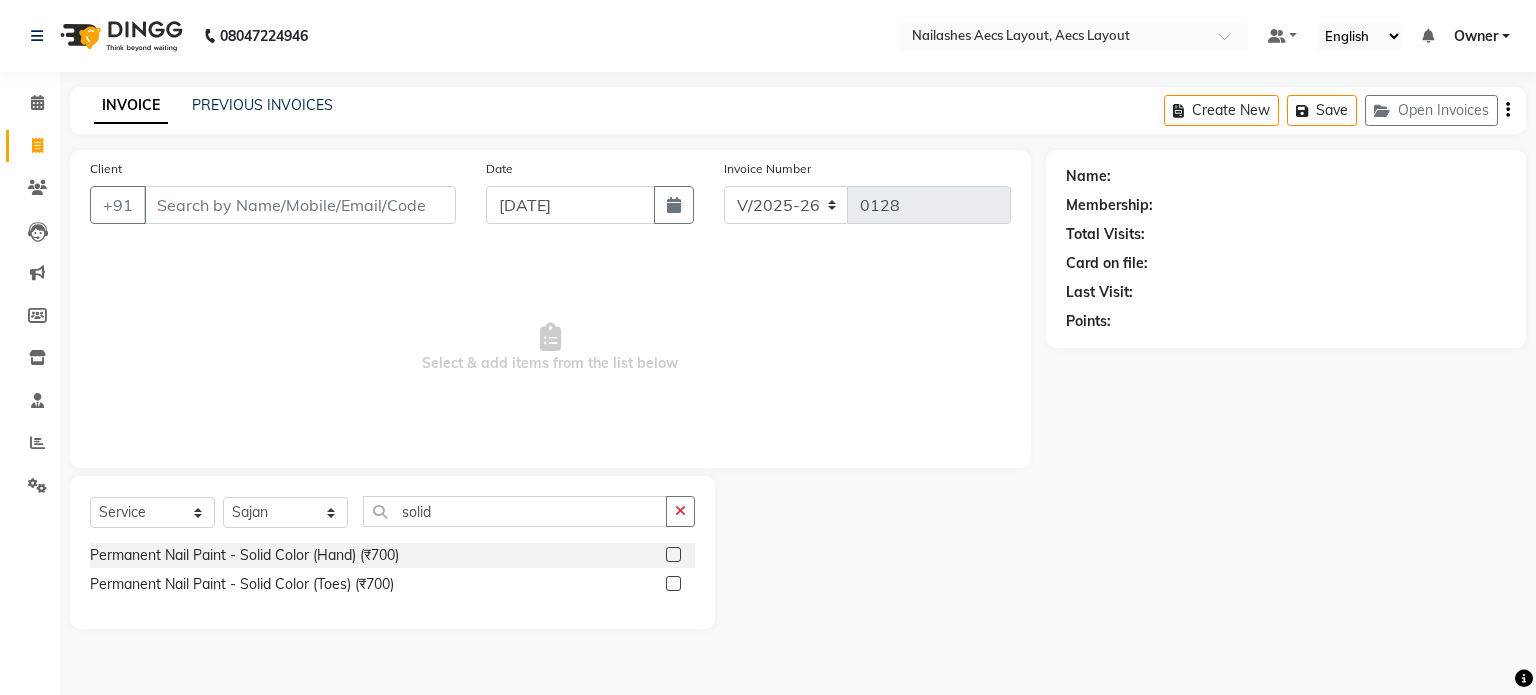 click 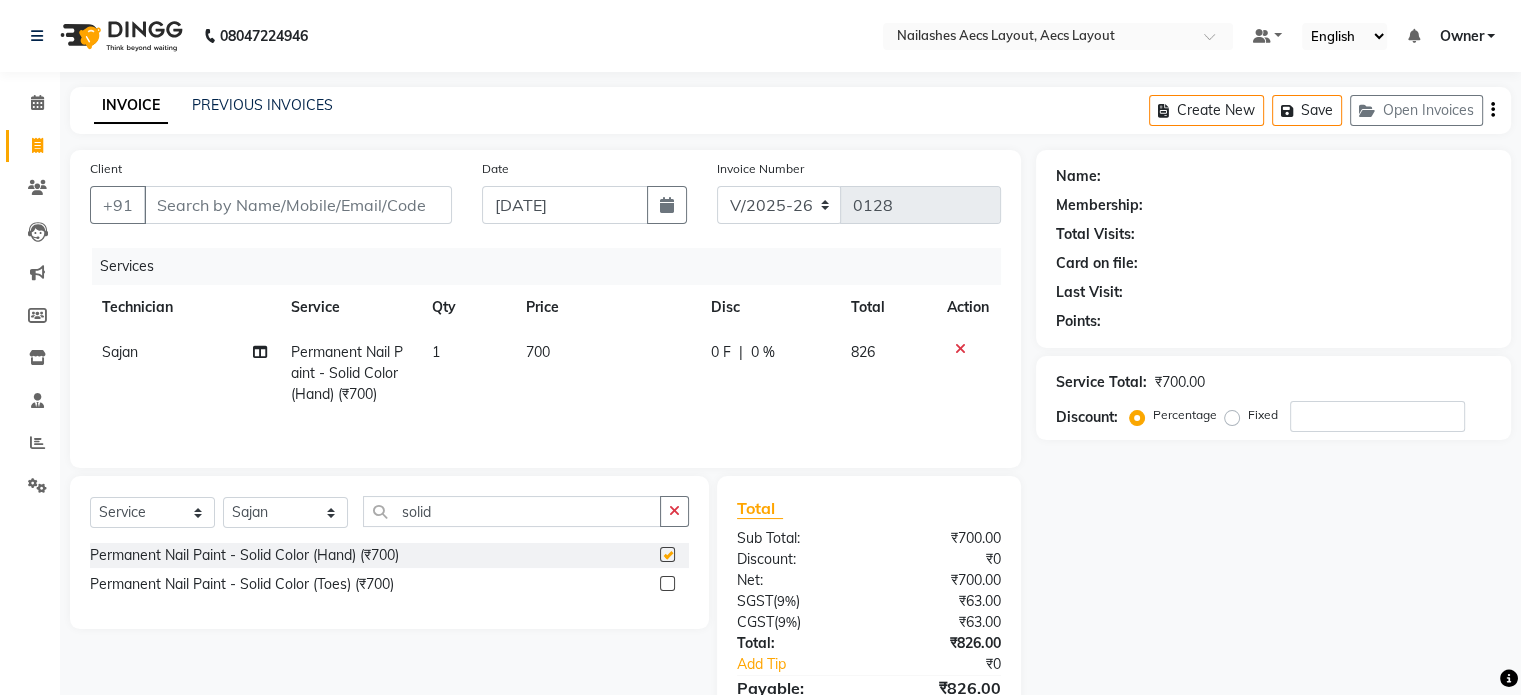 checkbox on "false" 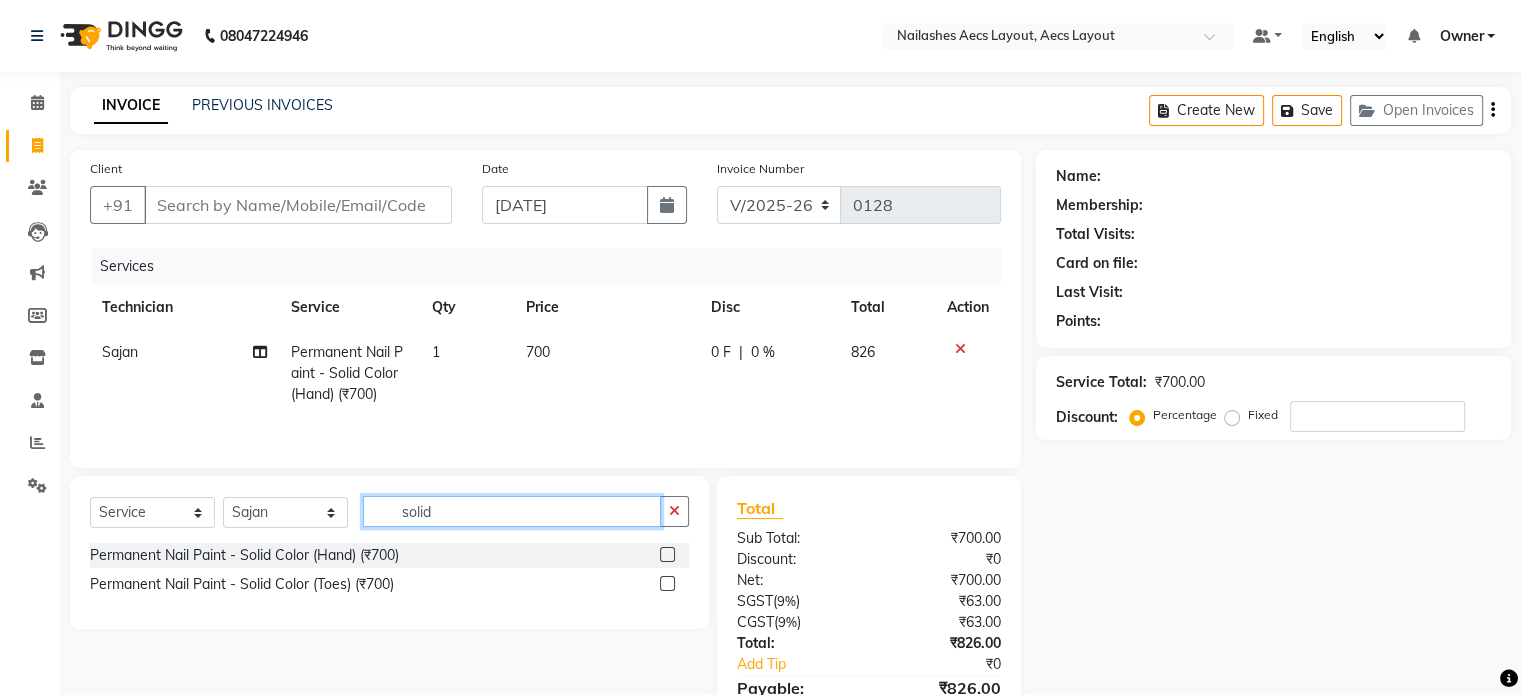click on "solid" 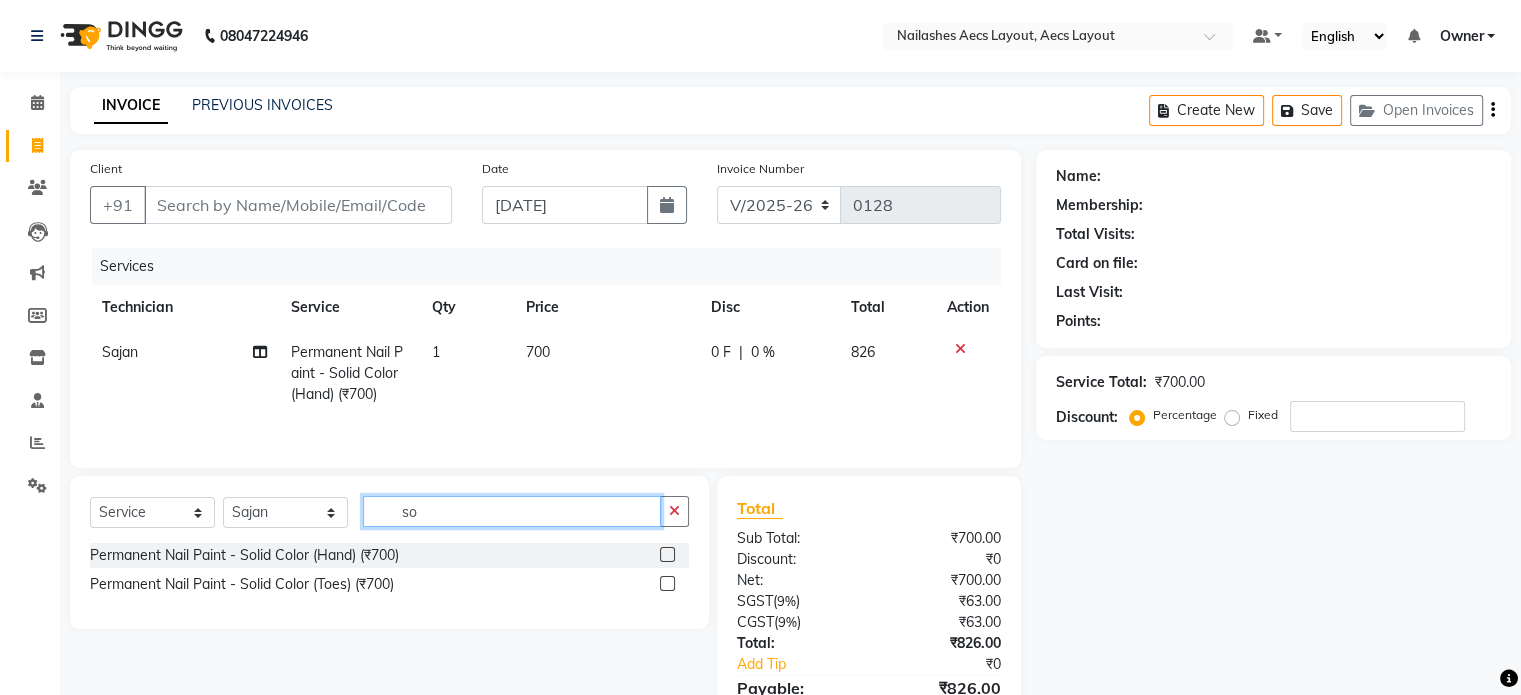 type on "s" 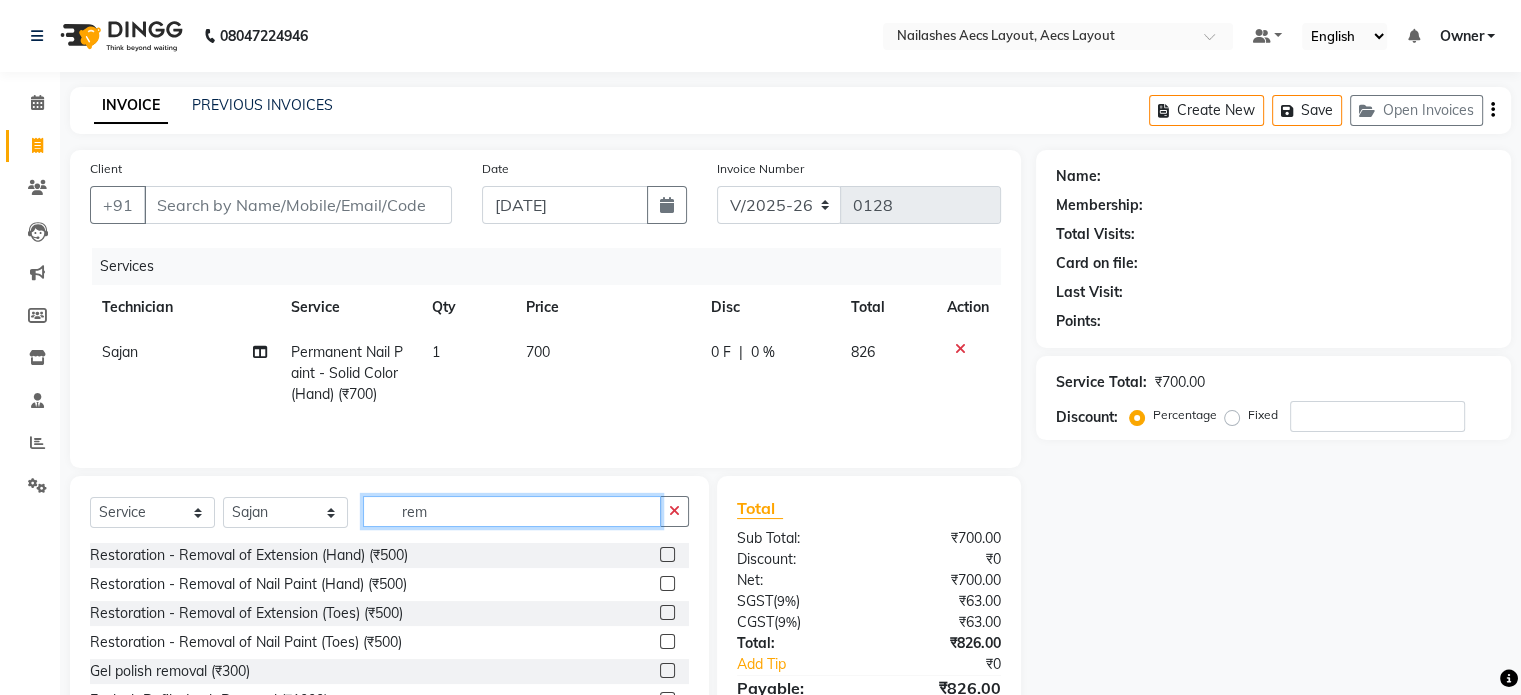 type on "rem" 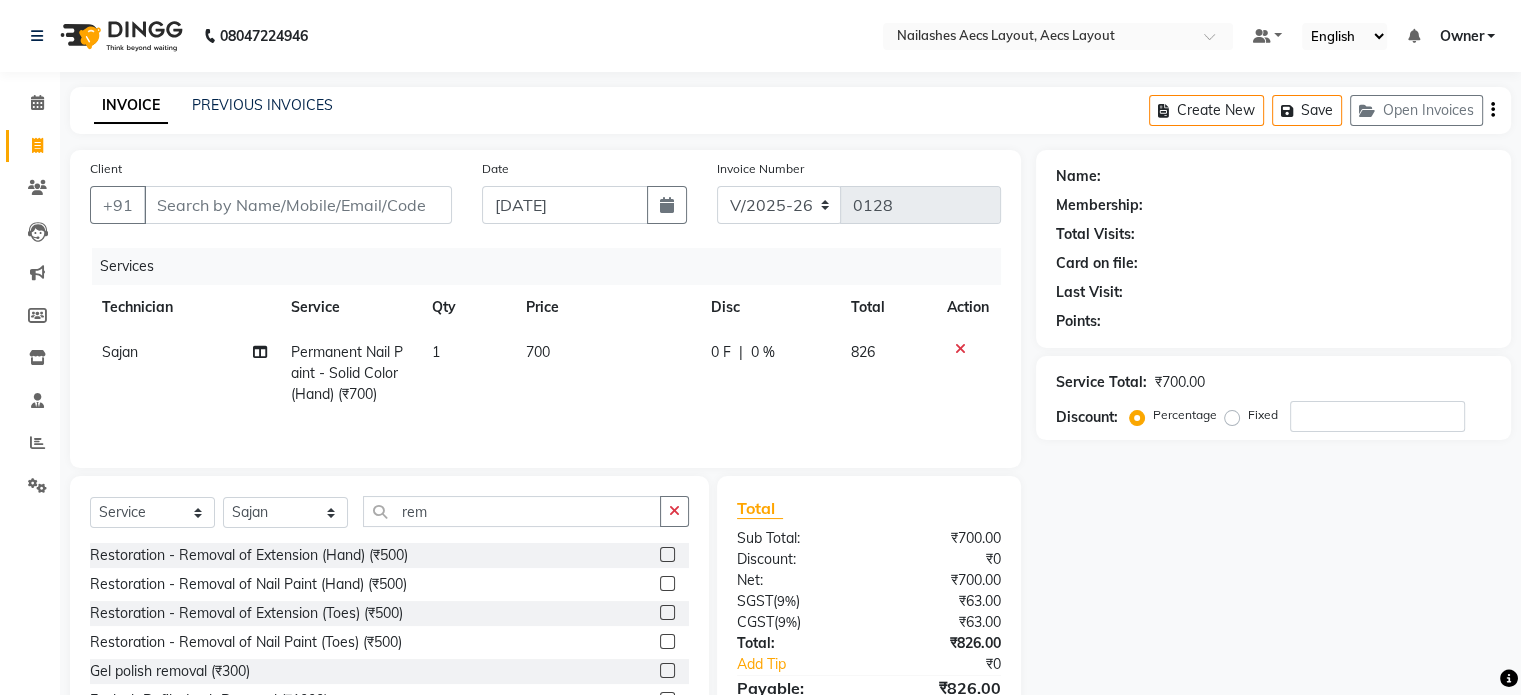 click 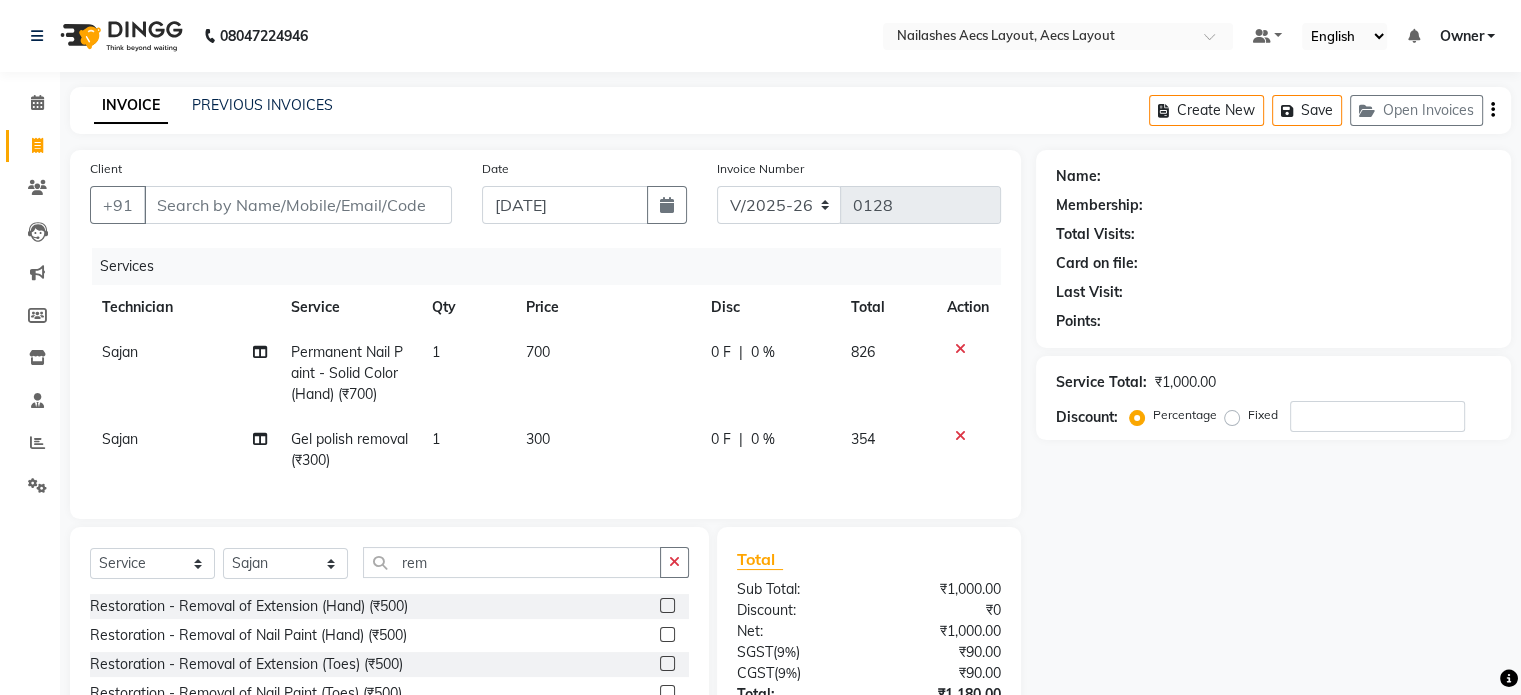 checkbox on "false" 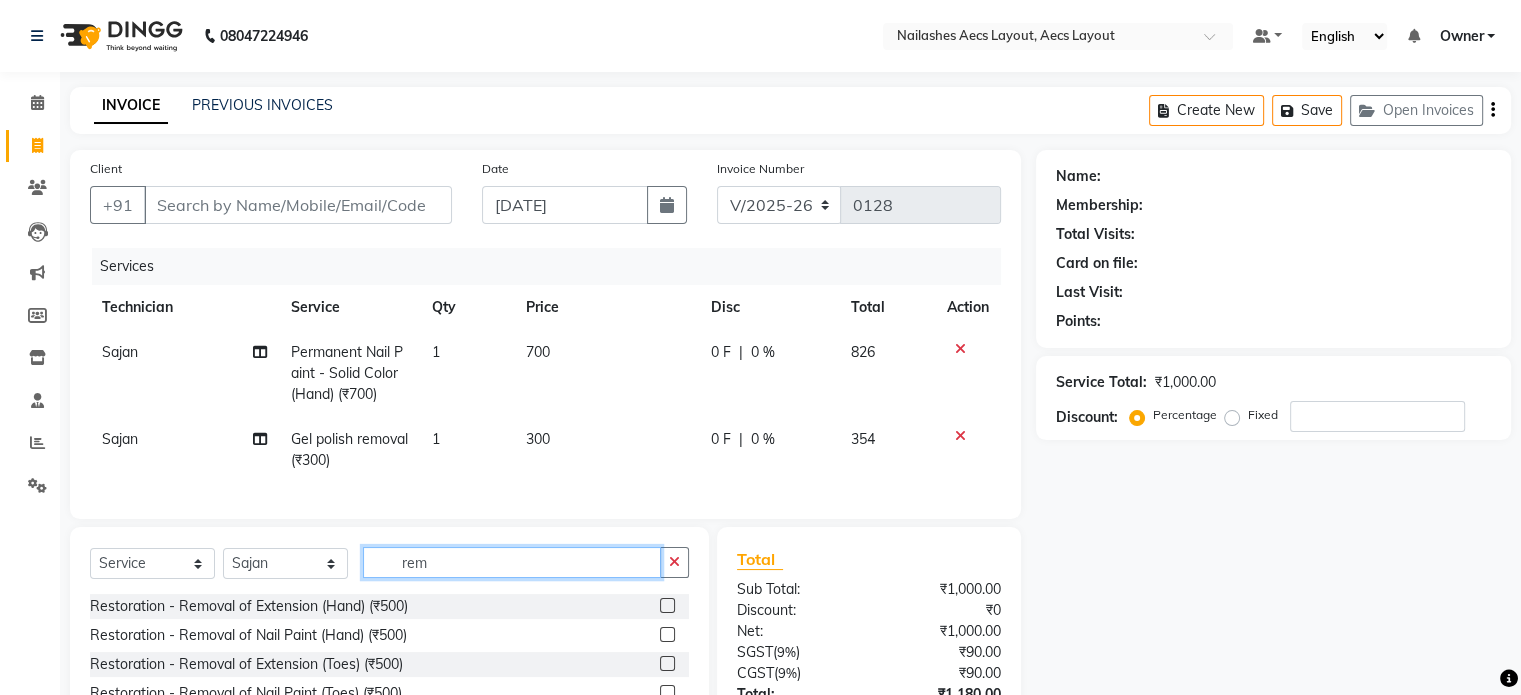 click on "rem" 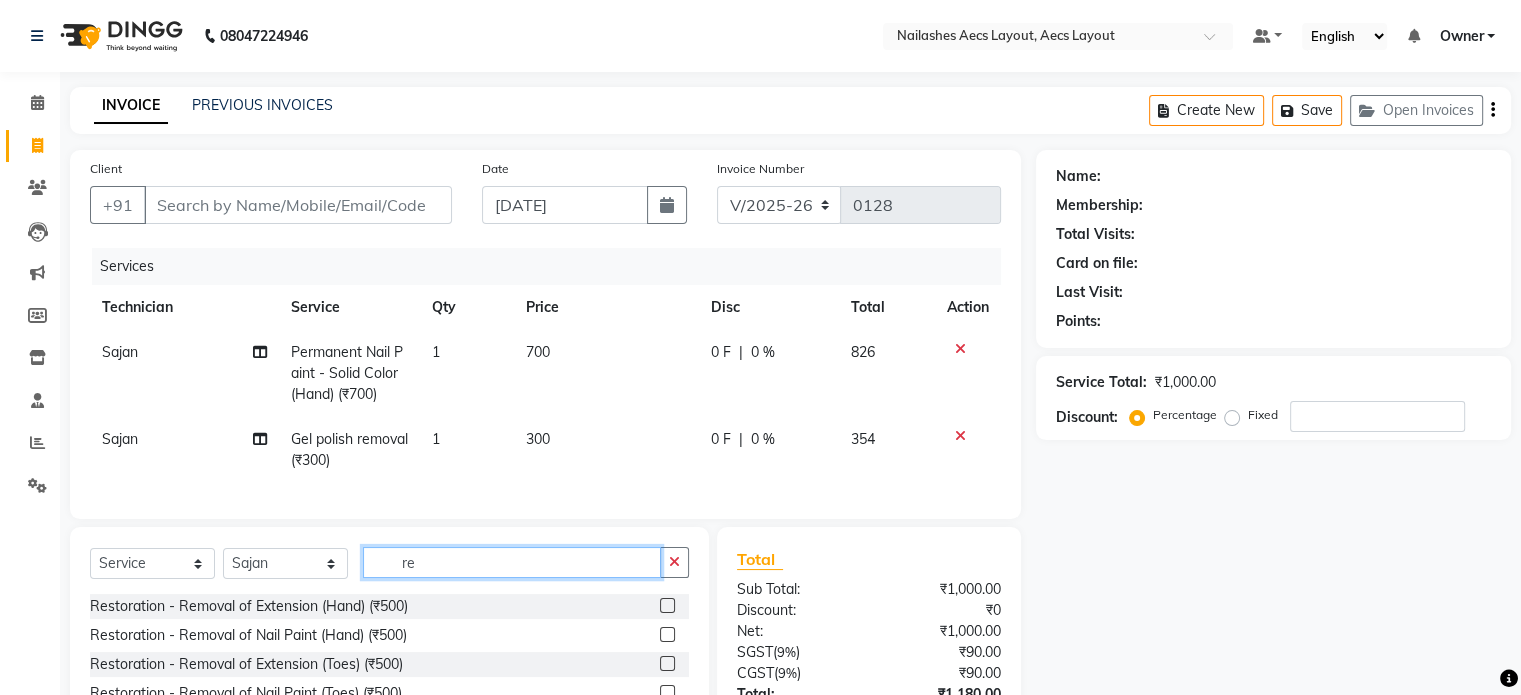 type on "r" 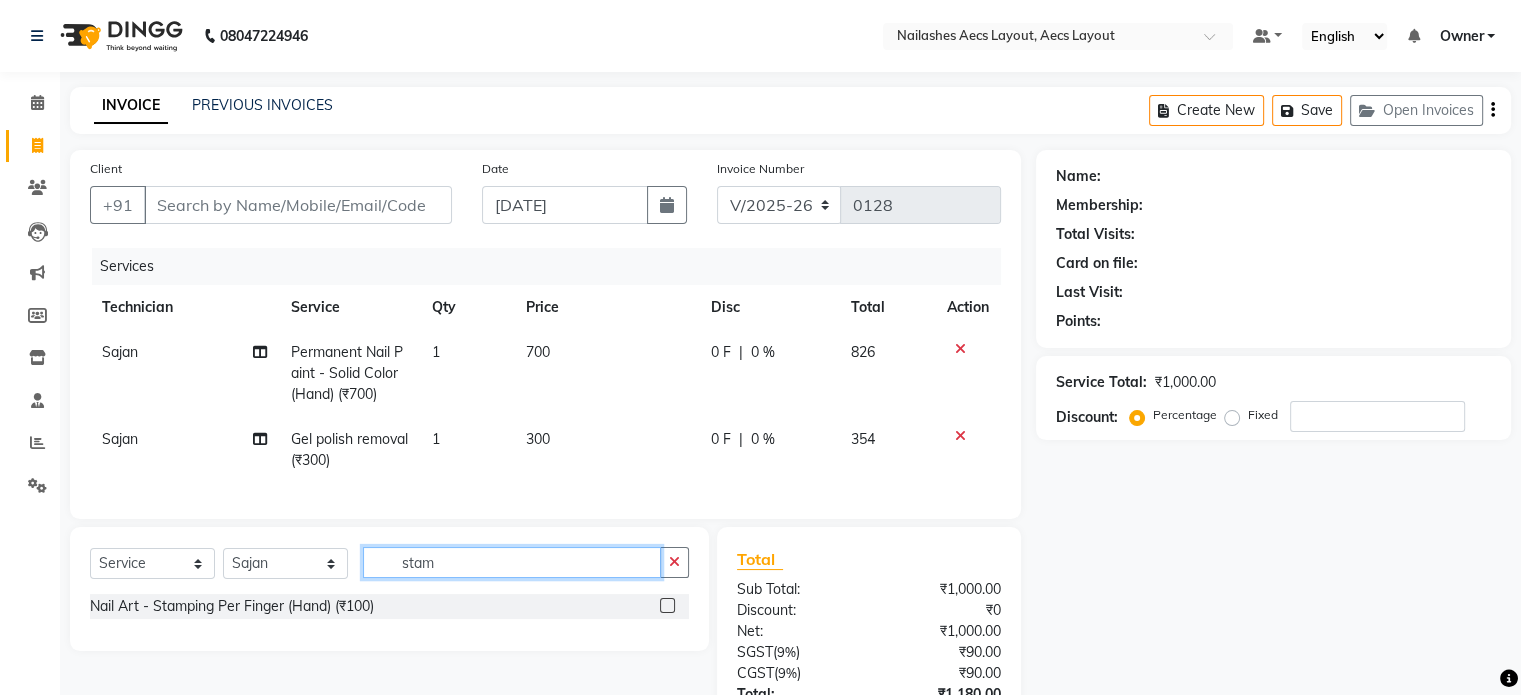 type on "stam" 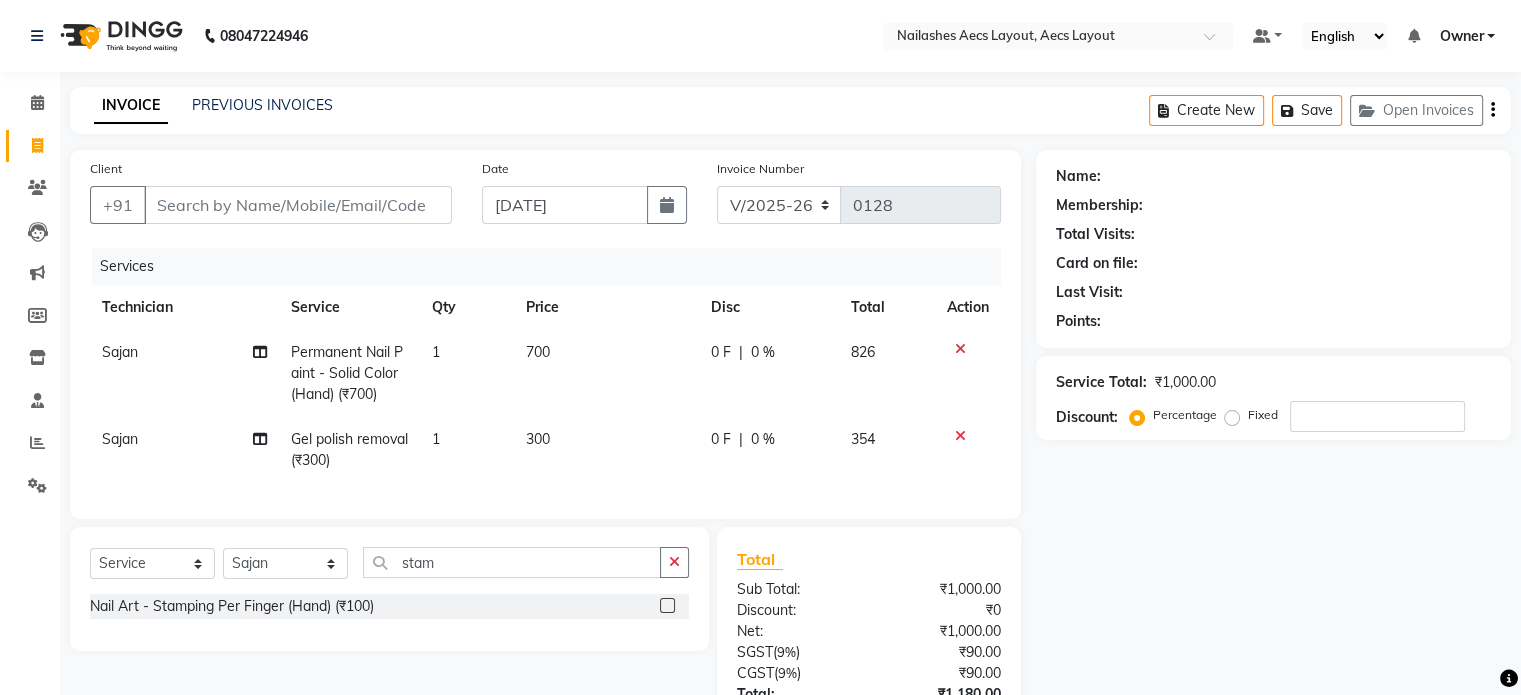 click 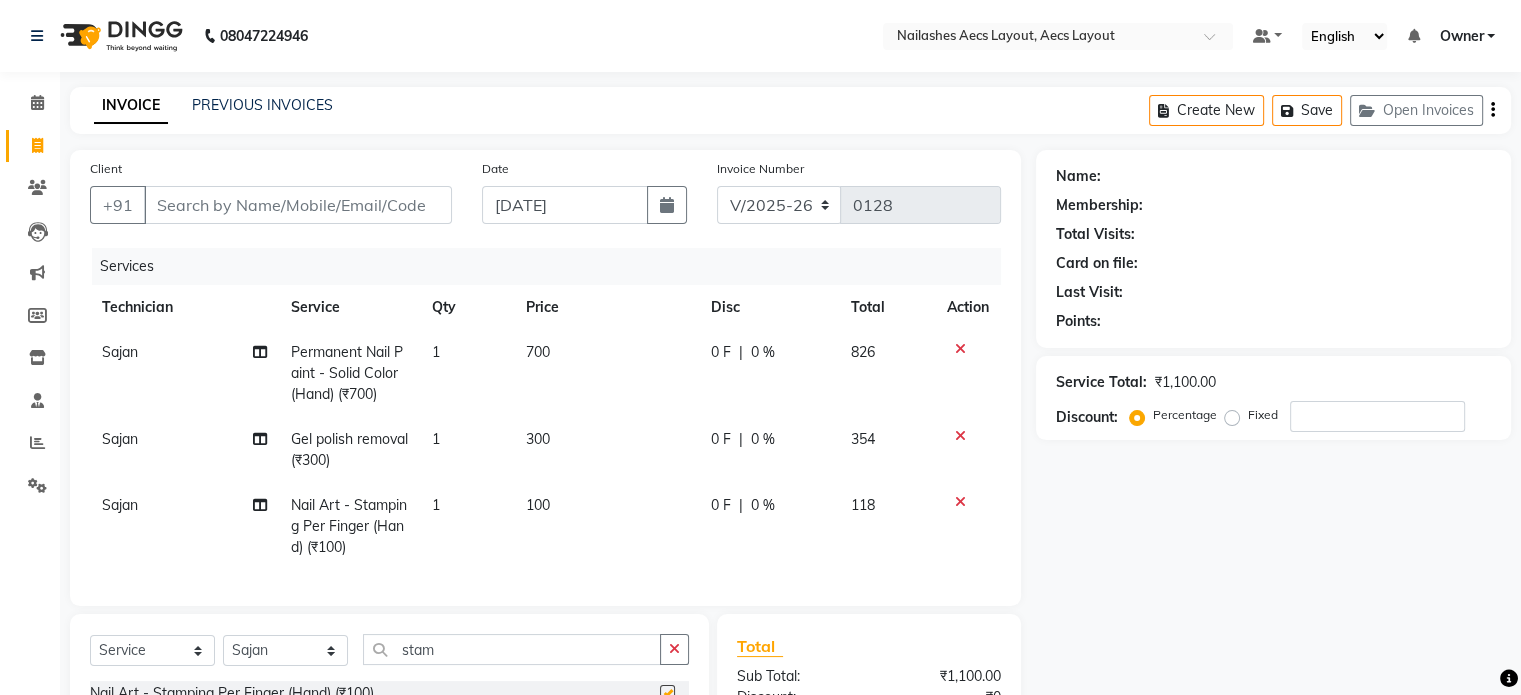 checkbox on "false" 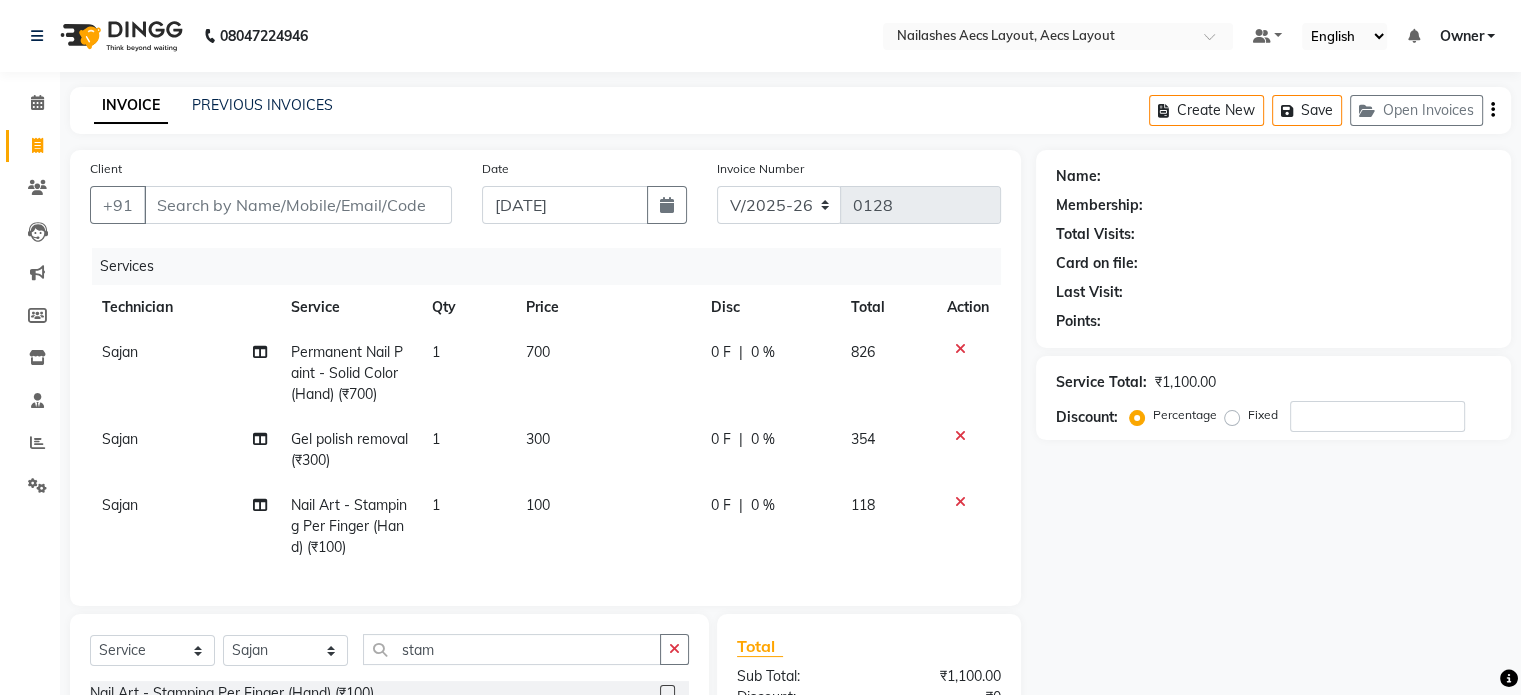 click on "100" 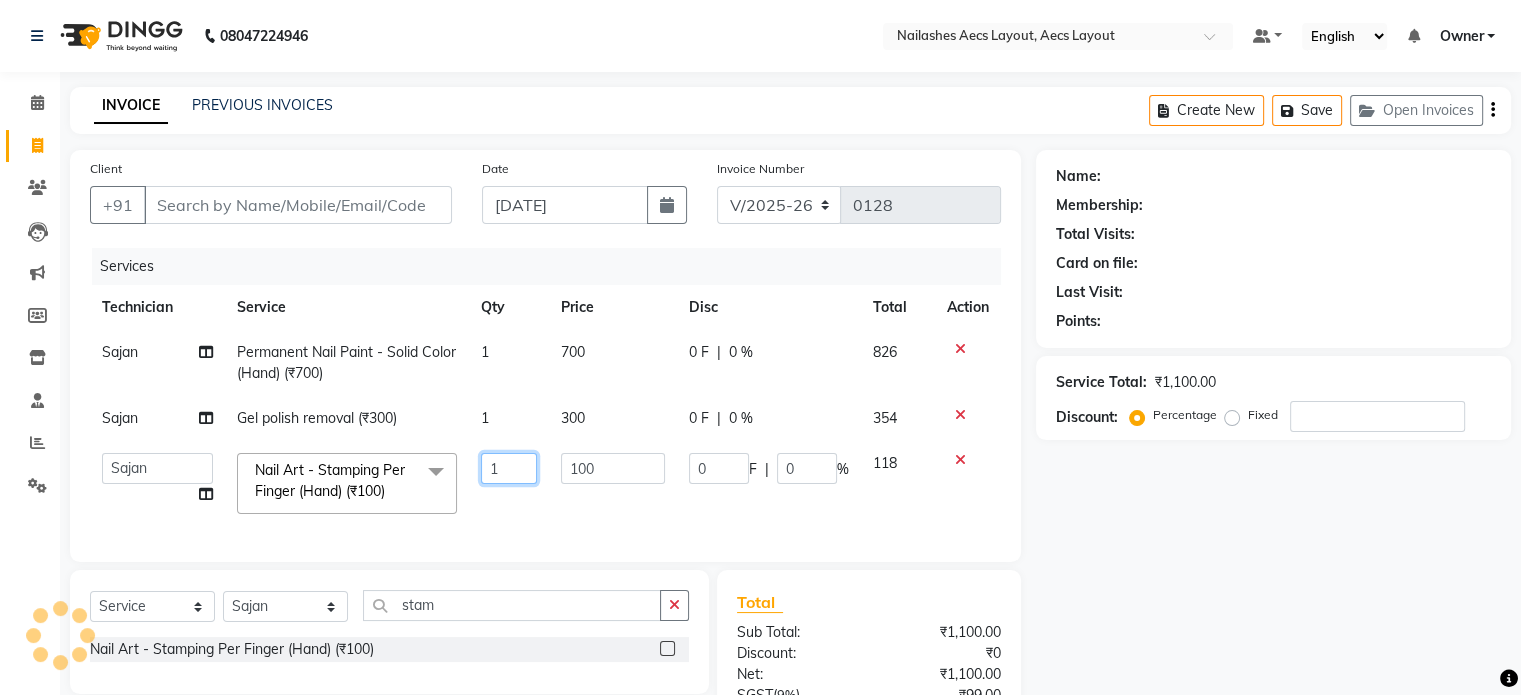 click on "1" 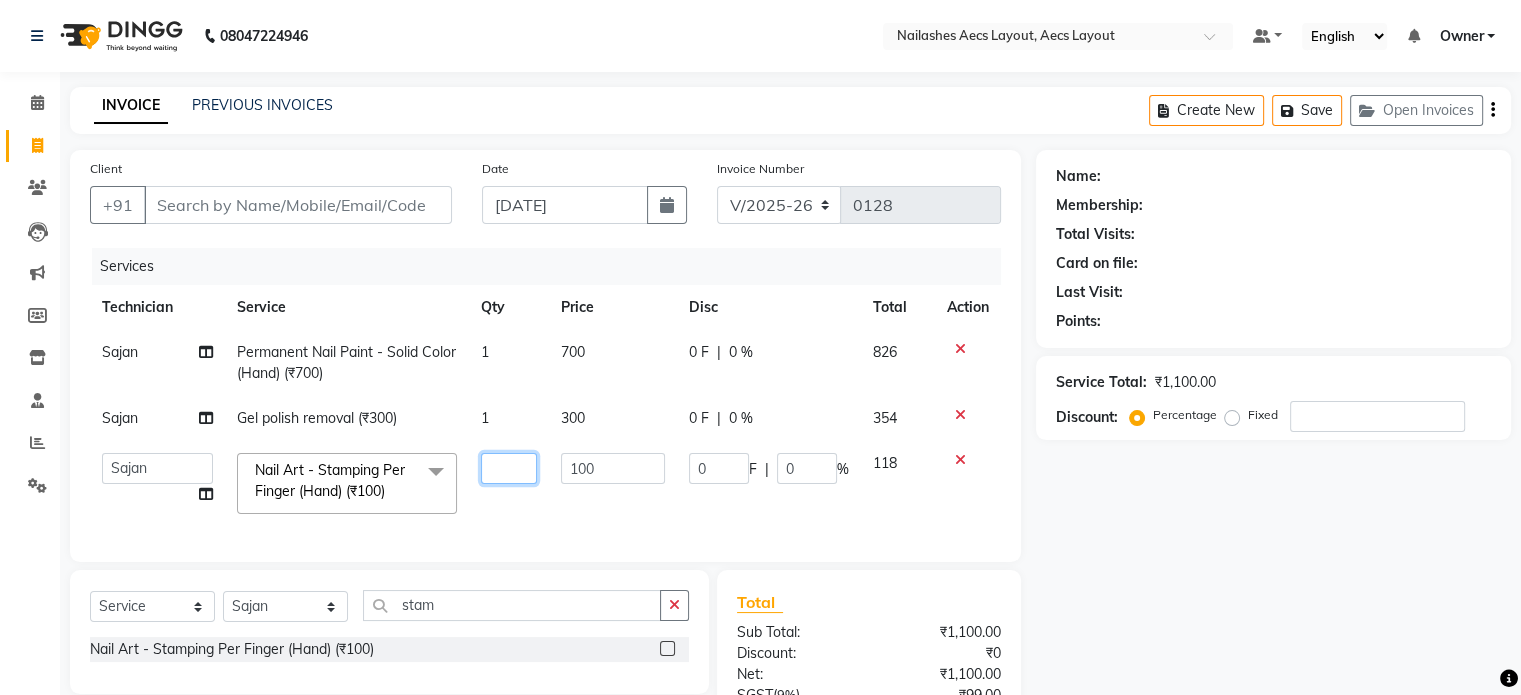 type on "2" 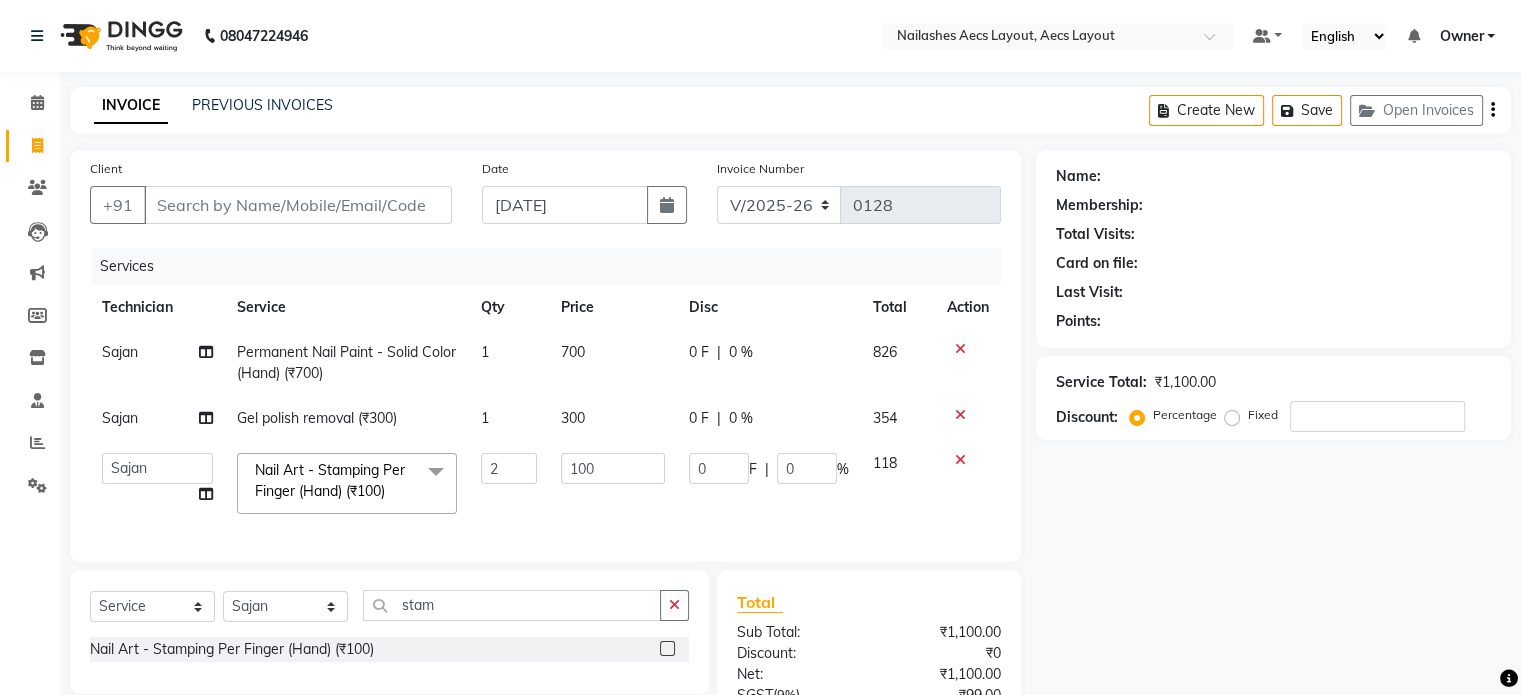 click on "Arun    kaptan   Krishna   Owner   Sajan  Nail Art - Stamping Per Finger (Hand) (₹100)  x Permanent Nail Paint - Solid Color (Hand) (₹700) Permanent Nail Paint - French (Hand) (₹1200) Permanent Nail Paint - Solid Color (Toes) (₹700) Permanent Nail Paint - French (Toes) (₹1200) Nail course Basic (₹40000) Nail Course Advance (₹60000) Cuticle Oil (₹750) Restoration - Gel (Hand) (₹100) Restoration - Tip Replacement (Hand) (₹100) Restoration - Touch -up (Hand) (₹300) Restoration - Gel Color Changes (Hand) (₹700) Restoration - Removal of Extension (Hand) (₹500) Restoration - Removal of Nail Paint (Hand) (₹500) Restoration - Gel (Toes) (₹100) Restoration - Tip Replacement (Toes) (₹100) Restoration - Touch -up (Toes) (₹300) Restoration - Gel Color Changes (Toes) (₹700) Restoration - Removal of Extension (Toes) (₹500) Restoration - Removal of Nail Paint (Toes) (₹500) Gel polish removal (₹300) Eyelash Refil - Classic (₹1500) Eyelash Refil - Hybrid (₹2500) D Tan (₹500) 2" 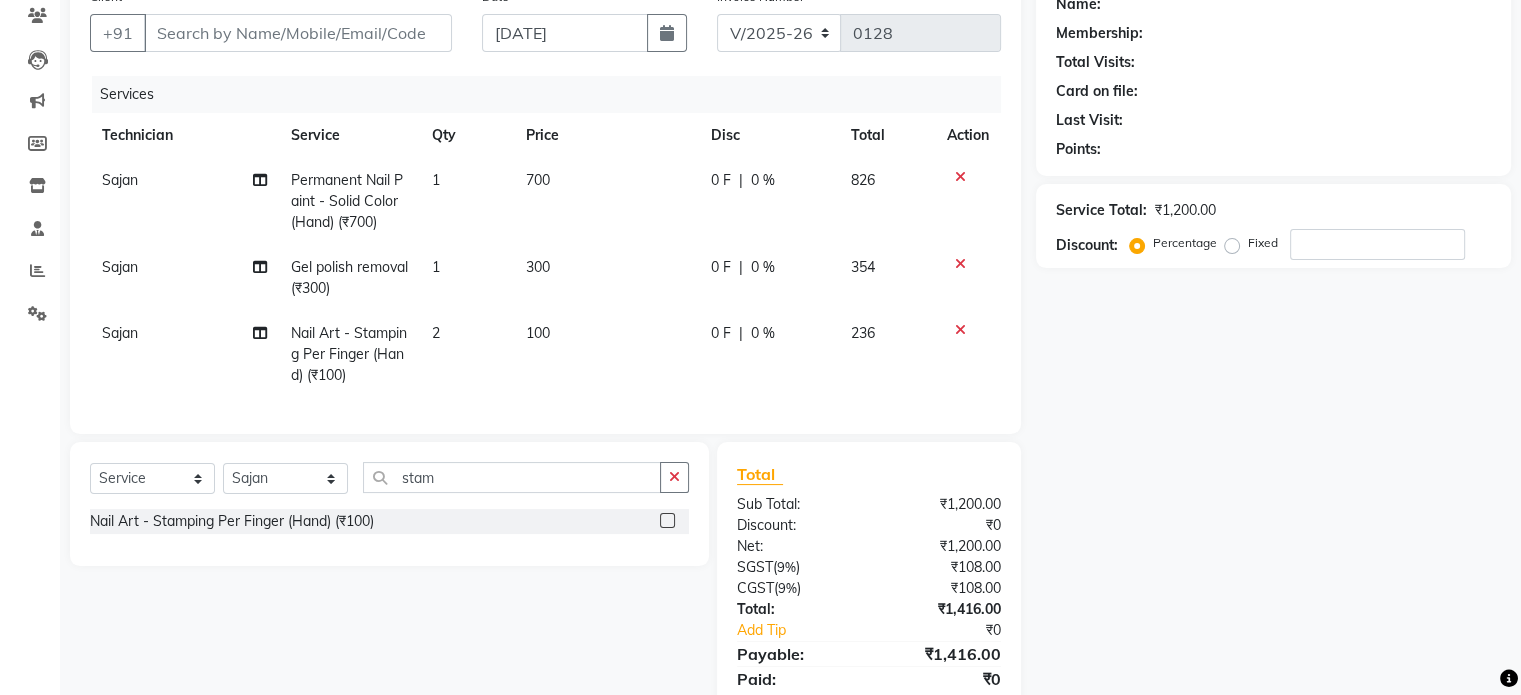 scroll, scrollTop: 258, scrollLeft: 0, axis: vertical 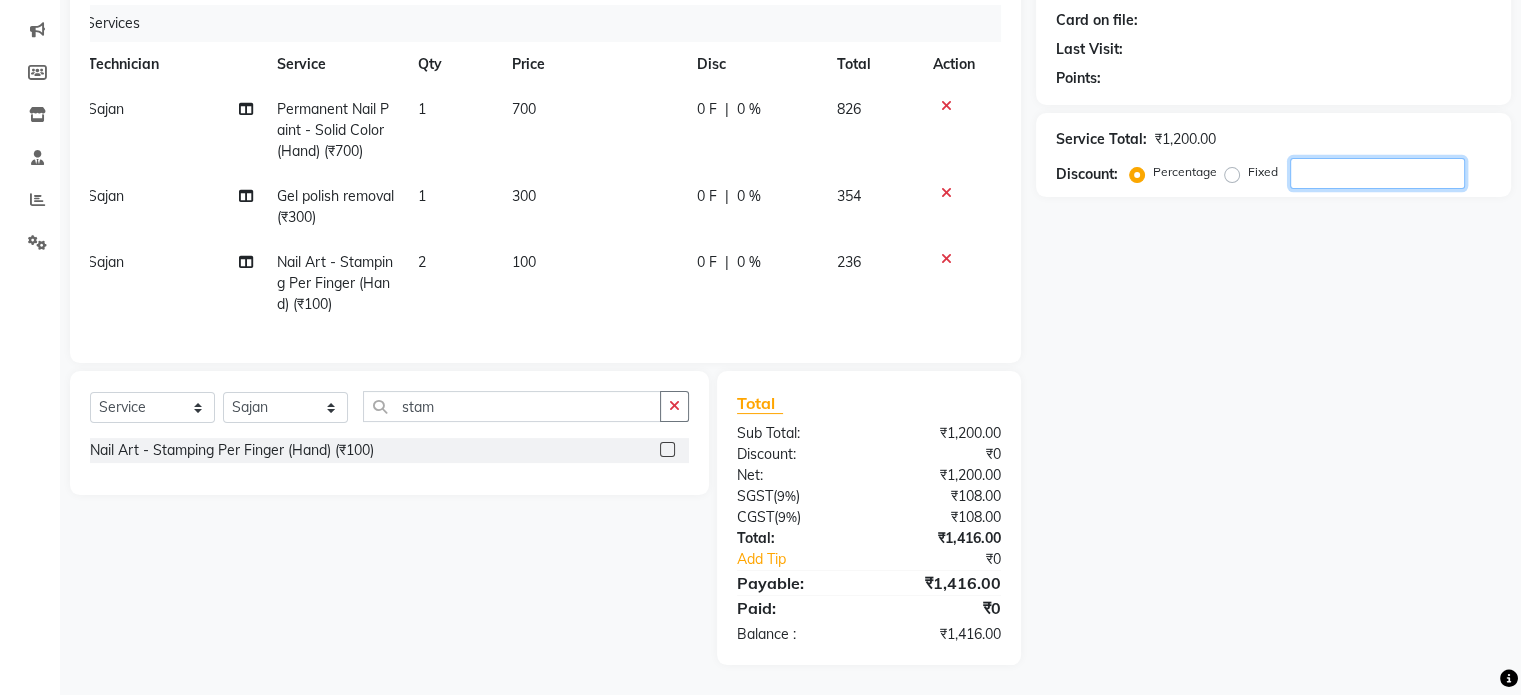 click 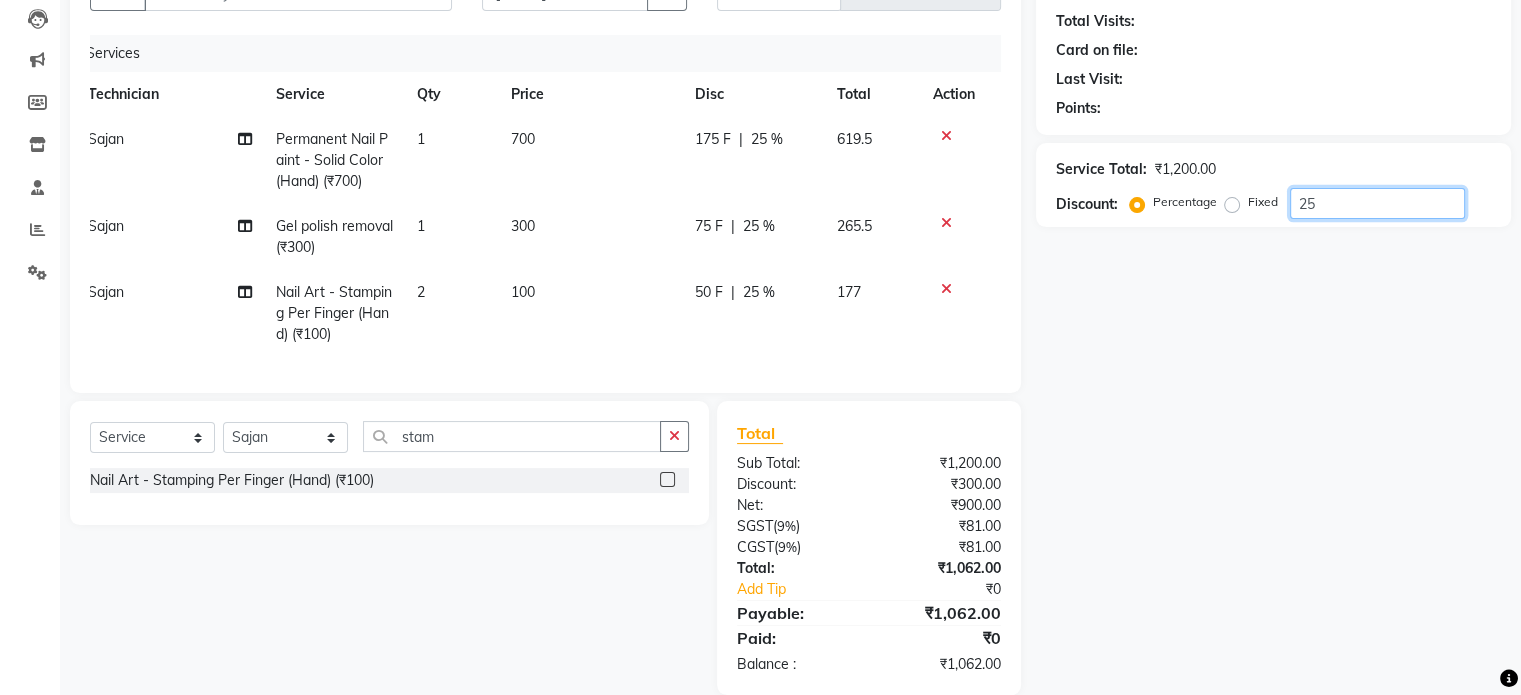 scroll, scrollTop: 258, scrollLeft: 0, axis: vertical 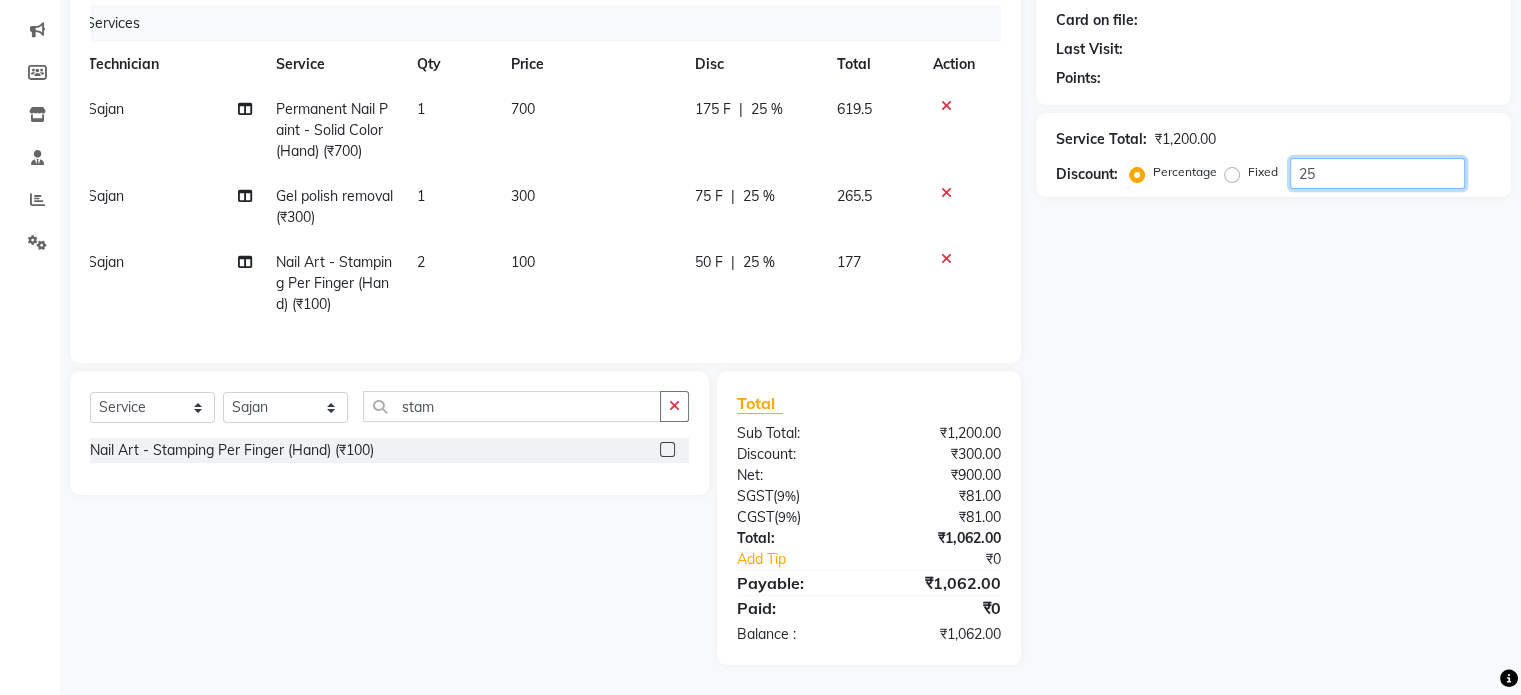 type on "2" 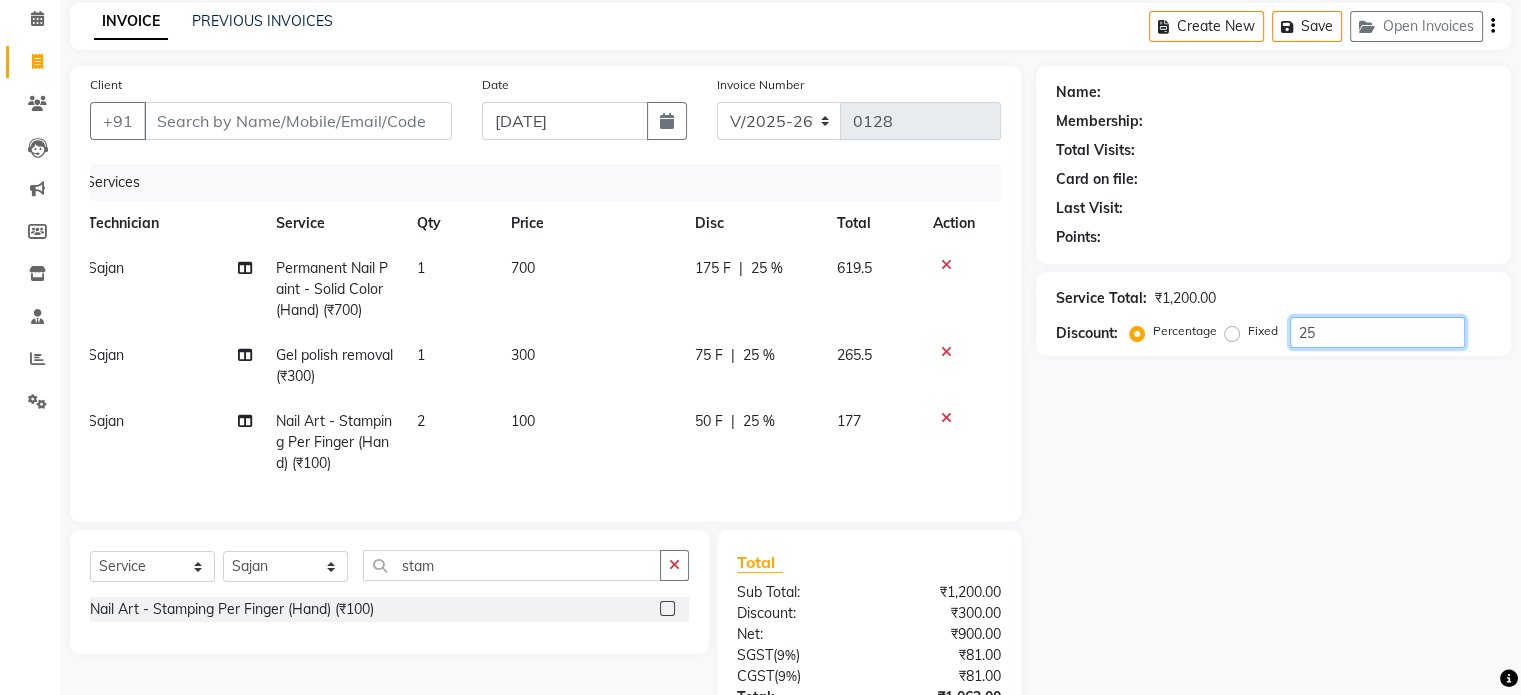 scroll, scrollTop: 0, scrollLeft: 0, axis: both 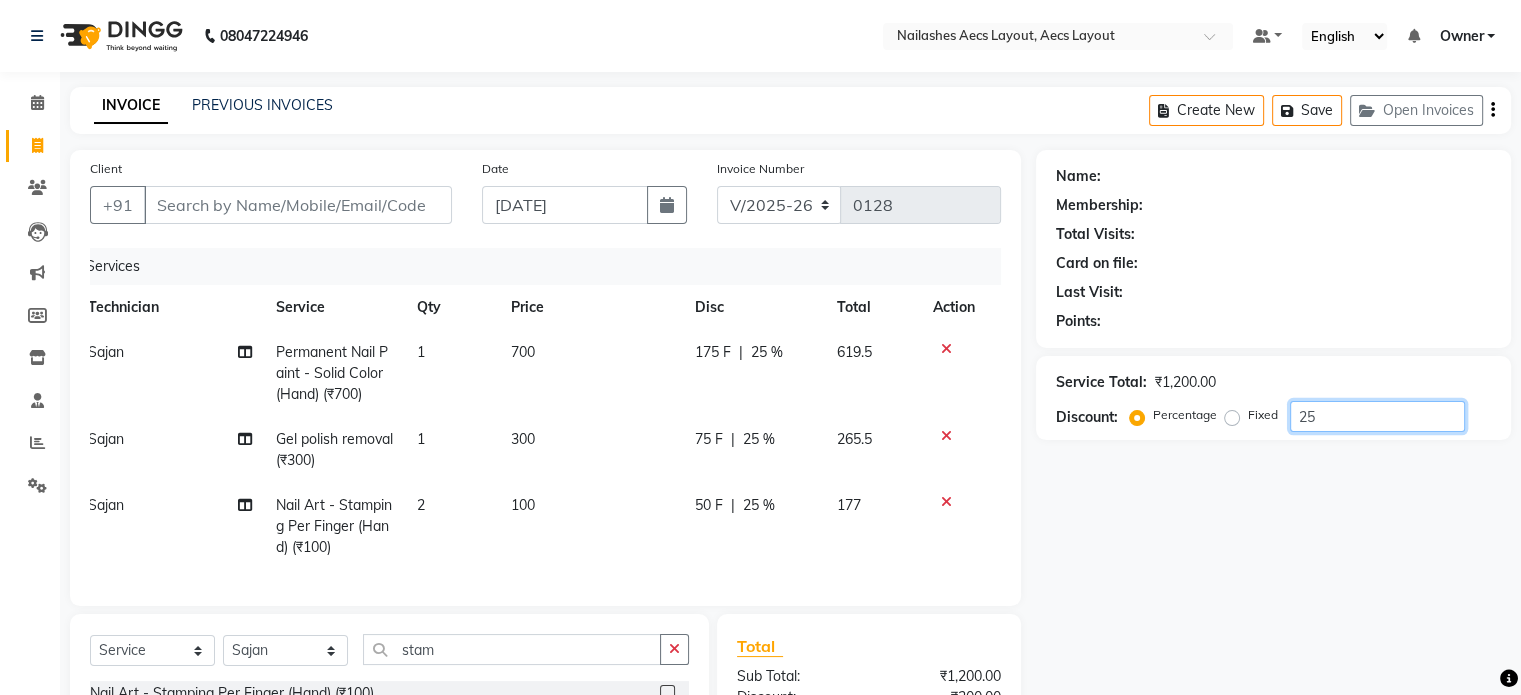 type on "25" 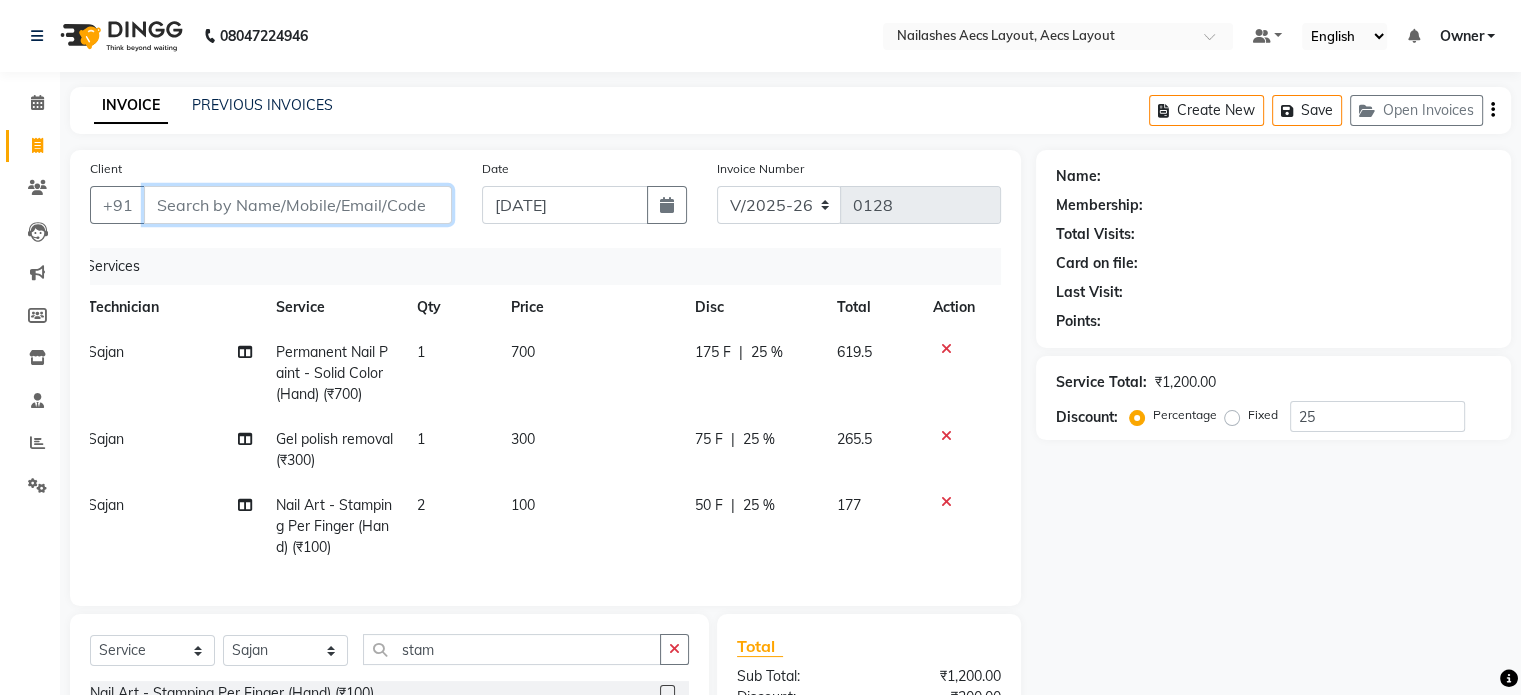 click on "Client" at bounding box center [298, 205] 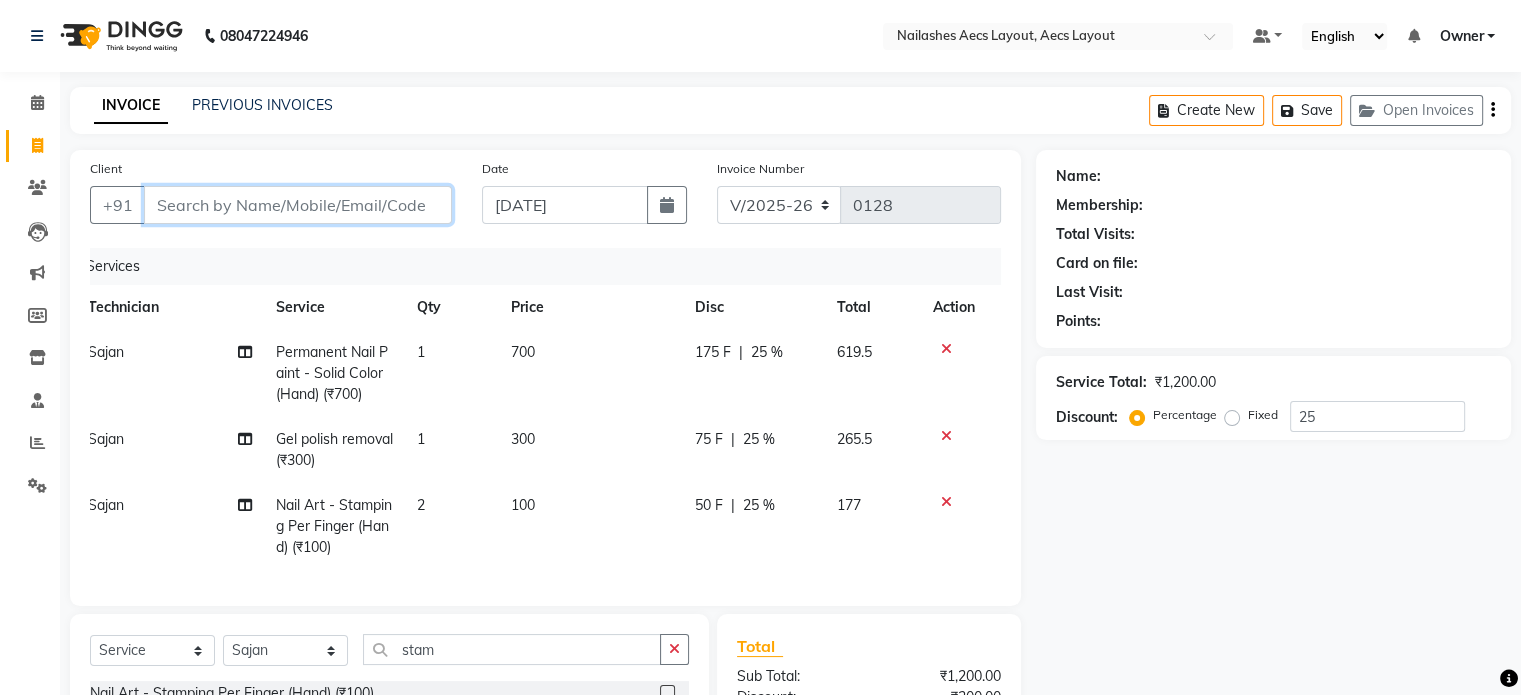 type on "8" 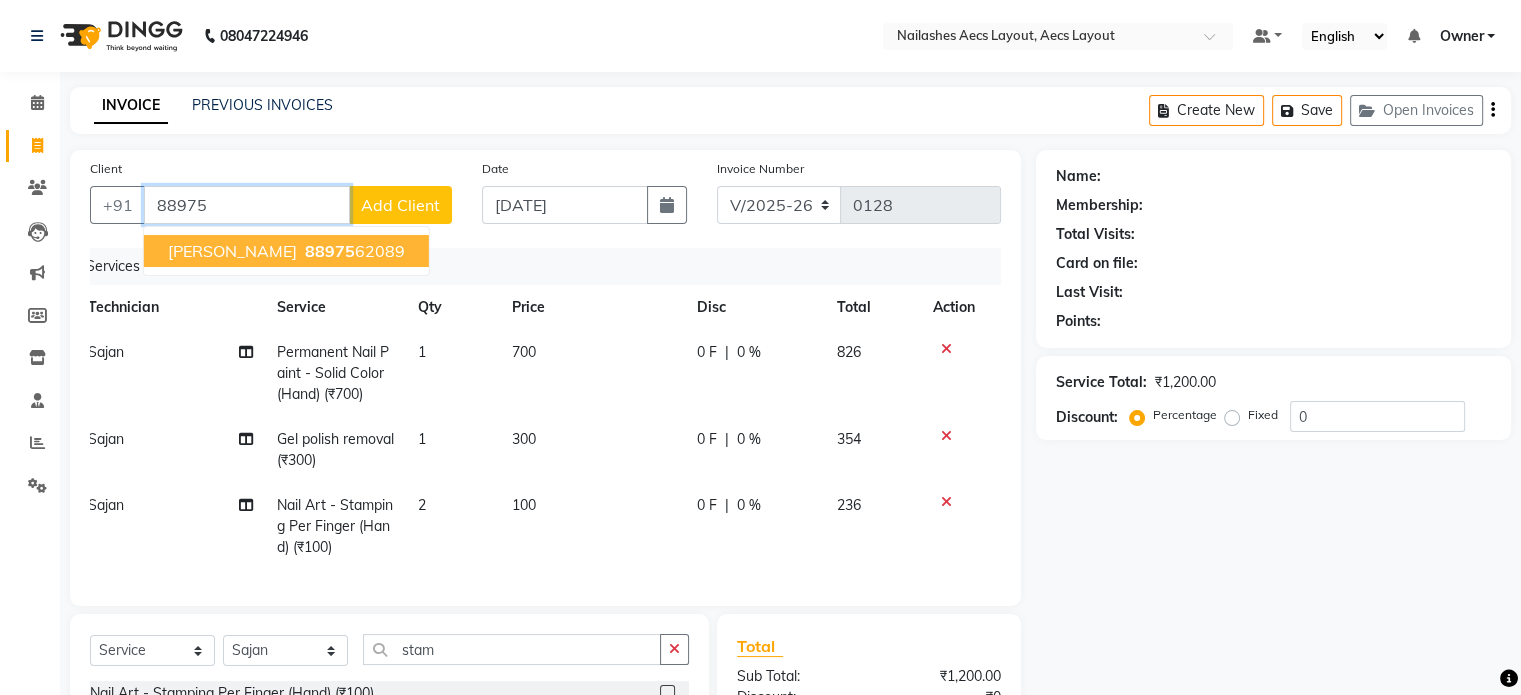 click on "88975 62089" at bounding box center [353, 251] 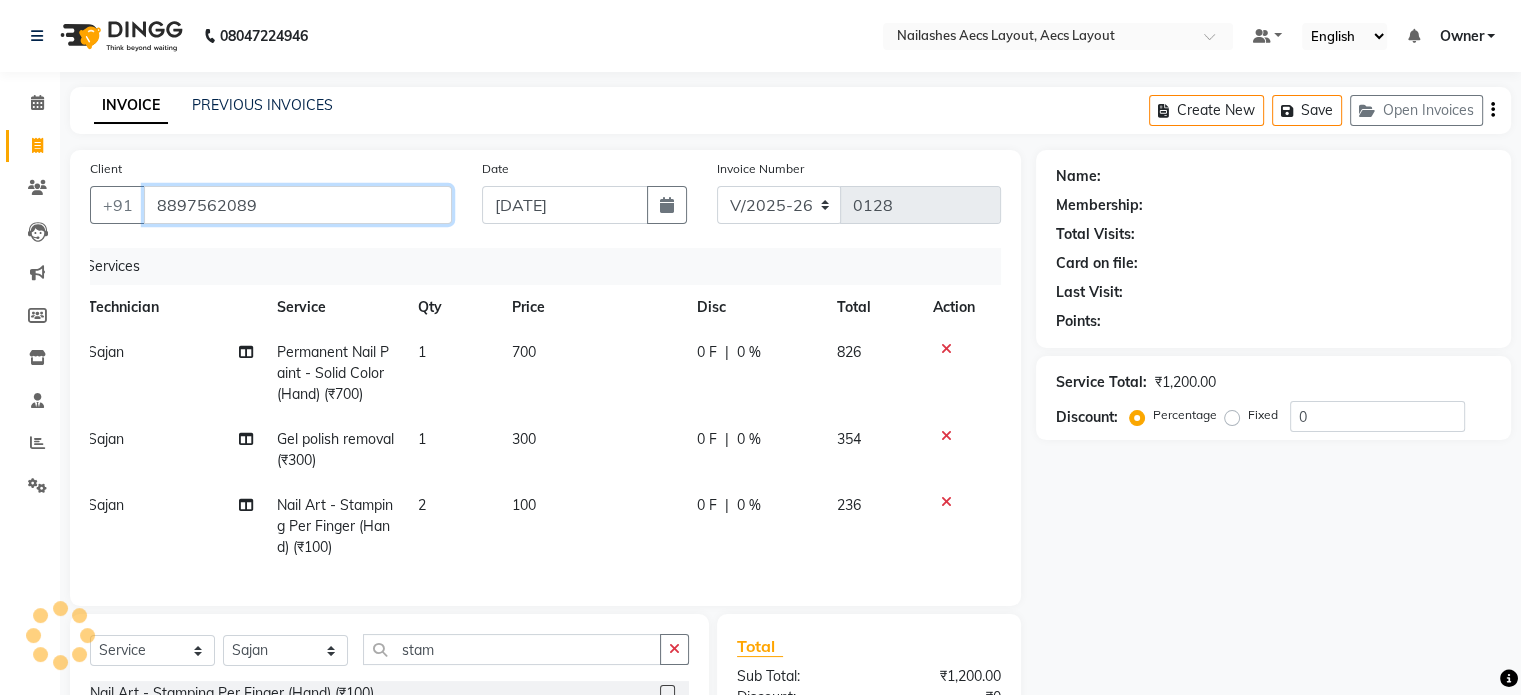 type on "8897562089" 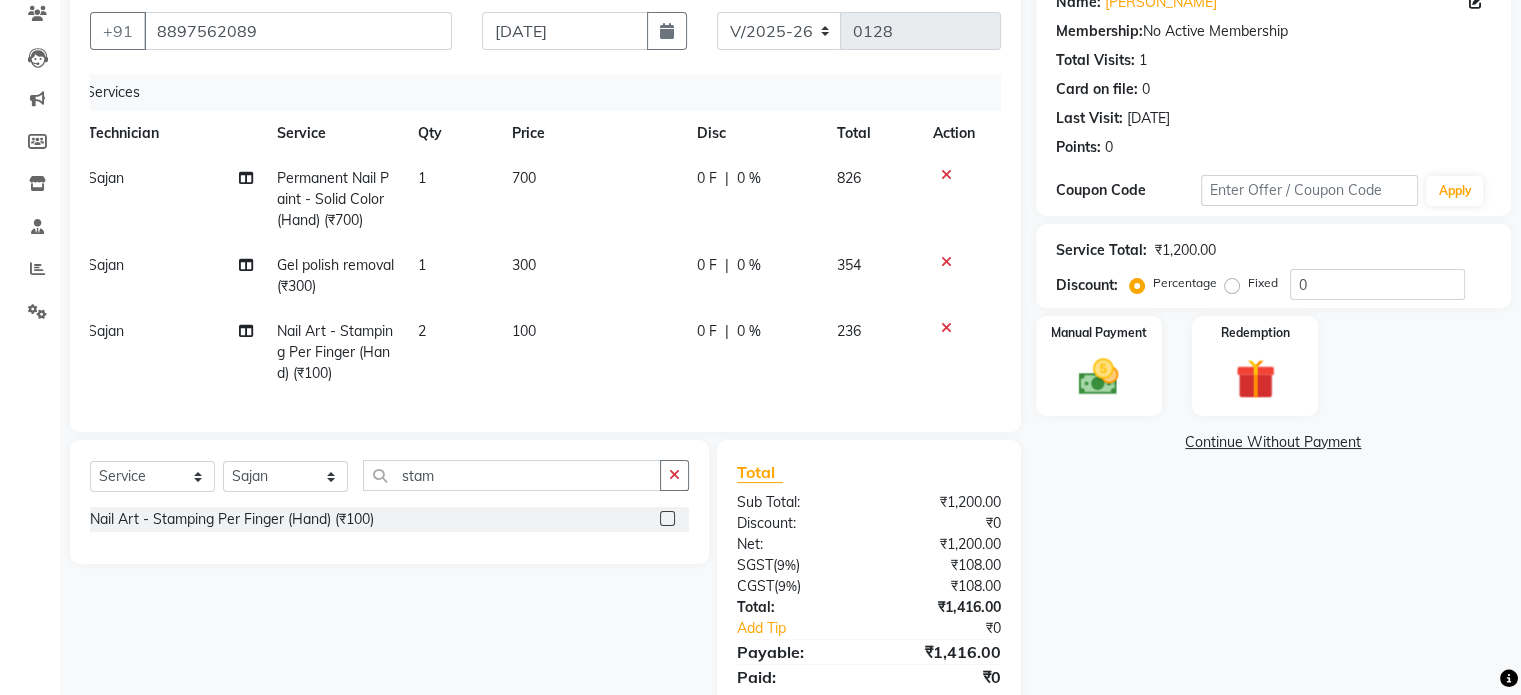 scroll, scrollTop: 258, scrollLeft: 0, axis: vertical 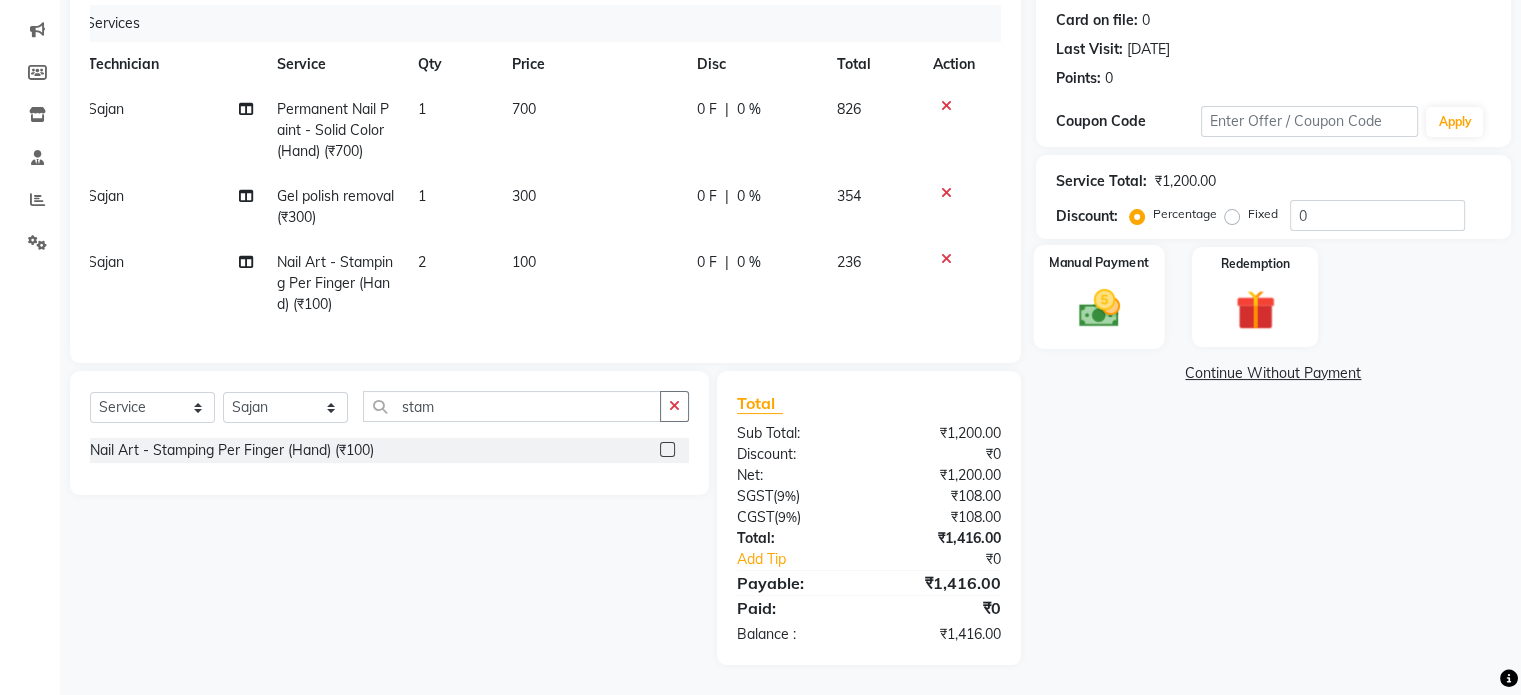 click 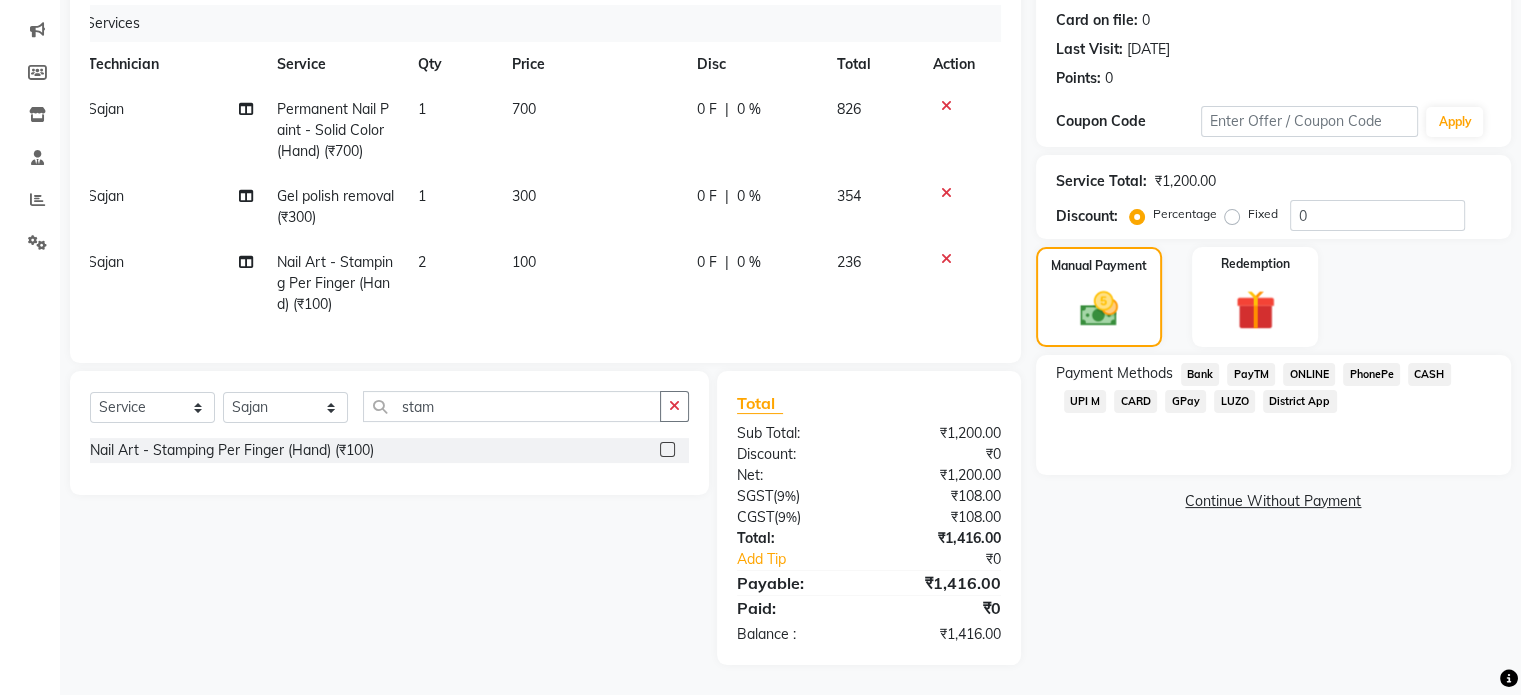 click on "UPI M" 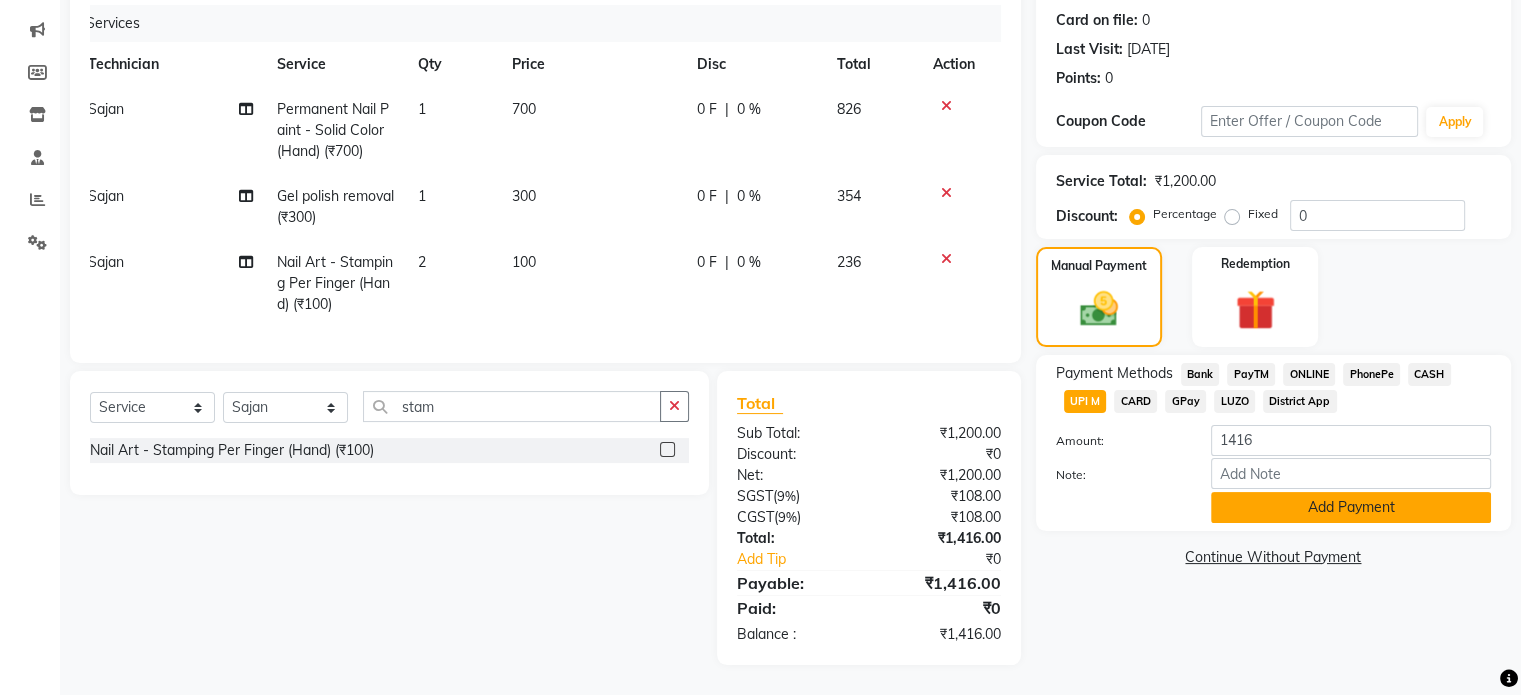 click on "Add Payment" 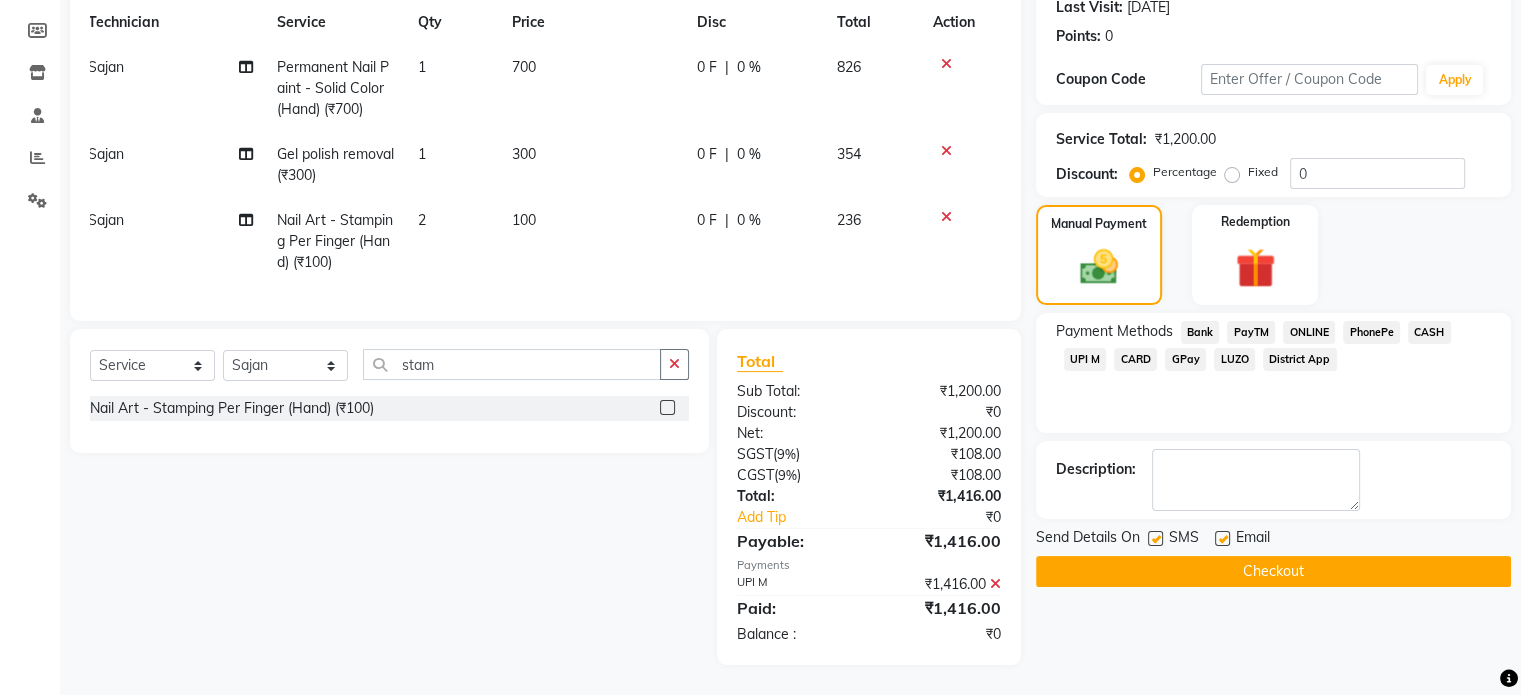 scroll, scrollTop: 300, scrollLeft: 0, axis: vertical 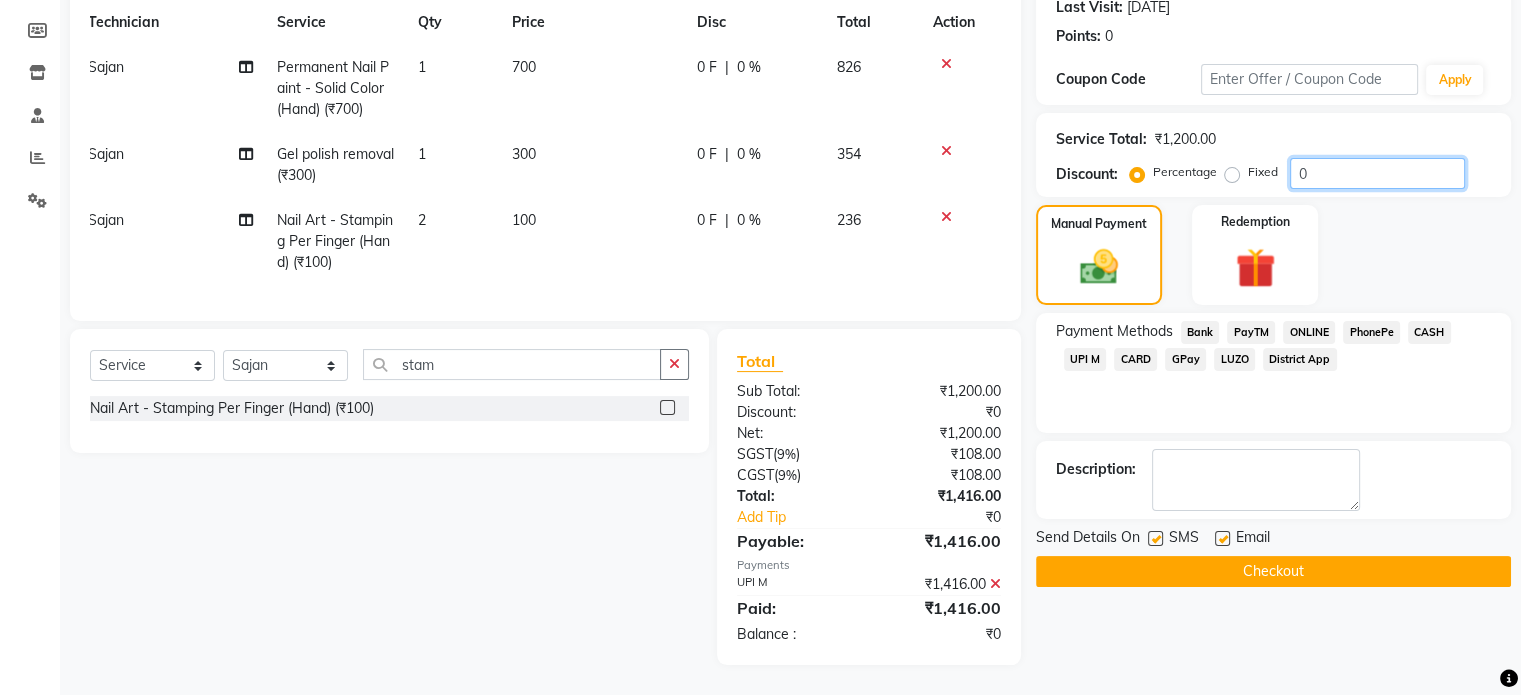click on "0" 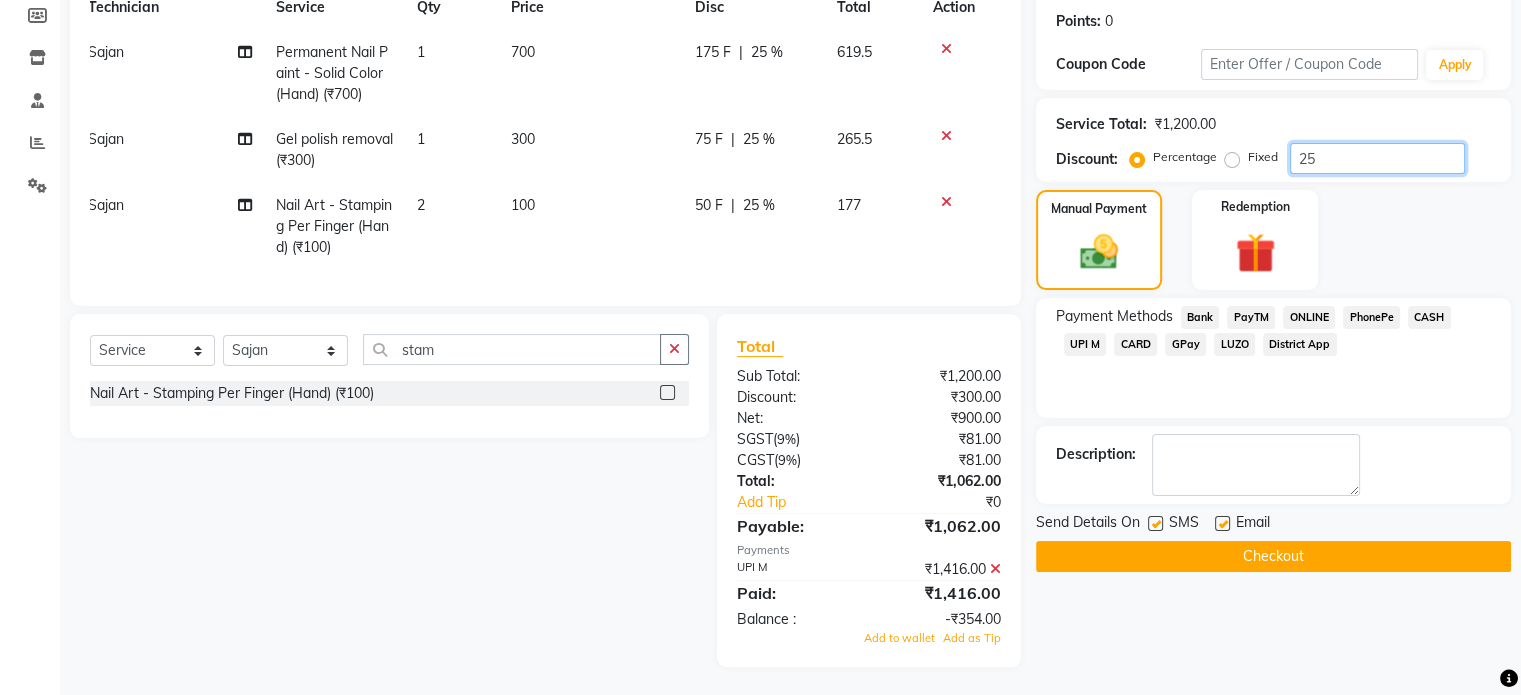 type on "25" 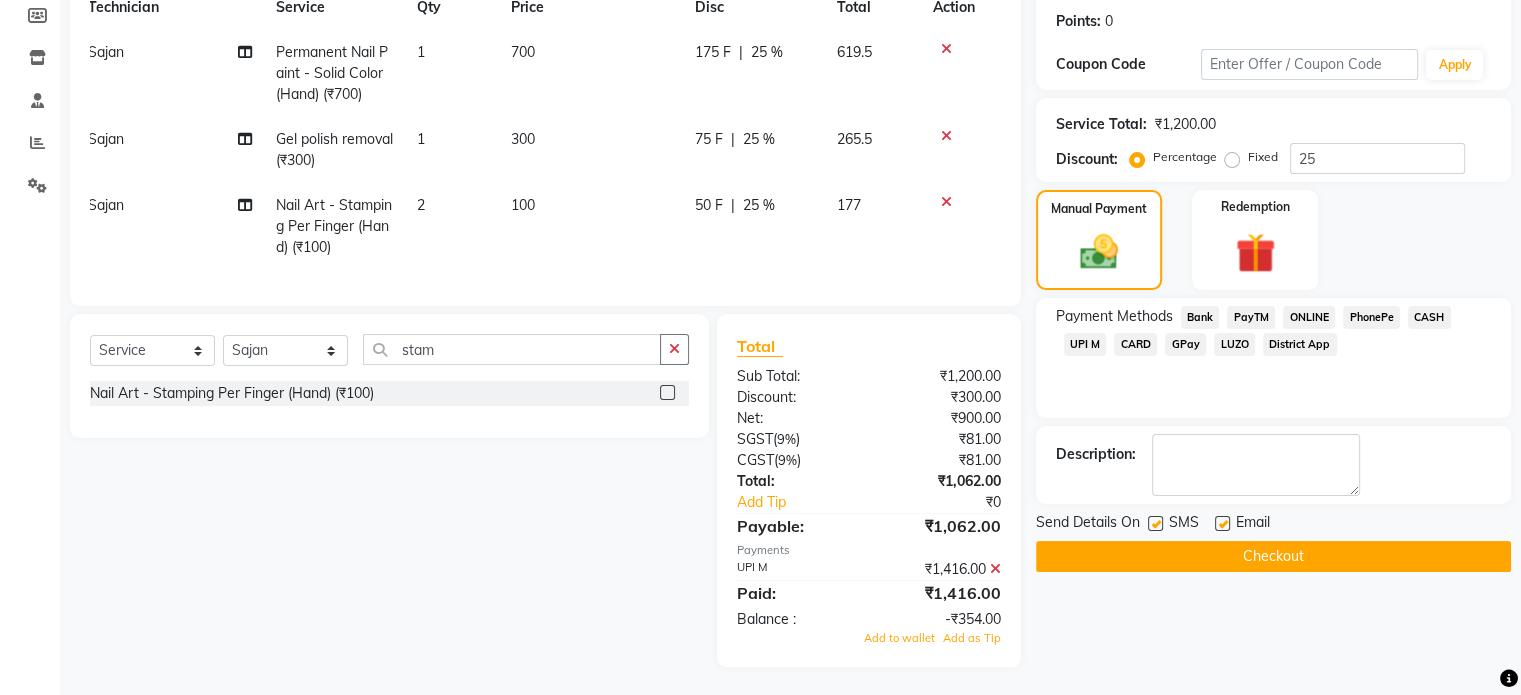 click 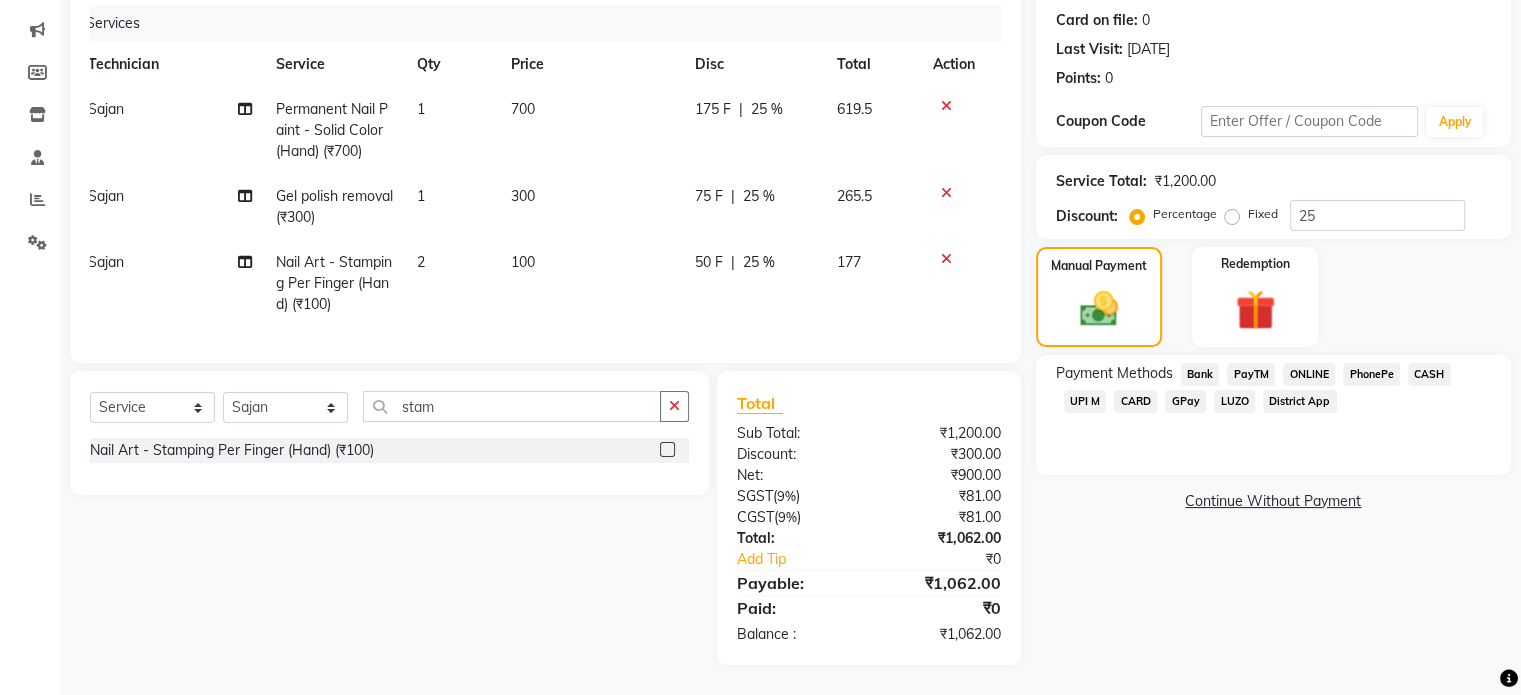 click on "UPI M" 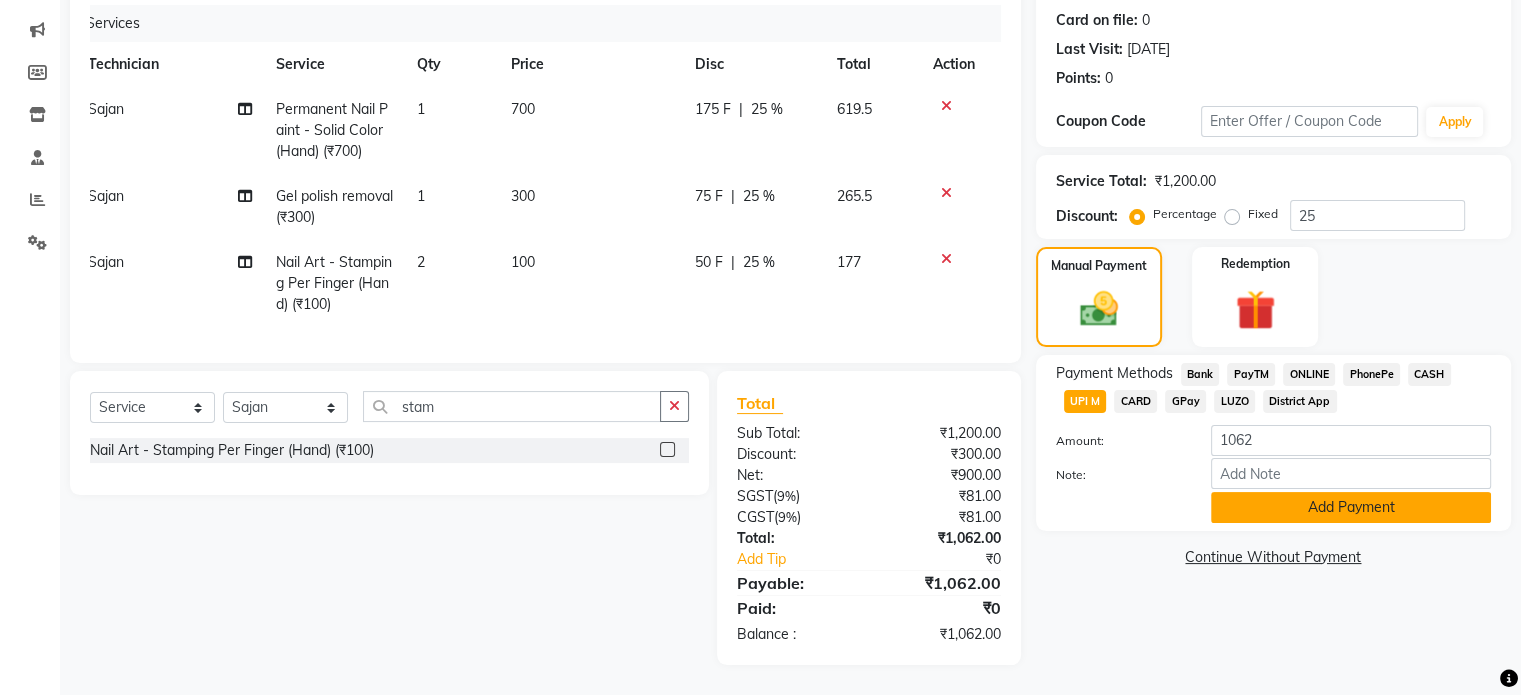 click on "Add Payment" 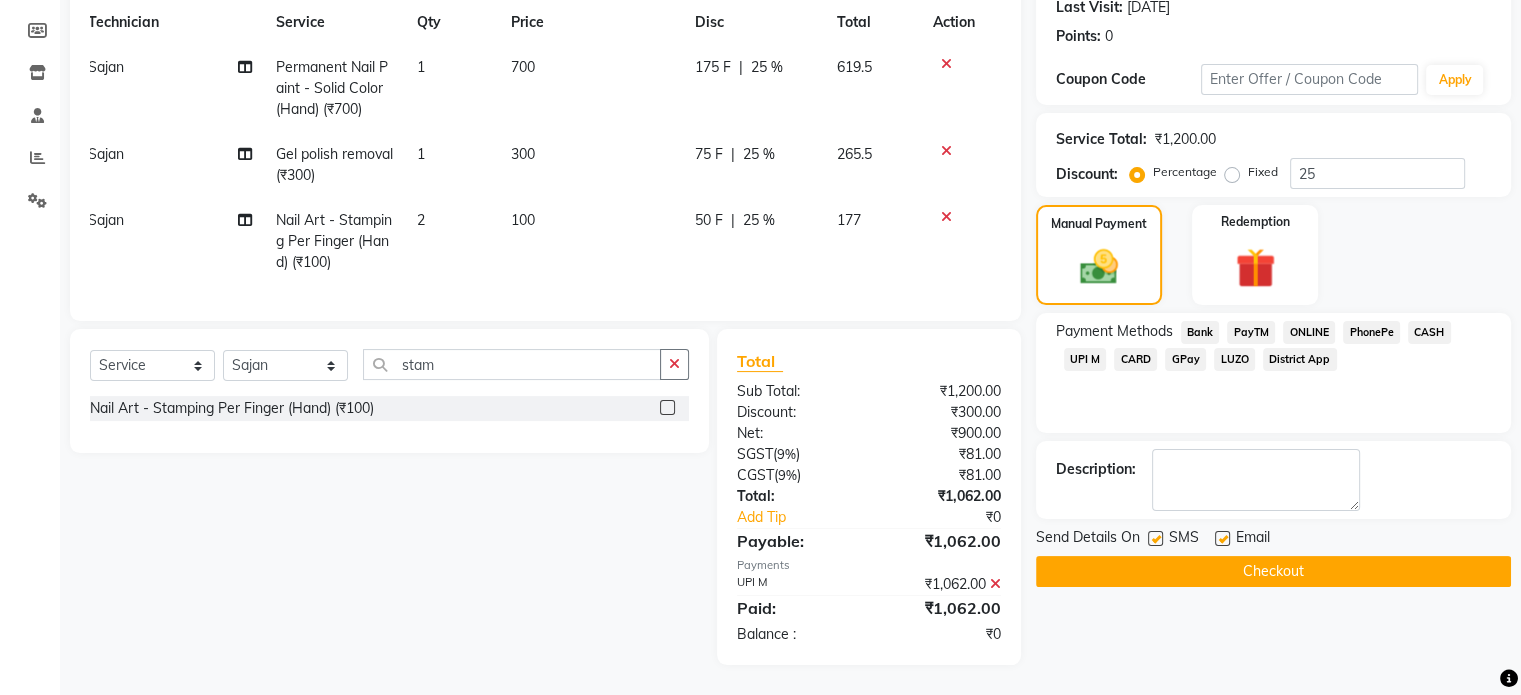 scroll, scrollTop: 300, scrollLeft: 0, axis: vertical 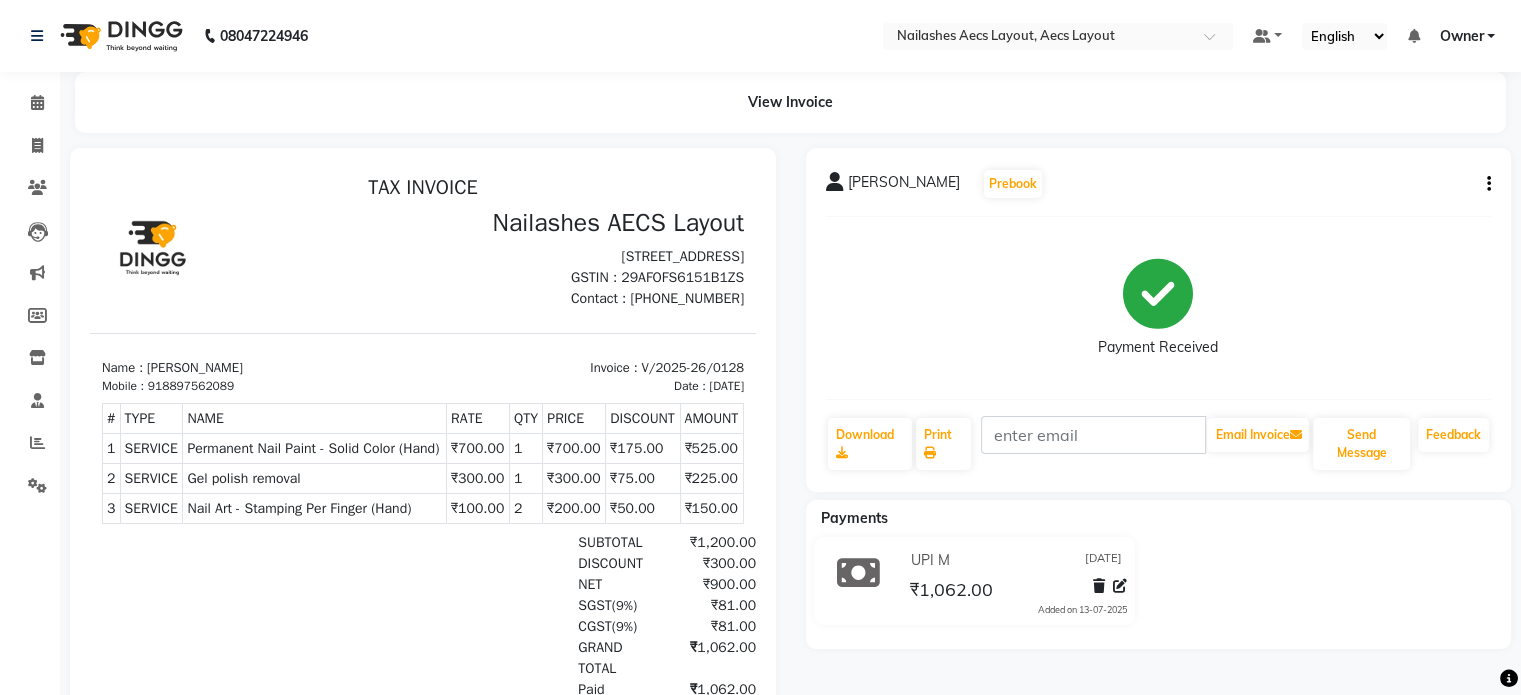 click 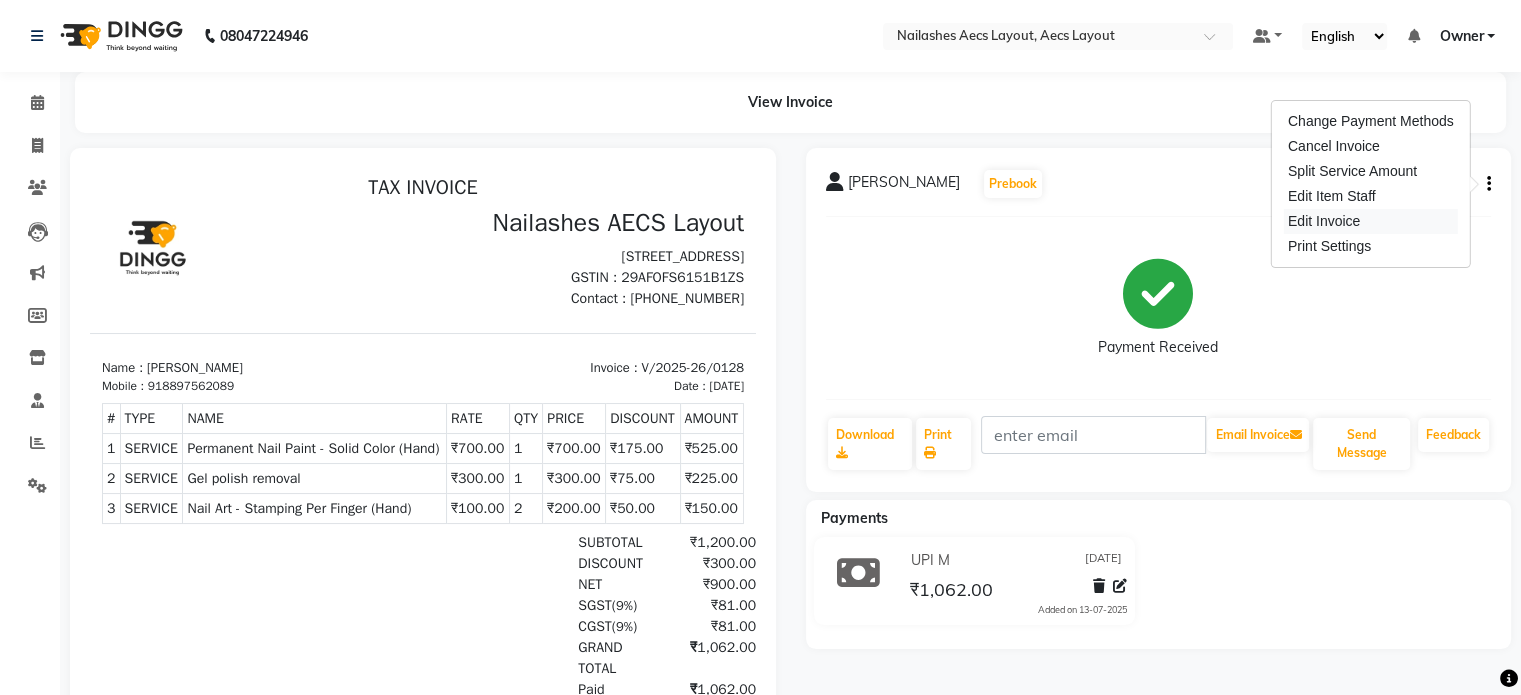 click on "Edit Invoice" at bounding box center [1371, 221] 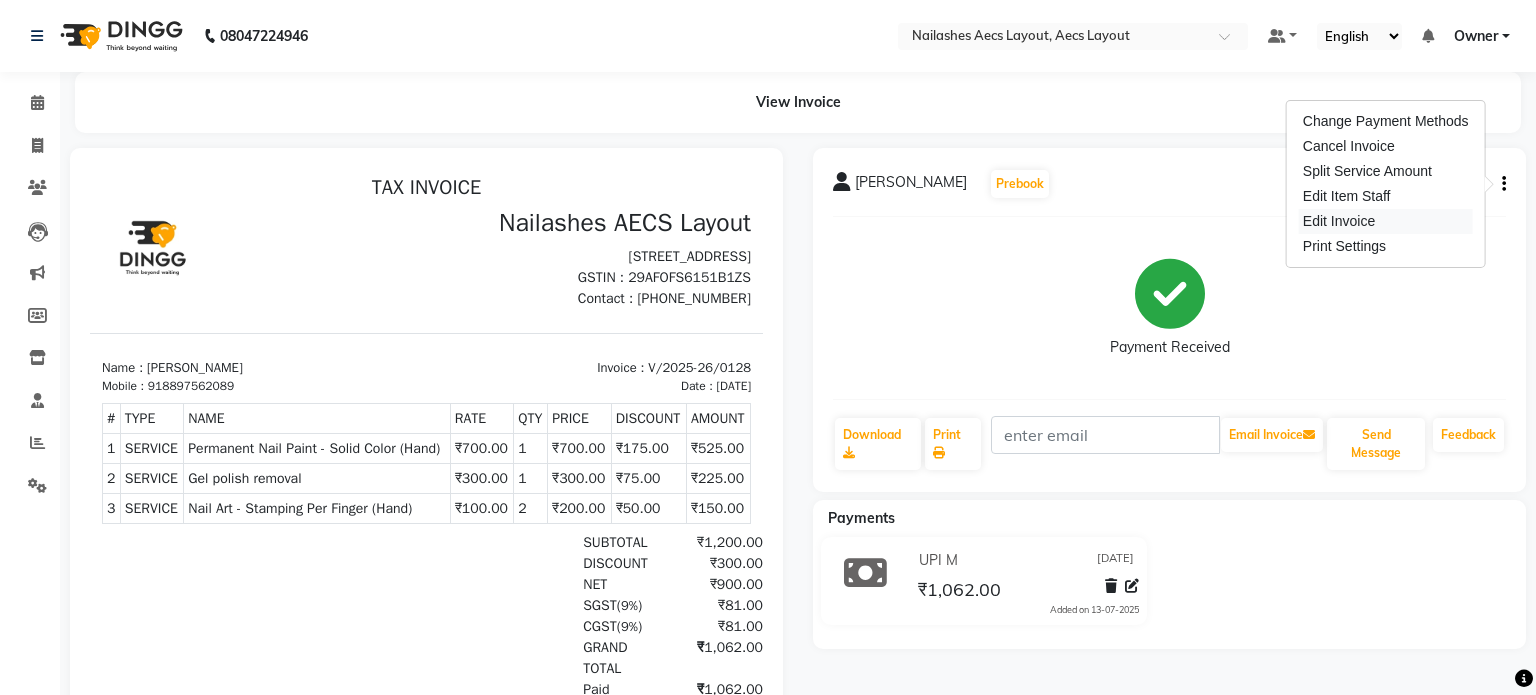 select on "service" 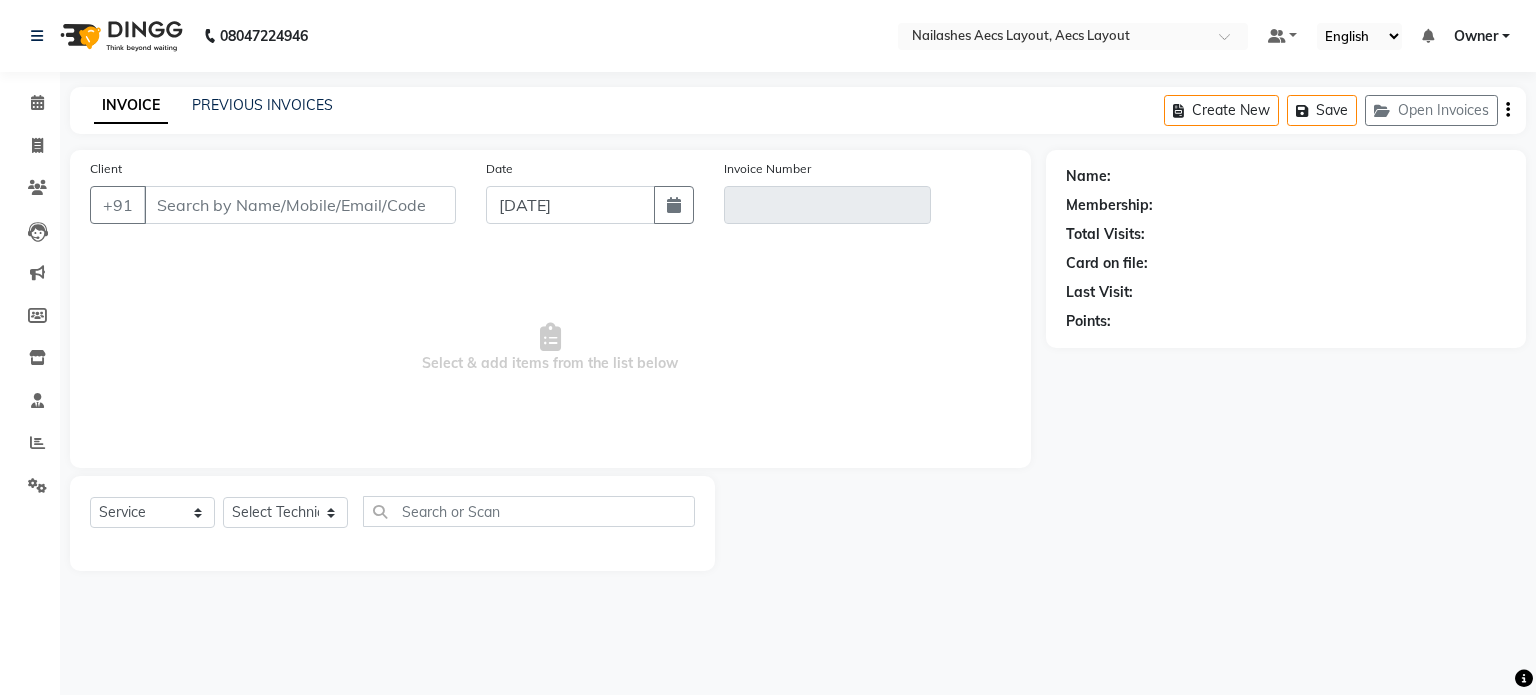 type on "8897562089" 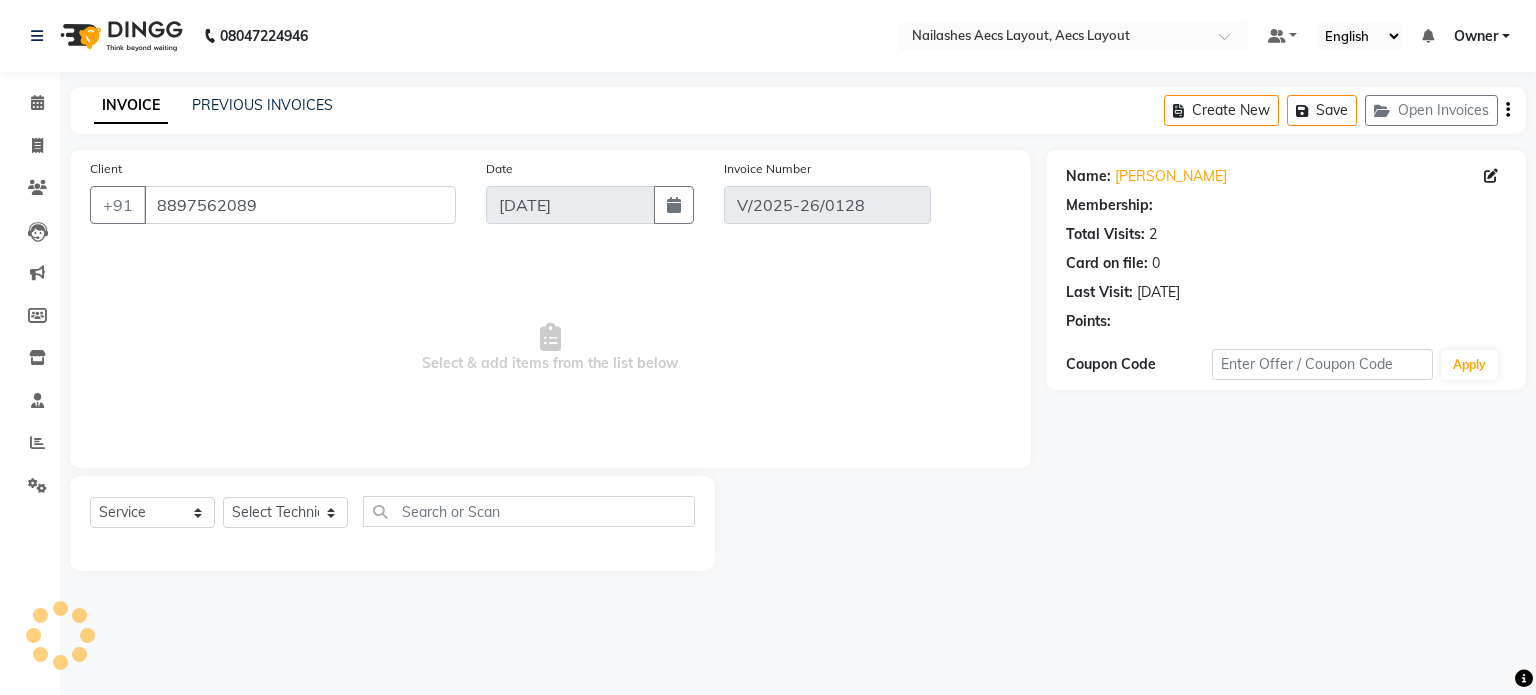 select on "select" 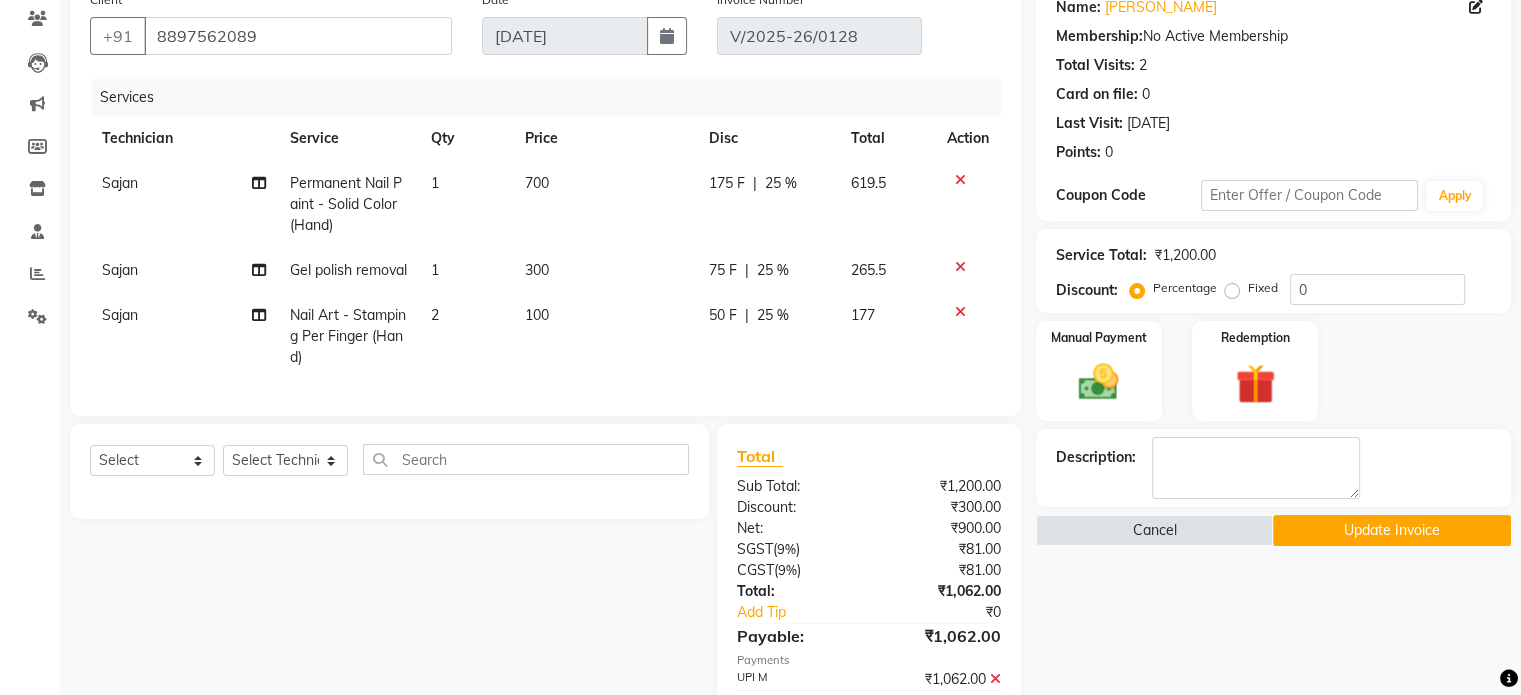 scroll, scrollTop: 0, scrollLeft: 0, axis: both 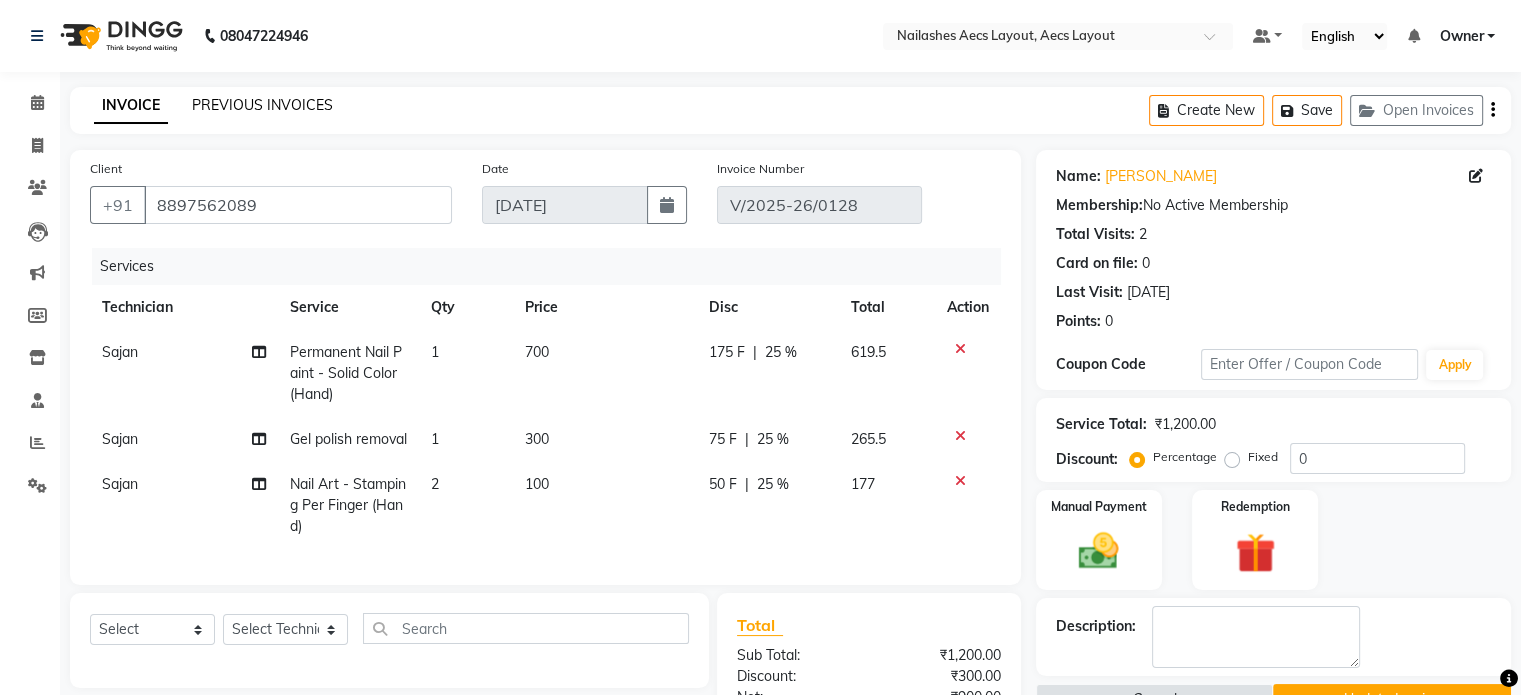 click on "PREVIOUS INVOICES" 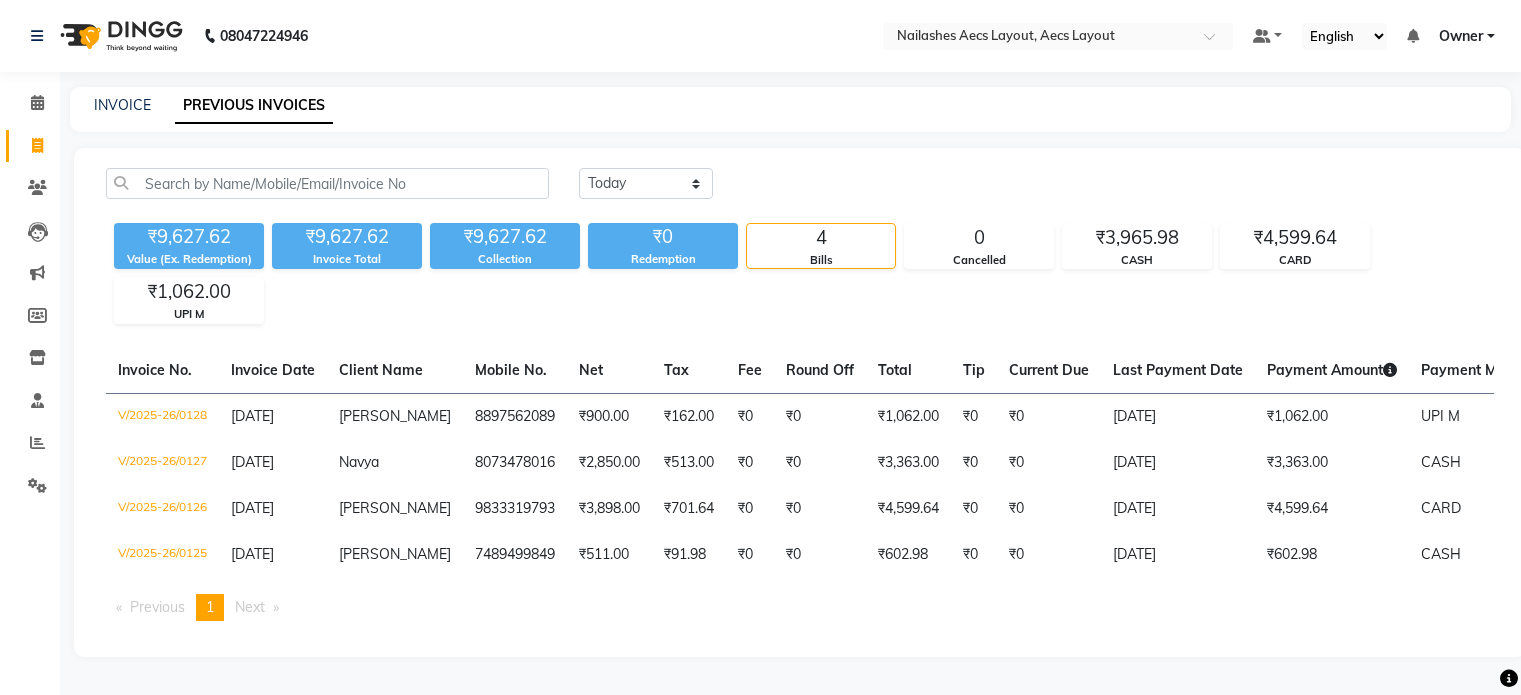 scroll, scrollTop: 0, scrollLeft: 0, axis: both 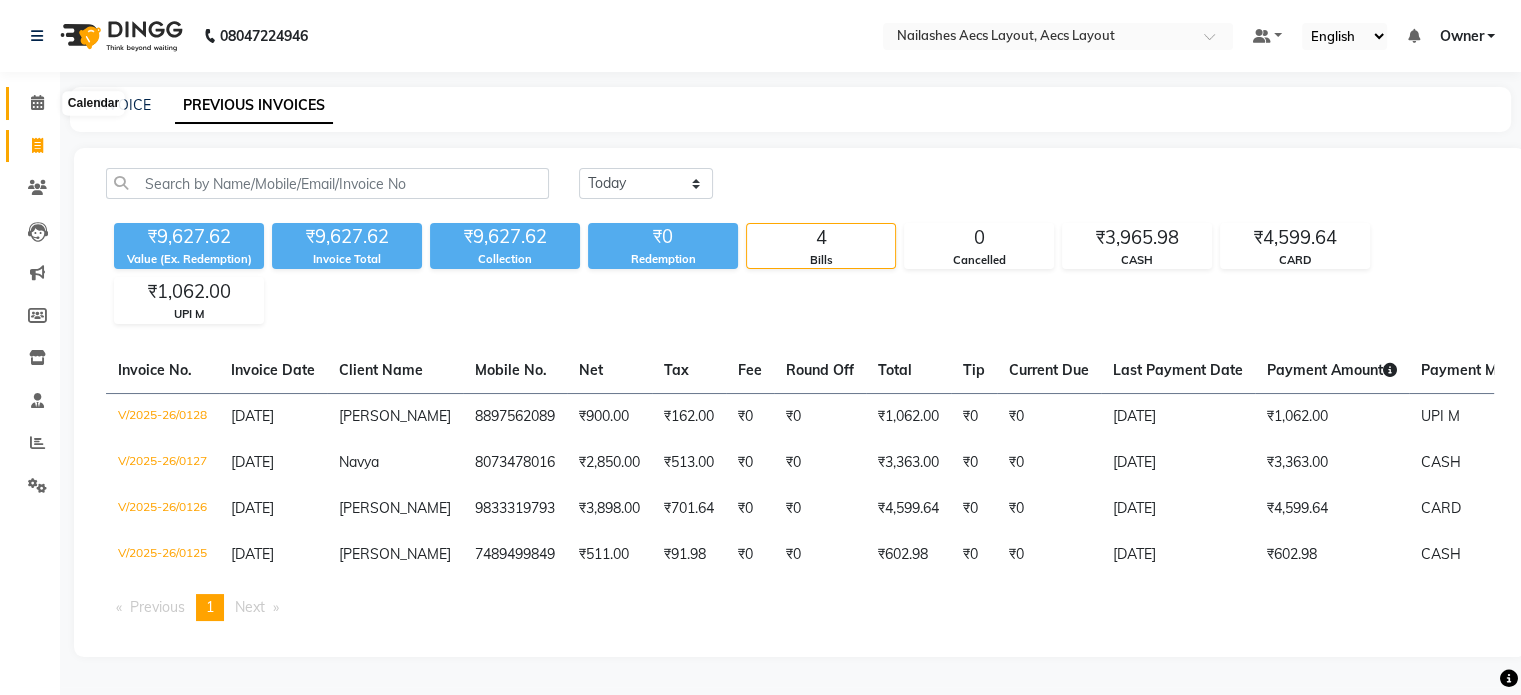 click 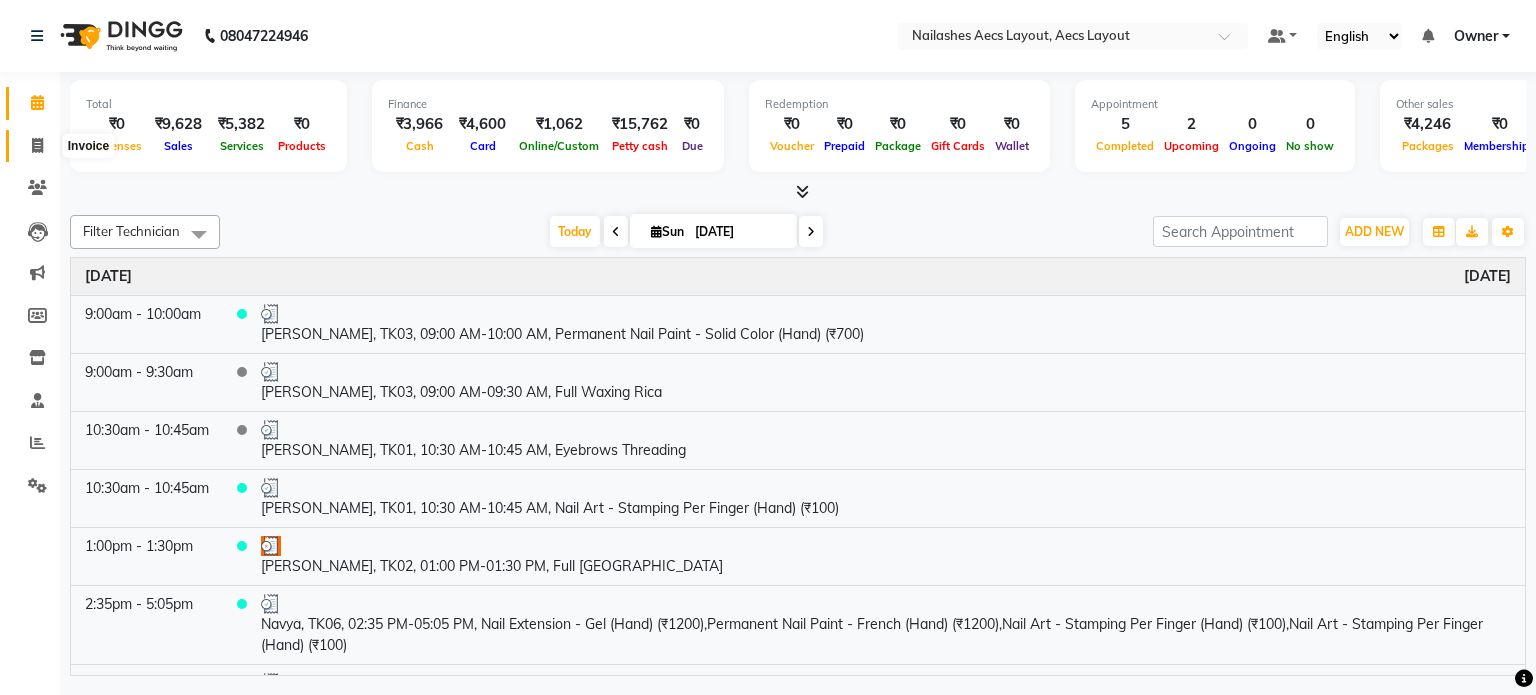 click 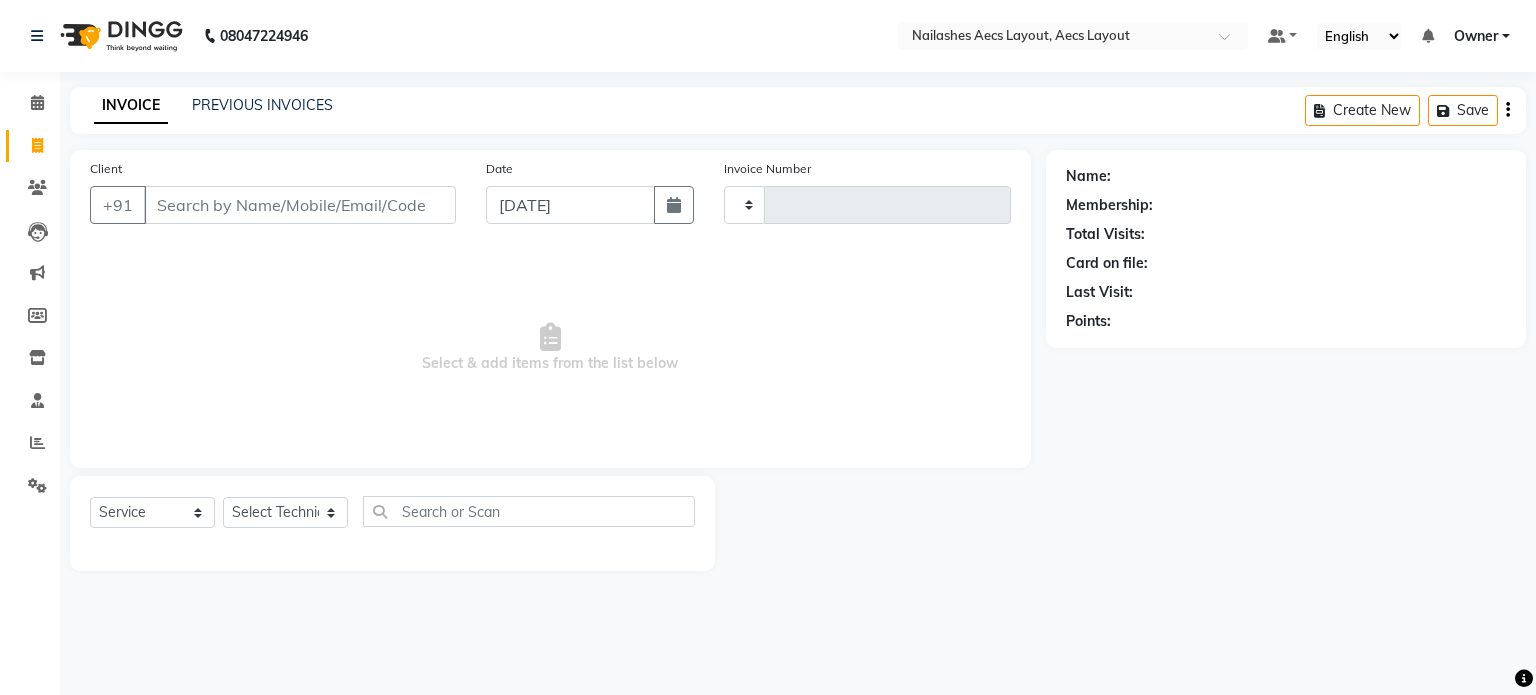 type on "0129" 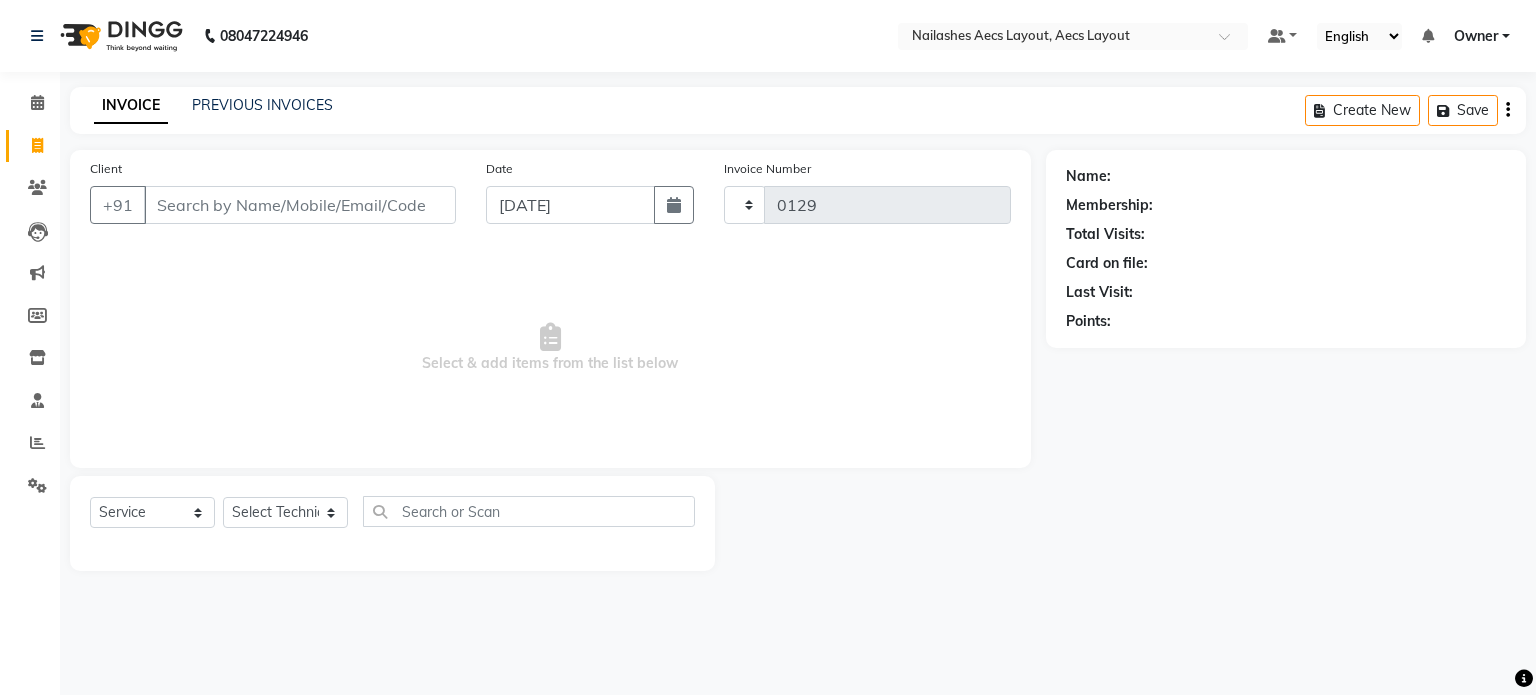 select on "8467" 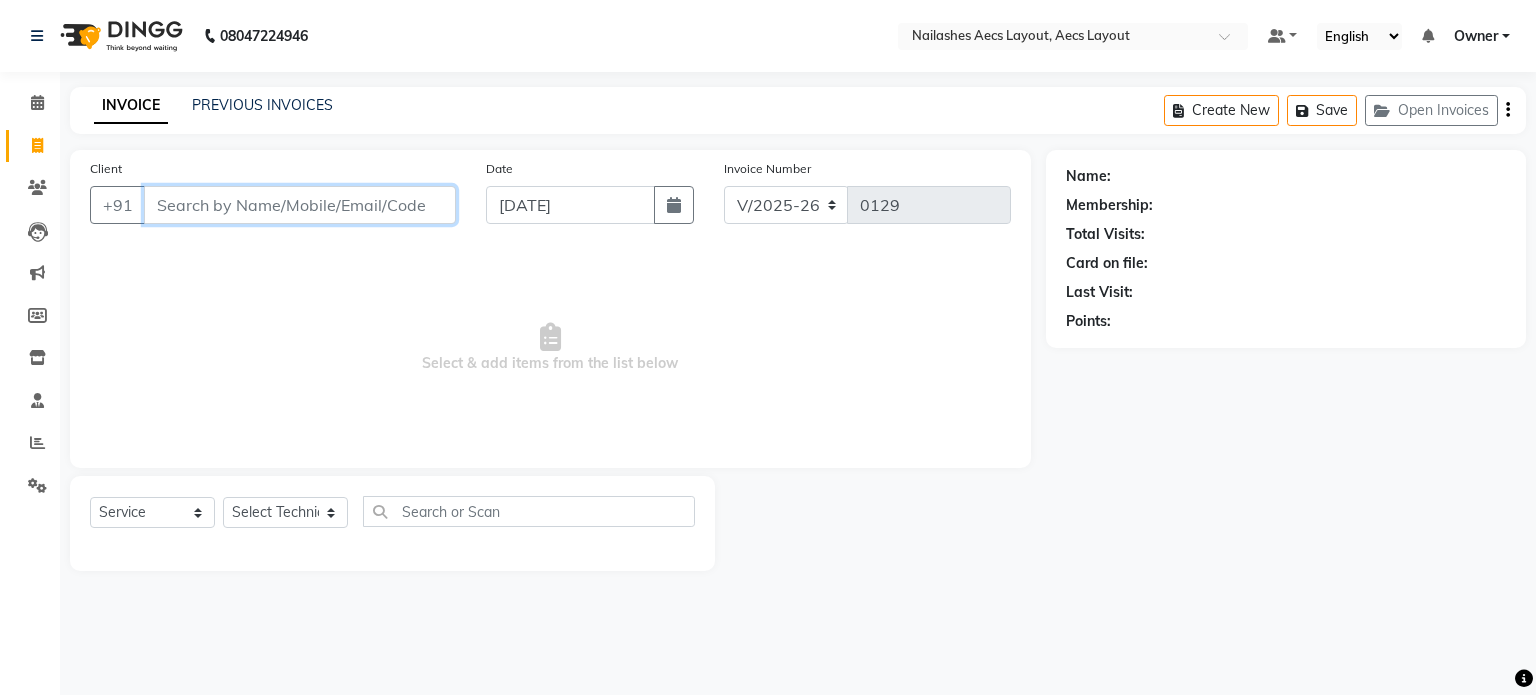 click on "Client" at bounding box center (300, 205) 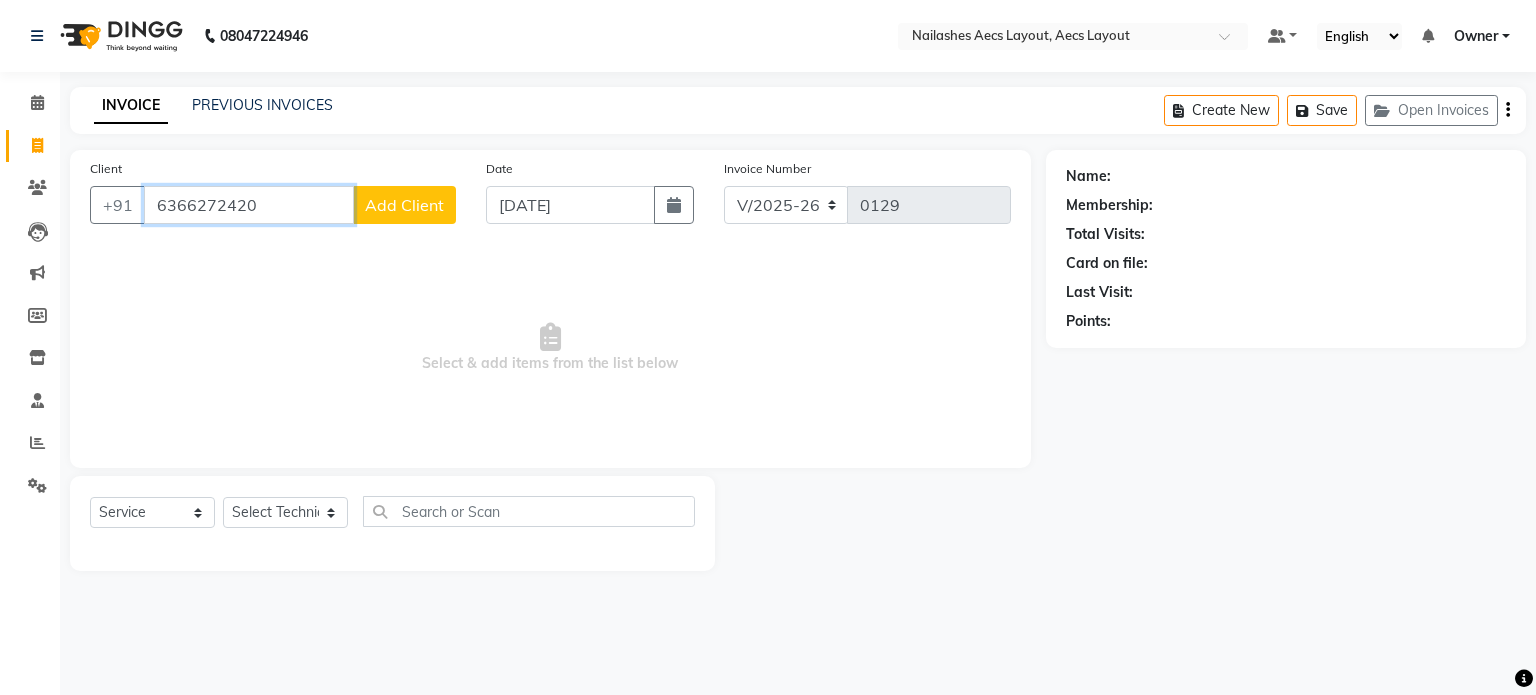 type on "6366272420" 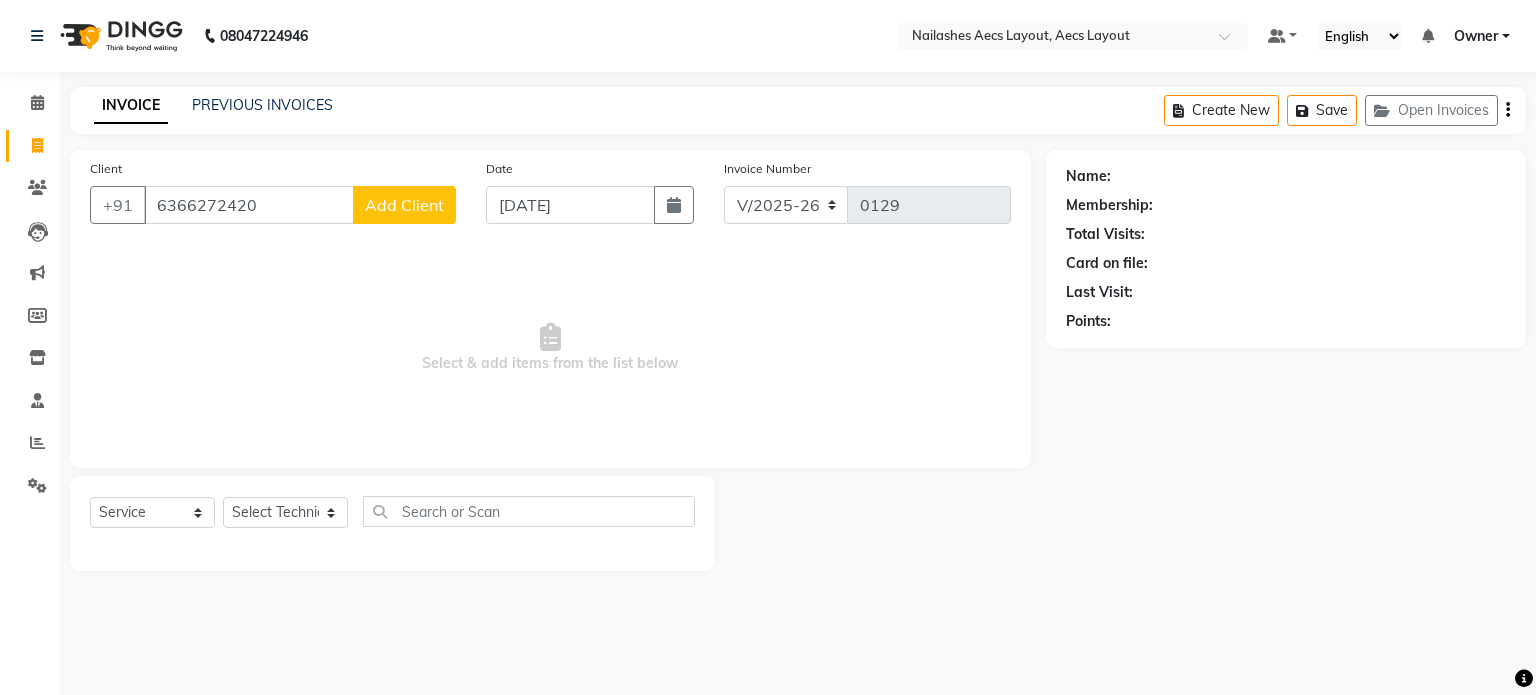 click on "Add Client" 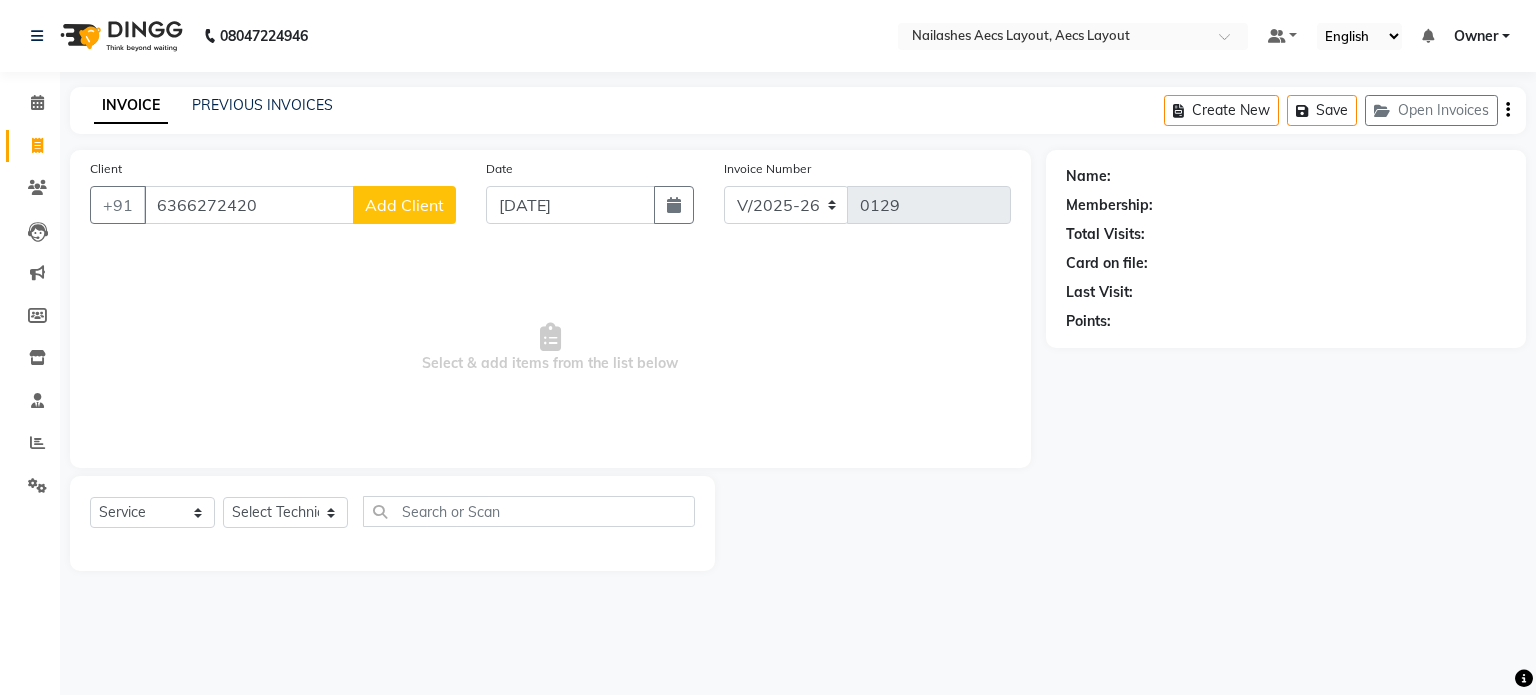 select on "21" 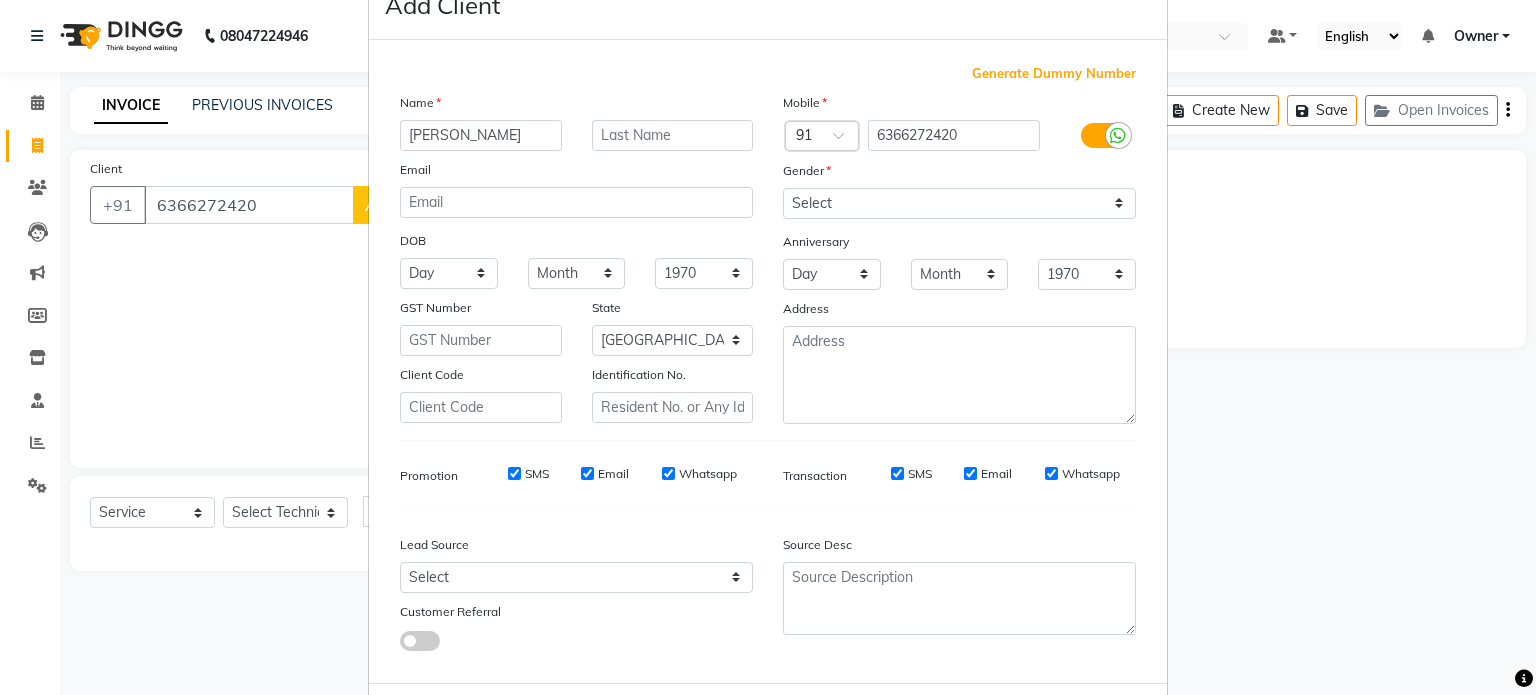 scroll, scrollTop: 0, scrollLeft: 0, axis: both 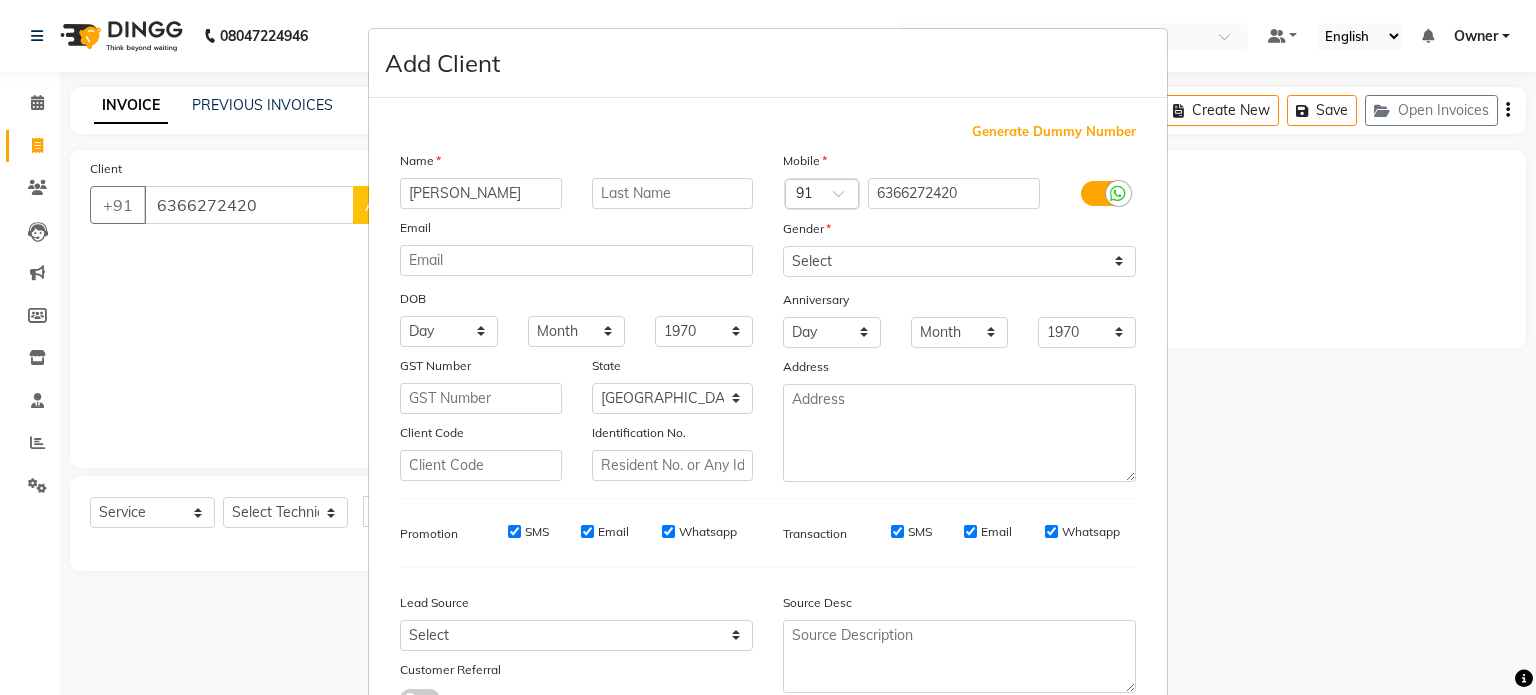 type on "Anusha" 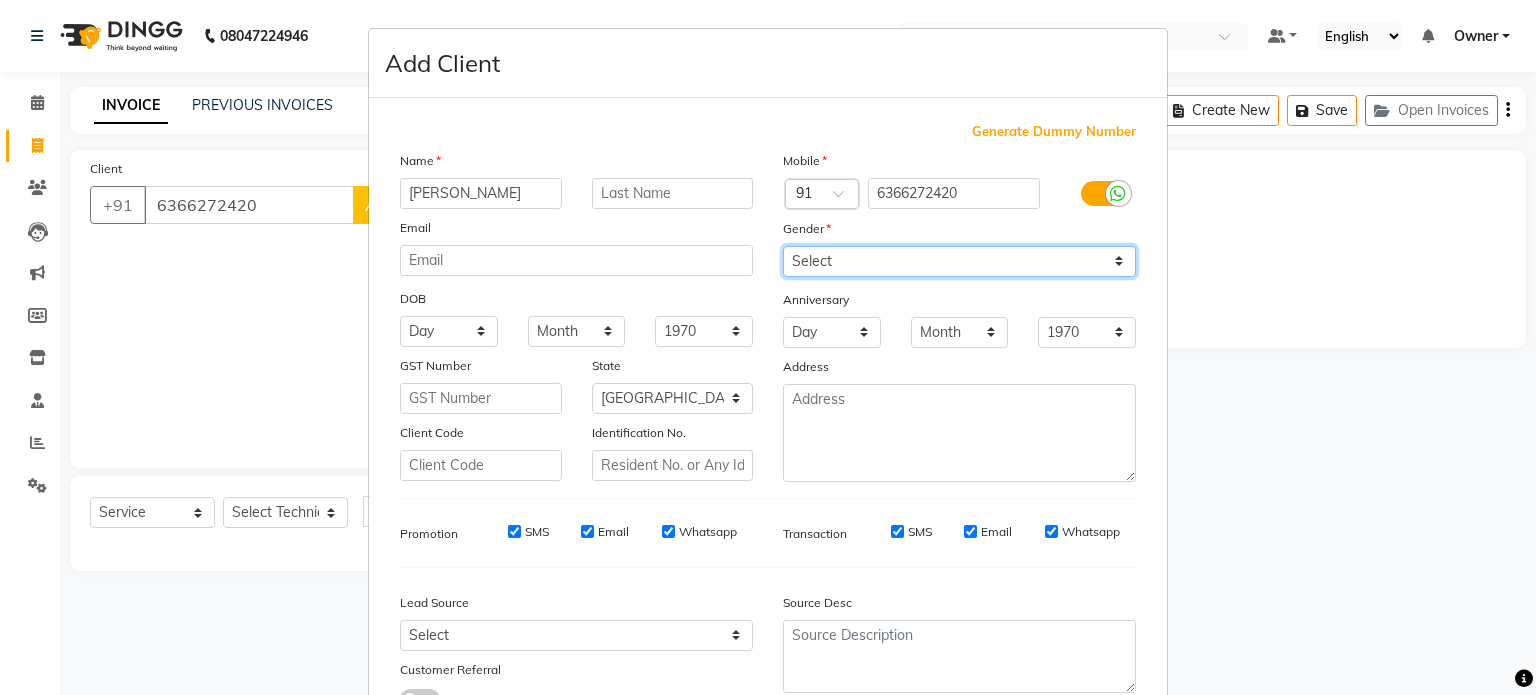 click on "Select Male Female Other Prefer Not To Say" at bounding box center (959, 261) 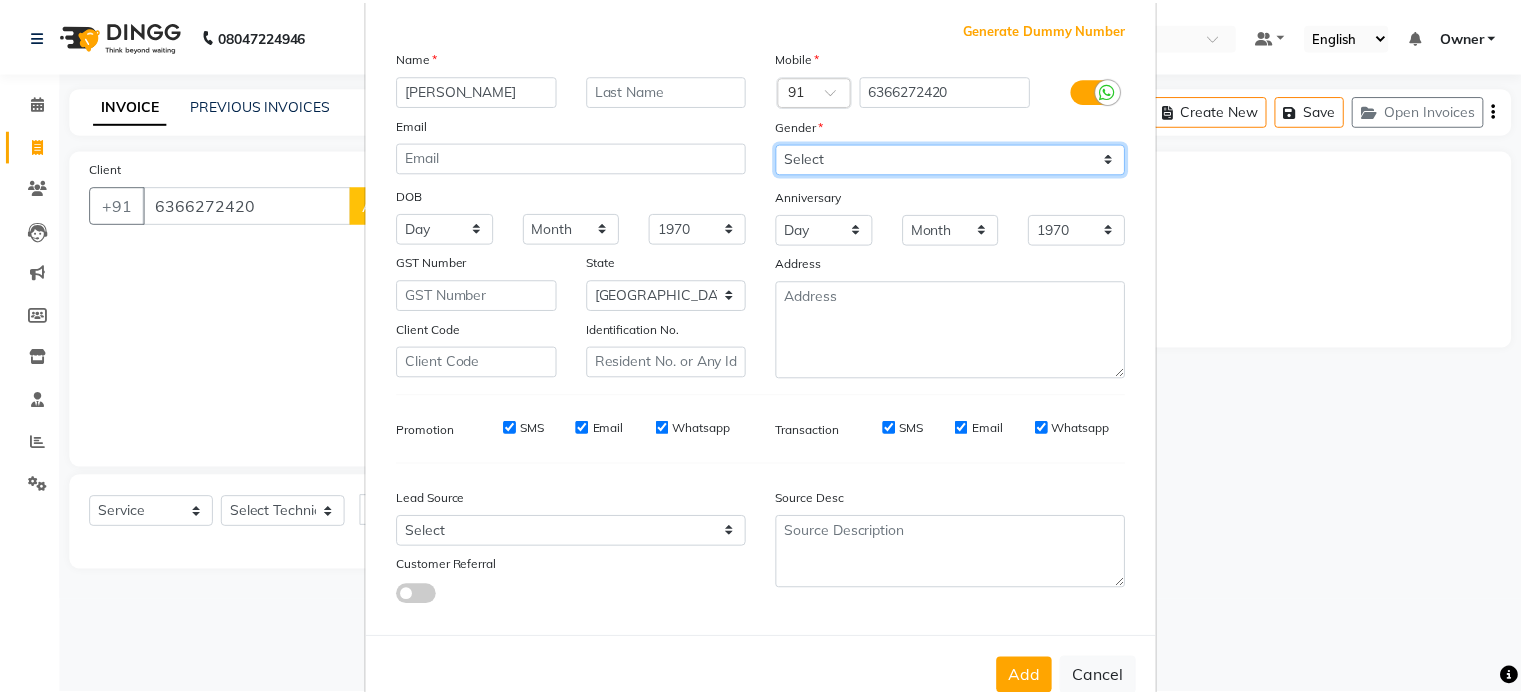 scroll, scrollTop: 161, scrollLeft: 0, axis: vertical 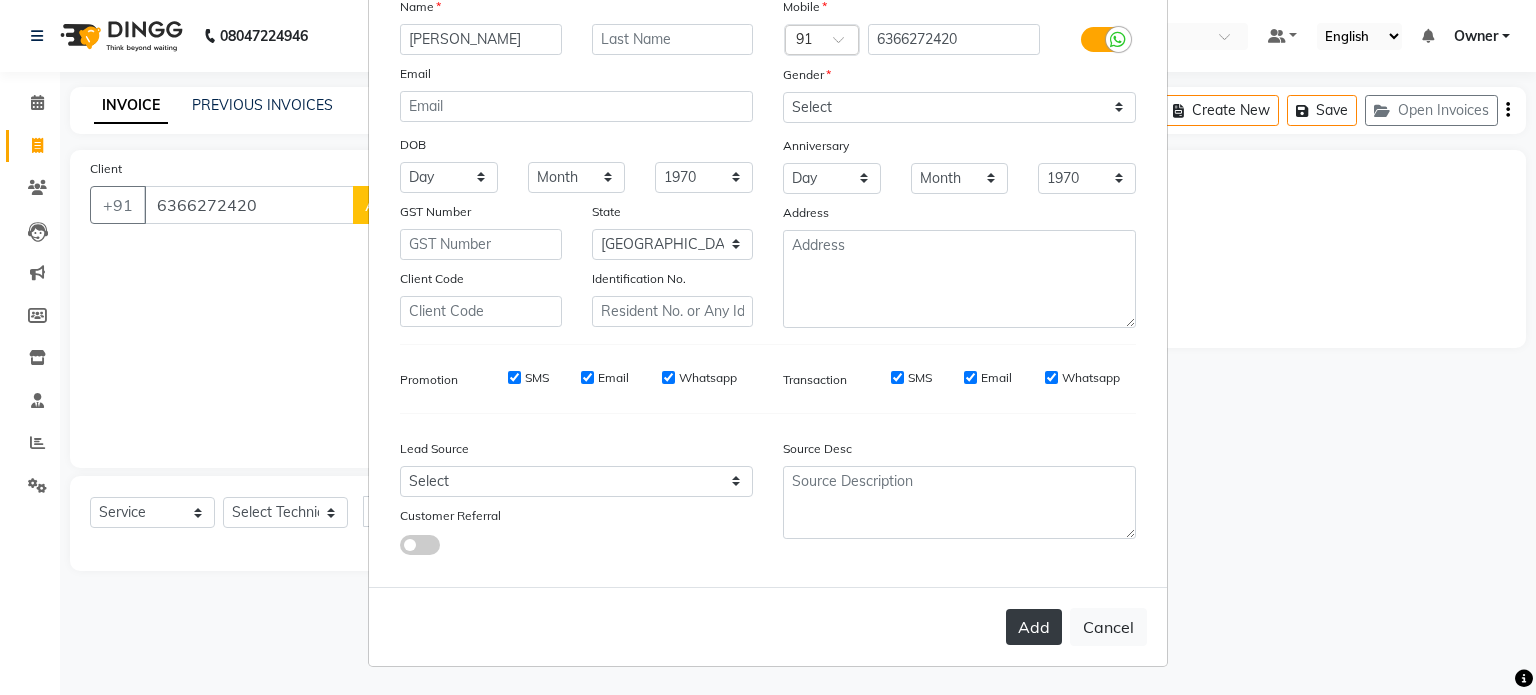 click on "Add" at bounding box center (1034, 627) 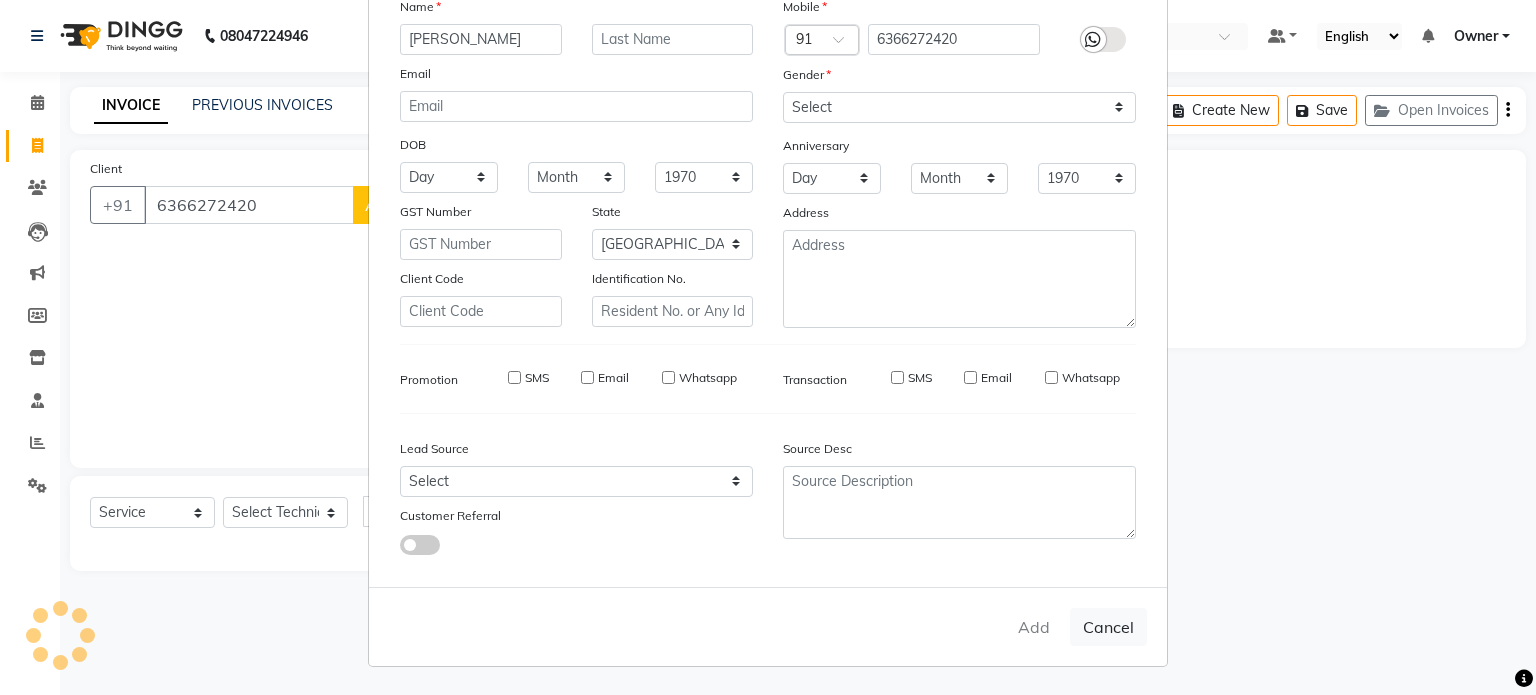 type 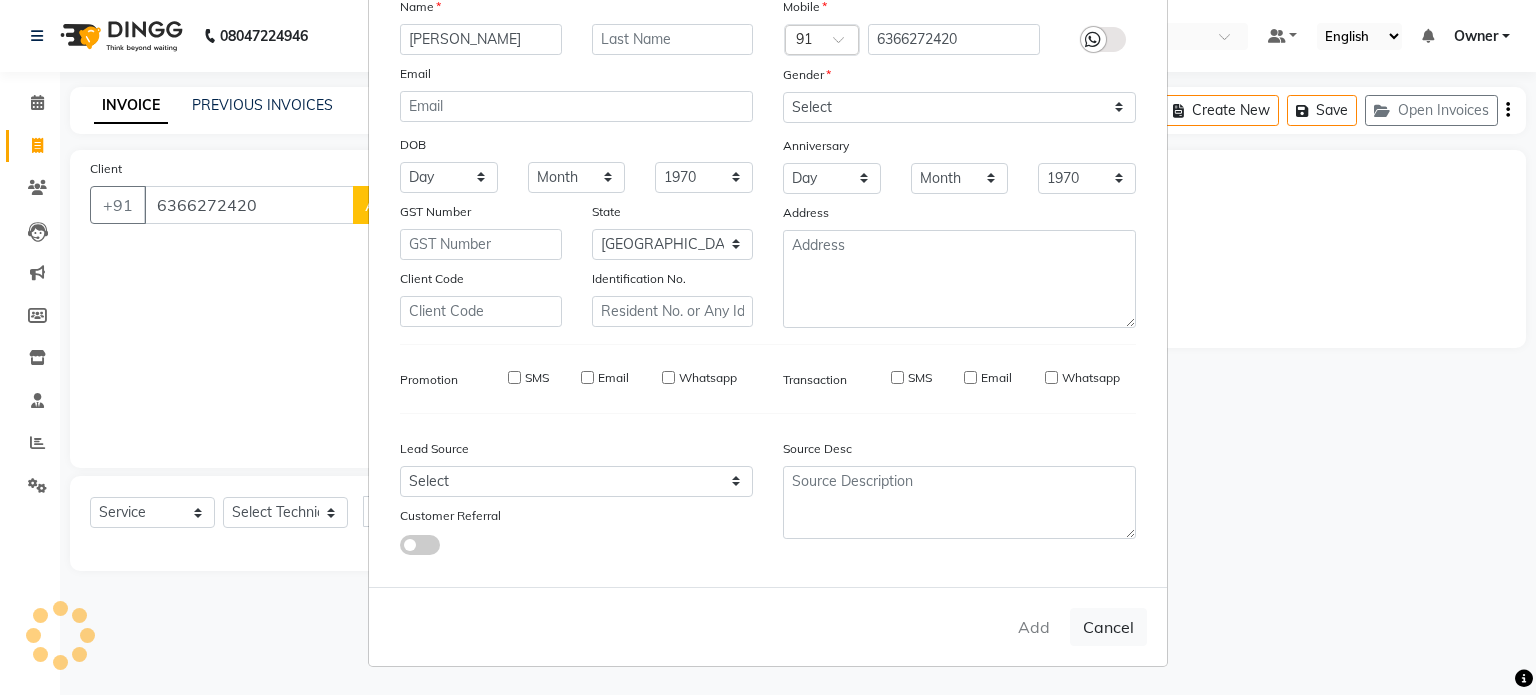 select 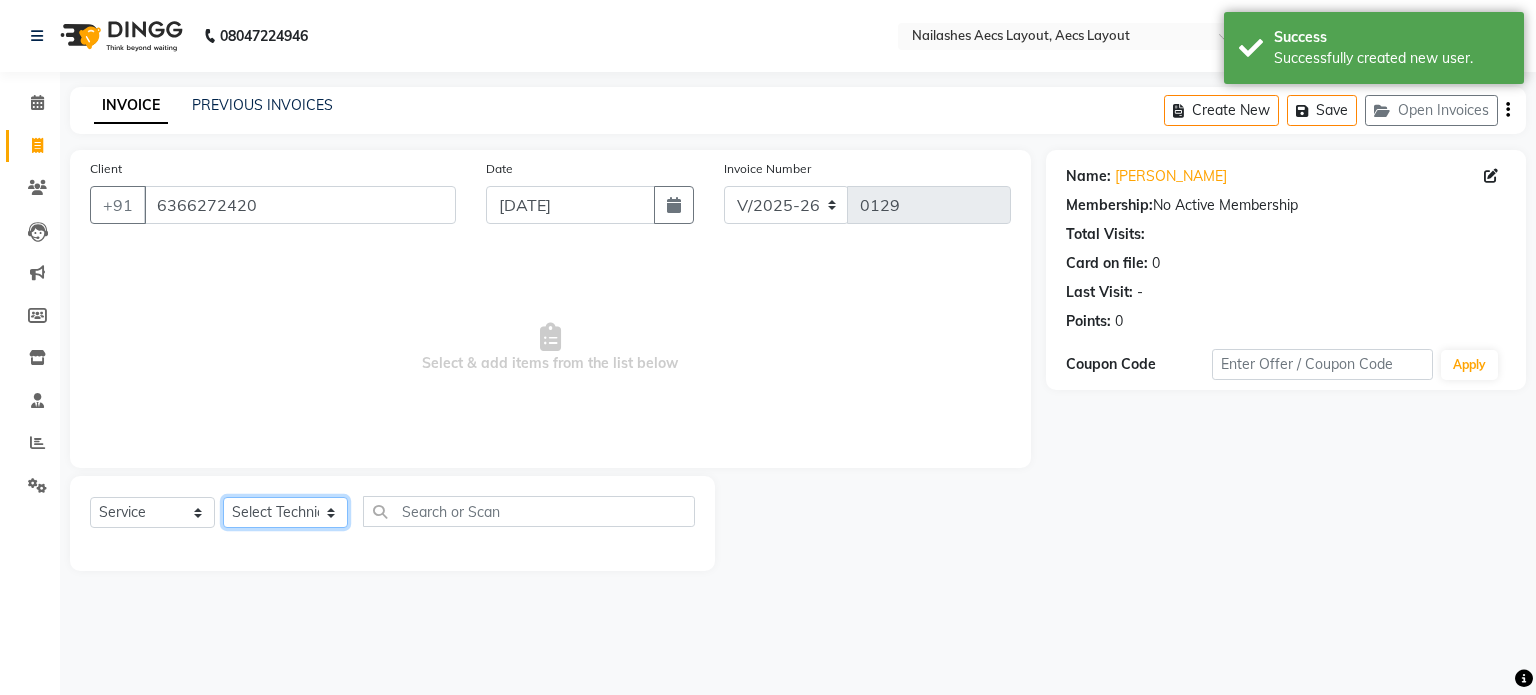 click on "Select Technician [PERSON_NAME] [PERSON_NAME] Owner [PERSON_NAME]" 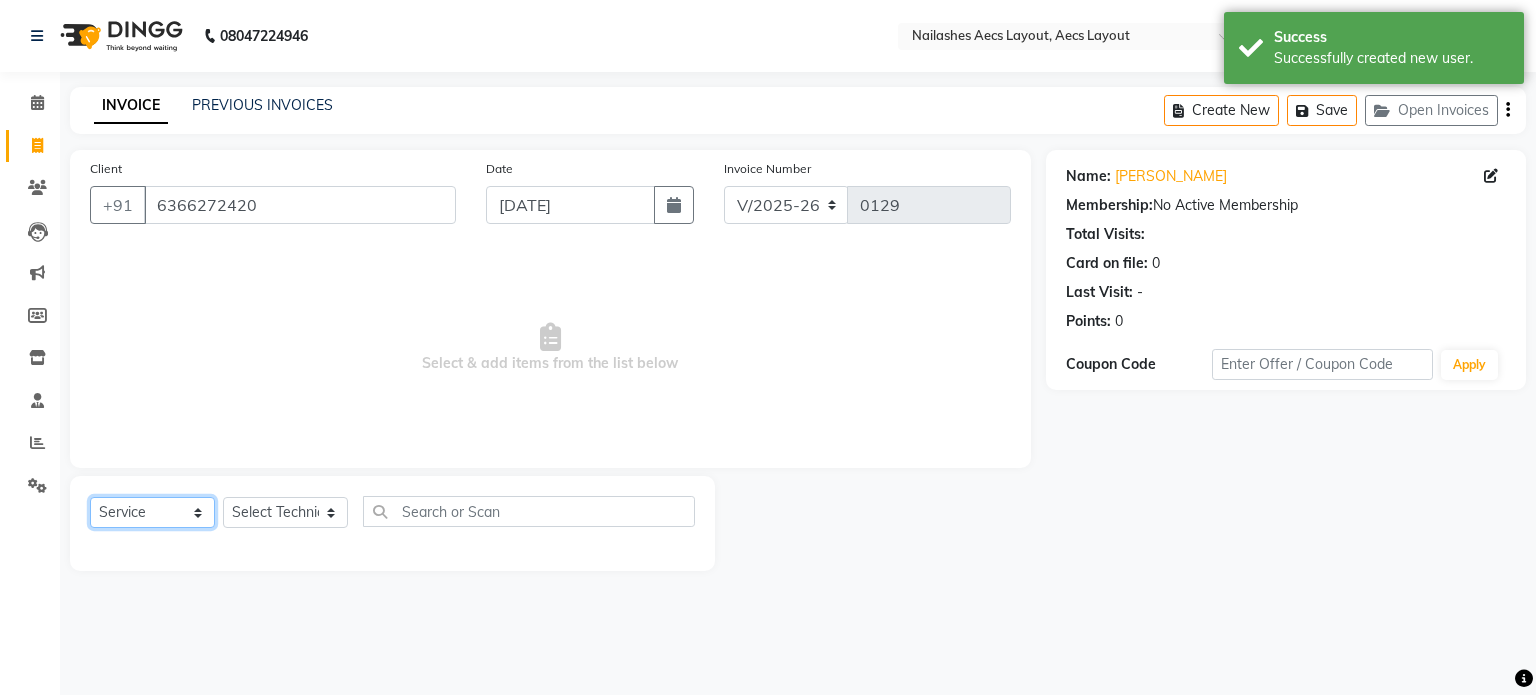click on "Select  Service  Product  Membership  Package Voucher Prepaid Gift Card" 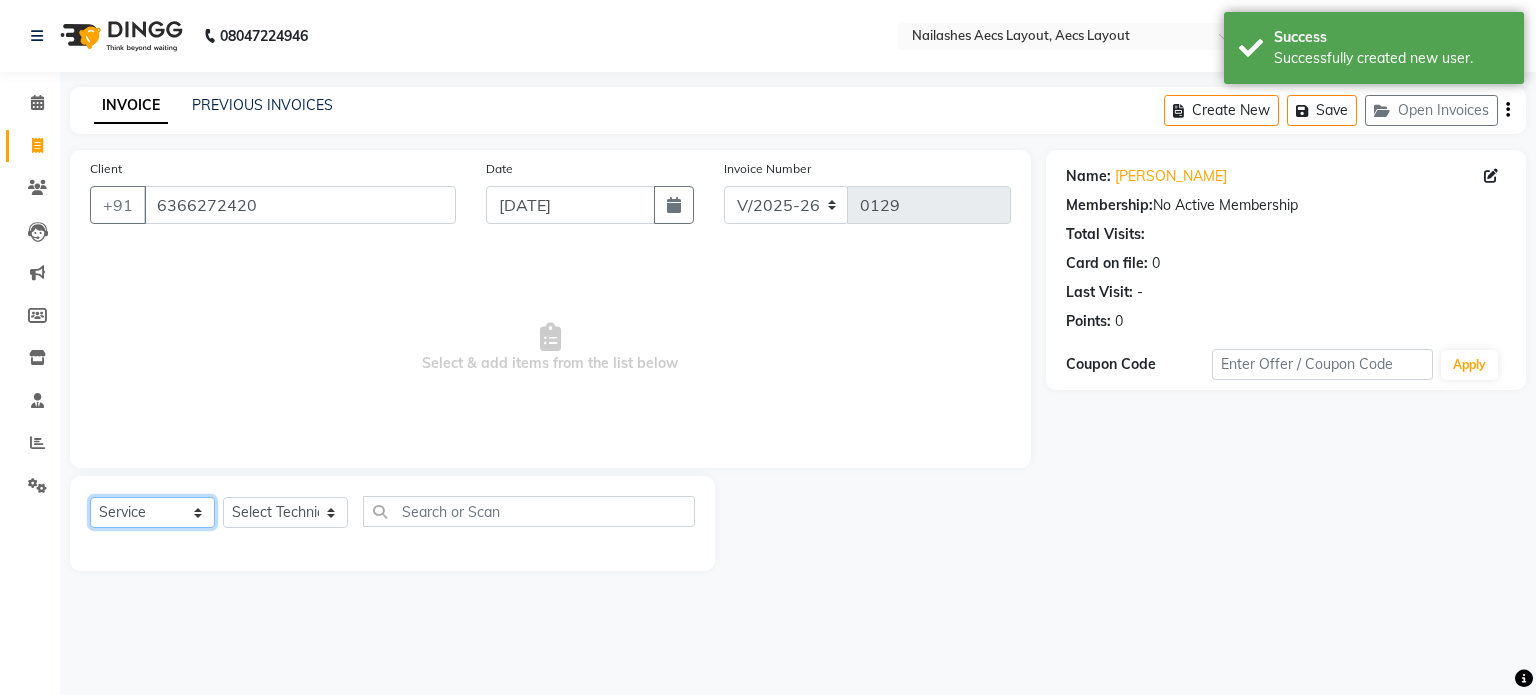 select on "package" 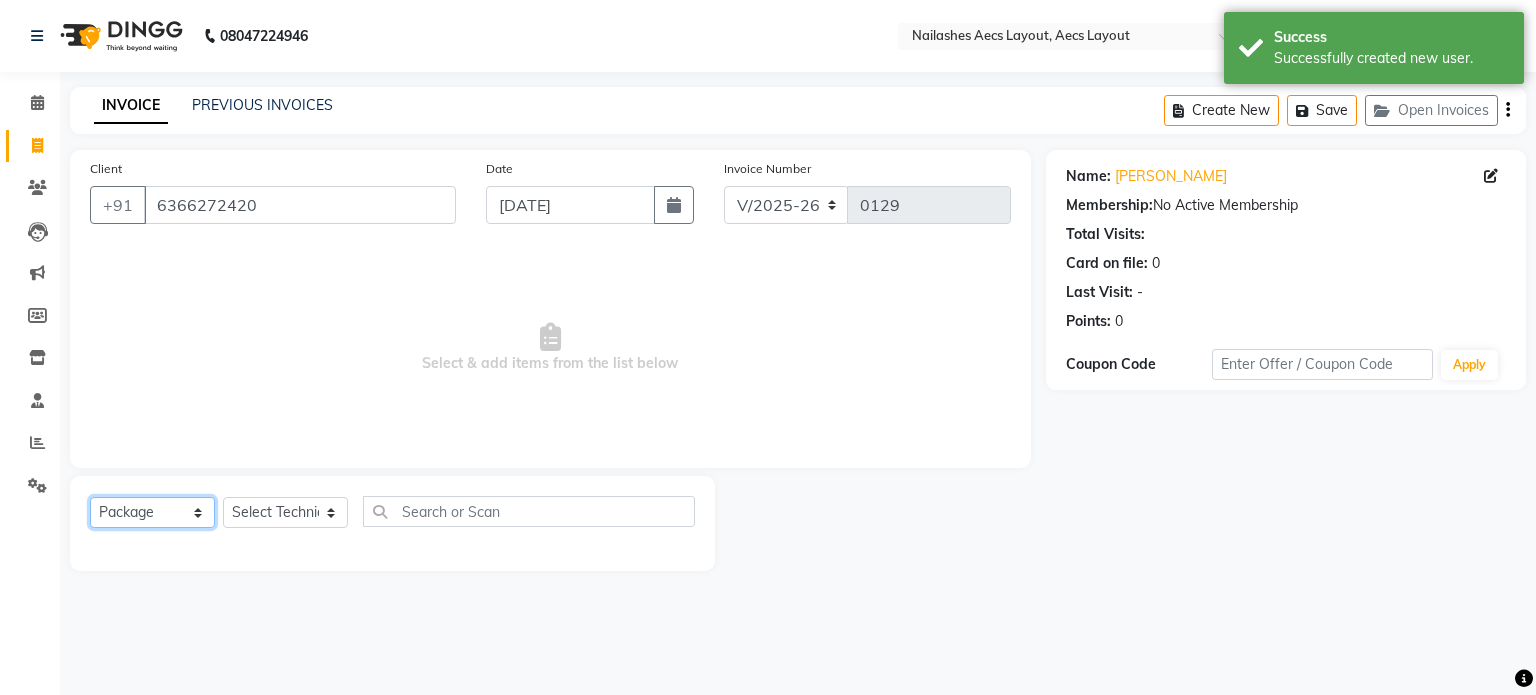 click on "Select  Service  Product  Membership  Package Voucher Prepaid Gift Card" 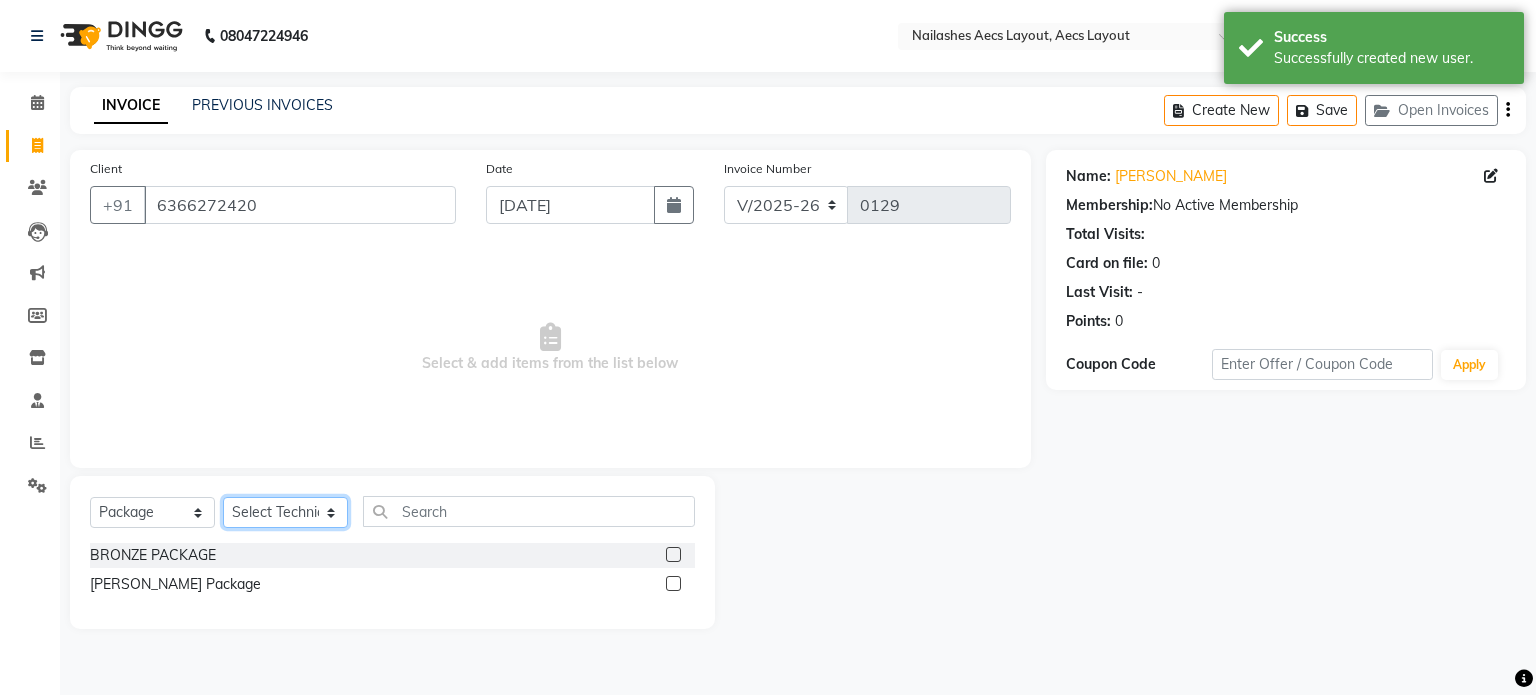 click on "Select Technician [PERSON_NAME] [PERSON_NAME] Owner [PERSON_NAME]" 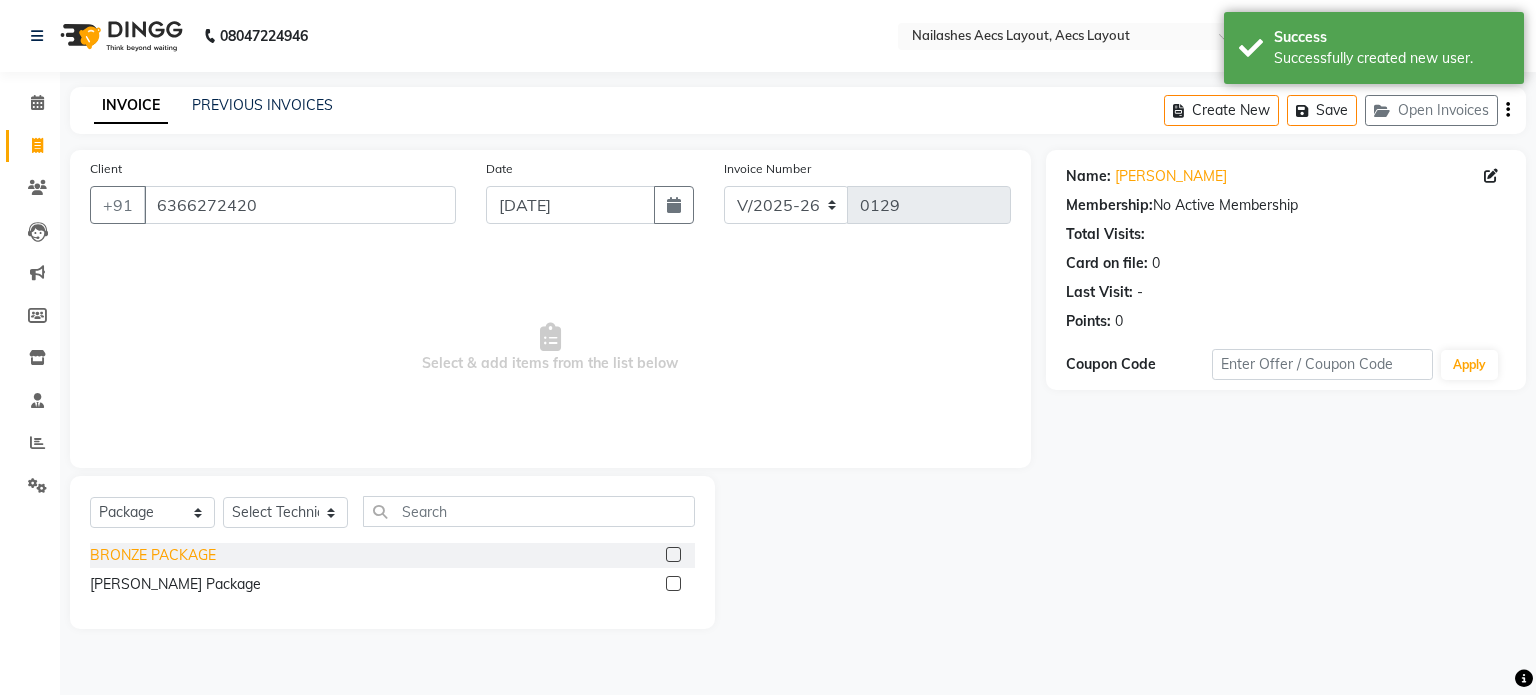 click on "BRONZE PACKAGE" 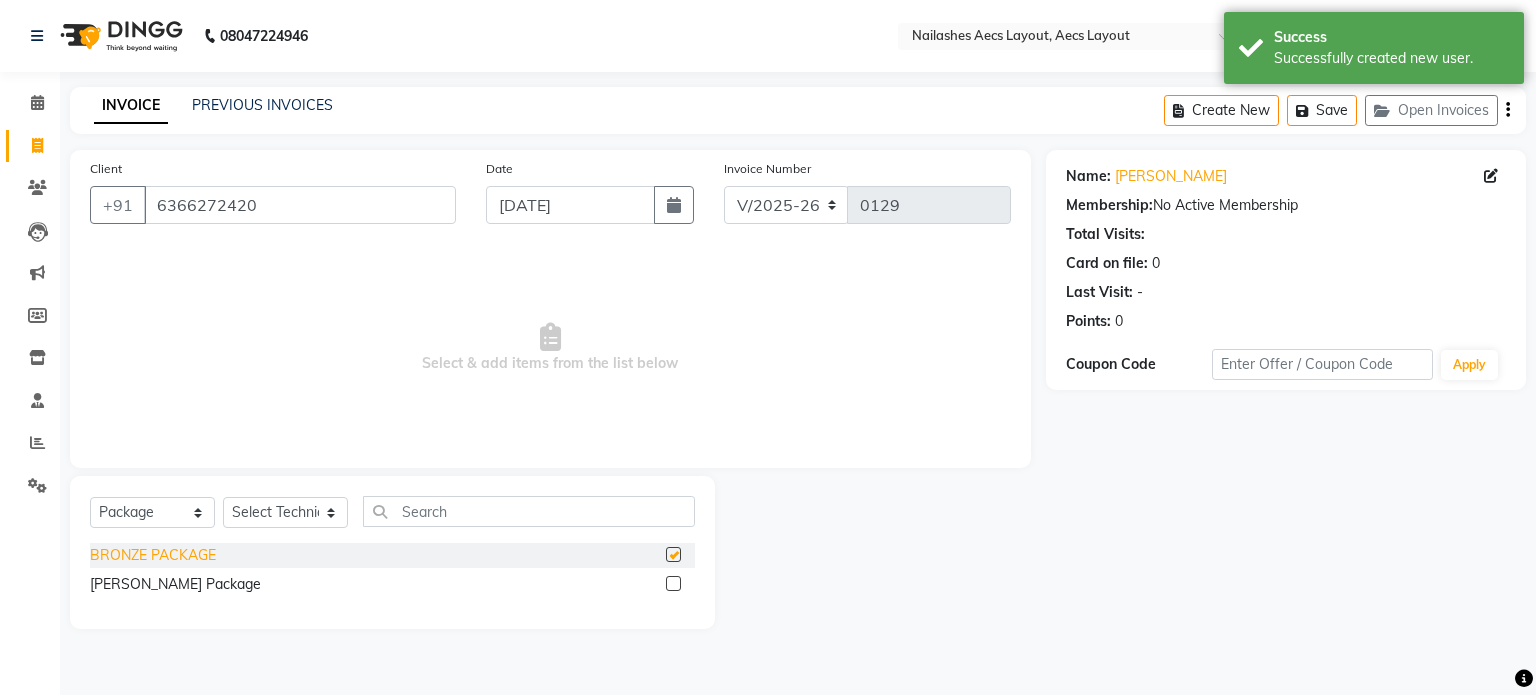 checkbox on "false" 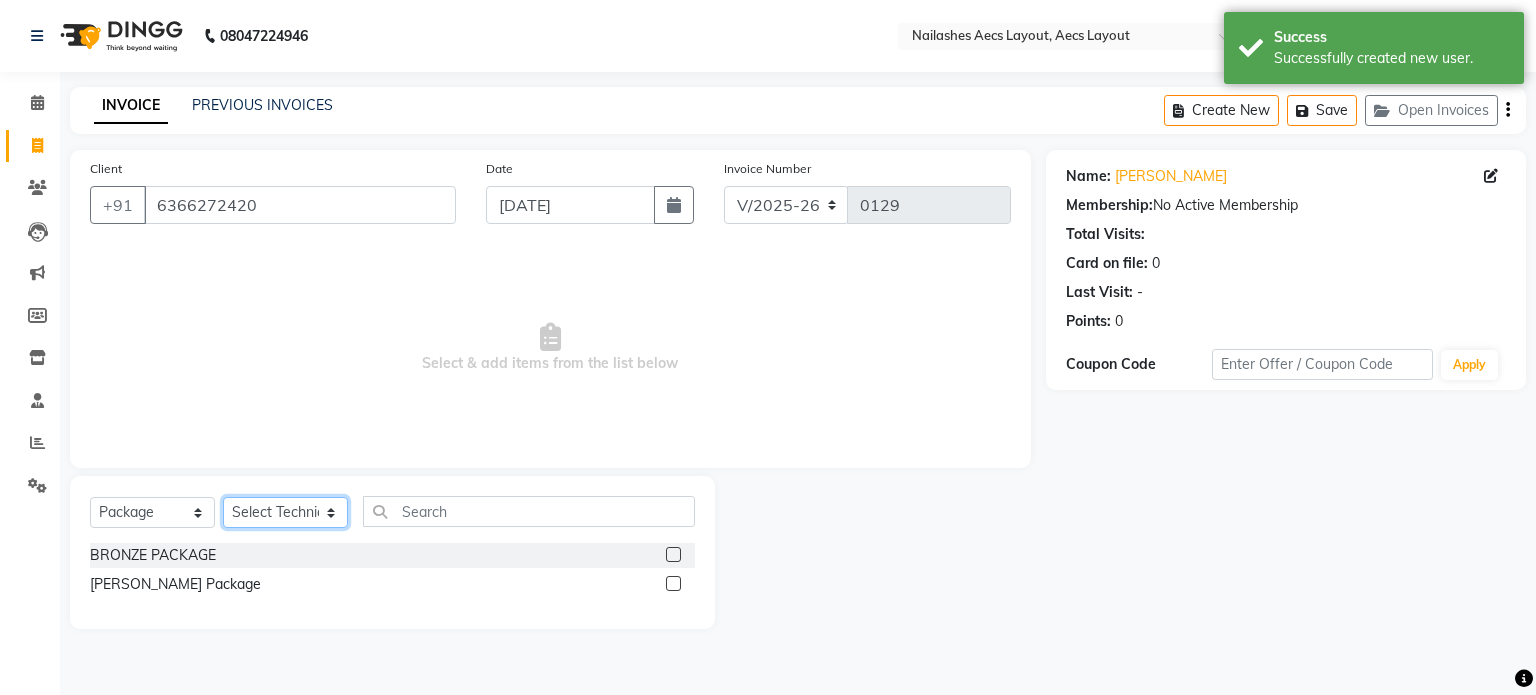 click on "Select Technician [PERSON_NAME] [PERSON_NAME] Owner [PERSON_NAME]" 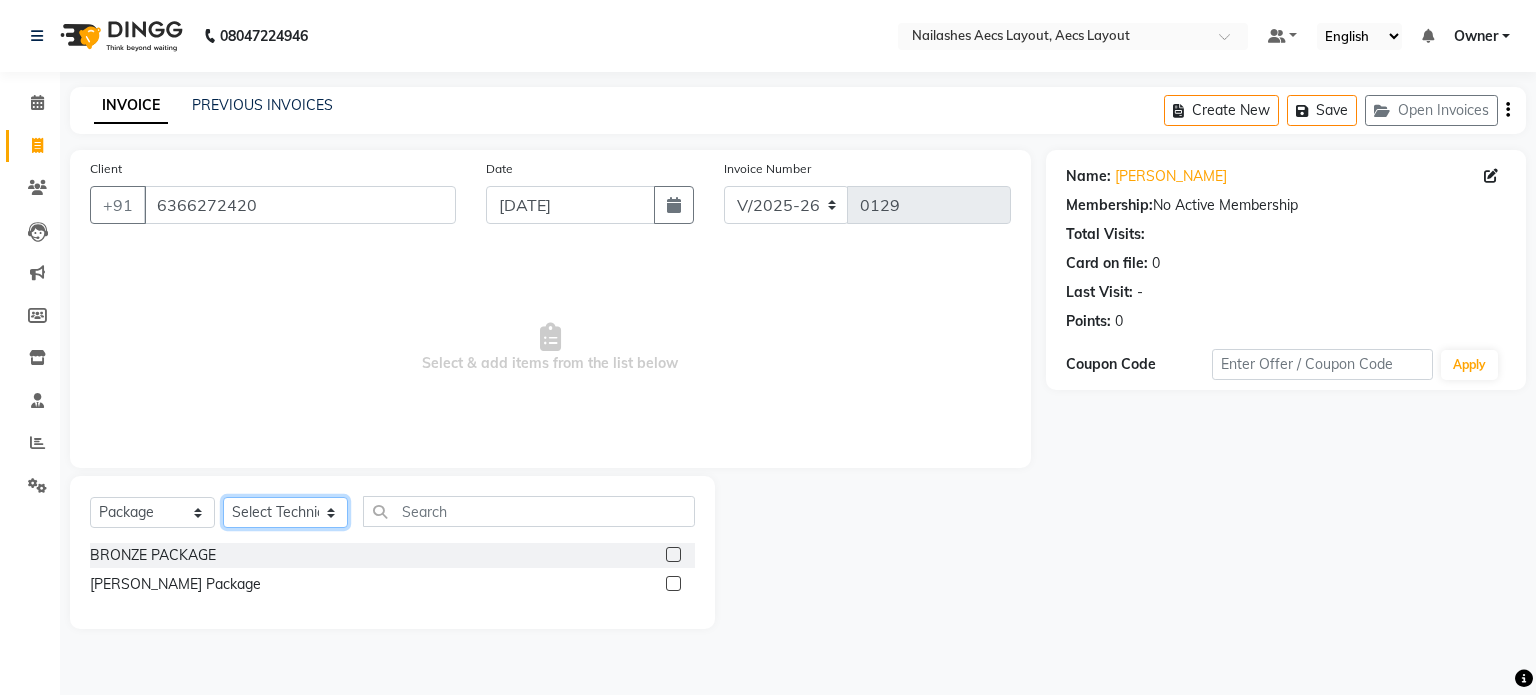 select on "86117" 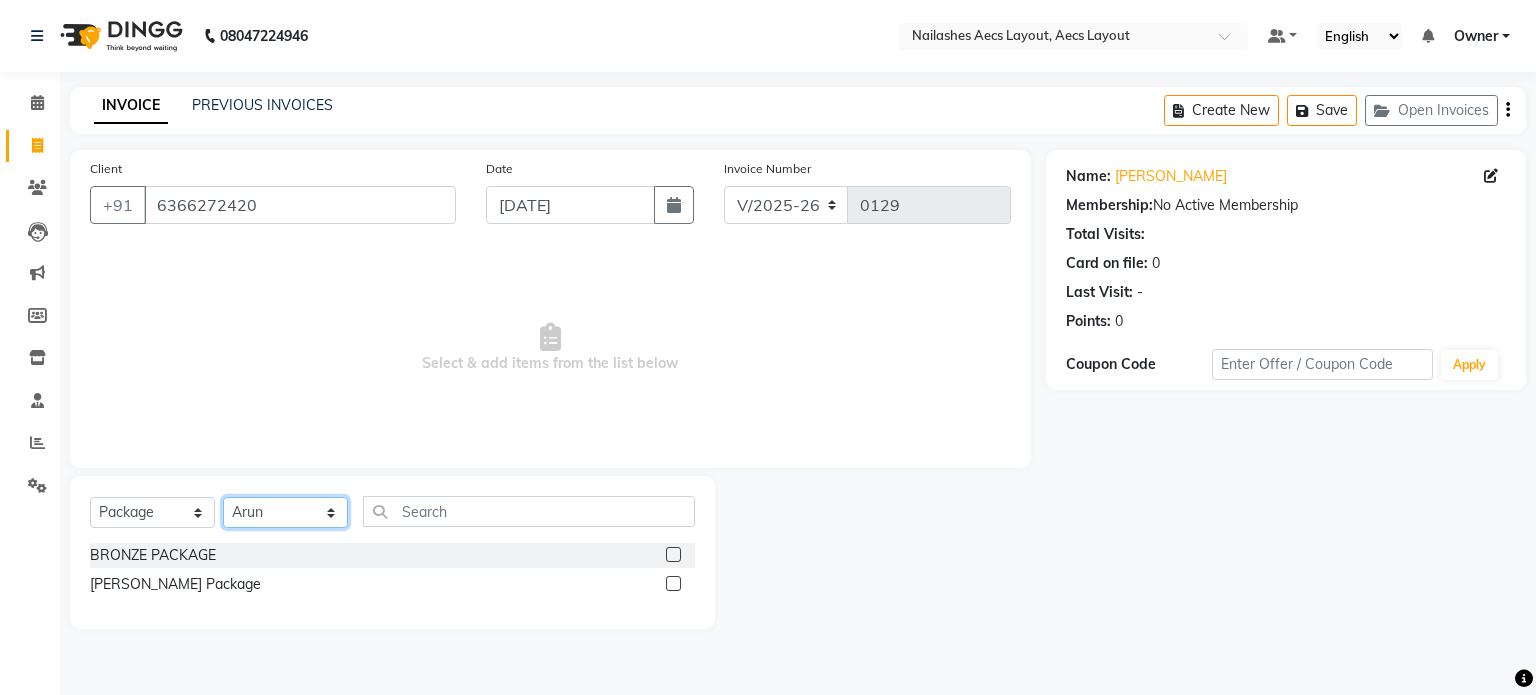 click on "Select Technician [PERSON_NAME] [PERSON_NAME] Owner [PERSON_NAME]" 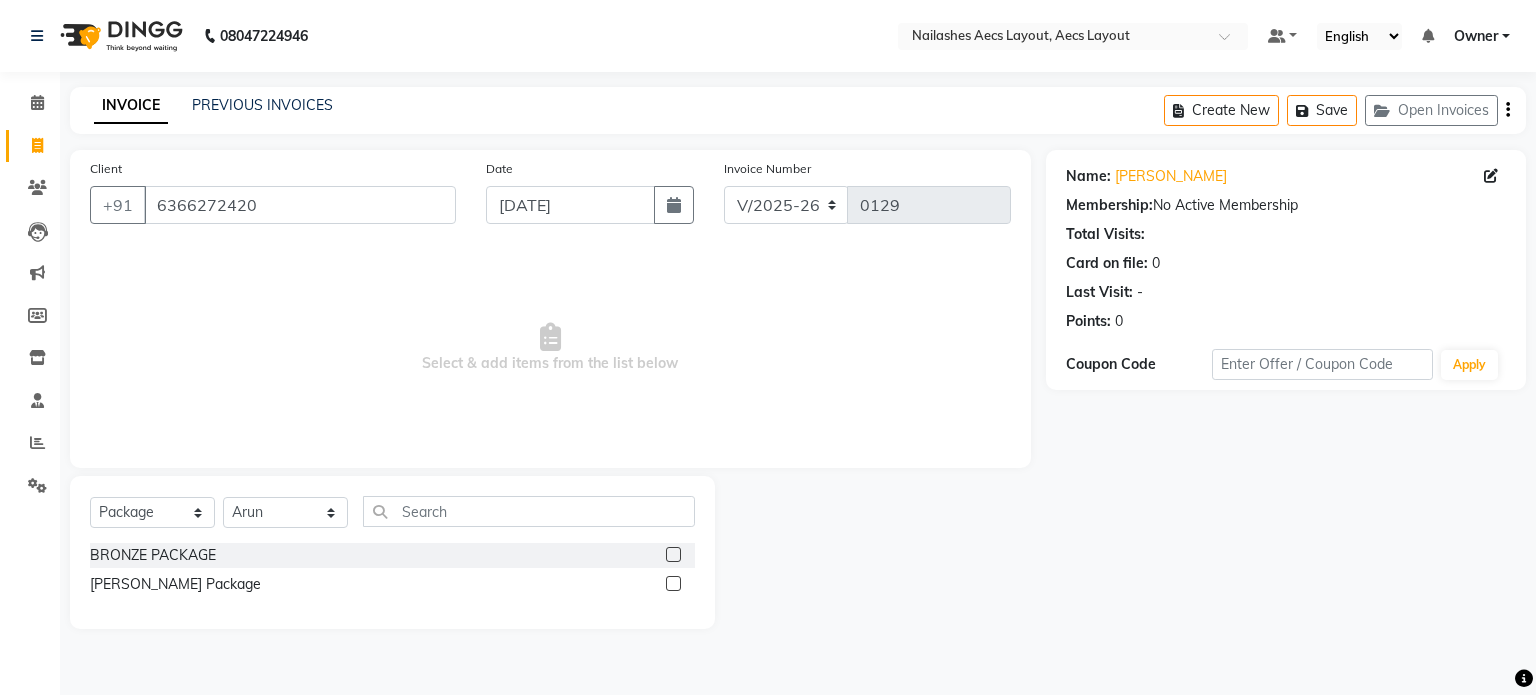 click 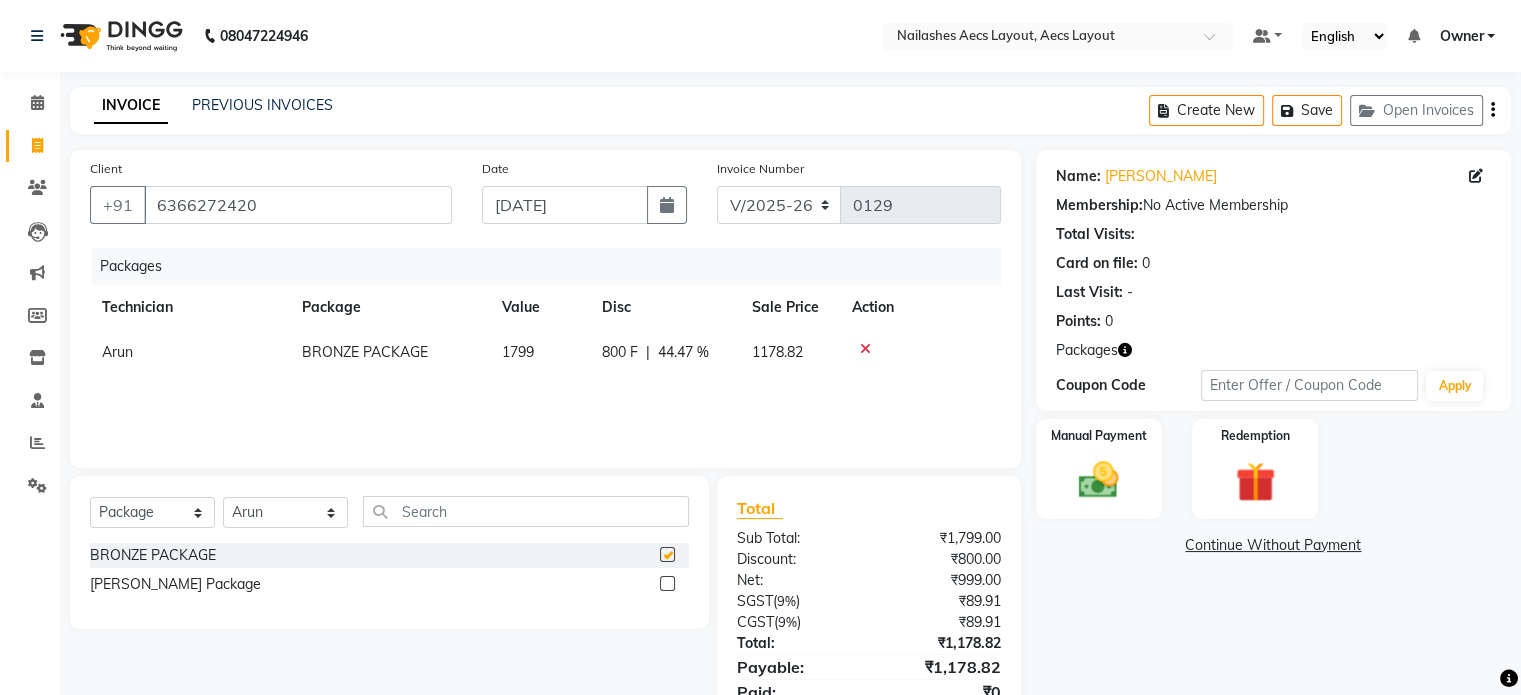 checkbox on "false" 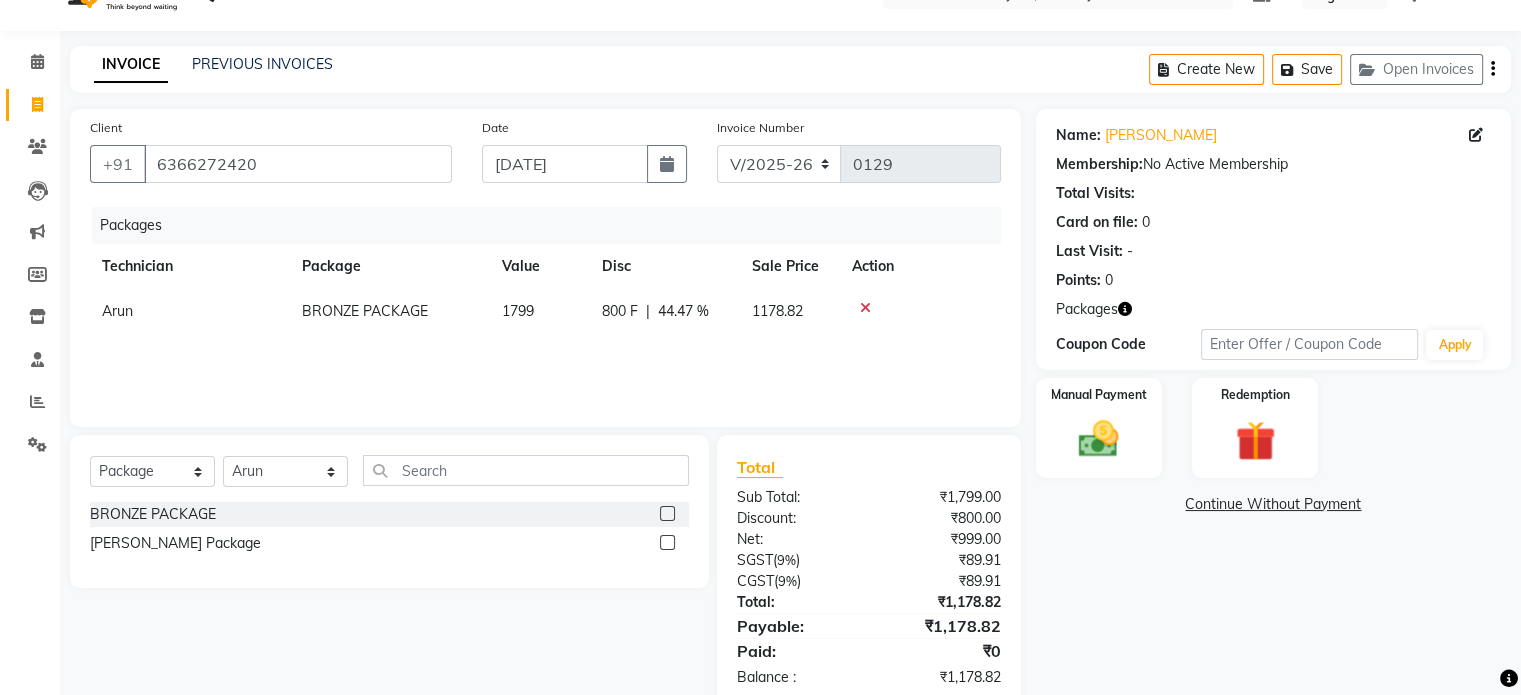 scroll, scrollTop: 0, scrollLeft: 0, axis: both 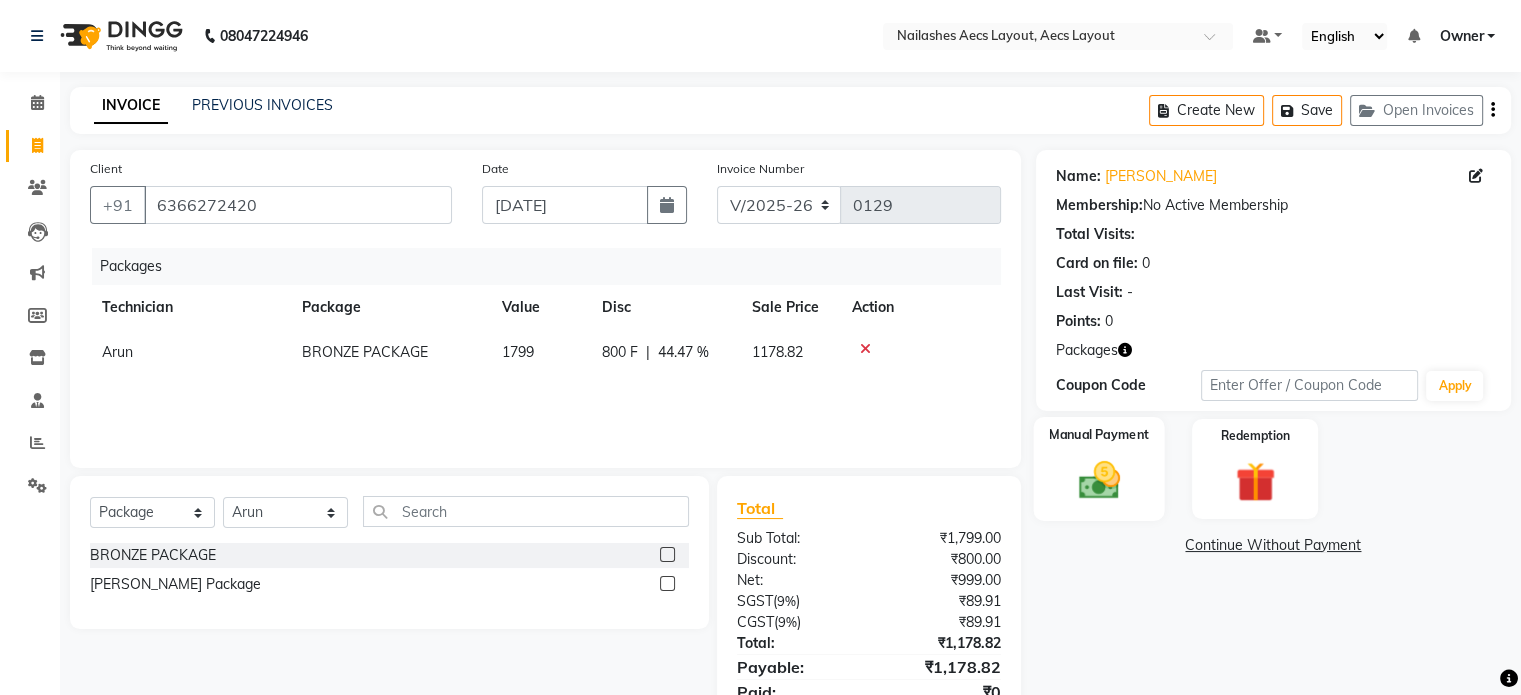 click 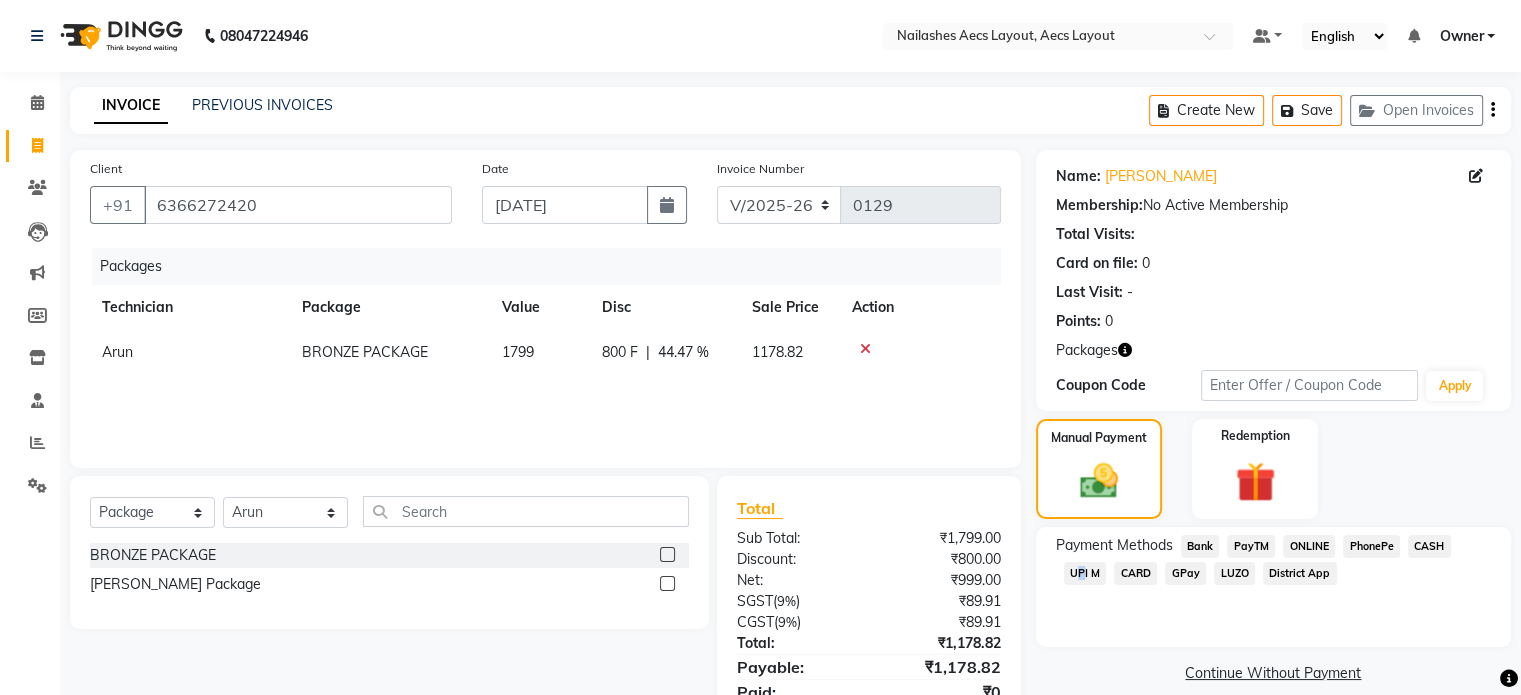 click on "UPI M" 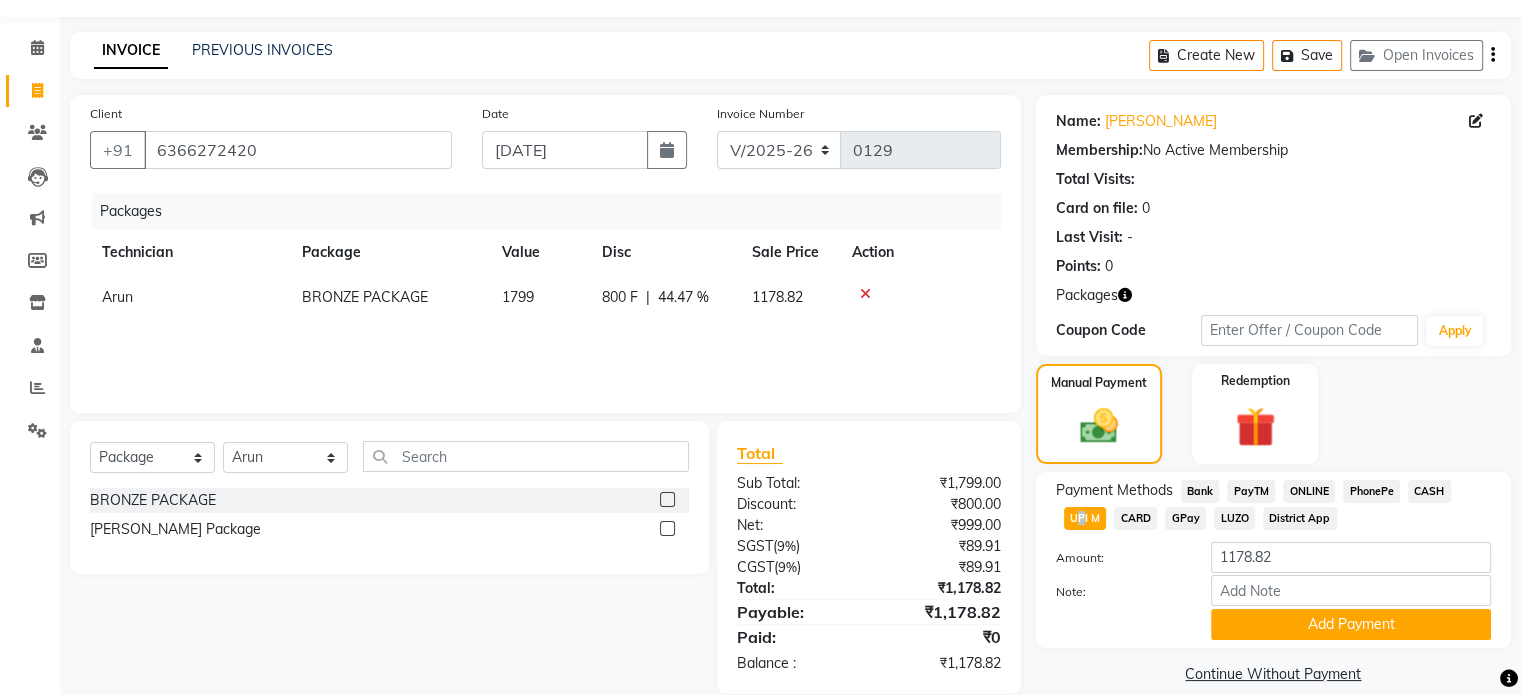 scroll, scrollTop: 84, scrollLeft: 0, axis: vertical 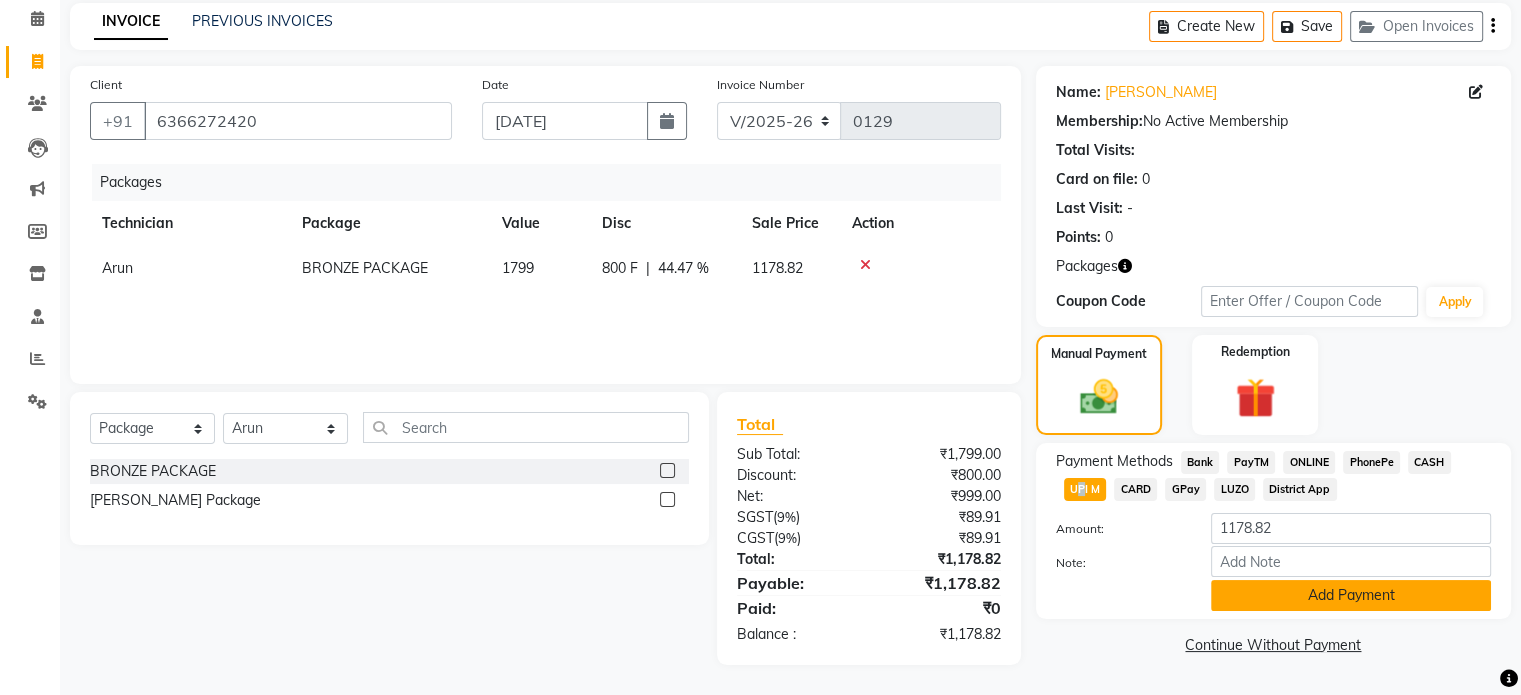 click on "Add Payment" 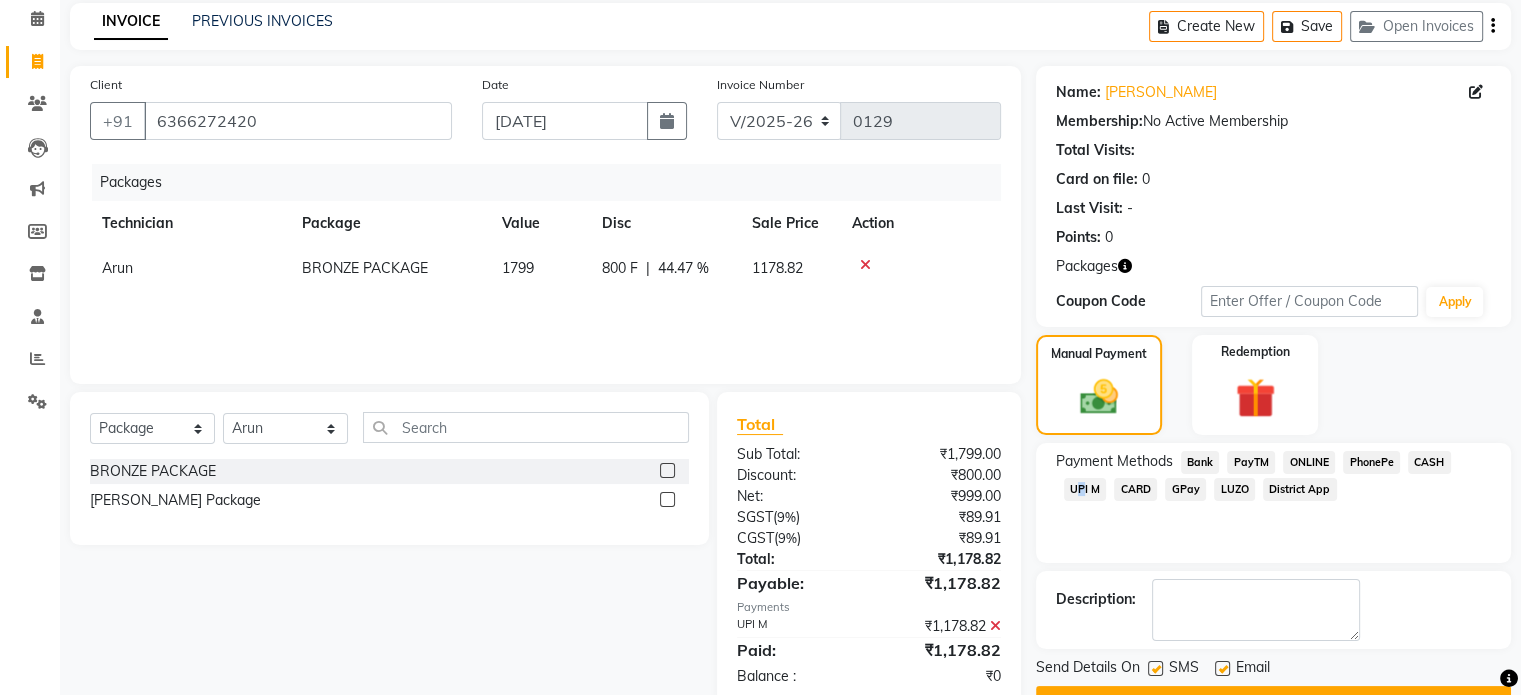 scroll, scrollTop: 134, scrollLeft: 0, axis: vertical 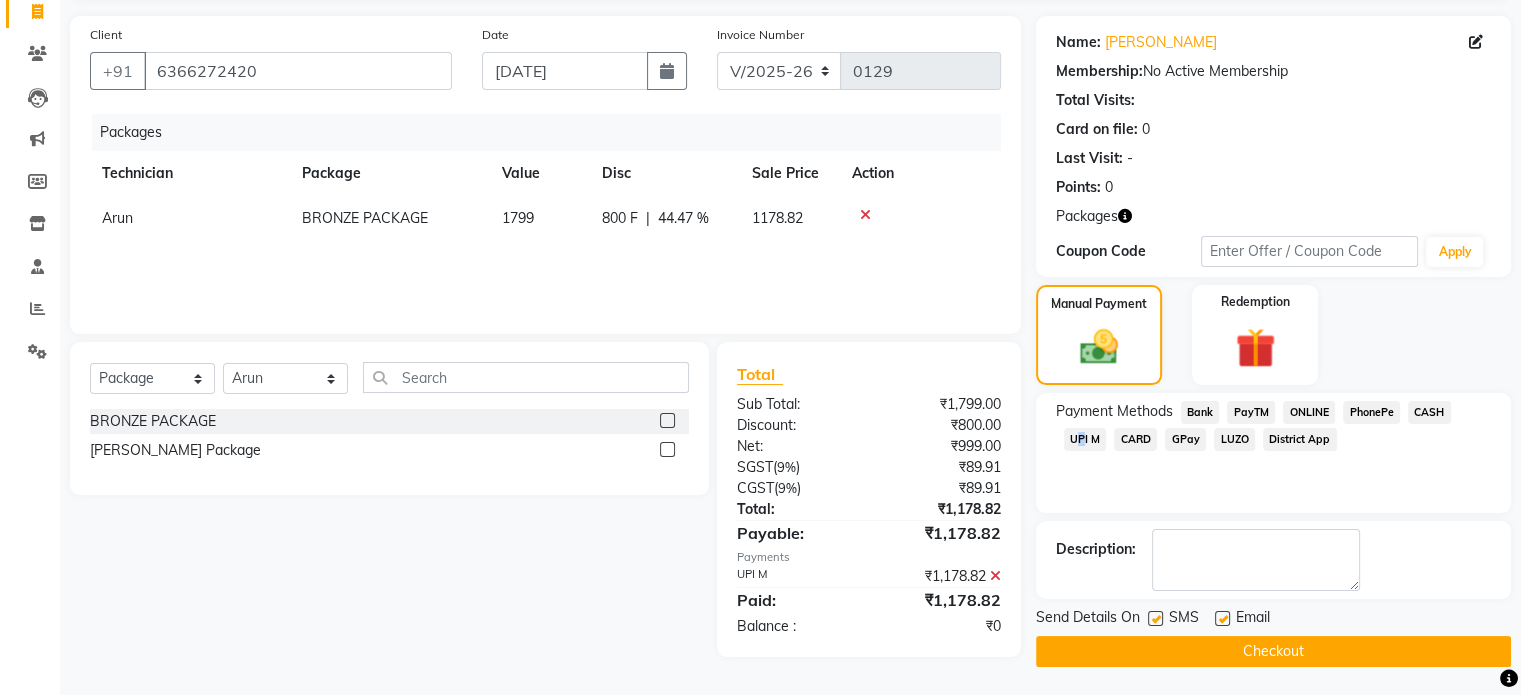 click on "Checkout" 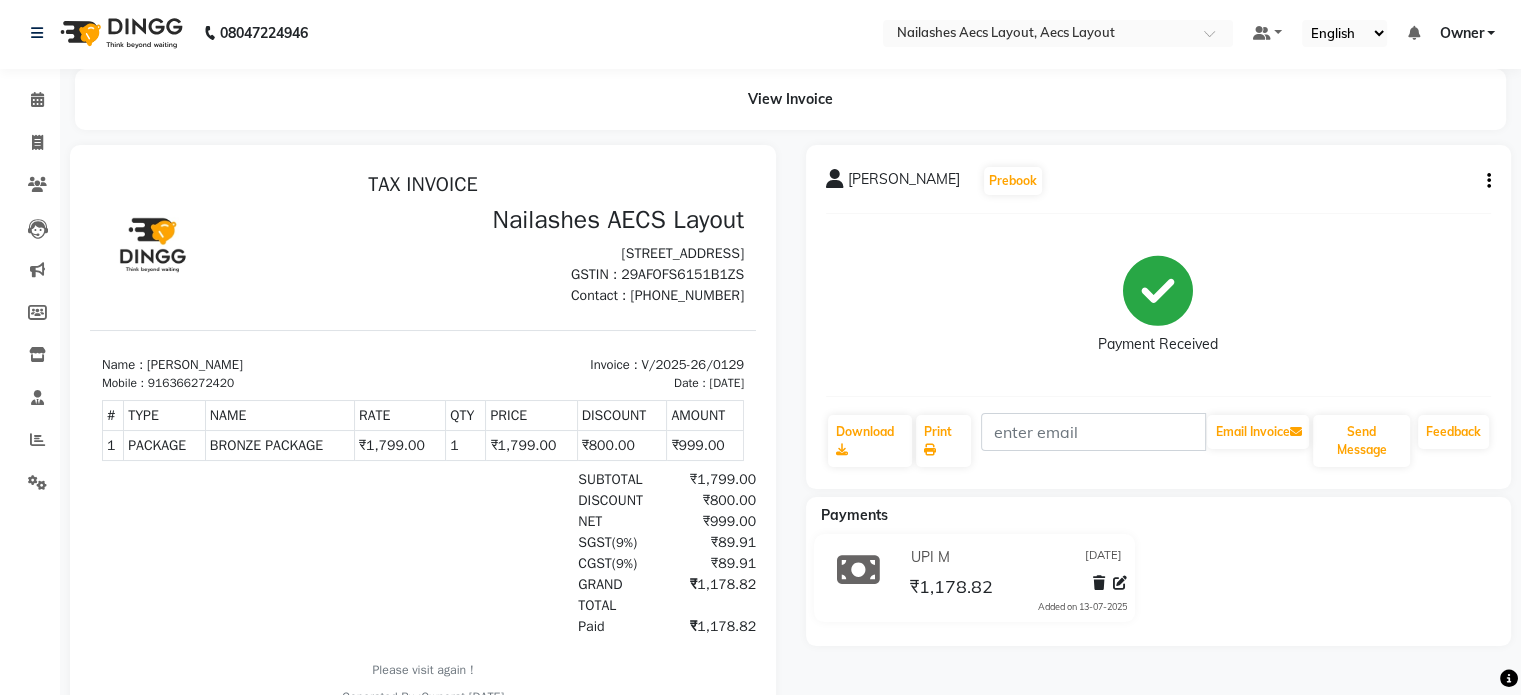 scroll, scrollTop: 0, scrollLeft: 0, axis: both 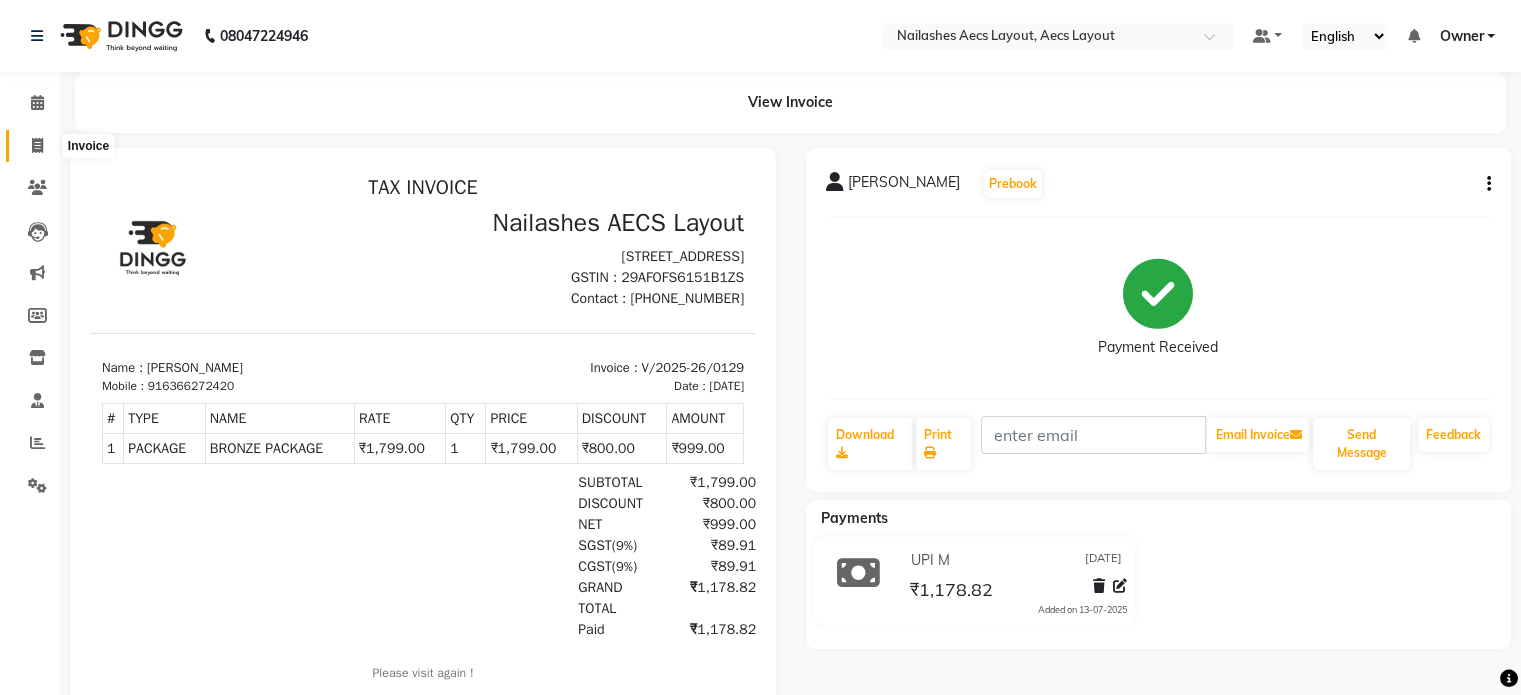 click 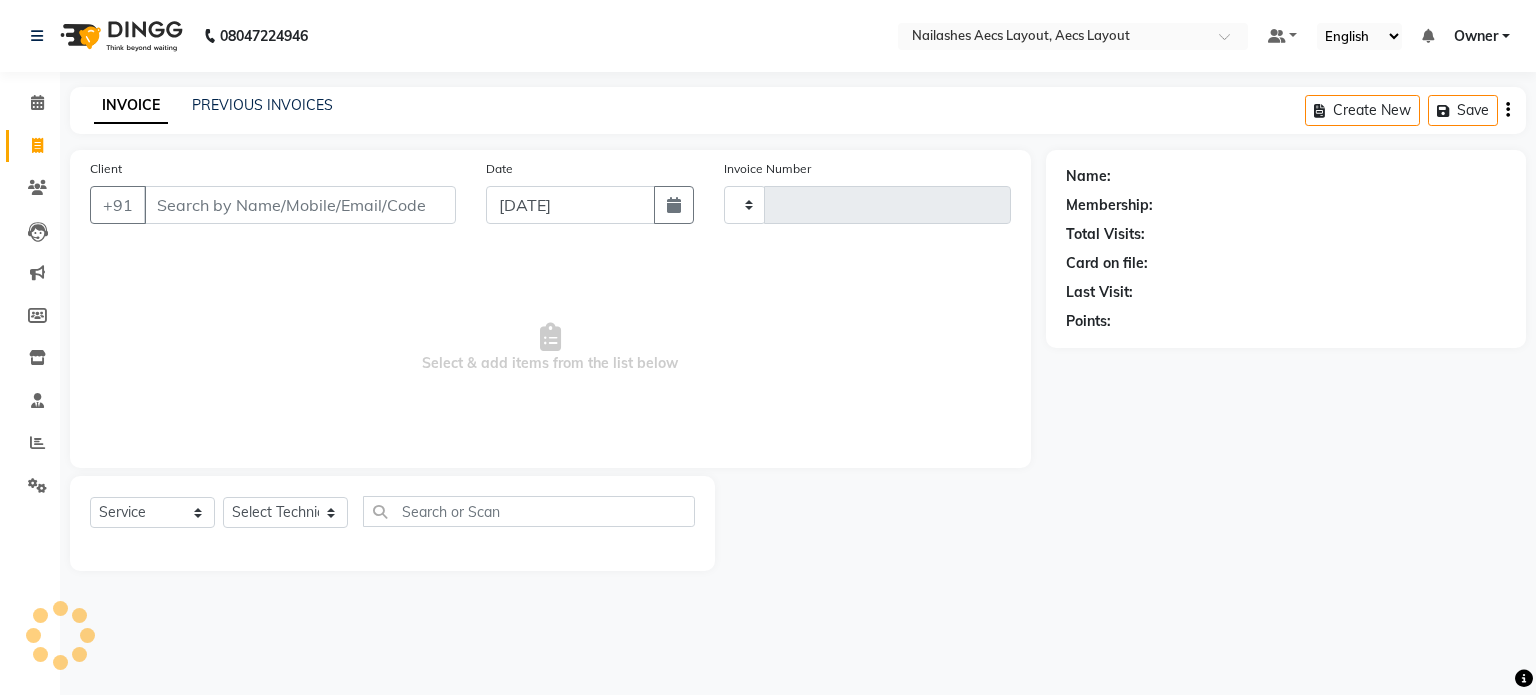 type on "0130" 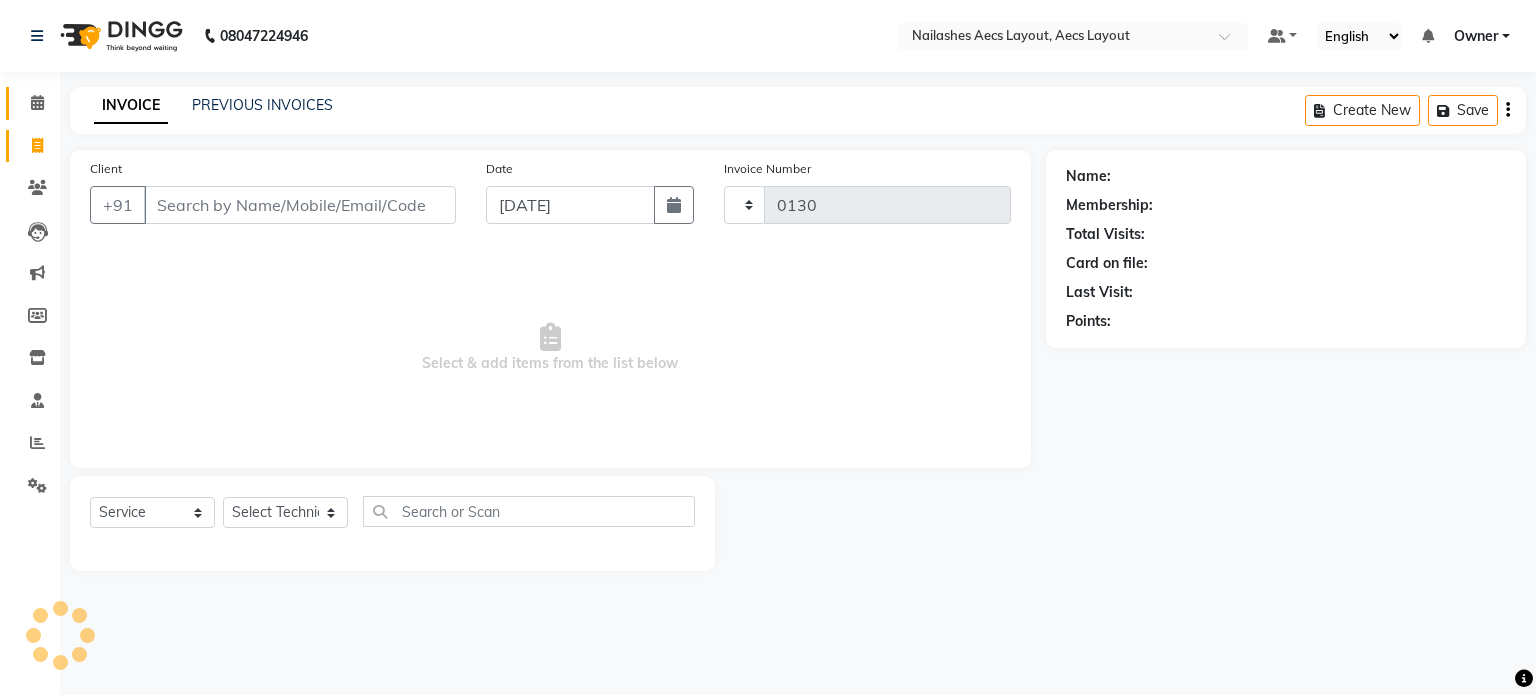 select on "8467" 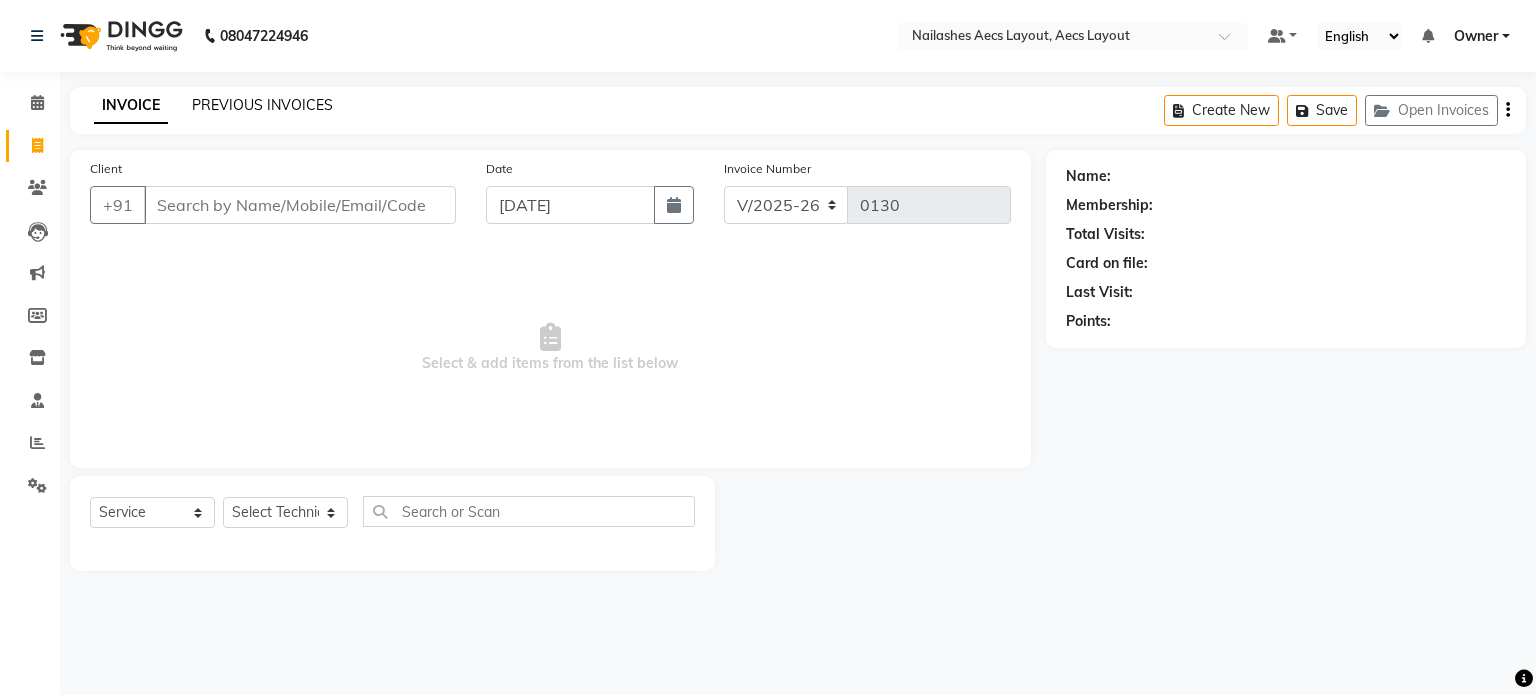 click on "PREVIOUS INVOICES" 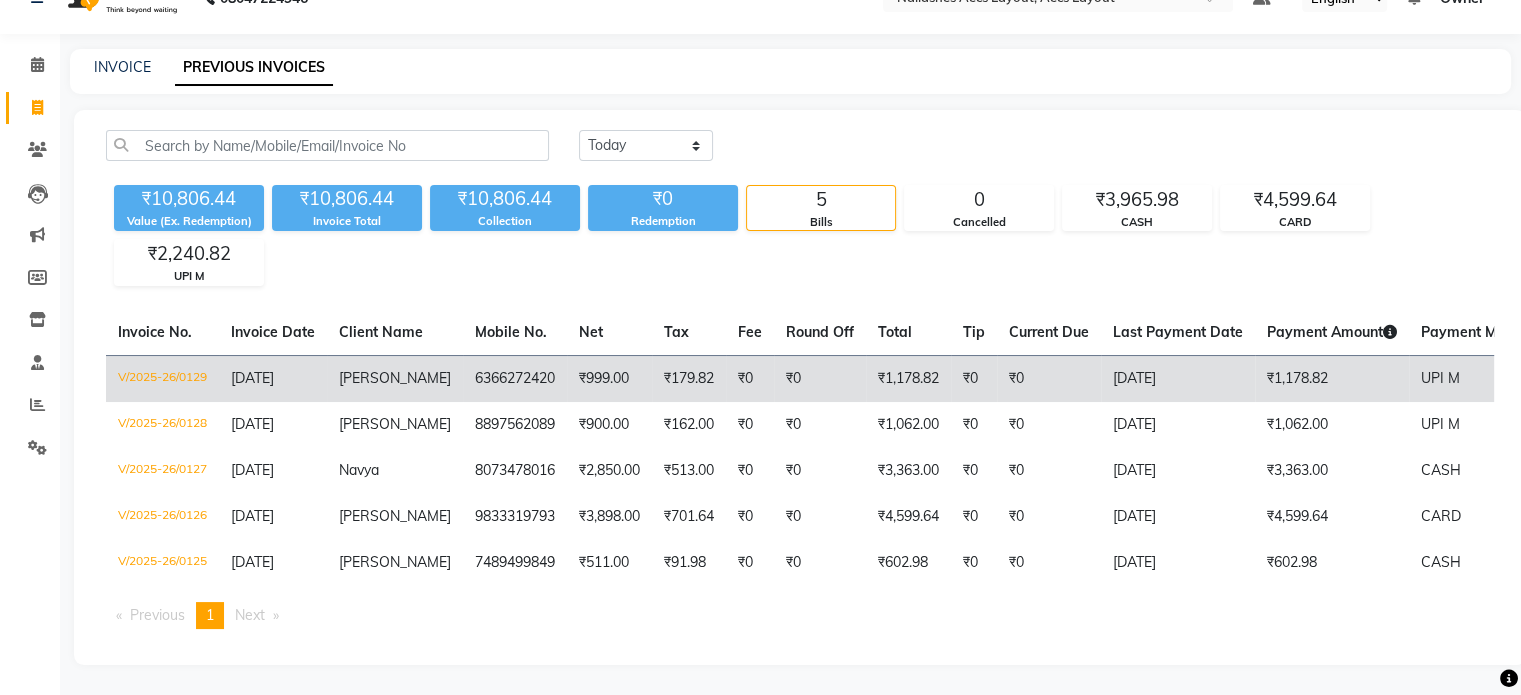 scroll, scrollTop: 52, scrollLeft: 0, axis: vertical 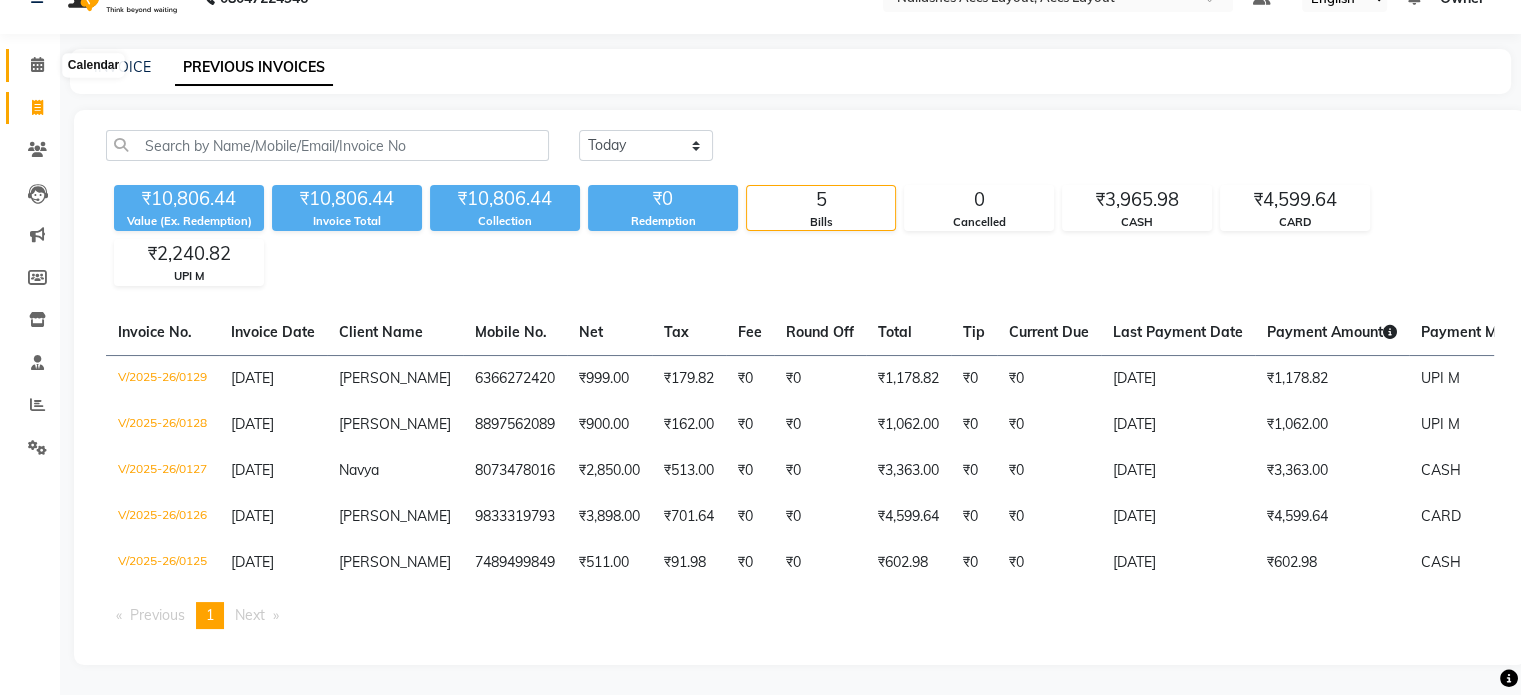 click 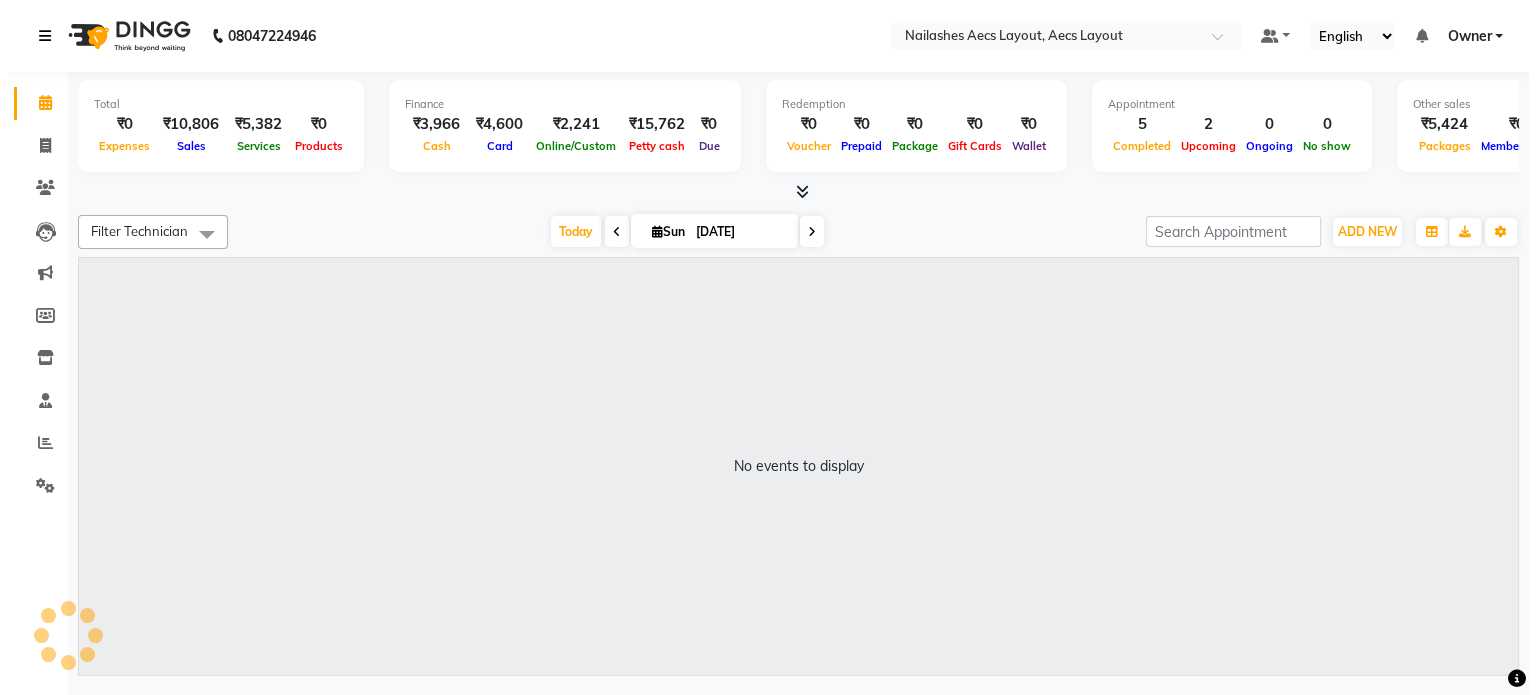 scroll, scrollTop: 0, scrollLeft: 0, axis: both 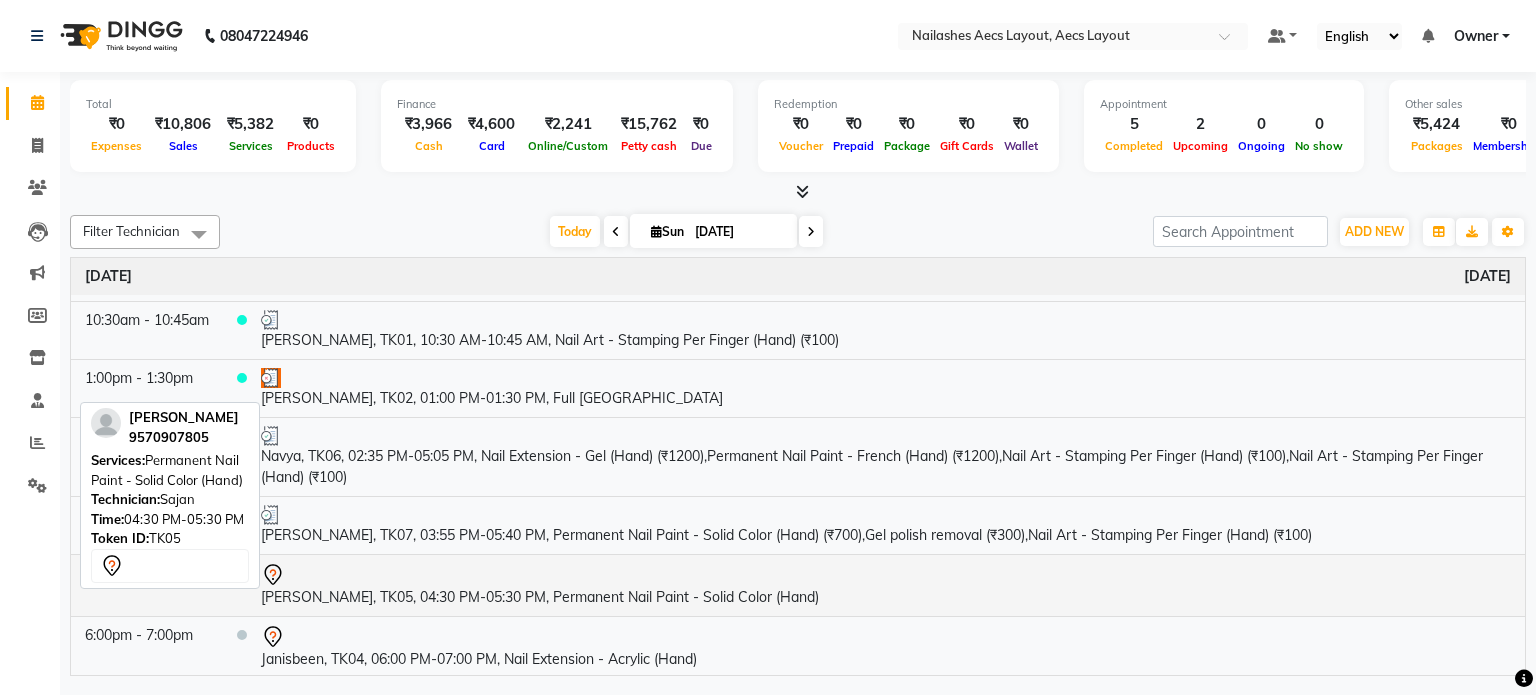 click on "Avantika, TK05, 04:30 PM-05:30 PM, Permanent Nail Paint - Solid Color (Hand)" at bounding box center [886, 585] 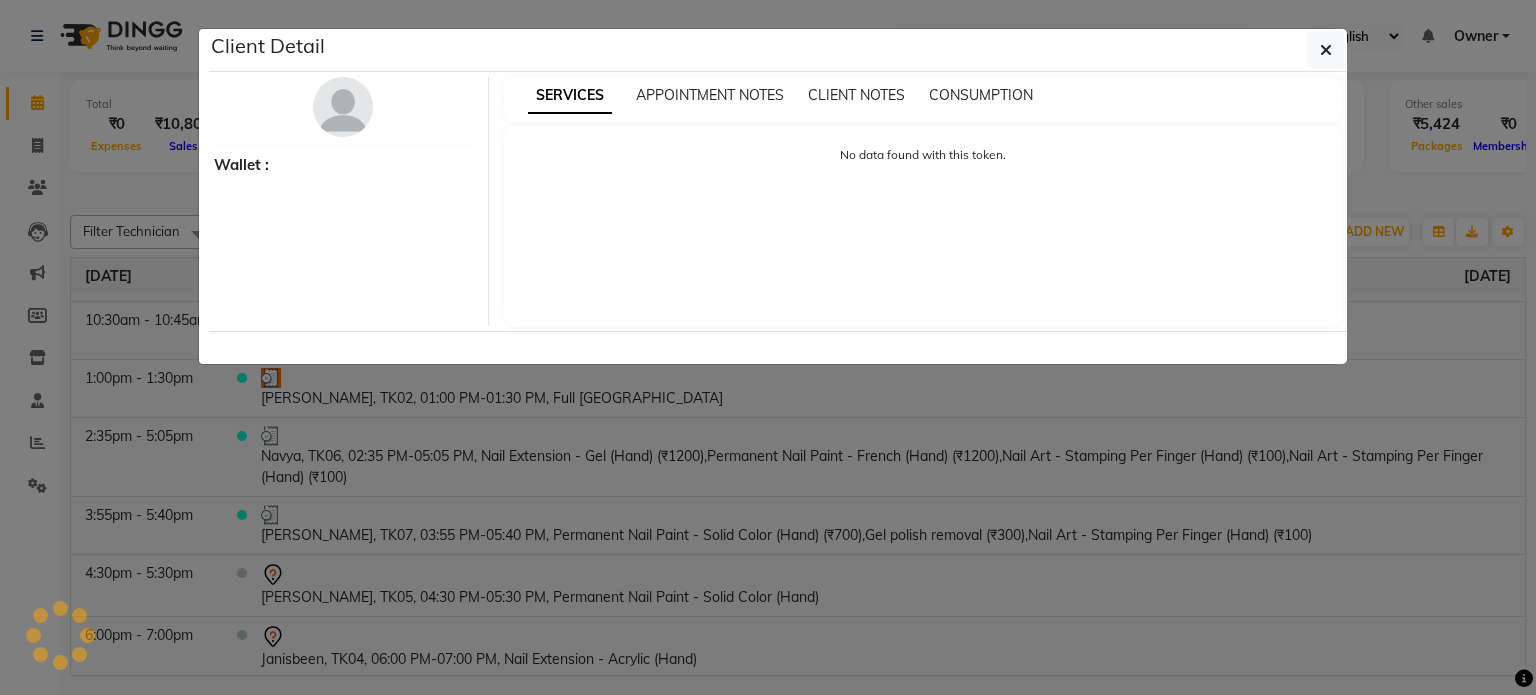 select on "7" 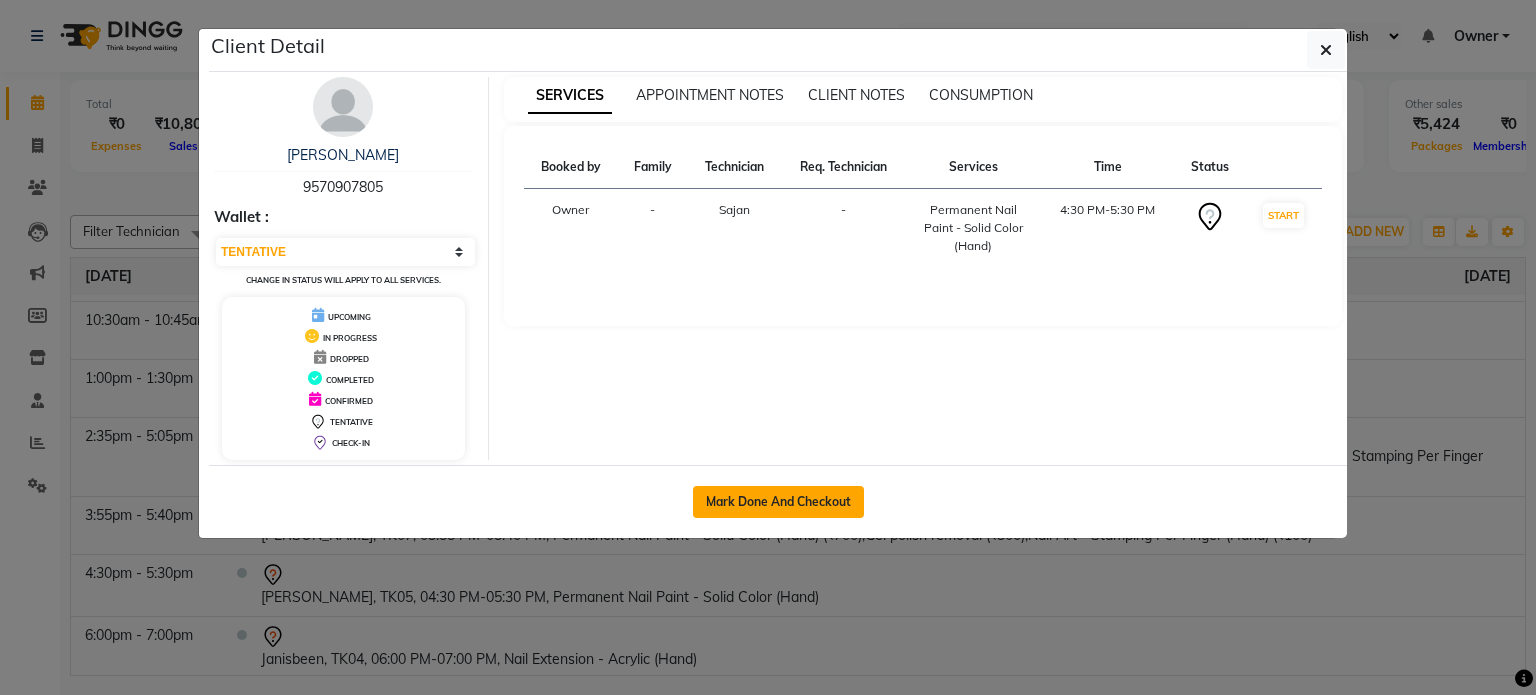 click on "Mark Done And Checkout" 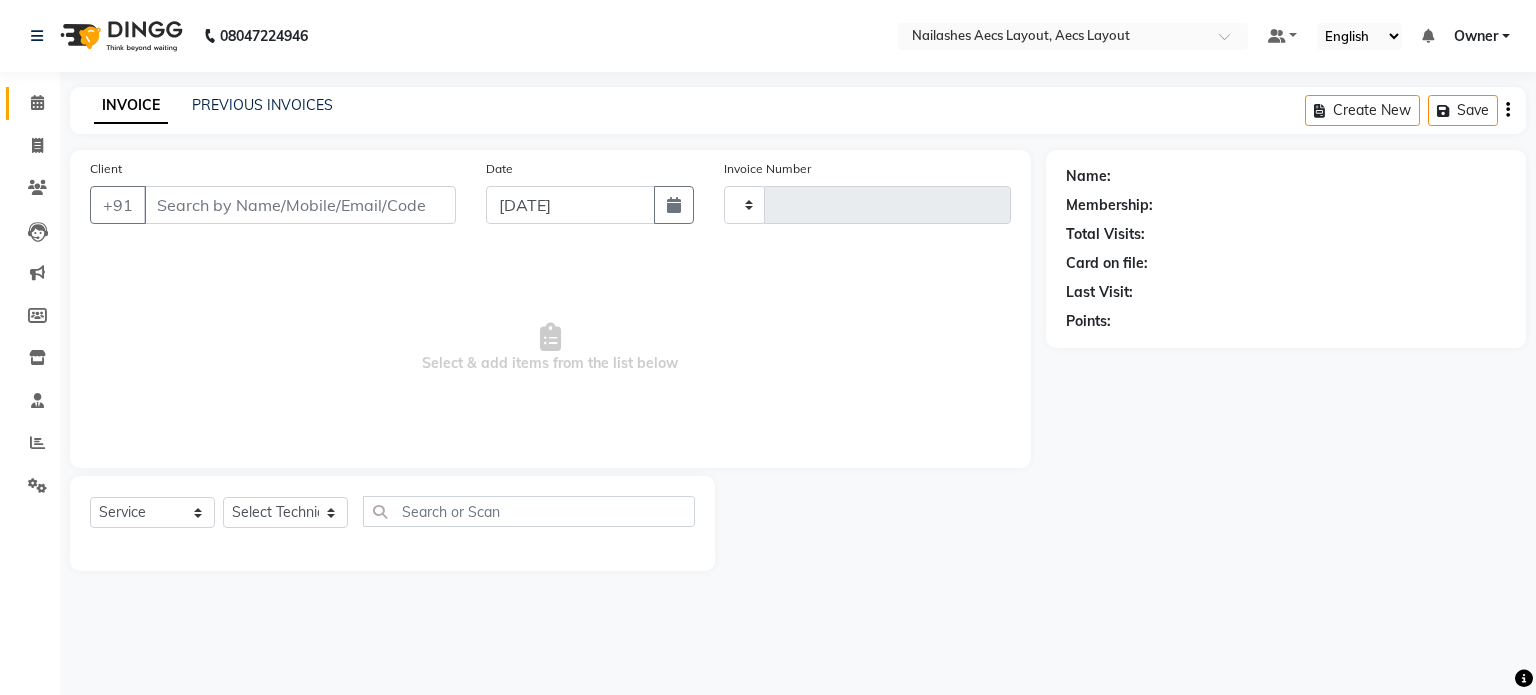type on "0130" 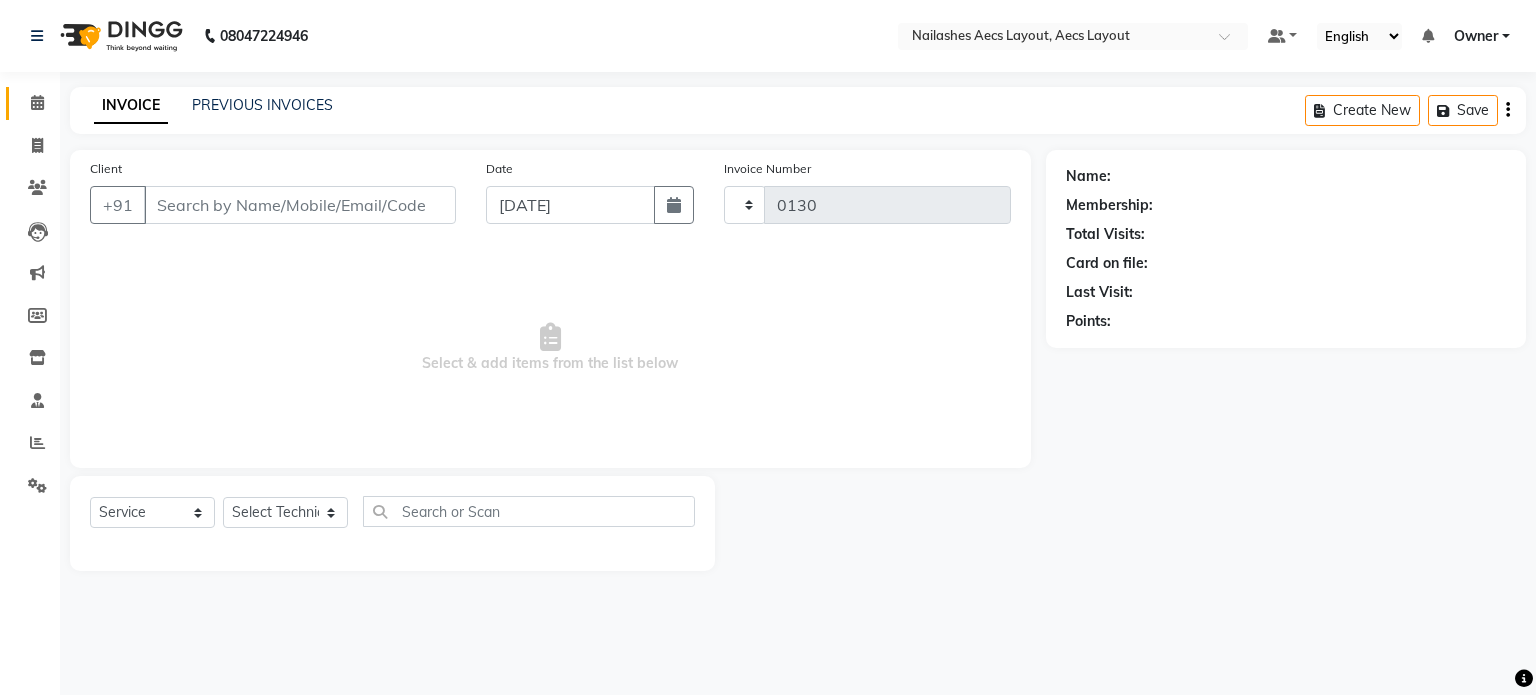 select on "8467" 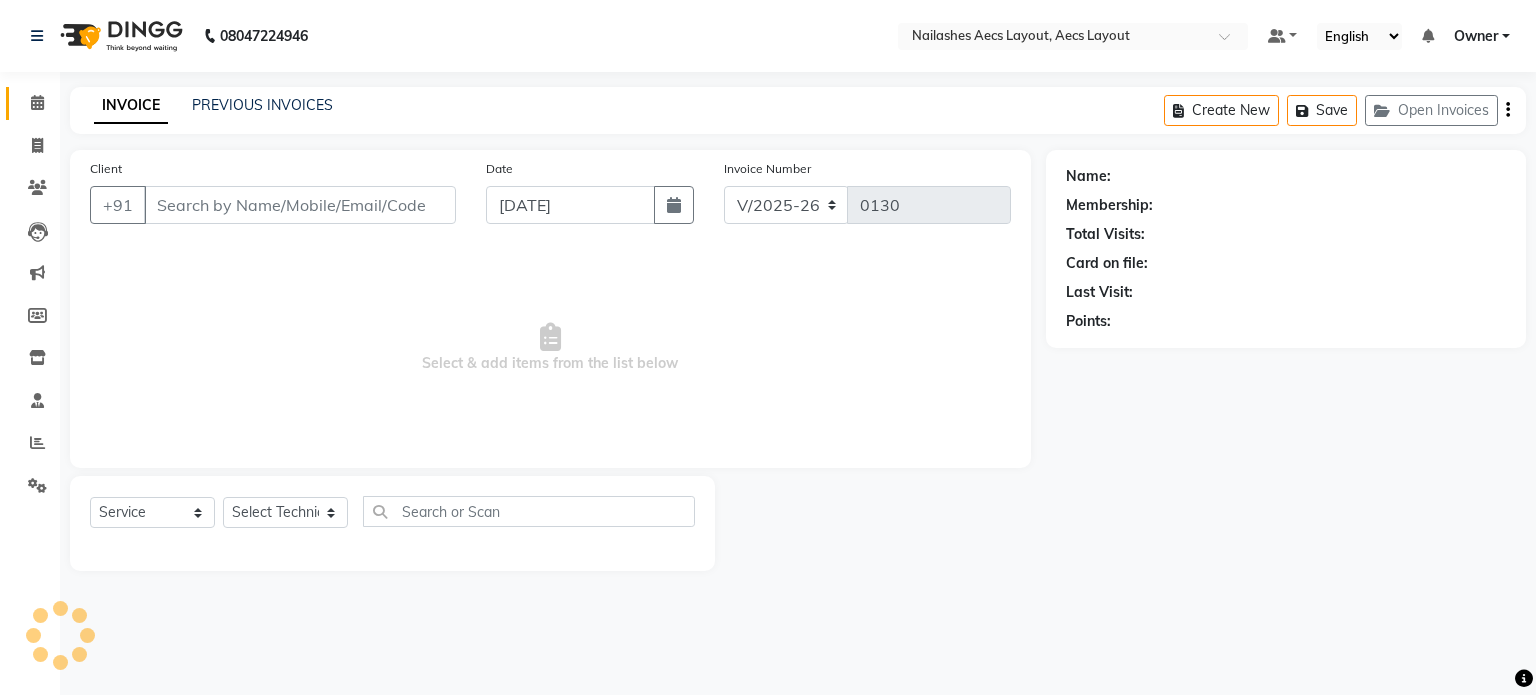 type on "9570907805" 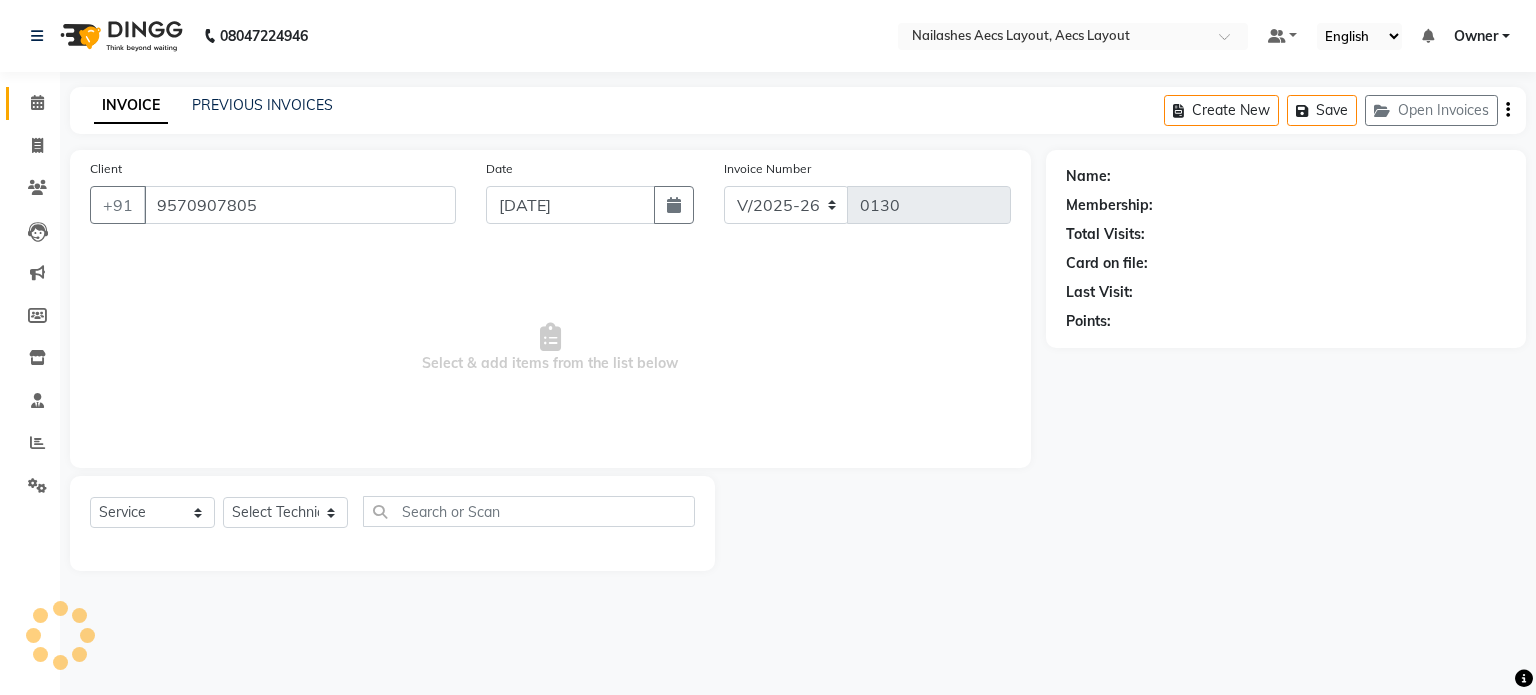 select on "83078" 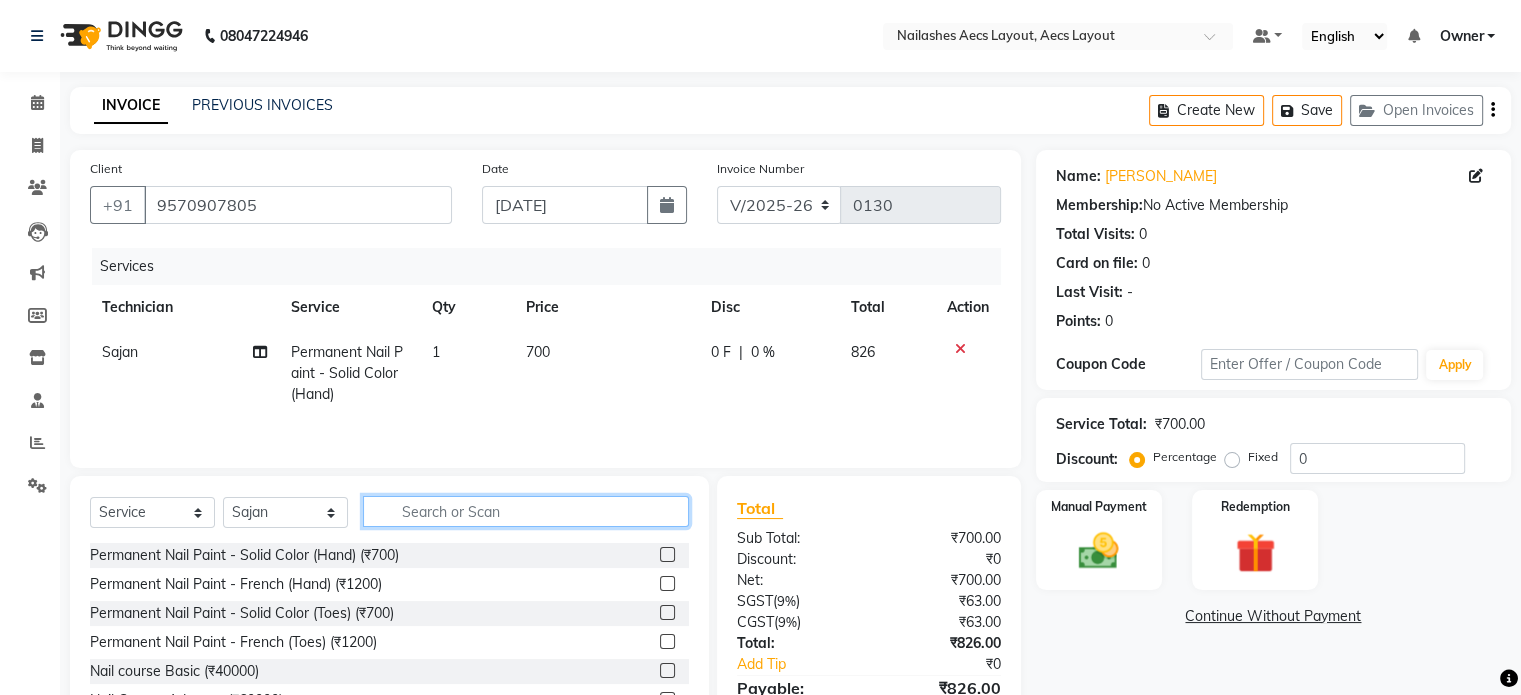 click 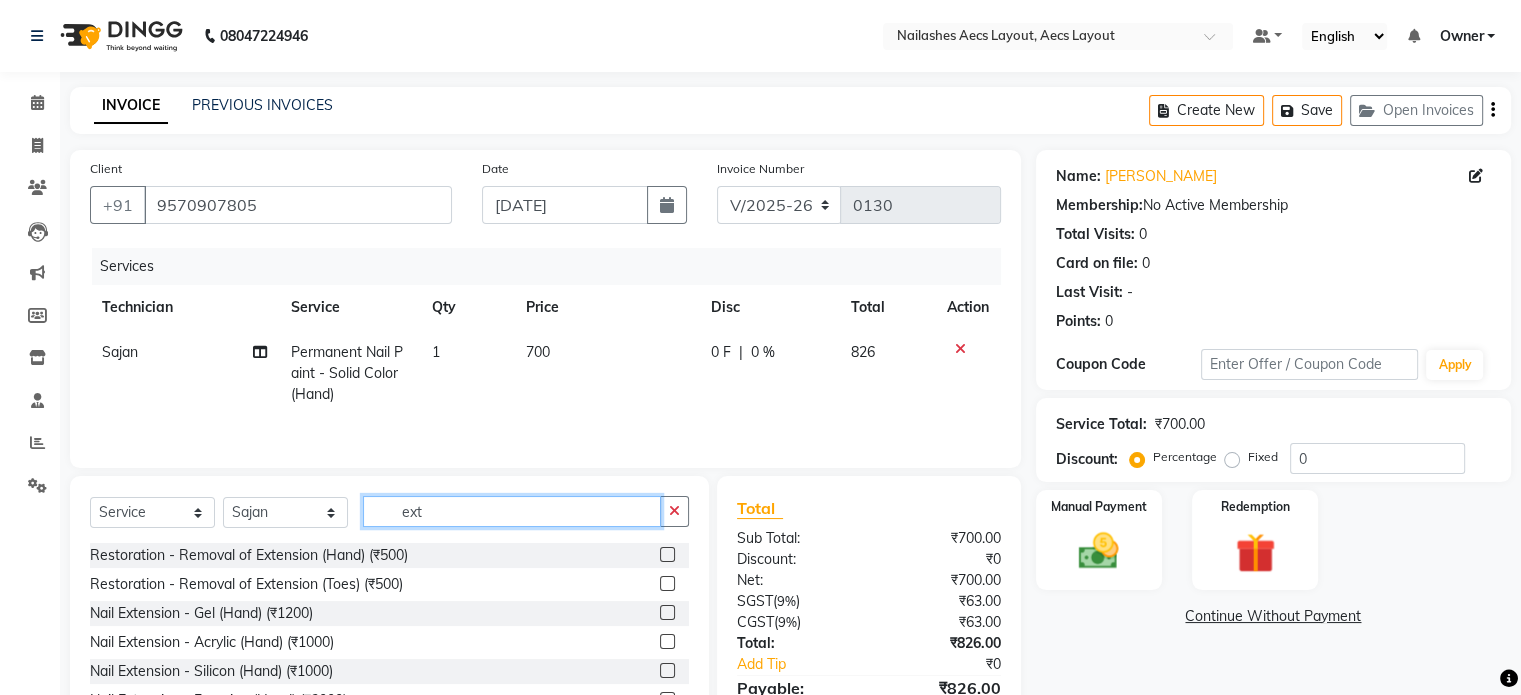 type on "ext" 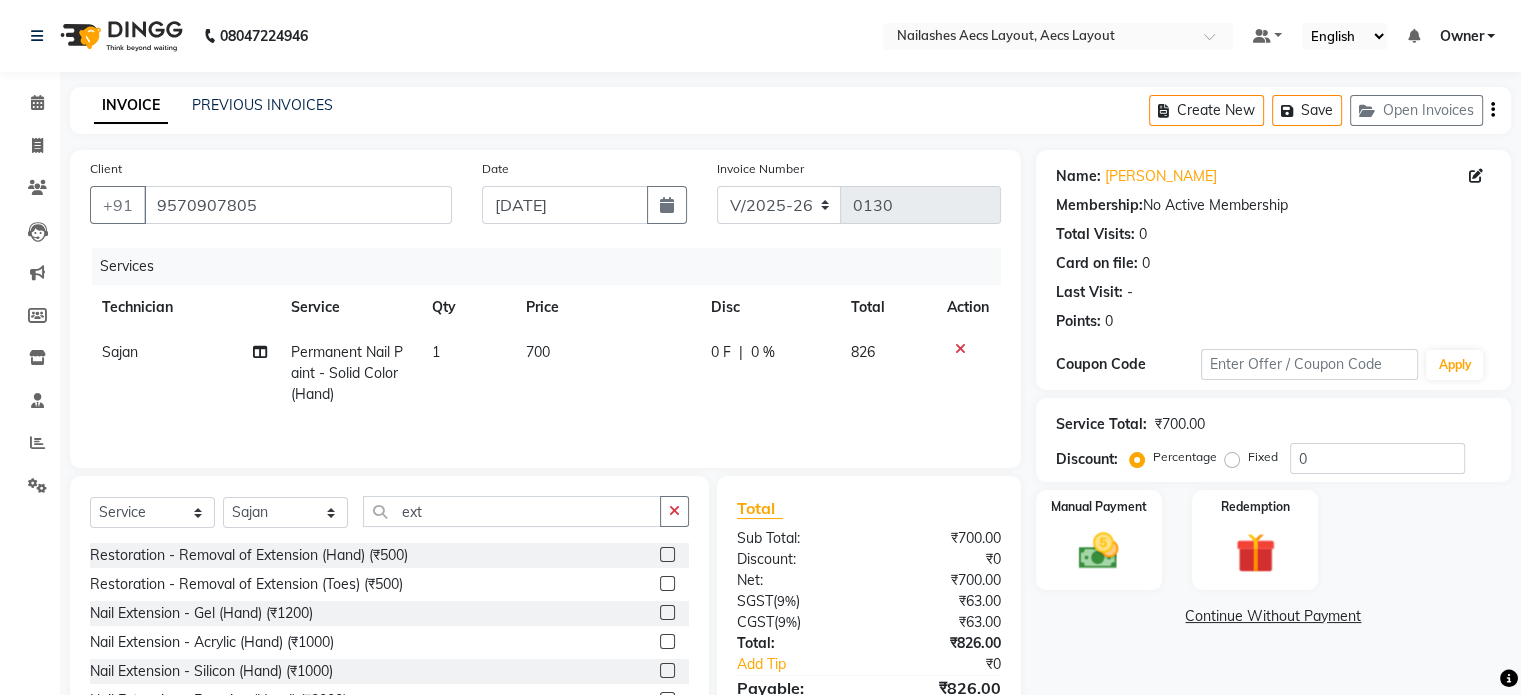 click 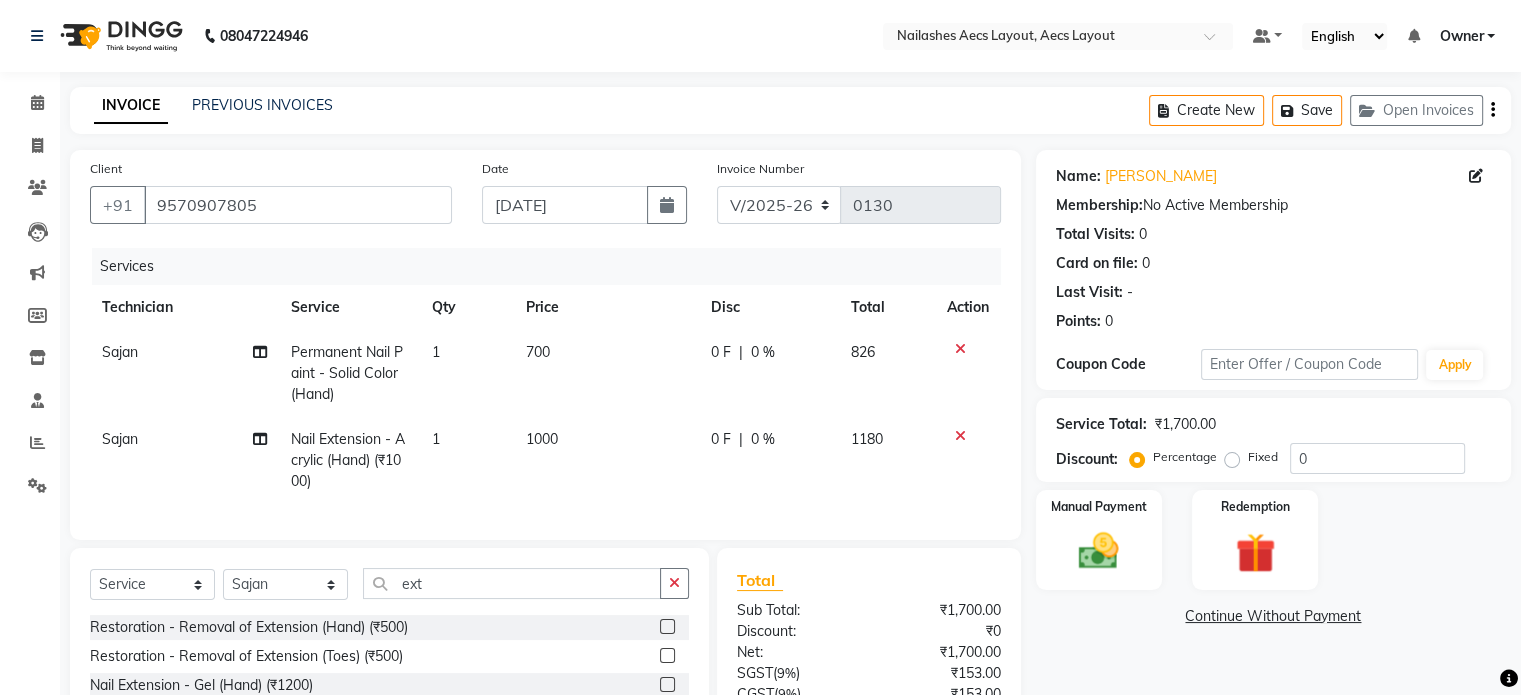checkbox on "false" 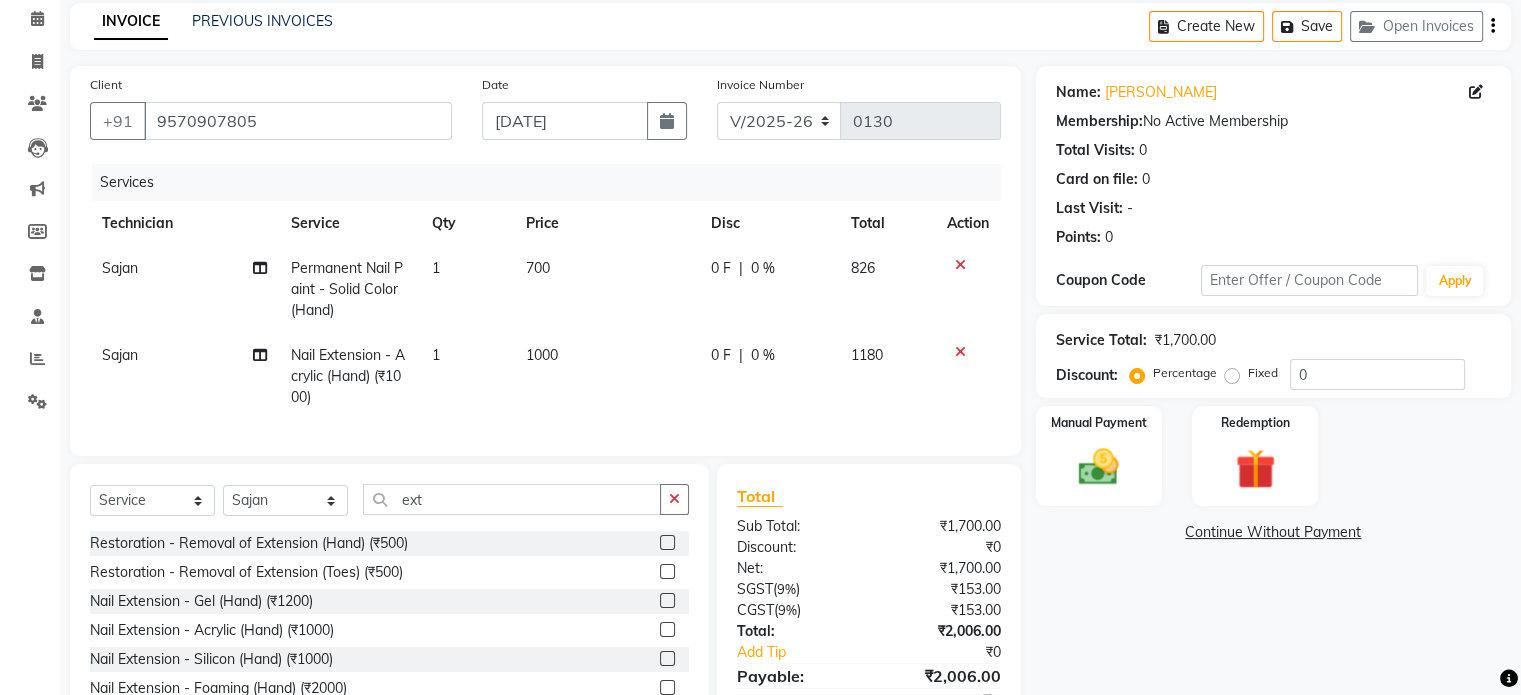 scroll, scrollTop: 193, scrollLeft: 0, axis: vertical 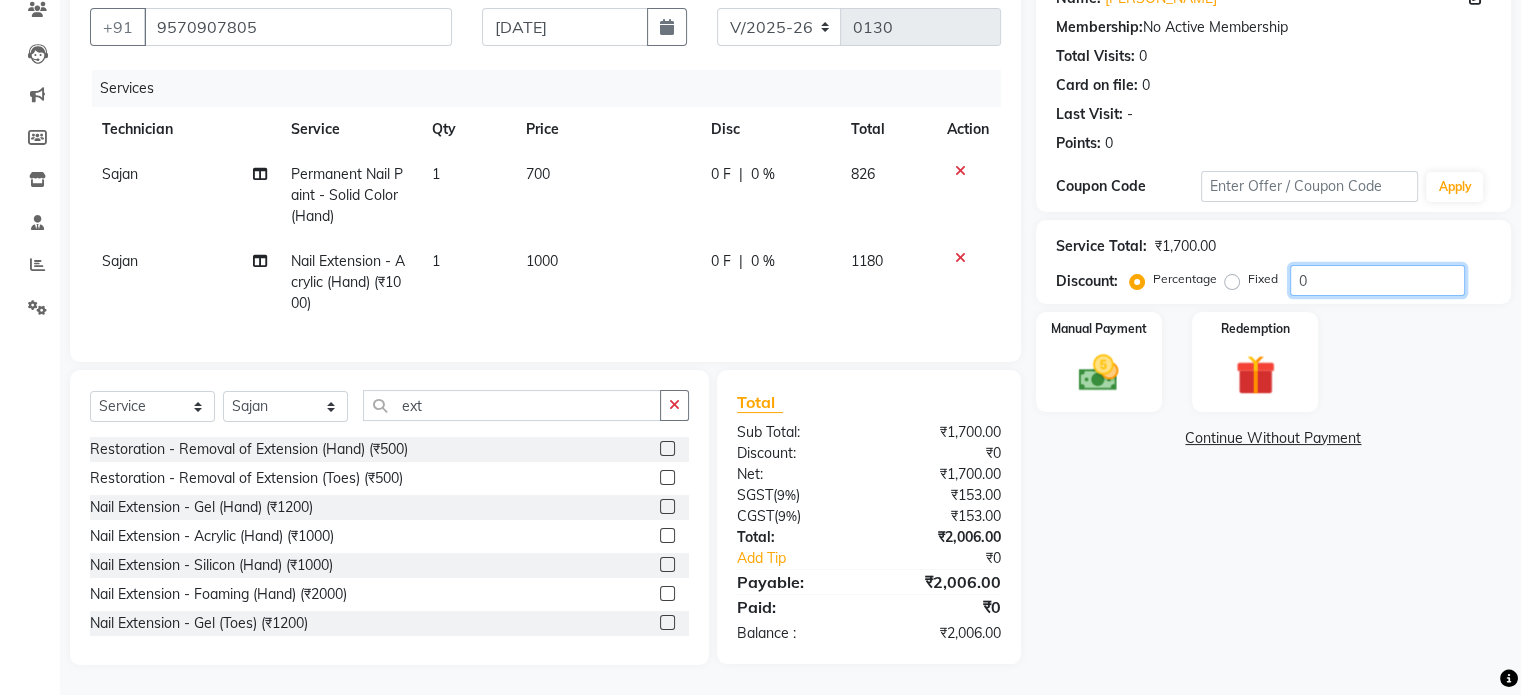 click on "0" 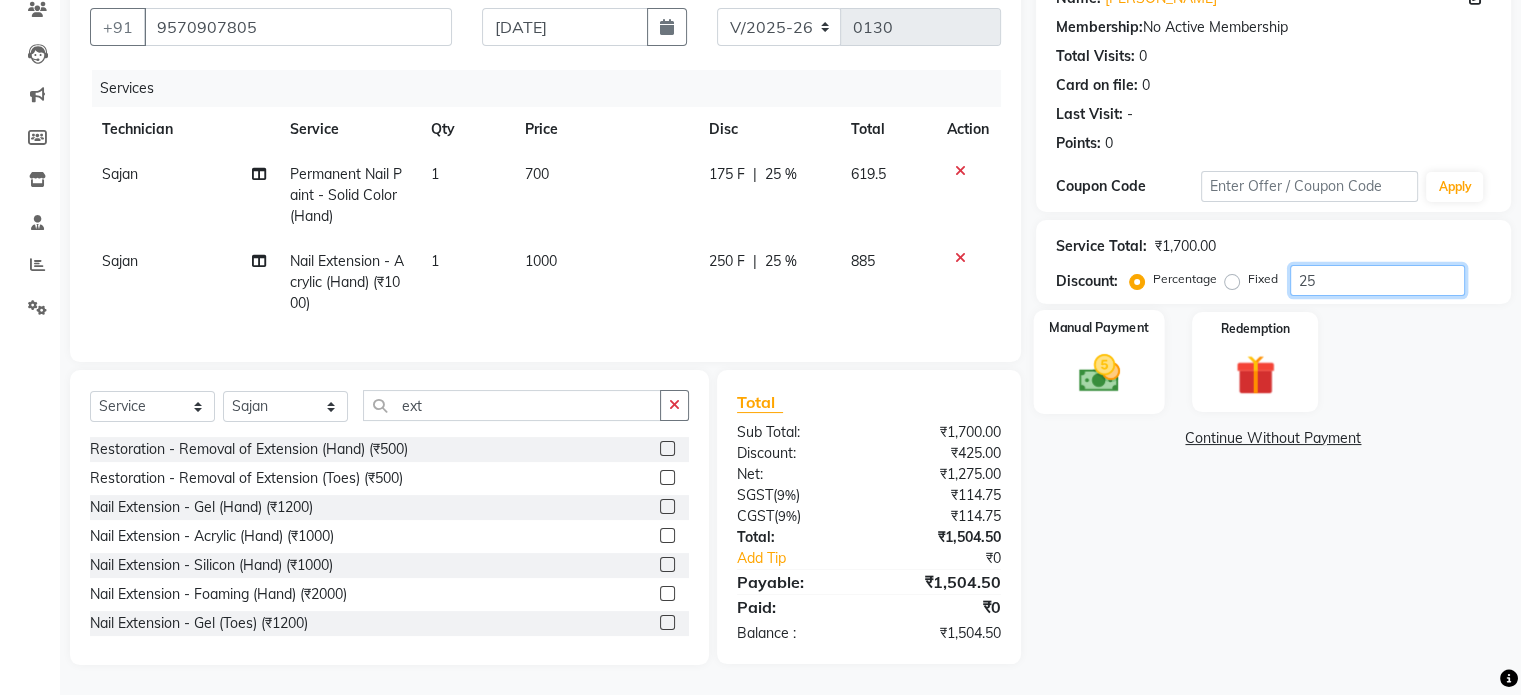 type on "25" 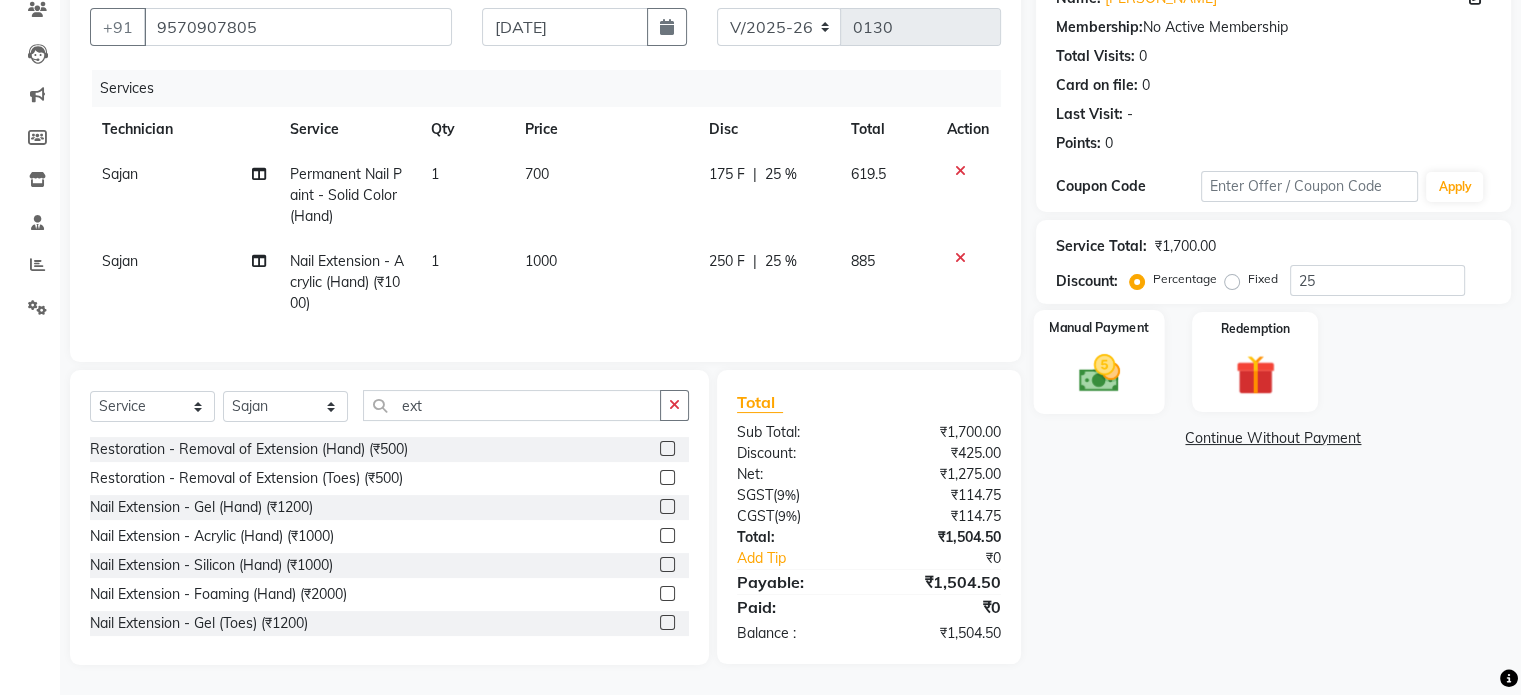 click 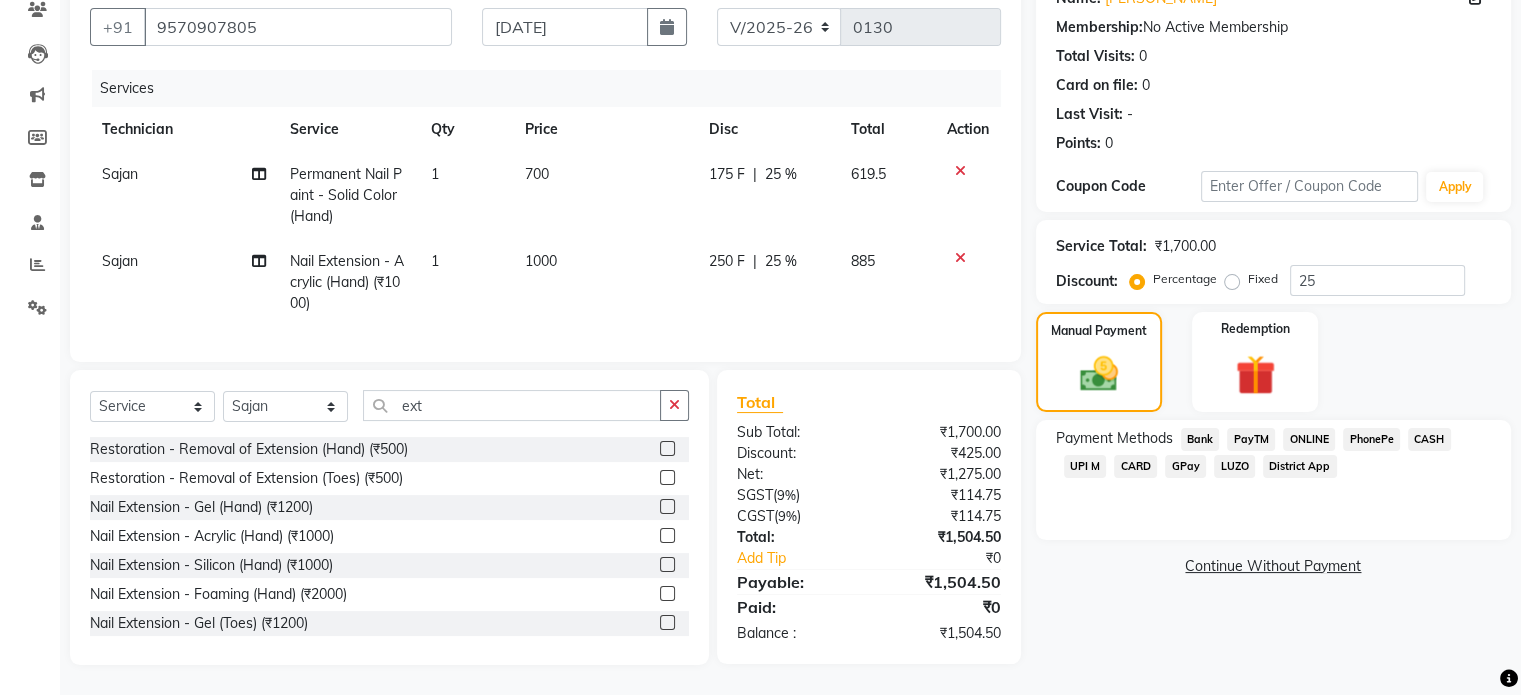 click on "UPI M" 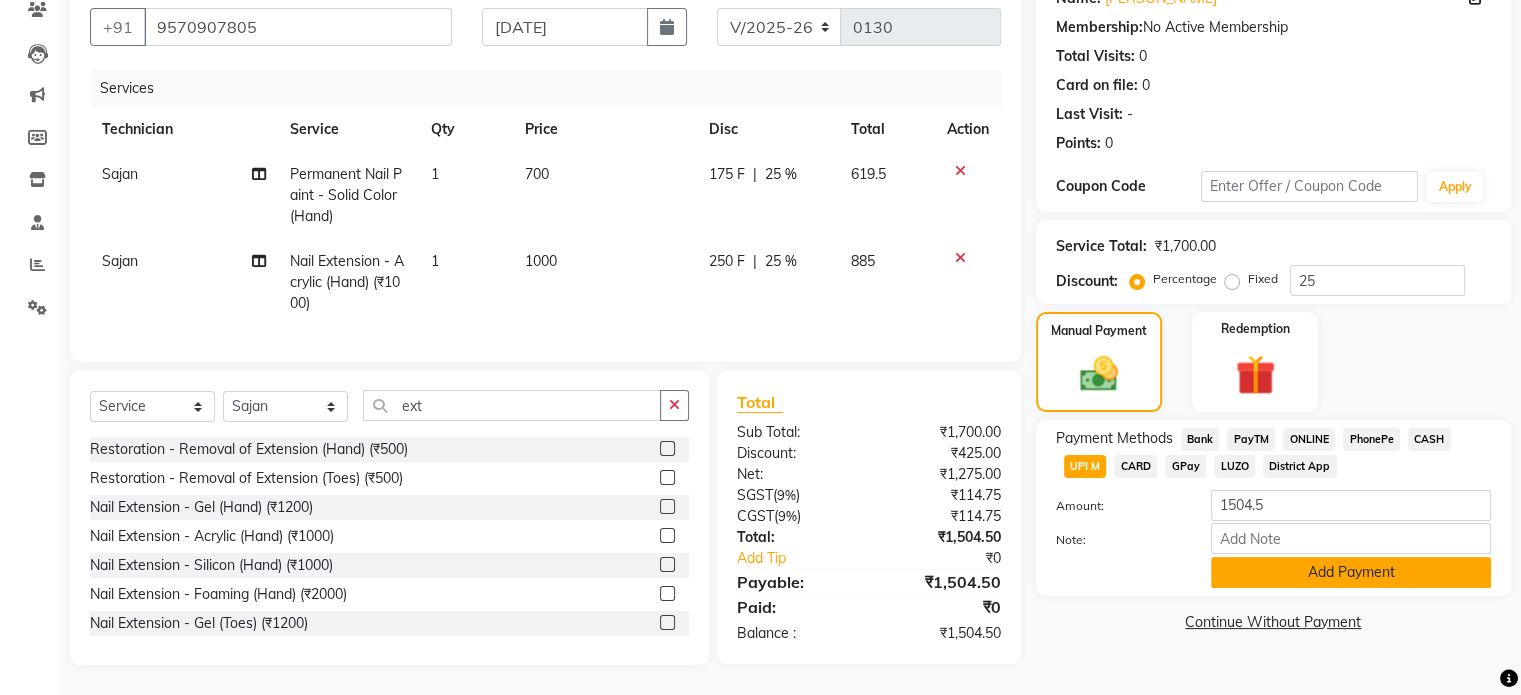 click on "Add Payment" 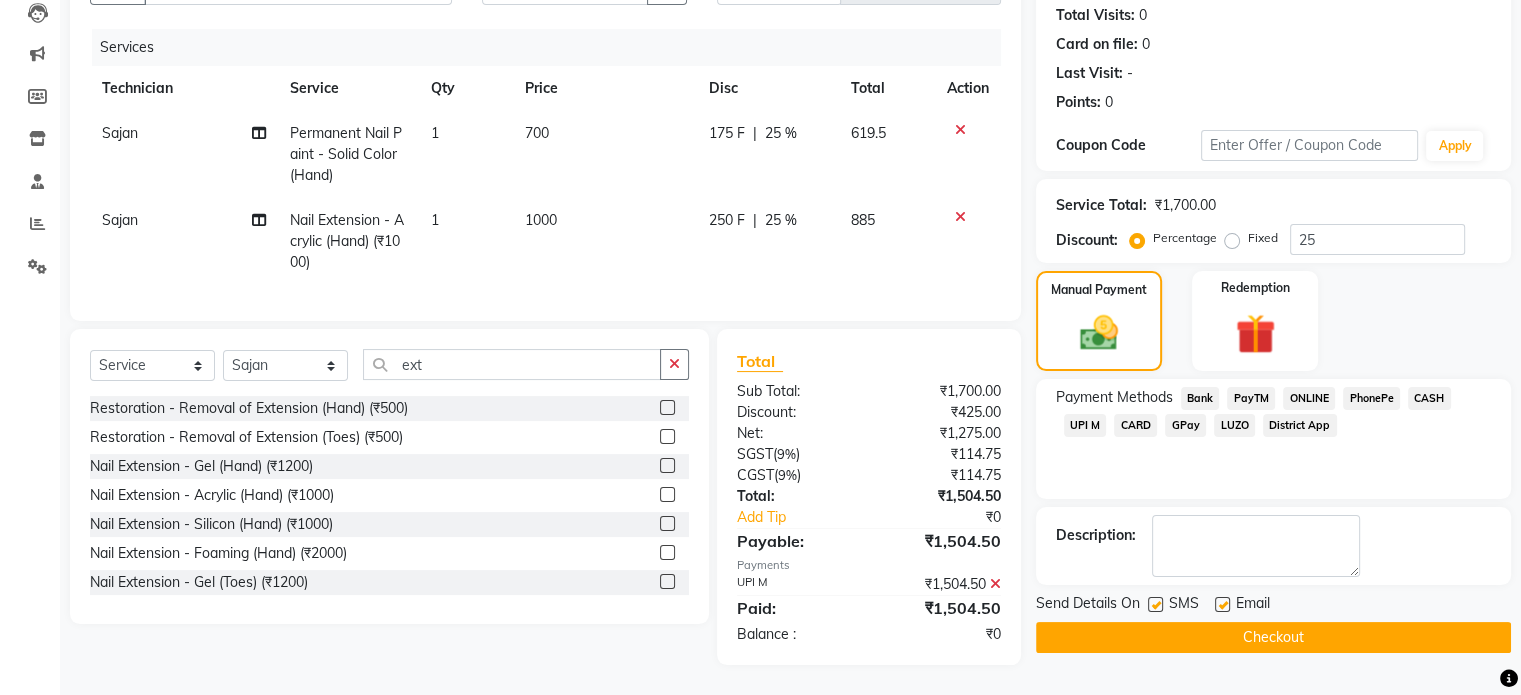 scroll, scrollTop: 234, scrollLeft: 0, axis: vertical 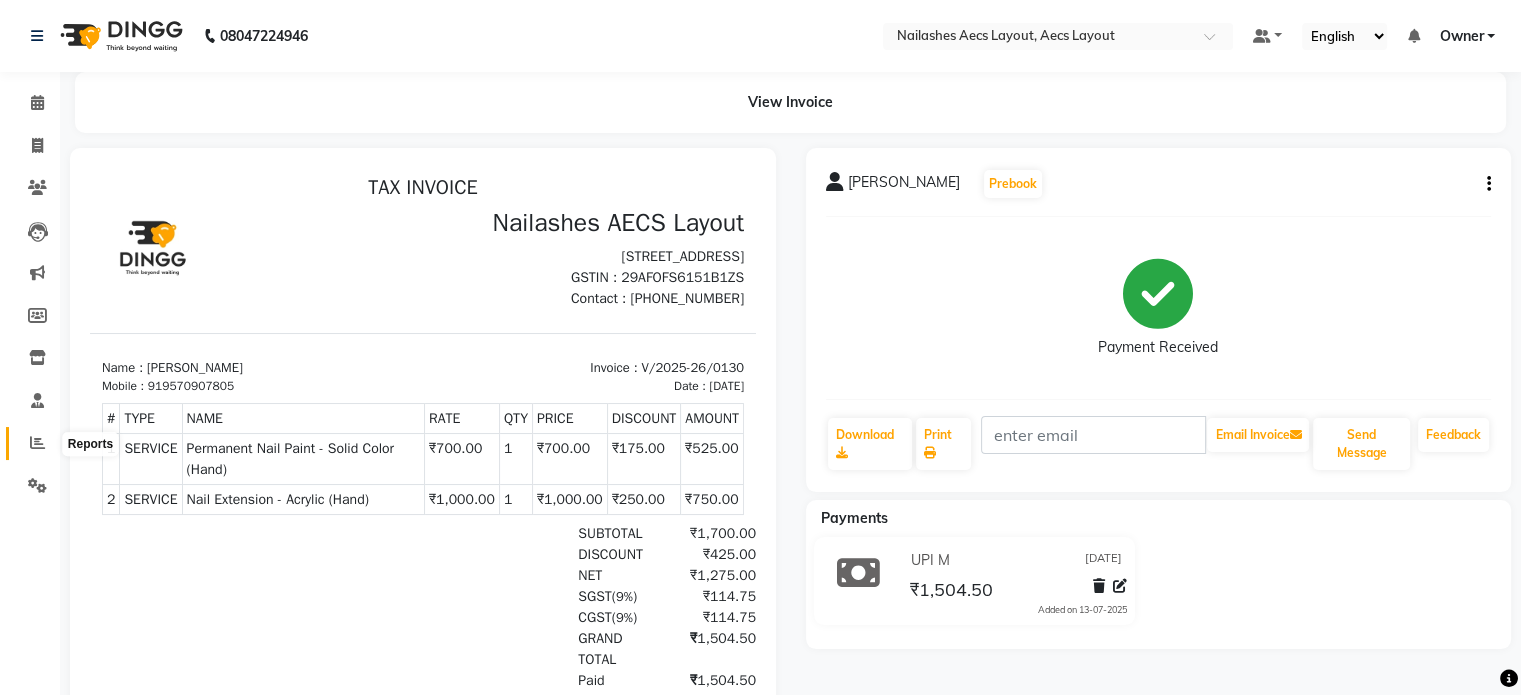 click 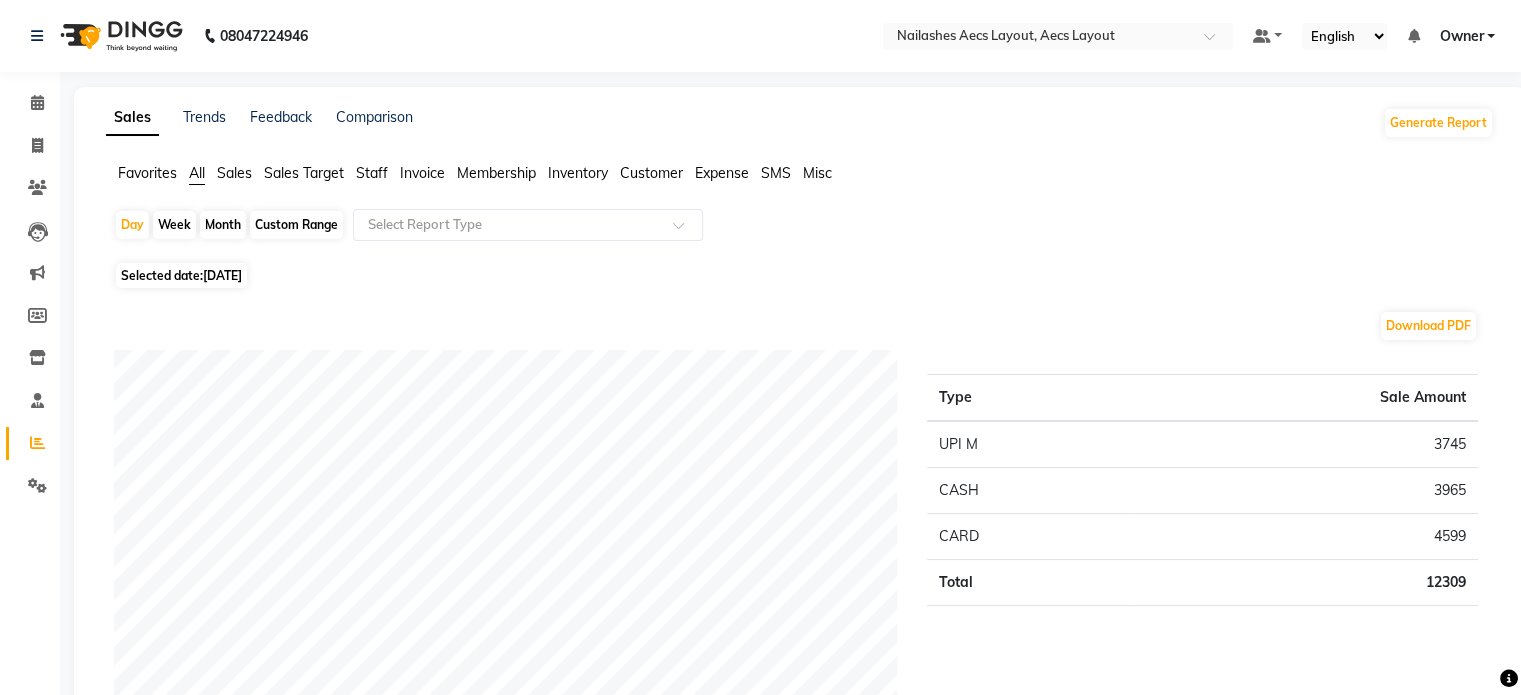 click on "Staff" 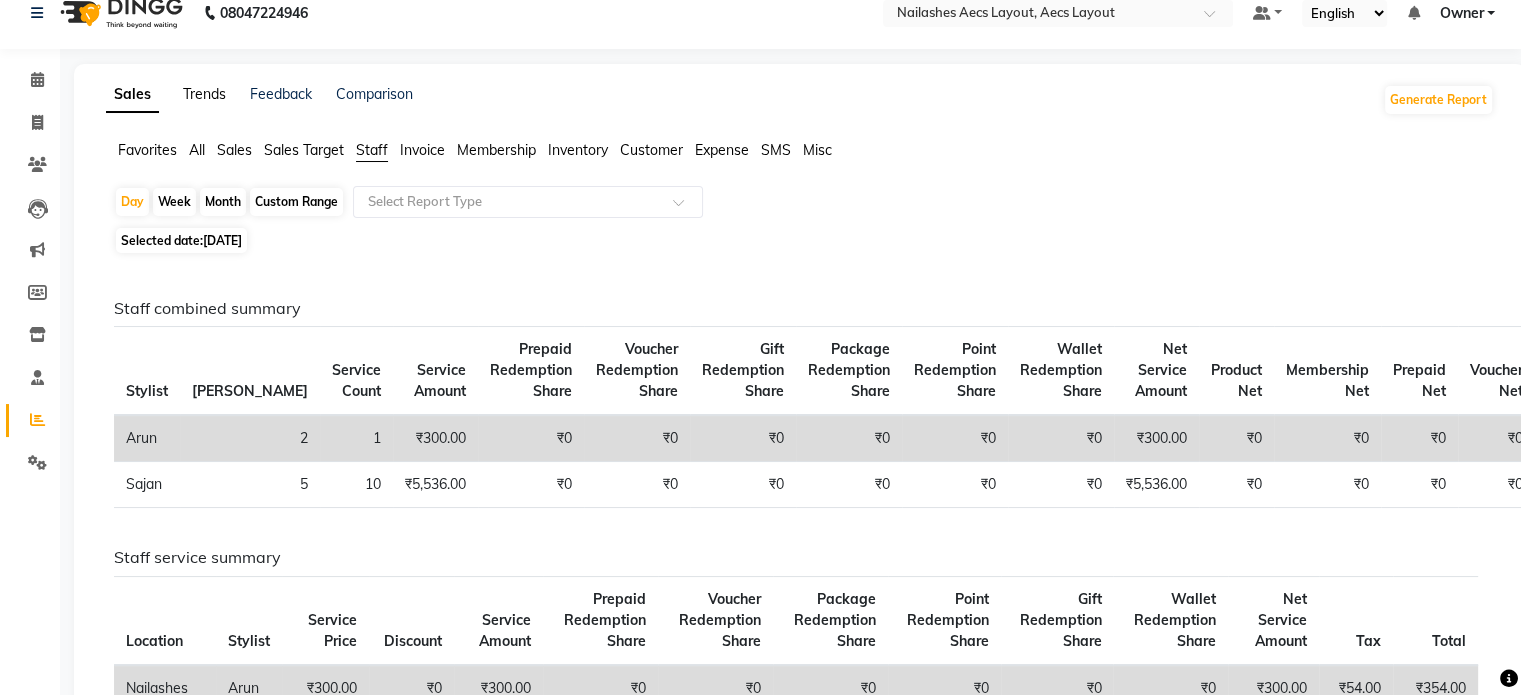 scroll, scrollTop: 0, scrollLeft: 0, axis: both 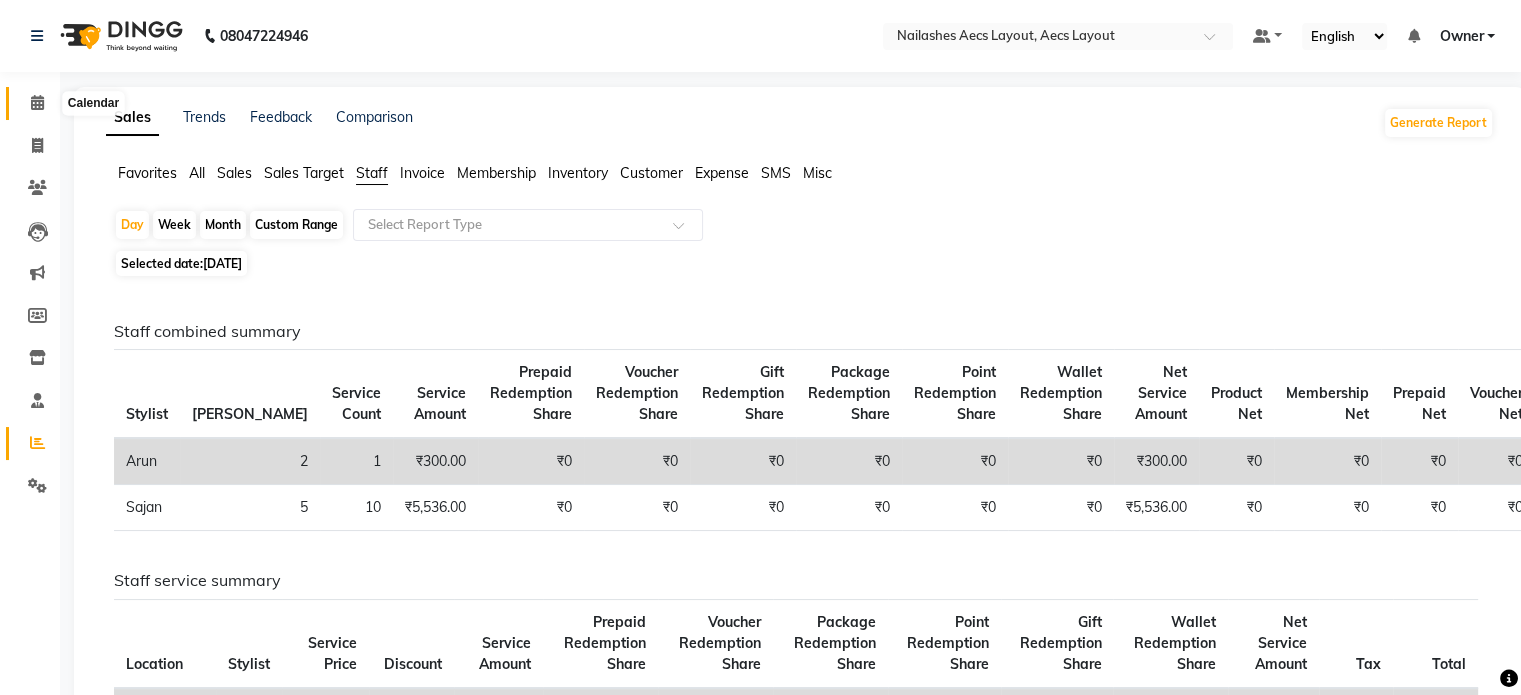 click 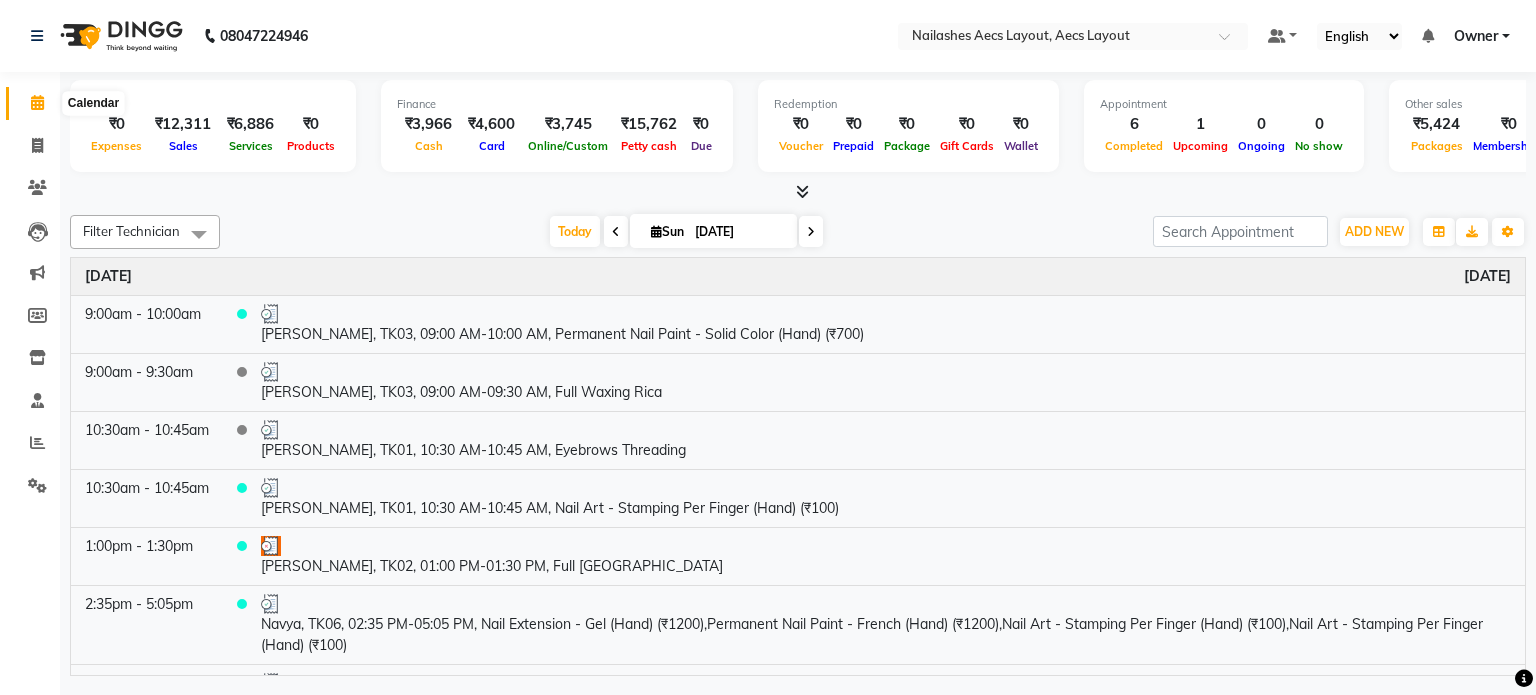 click 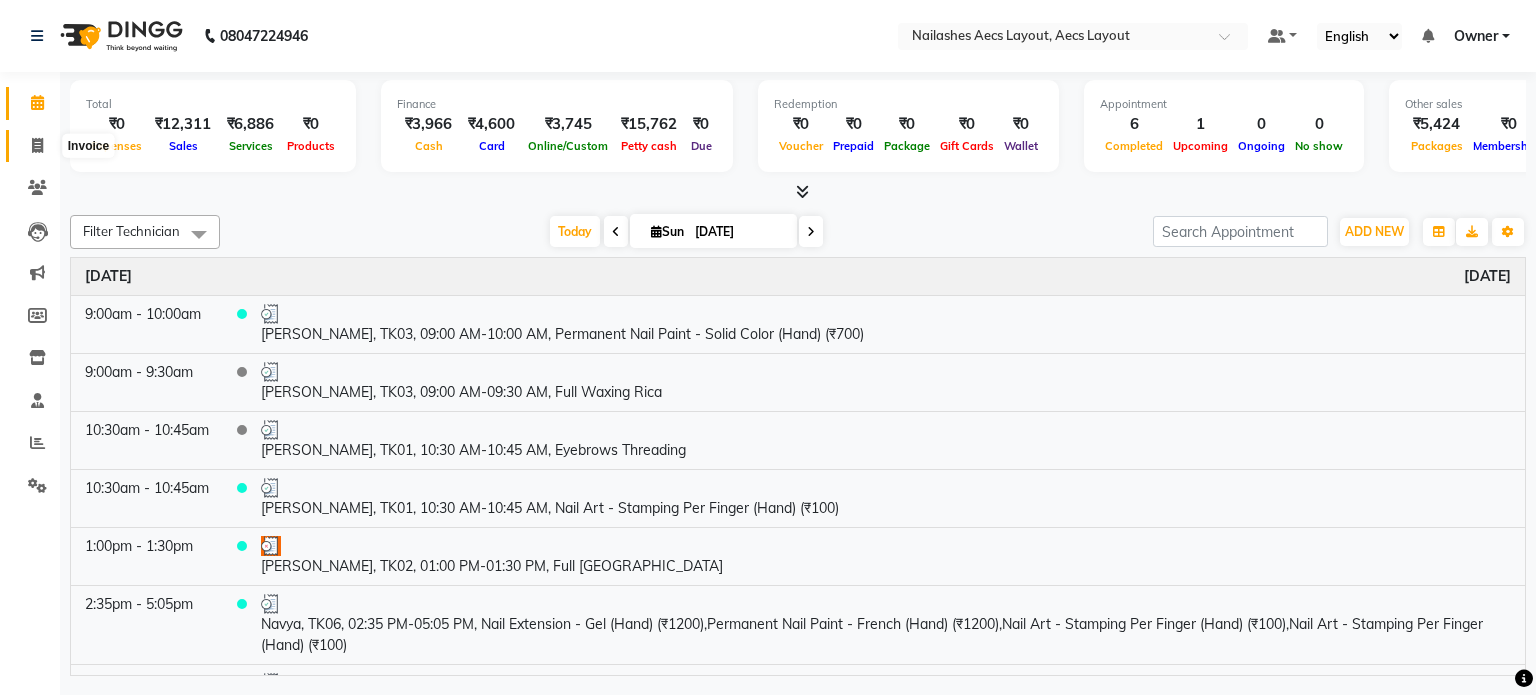 click 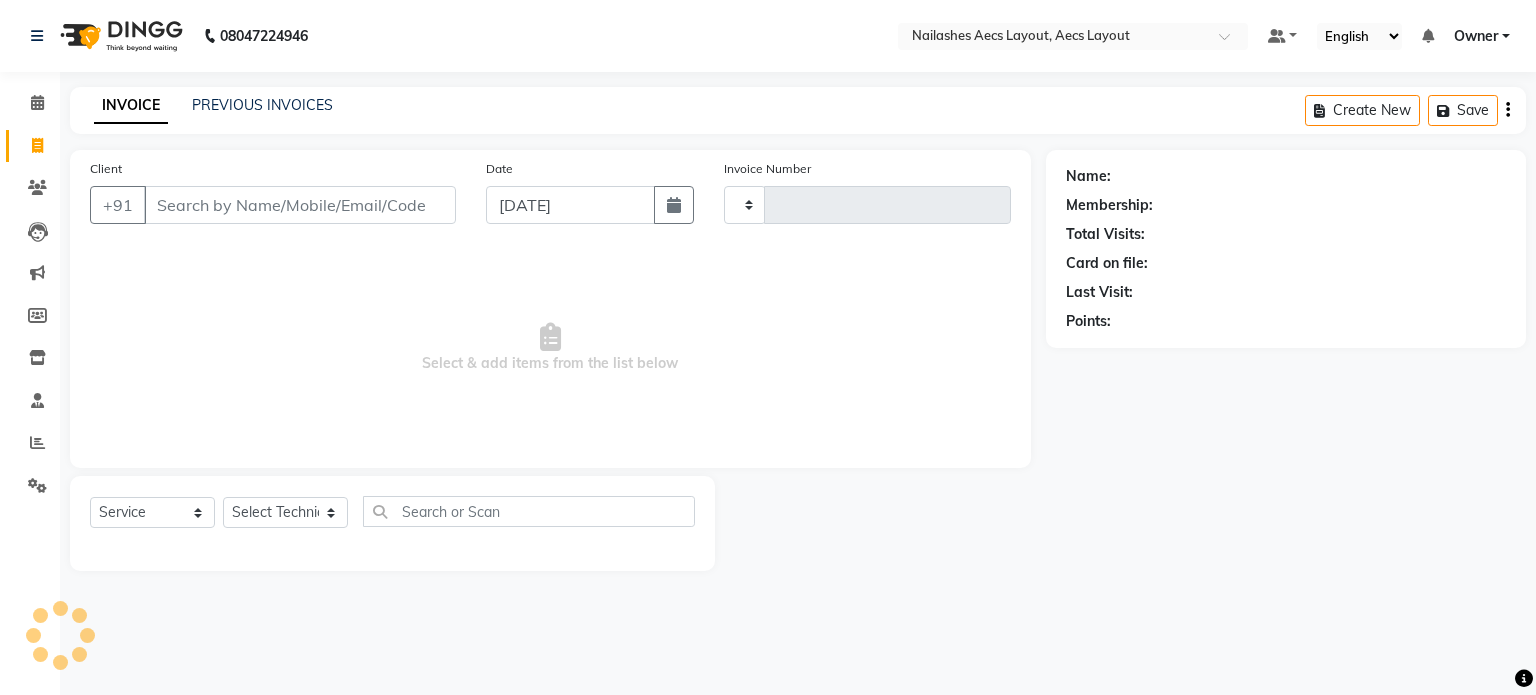 type on "0131" 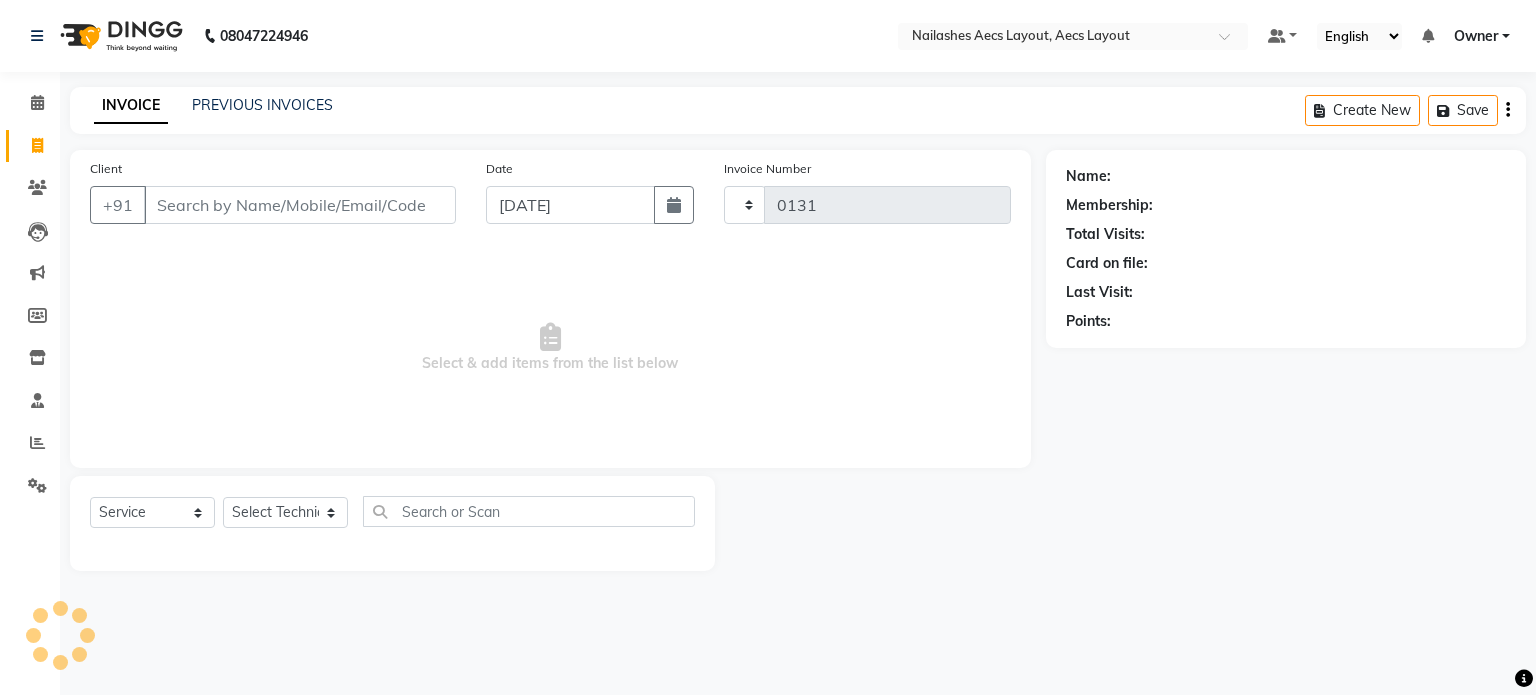 select on "8467" 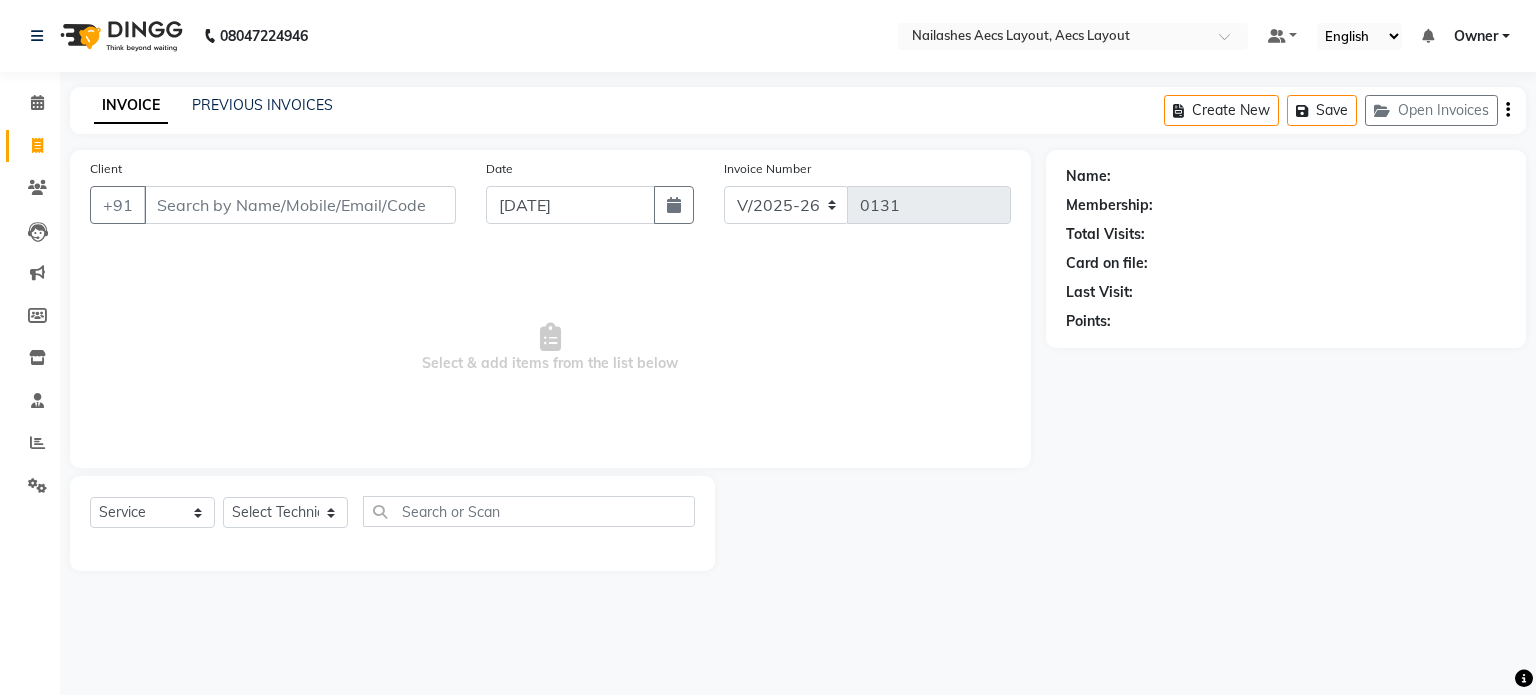 click on "Name: Membership: Total Visits: Card on file: Last Visit:  Points:" 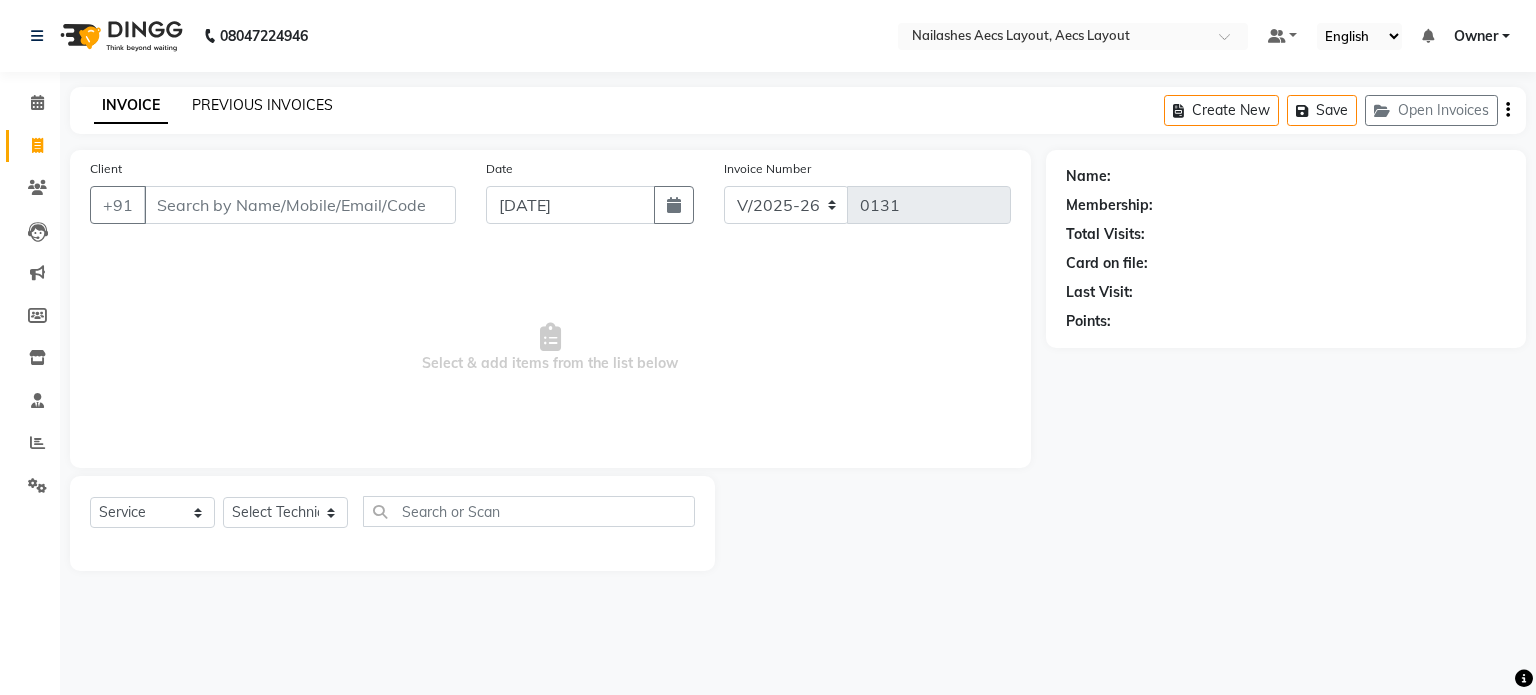 click on "PREVIOUS INVOICES" 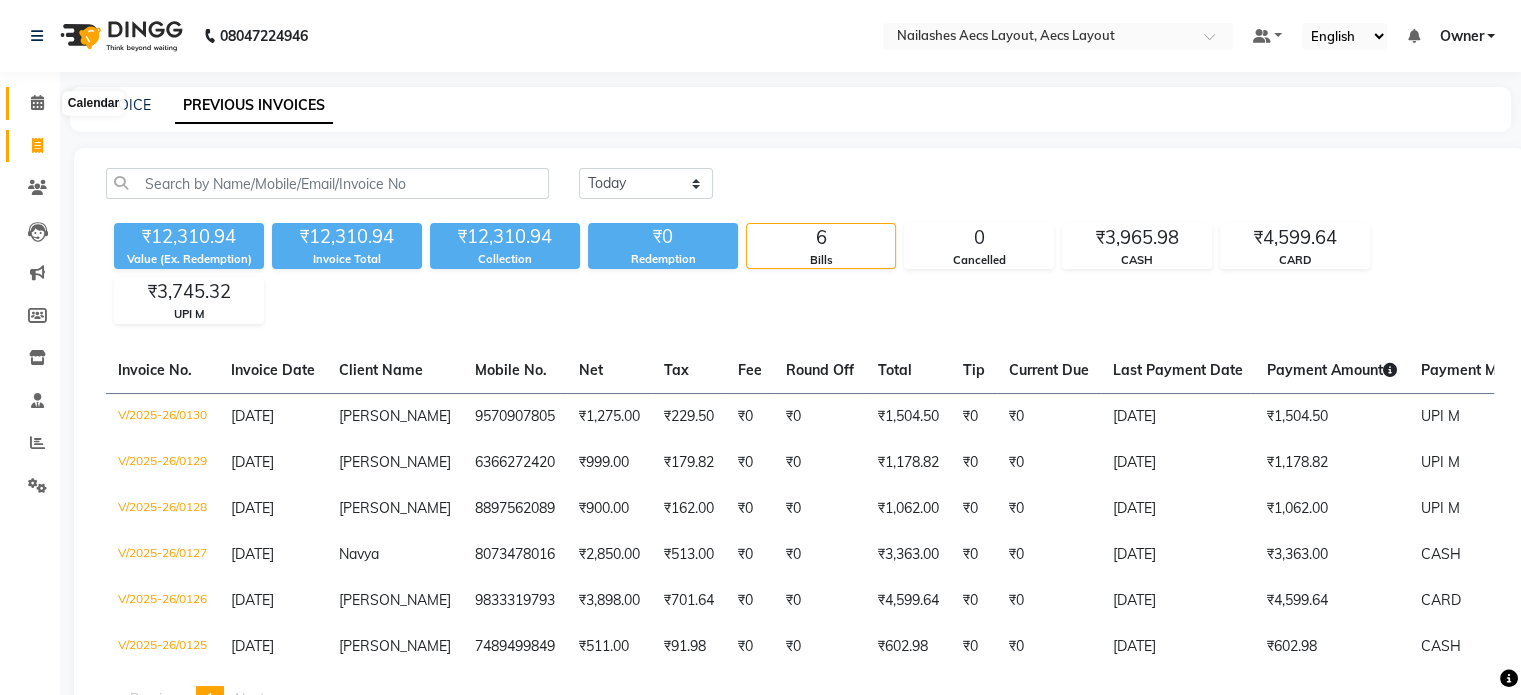 click 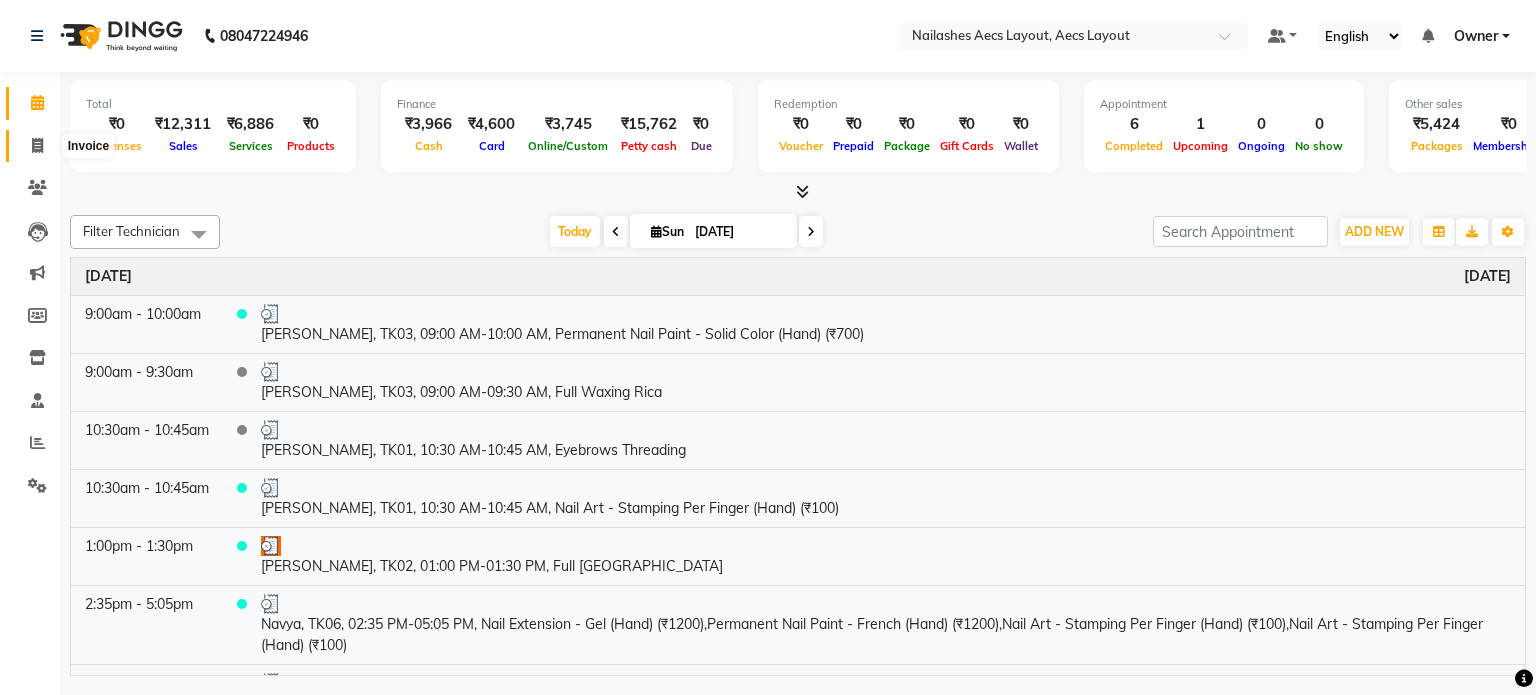 click 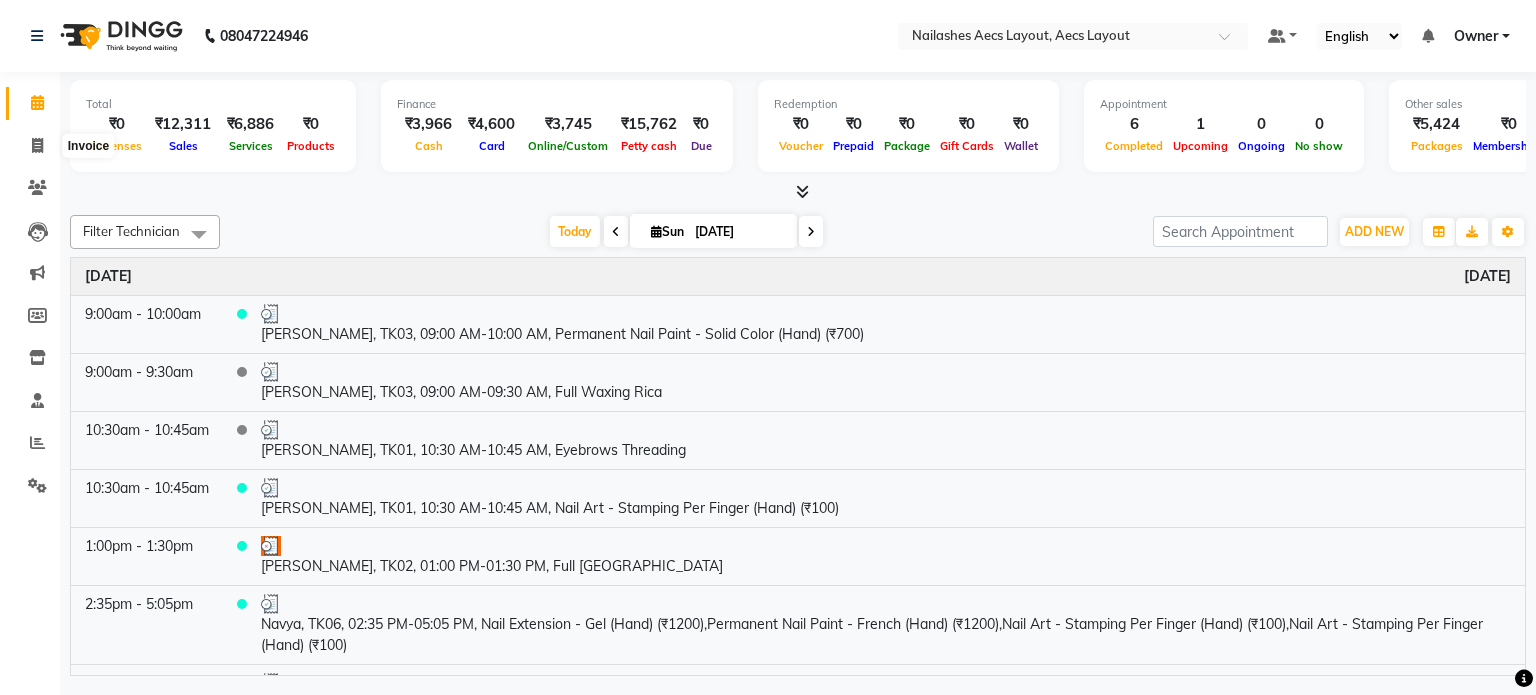 select on "service" 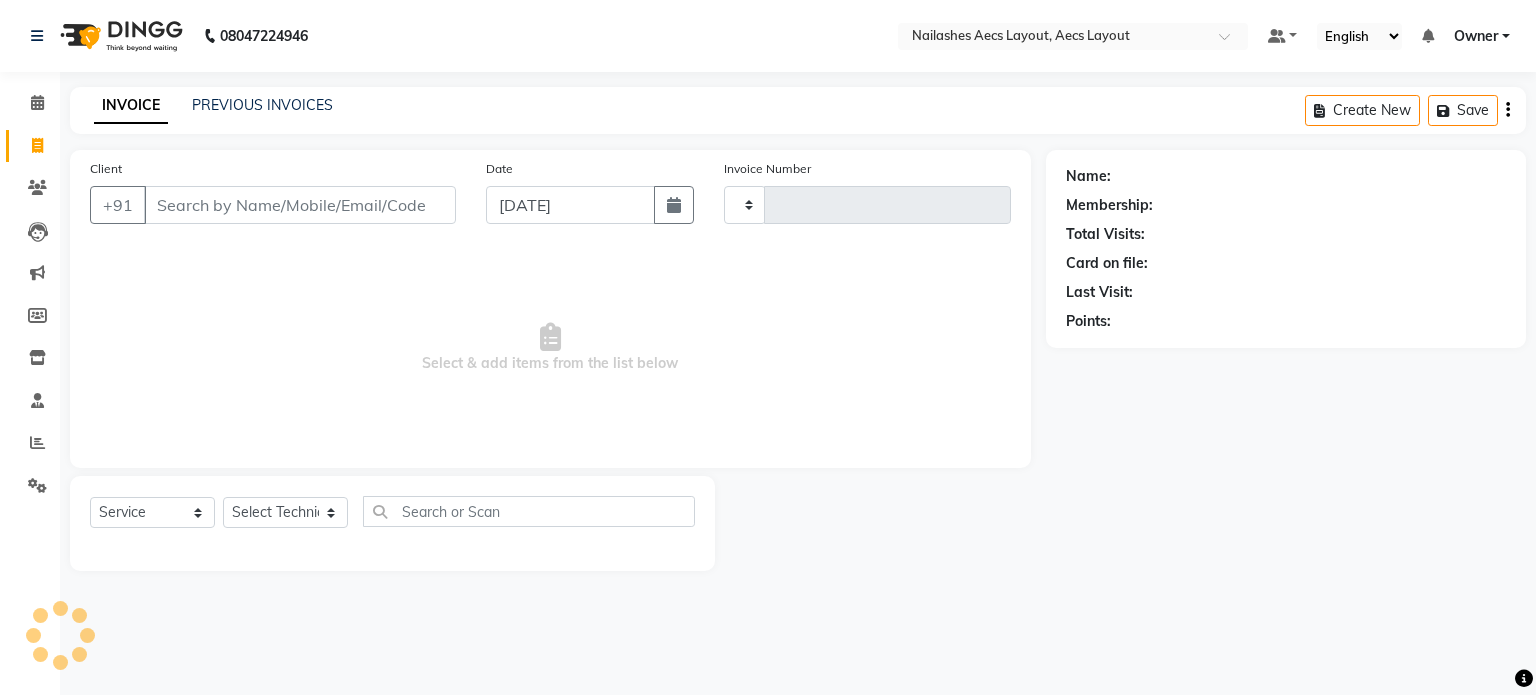 type on "0131" 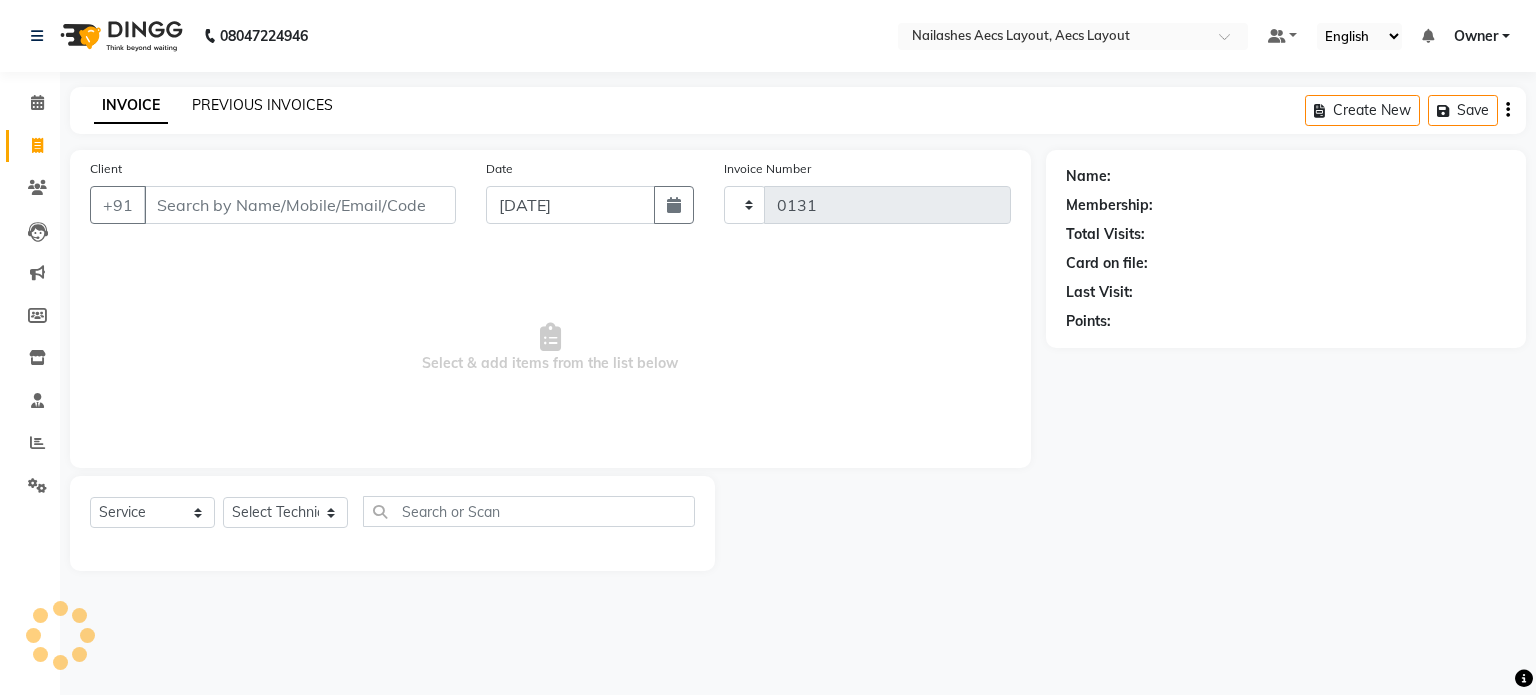 select on "8467" 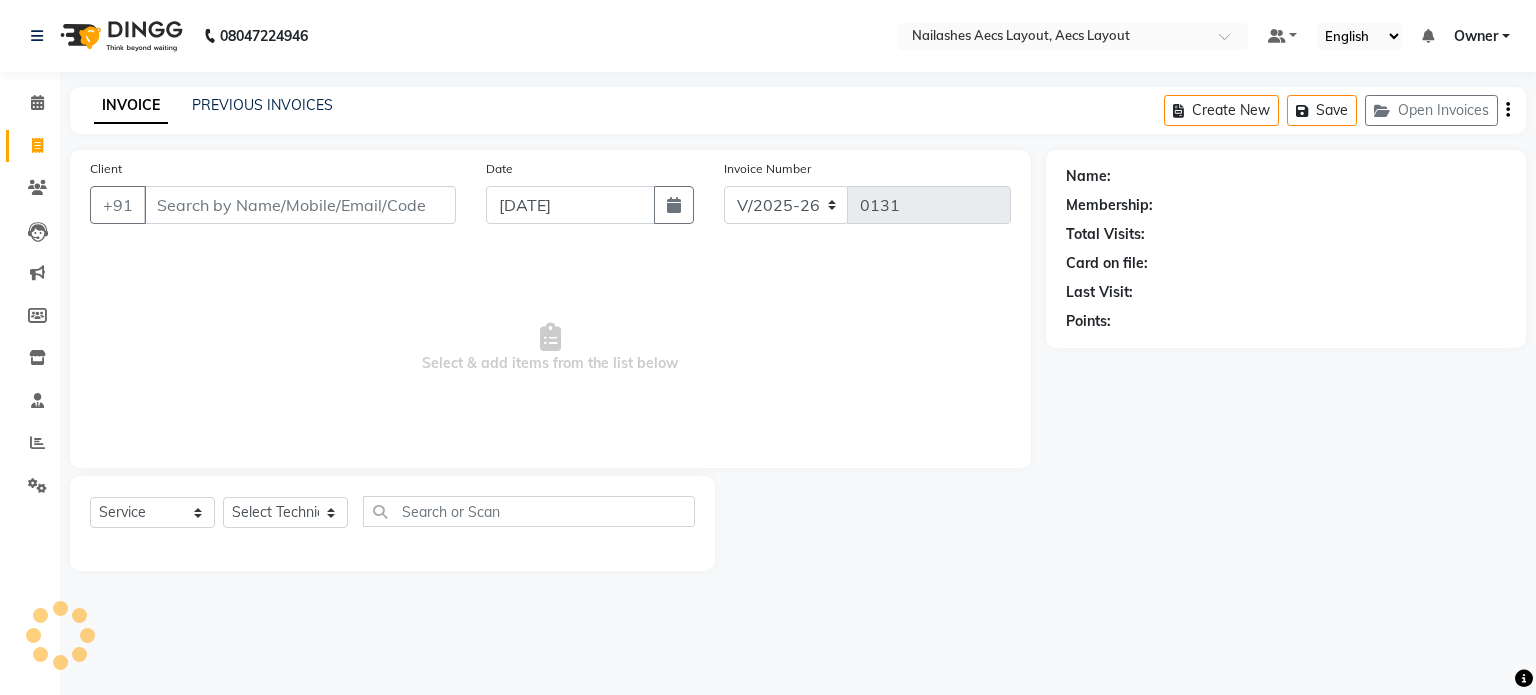 click on "INVOICE PREVIOUS INVOICES Create New   Save   Open Invoices" 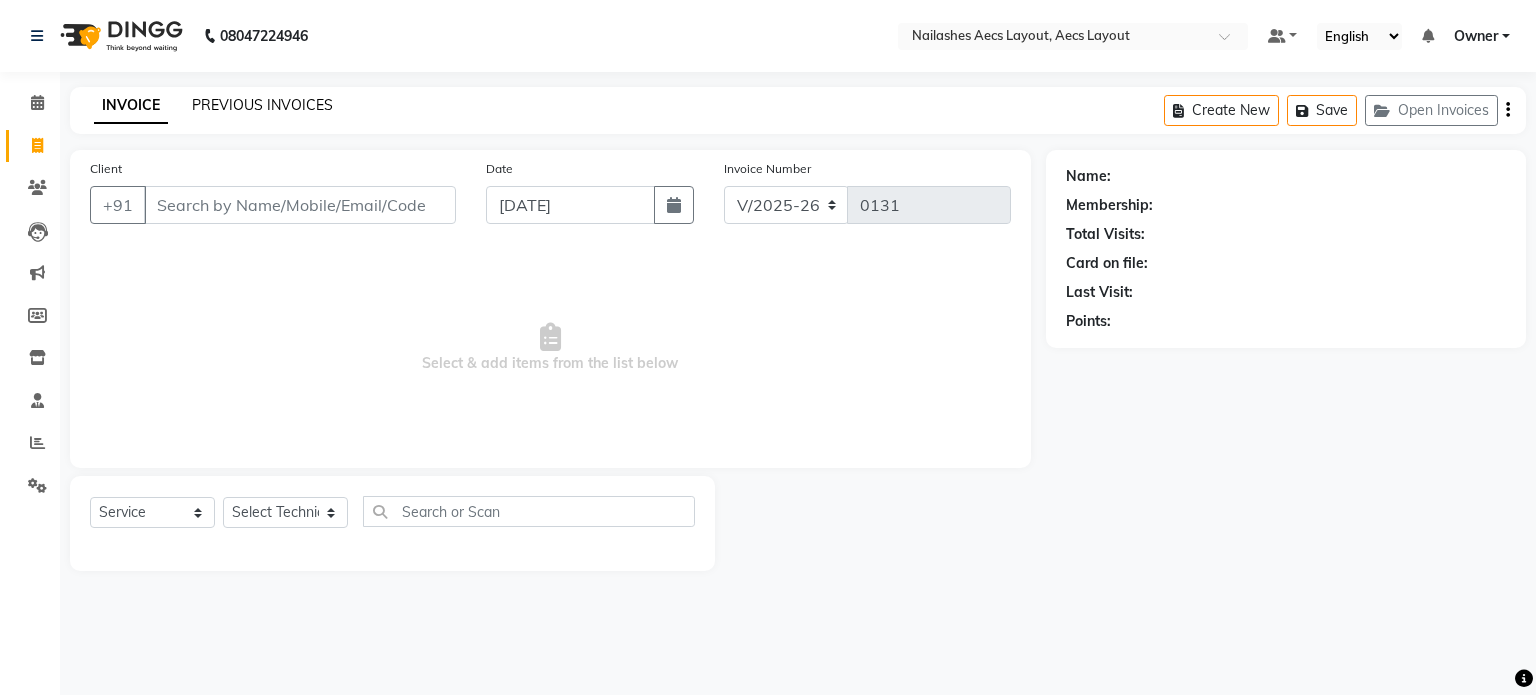 click on "PREVIOUS INVOICES" 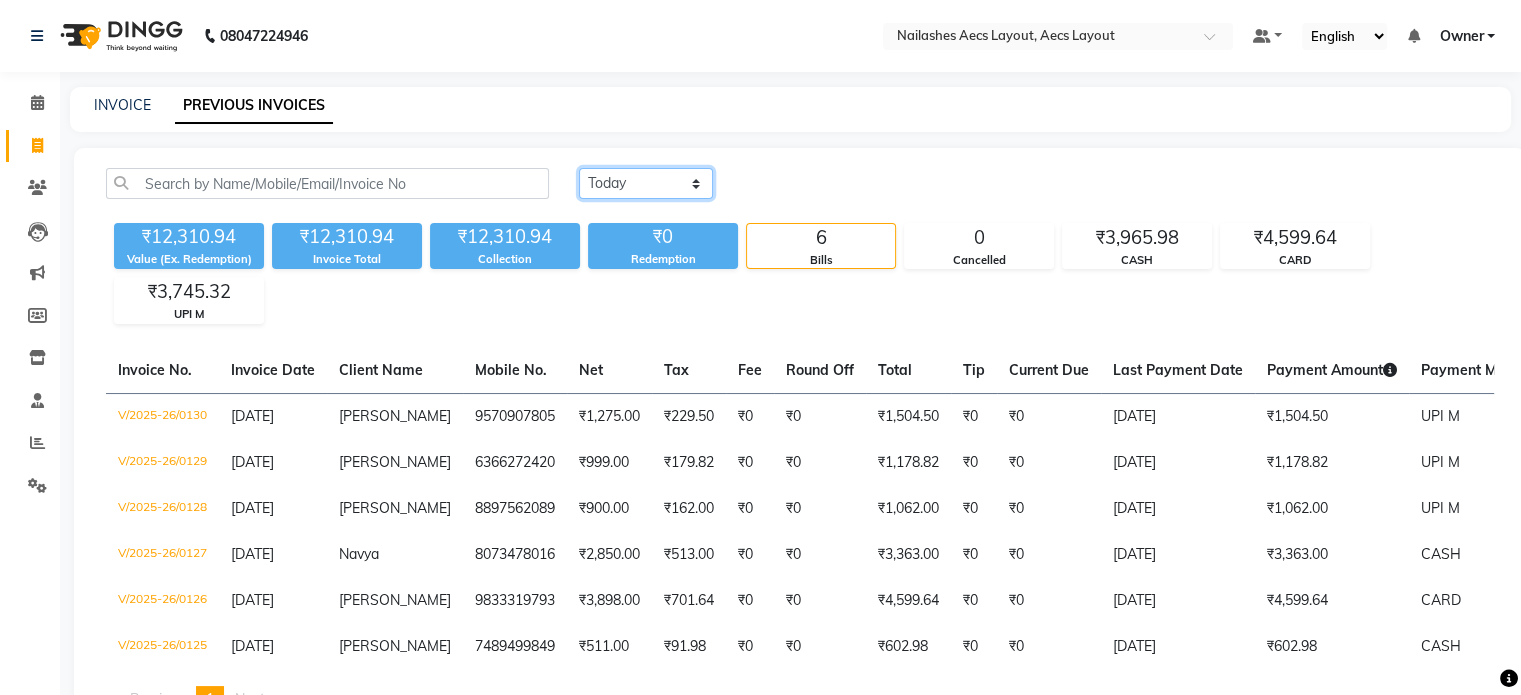 click on "Today Yesterday Custom Range" 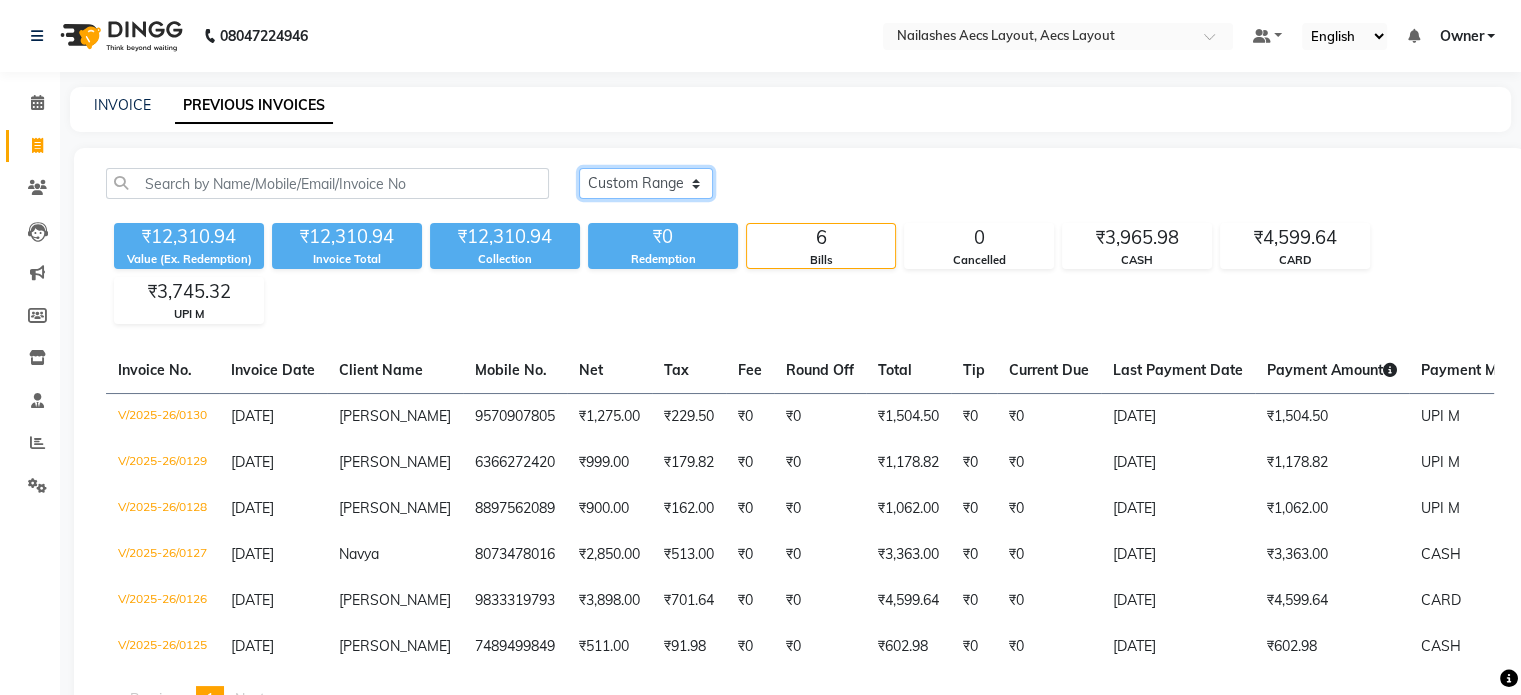 click on "Today Yesterday Custom Range" 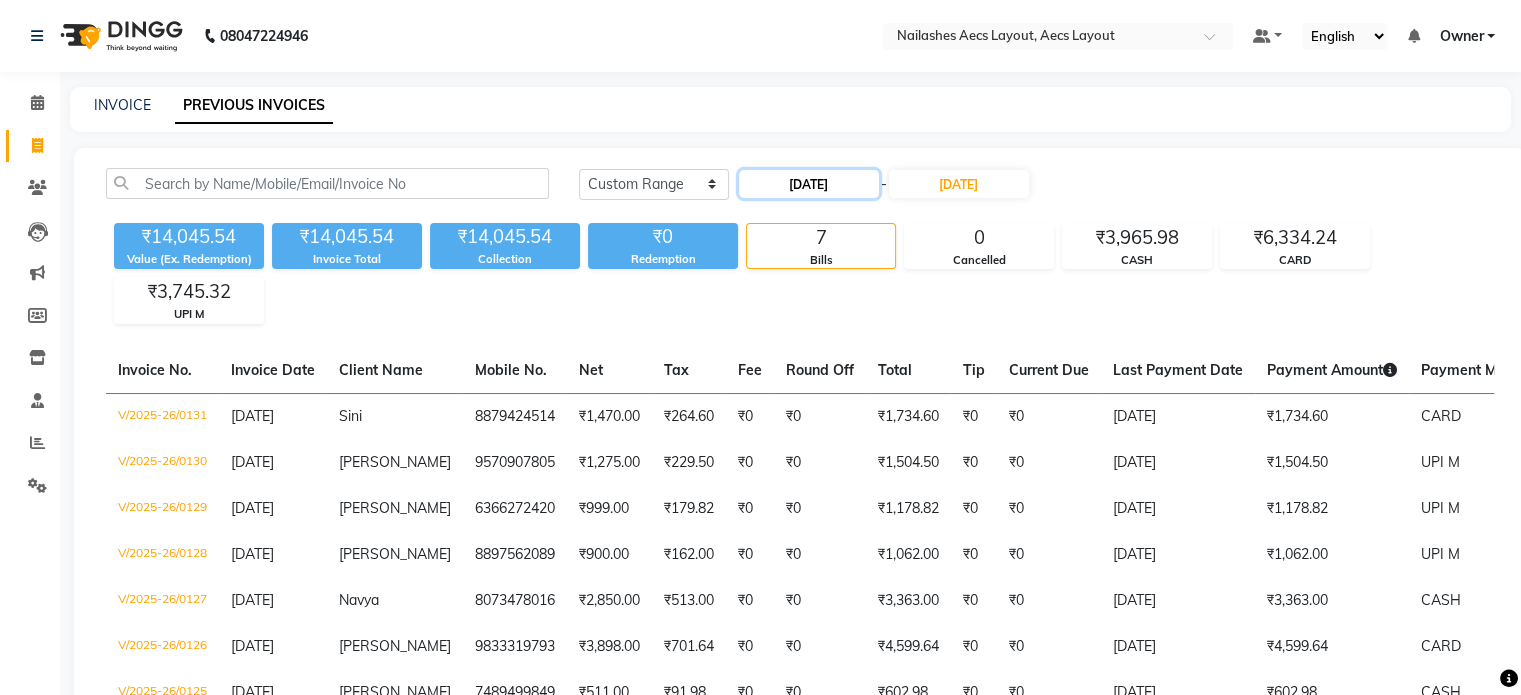 click on "[DATE]" 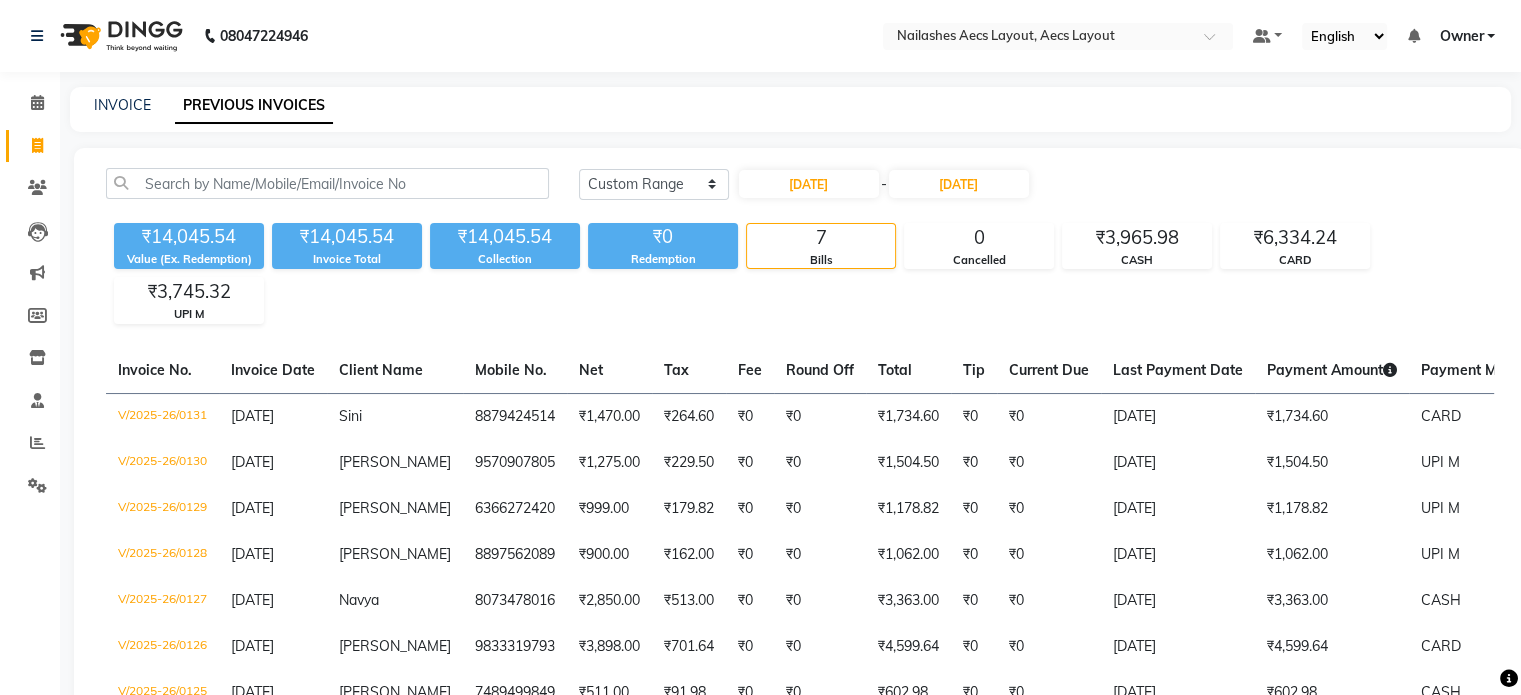 select on "7" 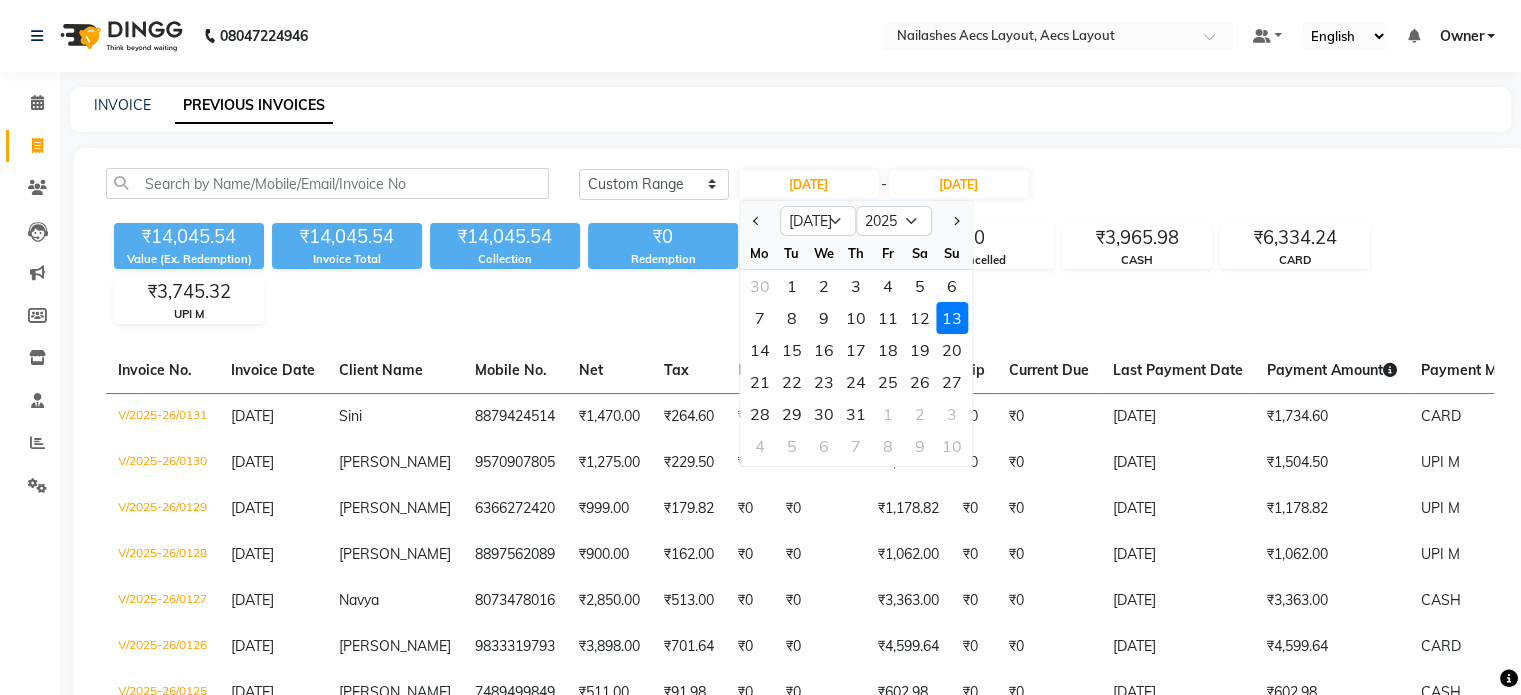click on "1" 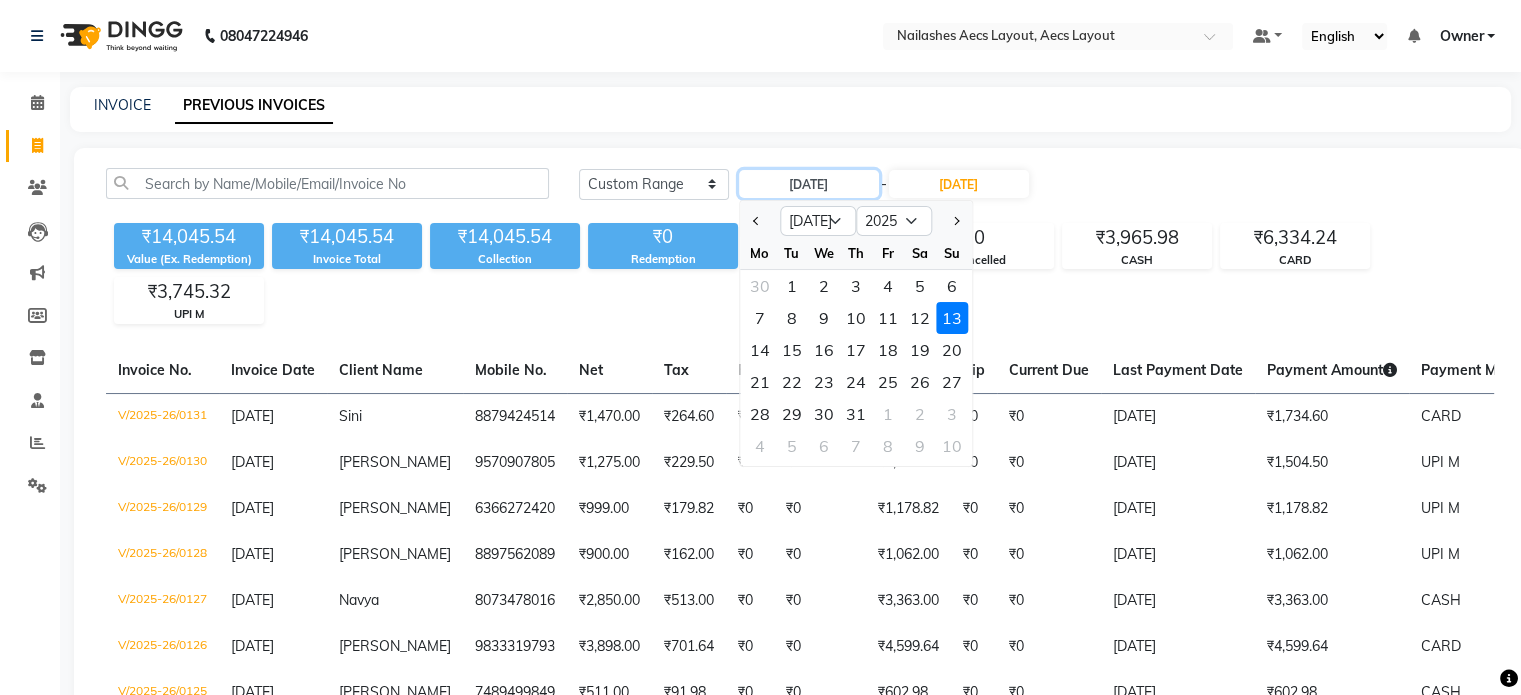 type on "01-07-2025" 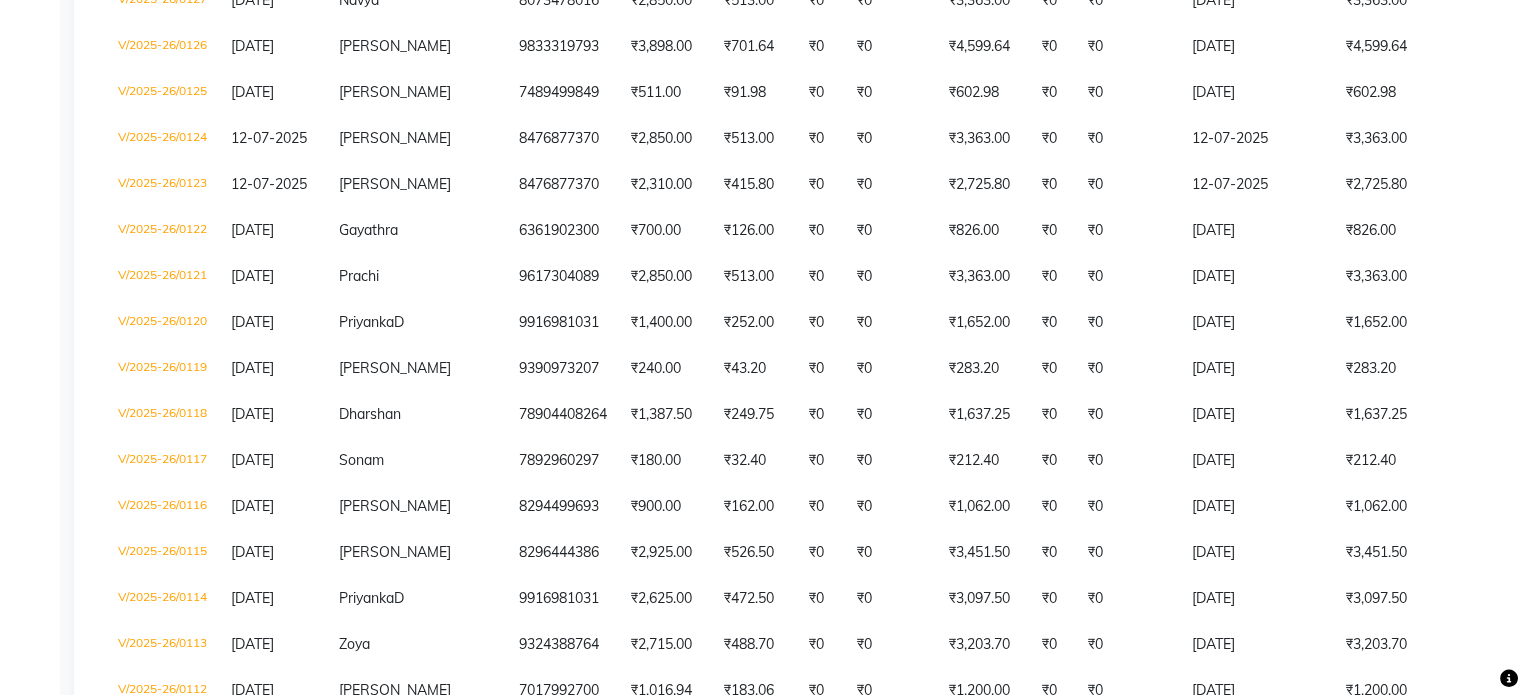 scroll, scrollTop: 0, scrollLeft: 0, axis: both 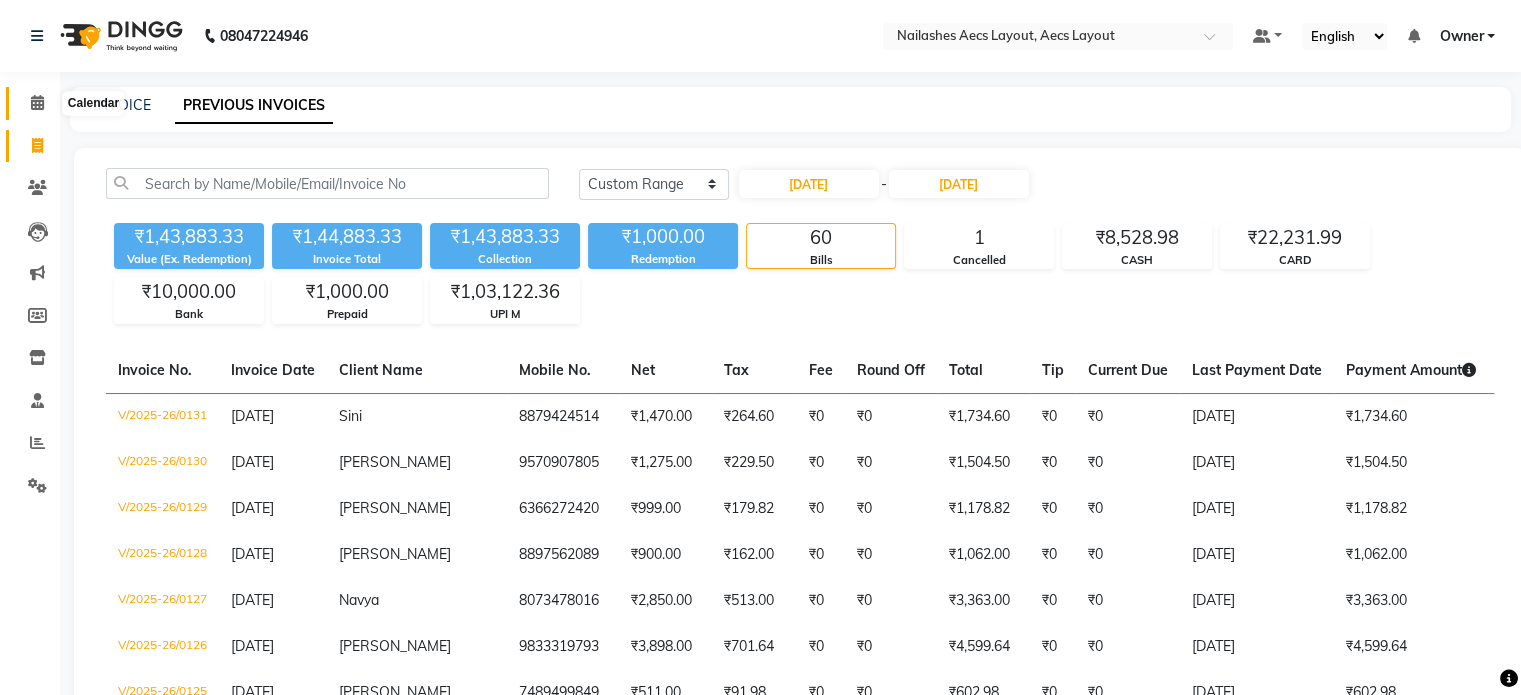 click 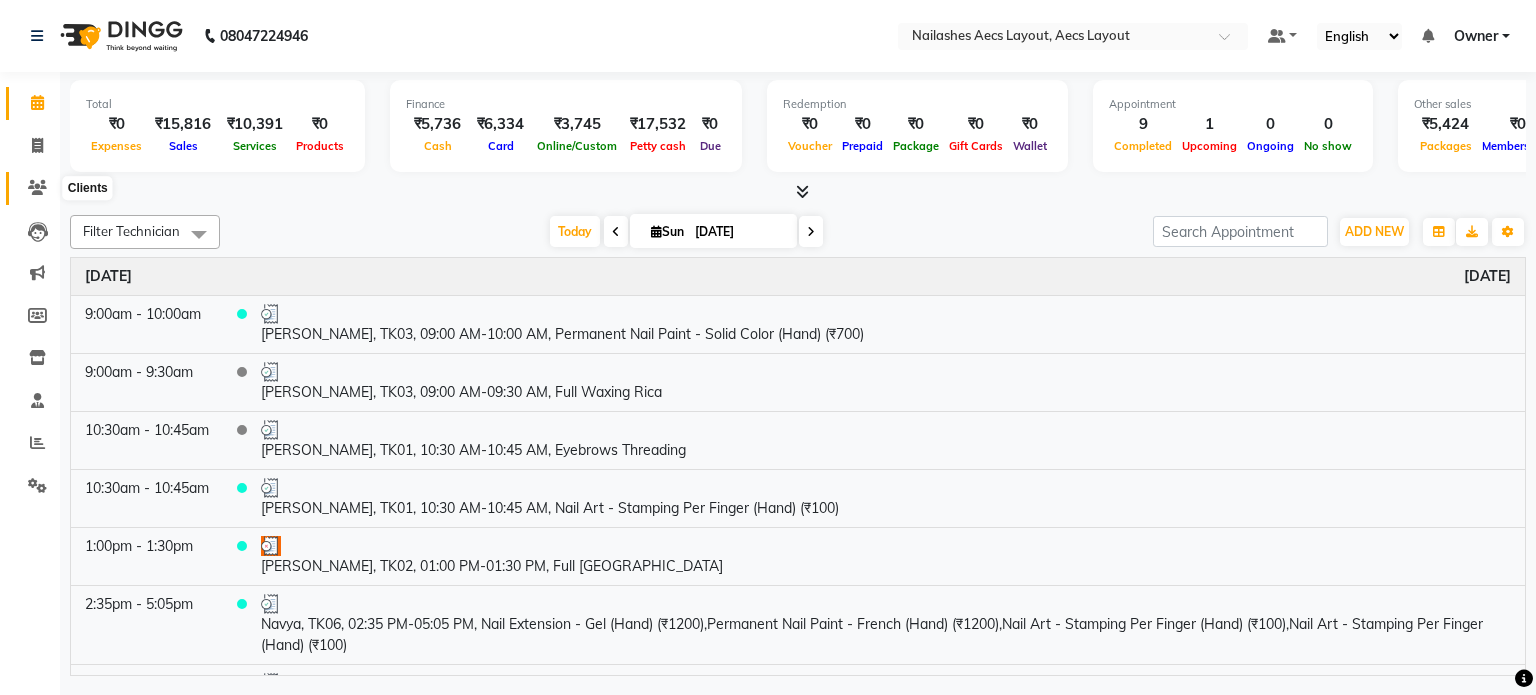 click 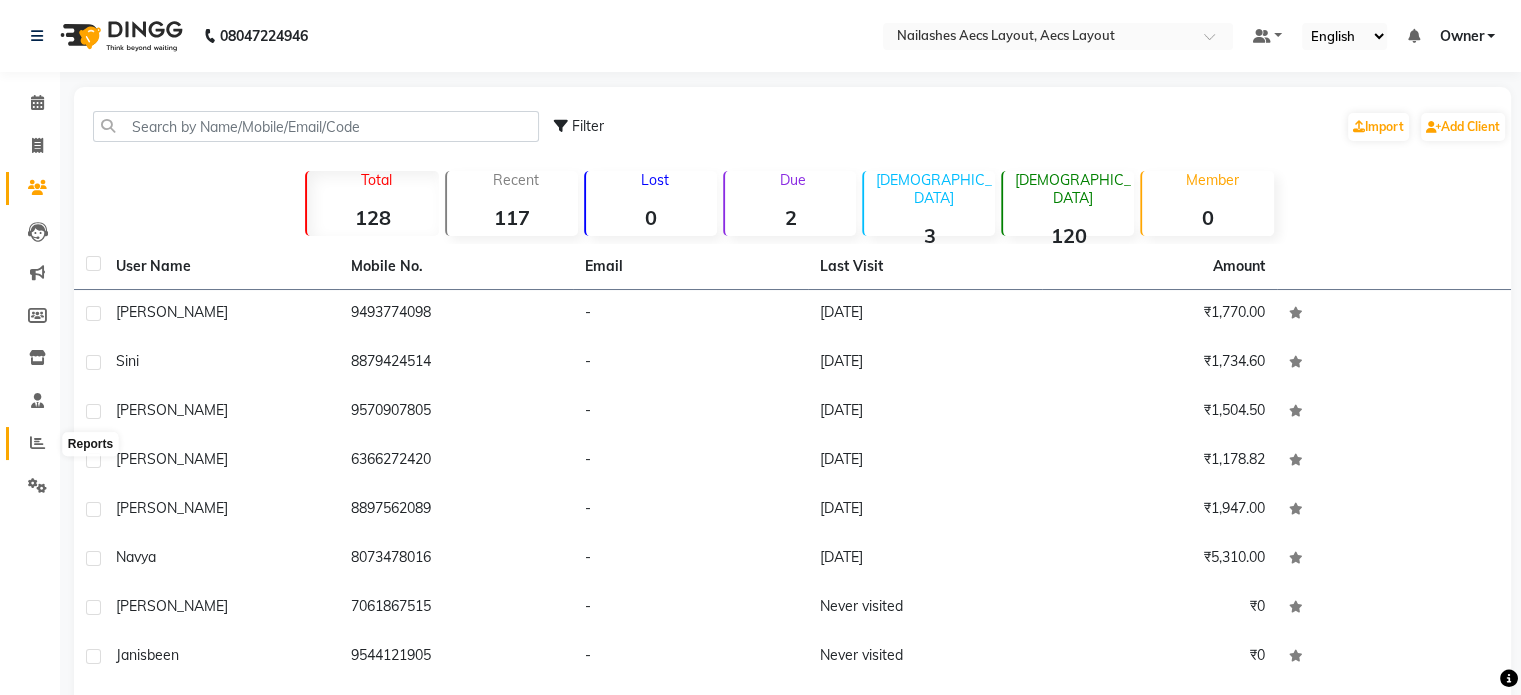 click 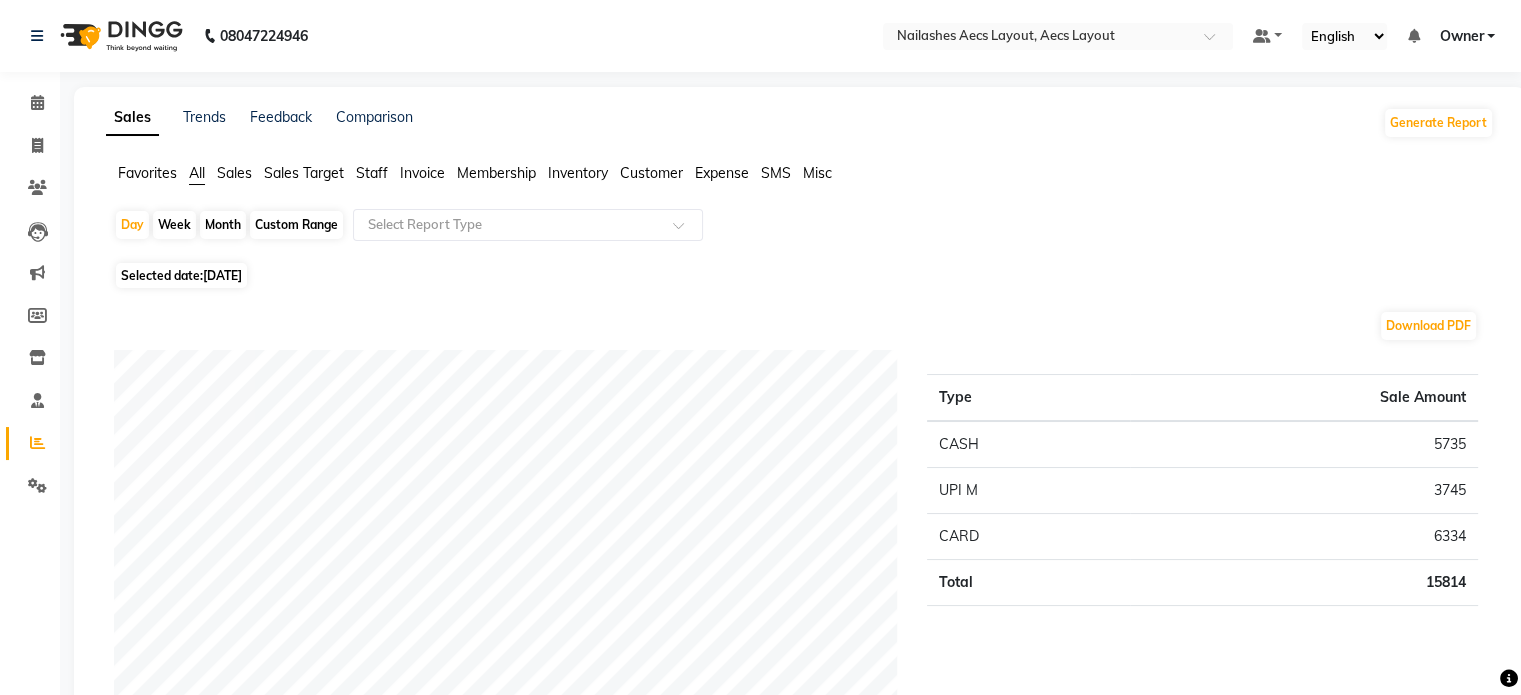 click on "Staff" 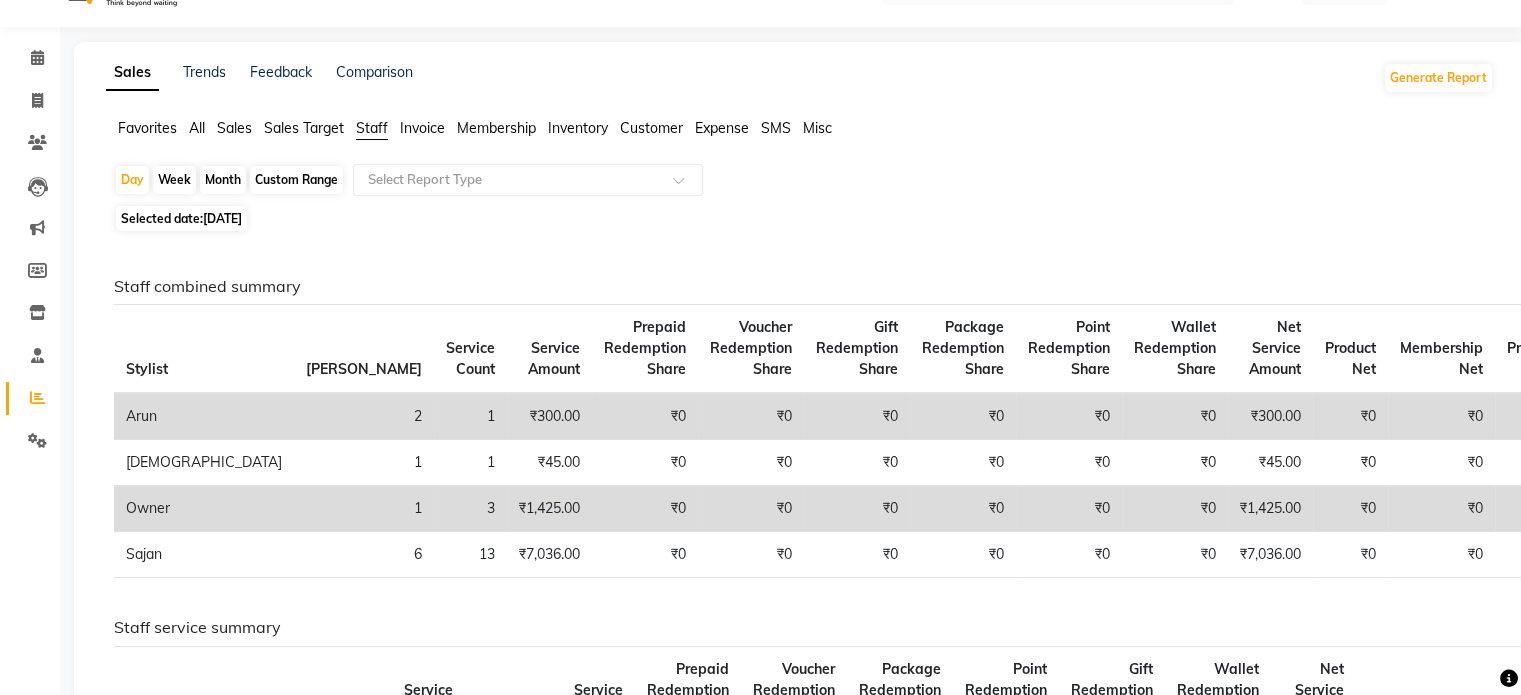 scroll, scrollTop: 0, scrollLeft: 0, axis: both 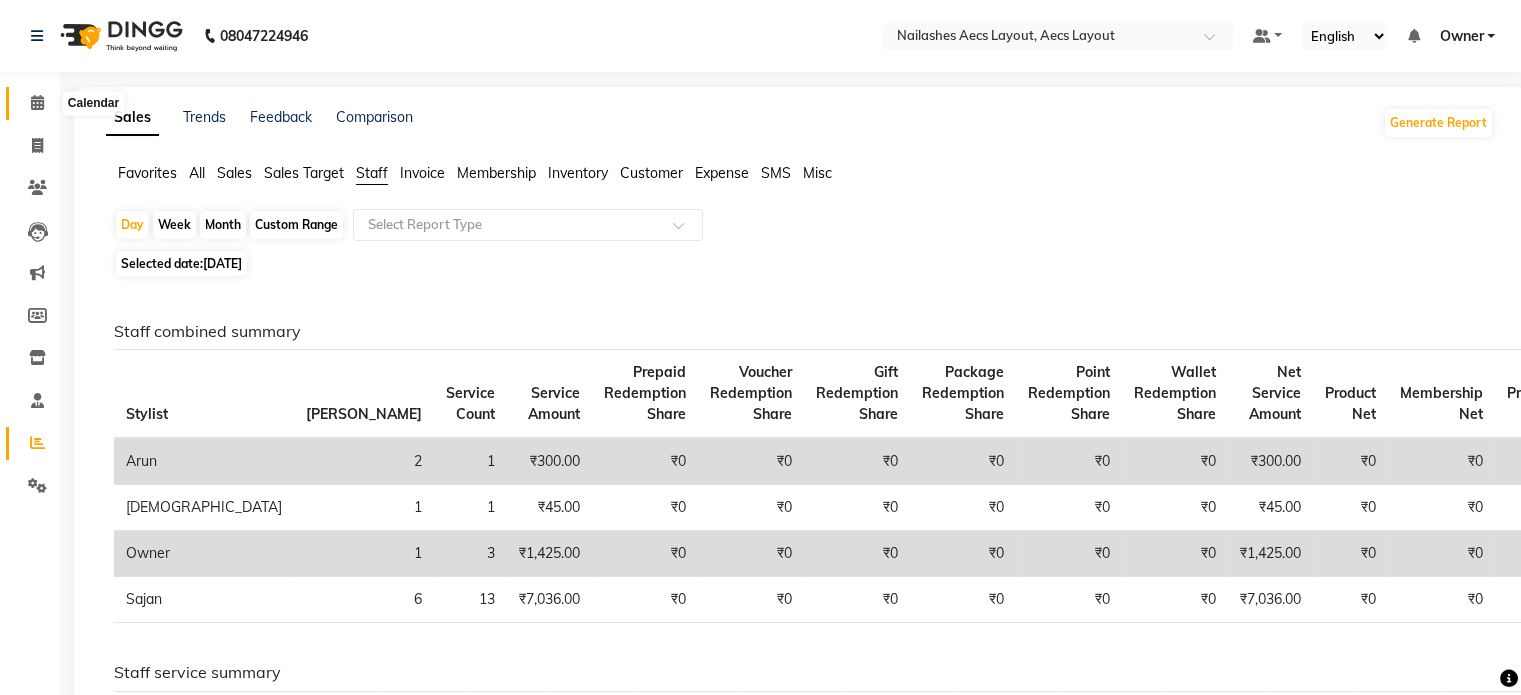 drag, startPoint x: 32, startPoint y: 114, endPoint x: 41, endPoint y: 109, distance: 10.29563 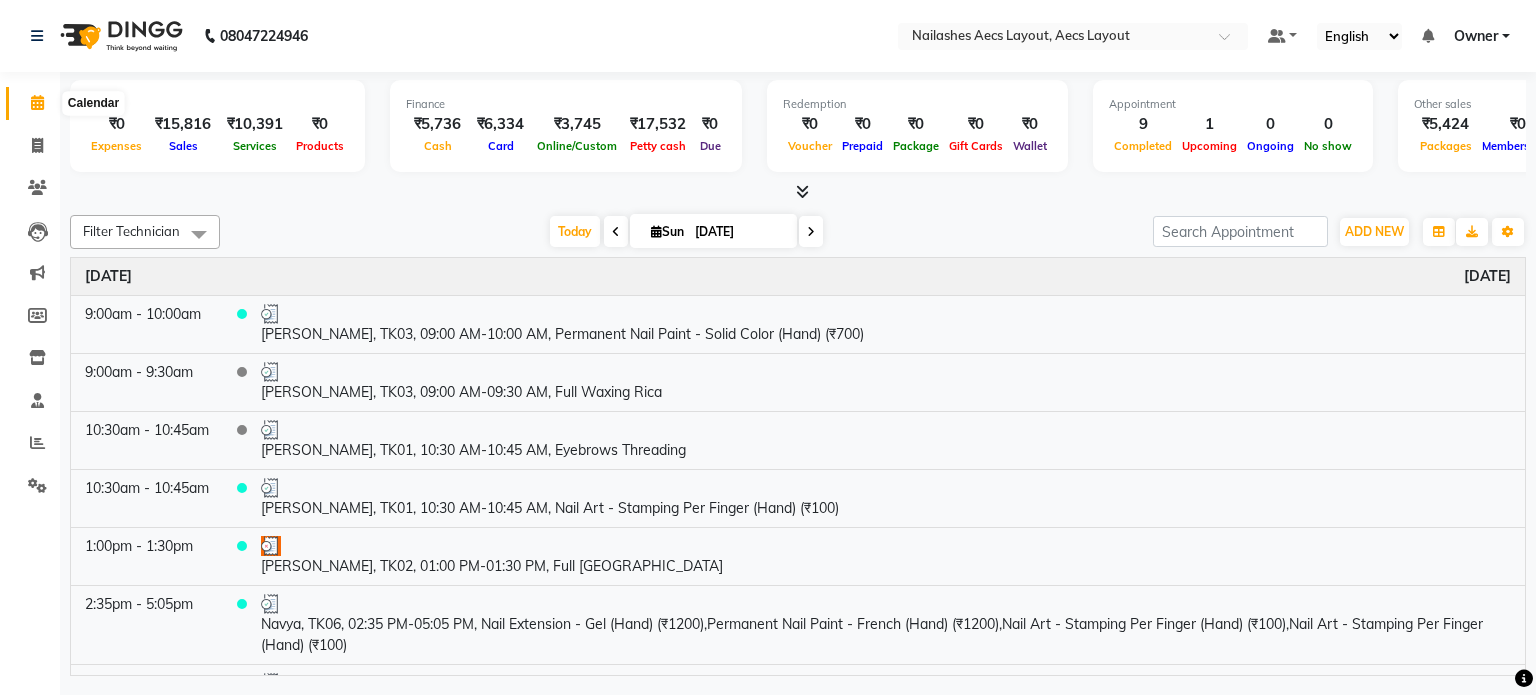 click 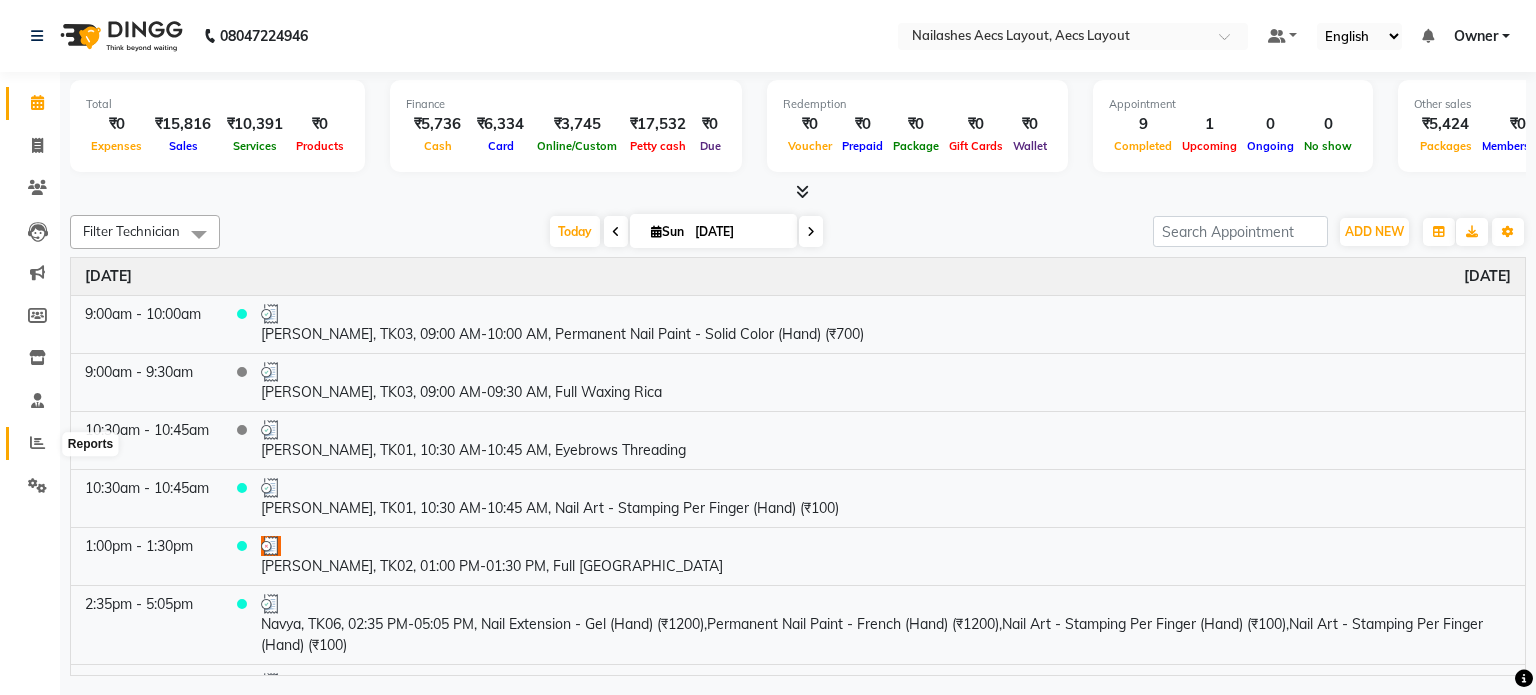 click 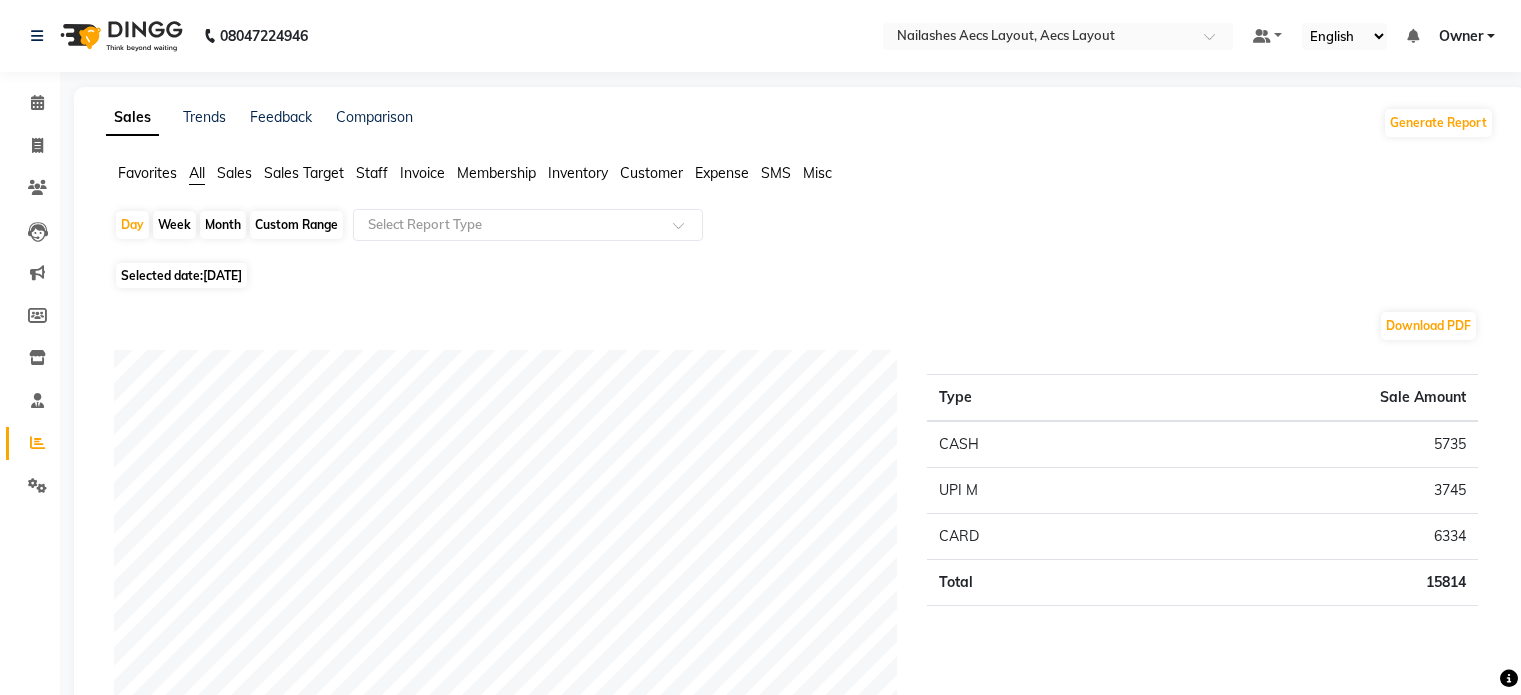 scroll, scrollTop: 0, scrollLeft: 0, axis: both 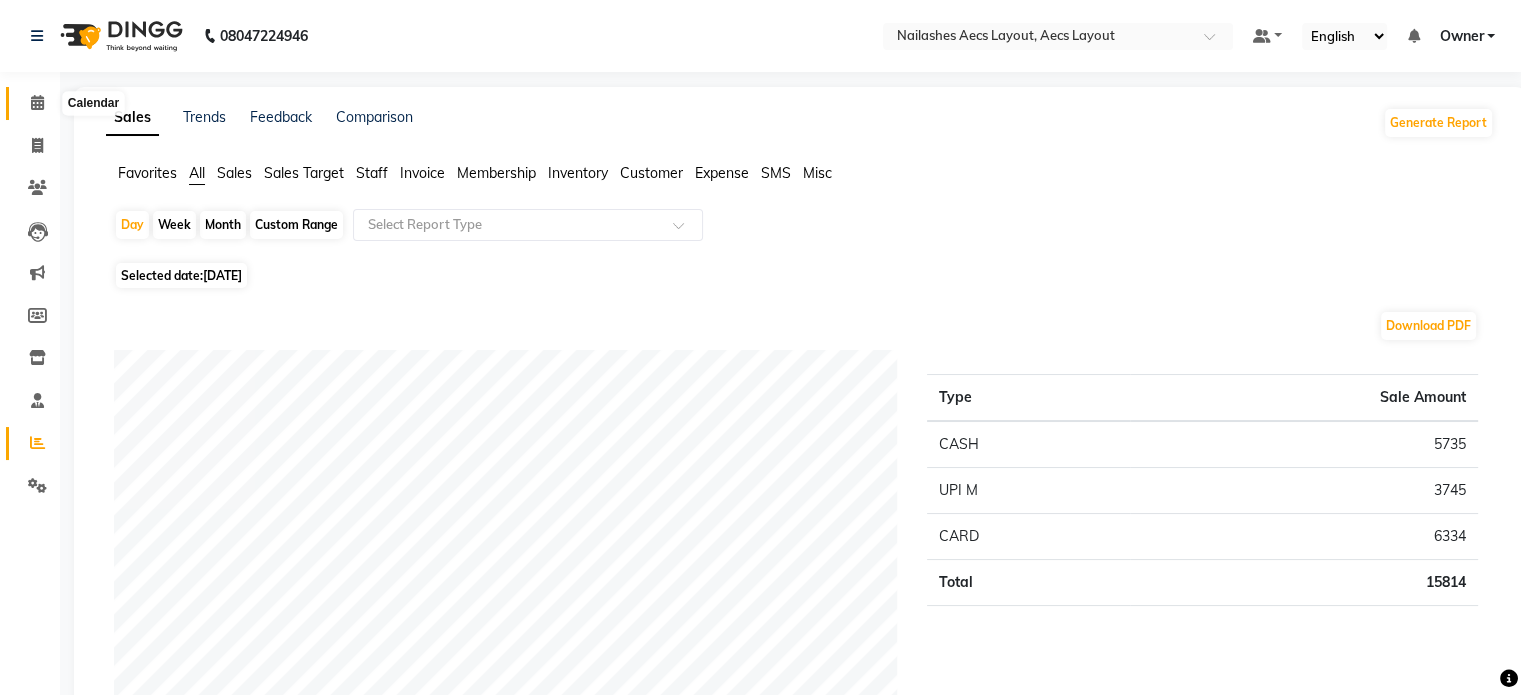 click 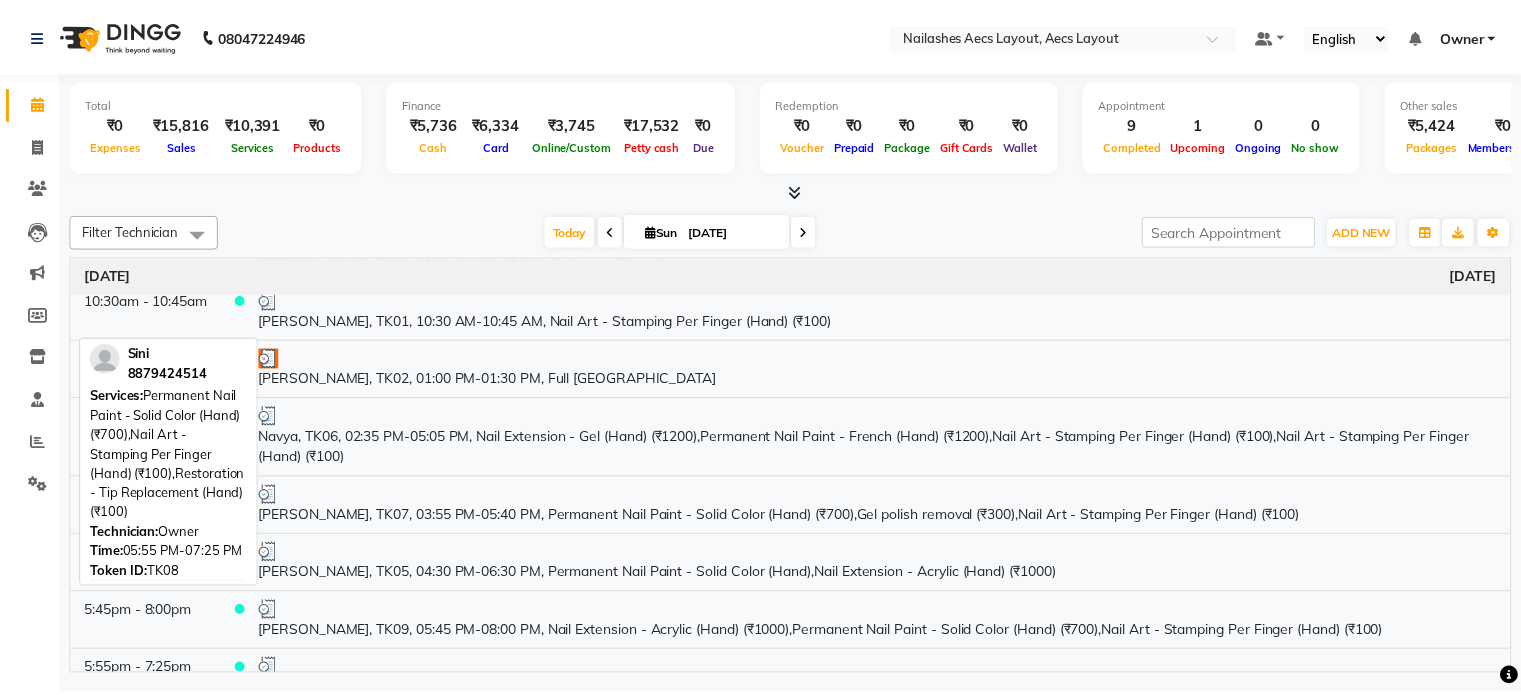 scroll, scrollTop: 337, scrollLeft: 0, axis: vertical 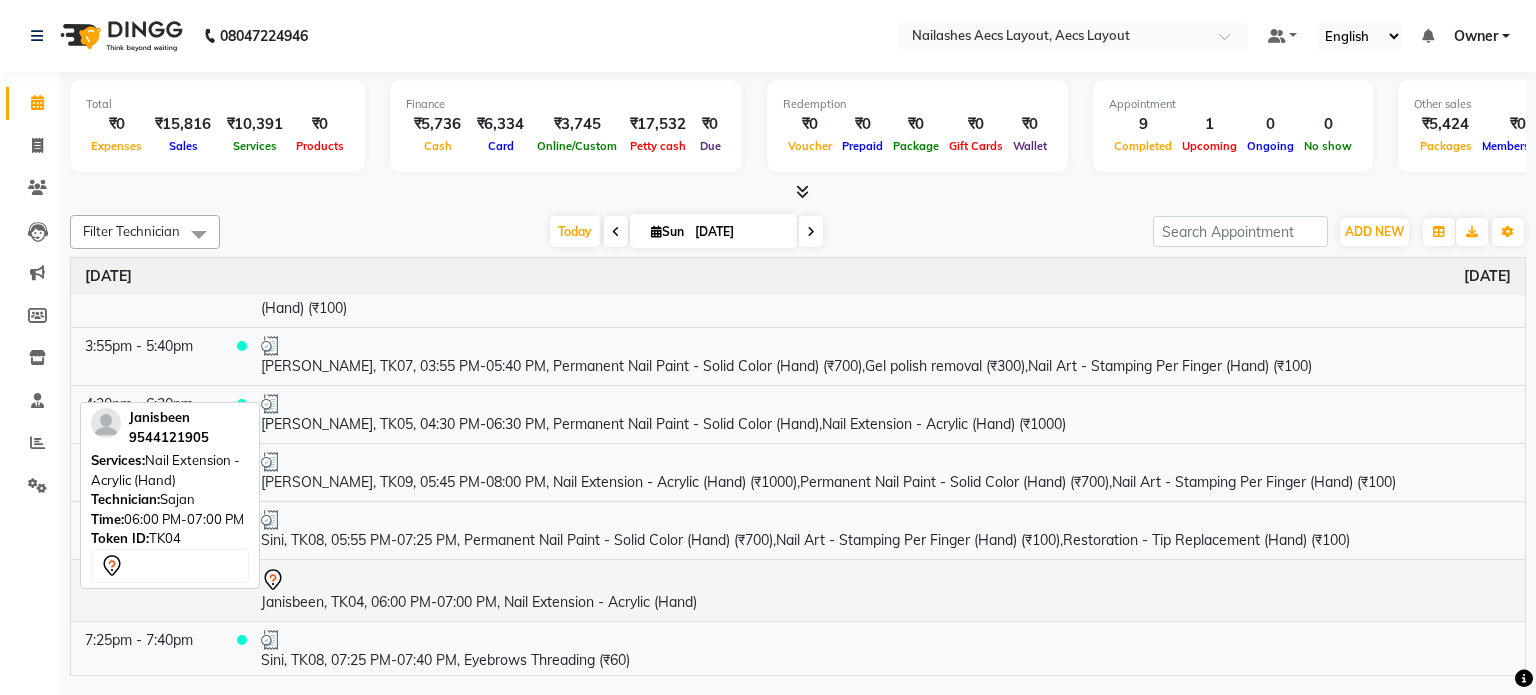 click on "Janisbeen, TK04, 06:00 PM-07:00 PM, Nail Extension - Acrylic (Hand)" at bounding box center [886, 590] 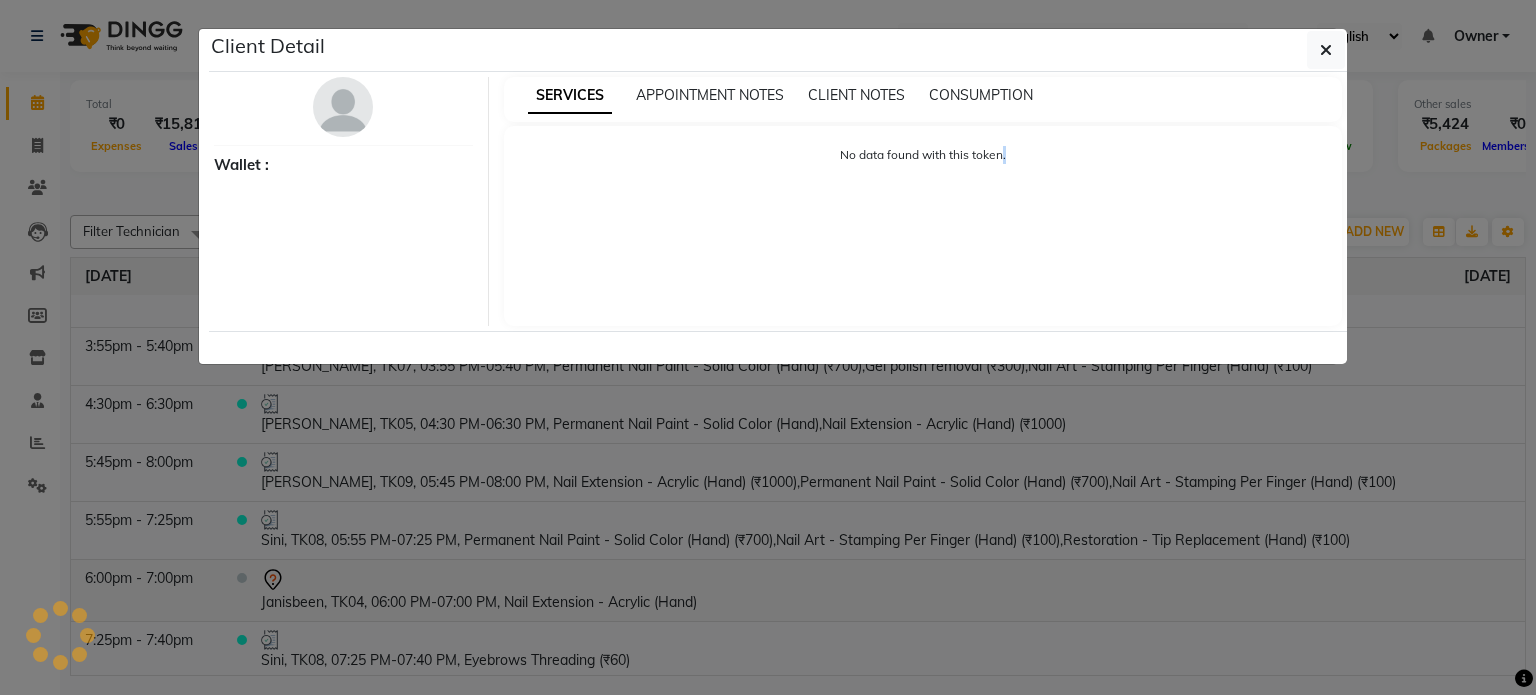 click on "Client Detail     Wallet : SERVICES APPOINTMENT NOTES CLIENT NOTES CONSUMPTION No data found with this token." 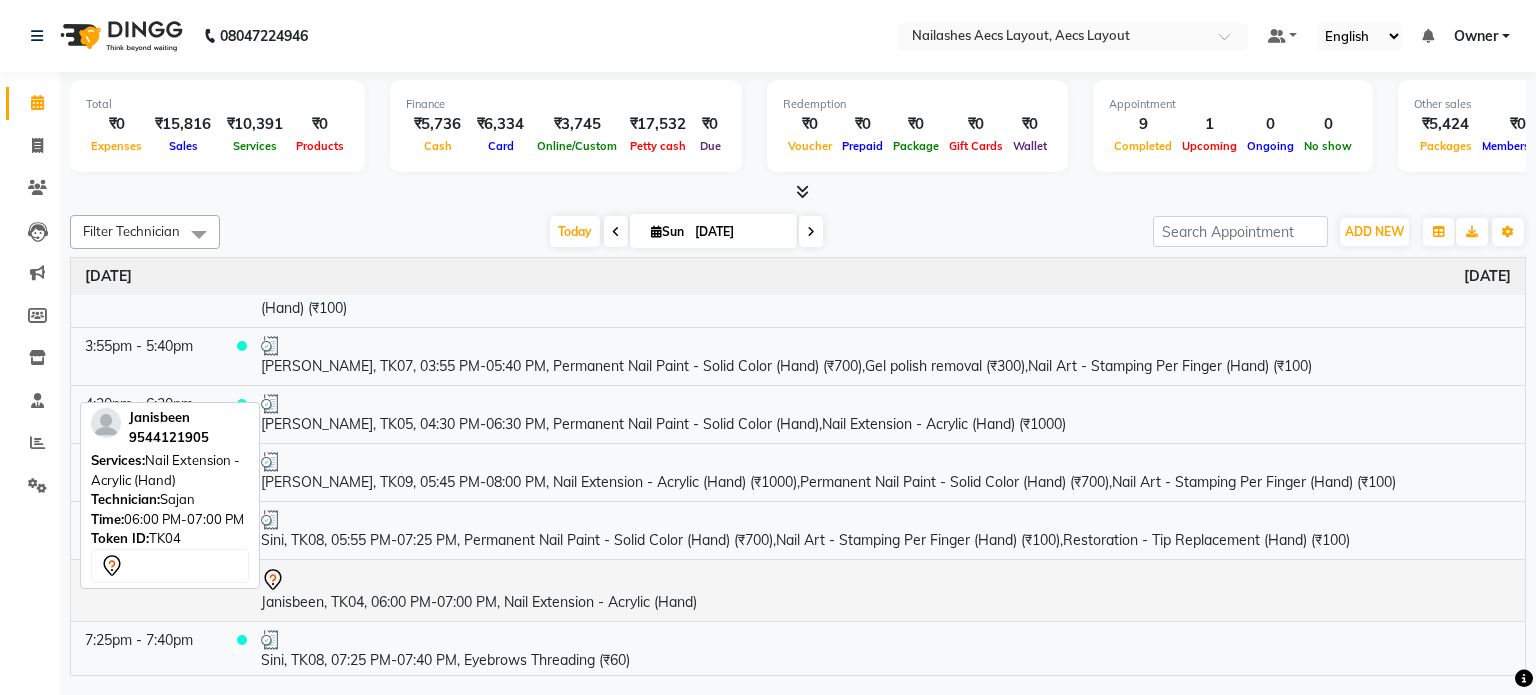 click on "Janisbeen, TK04, 06:00 PM-07:00 PM, Nail Extension - Acrylic (Hand)" at bounding box center (886, 590) 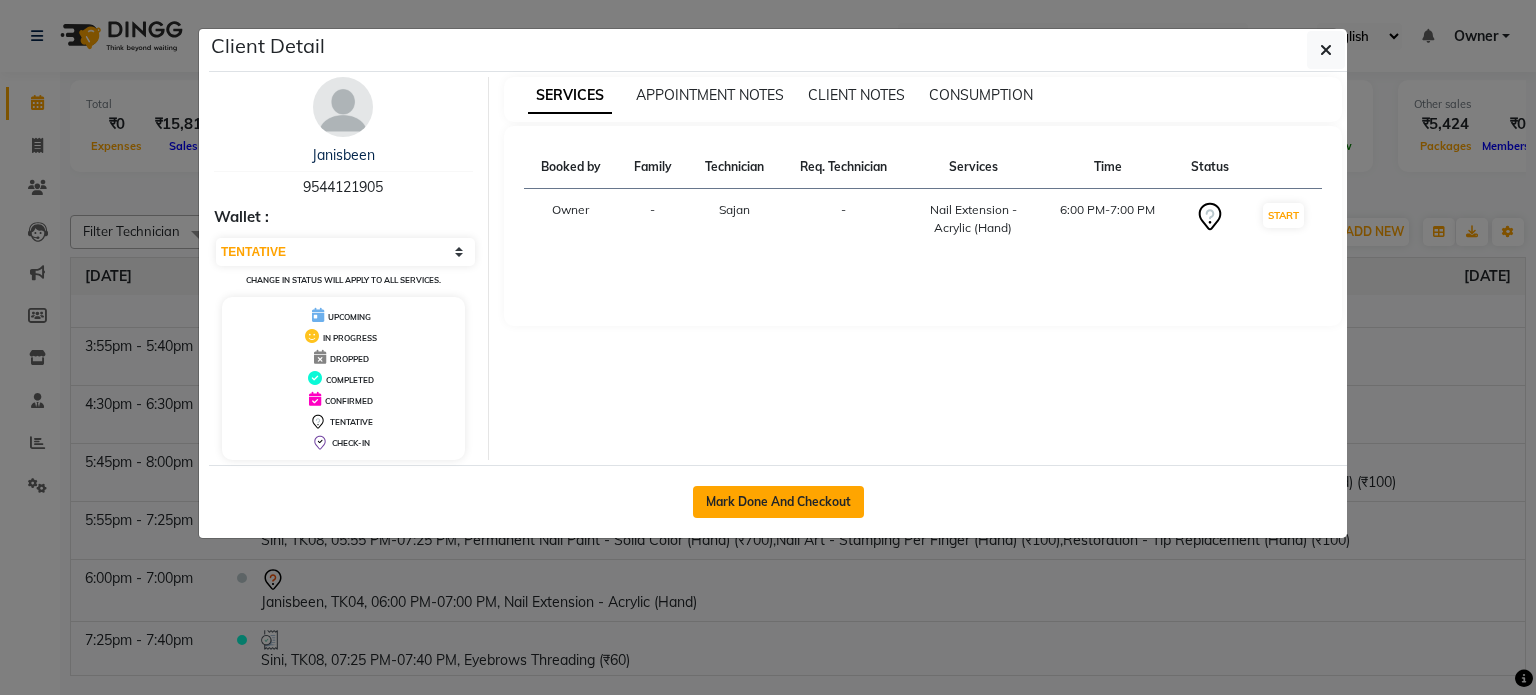 click on "Mark Done And Checkout" 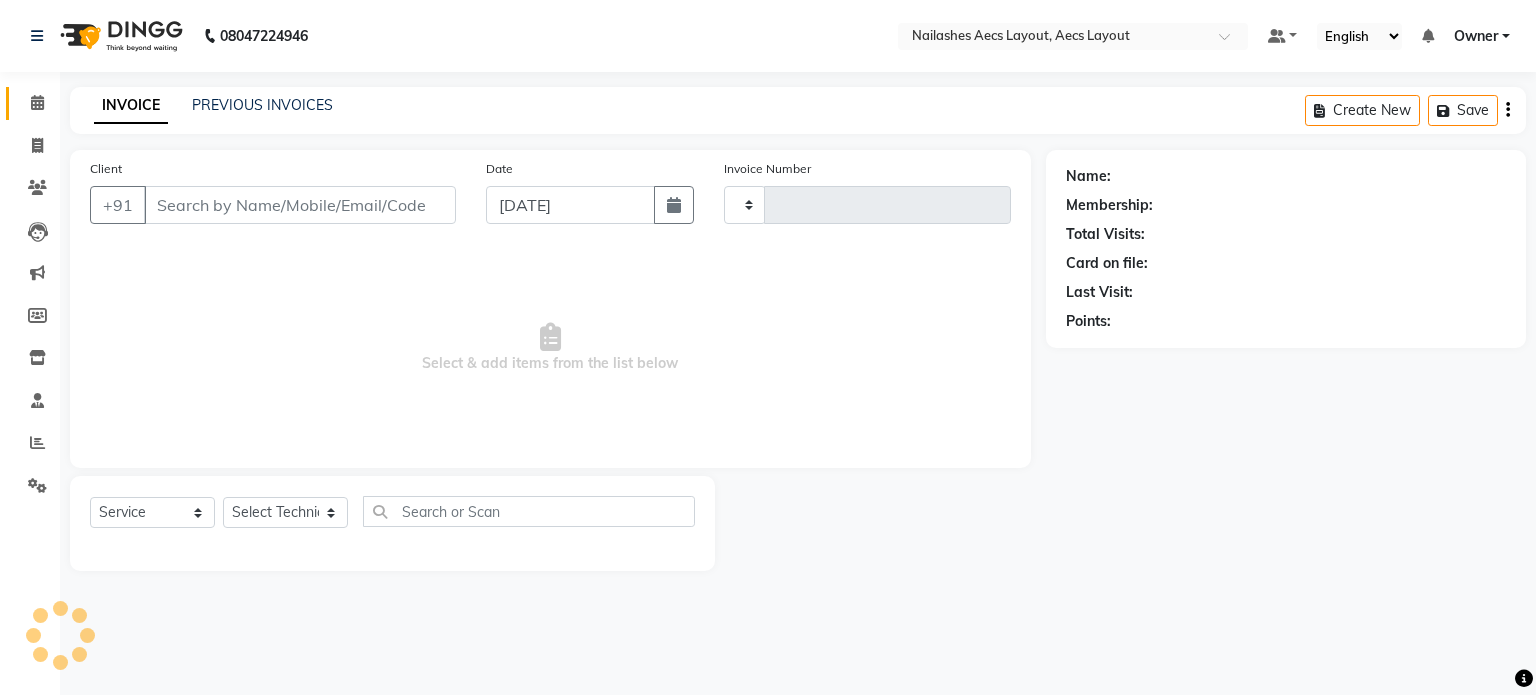 type on "0133" 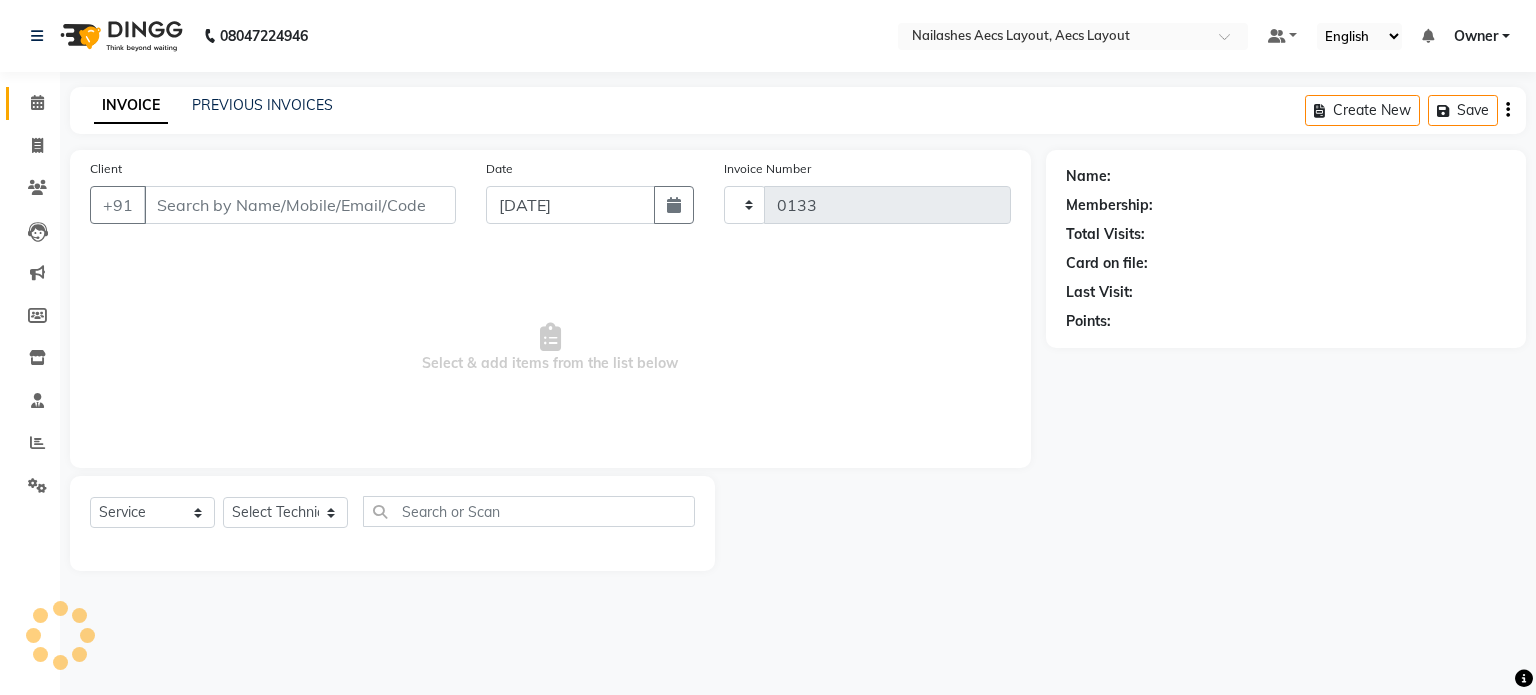 select on "3" 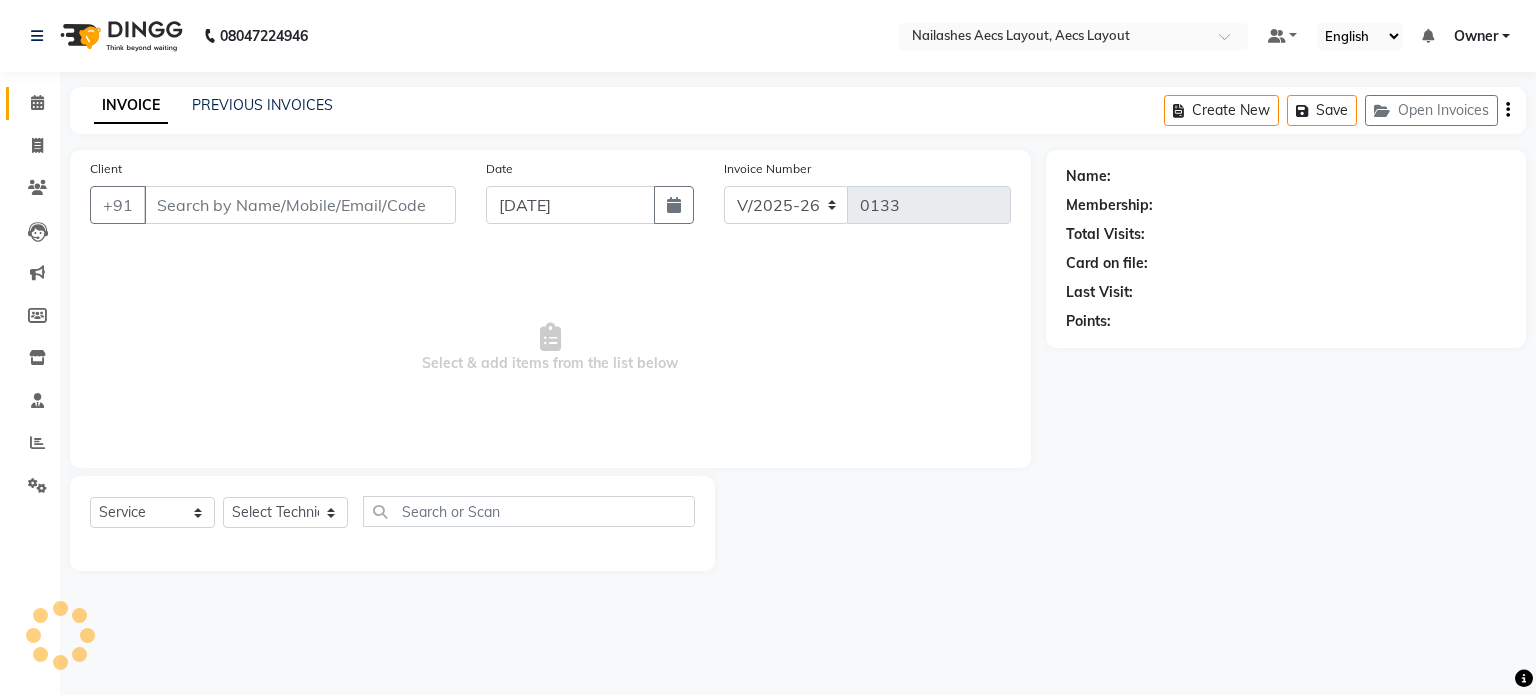 type on "9544121905" 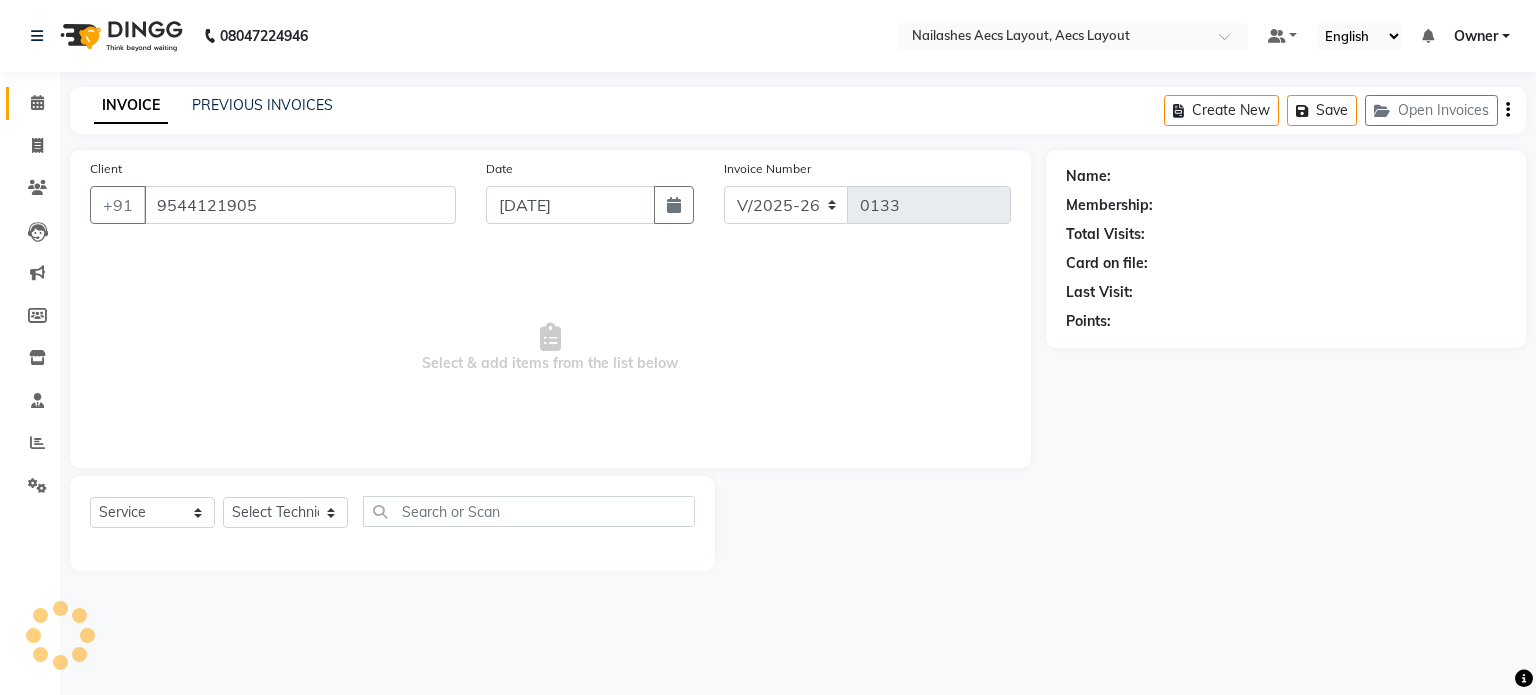 select on "83078" 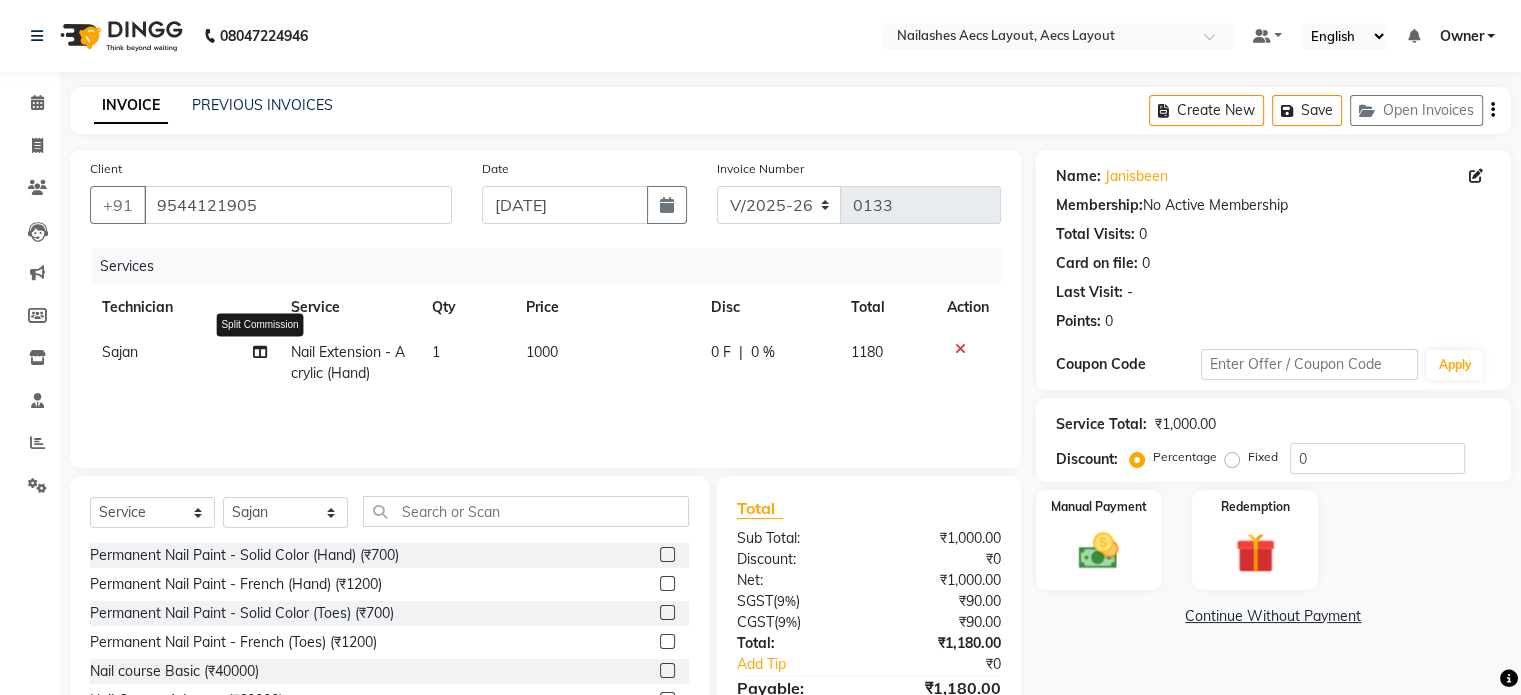 click 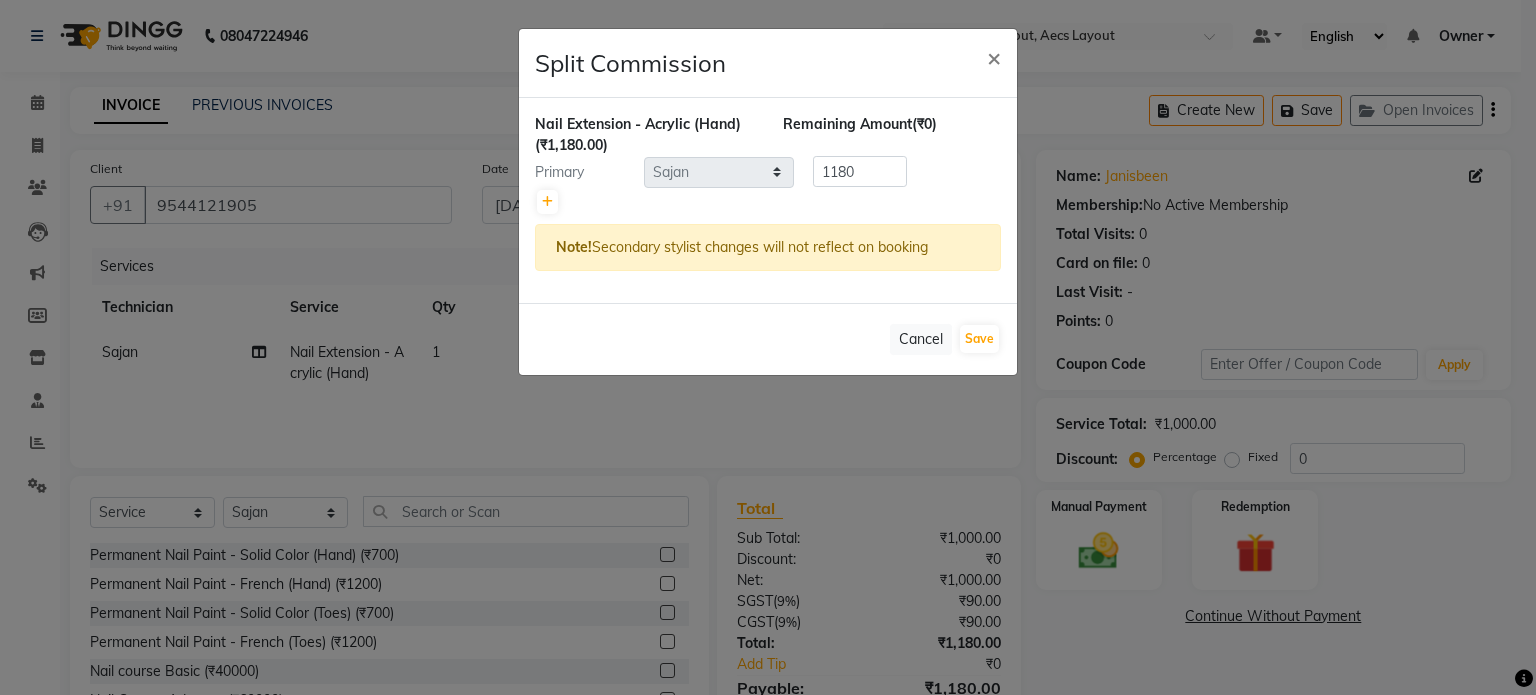 click on "Split Commission × Nail Extension - Acrylic (Hand)  (₹1,180.00) Remaining Amount  (₹0) Primary Select  [PERSON_NAME]   [PERSON_NAME]   Owner   Sajan  1180 Note!  Secondary stylist changes will not reflect on booking   Cancel   Save" 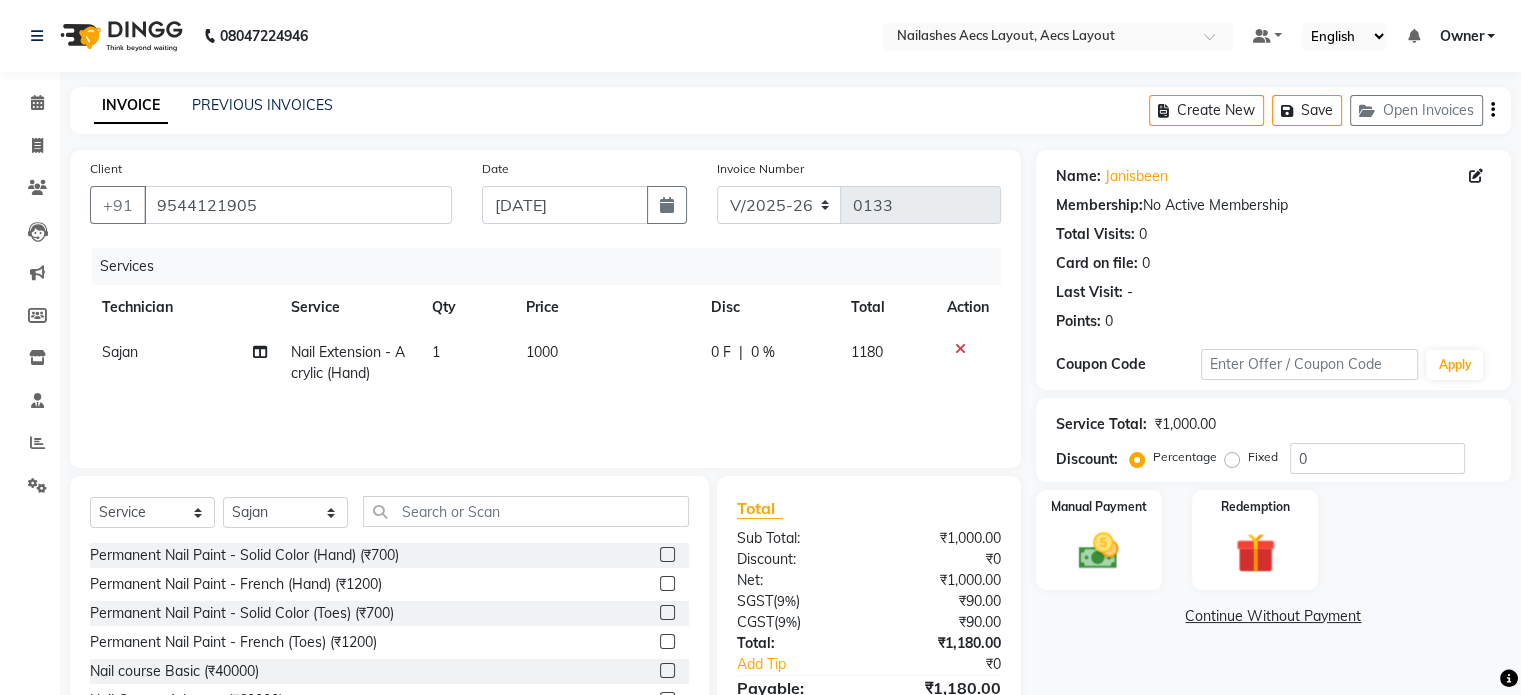 click on "Sajan" 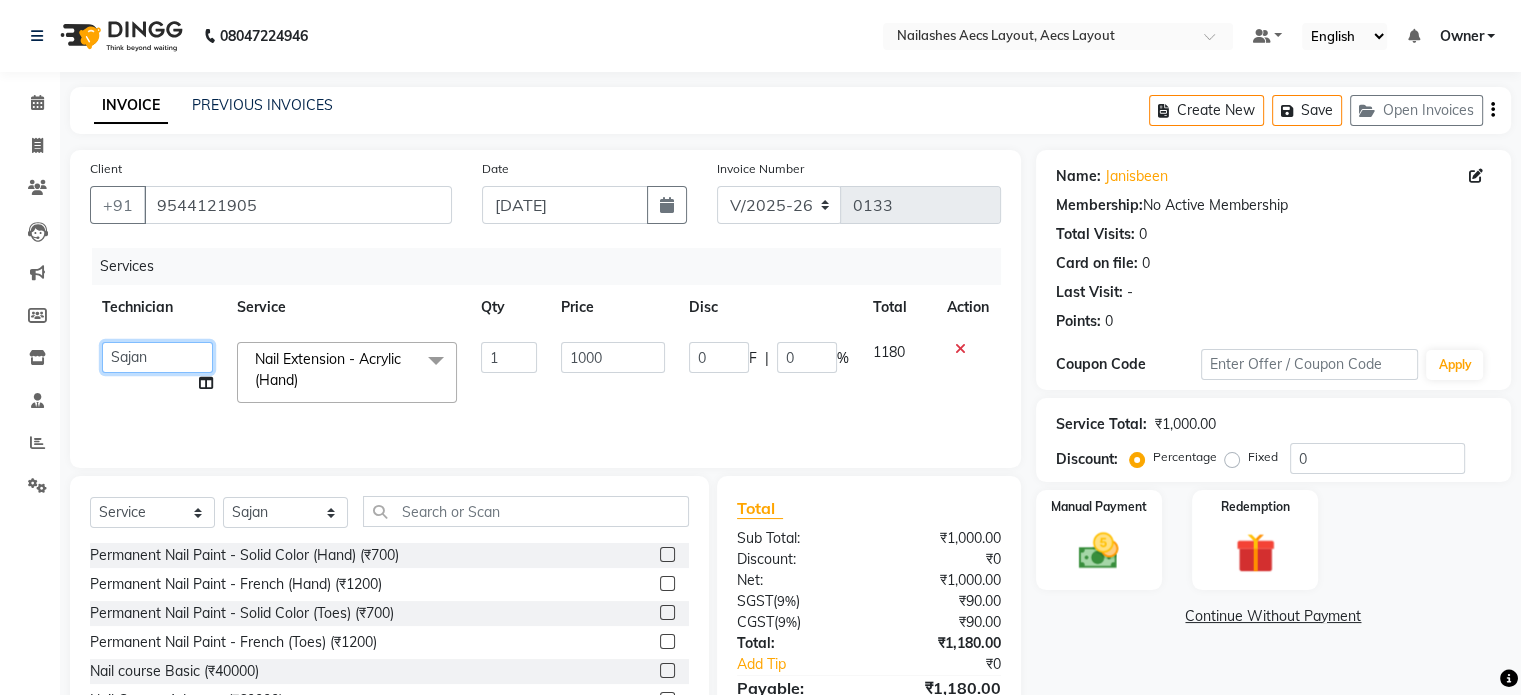click on "[PERSON_NAME]   [PERSON_NAME]   Owner   [PERSON_NAME]" 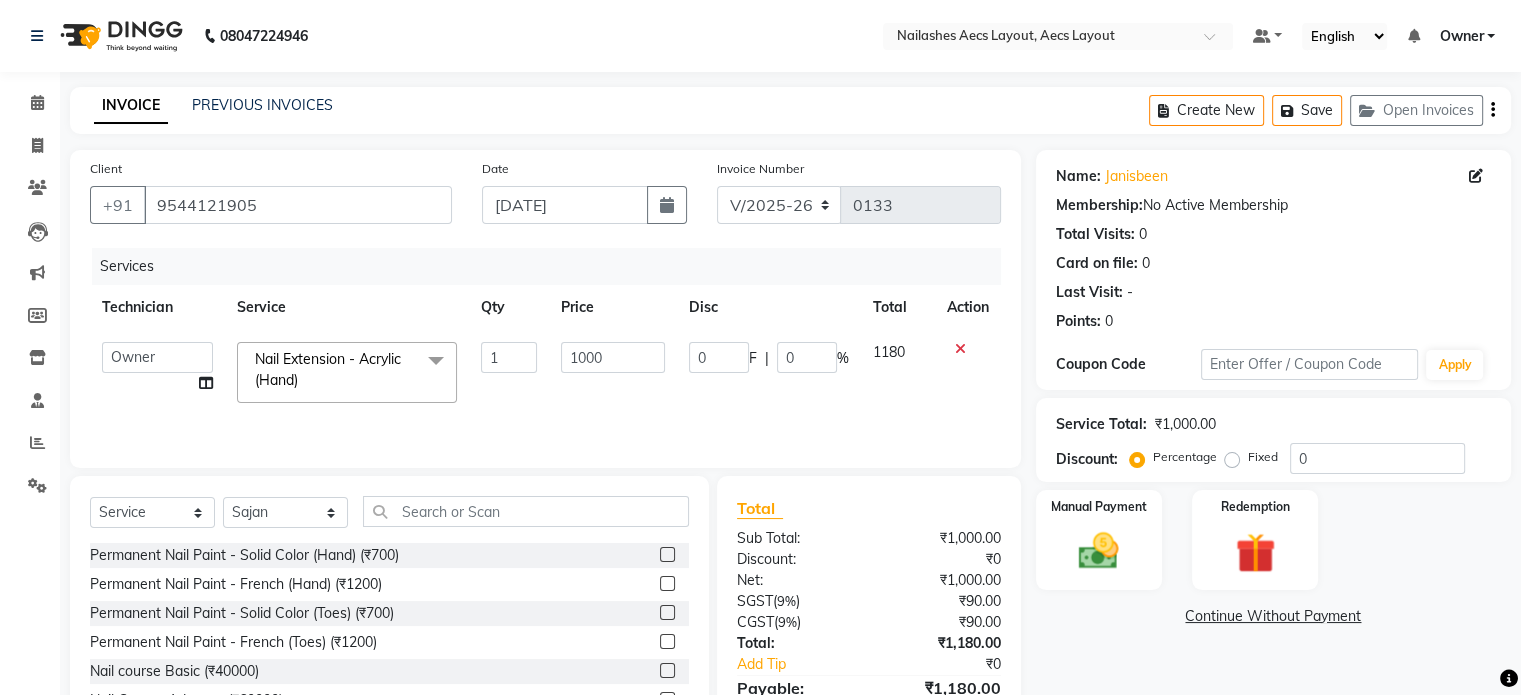 select on "82546" 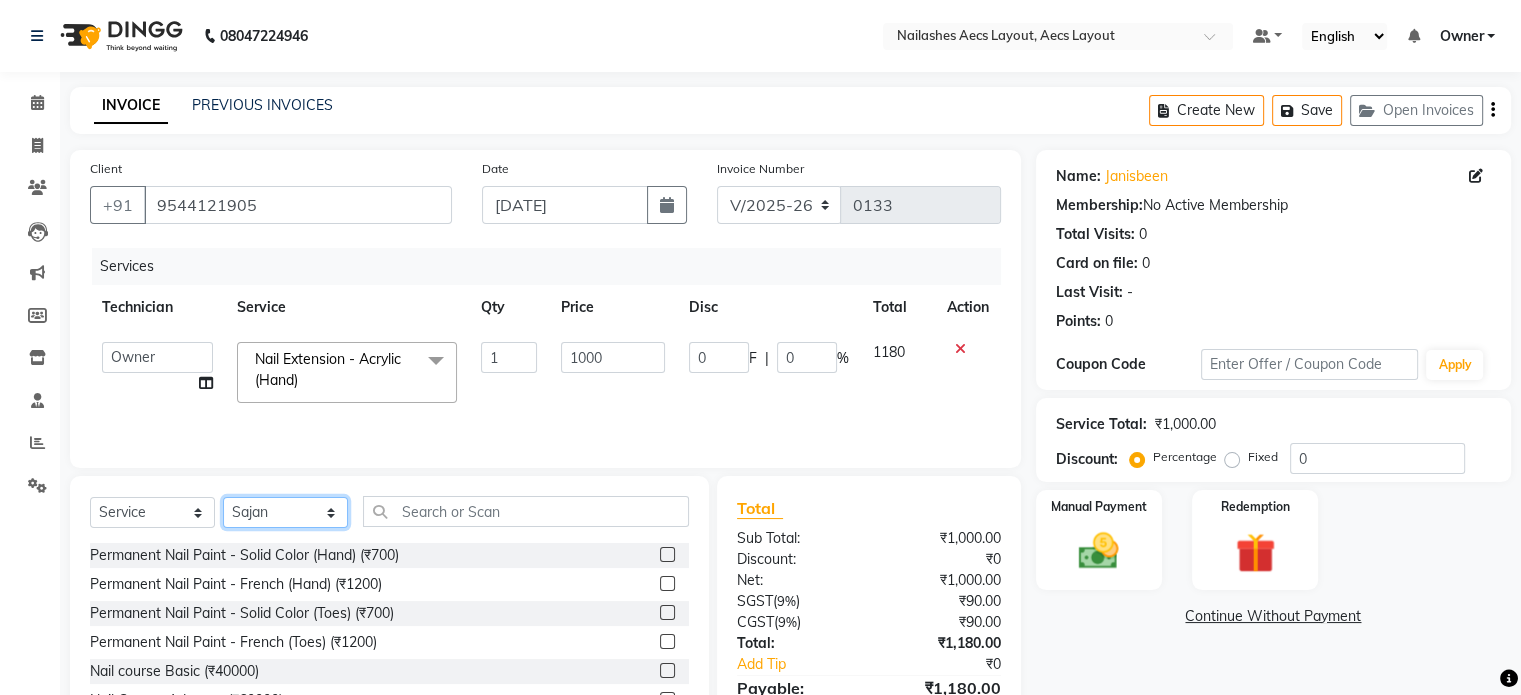 click on "Select Technician [PERSON_NAME] [PERSON_NAME] Owner [PERSON_NAME]" 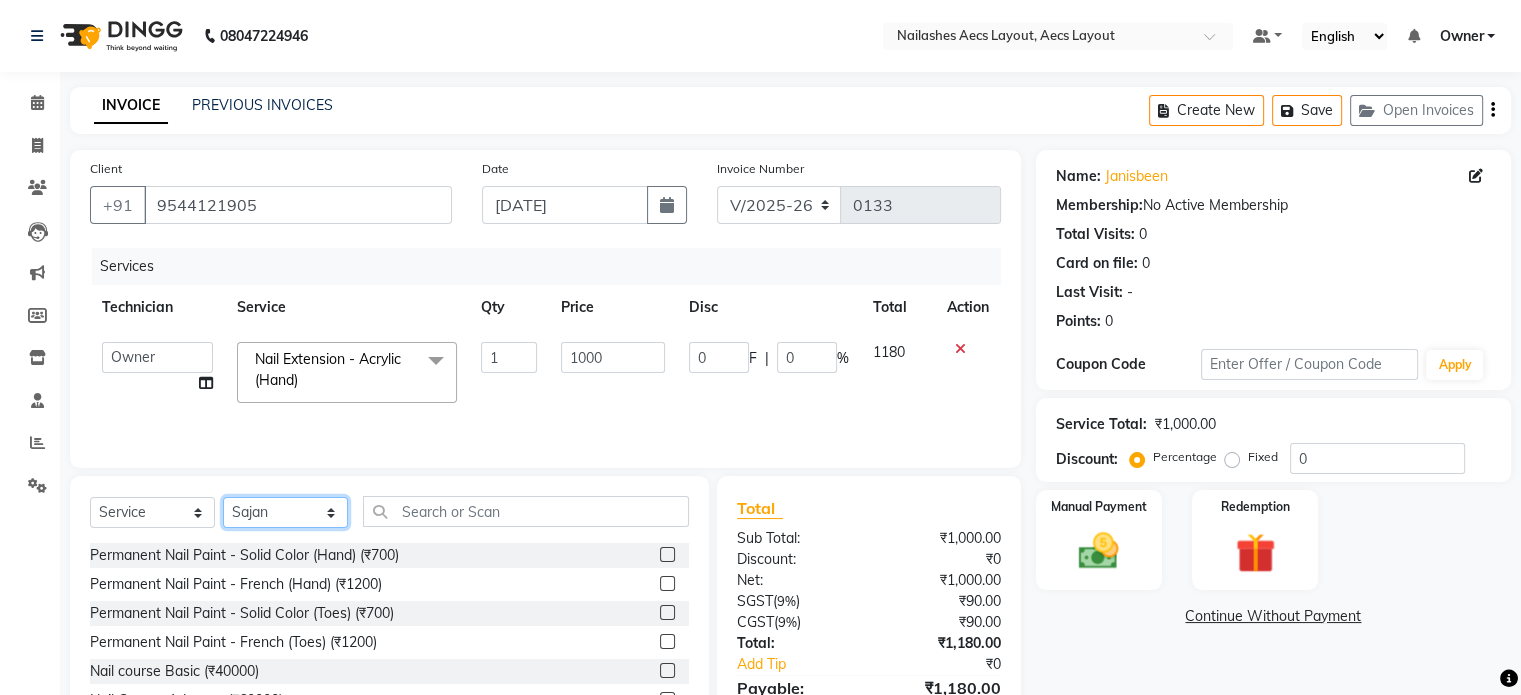select on "82546" 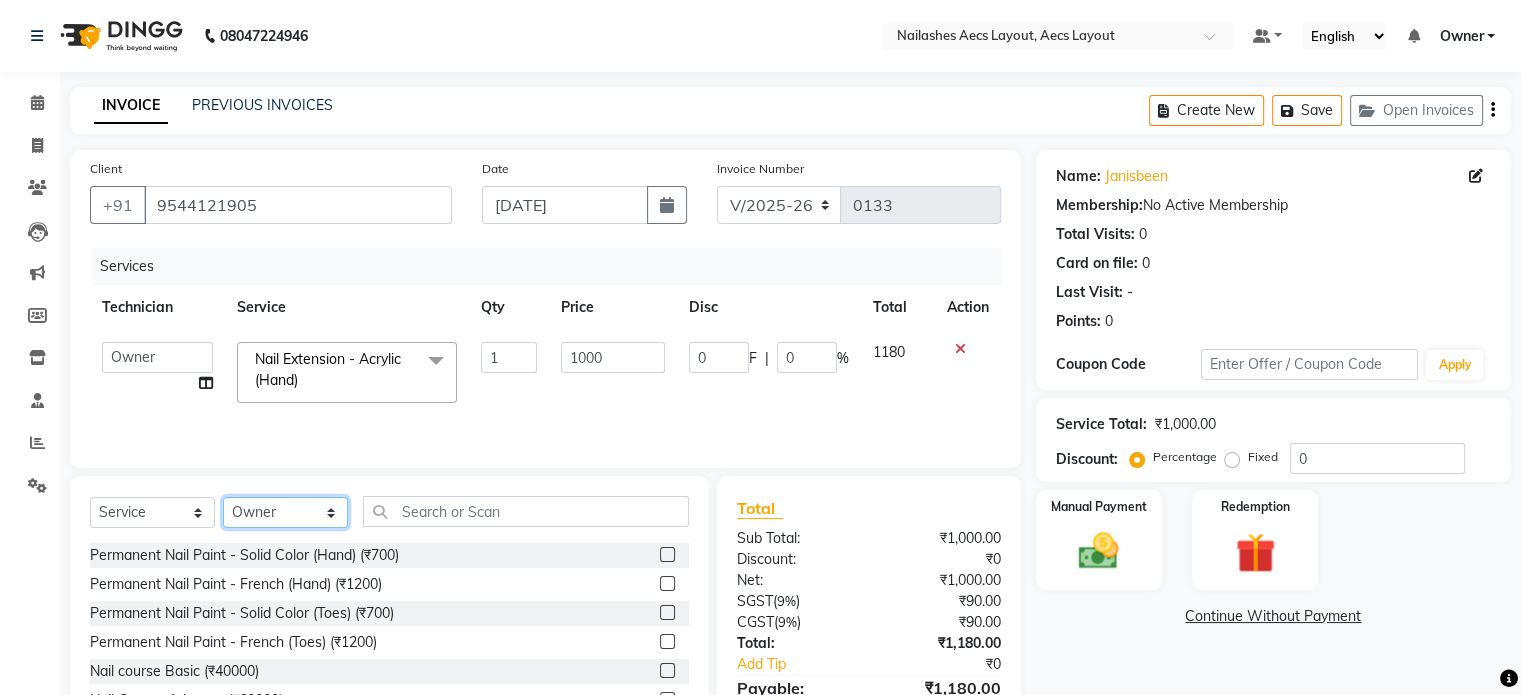 click on "Select Technician [PERSON_NAME] [PERSON_NAME] Owner [PERSON_NAME]" 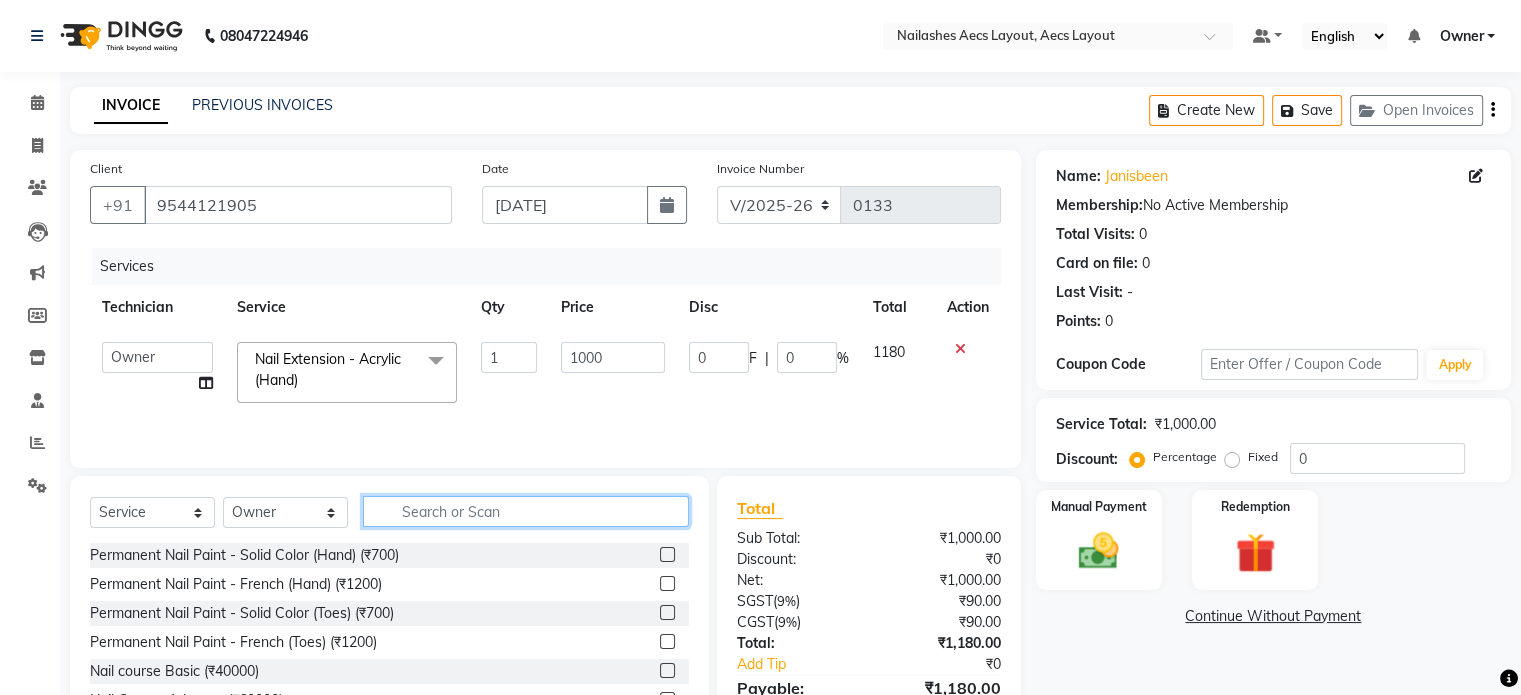 click 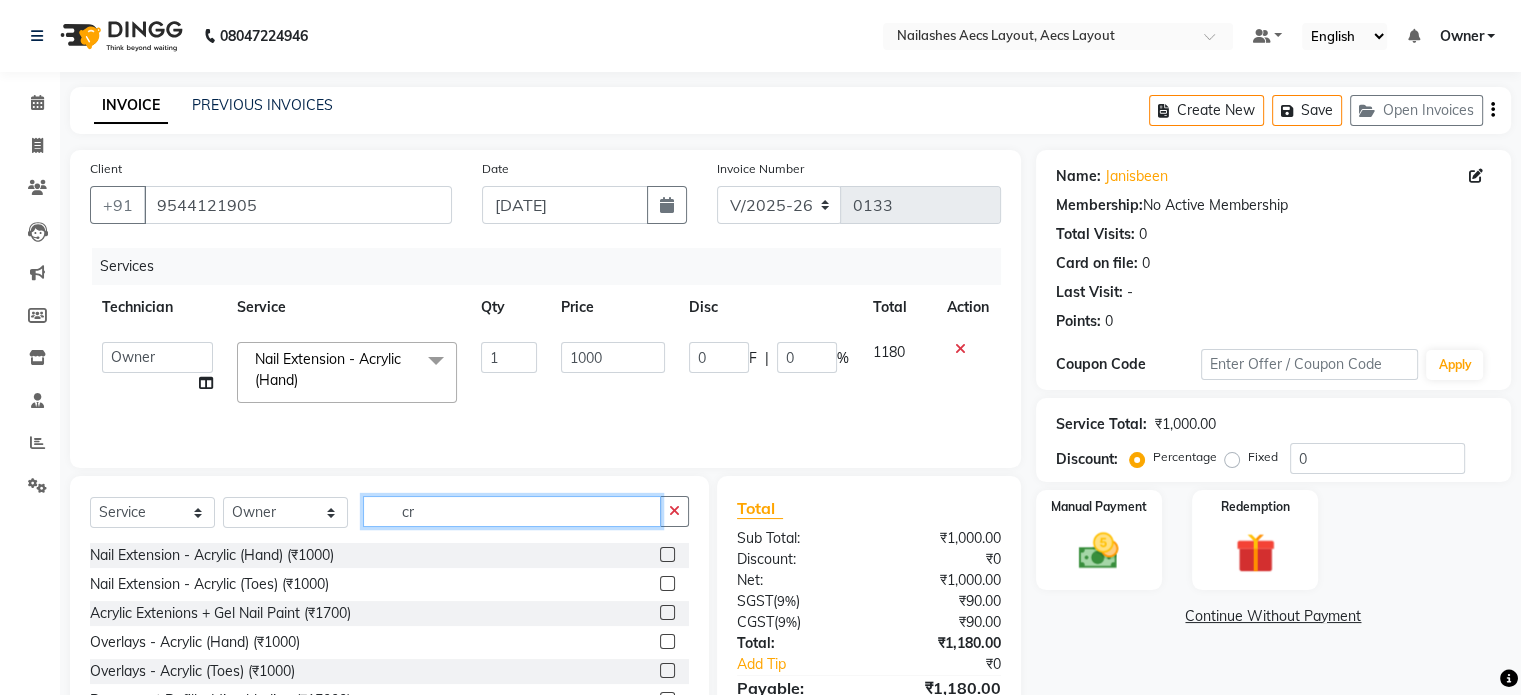 type on "c" 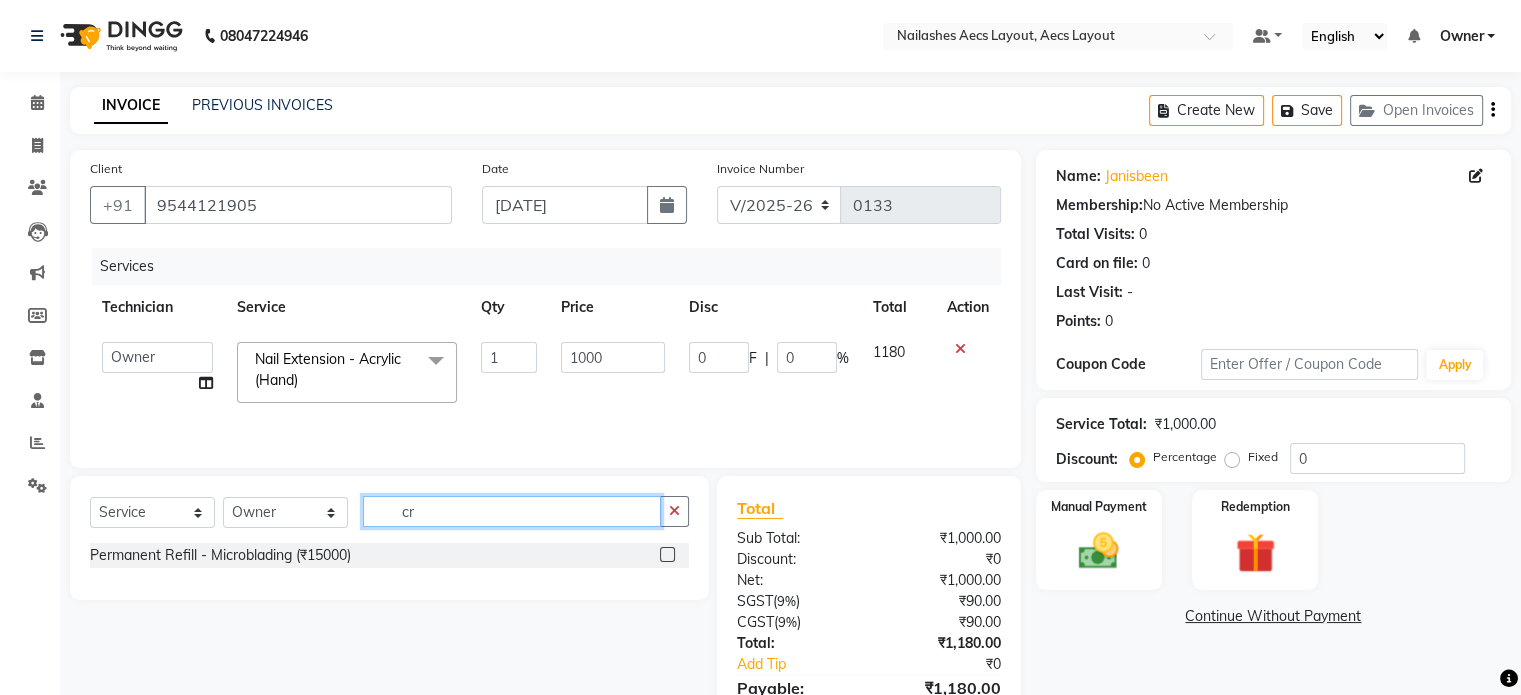 type on "c" 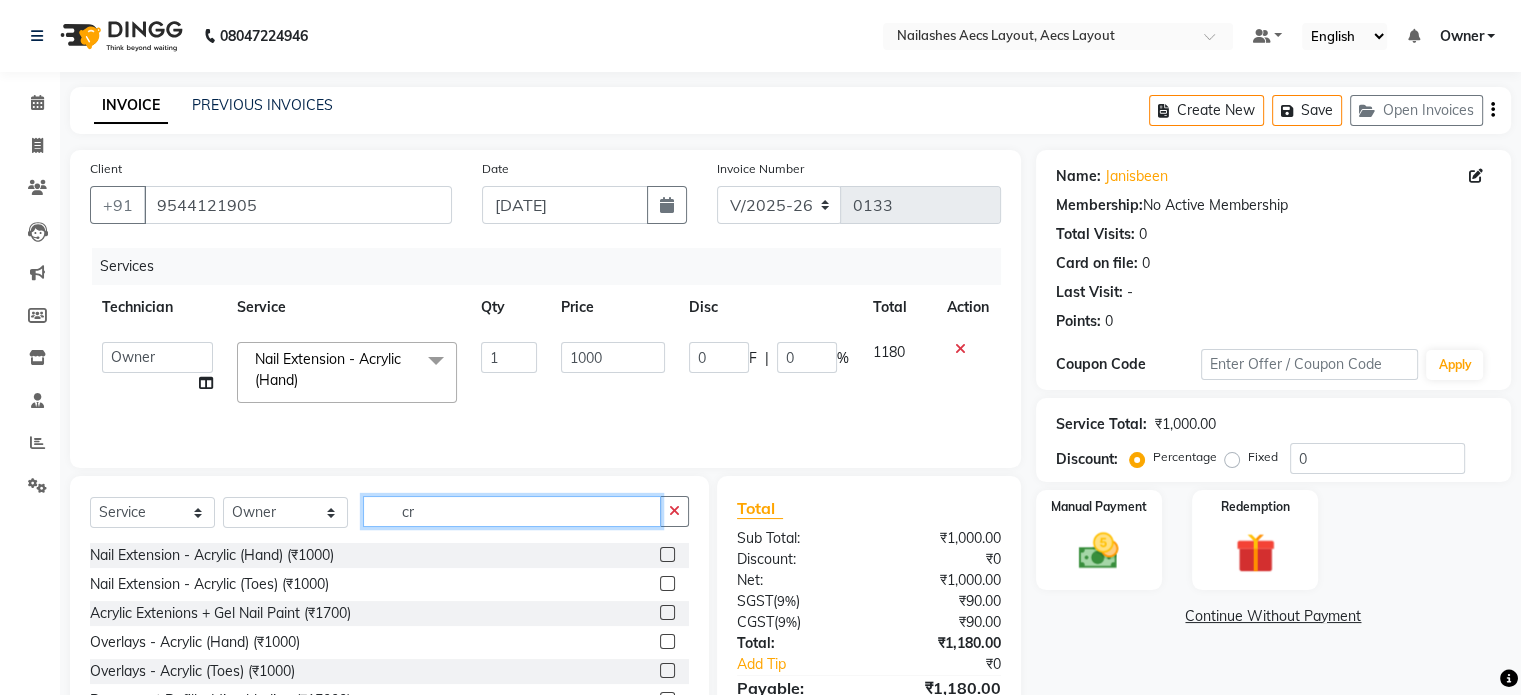 type on "c" 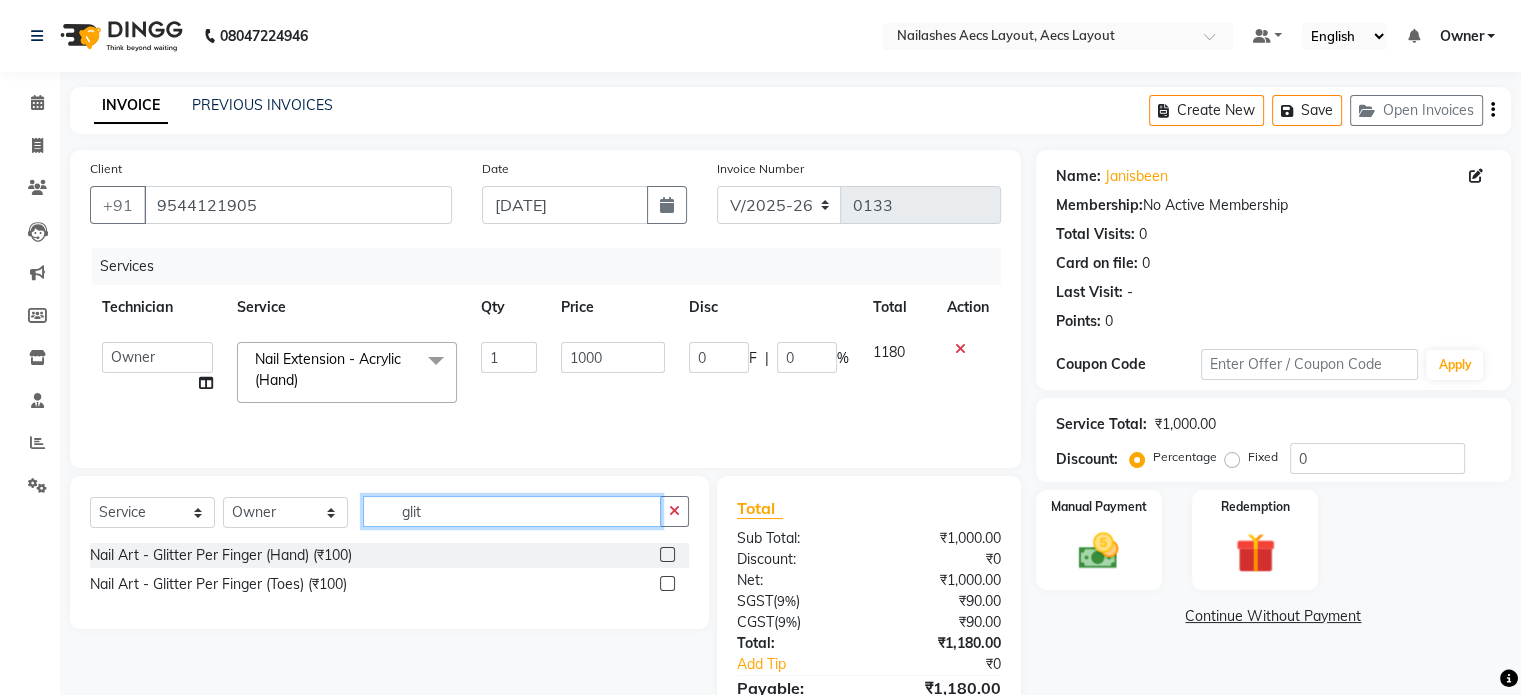 type on "glit" 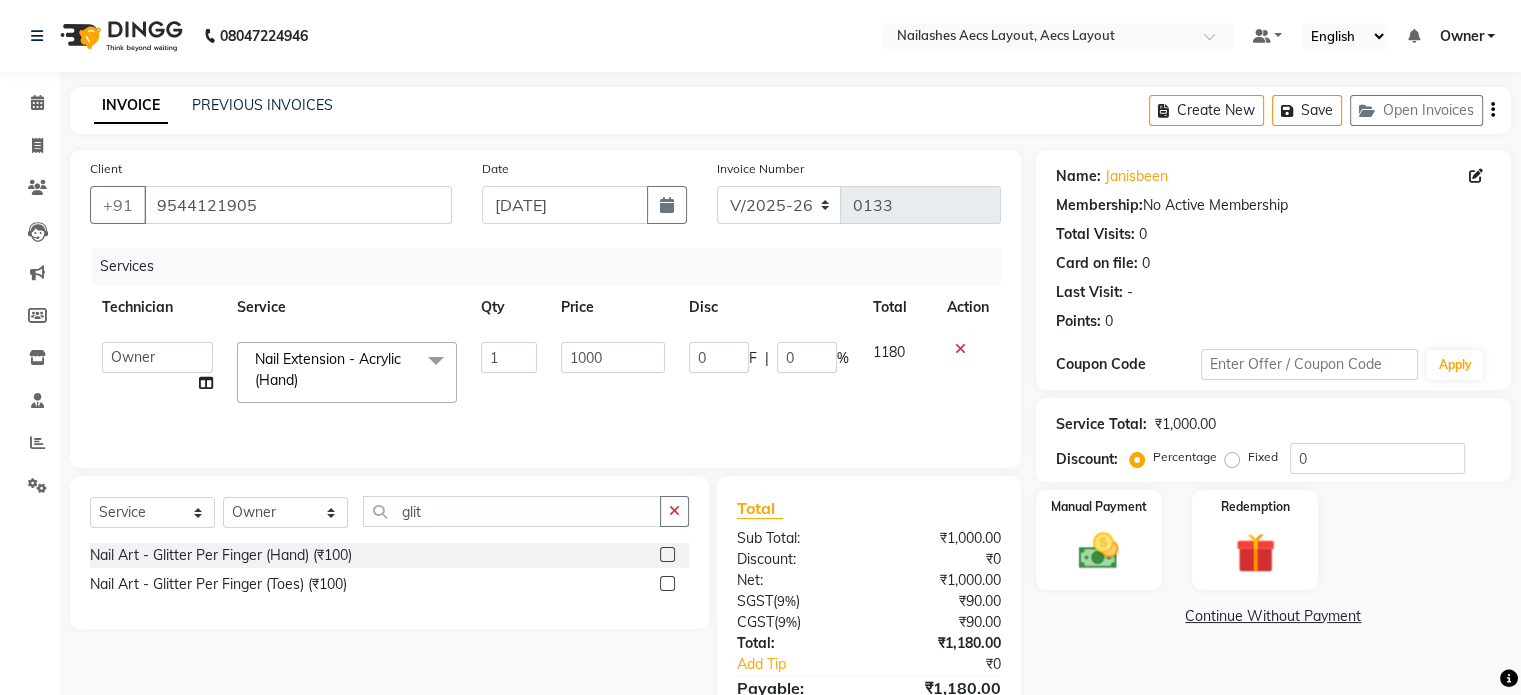 click 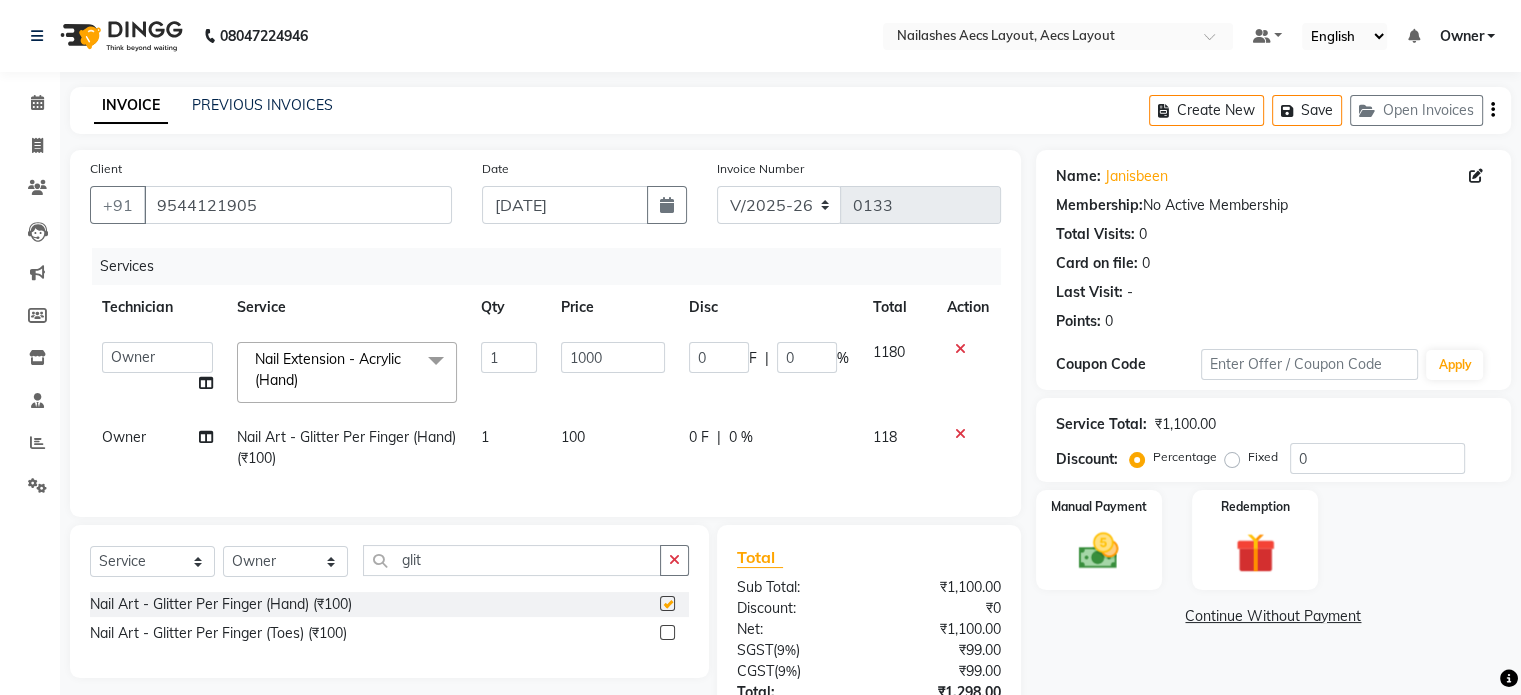 checkbox on "false" 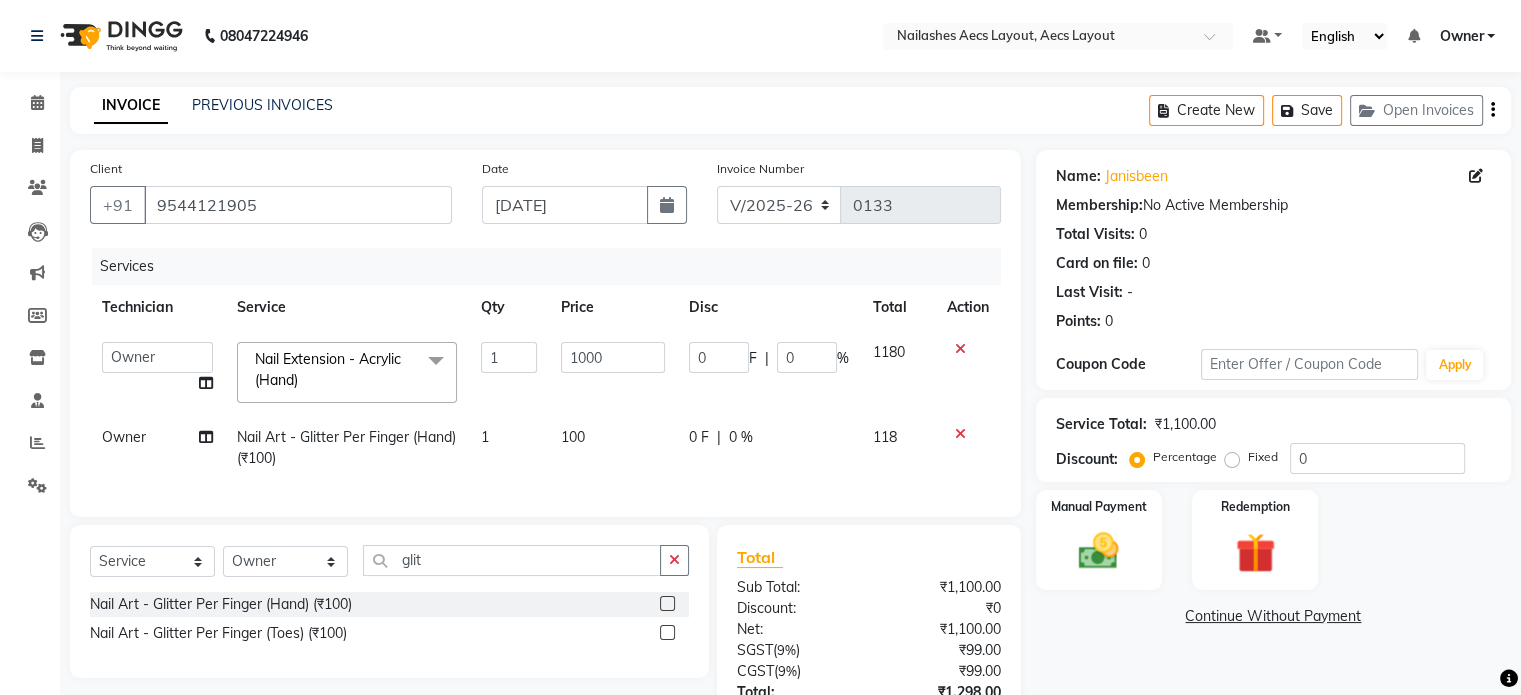 click on "100" 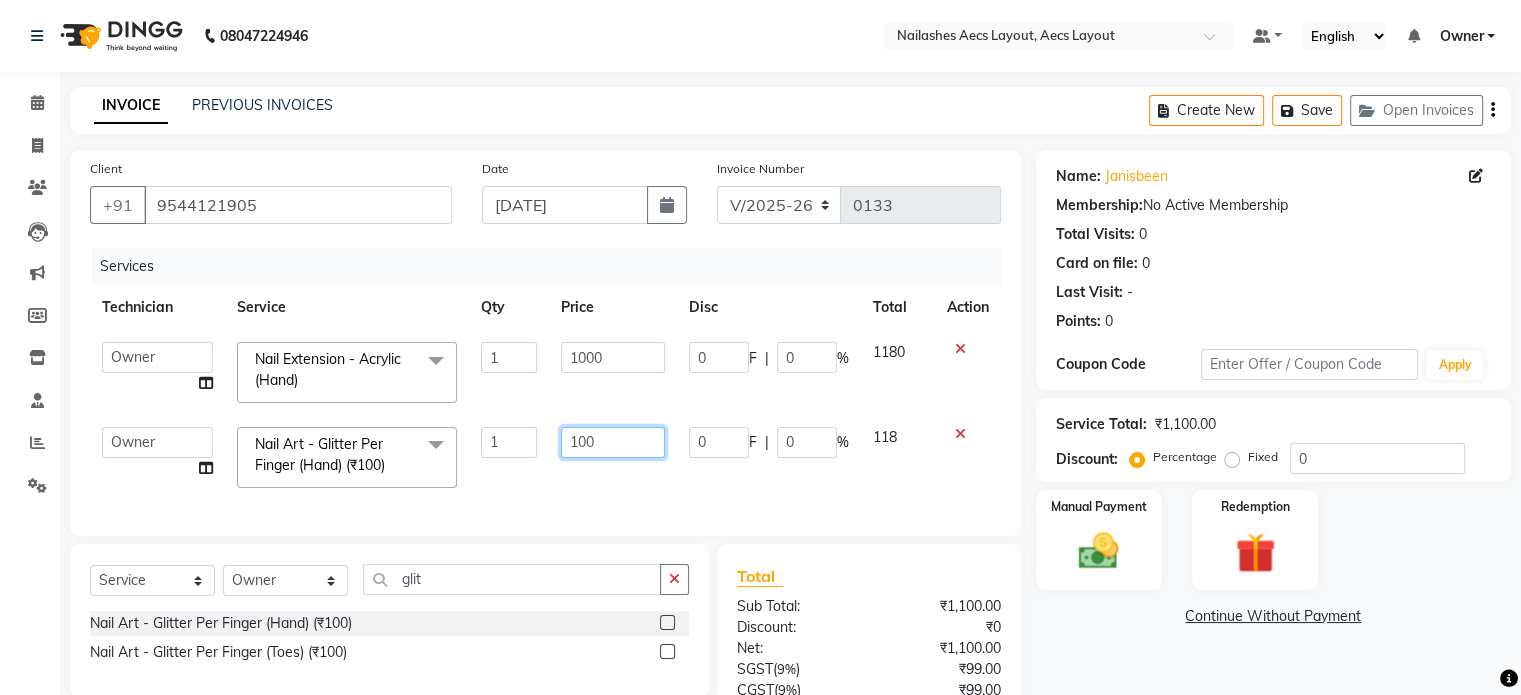 click on "100" 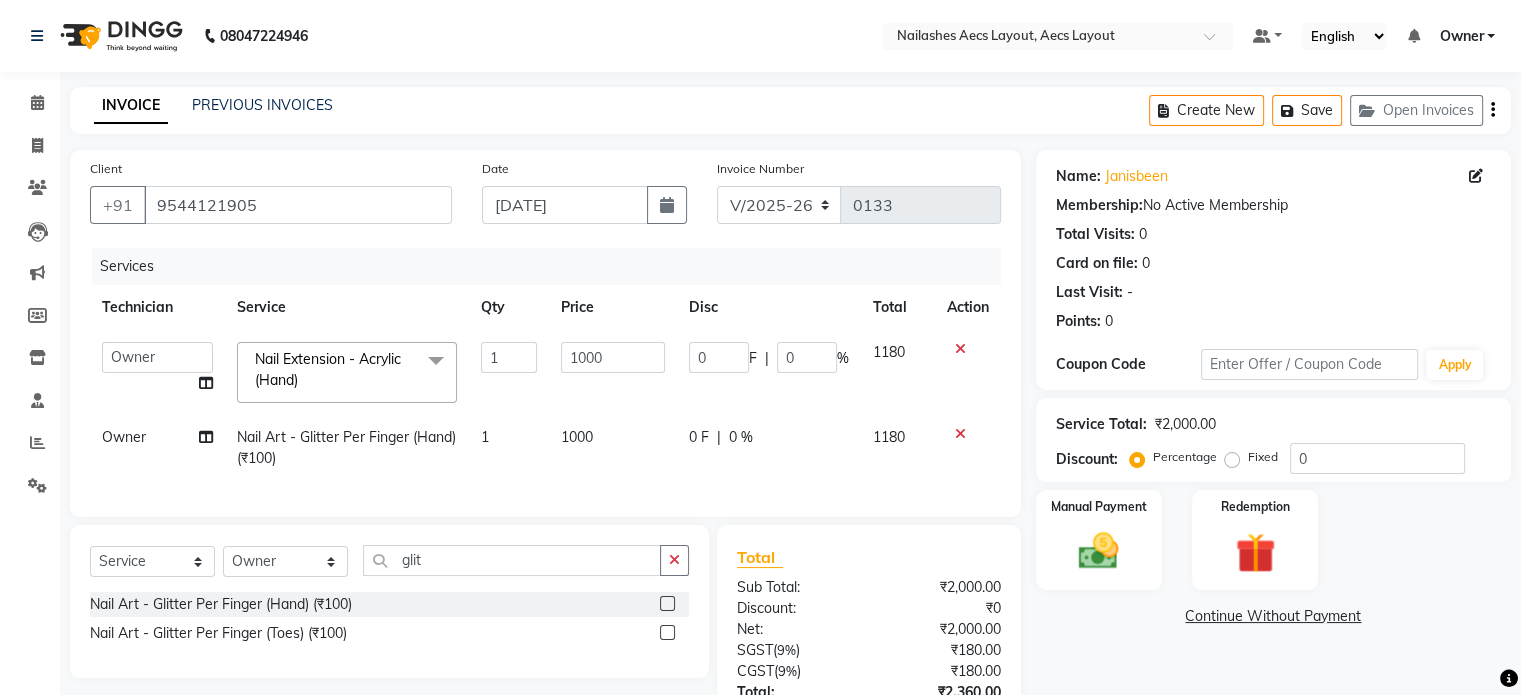 click on "1" 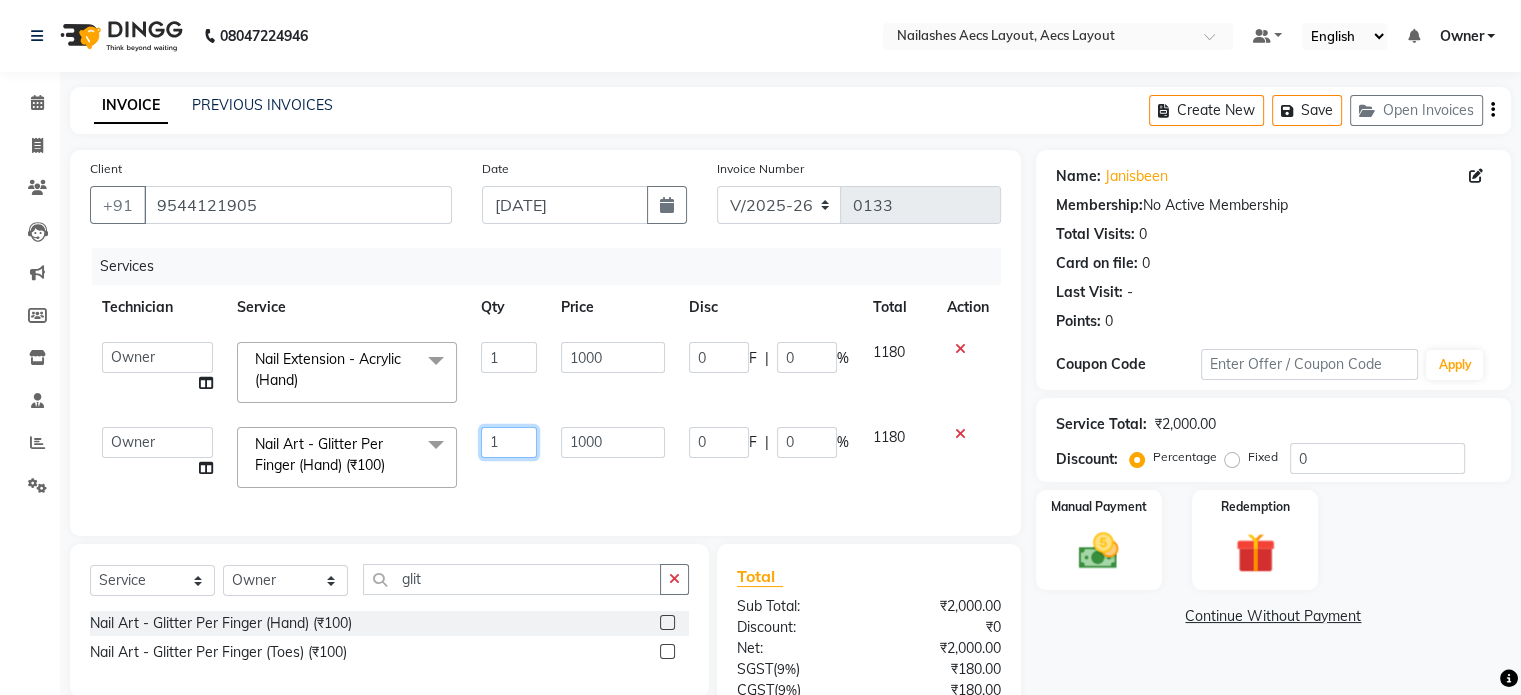 click on "1" 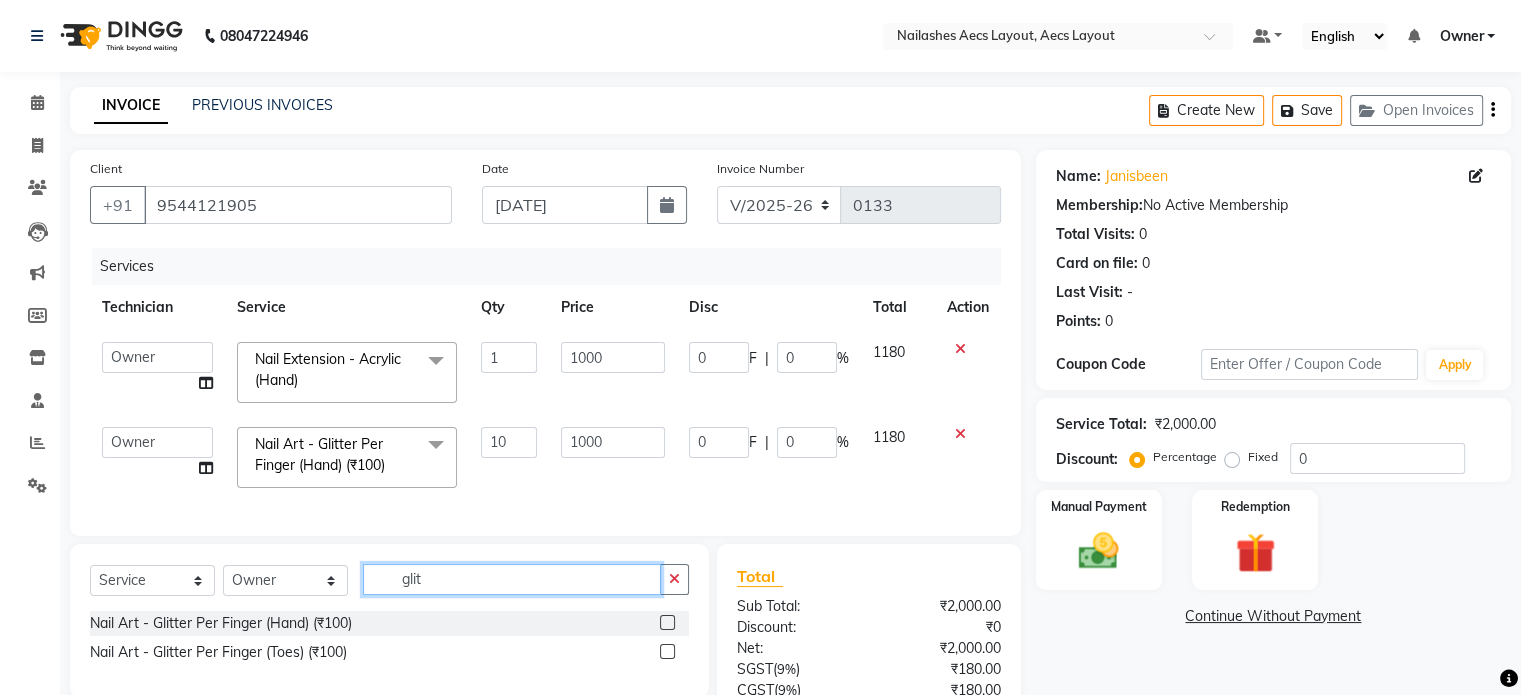 click on "Select  Service  Product  Membership  Package Voucher Prepaid Gift Card  Select Technician [PERSON_NAME] [PERSON_NAME] Owner [PERSON_NAME] glit" 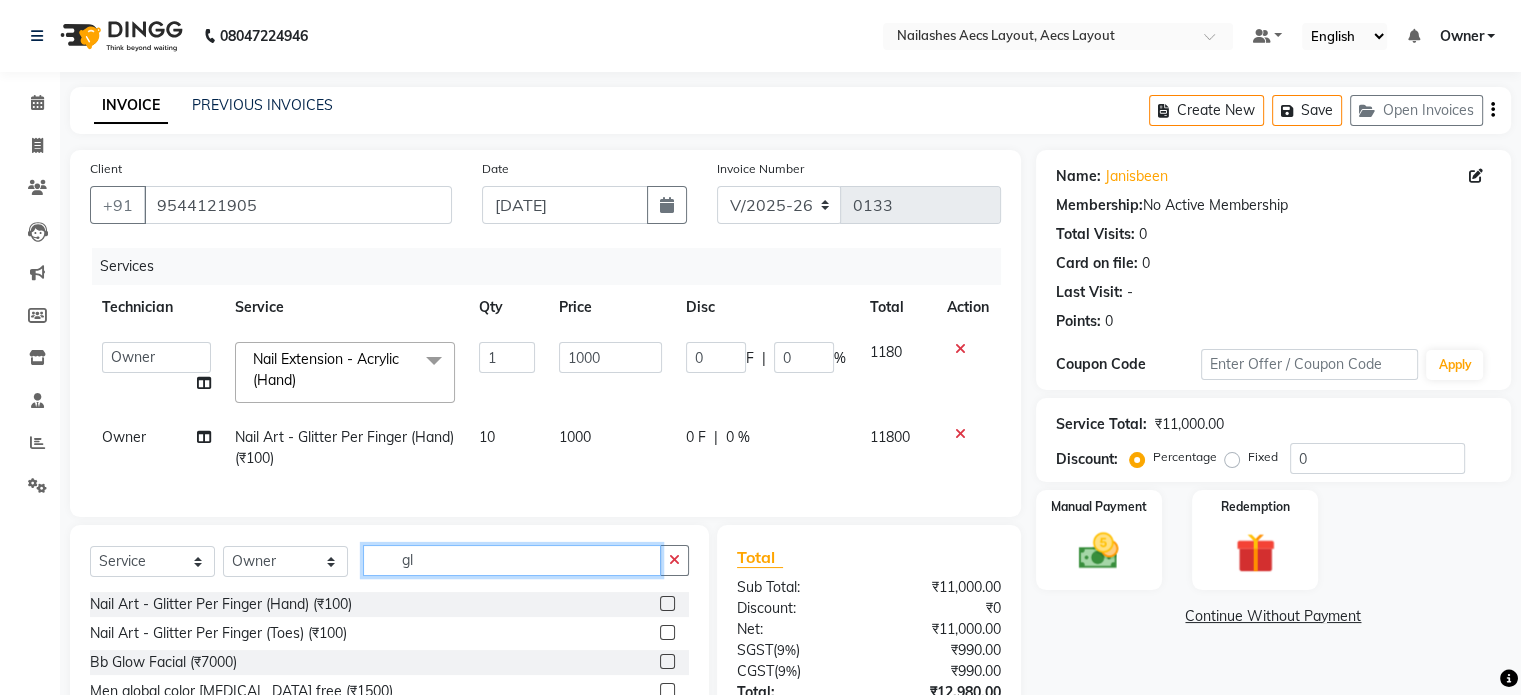 type on "g" 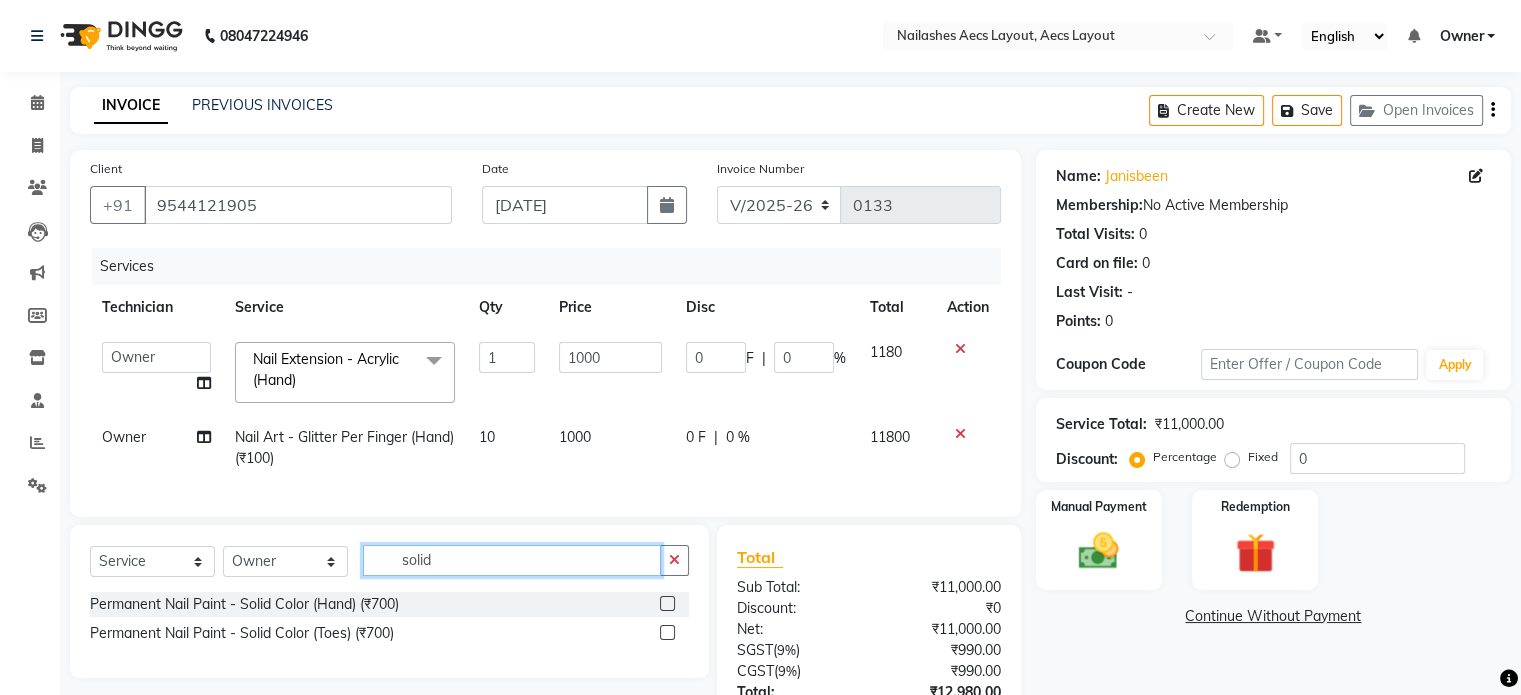type on "solid" 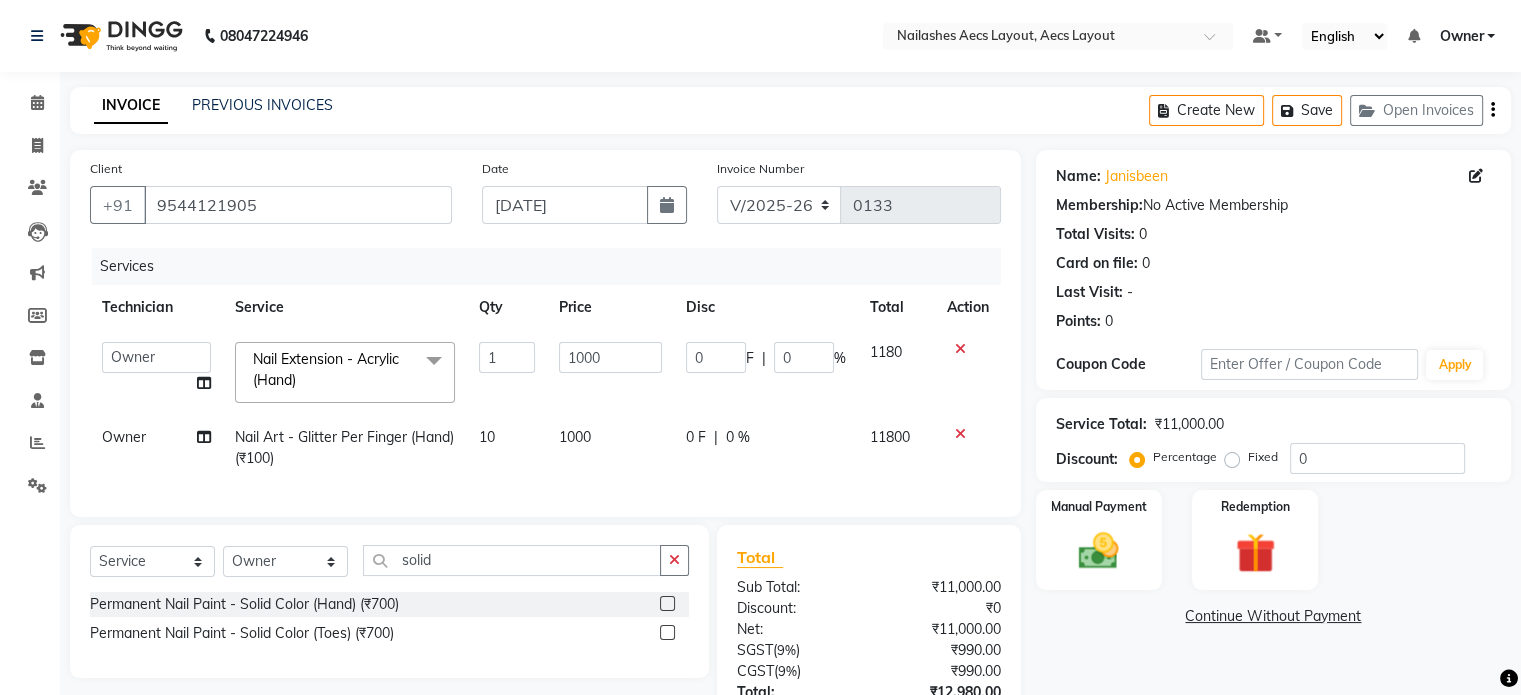 click 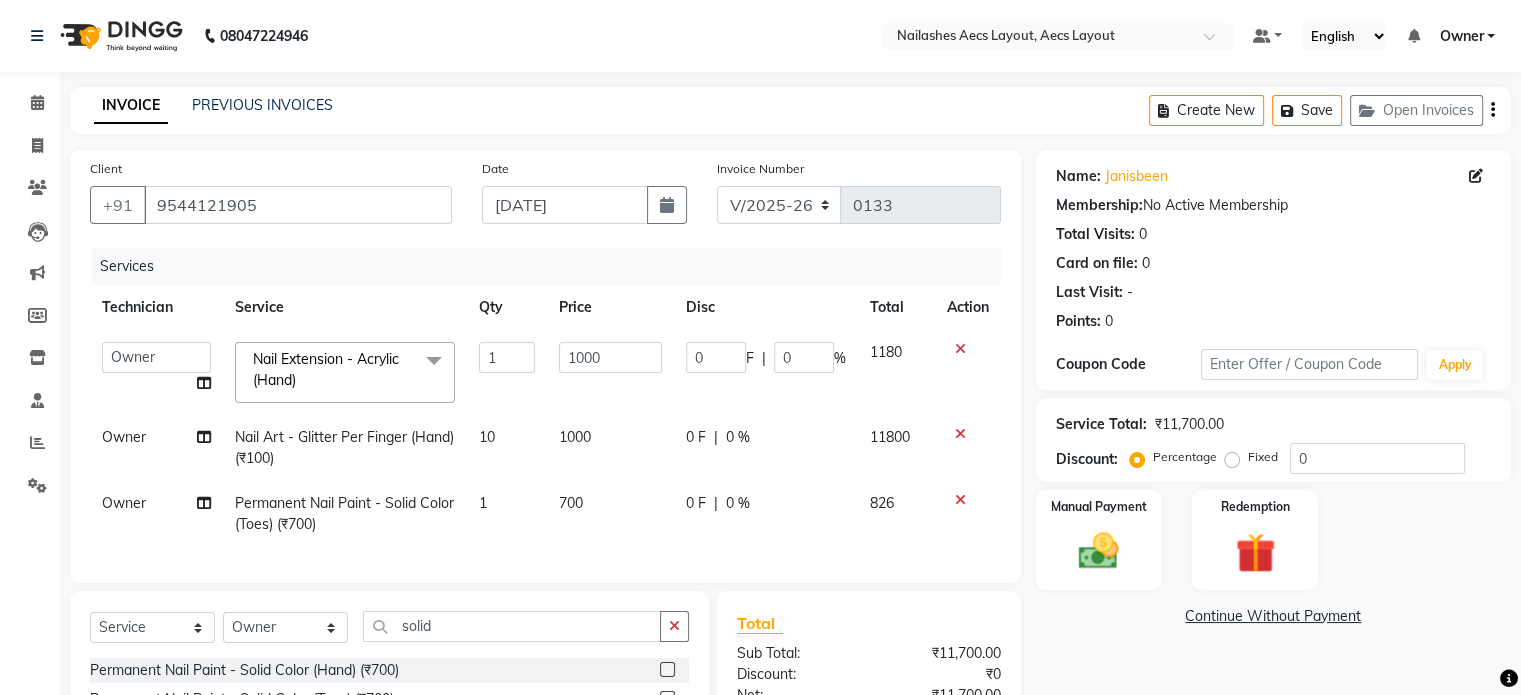 checkbox on "false" 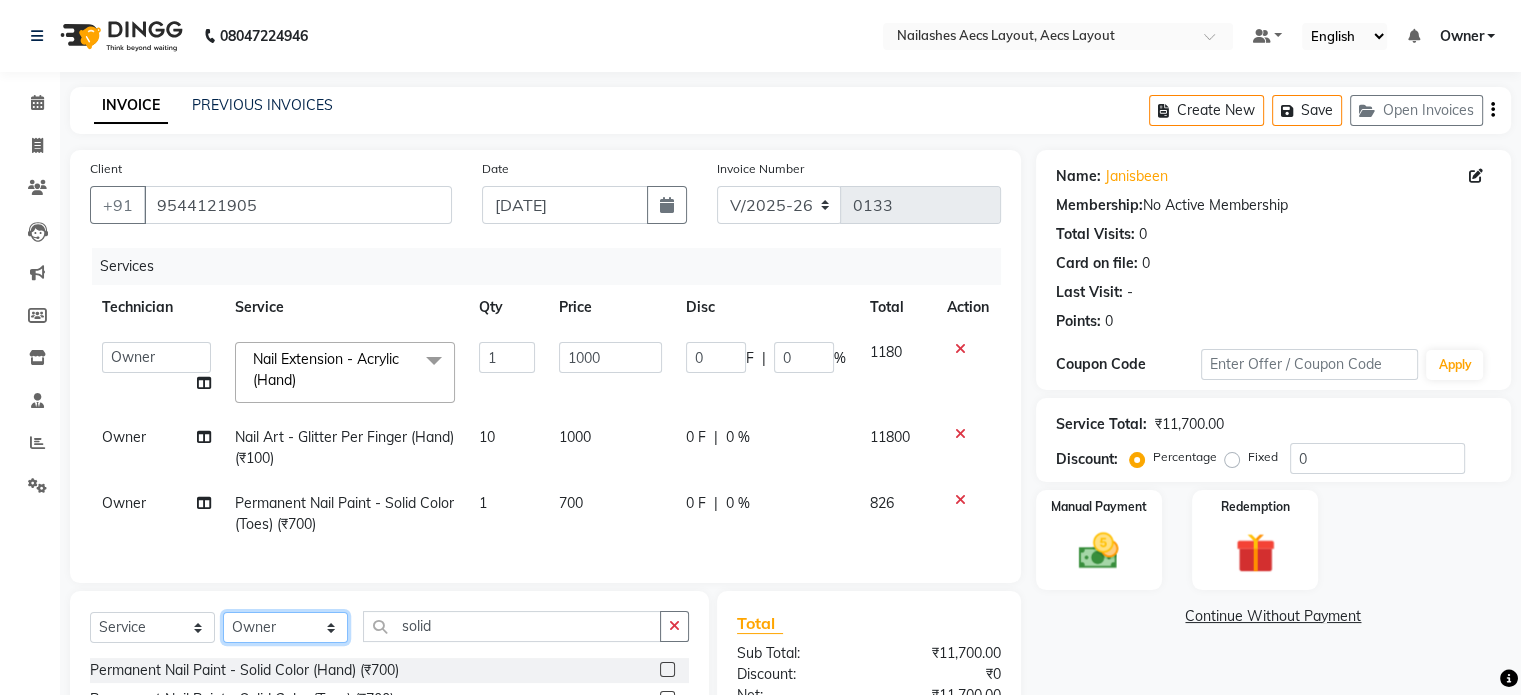 click on "Select Technician [PERSON_NAME] [PERSON_NAME] Owner [PERSON_NAME]" 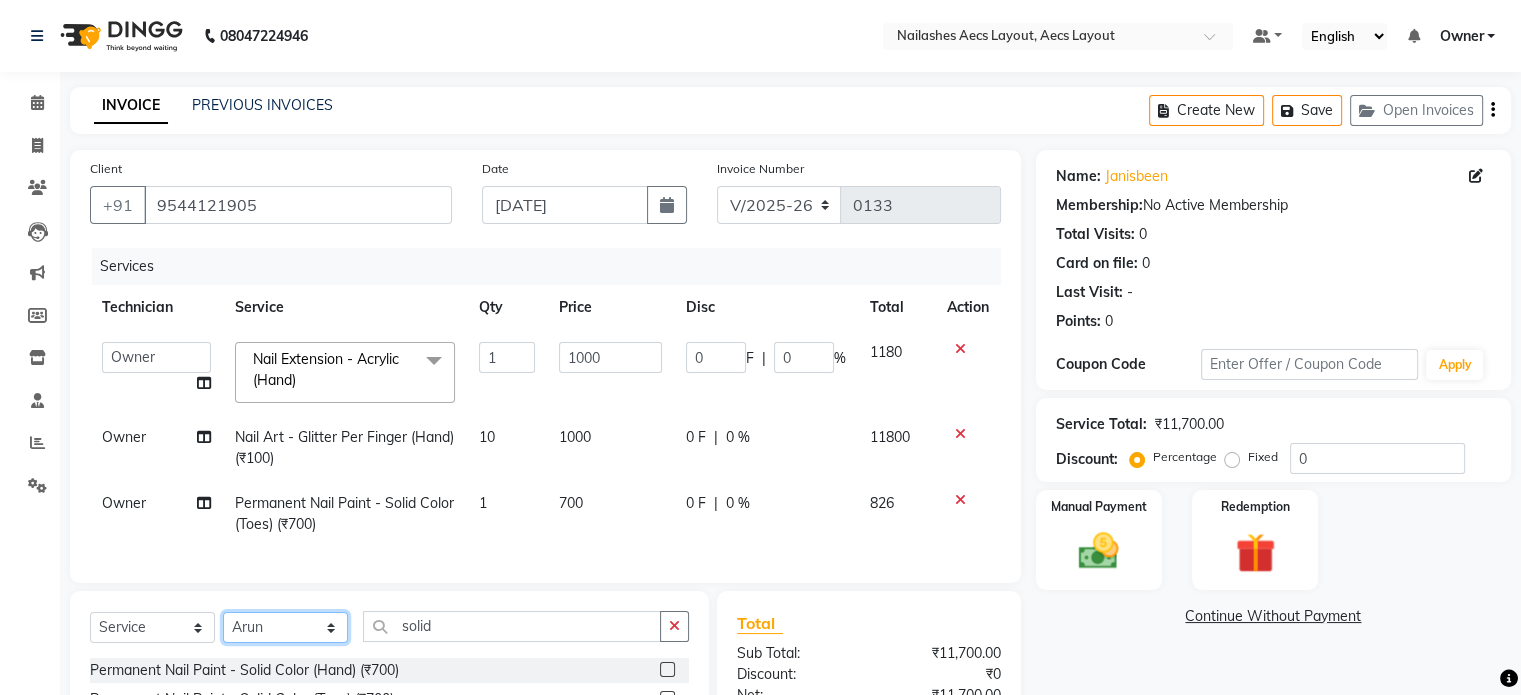 click on "Select Technician [PERSON_NAME] [PERSON_NAME] Owner [PERSON_NAME]" 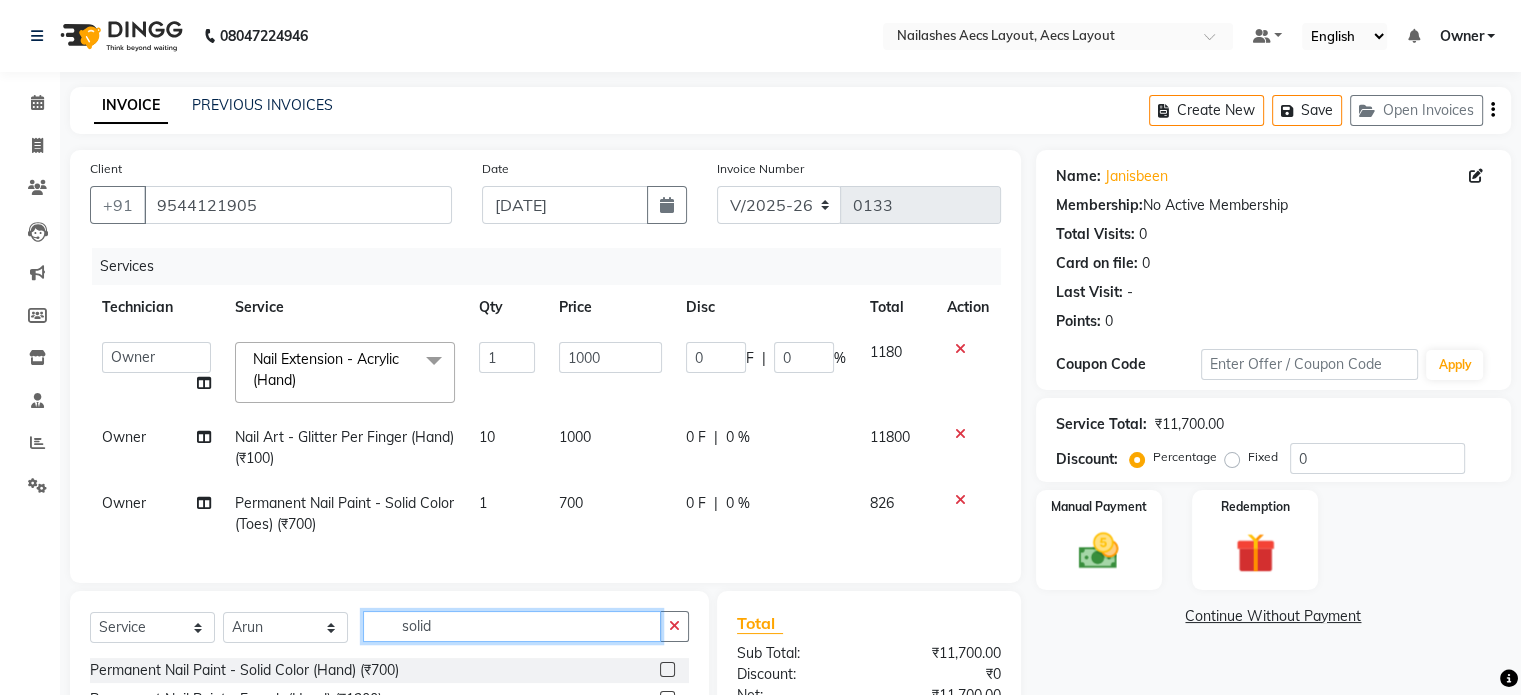 click on "solid" 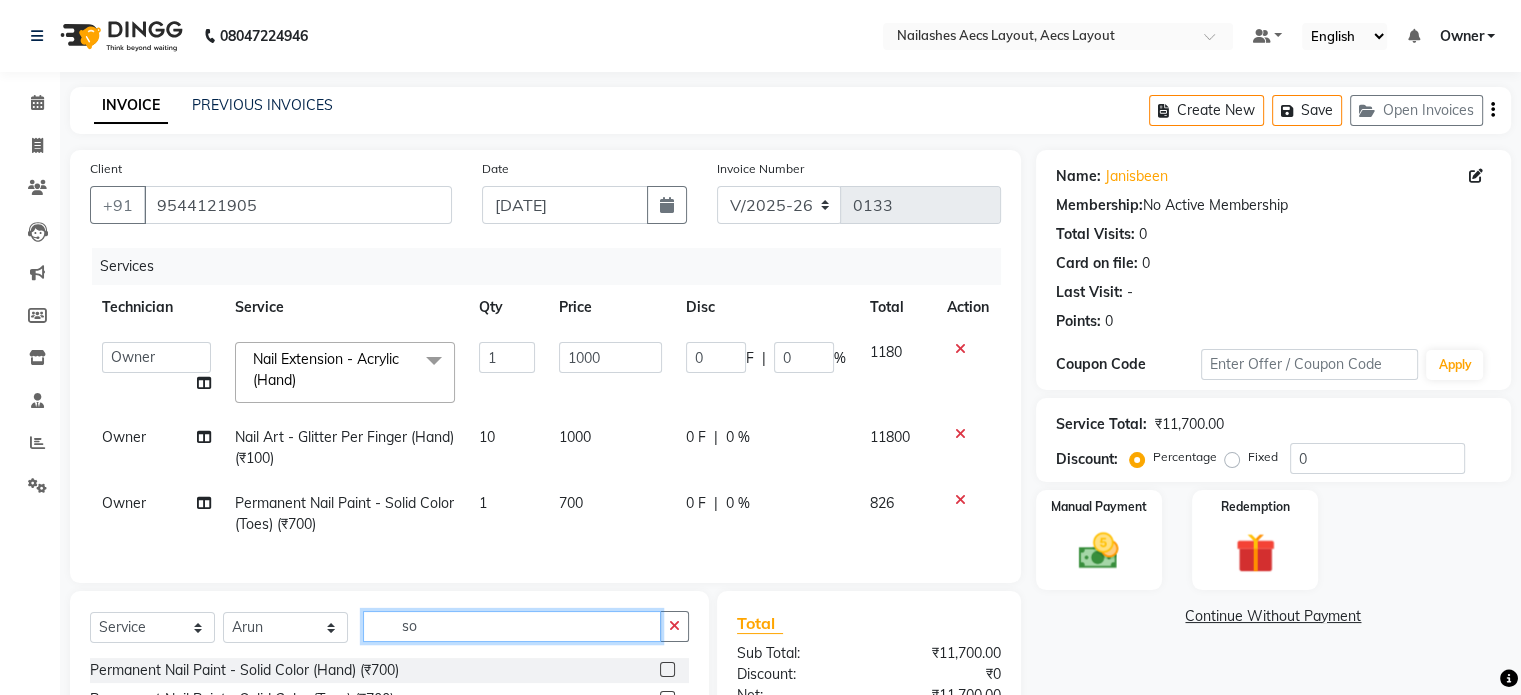 type on "s" 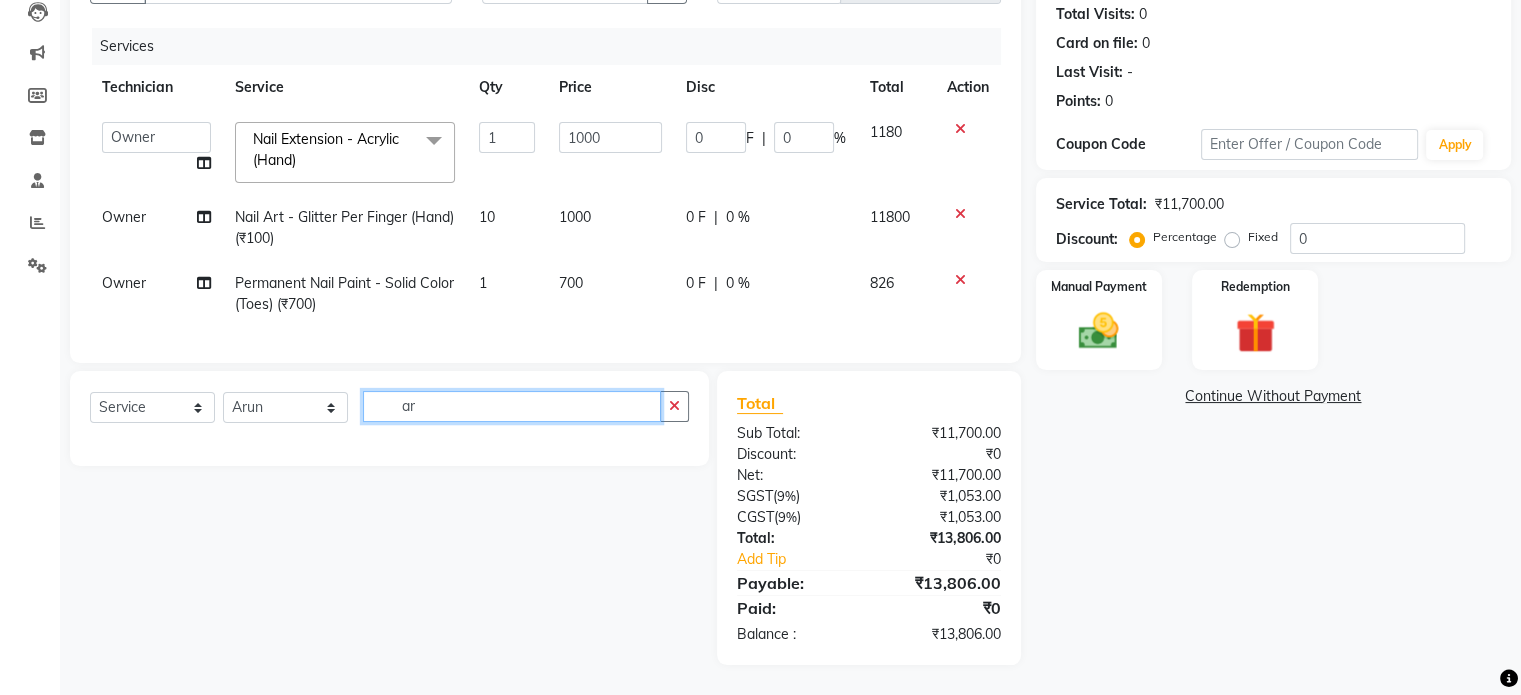 scroll, scrollTop: 236, scrollLeft: 0, axis: vertical 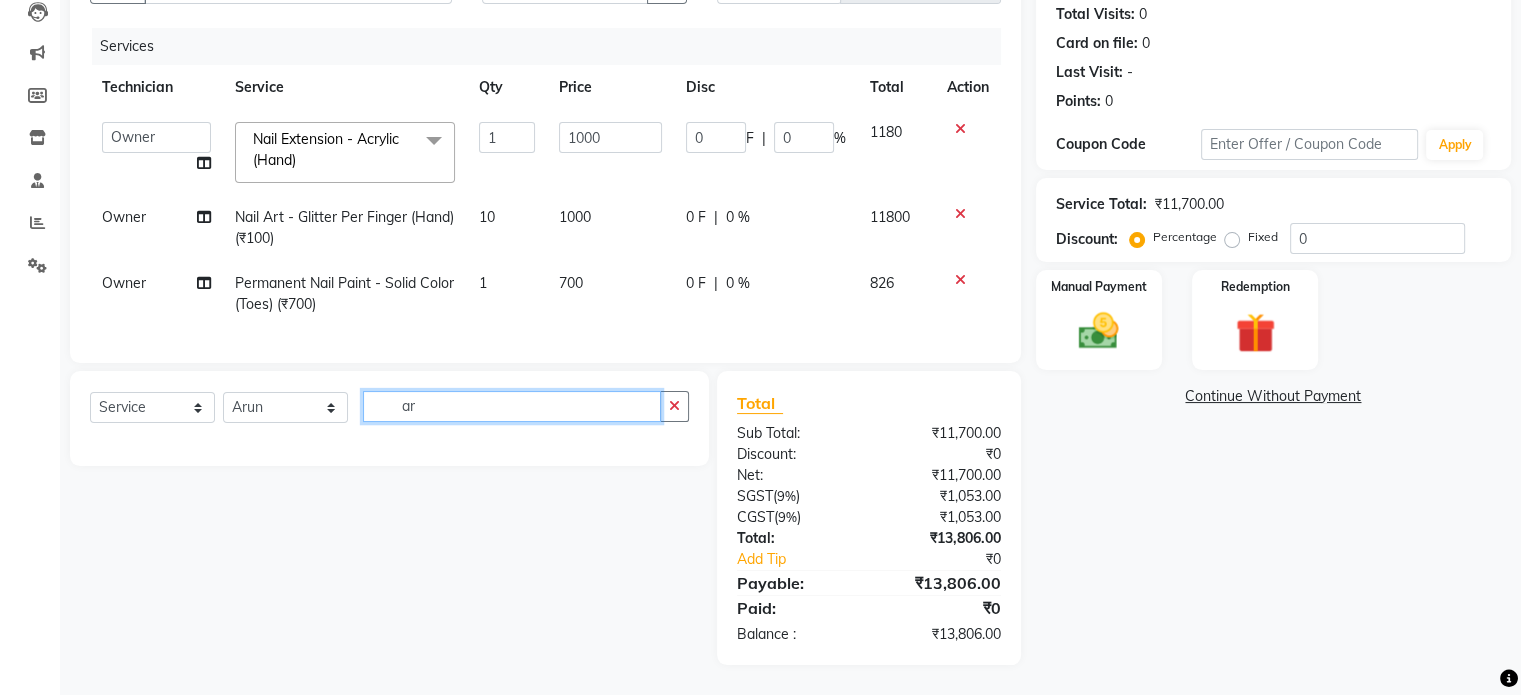 type on "a" 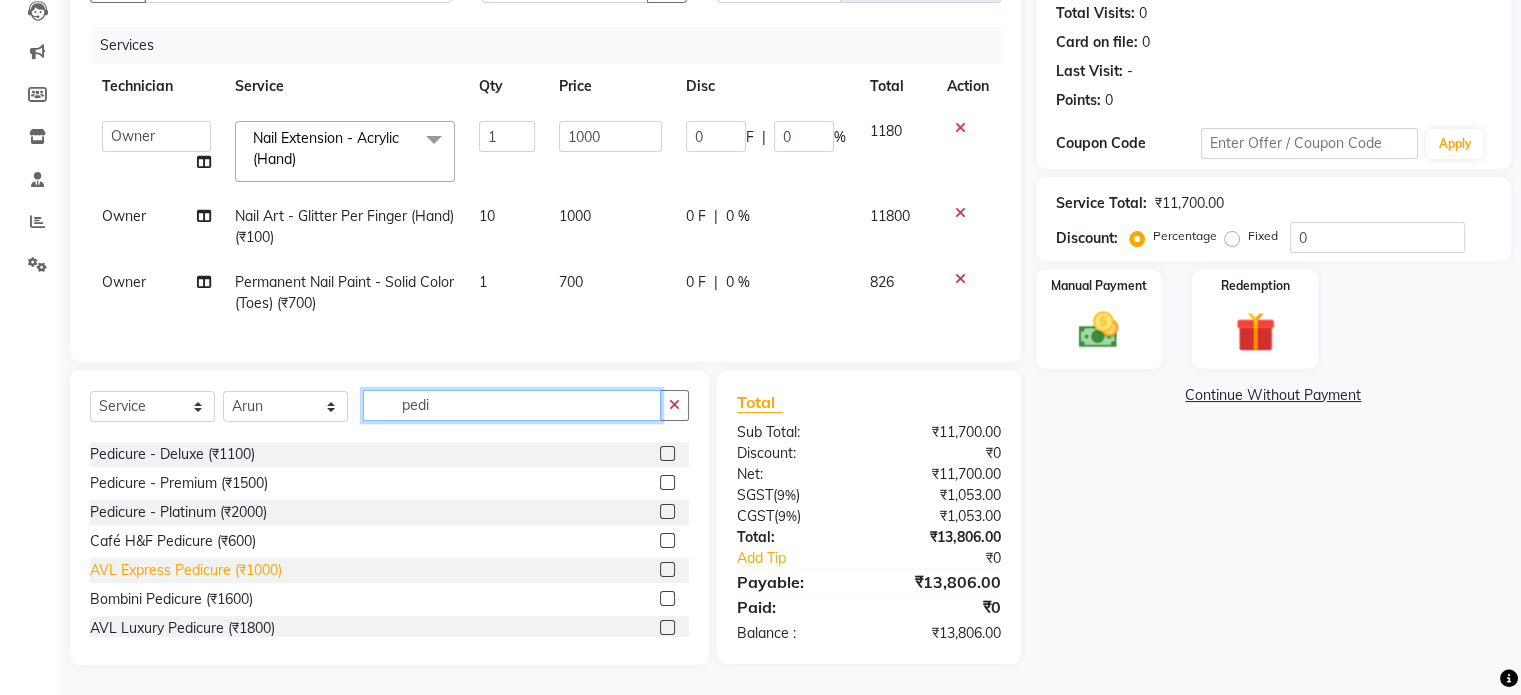 scroll, scrollTop: 100, scrollLeft: 0, axis: vertical 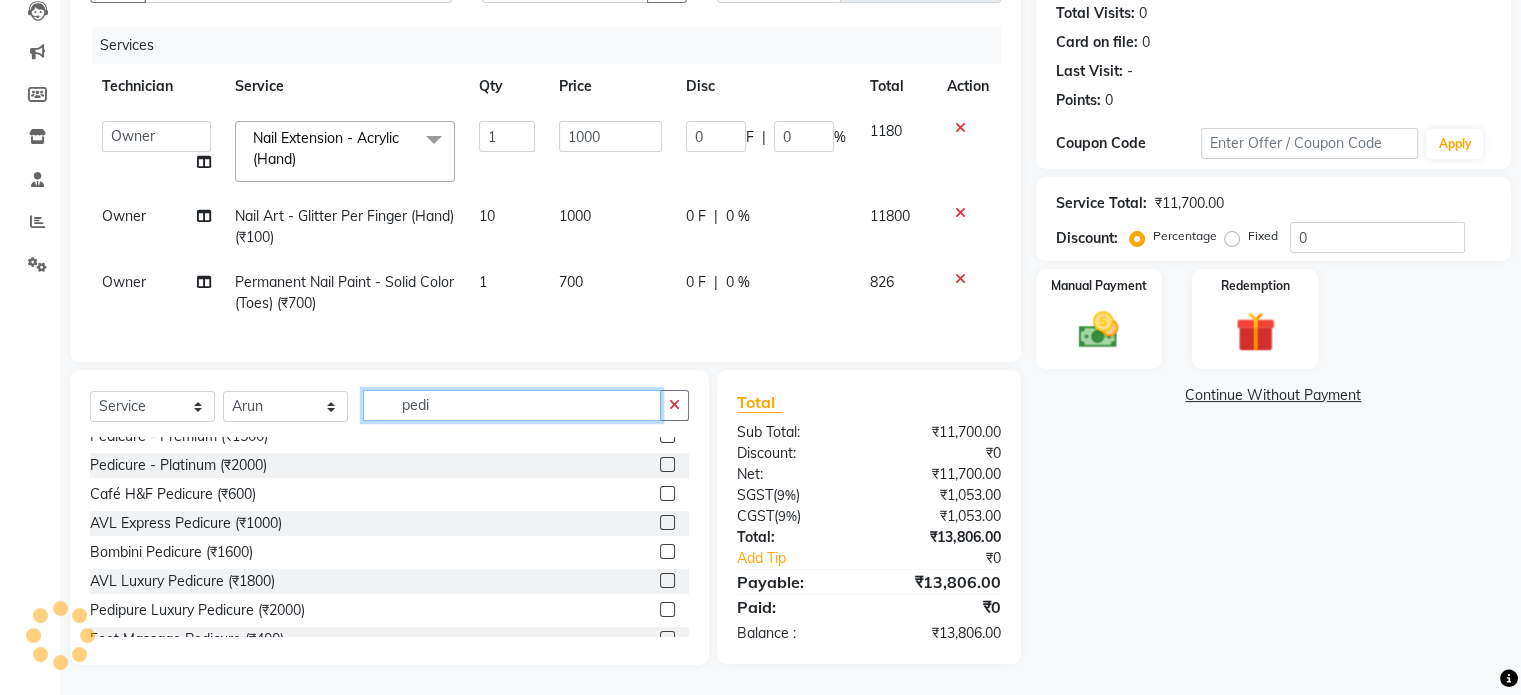 type on "pedi" 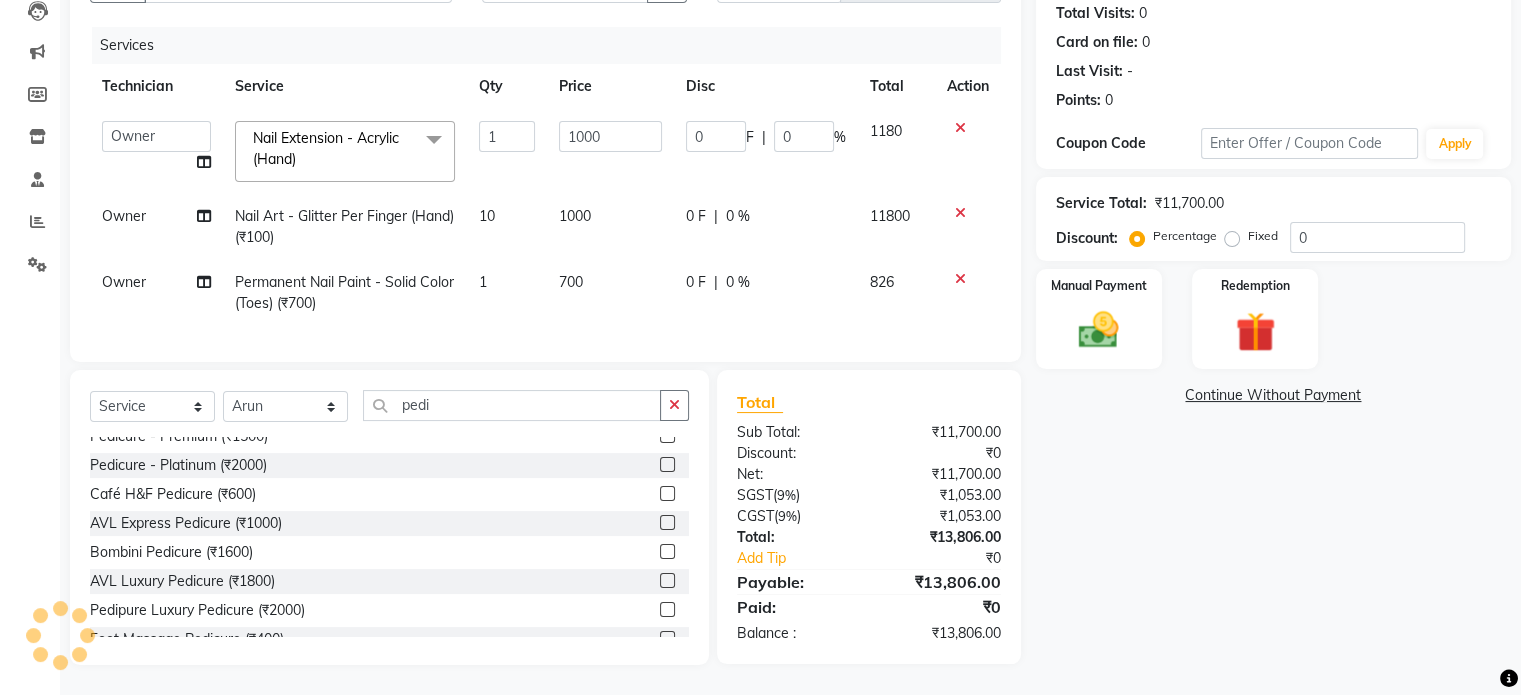 click 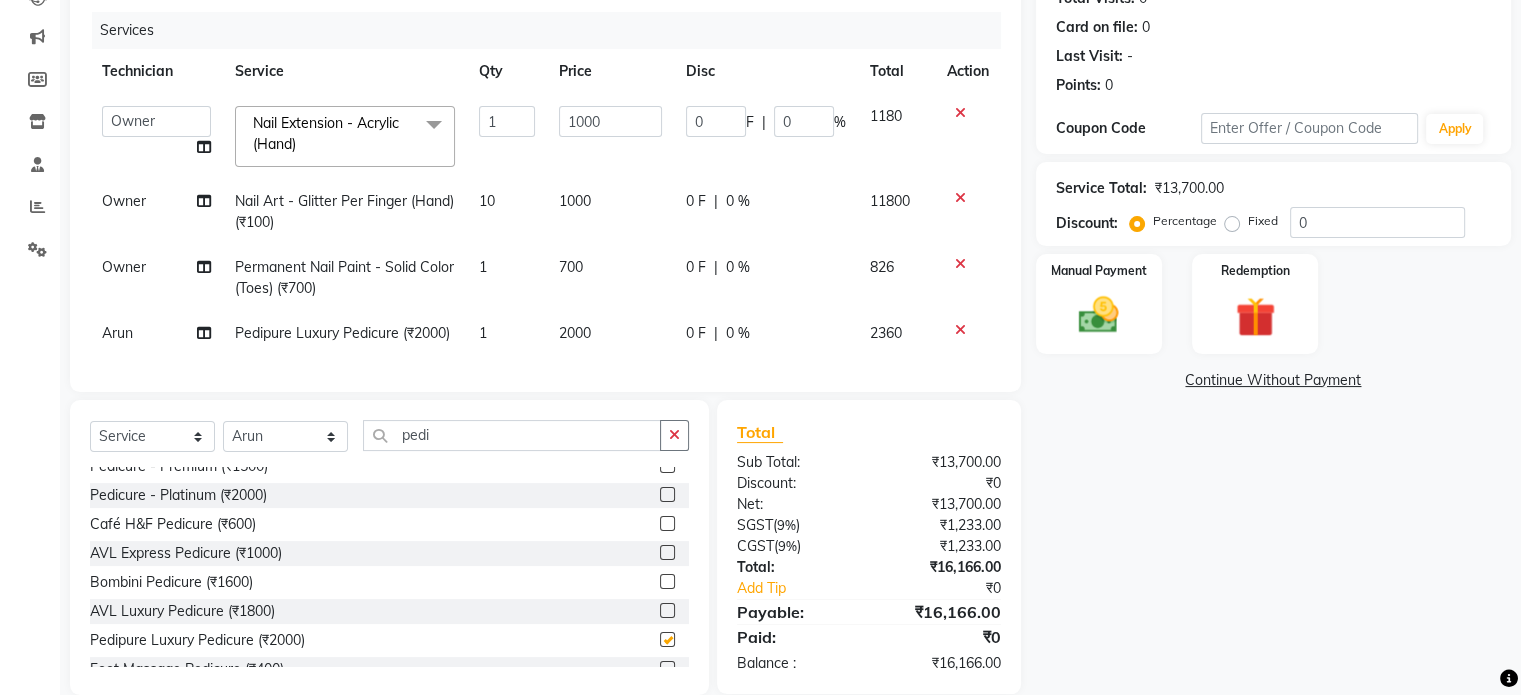 checkbox on "false" 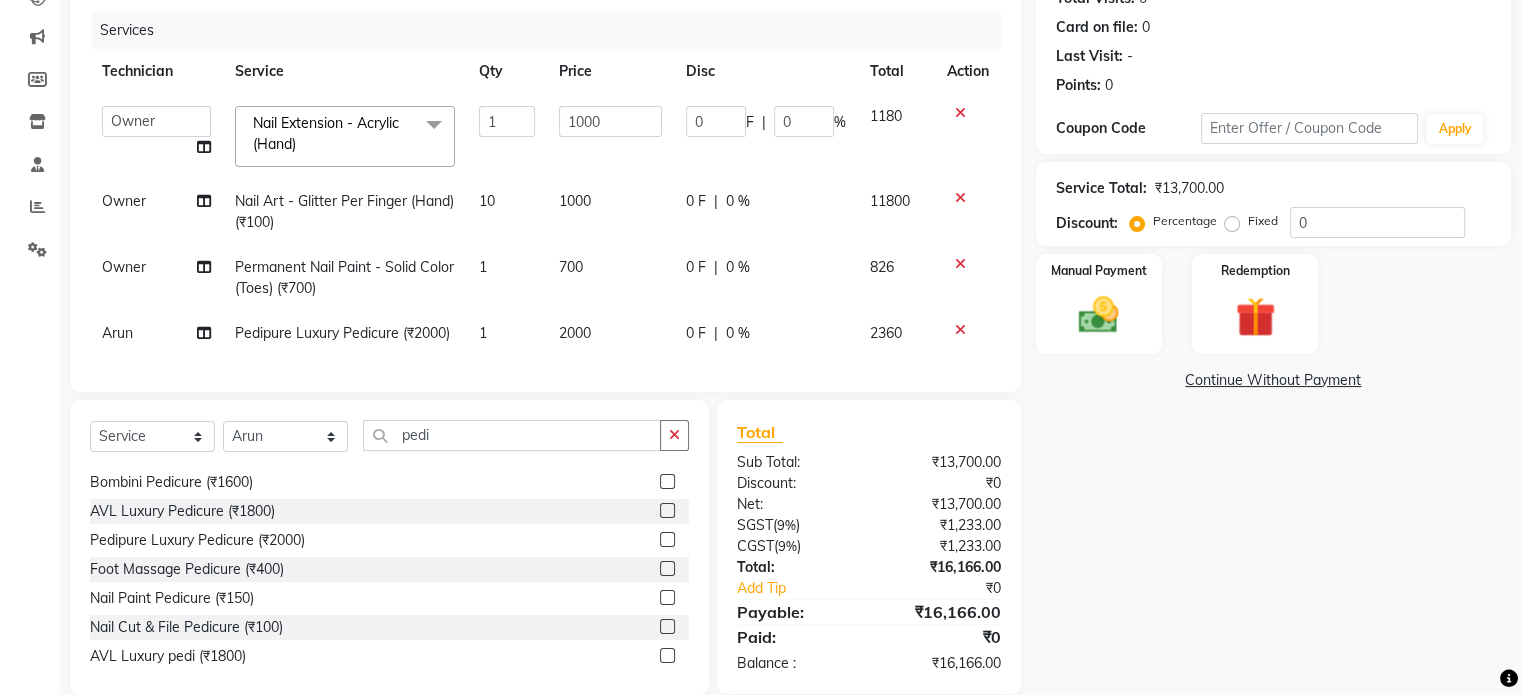 scroll, scrollTop: 206, scrollLeft: 0, axis: vertical 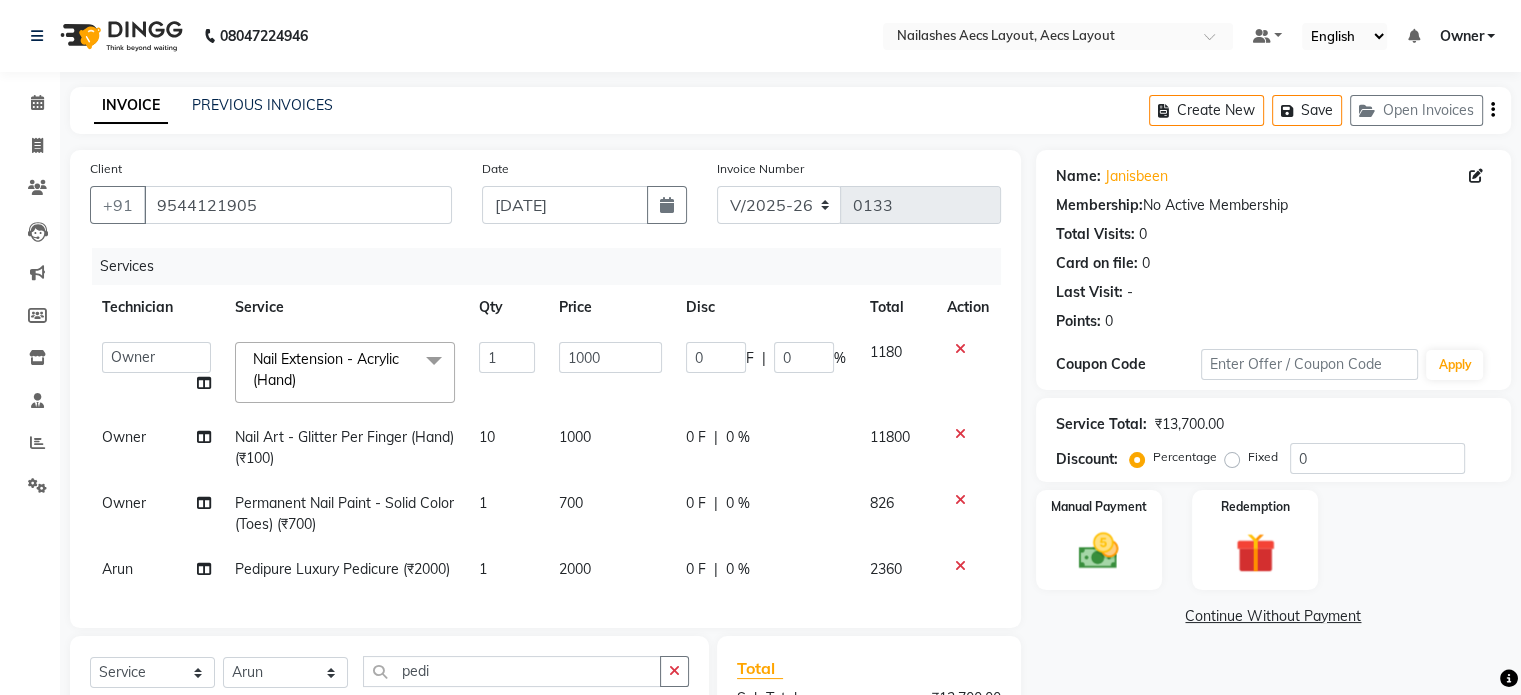 click on "10" 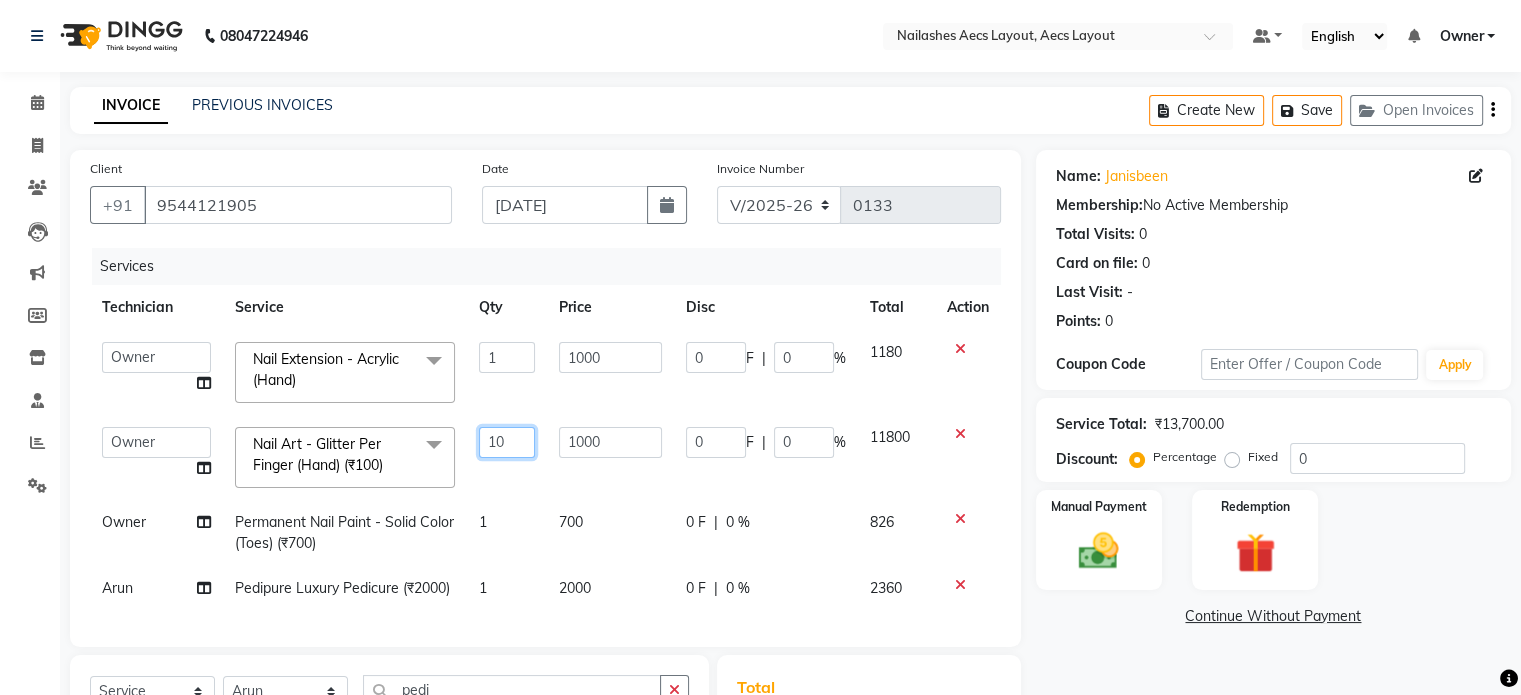 click on "10" 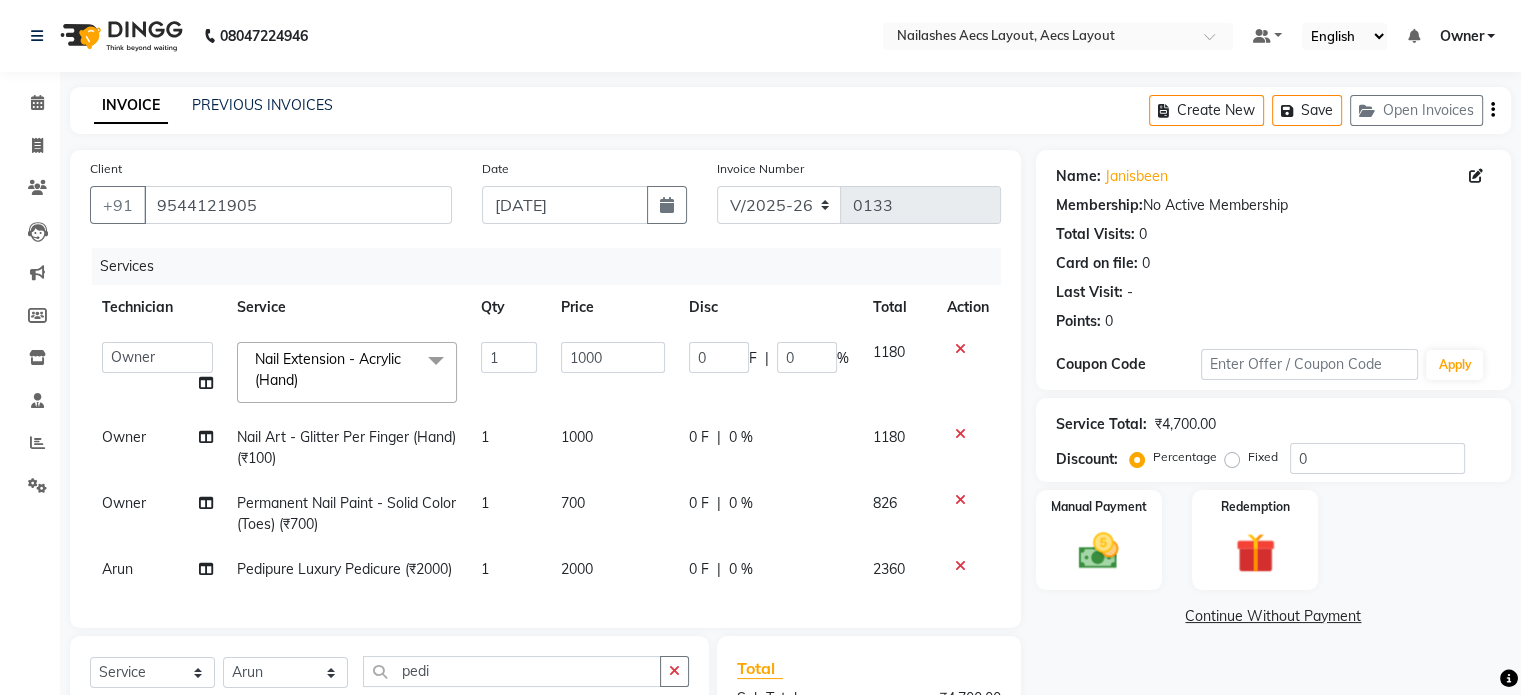 click on "[PERSON_NAME]   Krishna   Owner   Sajan  Nail Extension - Acrylic (Hand)  x Permanent Nail Paint - Solid Color (Hand) Permanent Nail Paint - French (Hand) Permanent Nail Paint - Solid Color (Toes) Permanent Nail Paint - French (Toes) Nail course Basic Nail Course Advance Cuticle Oil Restoration - Gel (Hand) Restoration - Tip Replacement (Hand) Restoration - Touch -up (Hand) Restoration - Gel Color Changes (Hand) Restoration - Removal of Extension (Hand) Restoration - Removal of Nail Paint (Hand) Restoration - Gel (Toes) Restoration - Tip Replacement (Toes) Restoration - Touch -up (Toes) Restoration - Gel Color Changes (Toes) Restoration - Removal of Extension (Toes) Restoration - Removal of Nail Paint (Toes) Gel polish removal Eyelash Refil - Classic Eyelash Refil - Hybrid Eyelash Refil - Volume Eyelash Refil - Mega Volume Eyelash Refil - Lash Removal Manicure  - Classic Manicure  - Deluxe Manicure  - Premium Café H&F Manicure AVL Express Manicure Bombini Manicure AVL Luxury Manicure Foot Massage Manicure" 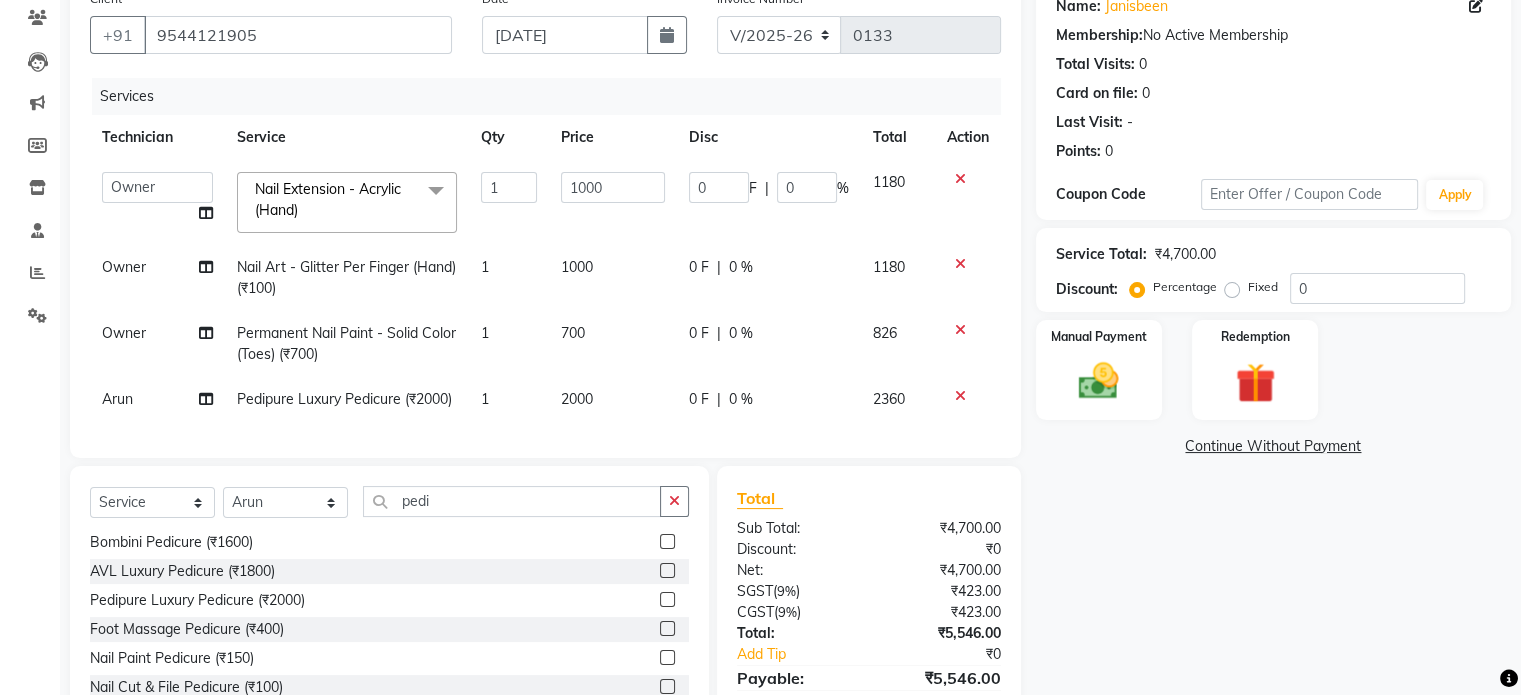 scroll, scrollTop: 281, scrollLeft: 0, axis: vertical 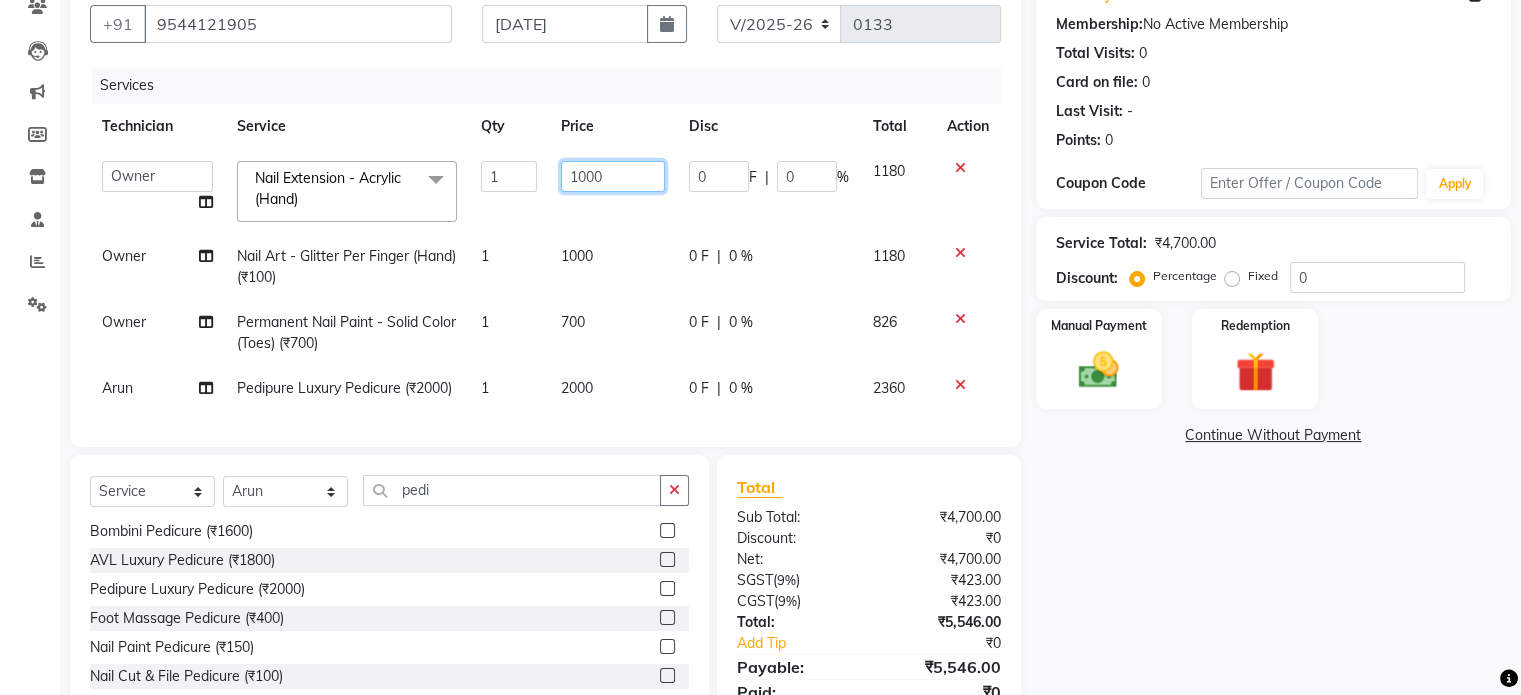 click on "1000" 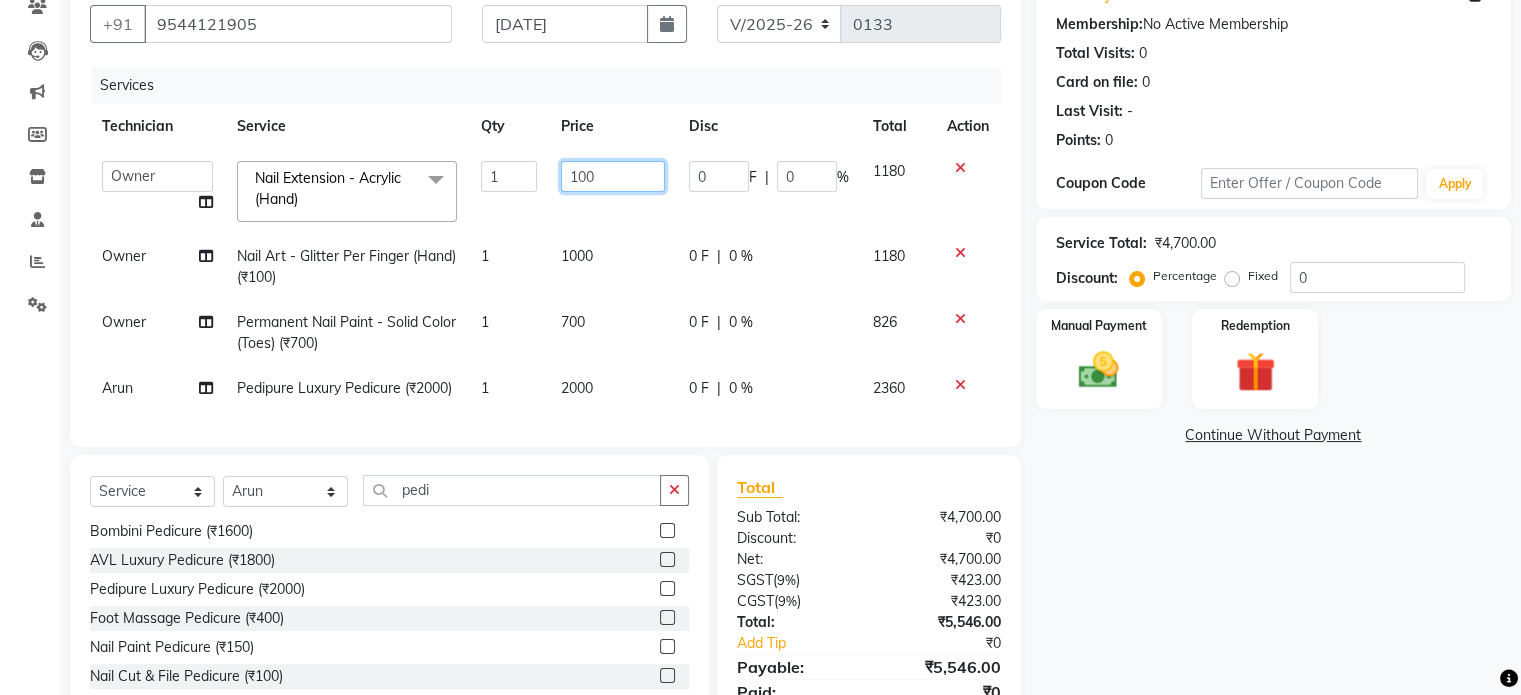 type on "10" 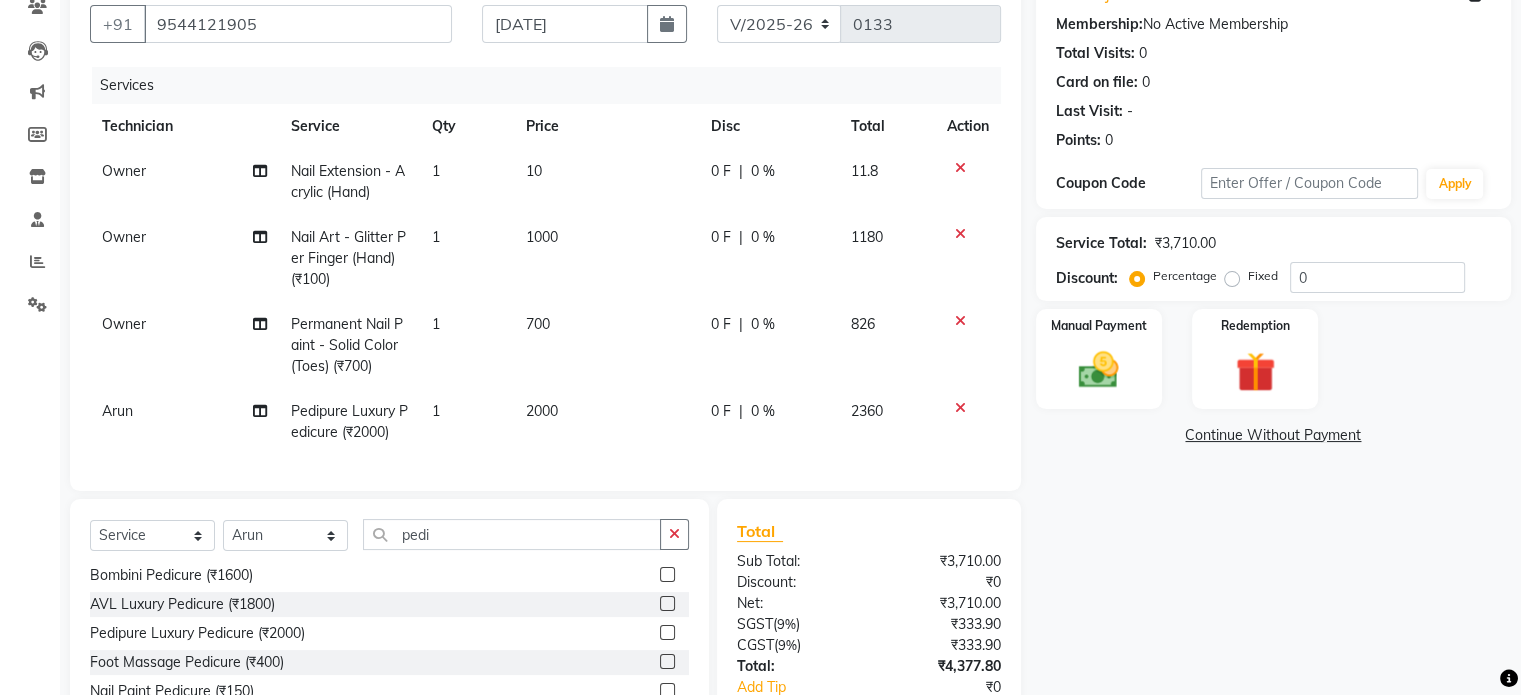 click 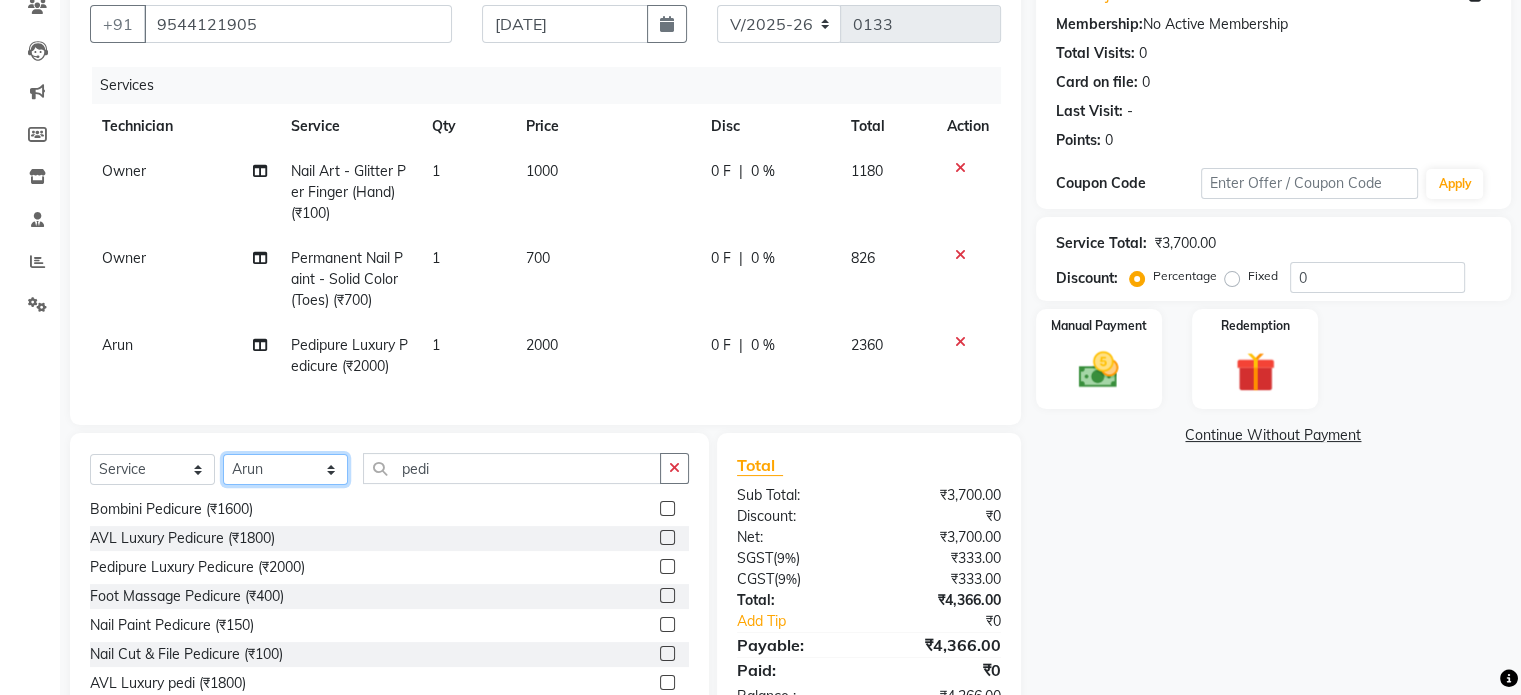click on "Select Technician [PERSON_NAME] [PERSON_NAME] Owner [PERSON_NAME]" 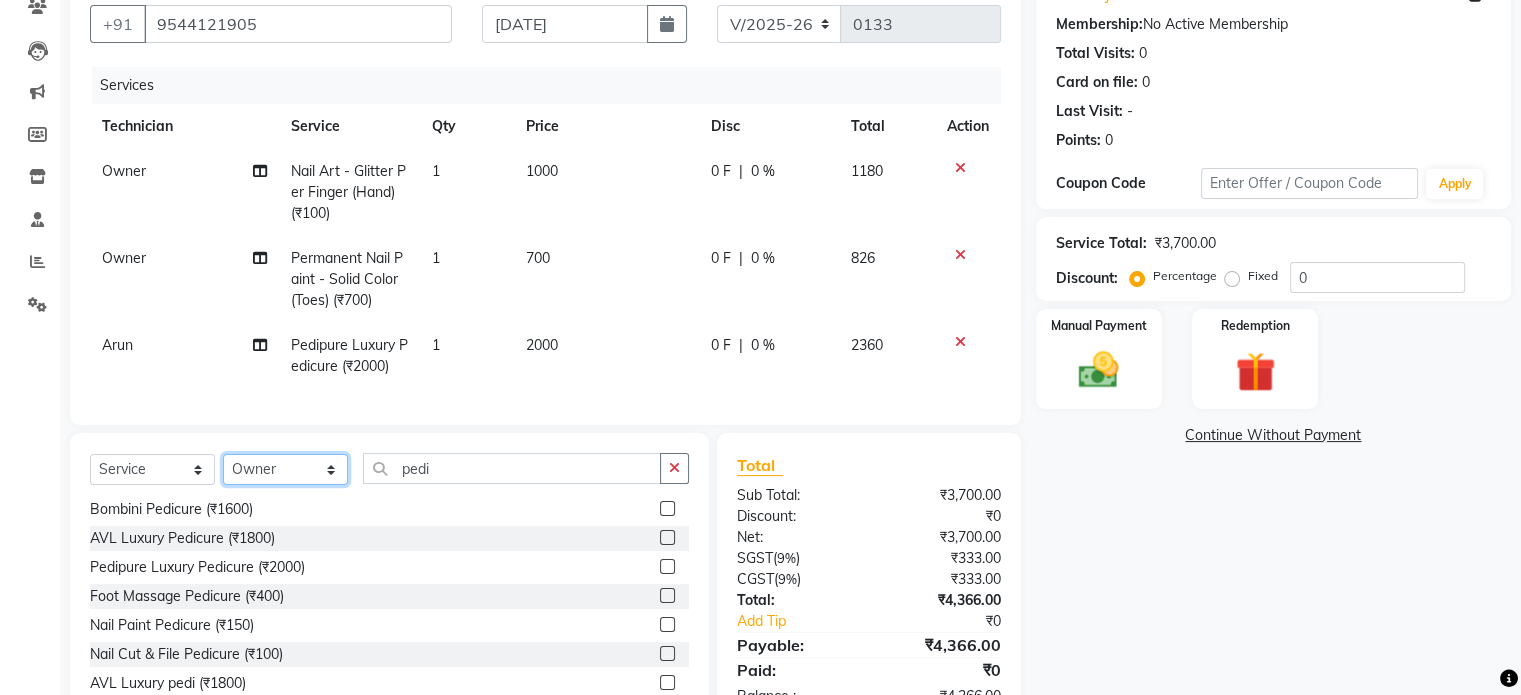click on "Select Technician [PERSON_NAME] [PERSON_NAME] Owner [PERSON_NAME]" 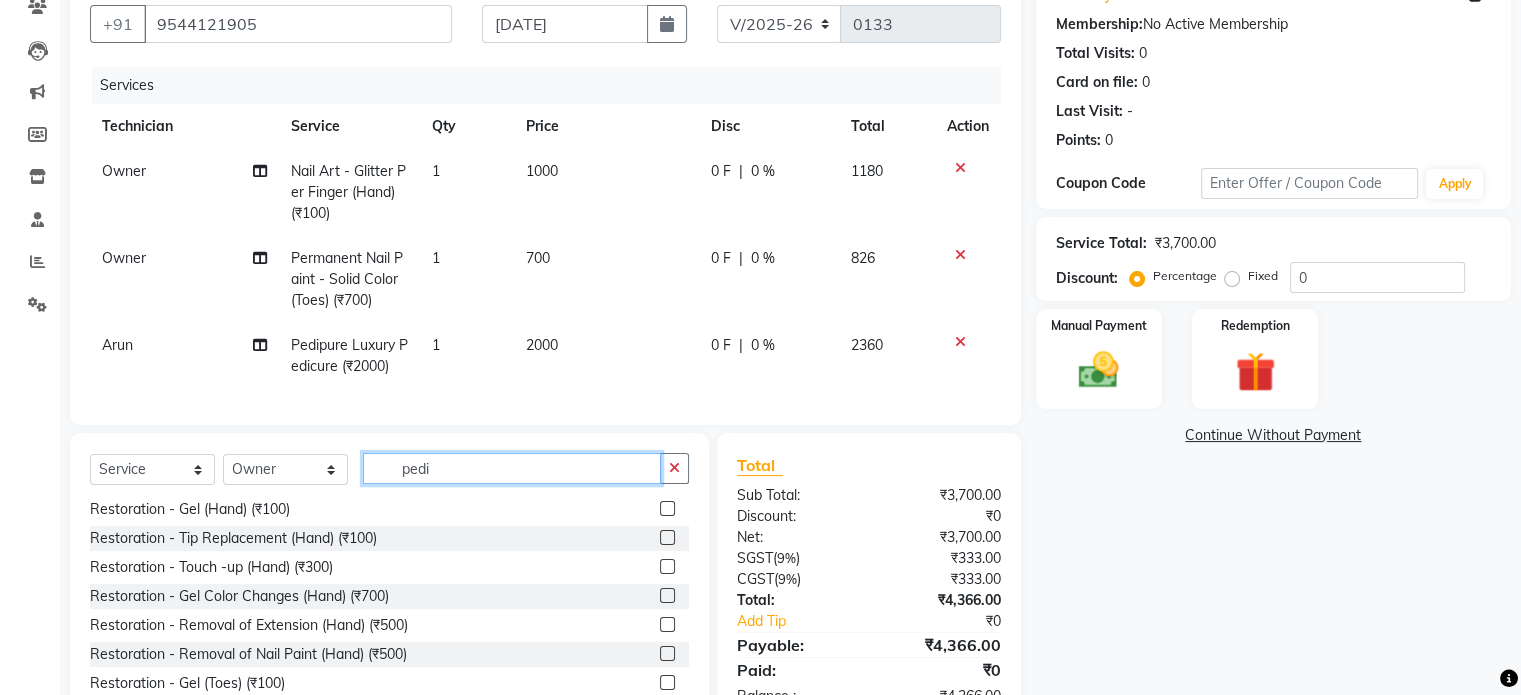 click on "pedi" 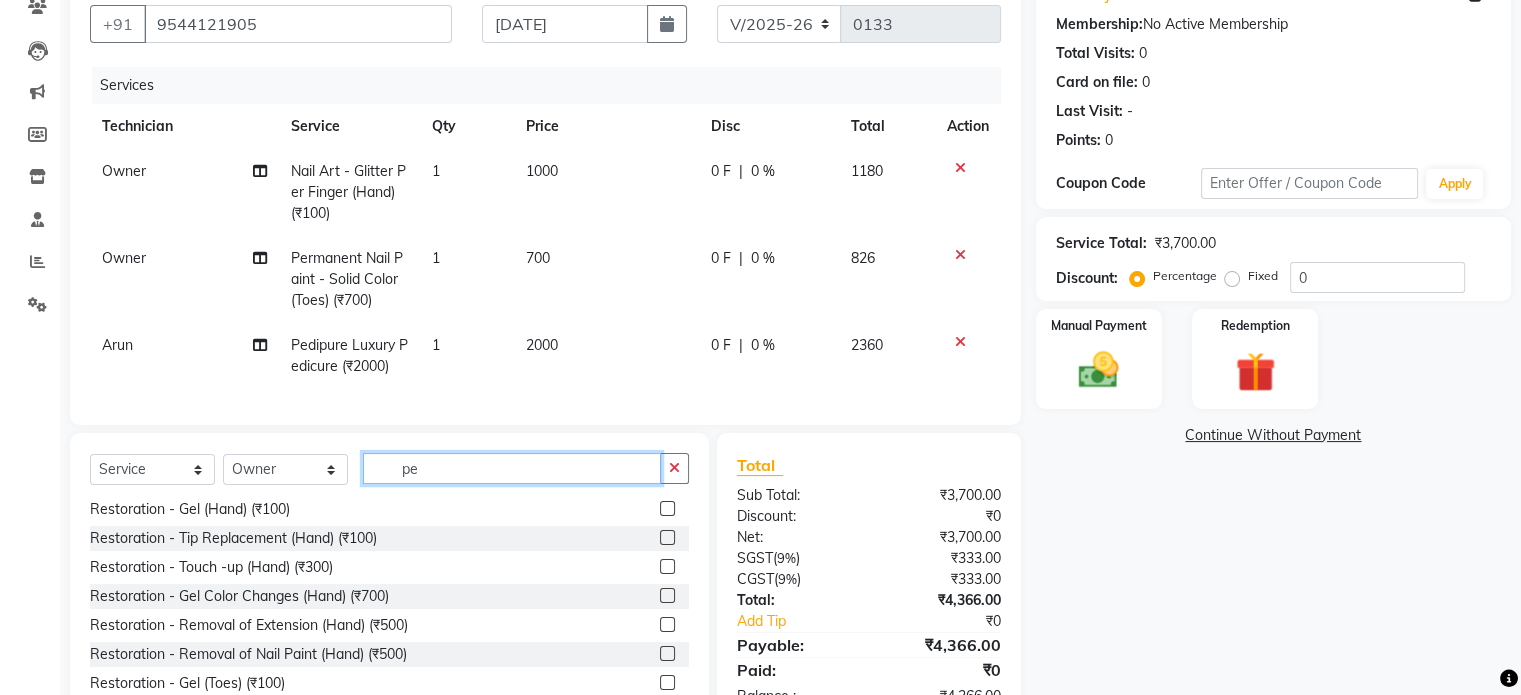 type on "p" 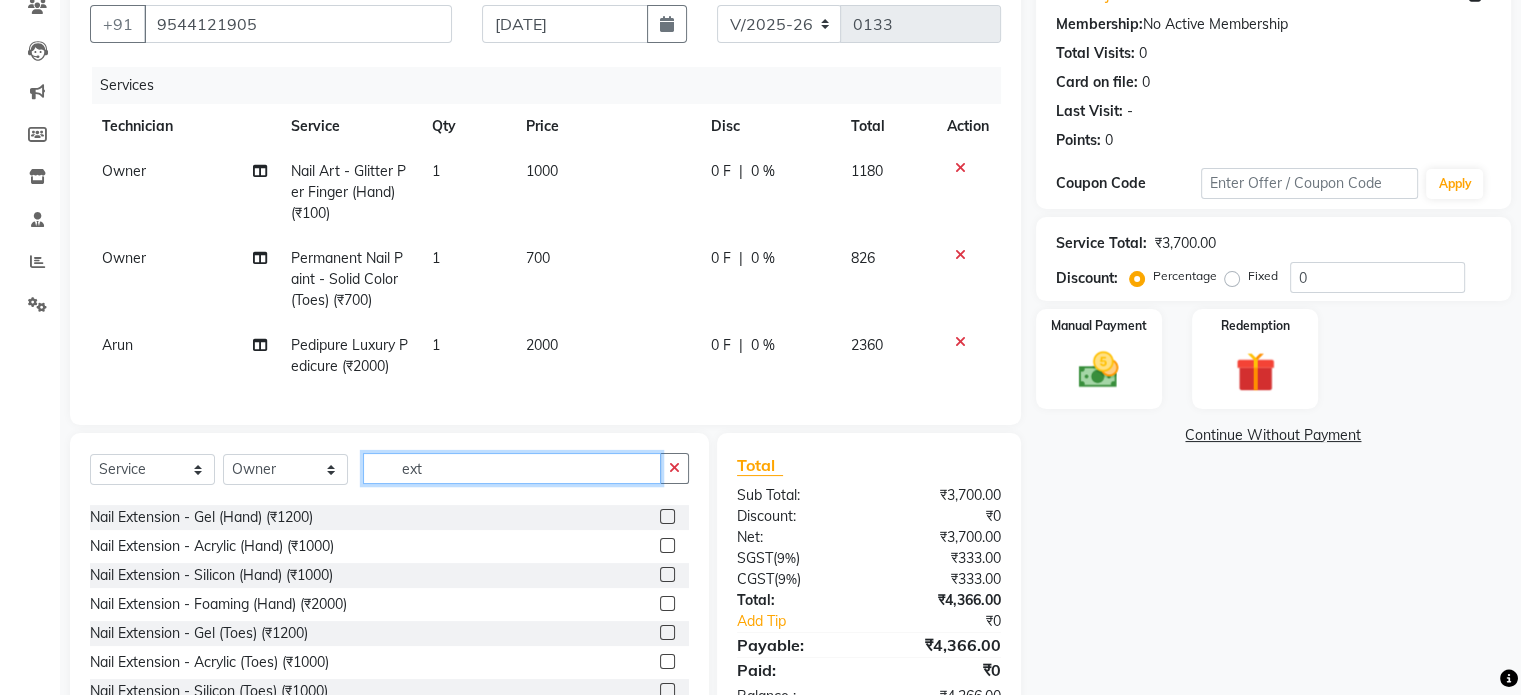 scroll, scrollTop: 100, scrollLeft: 0, axis: vertical 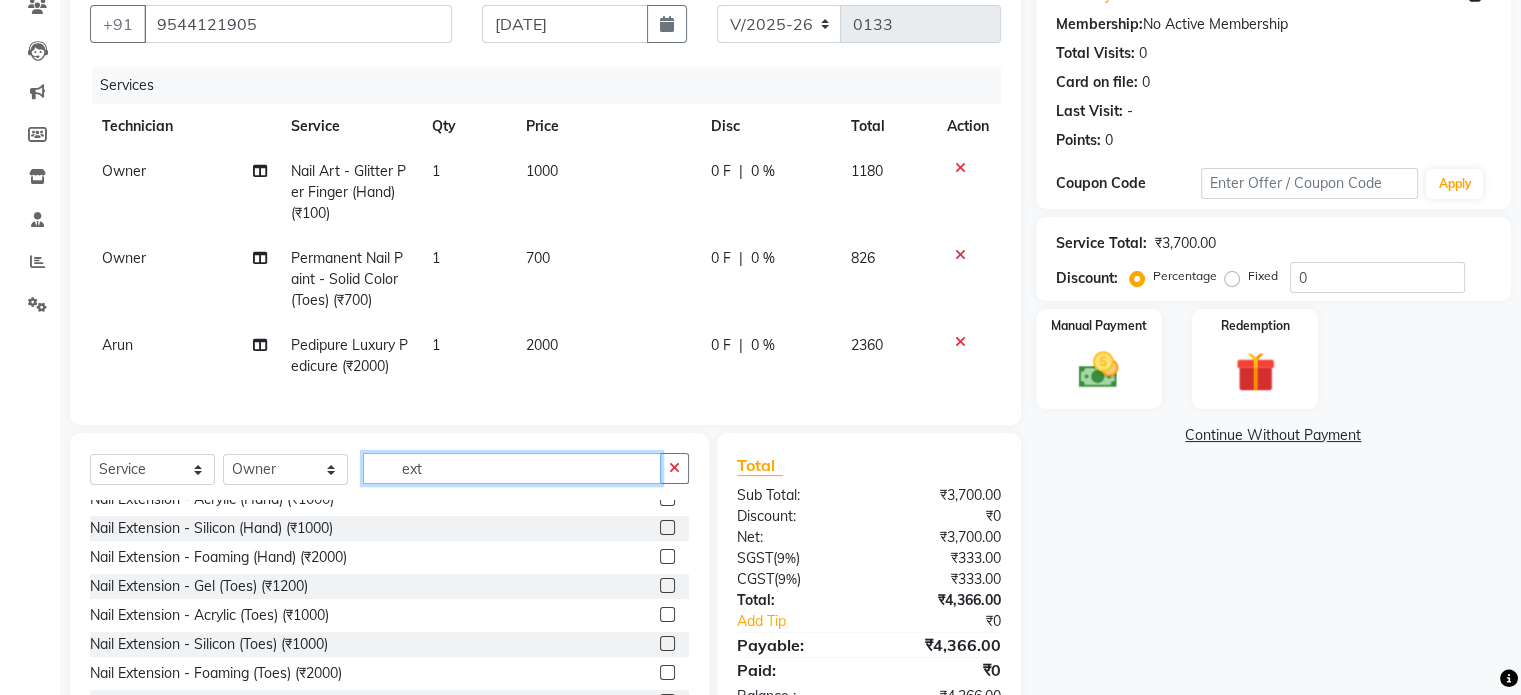 type on "ext" 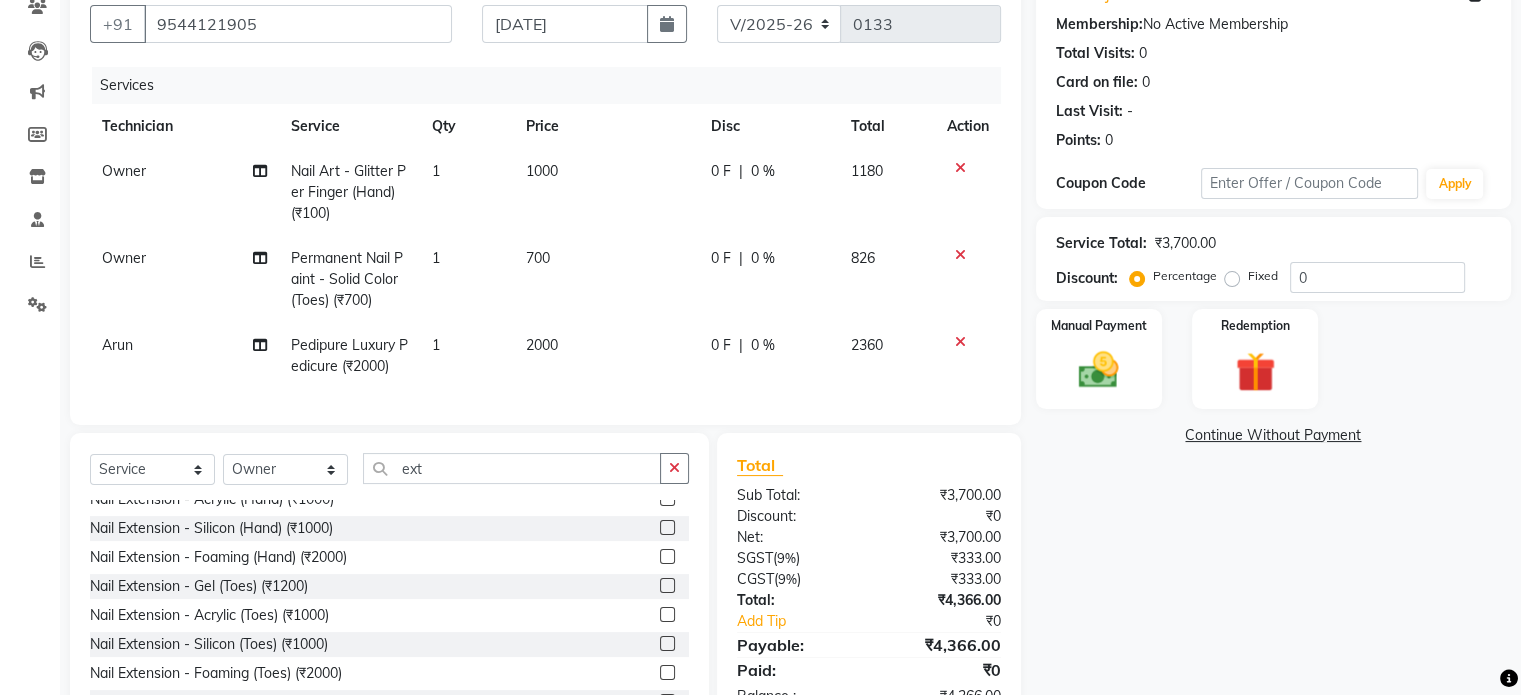 click 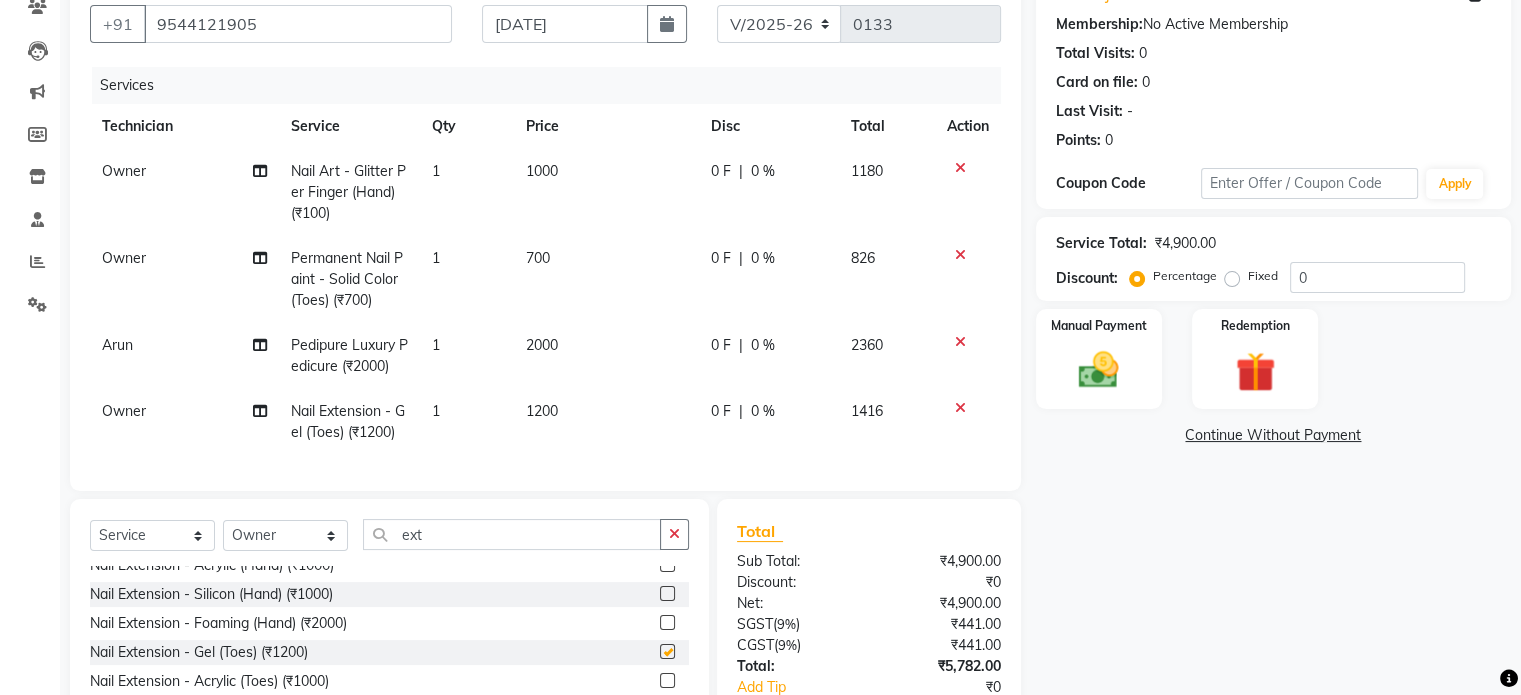 checkbox on "false" 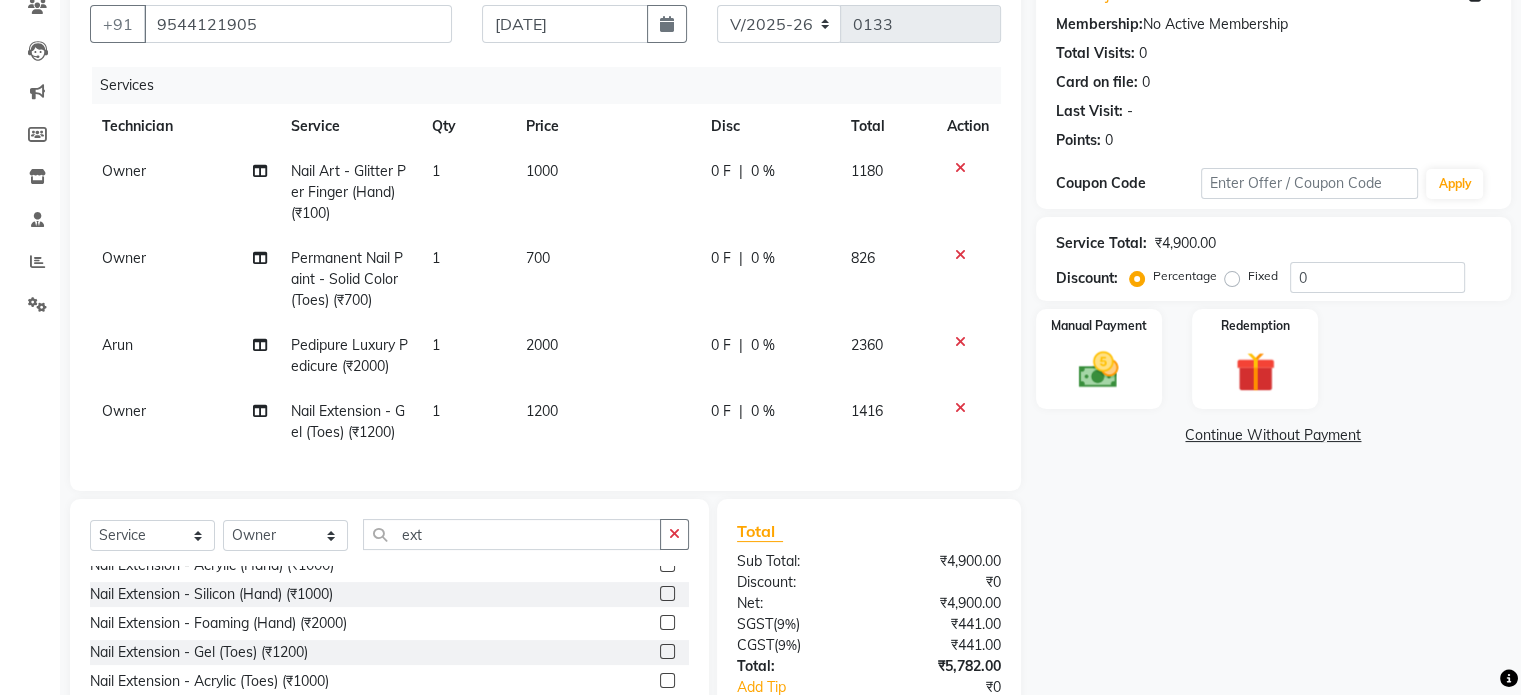 click 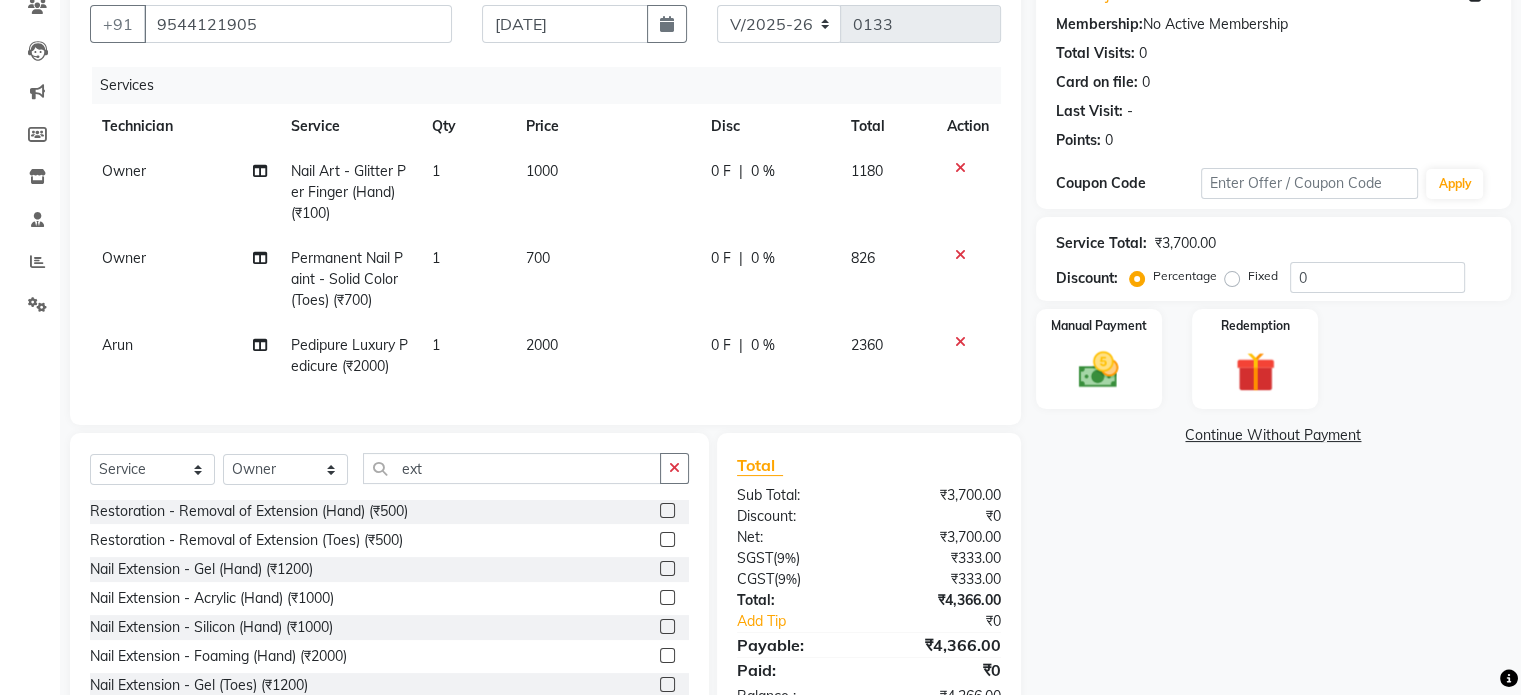 scroll, scrollTop: 0, scrollLeft: 0, axis: both 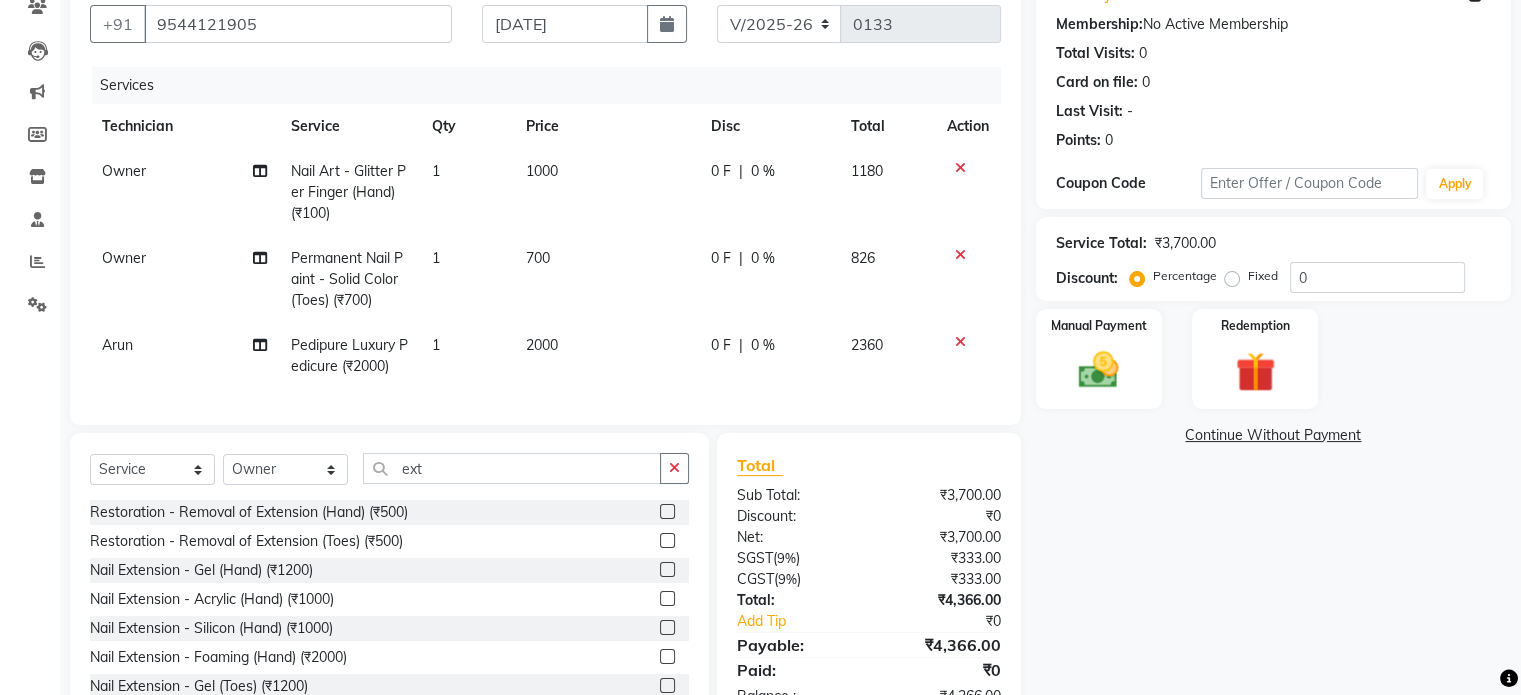 click 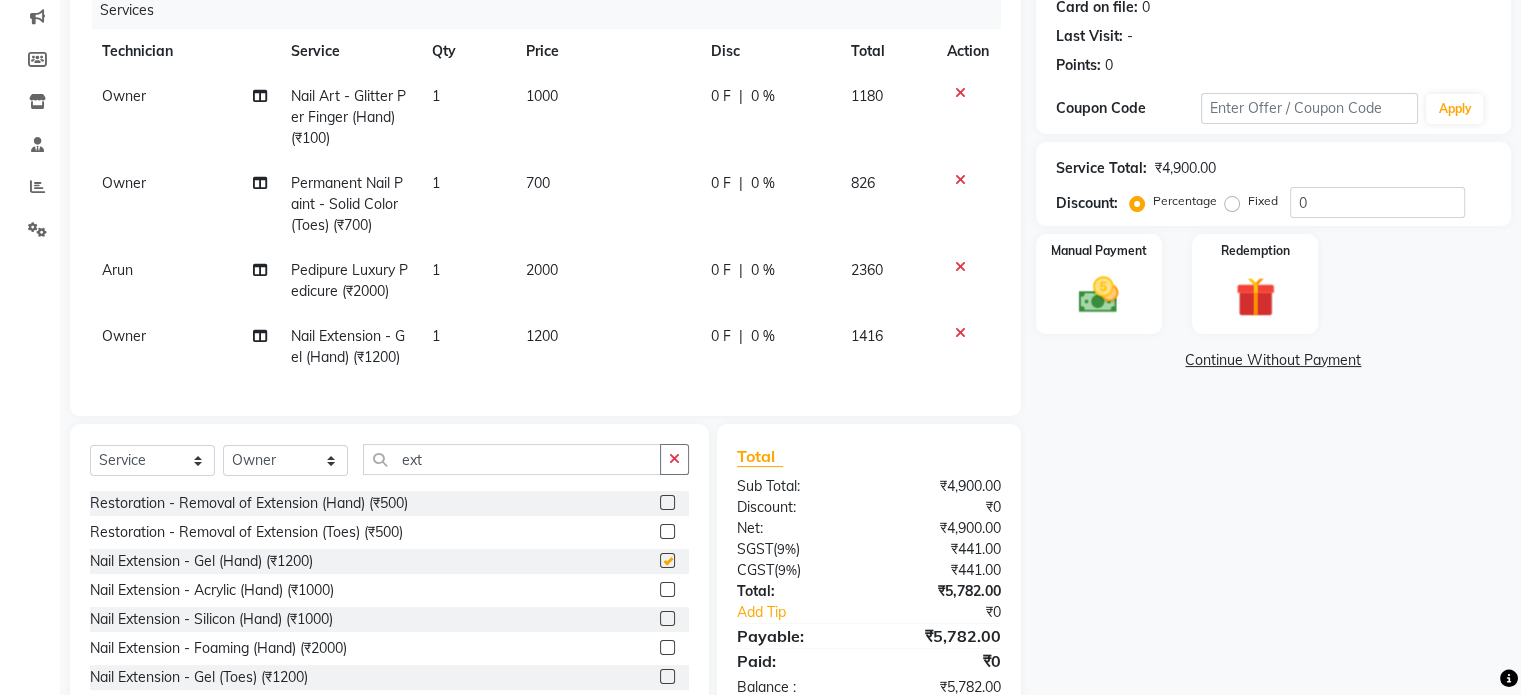 checkbox on "false" 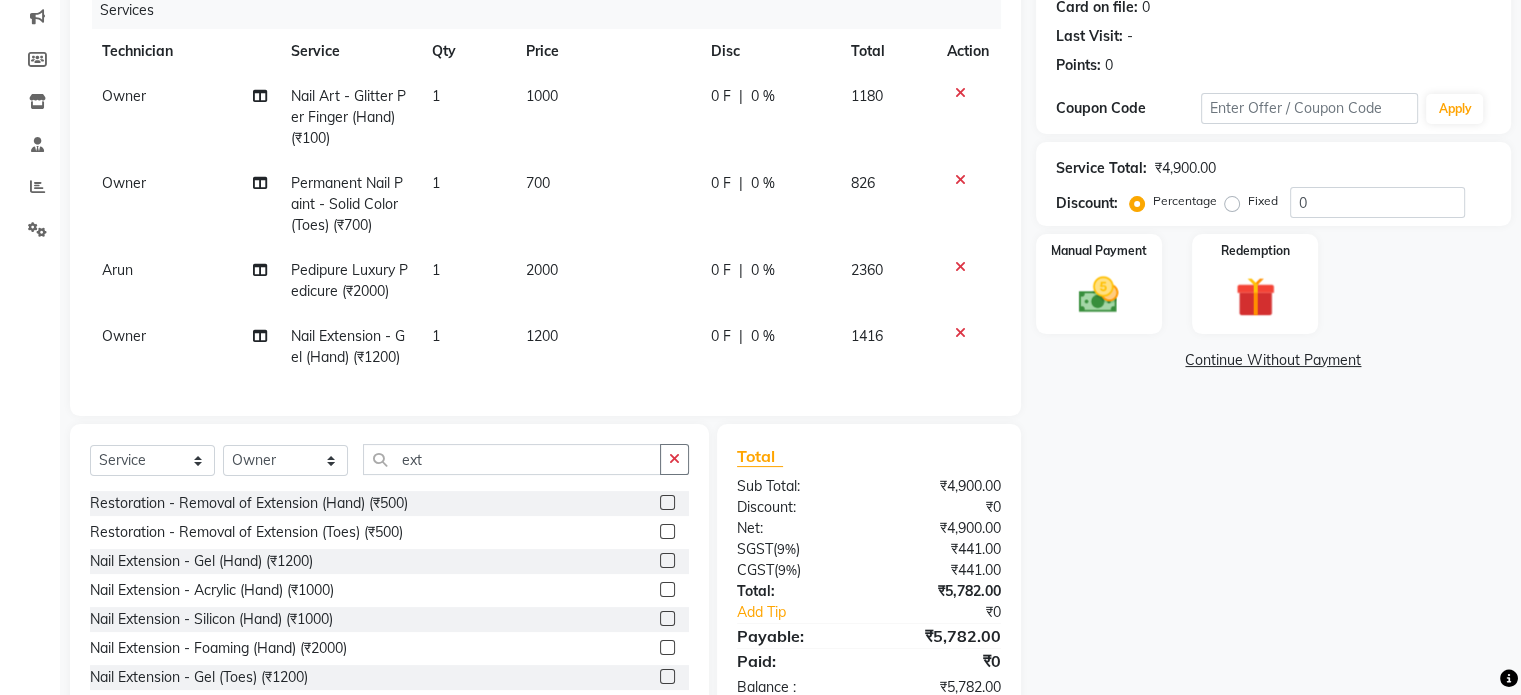 scroll, scrollTop: 325, scrollLeft: 0, axis: vertical 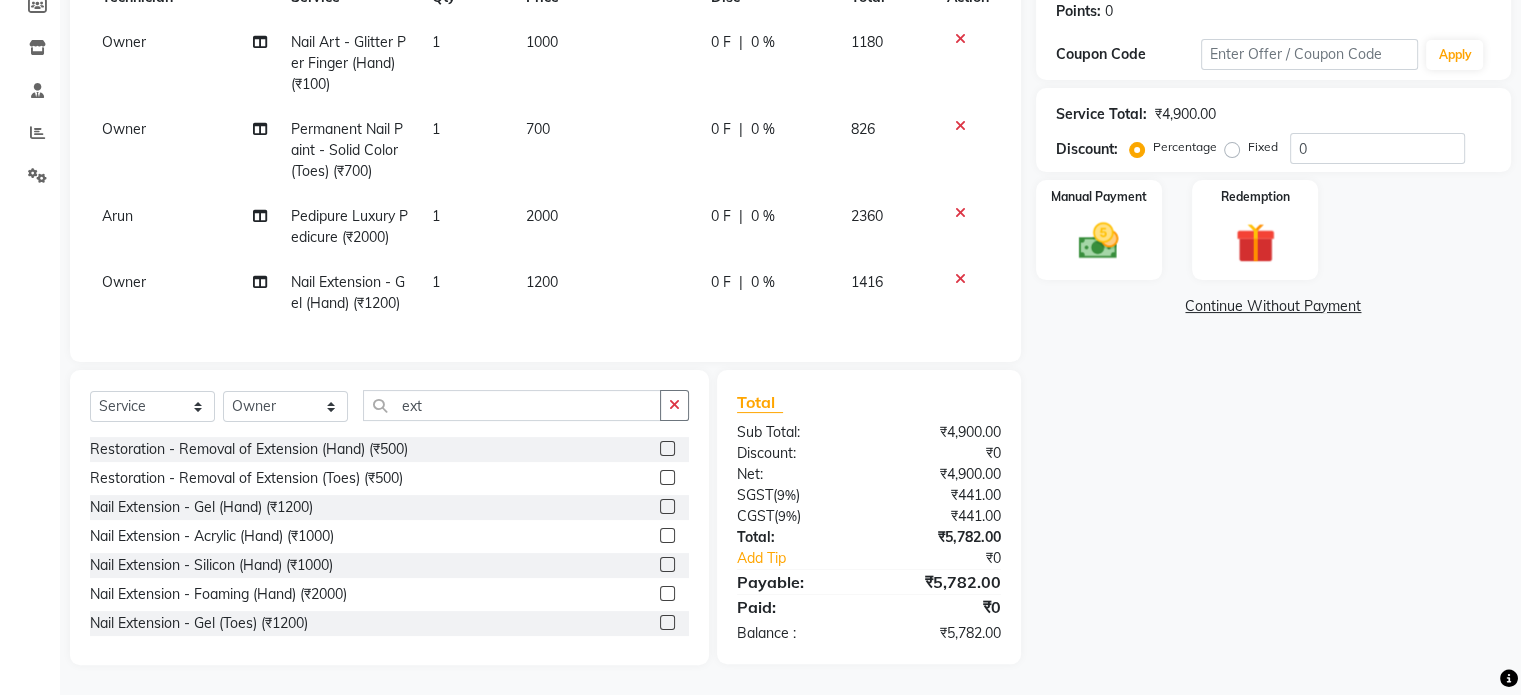 click on "Name: Janisbeen  Membership:  No Active Membership  Total Visits:  0 Card on file:  0 Last Visit:   - Points:   0  Coupon Code Apply Service Total:  ₹4,900.00  Discount:  Percentage   Fixed  0 Manual Payment Redemption  Continue Without Payment" 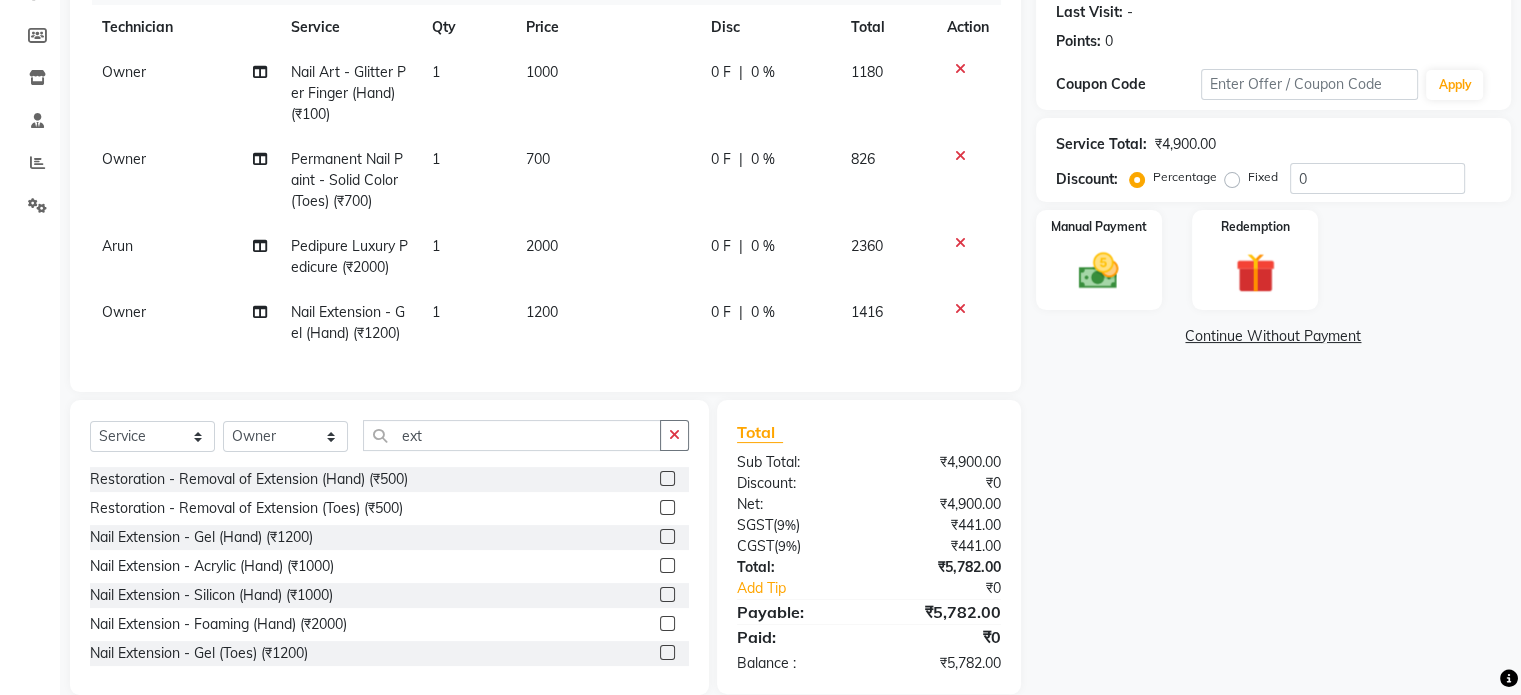 scroll, scrollTop: 325, scrollLeft: 0, axis: vertical 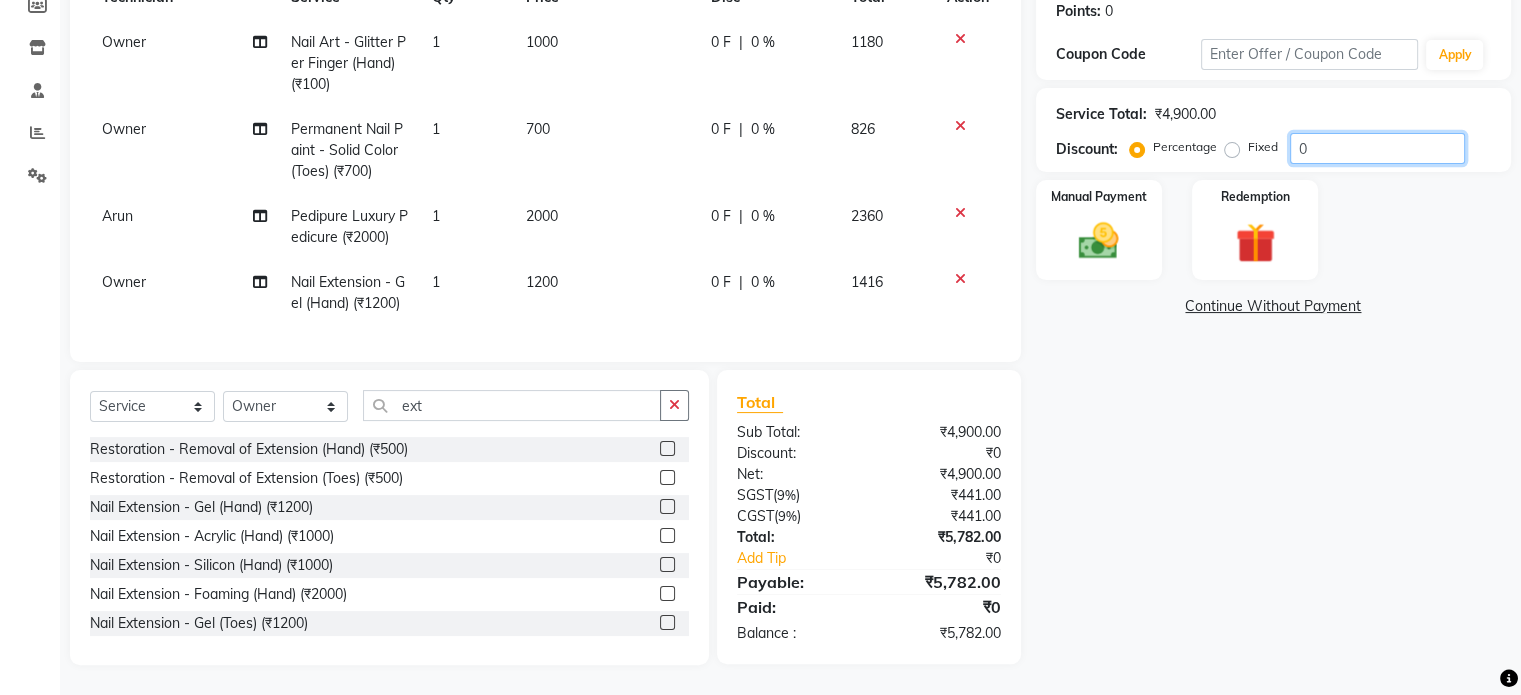 click on "0" 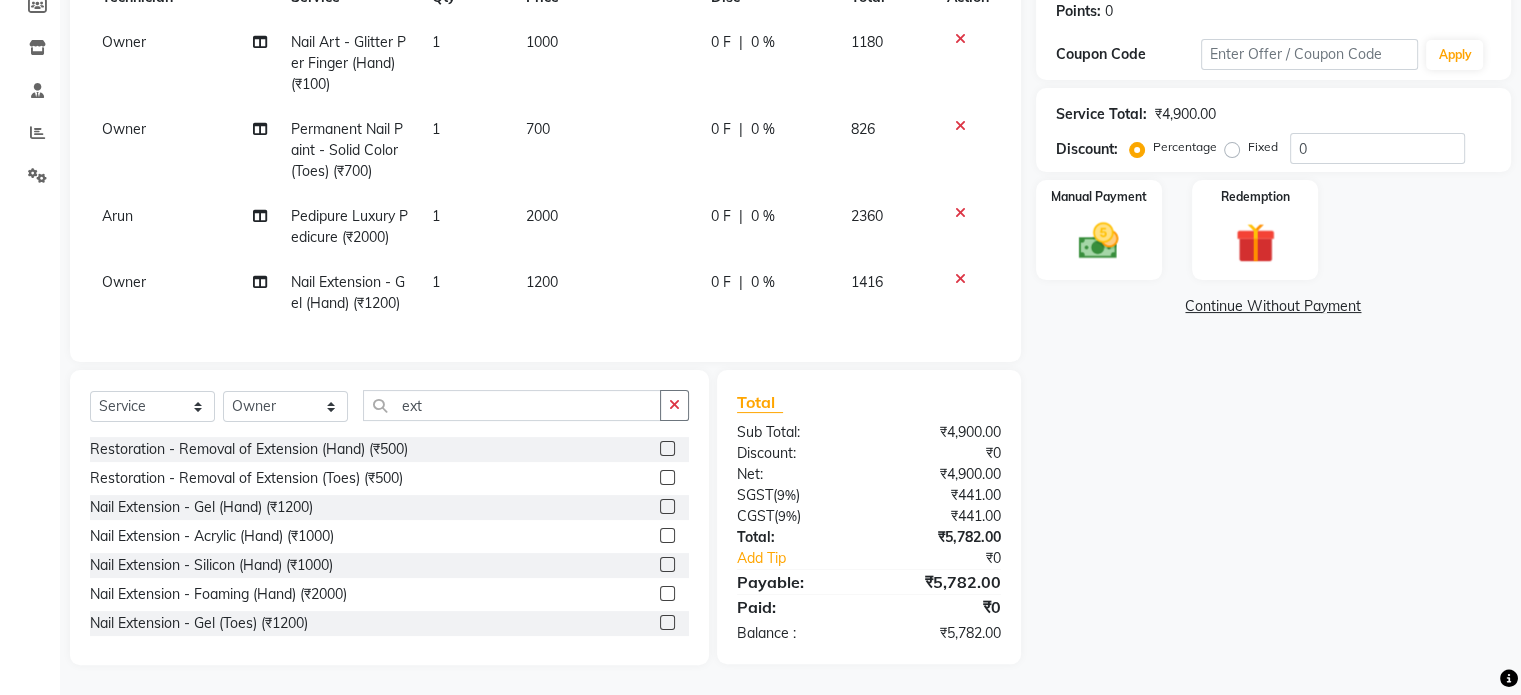 click on "Name: Janisbeen  Membership:  No Active Membership  Total Visits:  0 Card on file:  0 Last Visit:   - Points:   0  Coupon Code Apply Service Total:  ₹4,900.00  Discount:  Percentage   Fixed  0 Manual Payment Redemption  Continue Without Payment" 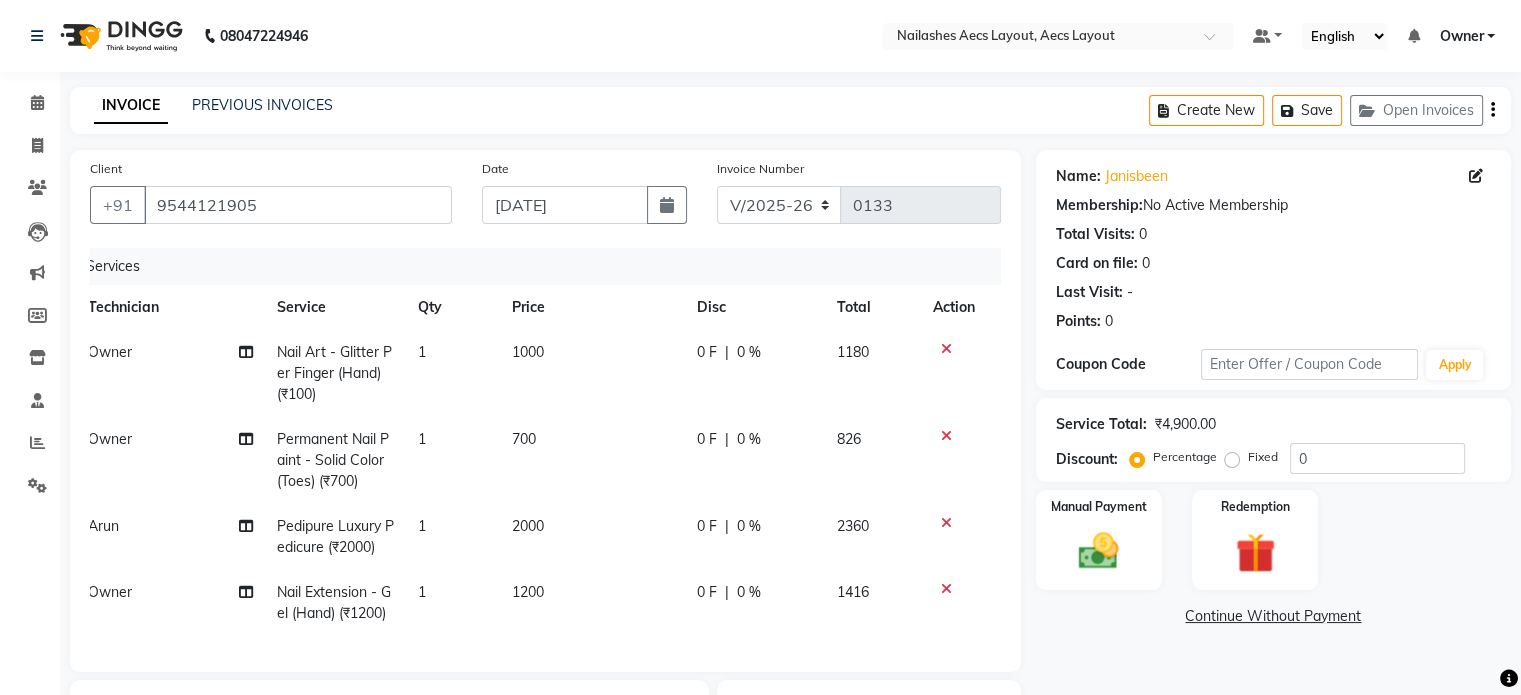 scroll, scrollTop: 0, scrollLeft: 0, axis: both 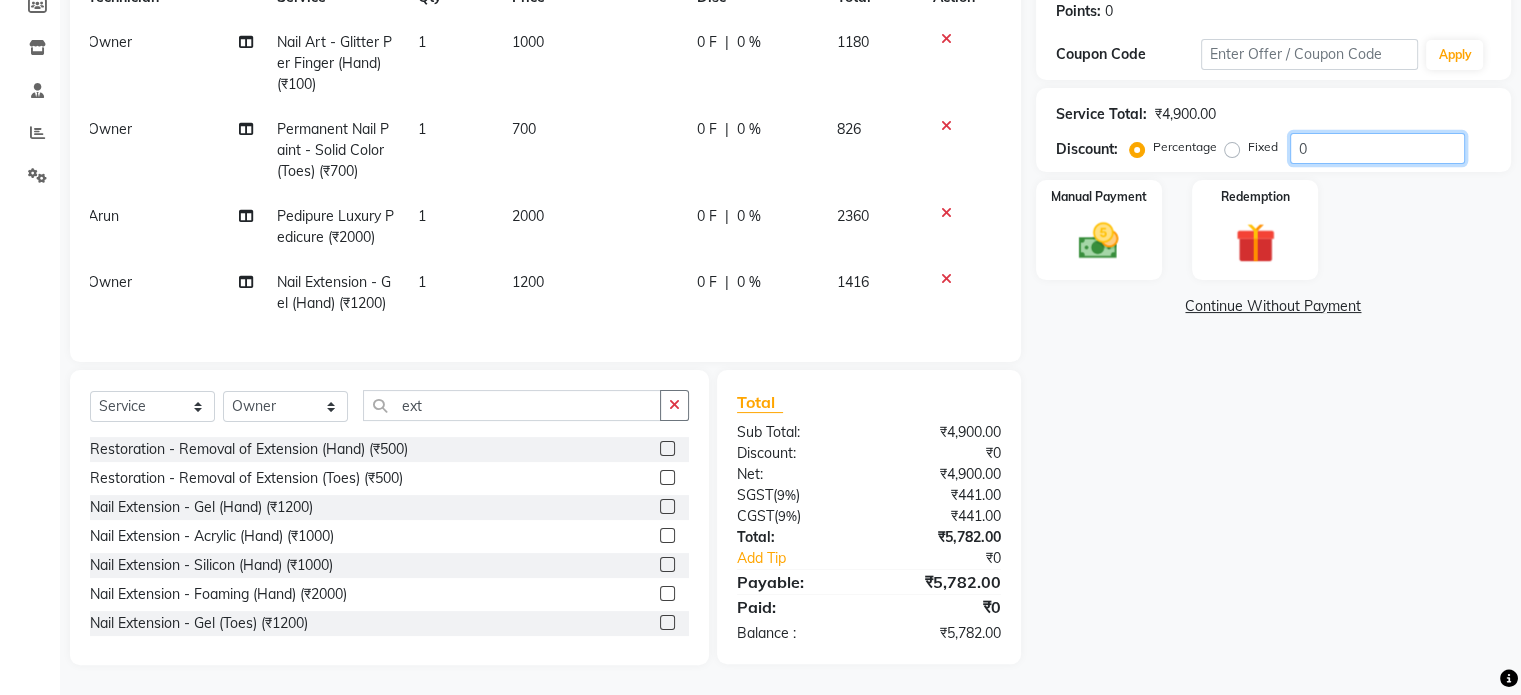 click on "0" 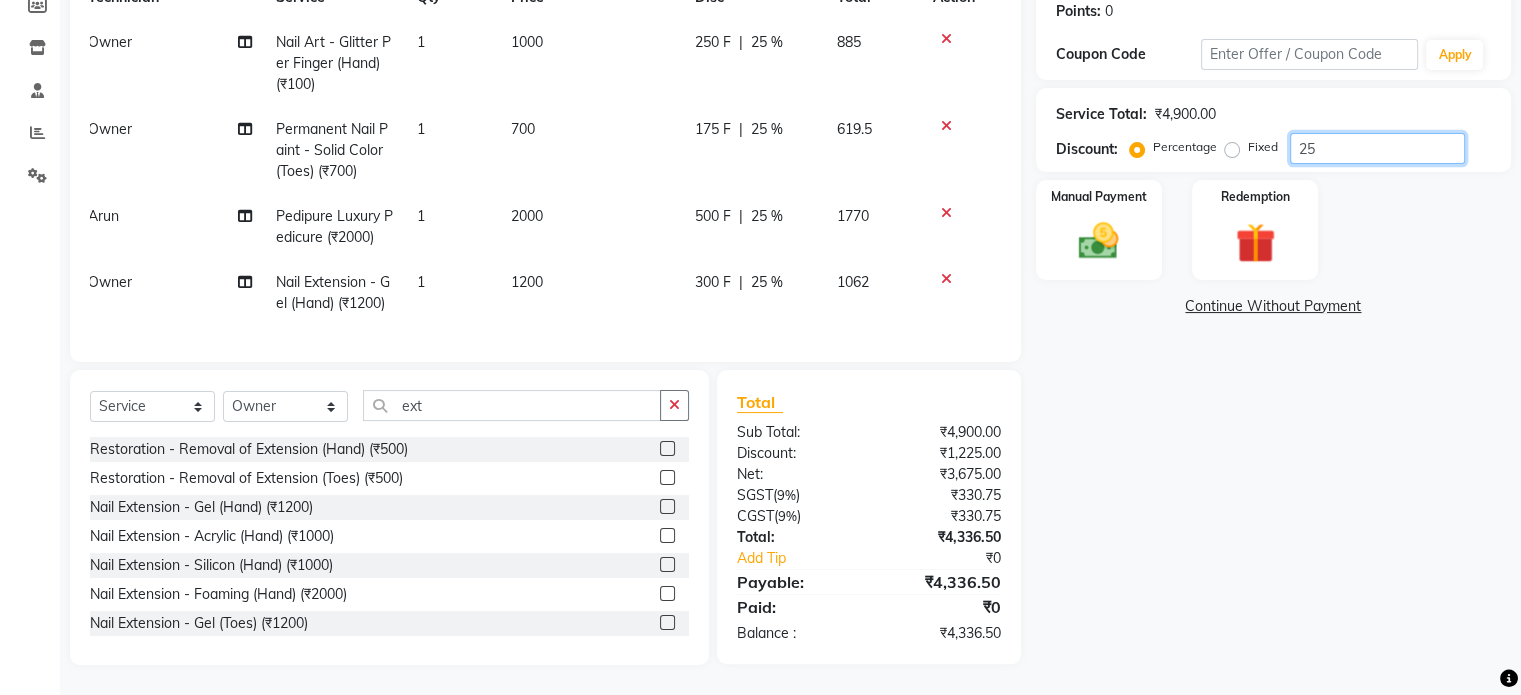 type on "2" 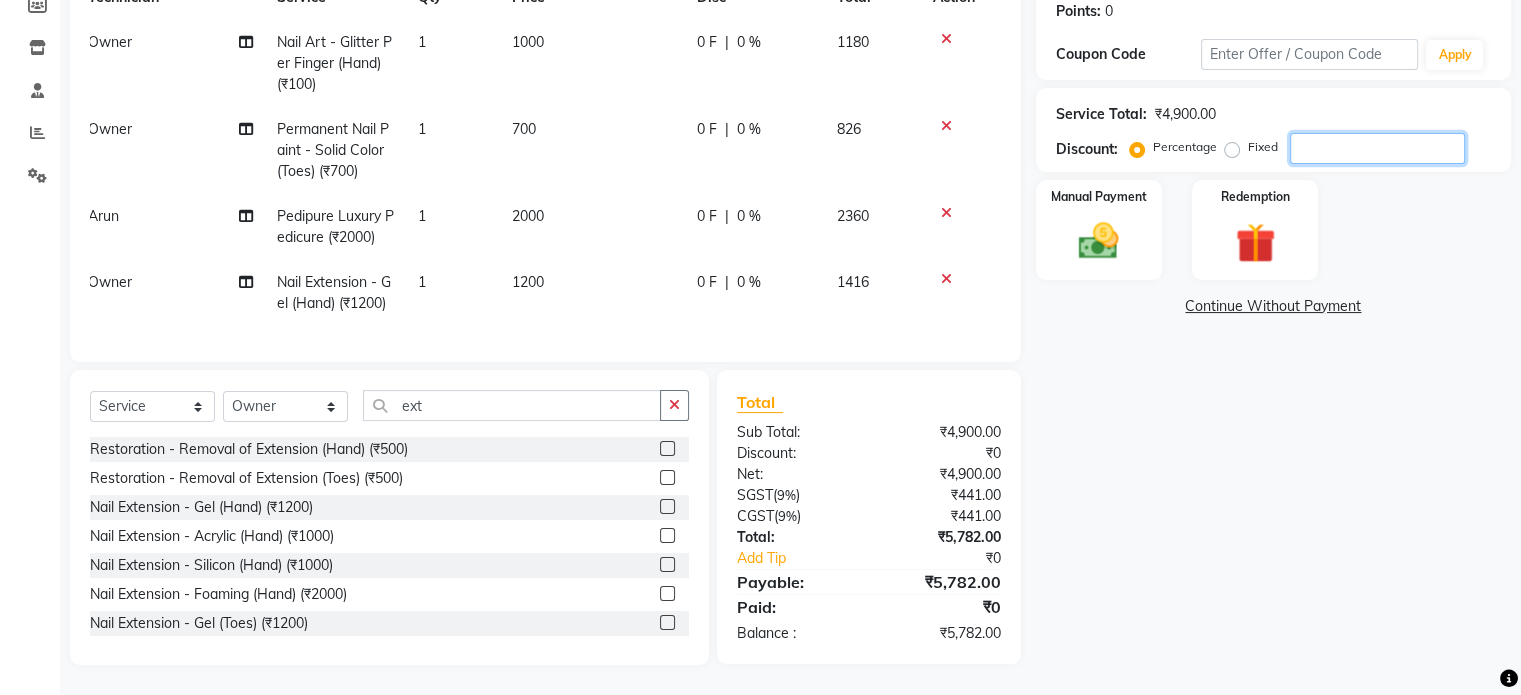 scroll, scrollTop: 125, scrollLeft: 0, axis: vertical 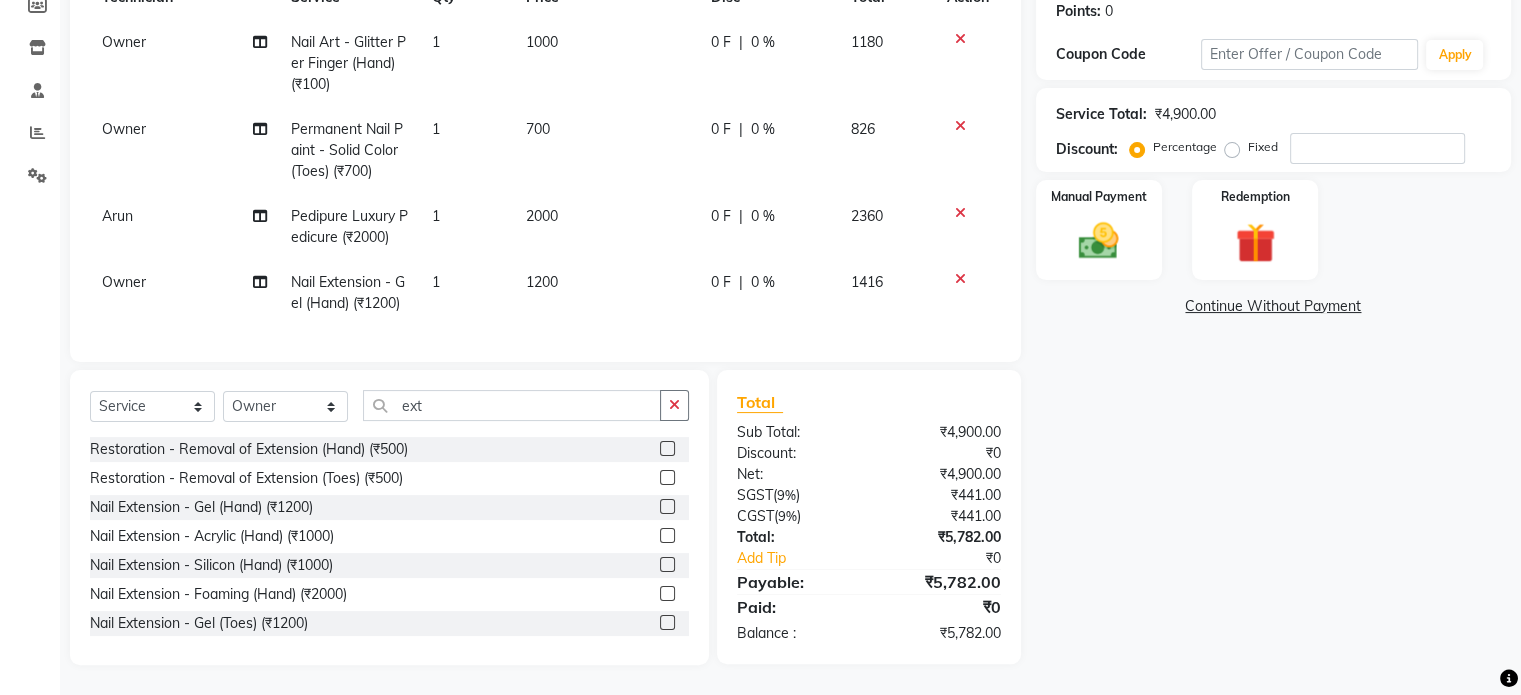 click on "Service Total:  ₹4,900.00  Discount:  Percentage   Fixed" 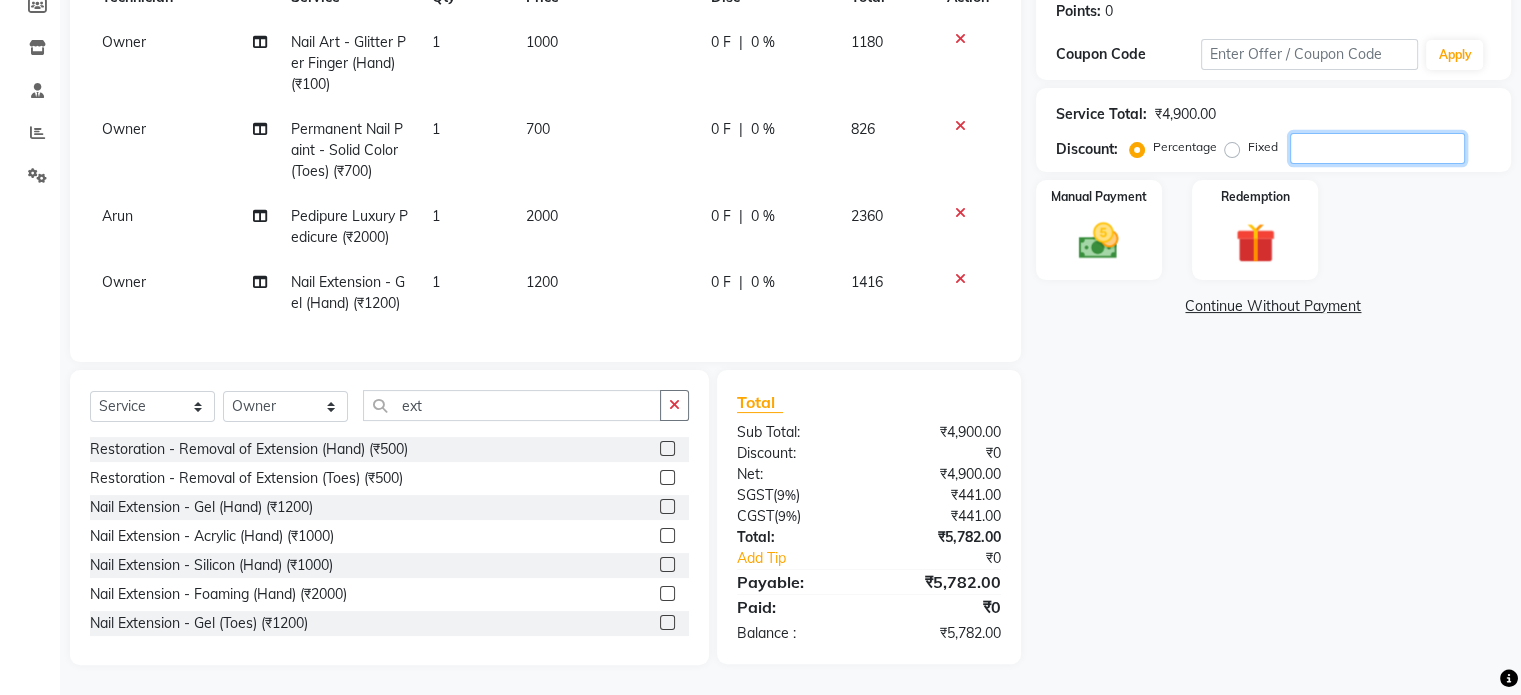 click 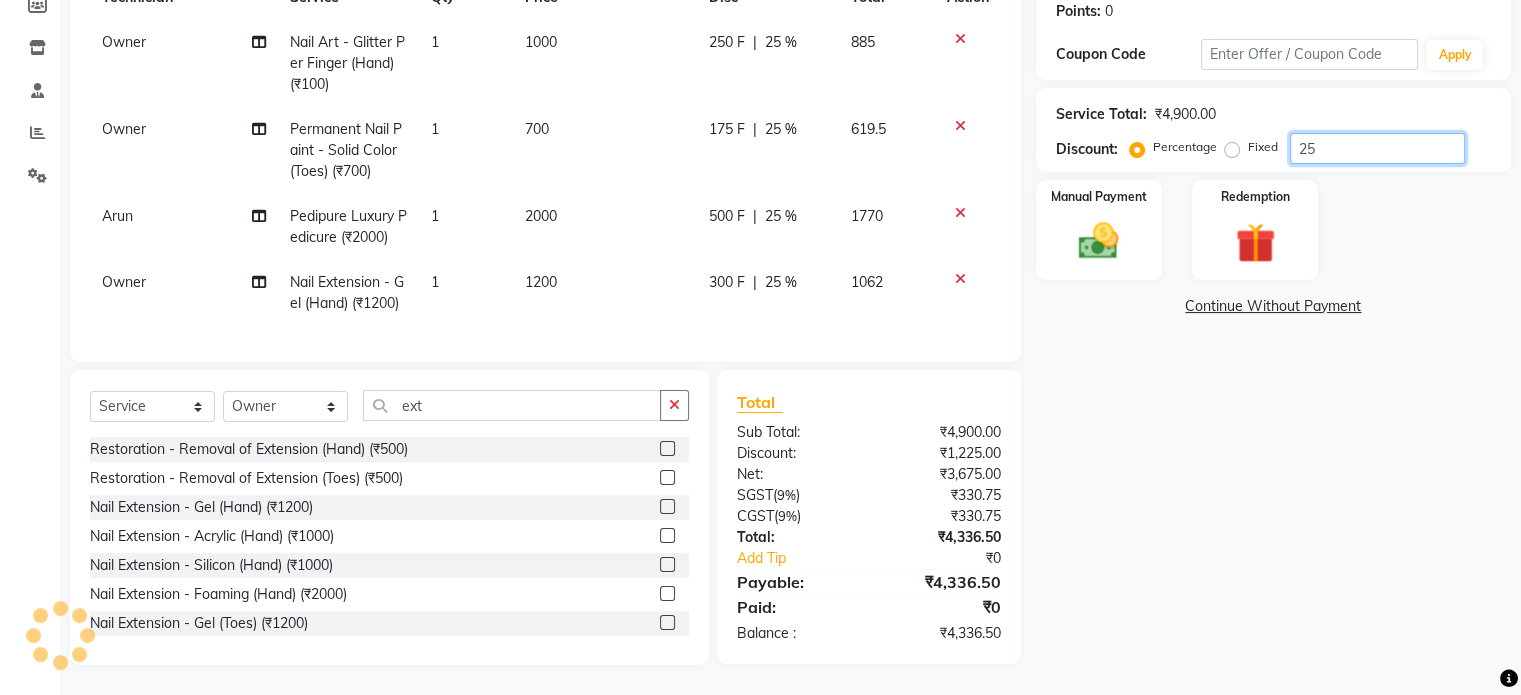 type on "25" 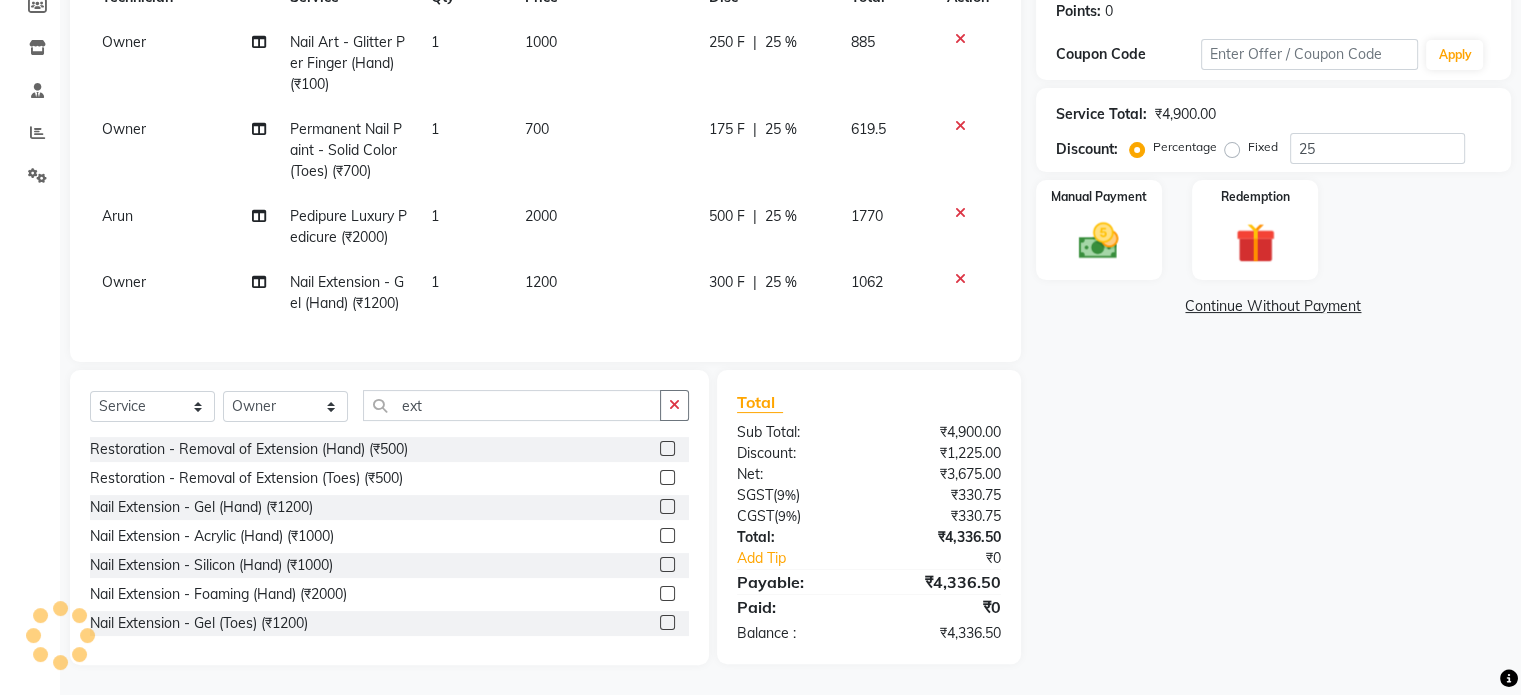 click on "Name: Janisbeen  Membership:  No Active Membership  Total Visits:  0 Card on file:  0 Last Visit:   - Points:   0  Coupon Code Apply Service Total:  ₹4,900.00  Discount:  Percentage   Fixed  25 Manual Payment Redemption  Continue Without Payment" 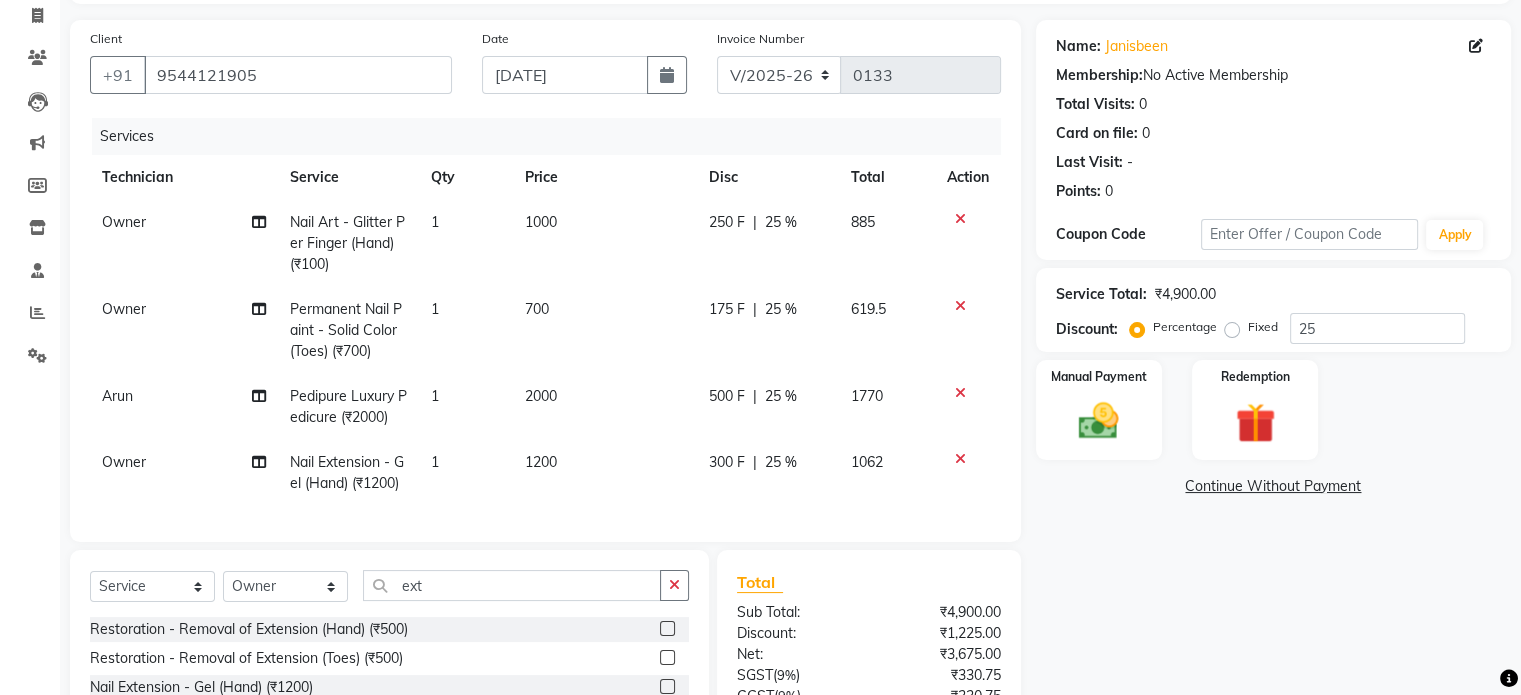 scroll, scrollTop: 325, scrollLeft: 0, axis: vertical 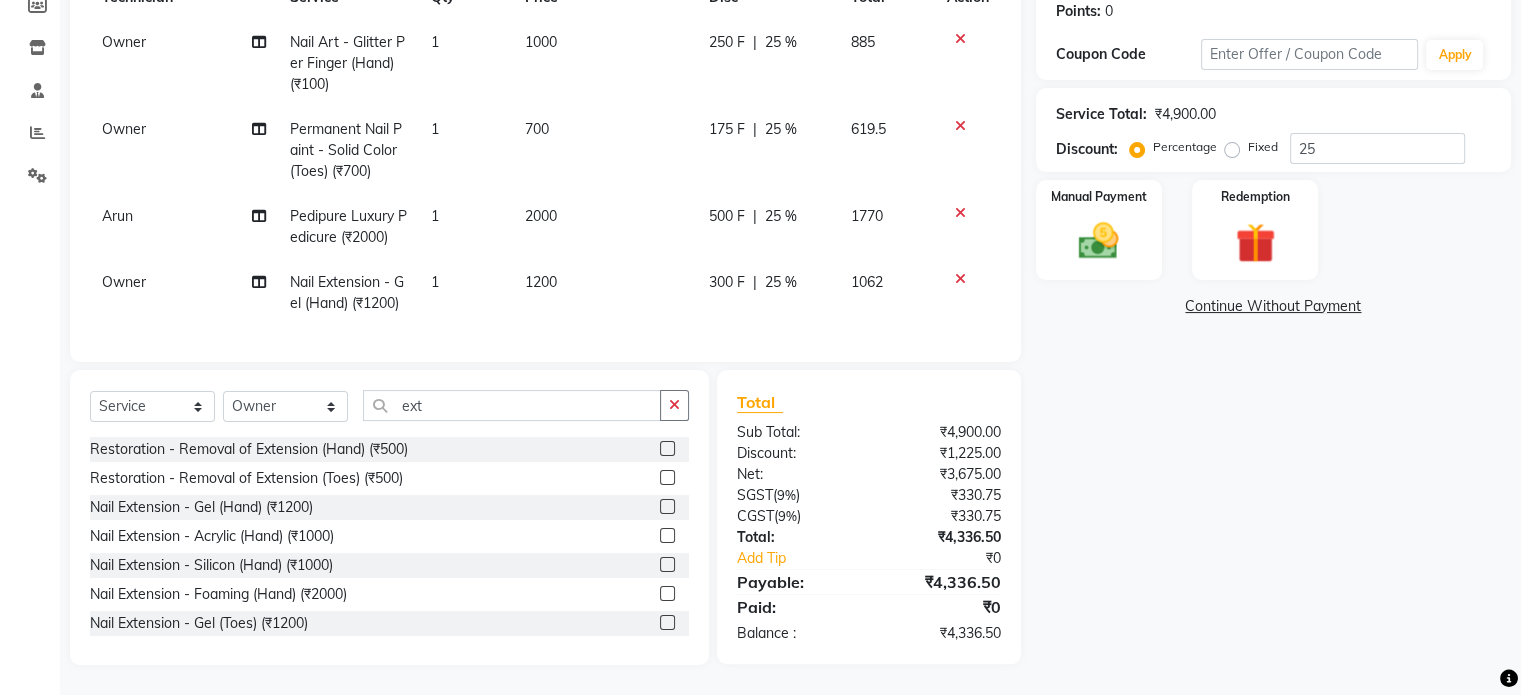 click 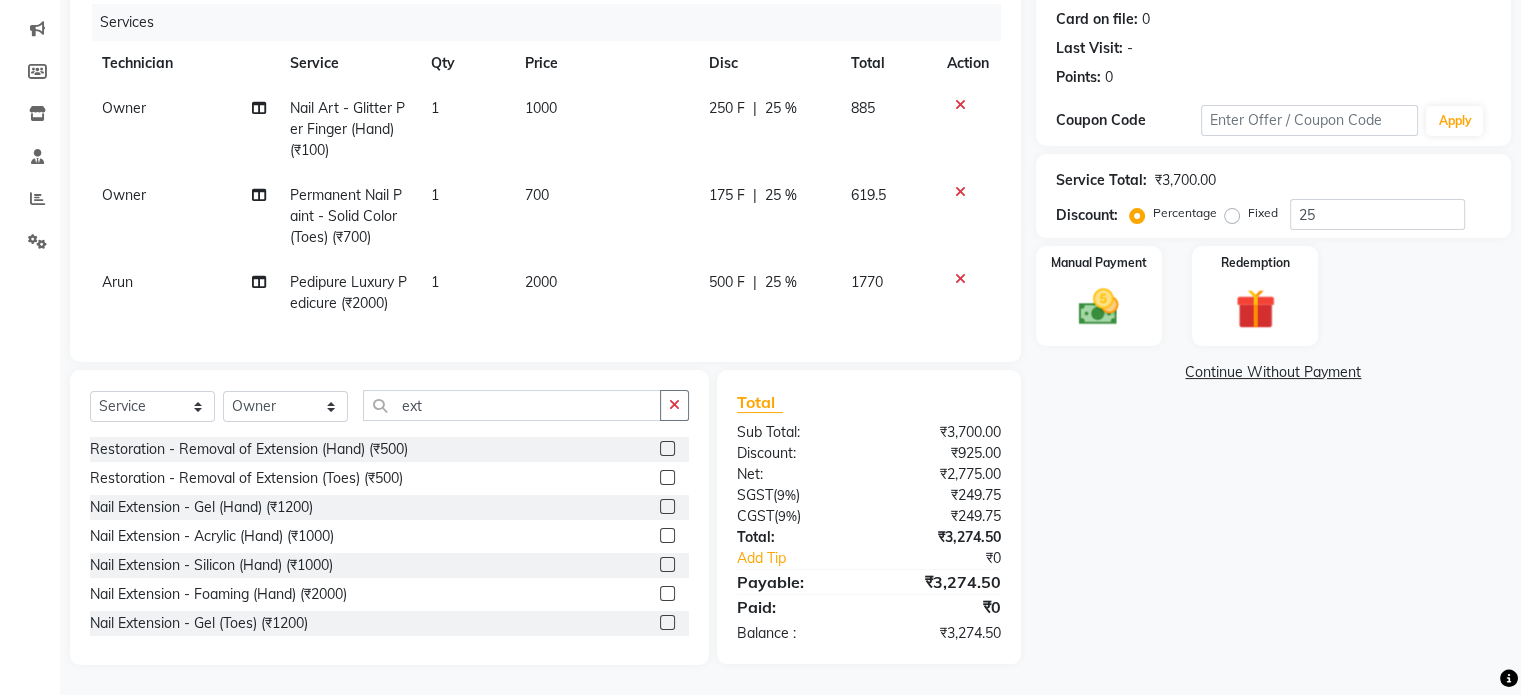 click 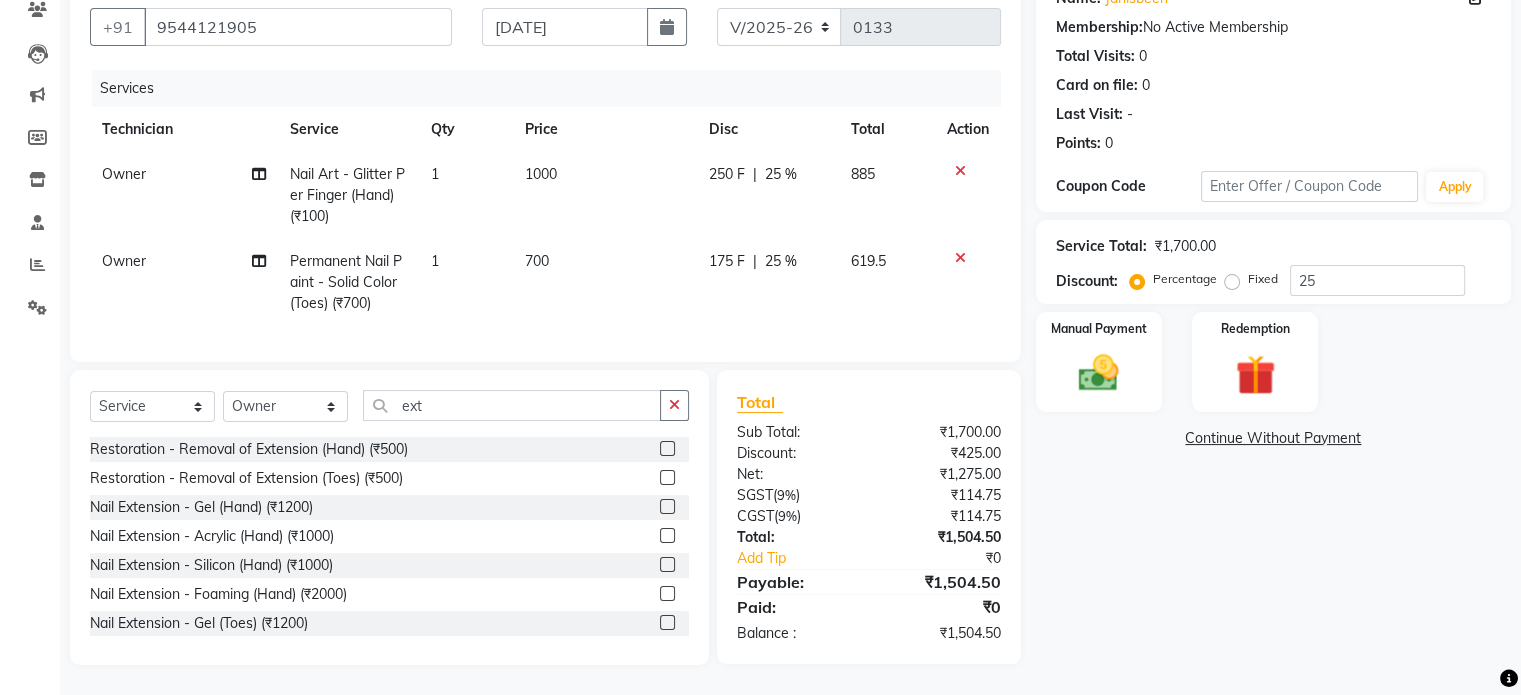 click 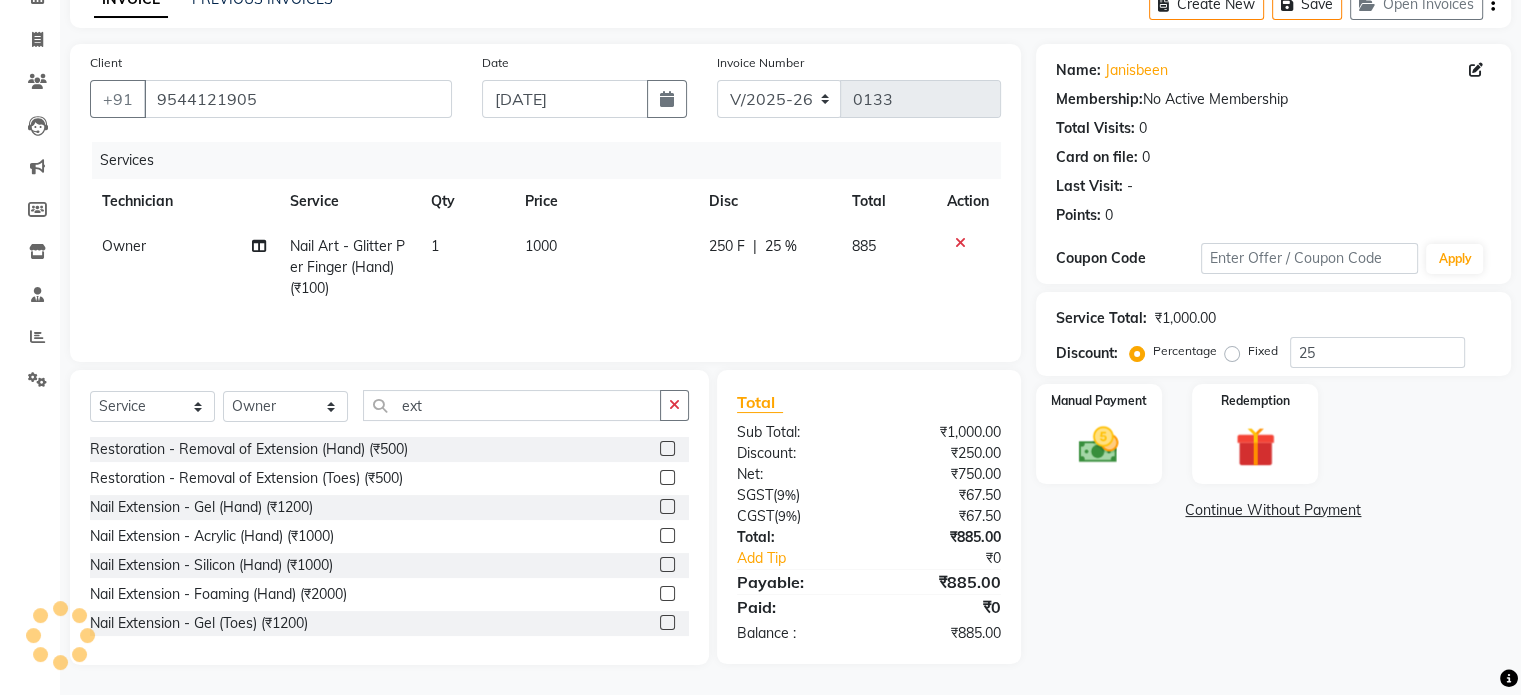 click 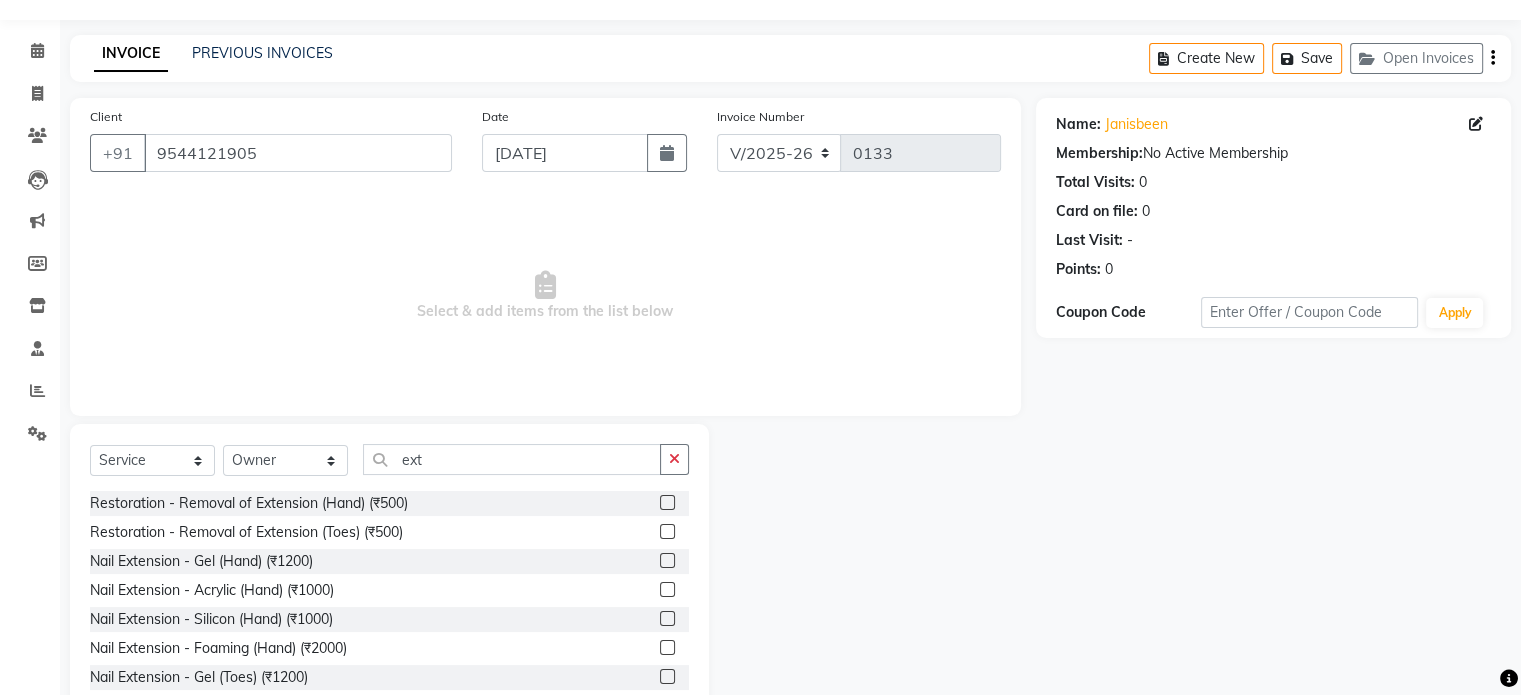 scroll, scrollTop: 0, scrollLeft: 0, axis: both 